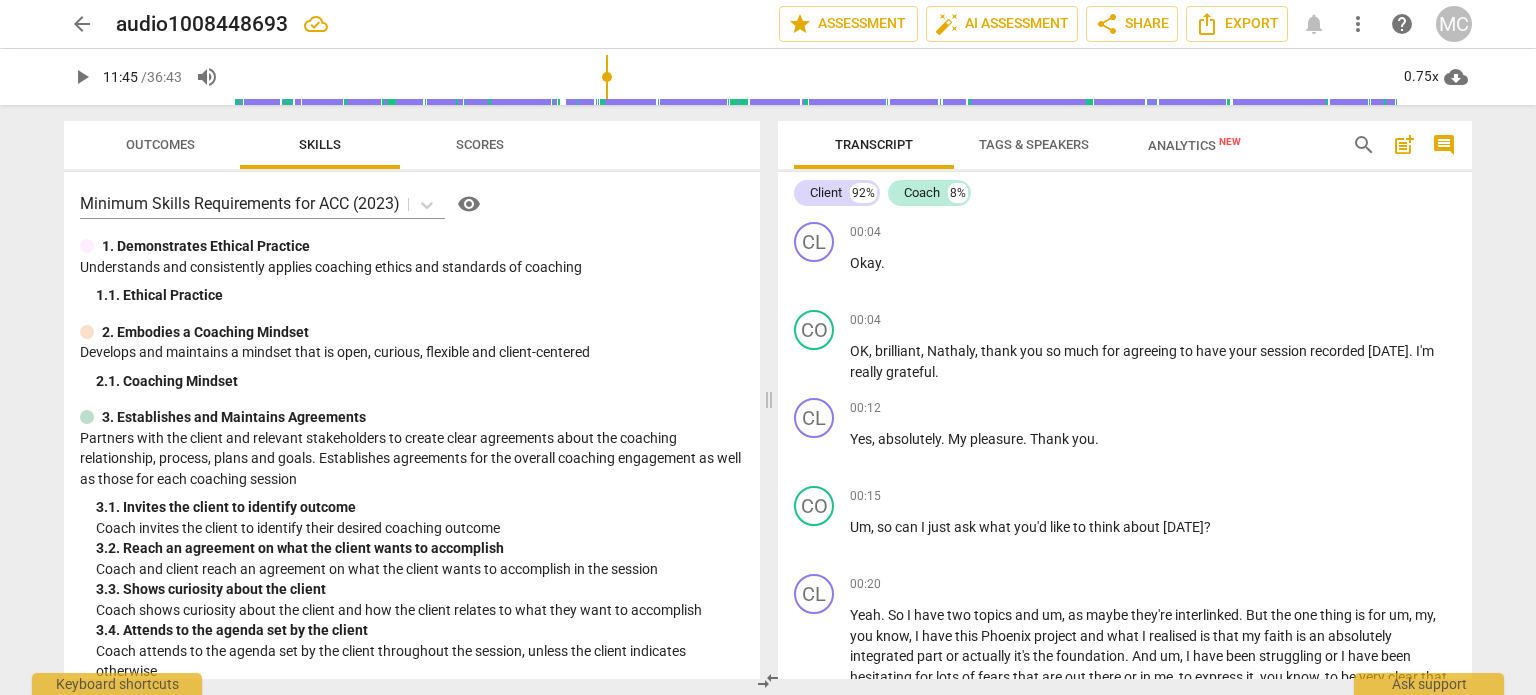 scroll, scrollTop: 0, scrollLeft: 0, axis: both 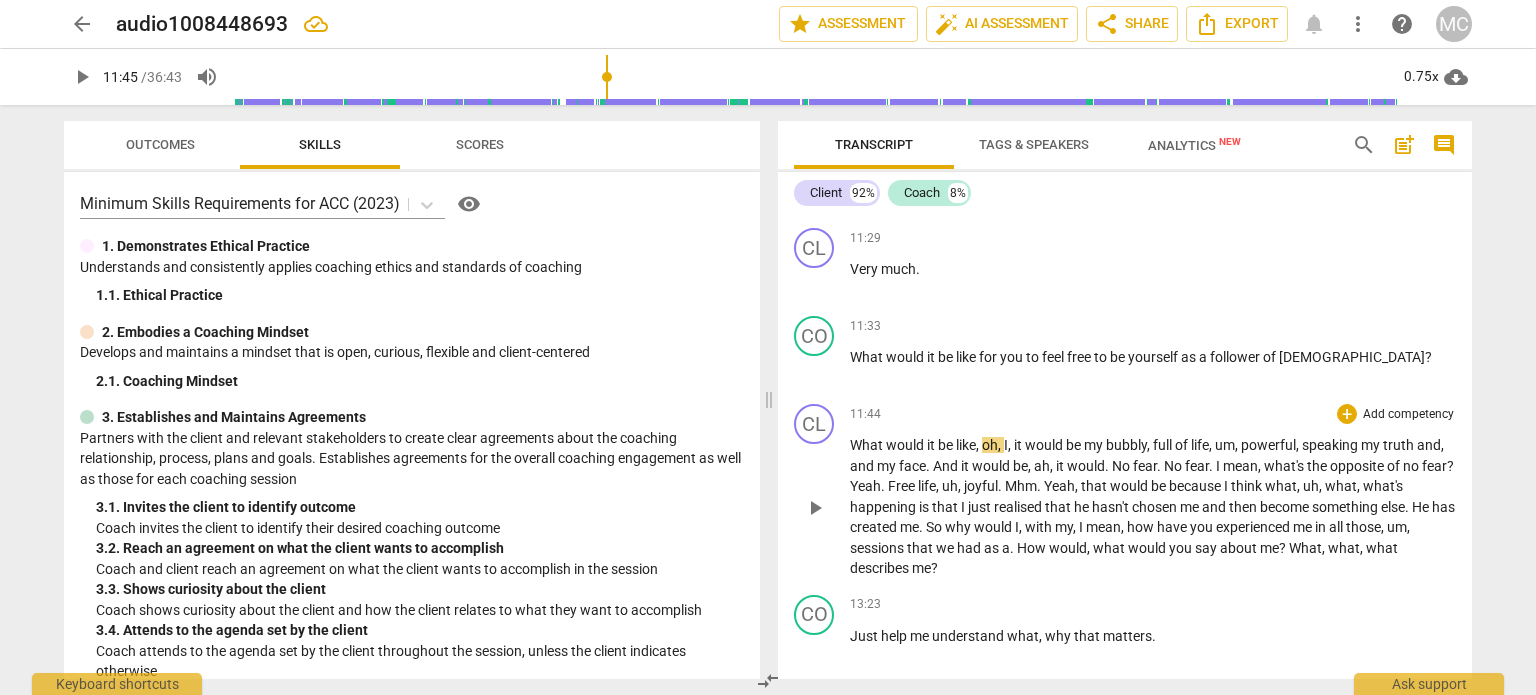 click on "play_arrow" at bounding box center [815, 508] 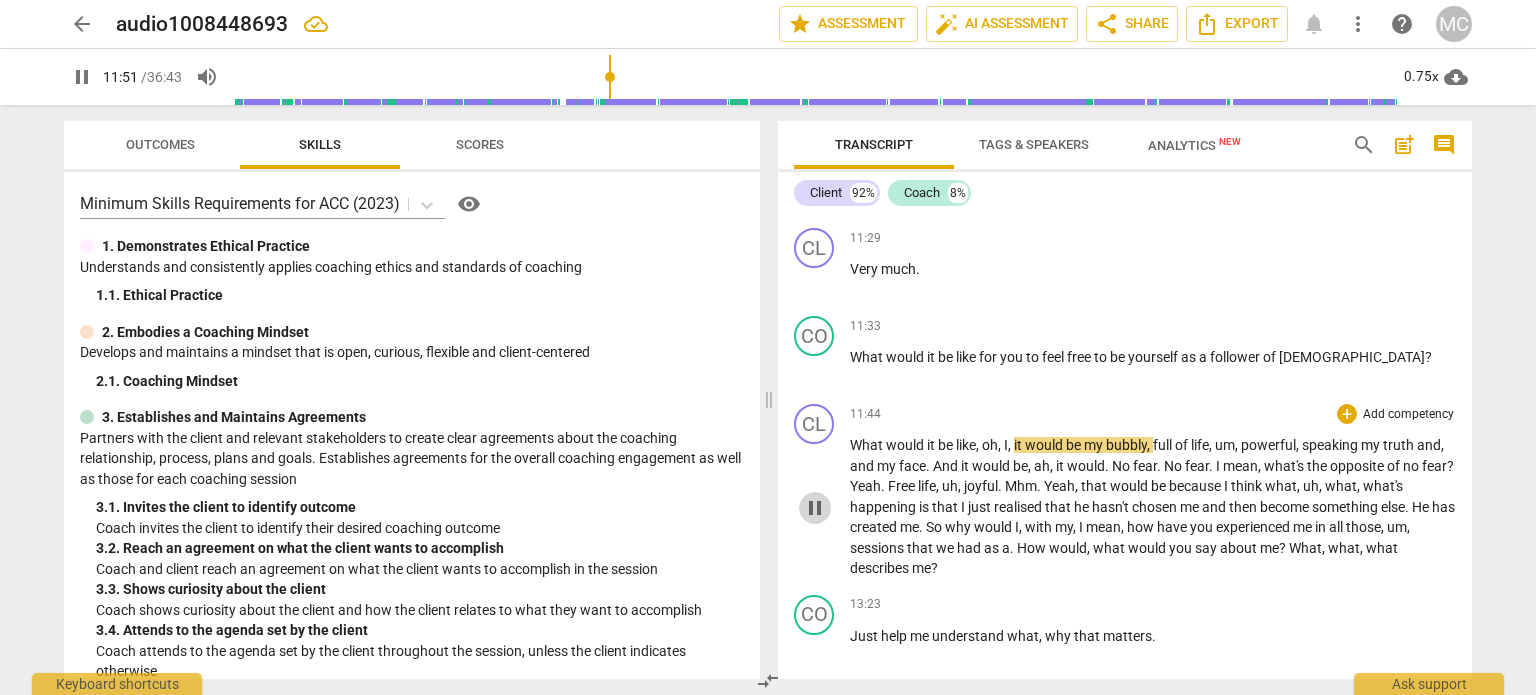 click on "pause" at bounding box center (815, 508) 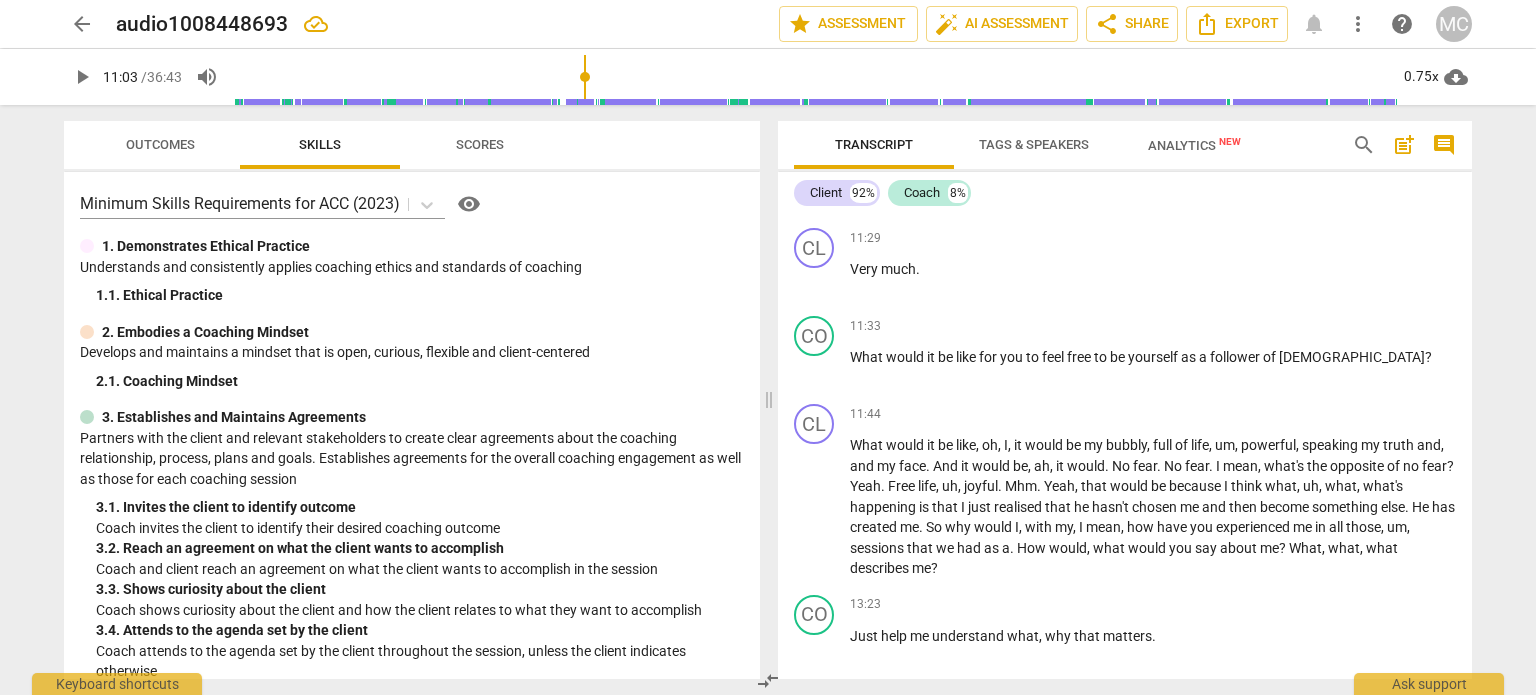 drag, startPoint x: 615, startPoint y: 77, endPoint x: 587, endPoint y: 75, distance: 28.071337 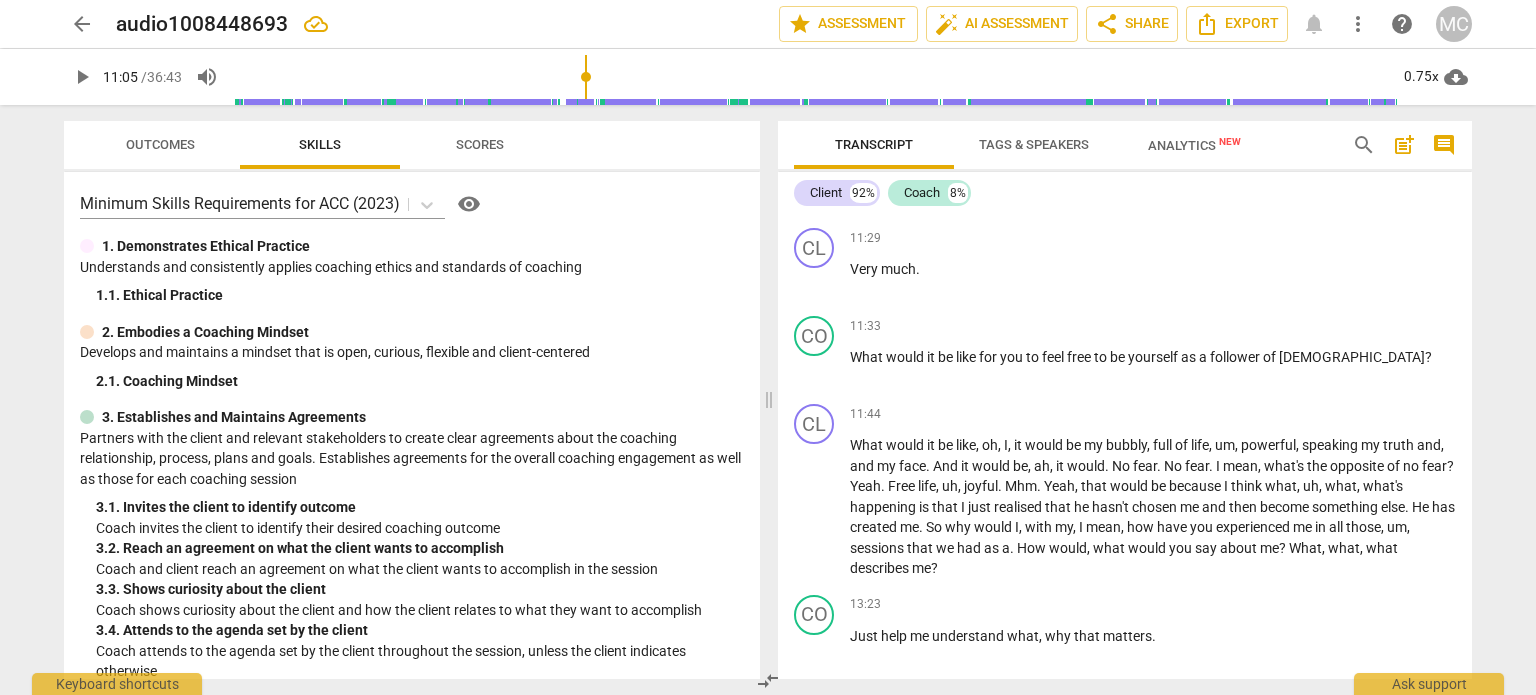 click on "play_arrow" at bounding box center [82, 77] 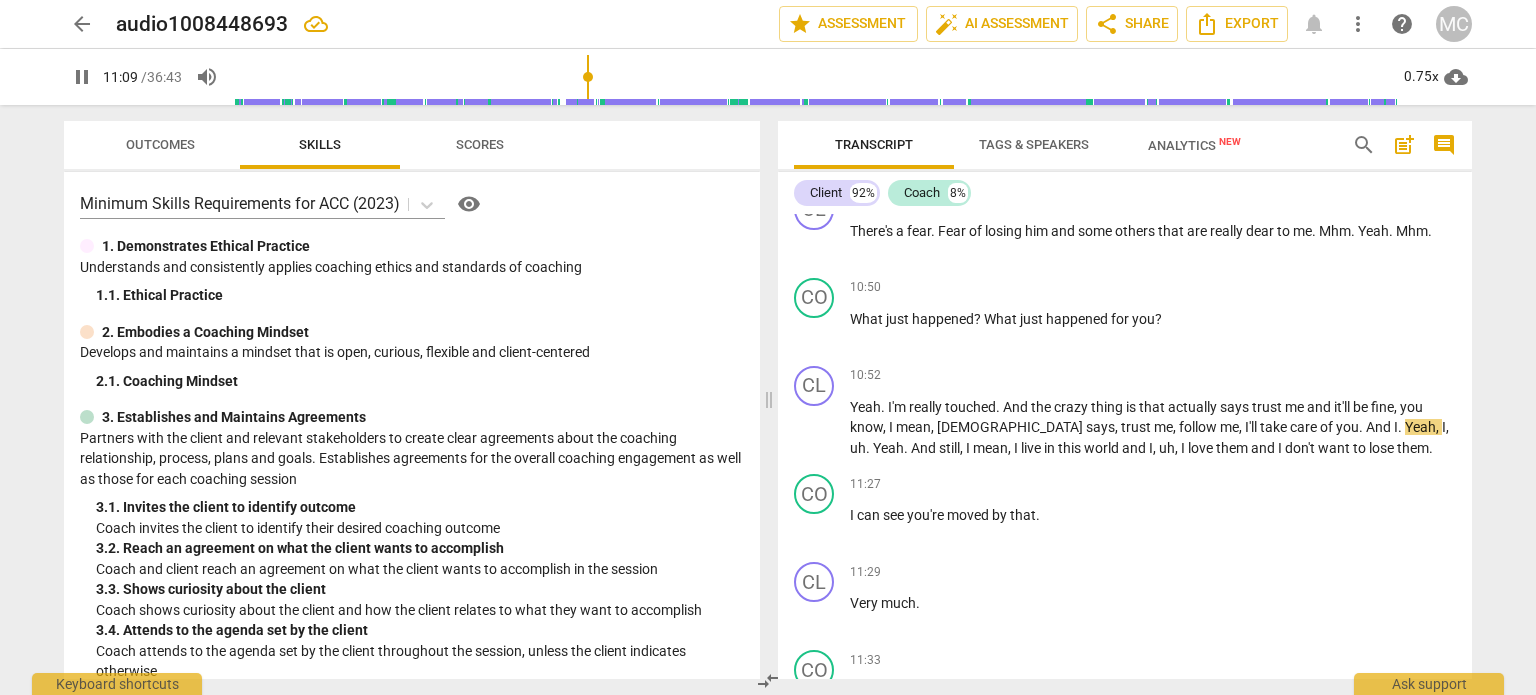 scroll, scrollTop: 3807, scrollLeft: 0, axis: vertical 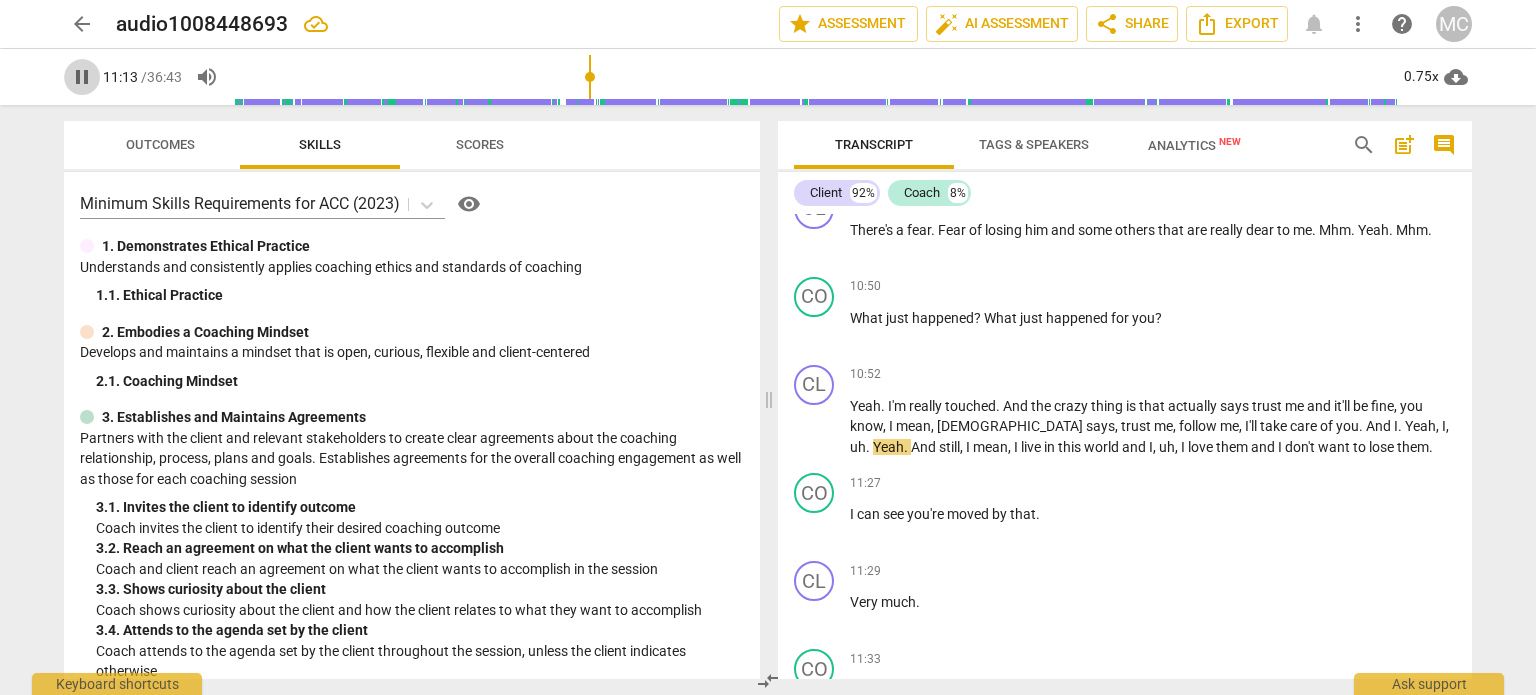 click on "pause" at bounding box center [82, 77] 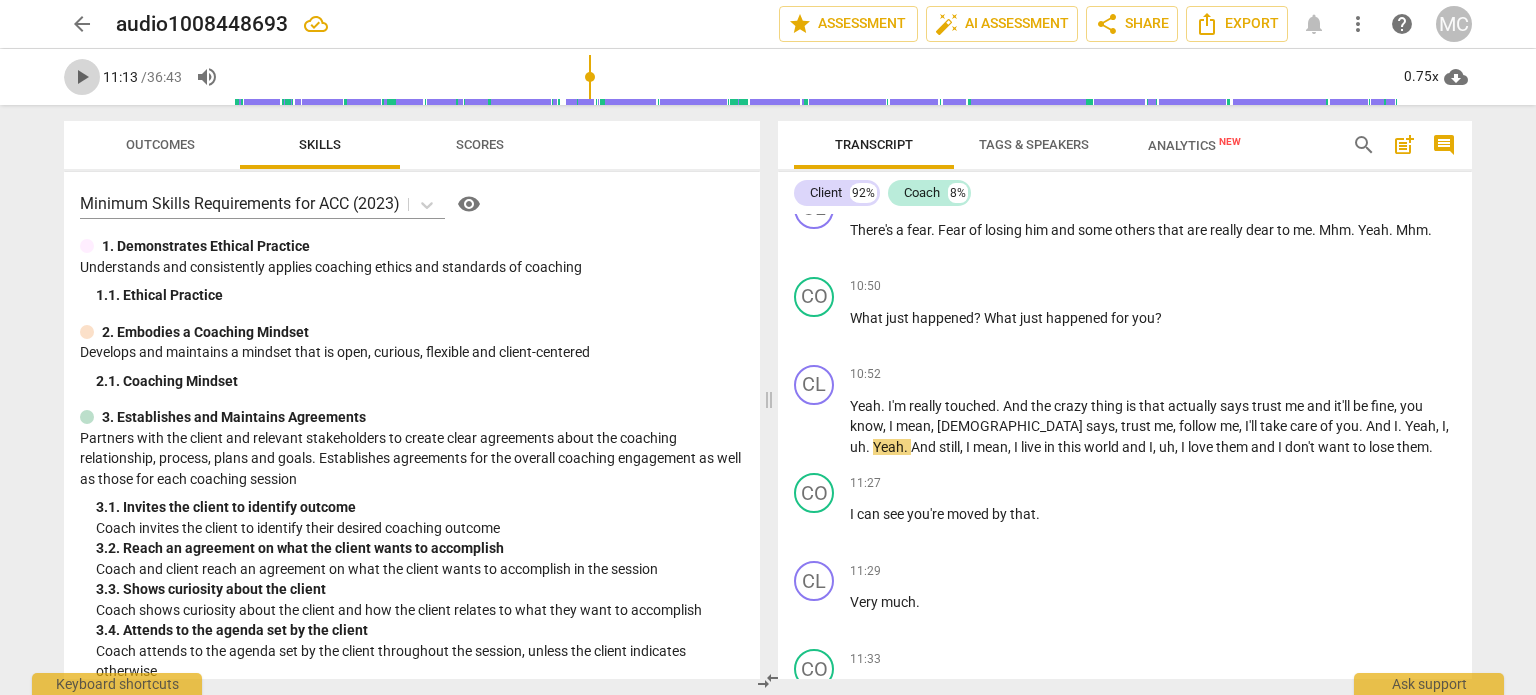 click on "play_arrow" at bounding box center [82, 77] 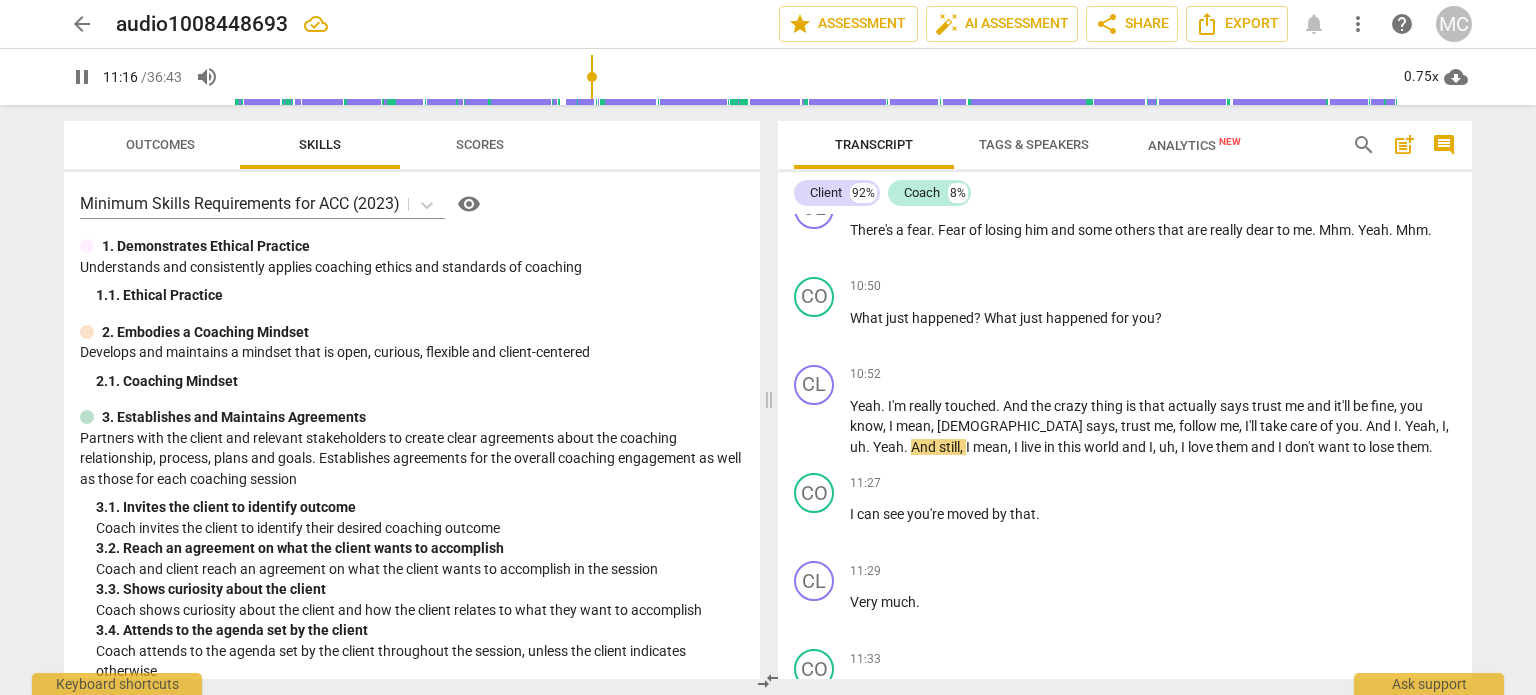 click on "pause" at bounding box center [82, 77] 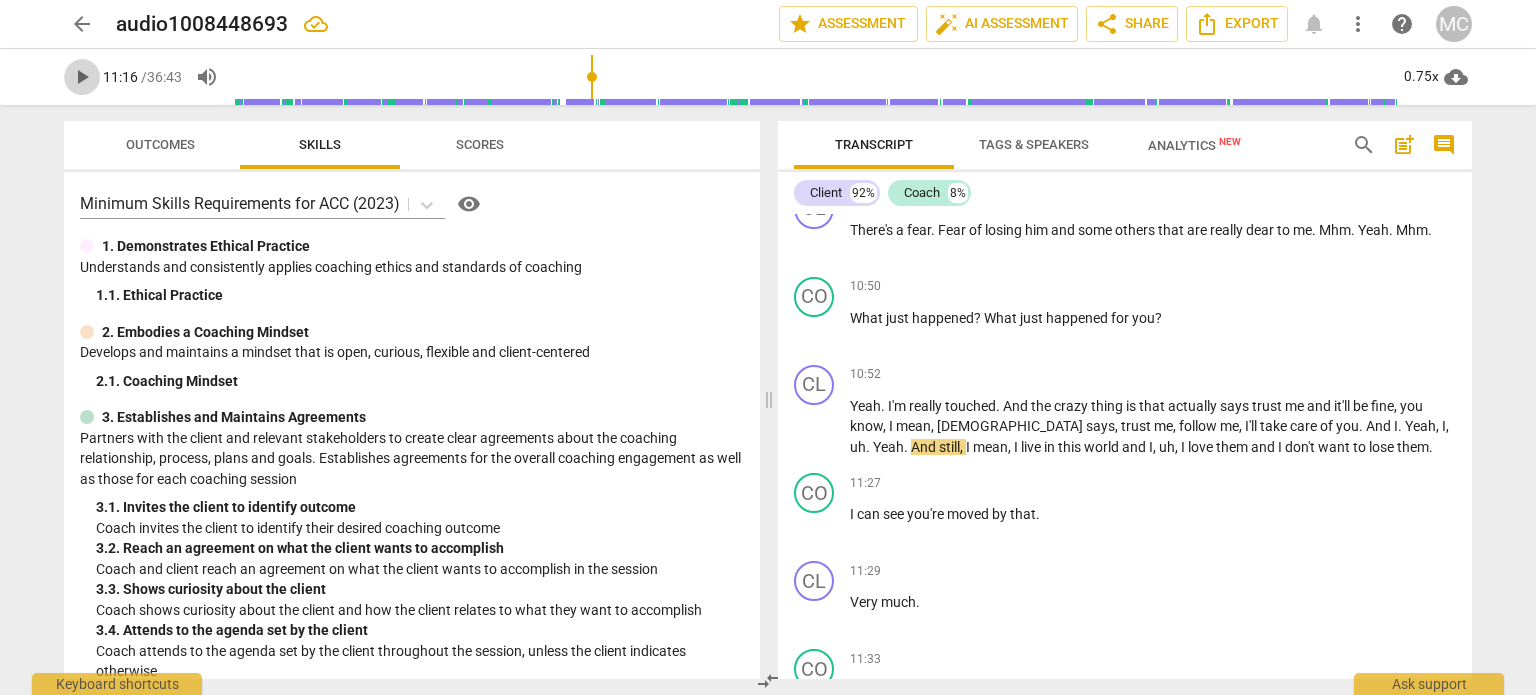 click on "play_arrow" at bounding box center (82, 77) 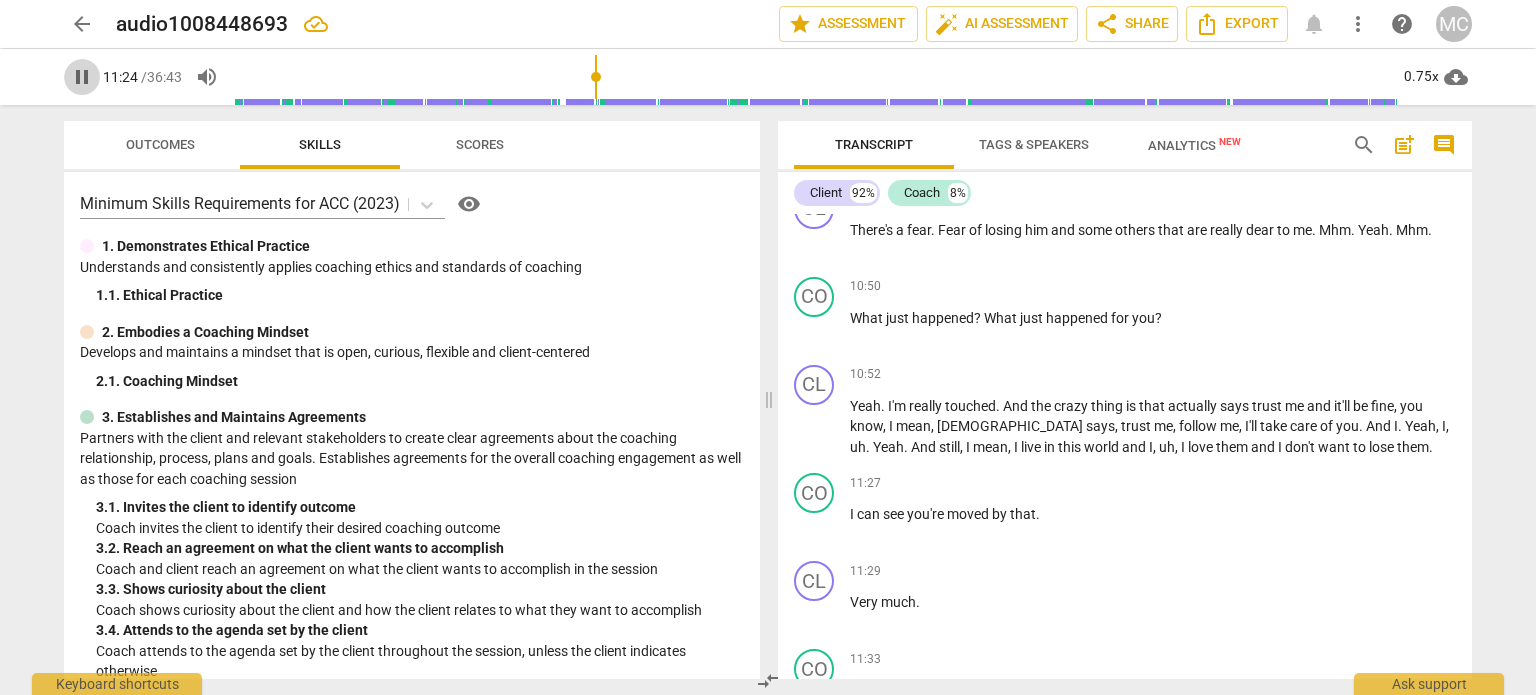 click on "pause" at bounding box center (82, 77) 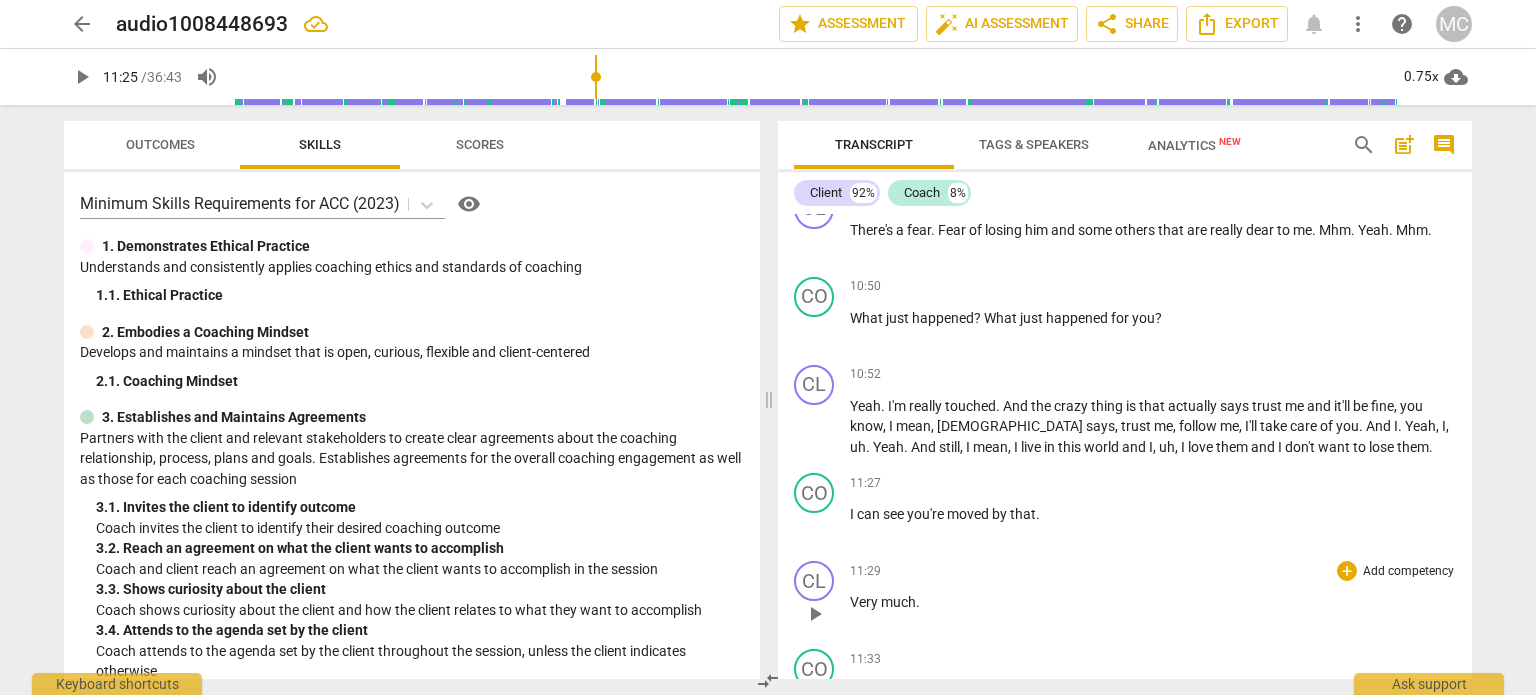 click on "11:29 + Add competency keyboard_arrow_right Very   much ." at bounding box center (1153, 597) 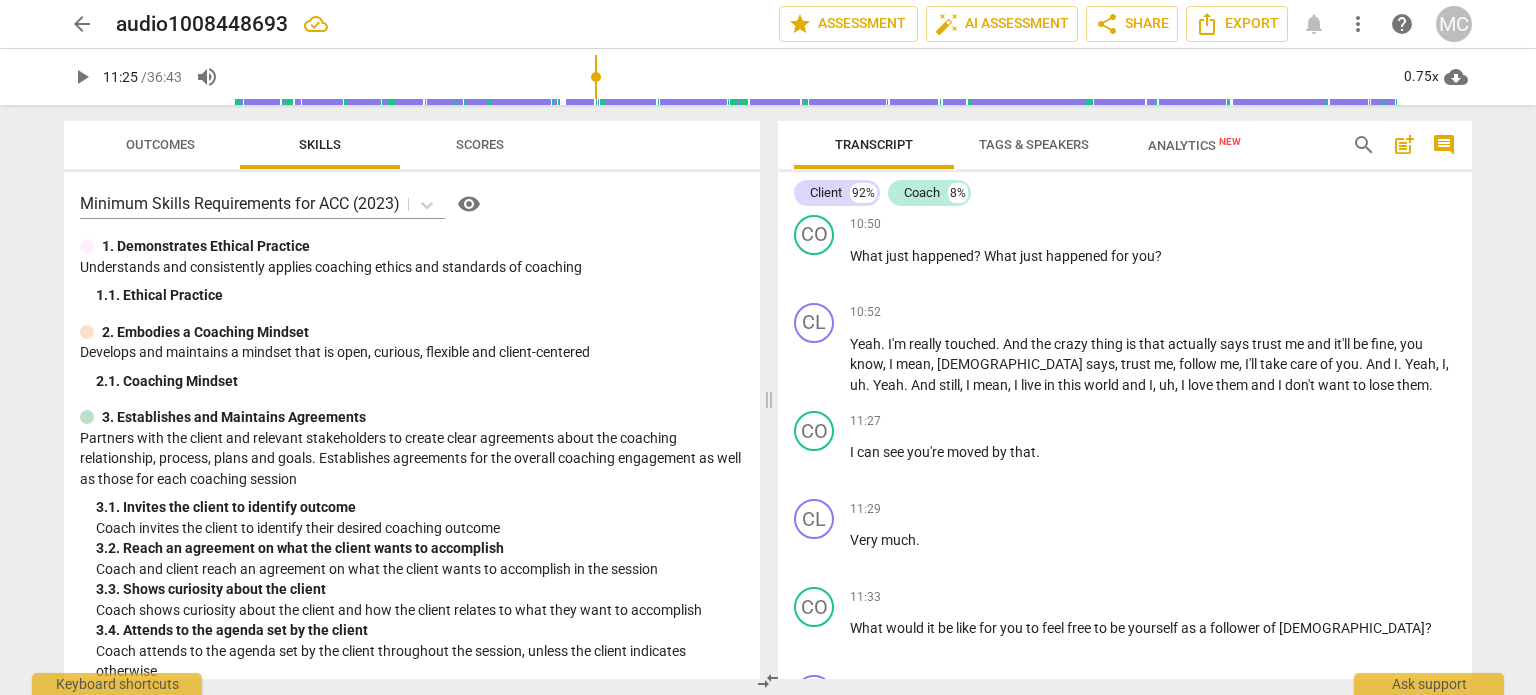 scroll, scrollTop: 3838, scrollLeft: 0, axis: vertical 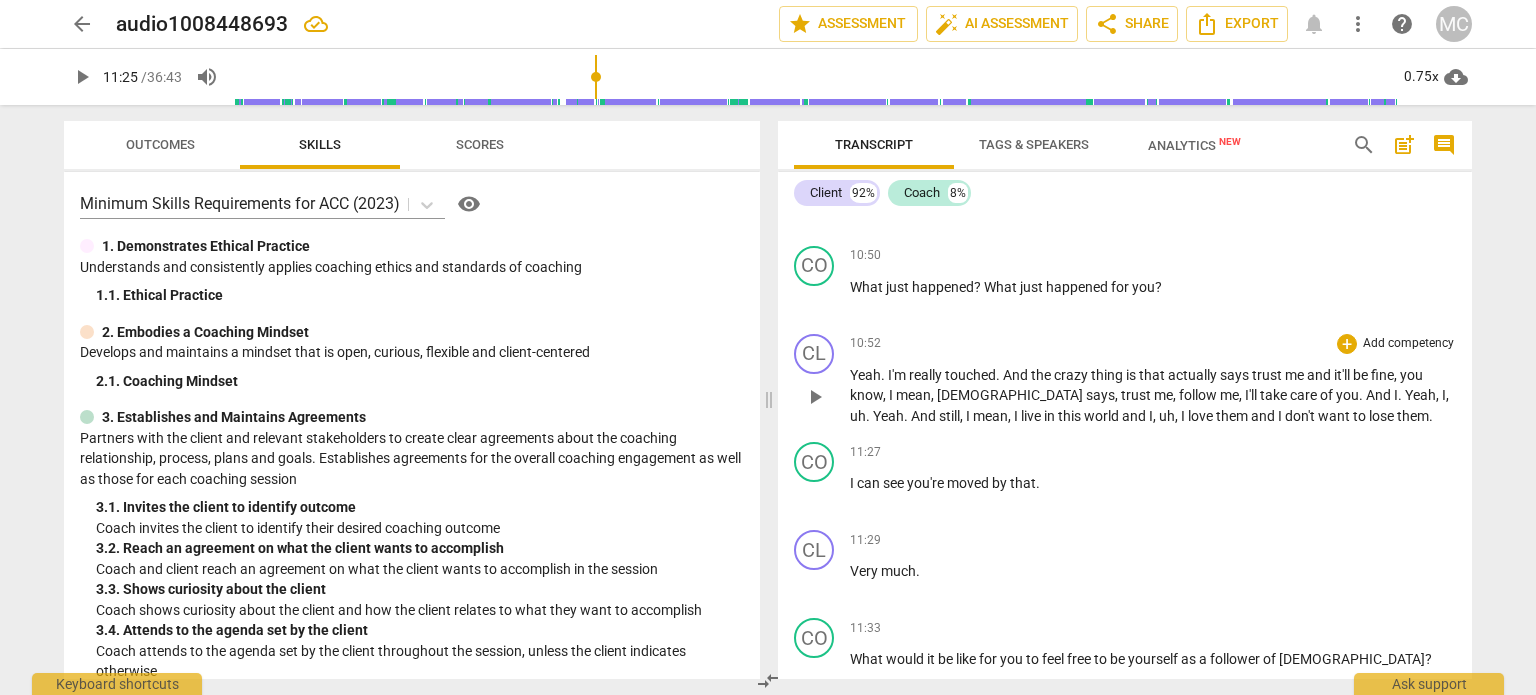 click on "play_arrow pause" at bounding box center [824, 397] 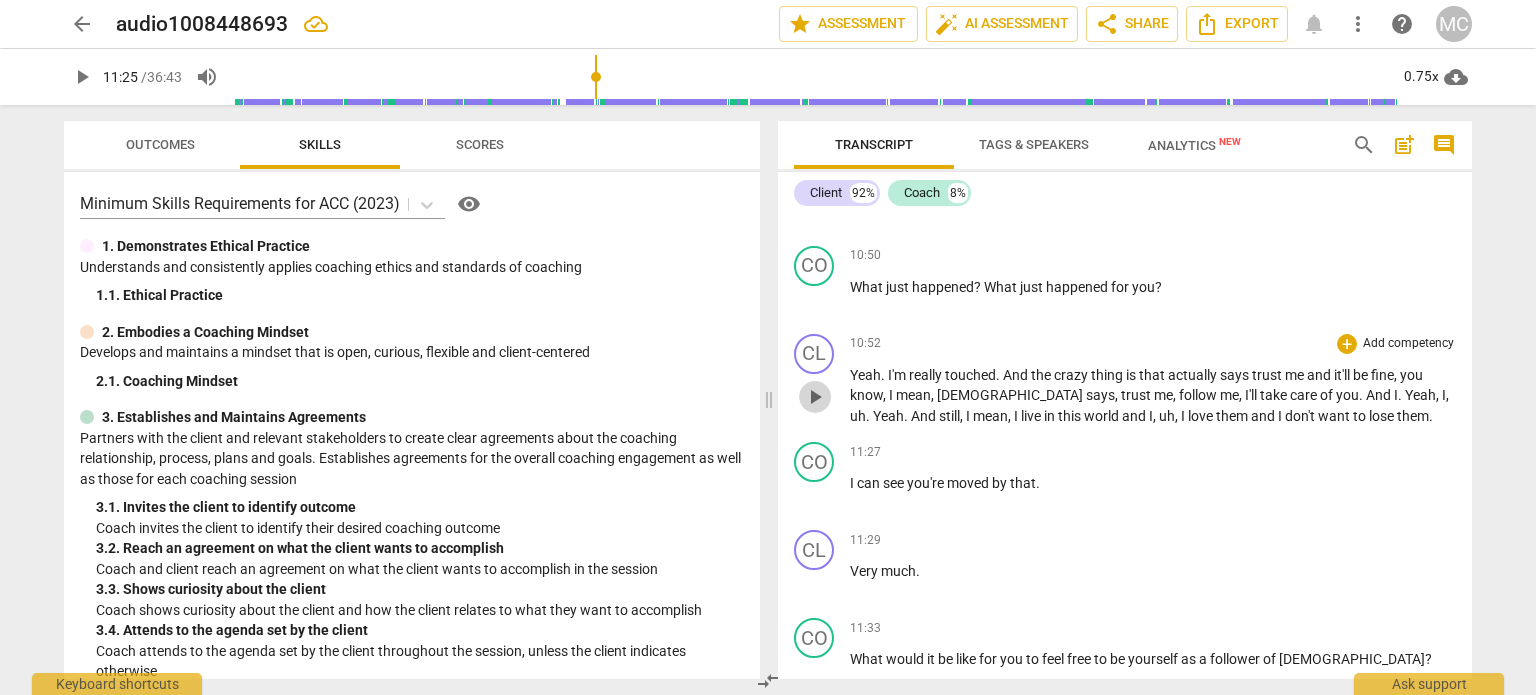 click on "play_arrow" at bounding box center (815, 397) 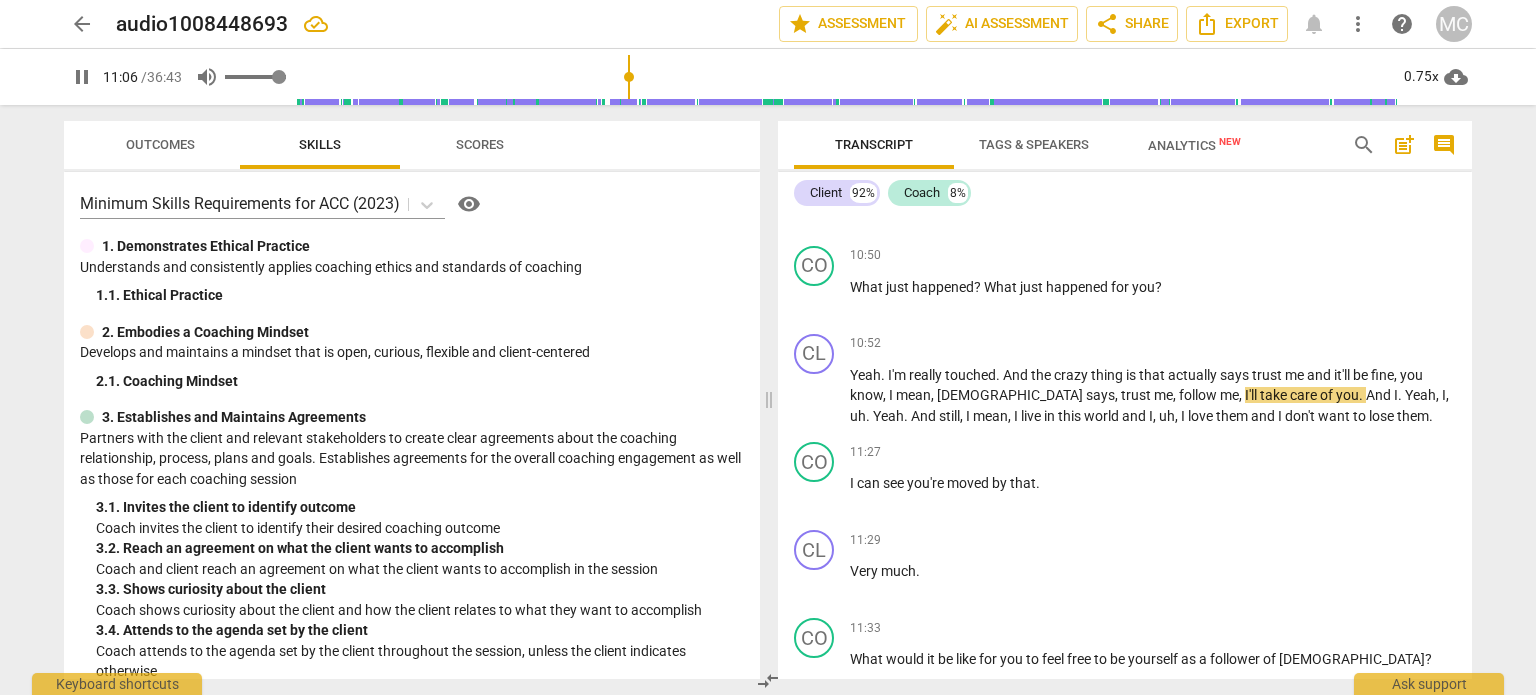 type on "667" 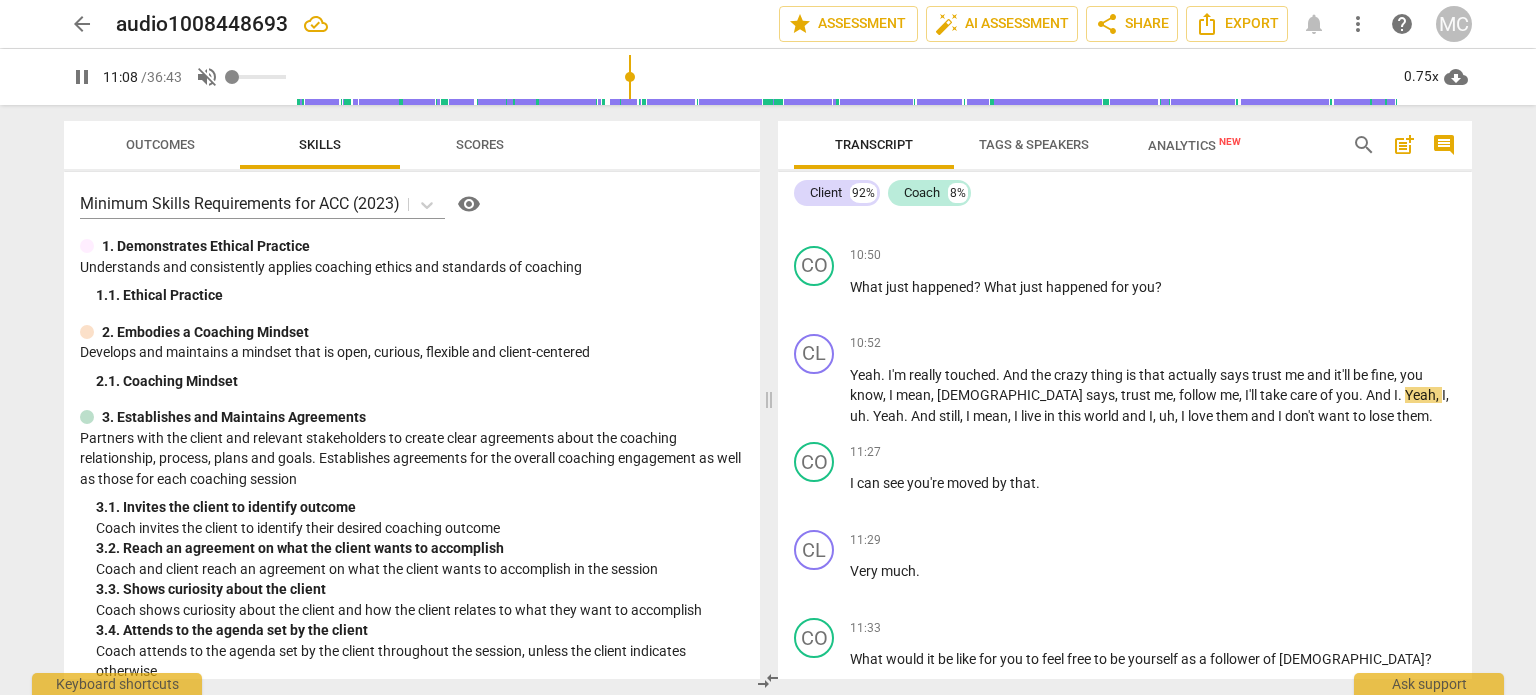 type on "668" 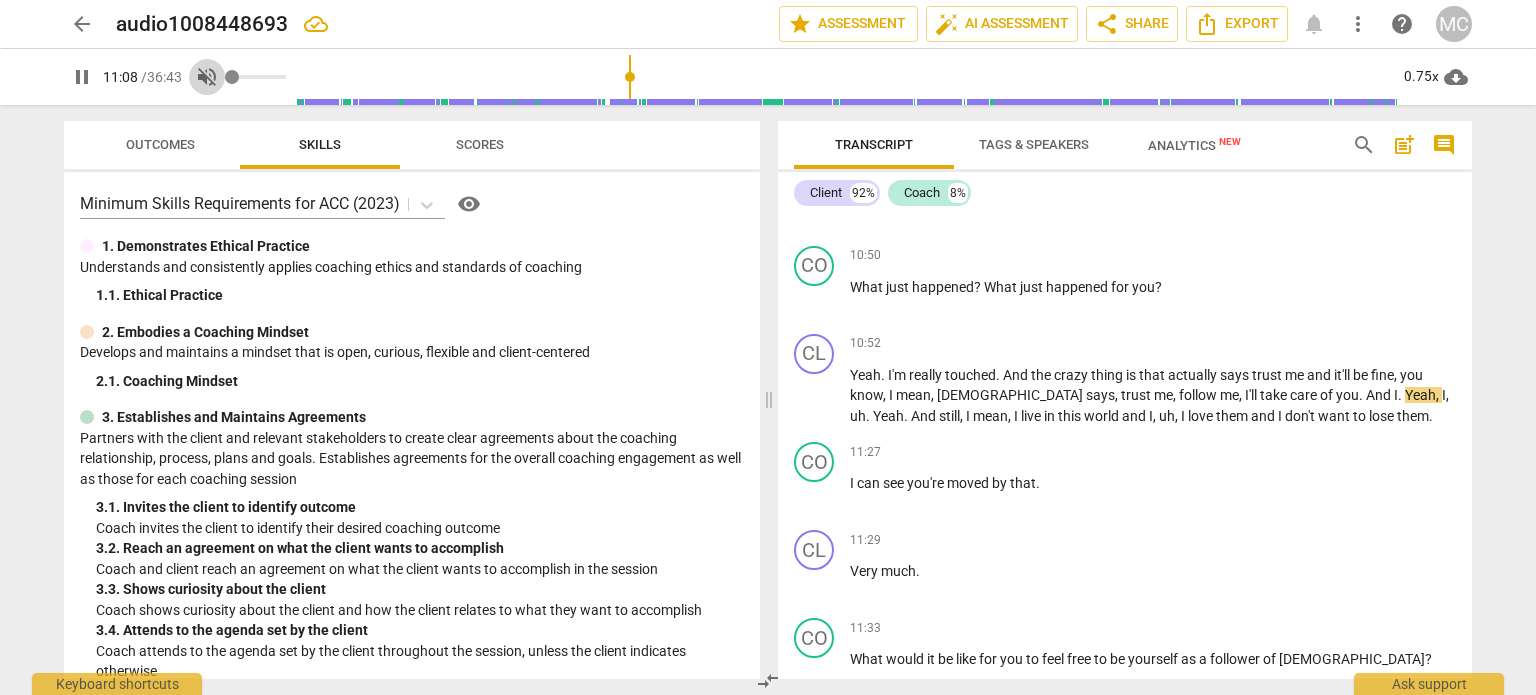 click on "volume_off" at bounding box center (207, 77) 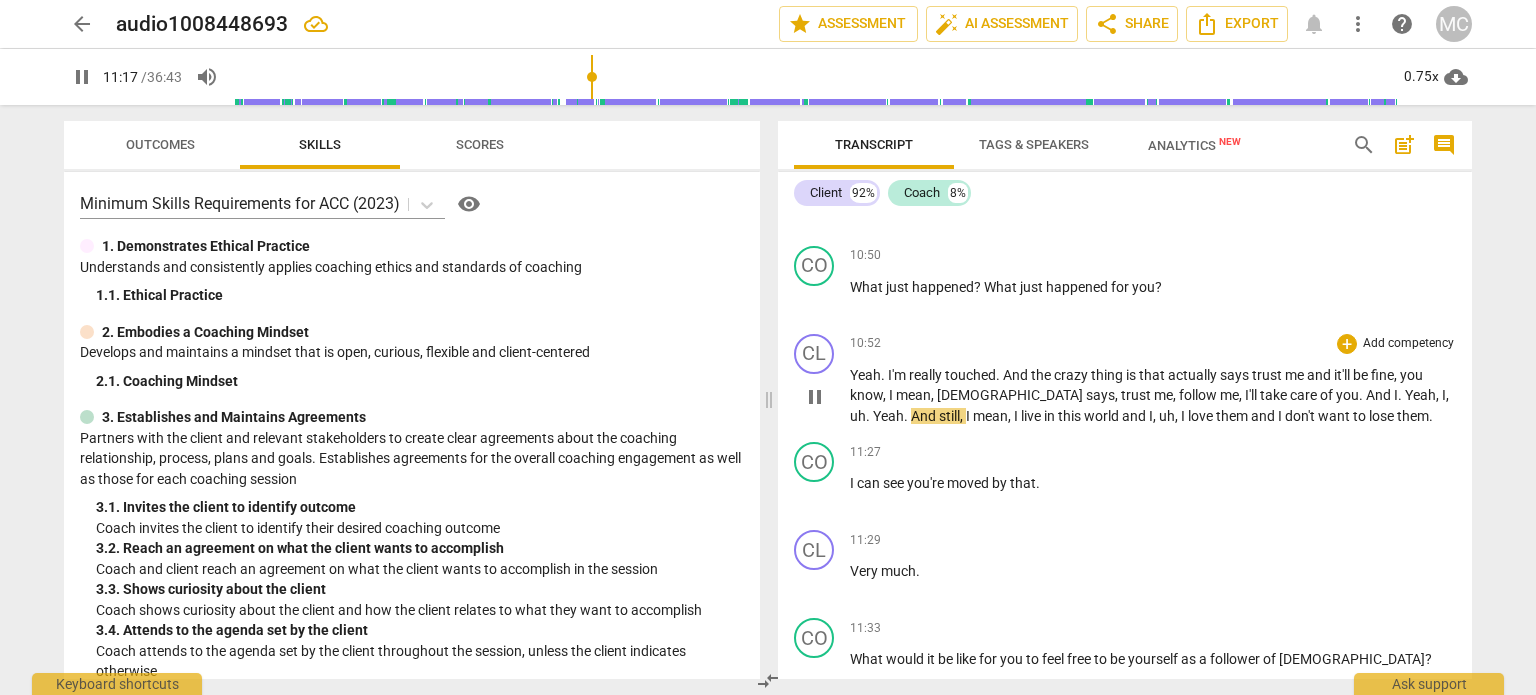 click on "pause" at bounding box center (815, 397) 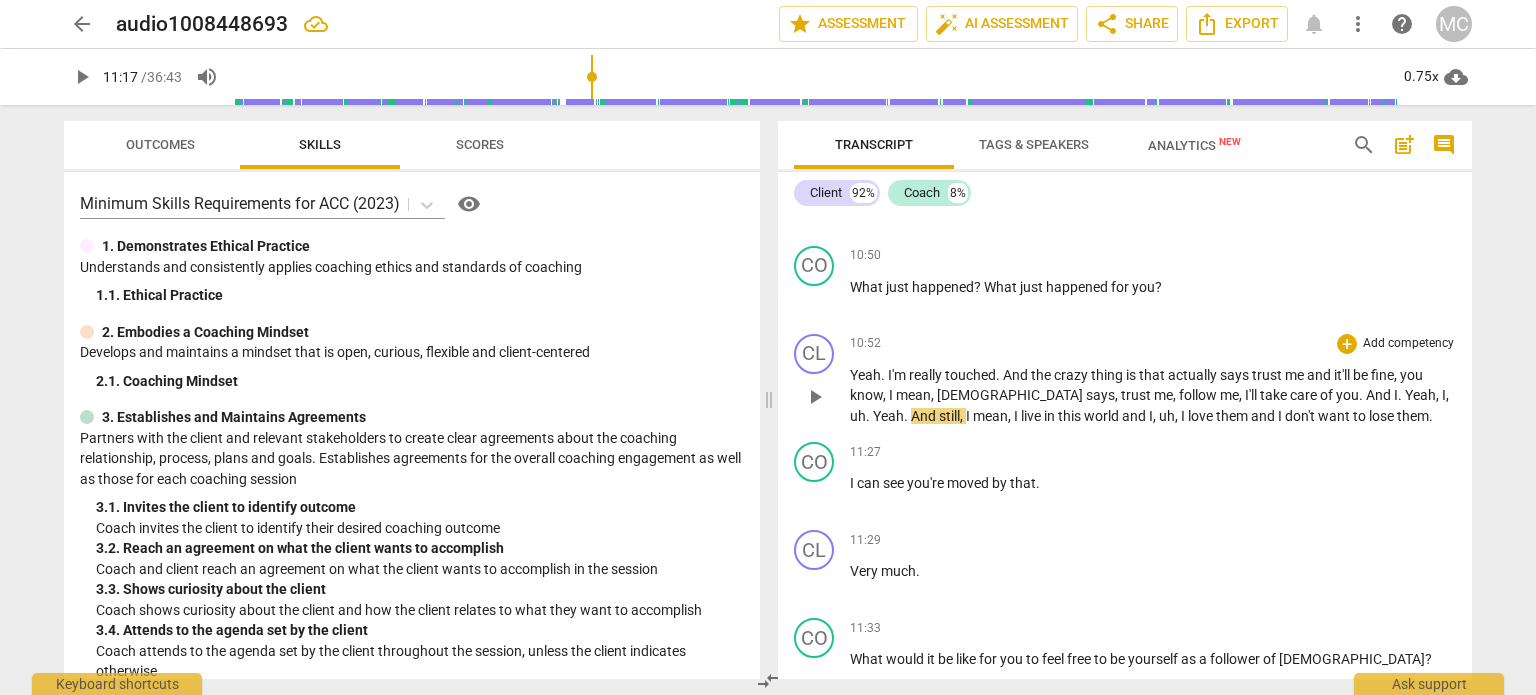 type on "677" 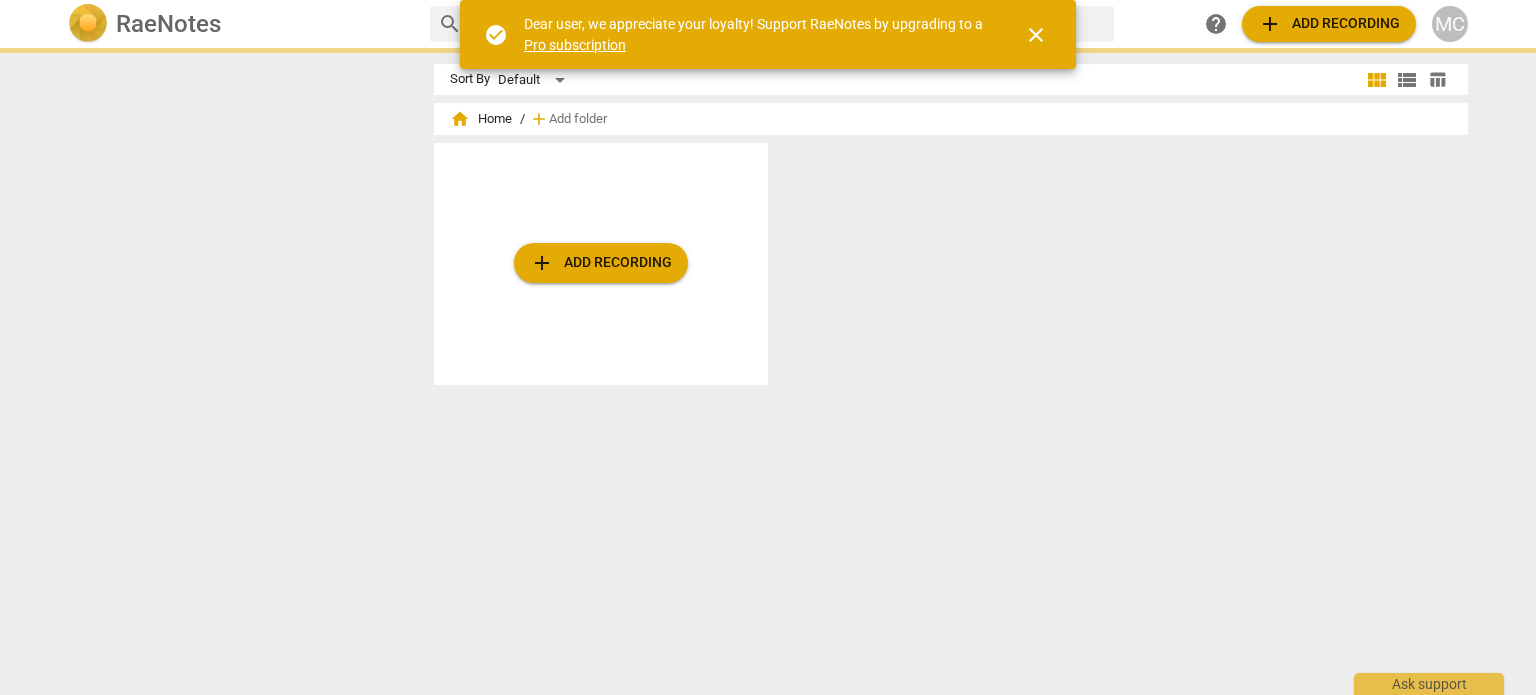 scroll, scrollTop: 0, scrollLeft: 0, axis: both 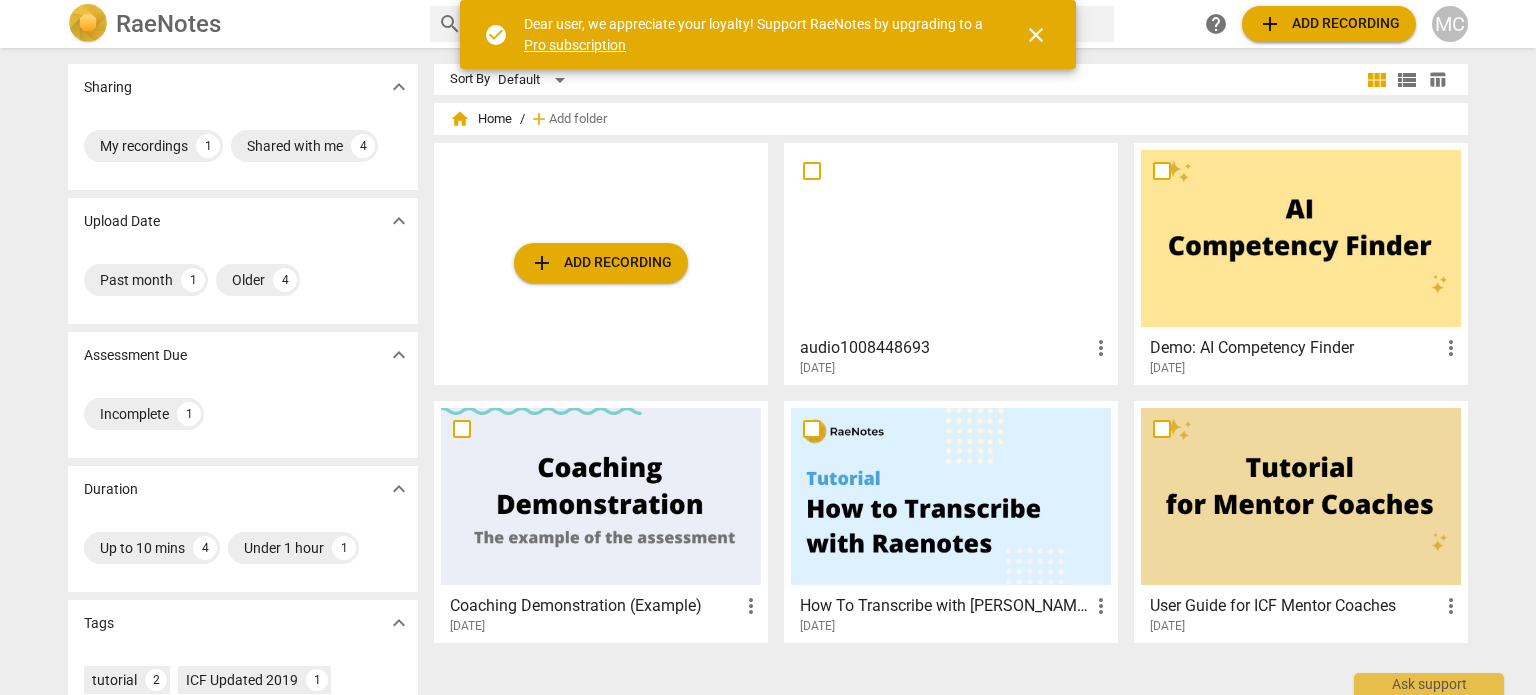 click at bounding box center (951, 238) 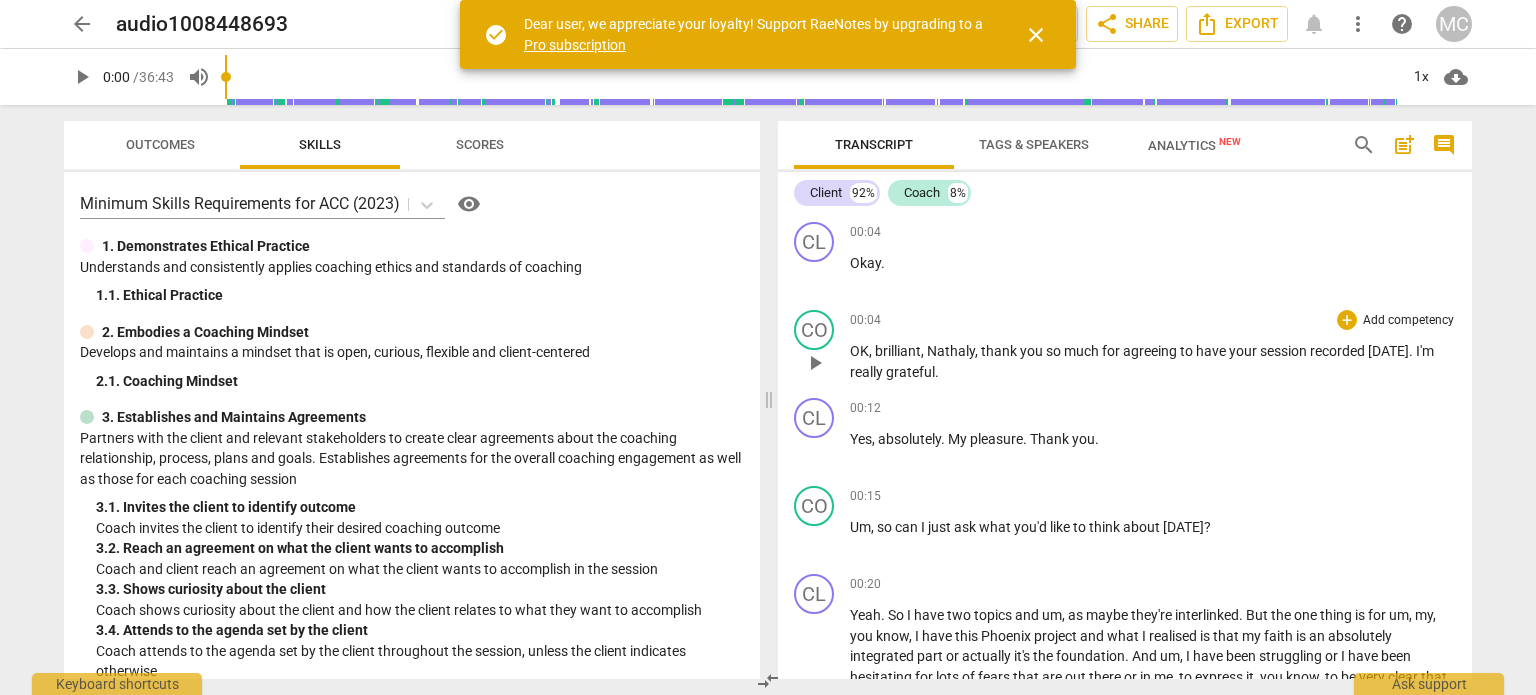 click on "OK" at bounding box center [859, 351] 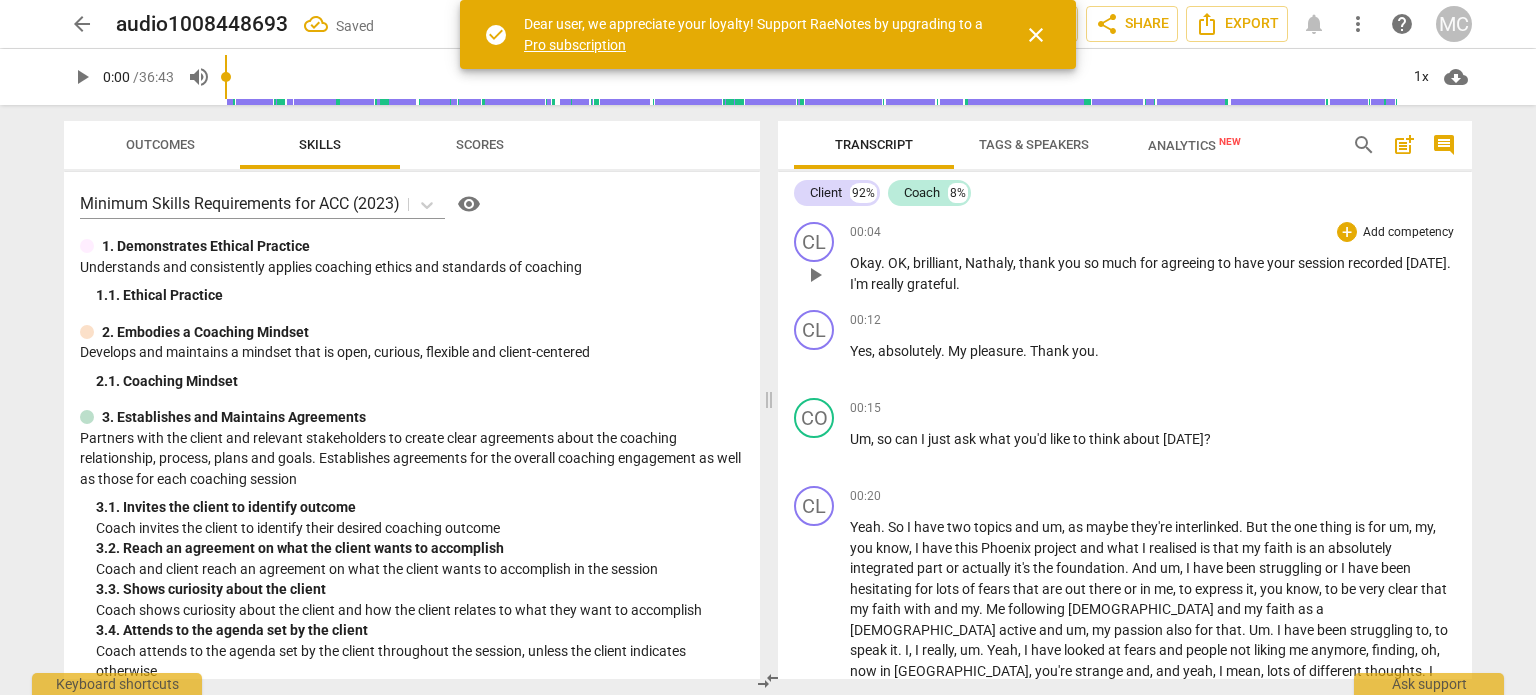 click on "OK" at bounding box center [897, 263] 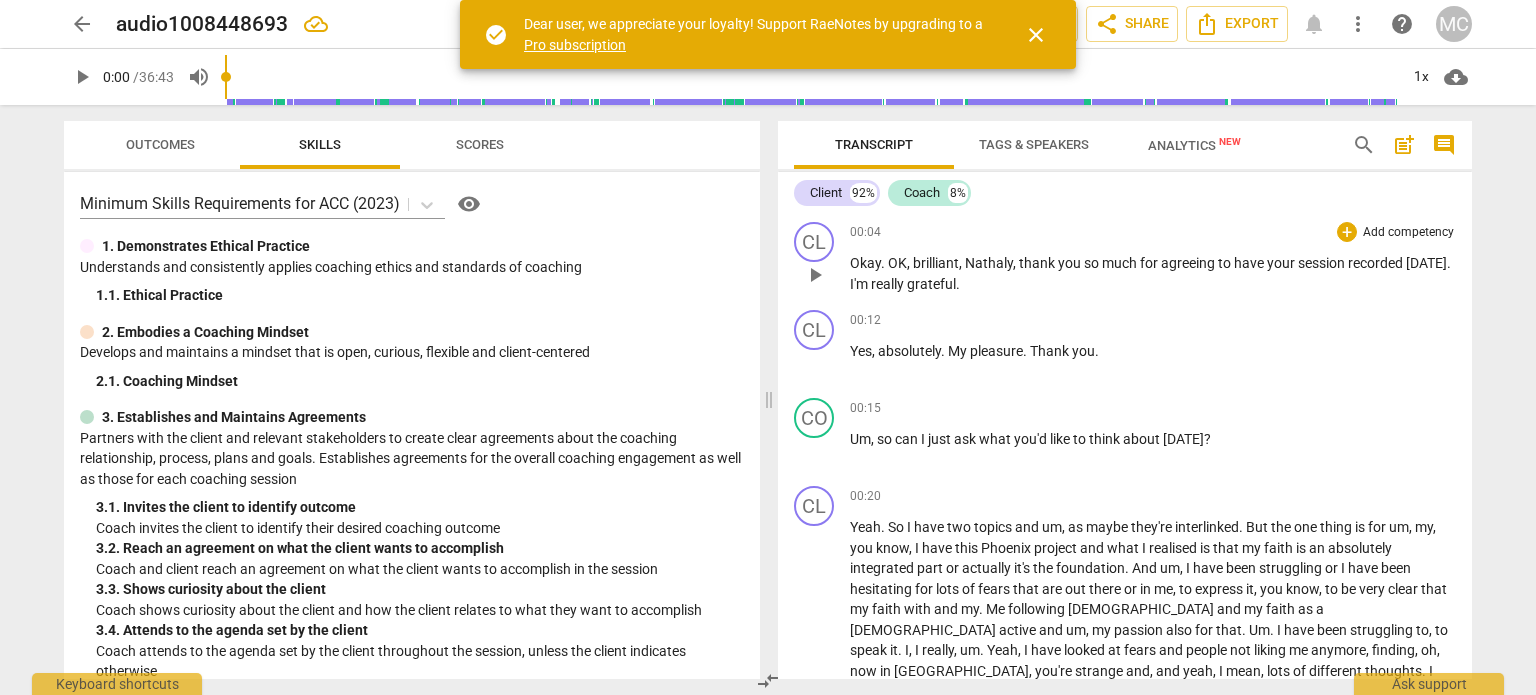type 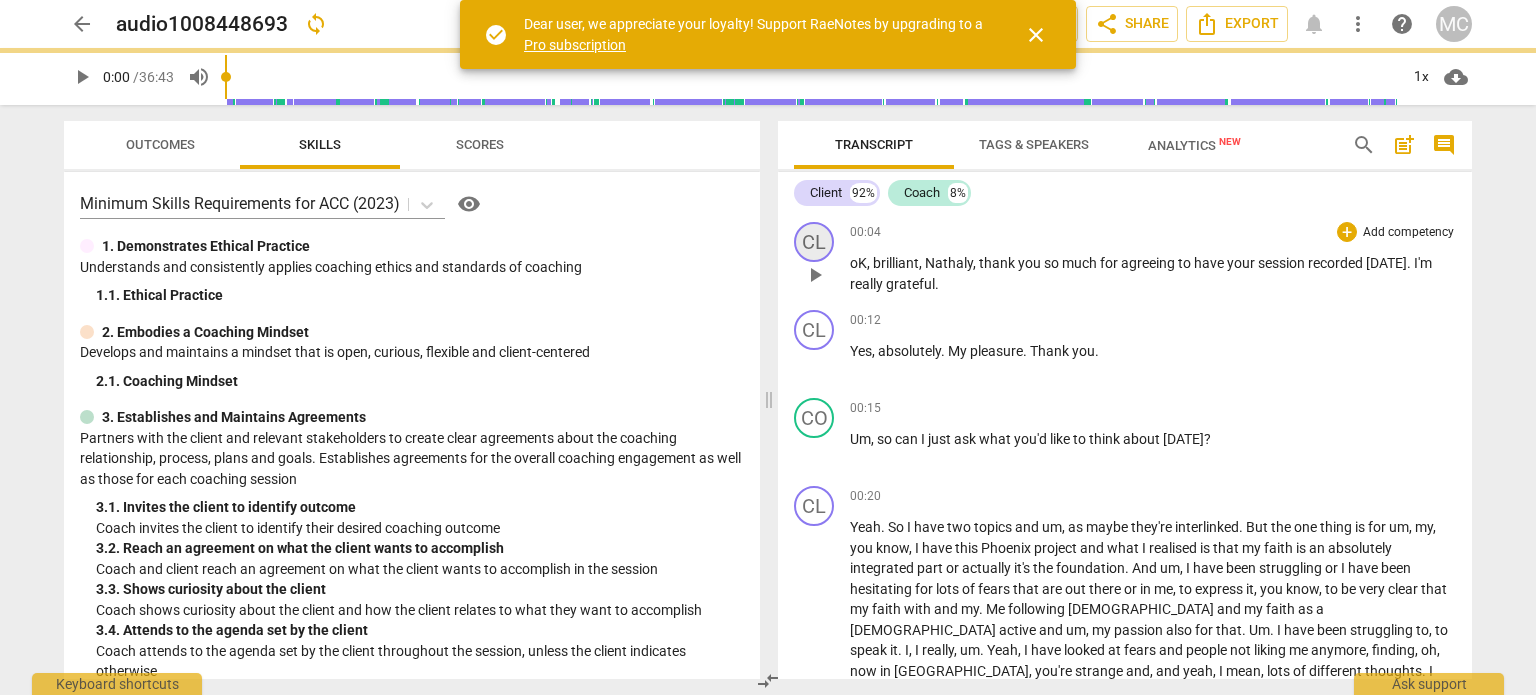 click on "CL" at bounding box center [814, 242] 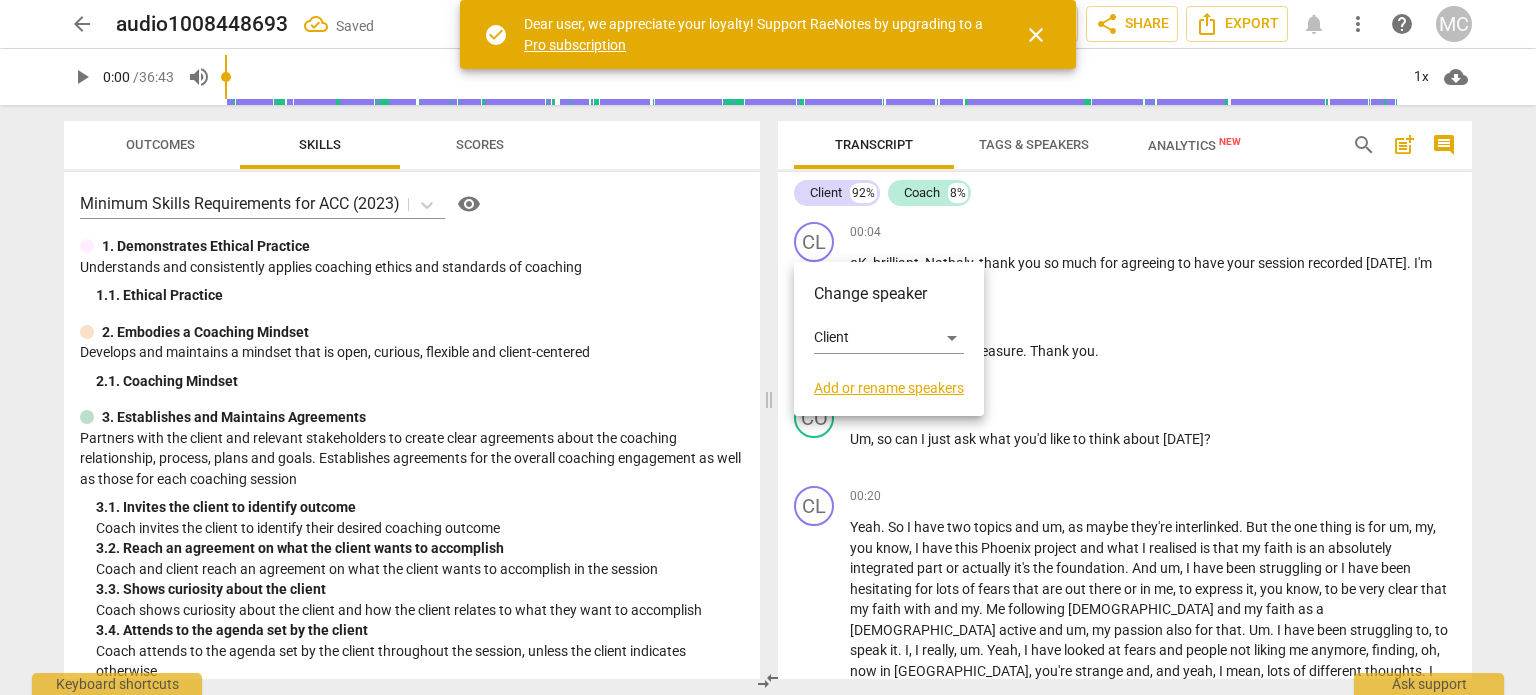 click on "Change speaker" at bounding box center [889, 294] 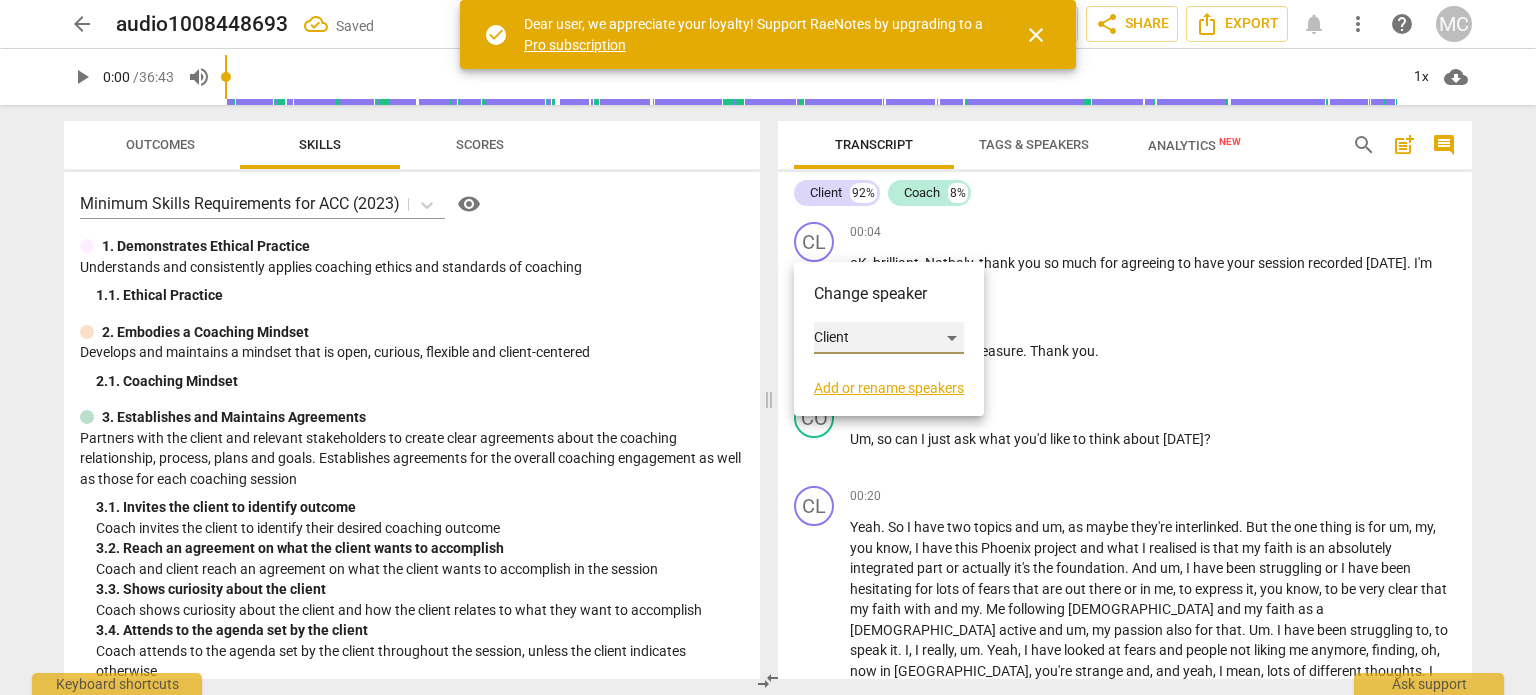 click on "Client" at bounding box center (889, 338) 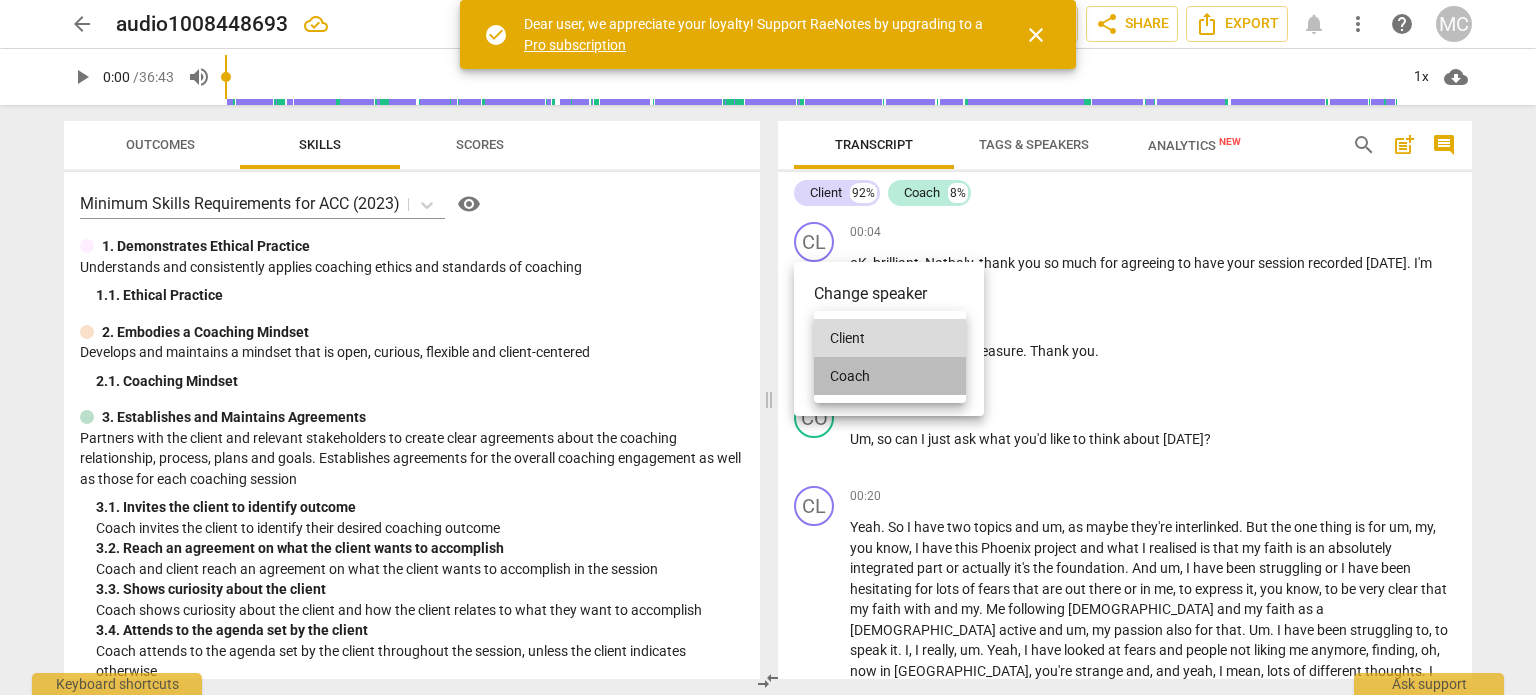 click on "Coach" at bounding box center (890, 376) 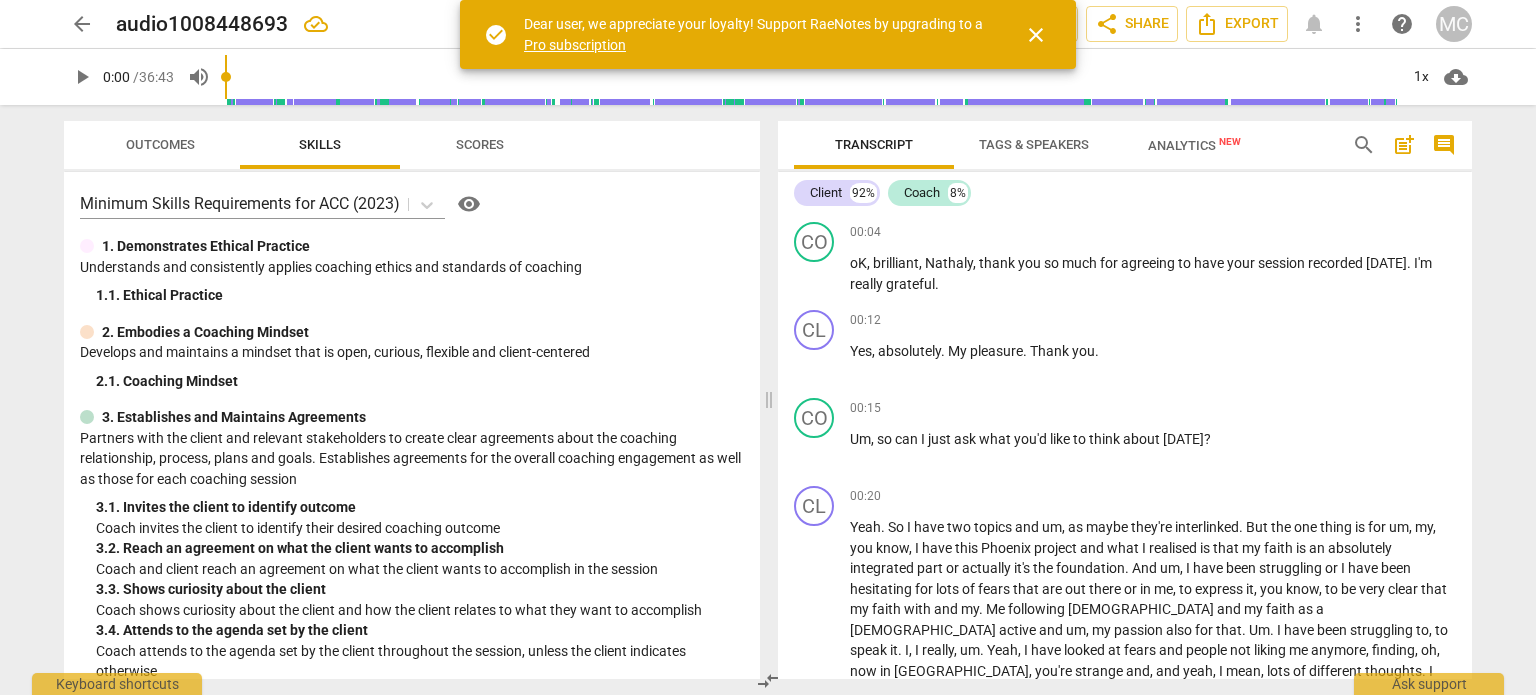 click on "play_arrow" at bounding box center [82, 77] 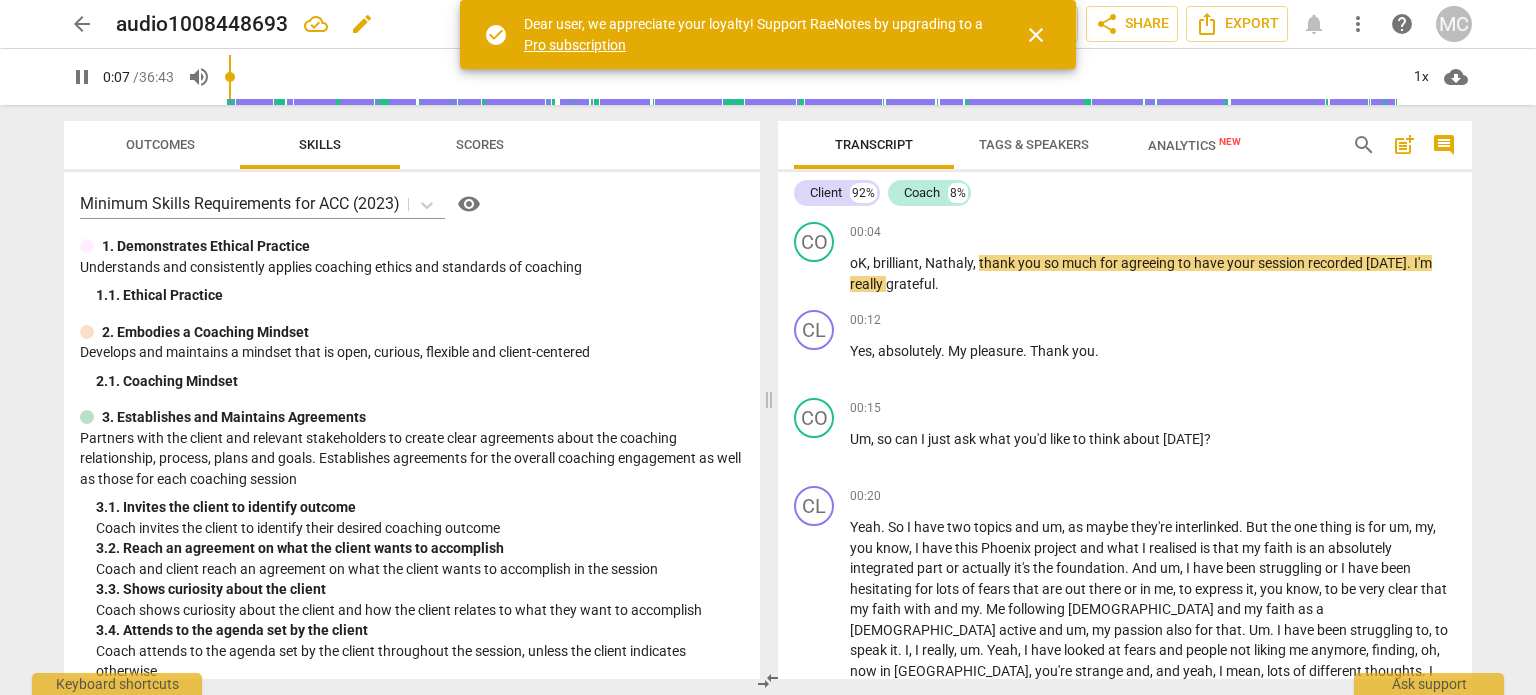 type on "7" 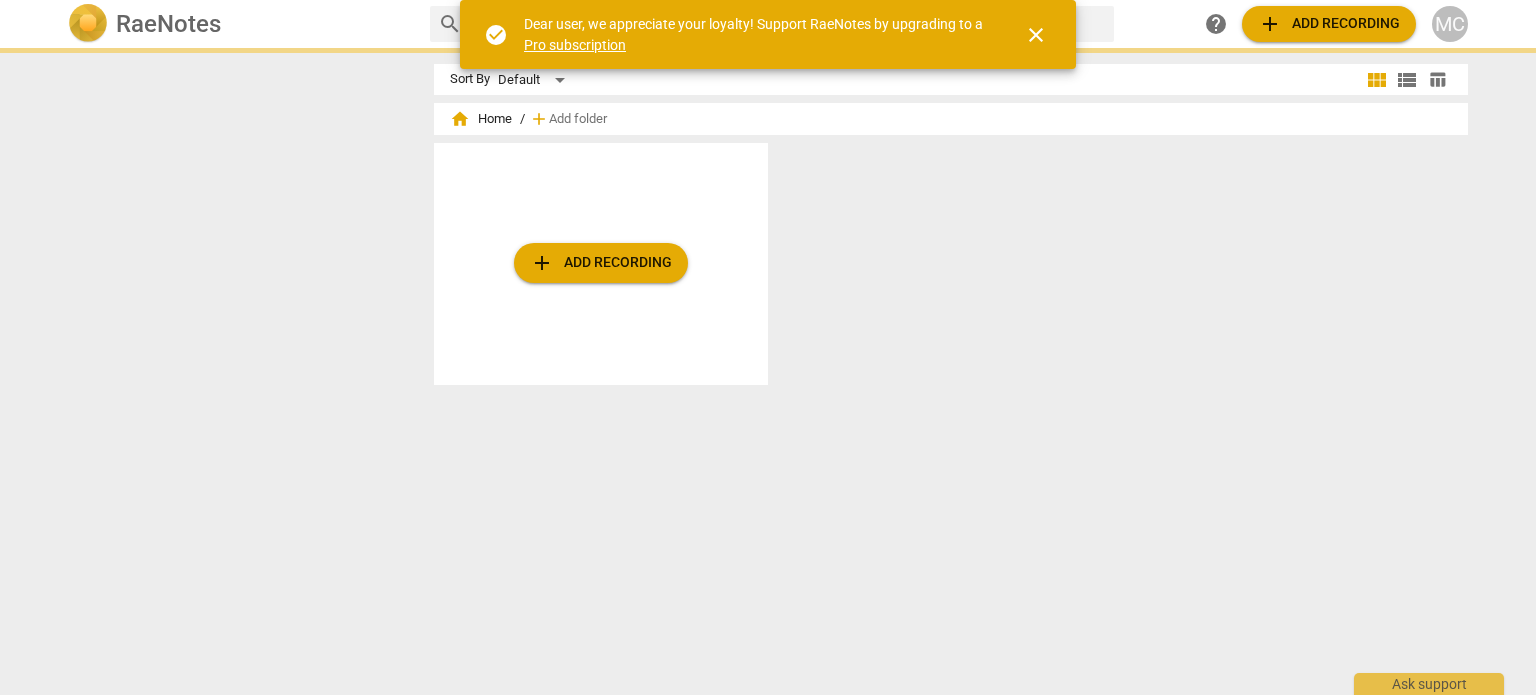 scroll, scrollTop: 0, scrollLeft: 0, axis: both 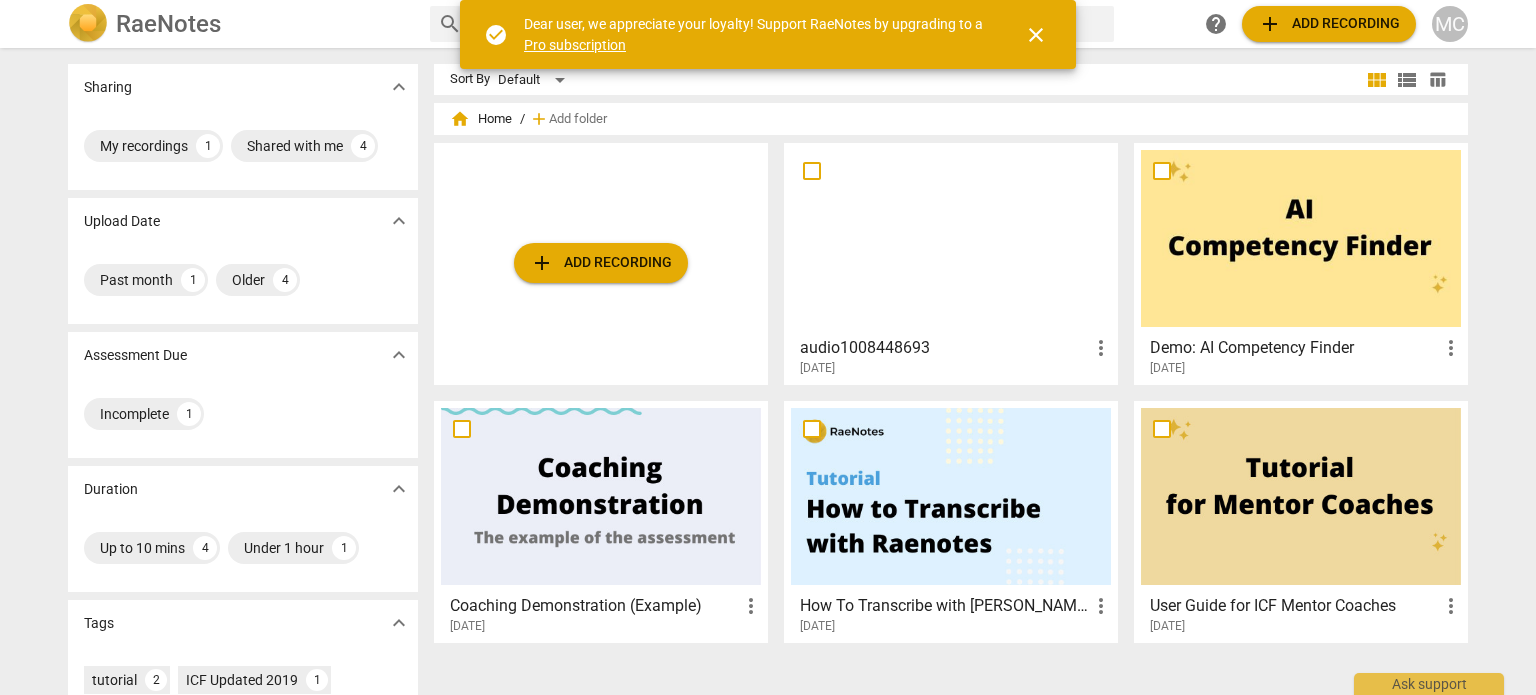 click at bounding box center (951, 238) 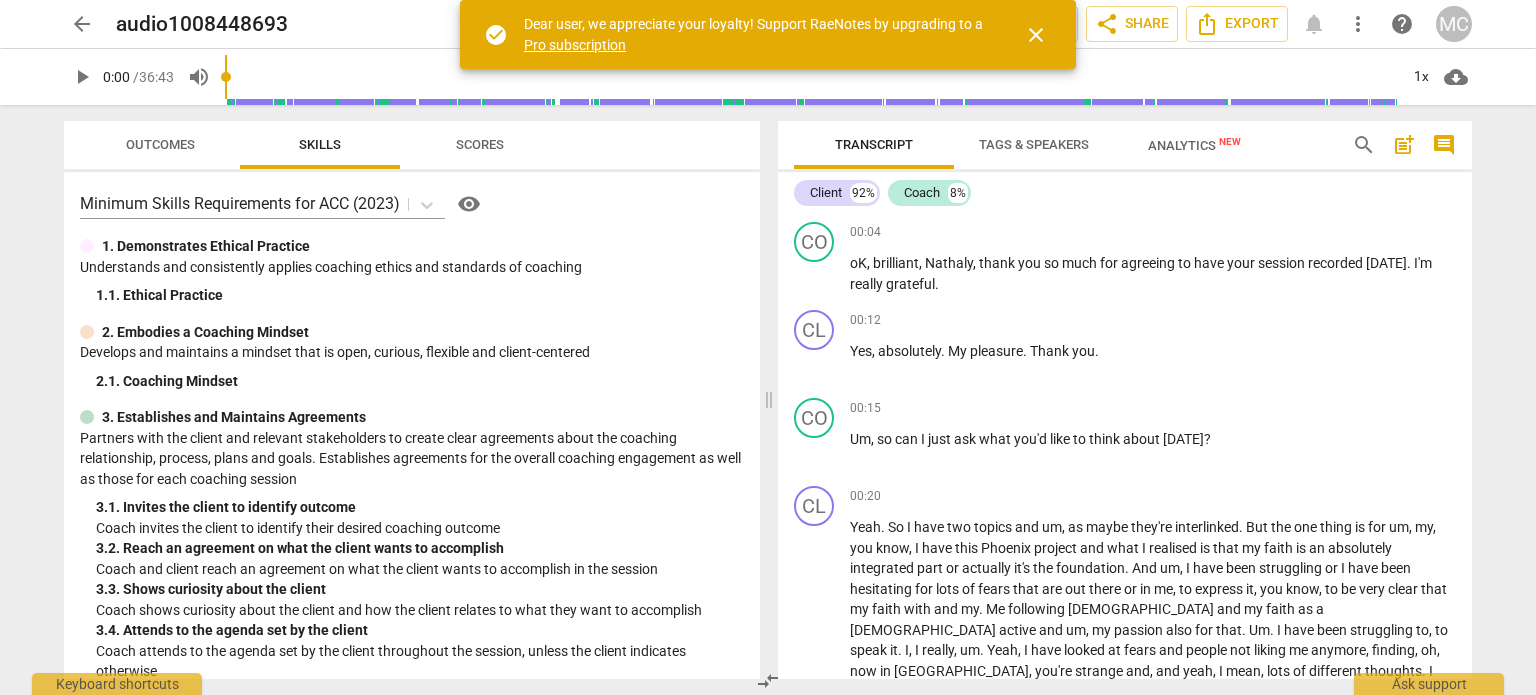click on "play_arrow" at bounding box center [82, 77] 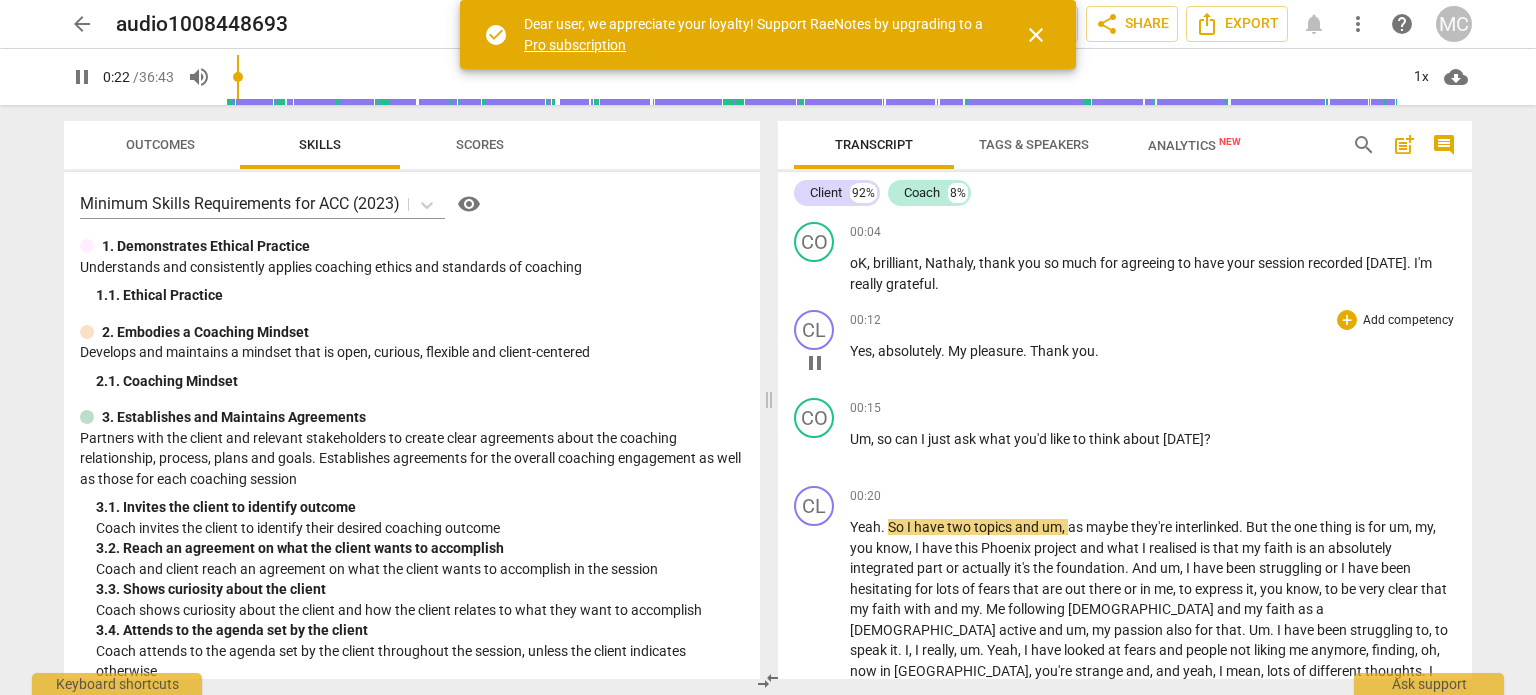 click on "Thank" at bounding box center (1051, 351) 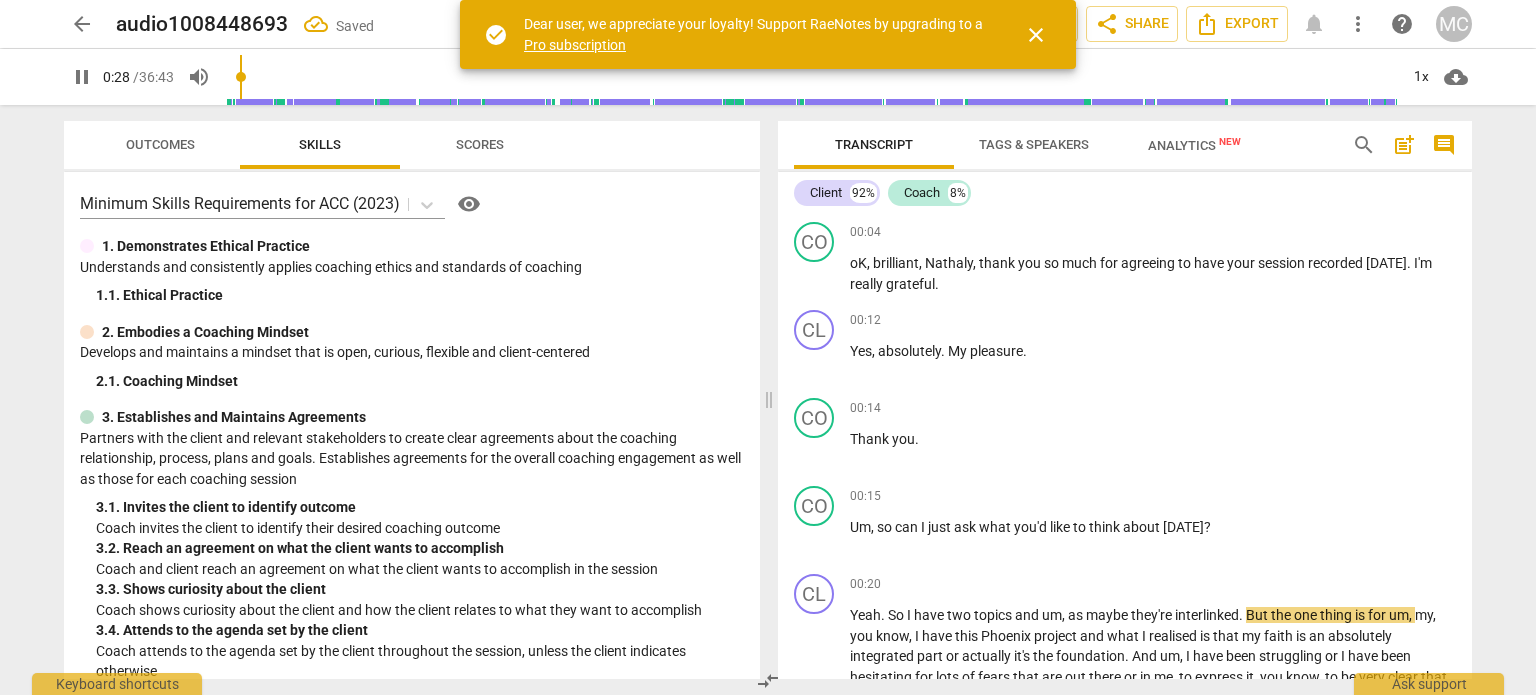 drag, startPoint x: 1471, startPoint y: 225, endPoint x: 1473, endPoint y: 258, distance: 33.06055 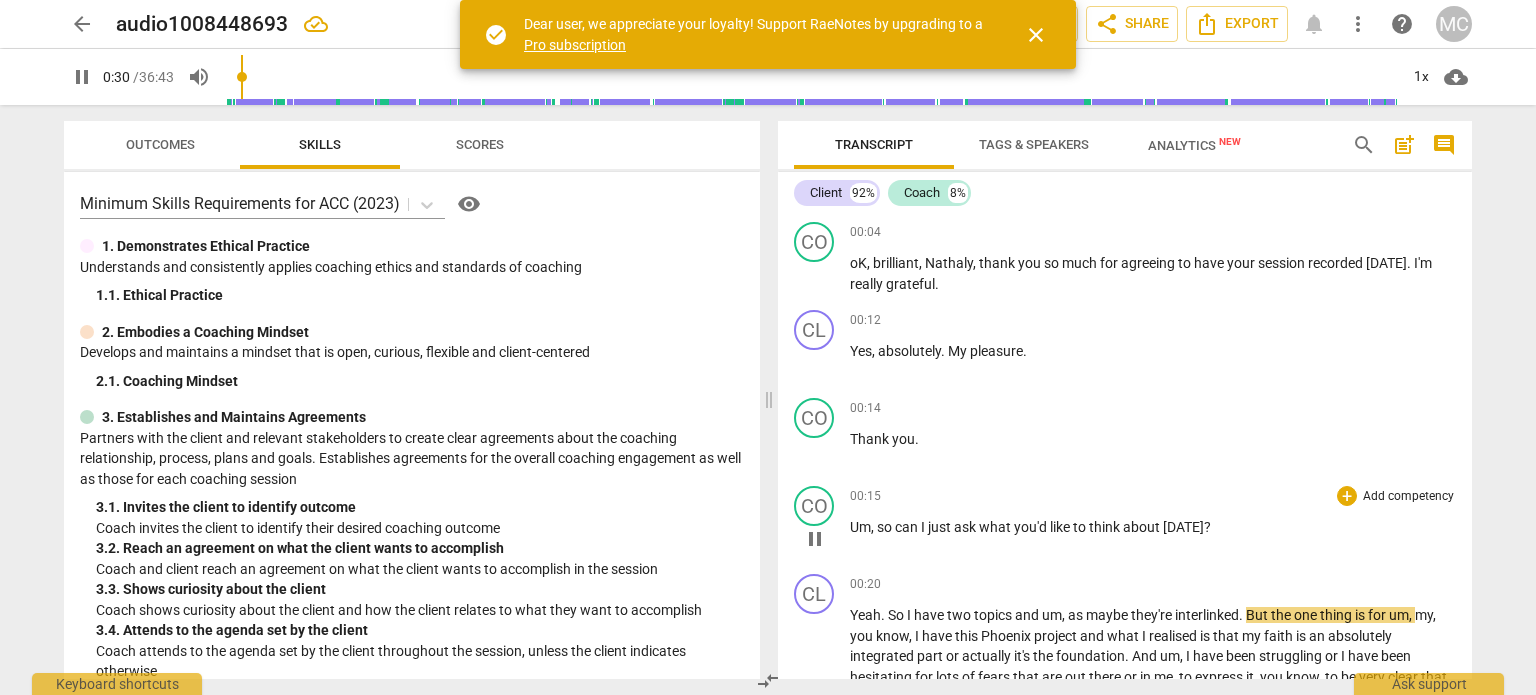 click on "Um" at bounding box center (860, 527) 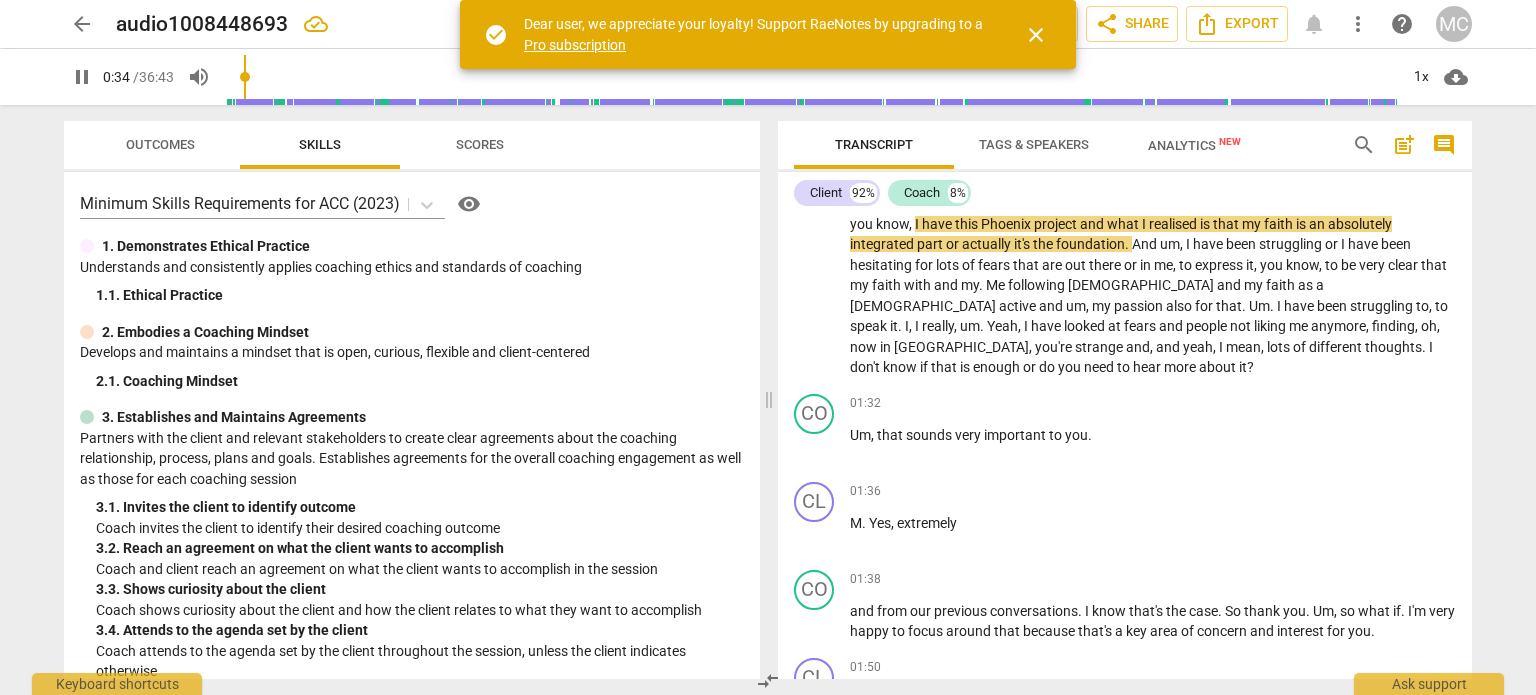 scroll, scrollTop: 380, scrollLeft: 0, axis: vertical 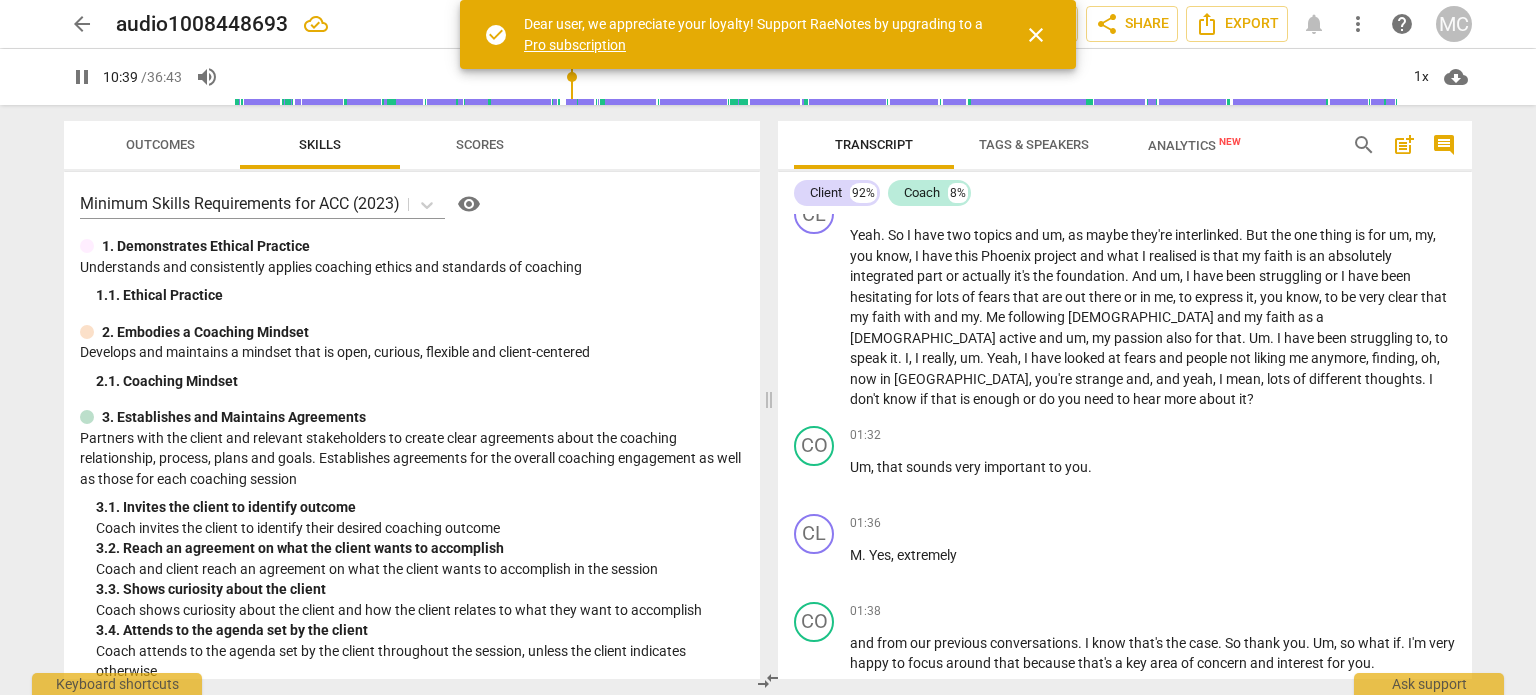 drag, startPoint x: 251, startPoint y: 75, endPoint x: 573, endPoint y: 72, distance: 322.01398 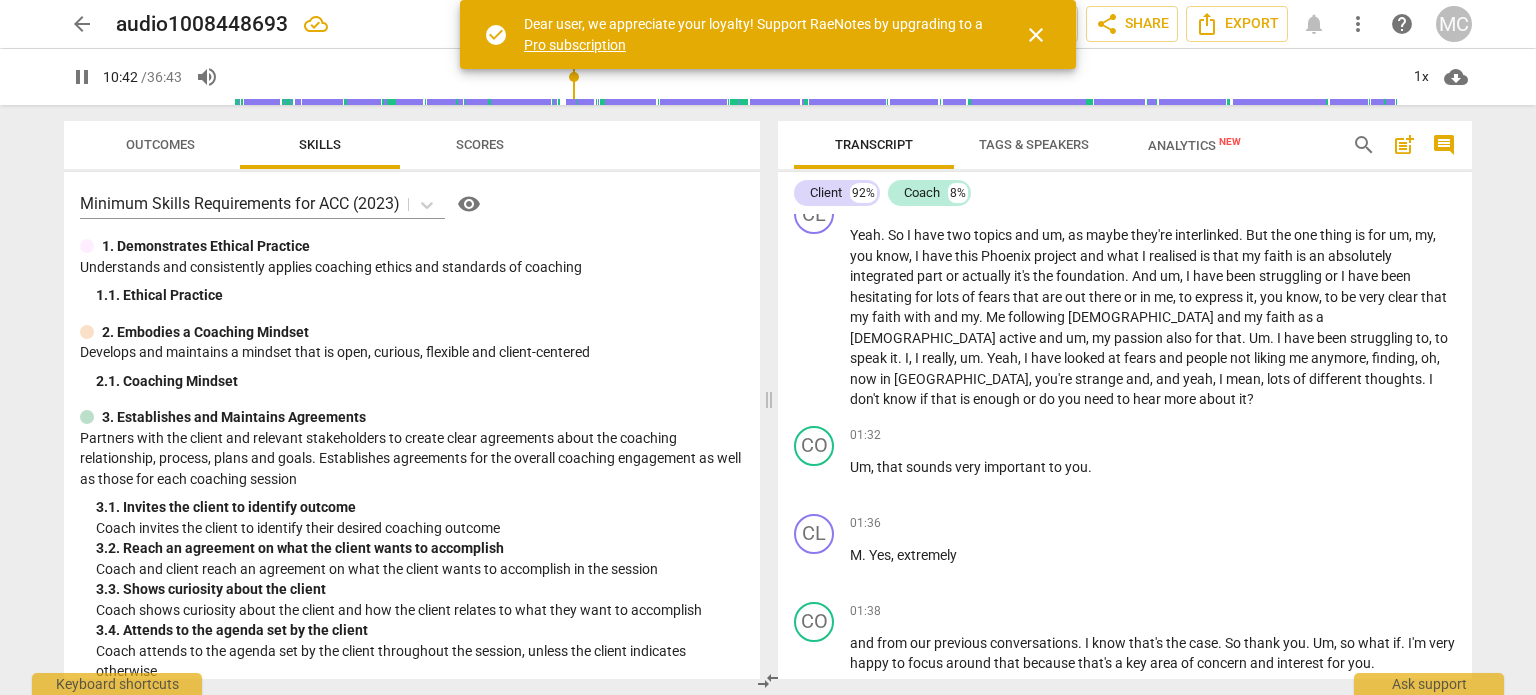 scroll, scrollTop: 3757, scrollLeft: 0, axis: vertical 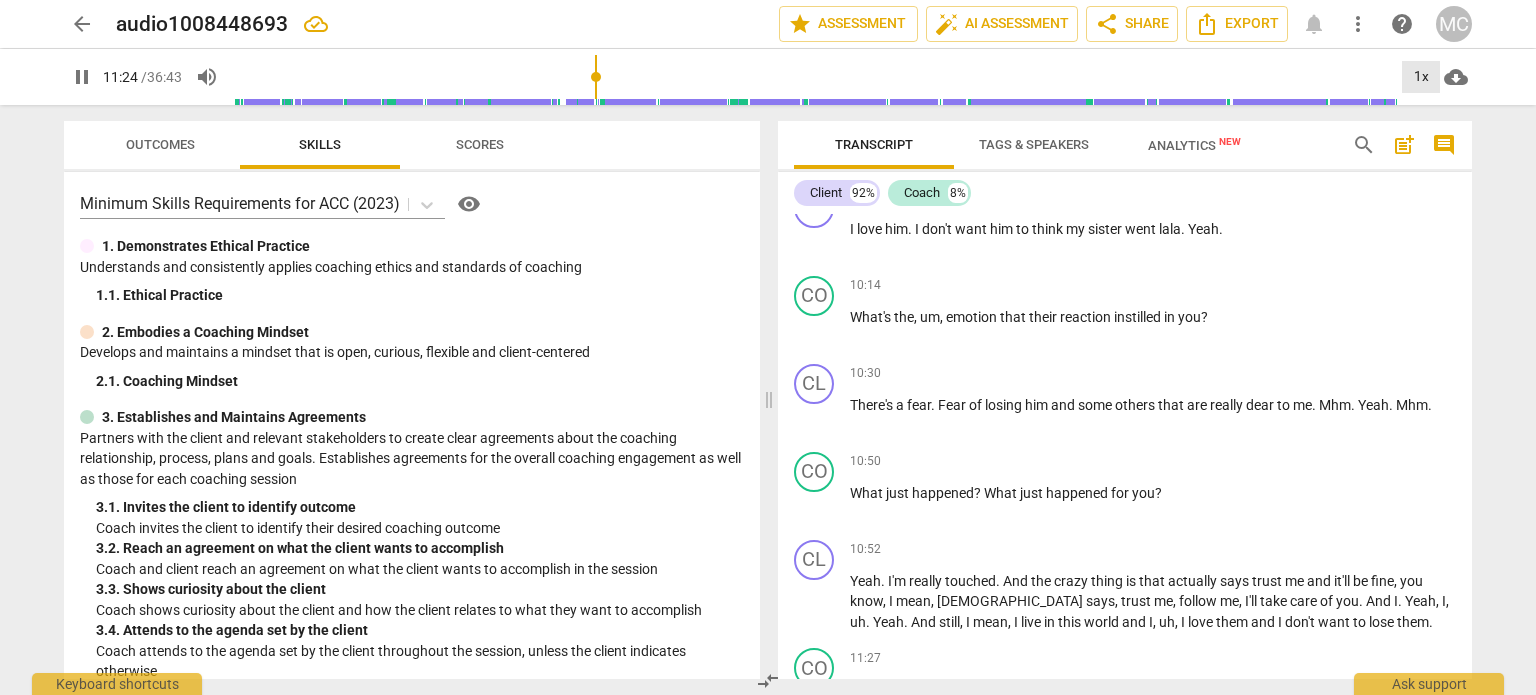 click on "1x" at bounding box center [1421, 77] 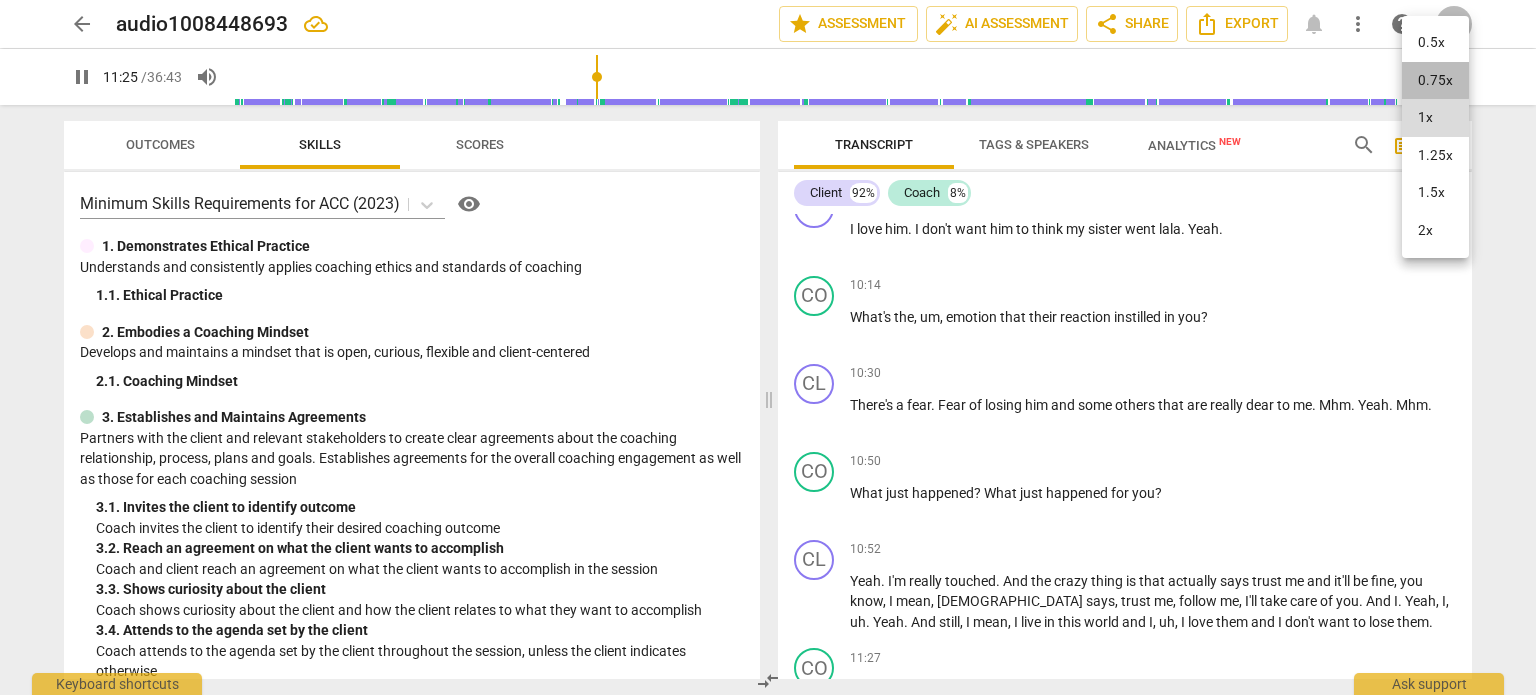 click on "0.75x" at bounding box center [1435, 81] 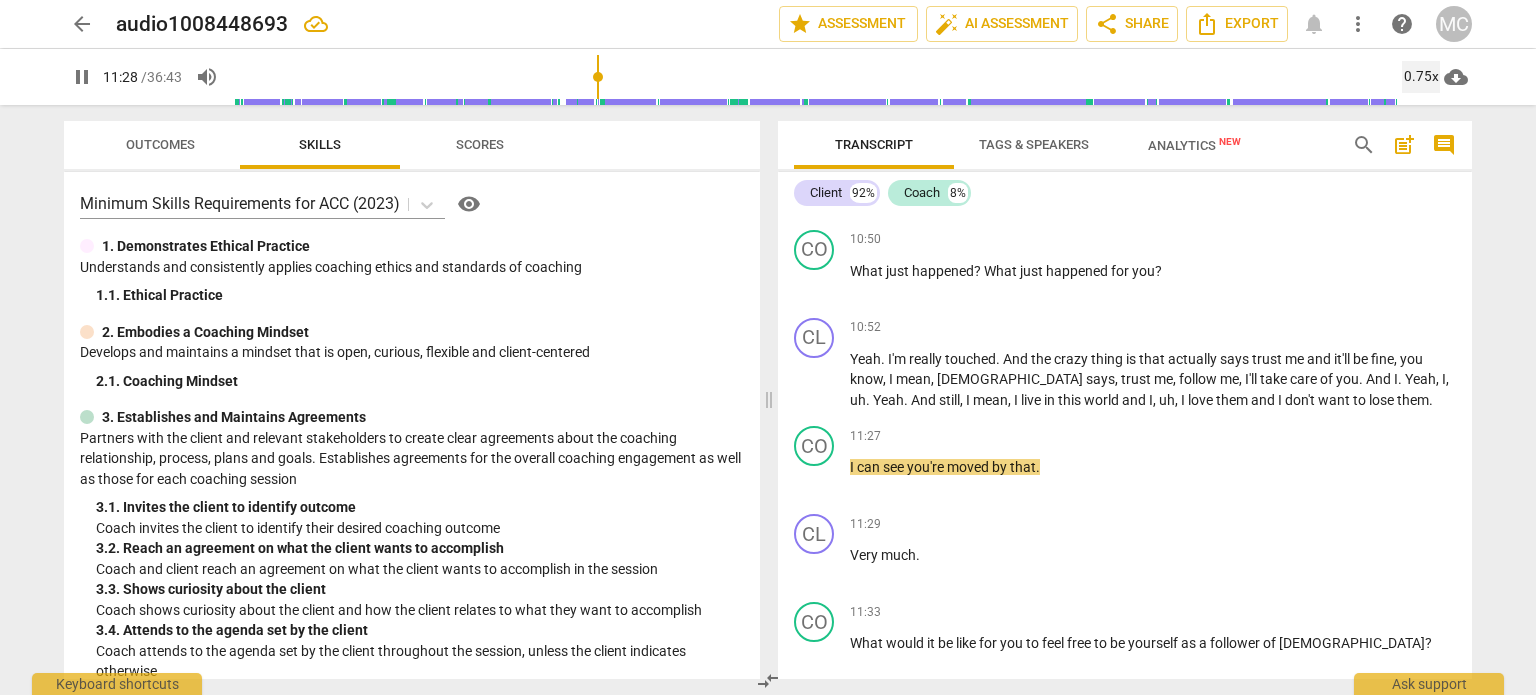 scroll, scrollTop: 3870, scrollLeft: 0, axis: vertical 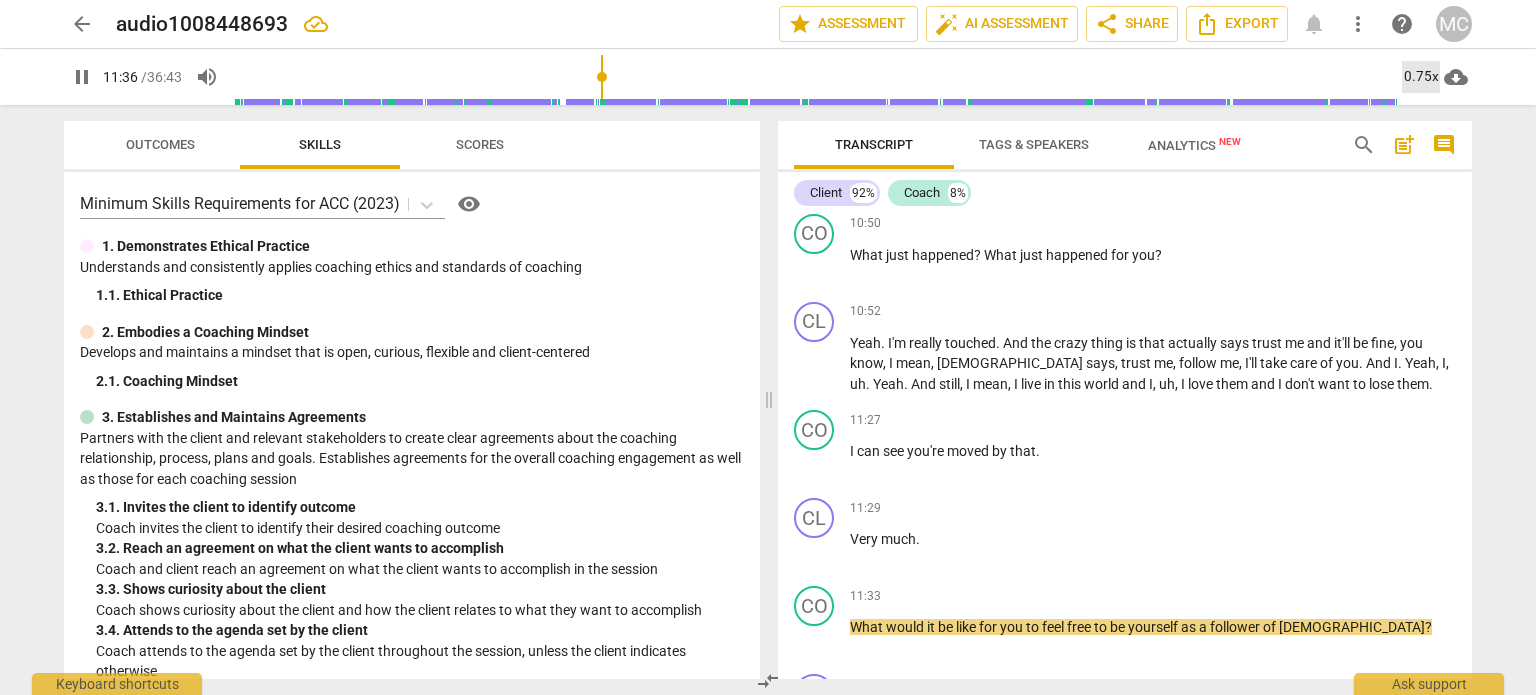 click on "0.75x" at bounding box center (1421, 77) 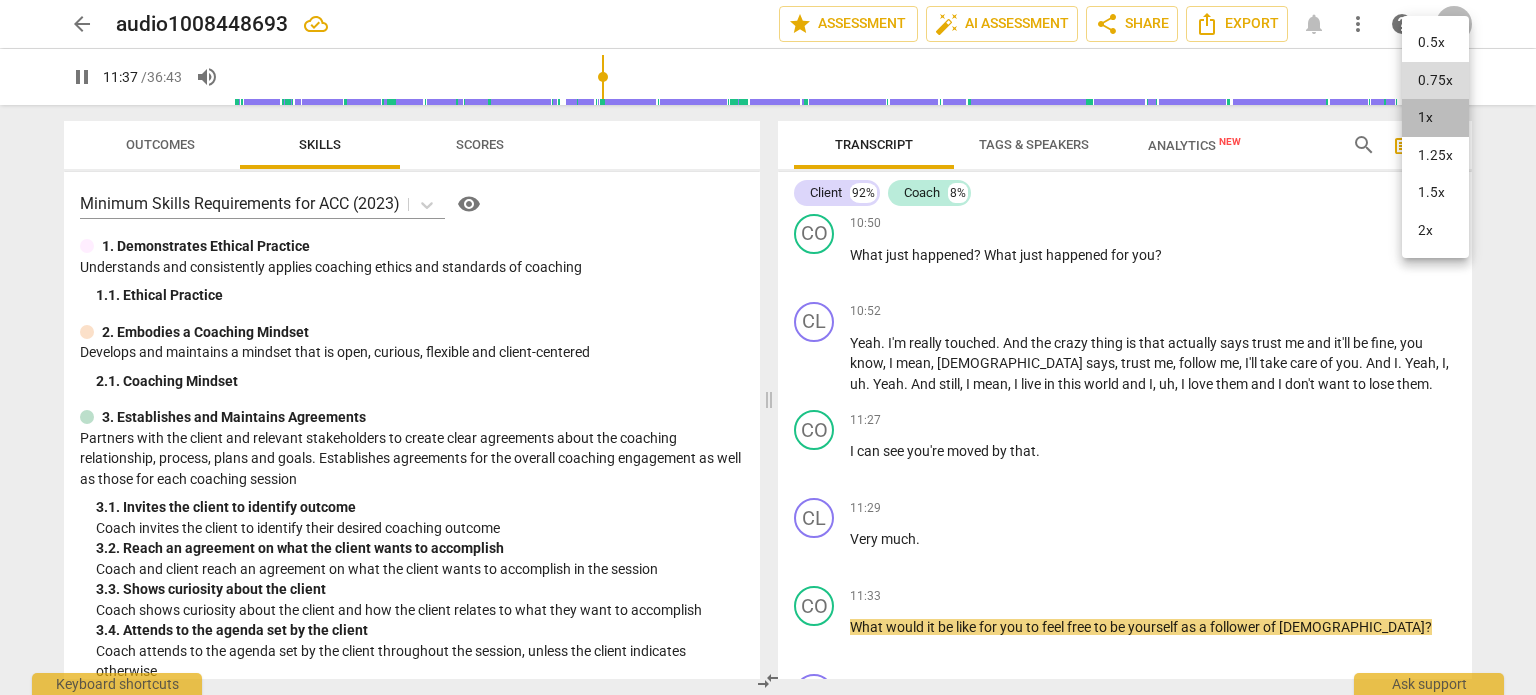 click on "1x" at bounding box center (1435, 118) 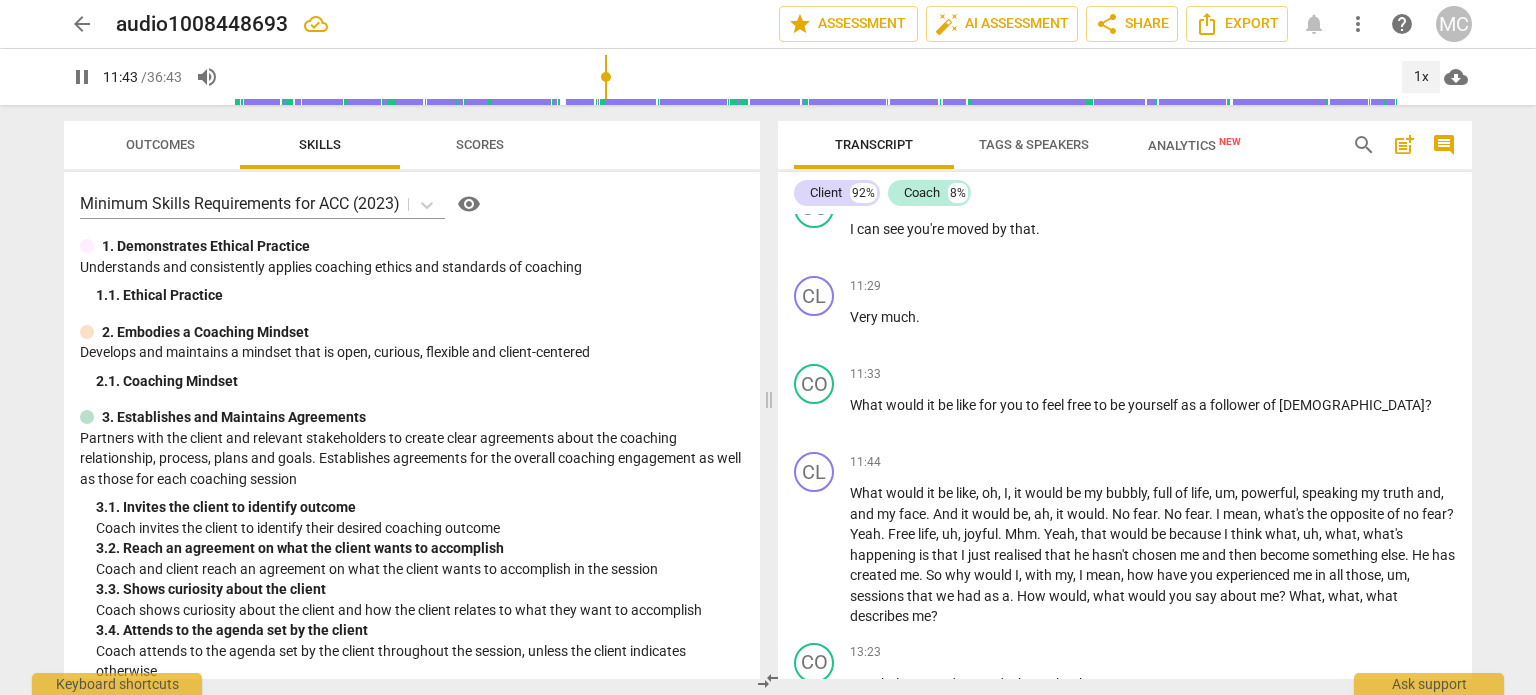 scroll, scrollTop: 4108, scrollLeft: 0, axis: vertical 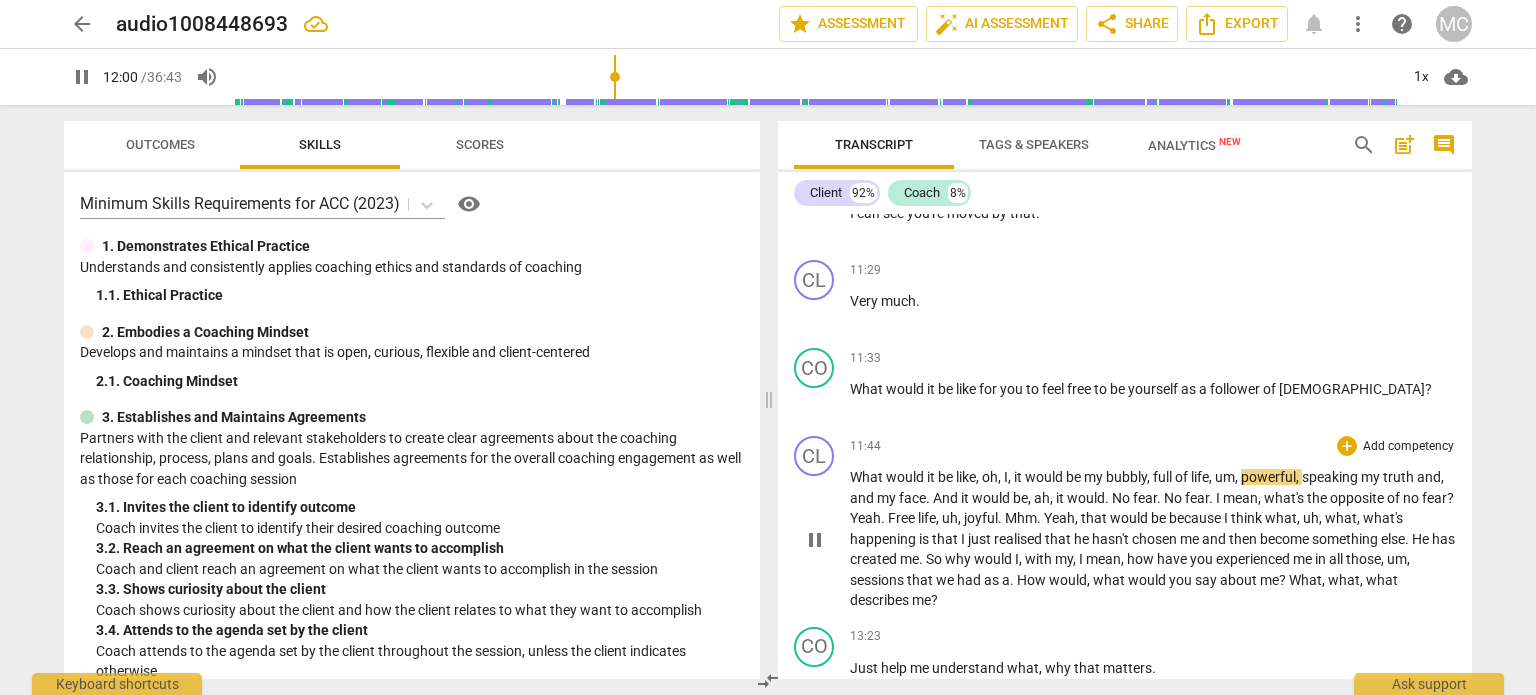 click on "," at bounding box center (1011, 477) 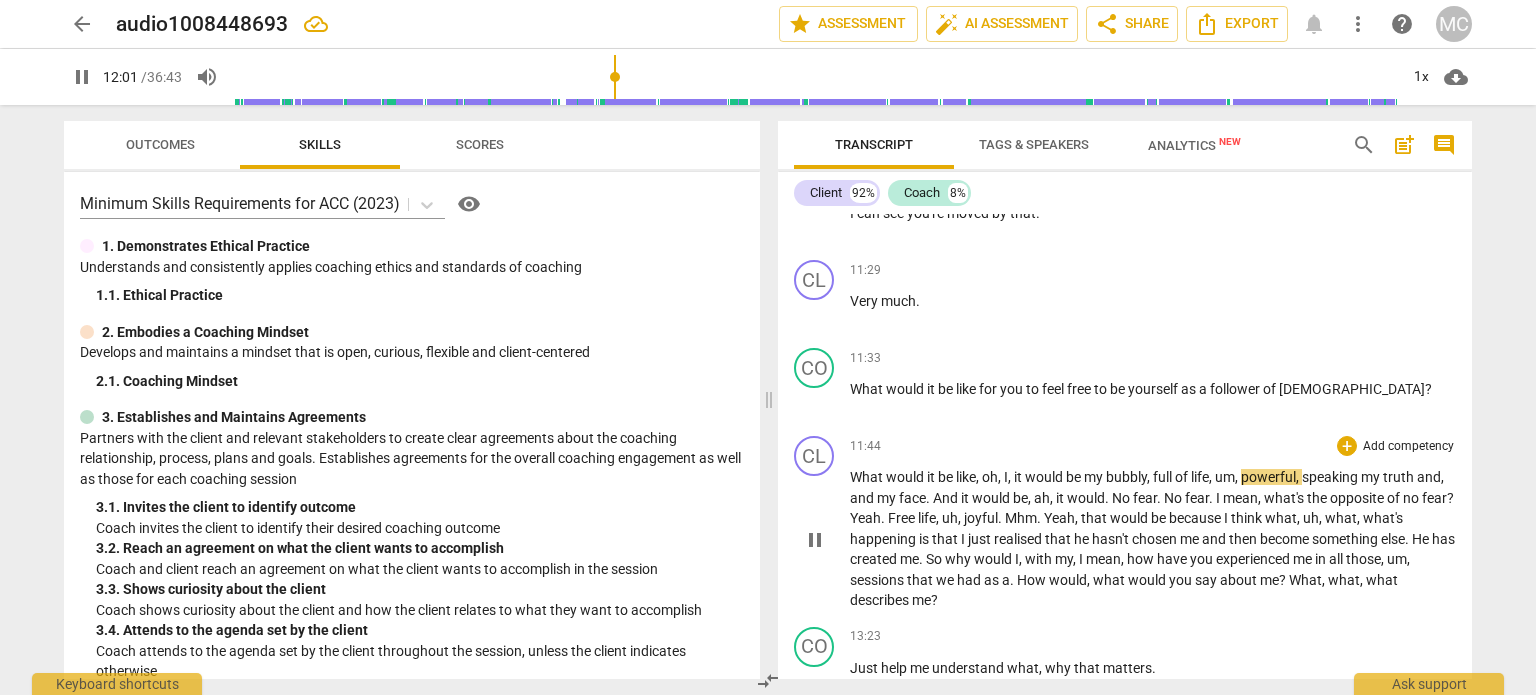 type 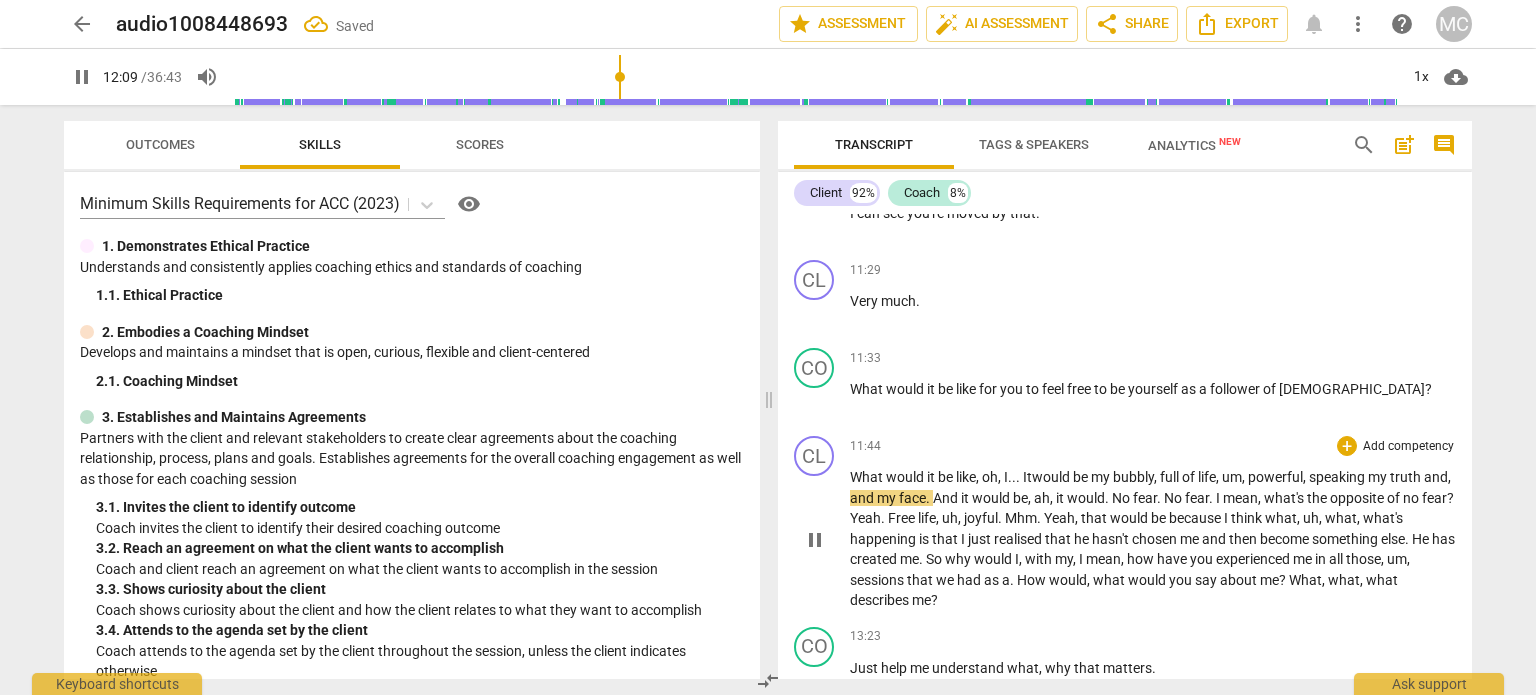 click on "." at bounding box center [929, 498] 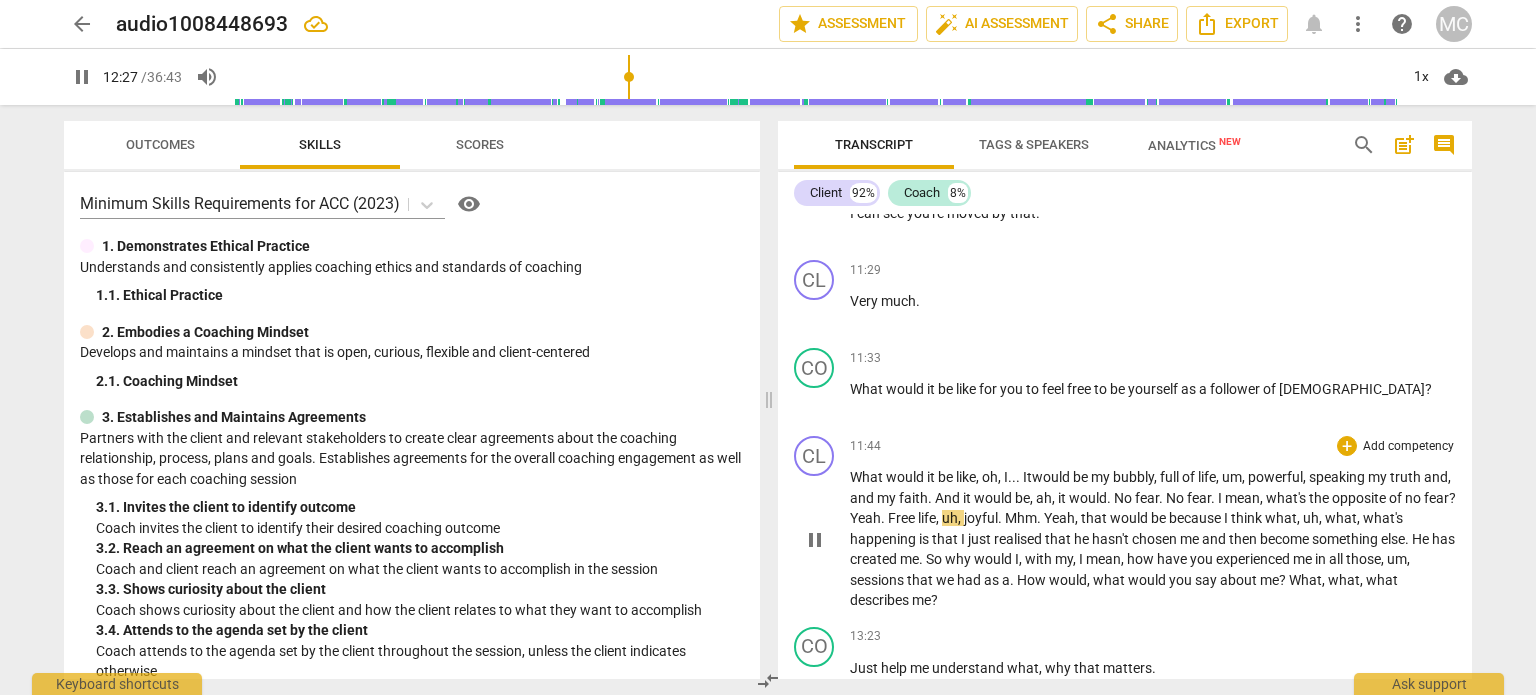click on "Free" at bounding box center [903, 518] 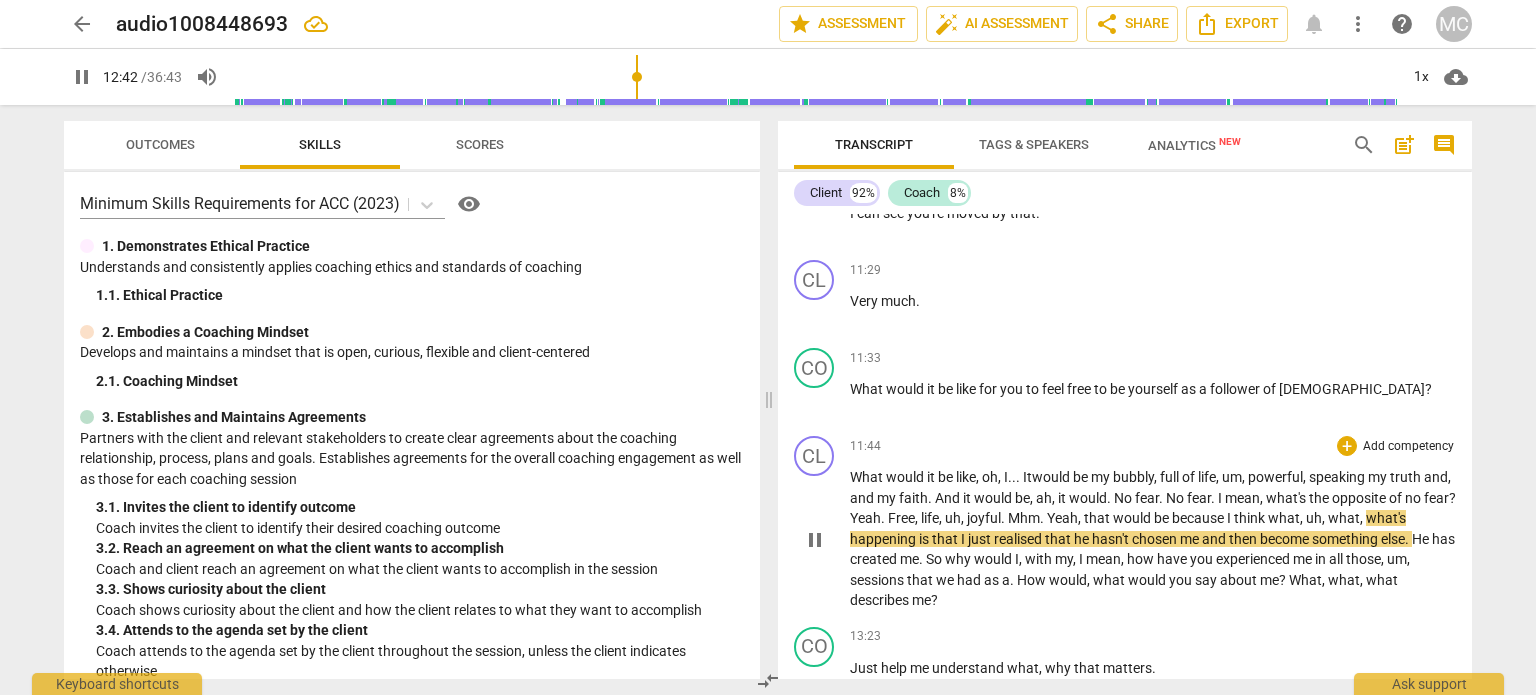 click on "be" at bounding box center (1163, 518) 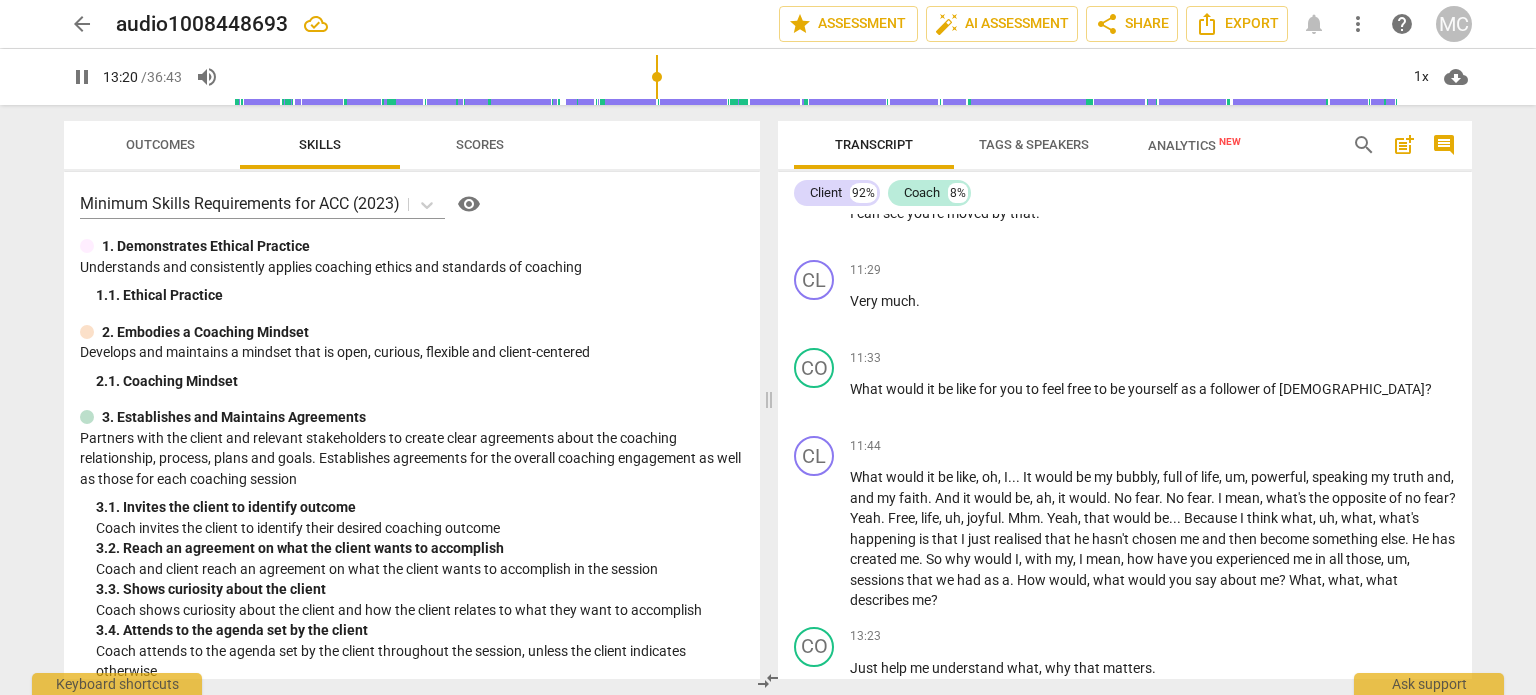drag, startPoint x: 1471, startPoint y: 436, endPoint x: 1475, endPoint y: 455, distance: 19.416489 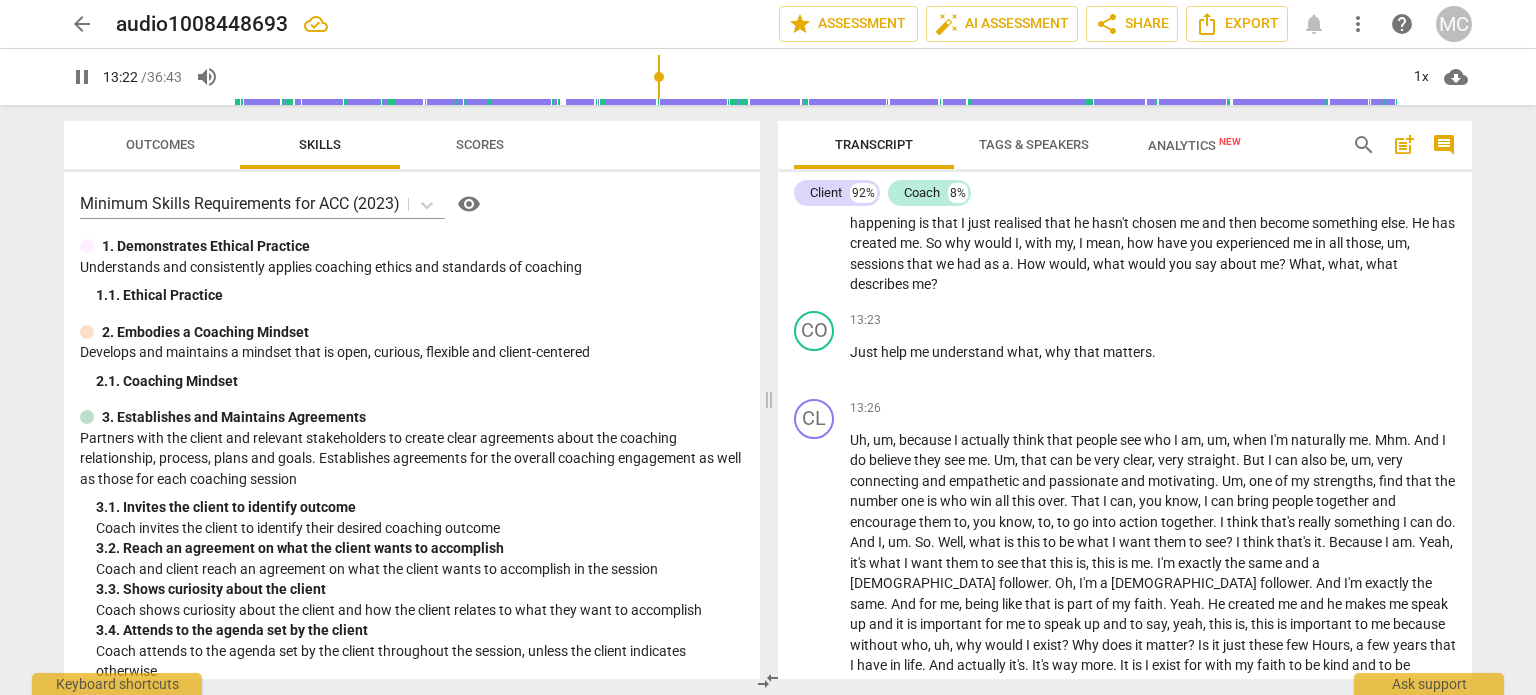 scroll, scrollTop: 4441, scrollLeft: 0, axis: vertical 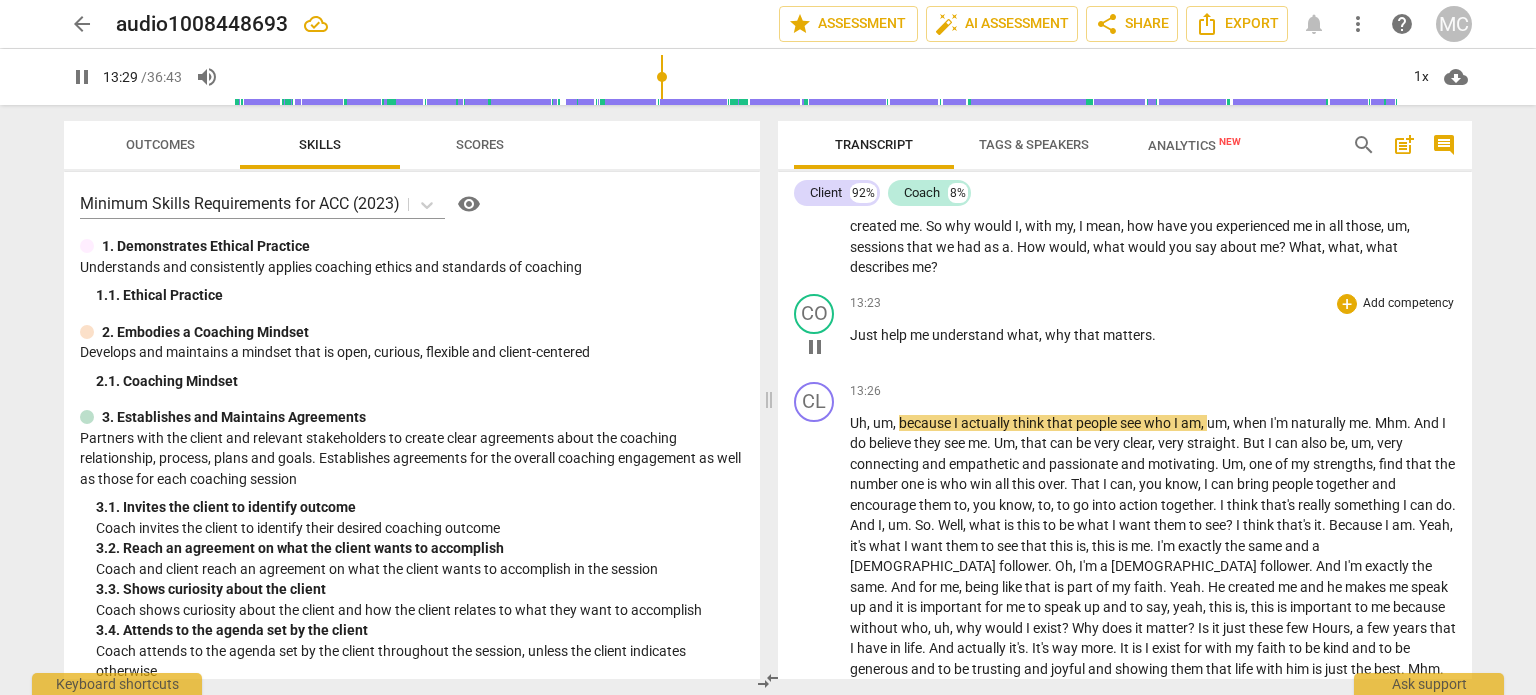 click on "Just   help   me   understand   what ,   why   that   matters ." at bounding box center (1153, 335) 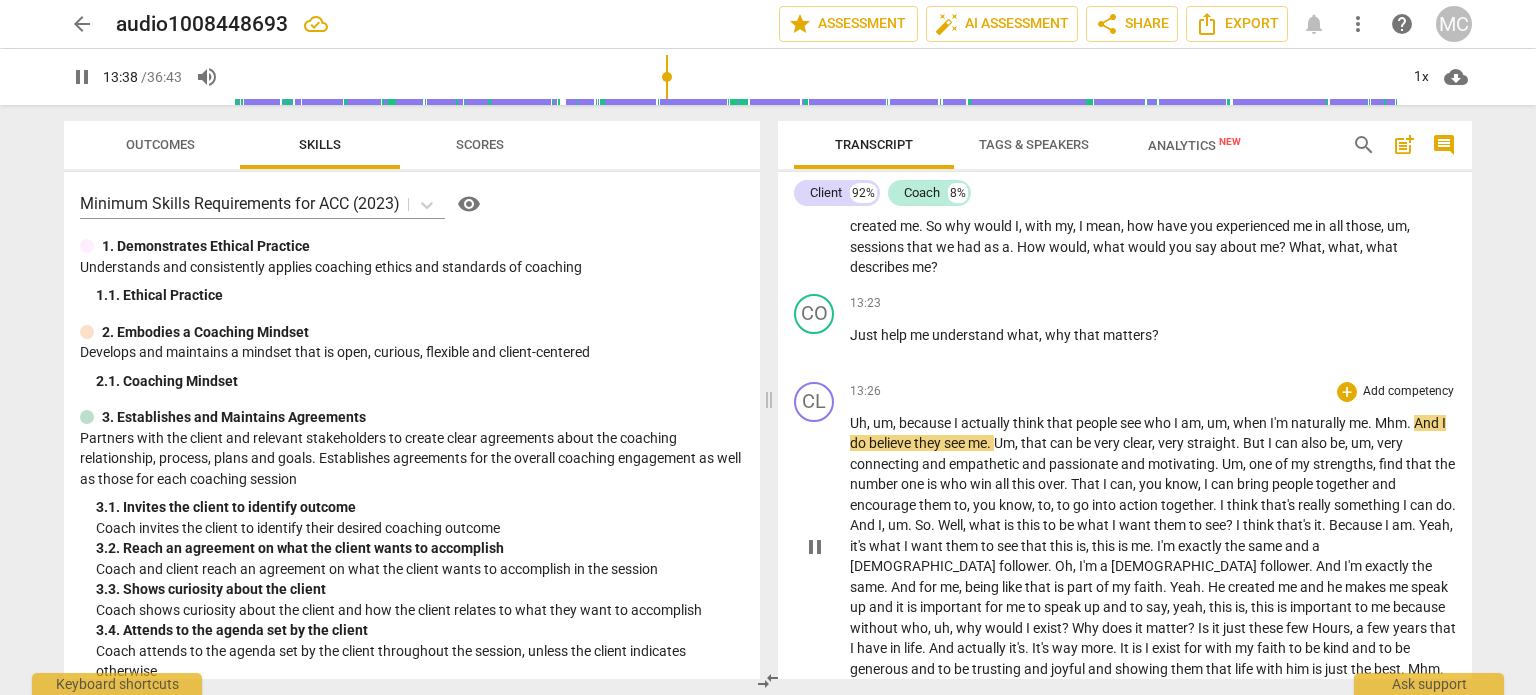click on "." at bounding box center (1371, 423) 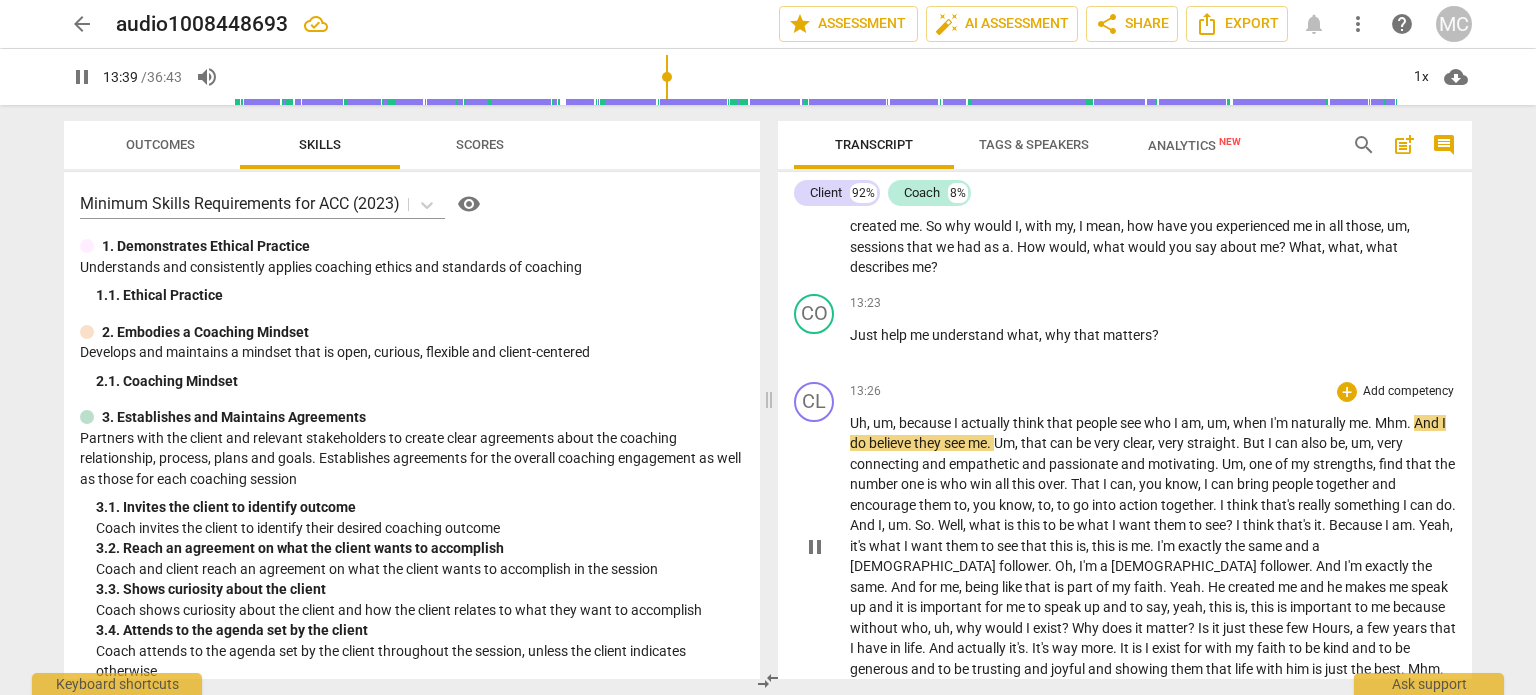 type on "819" 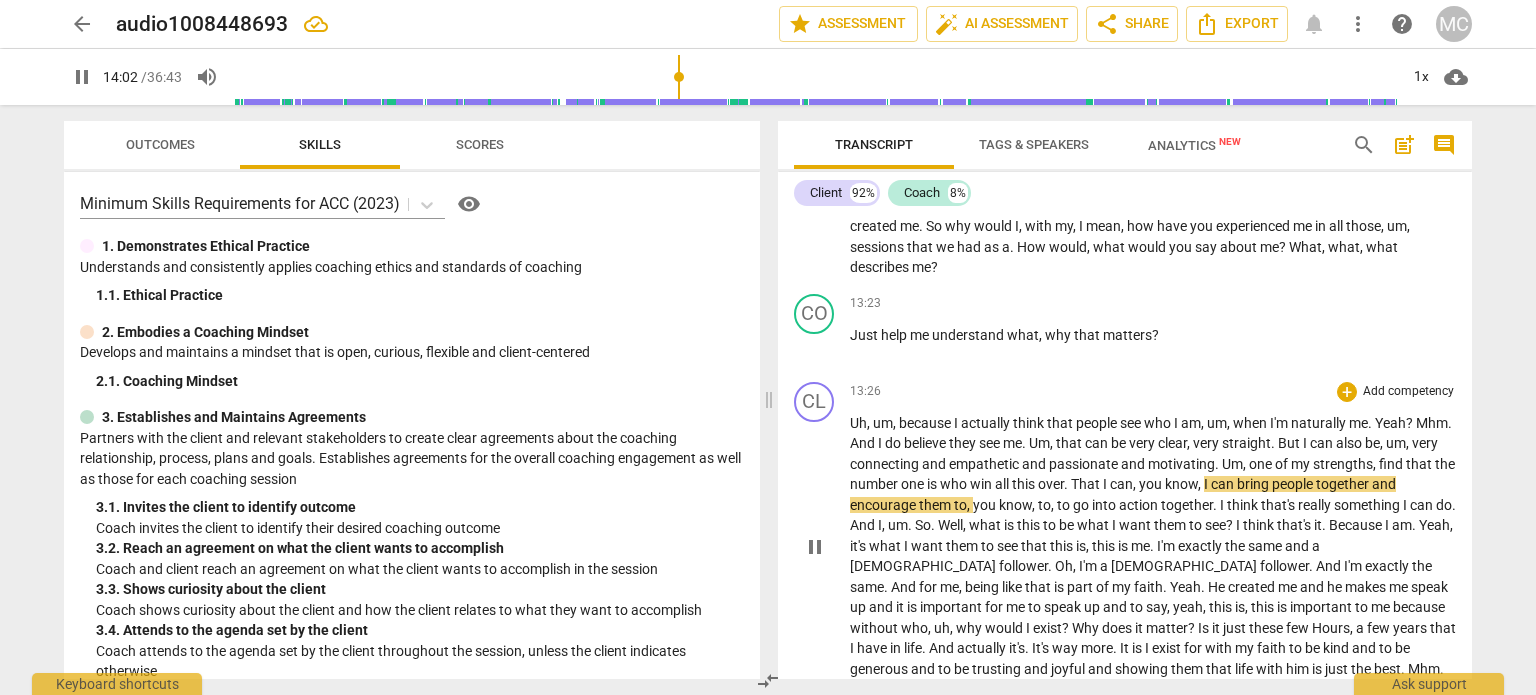 click on "who" at bounding box center (955, 484) 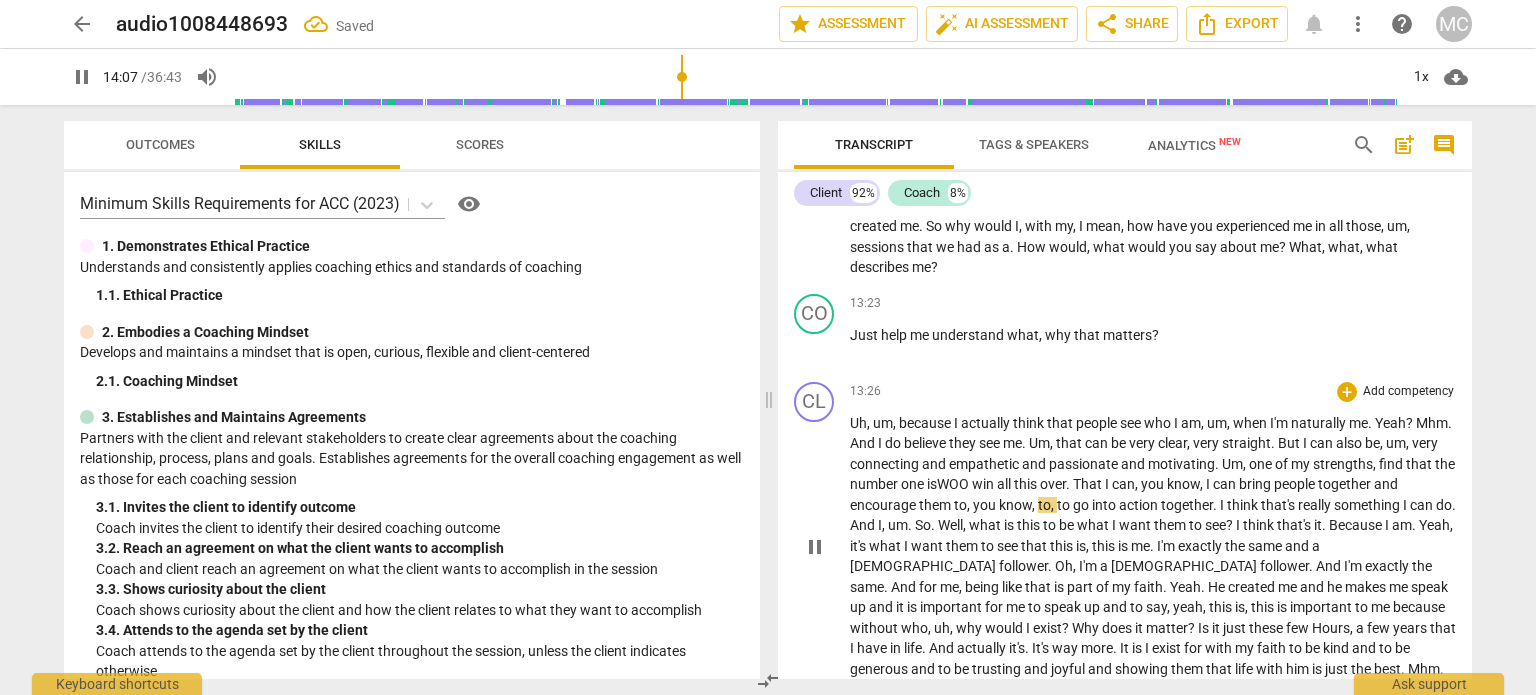 click on "pause" at bounding box center [815, 547] 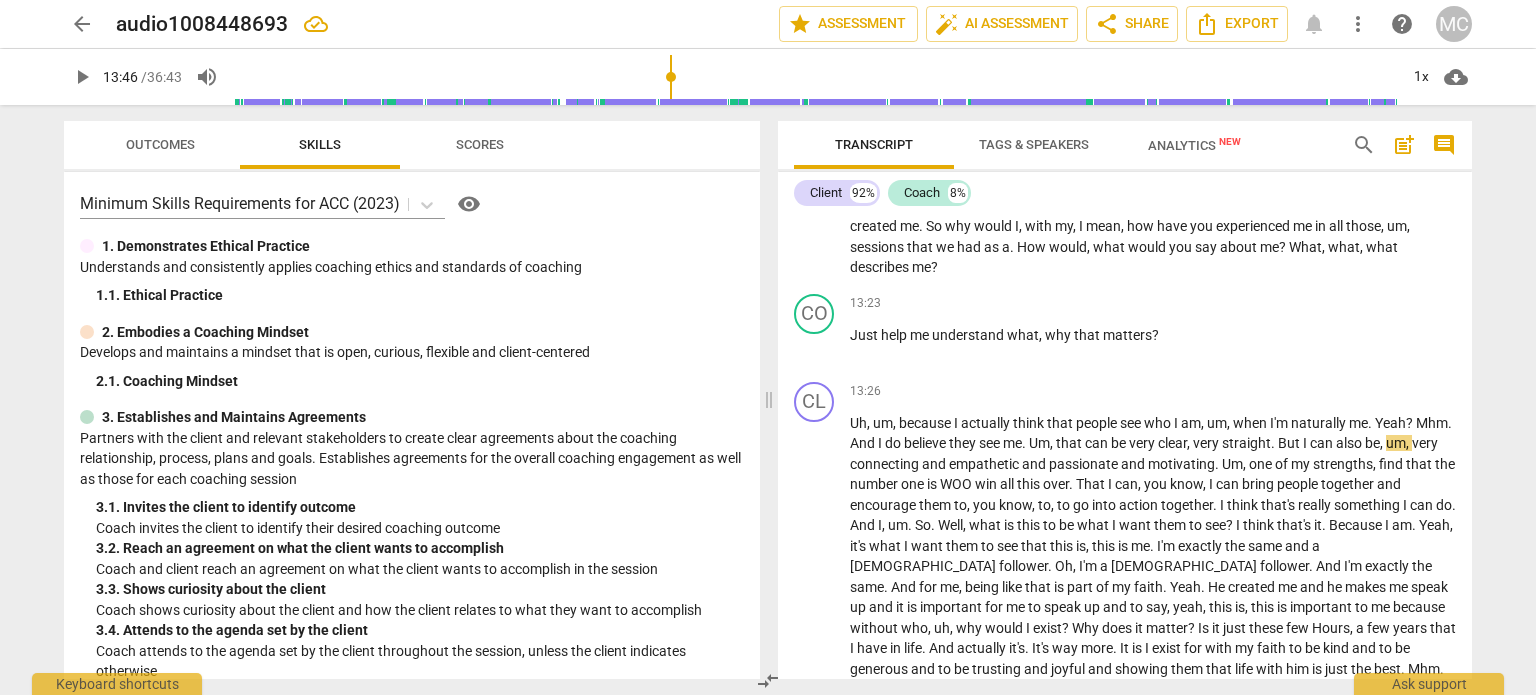 drag, startPoint x: 684, startPoint y: 76, endPoint x: 672, endPoint y: 76, distance: 12 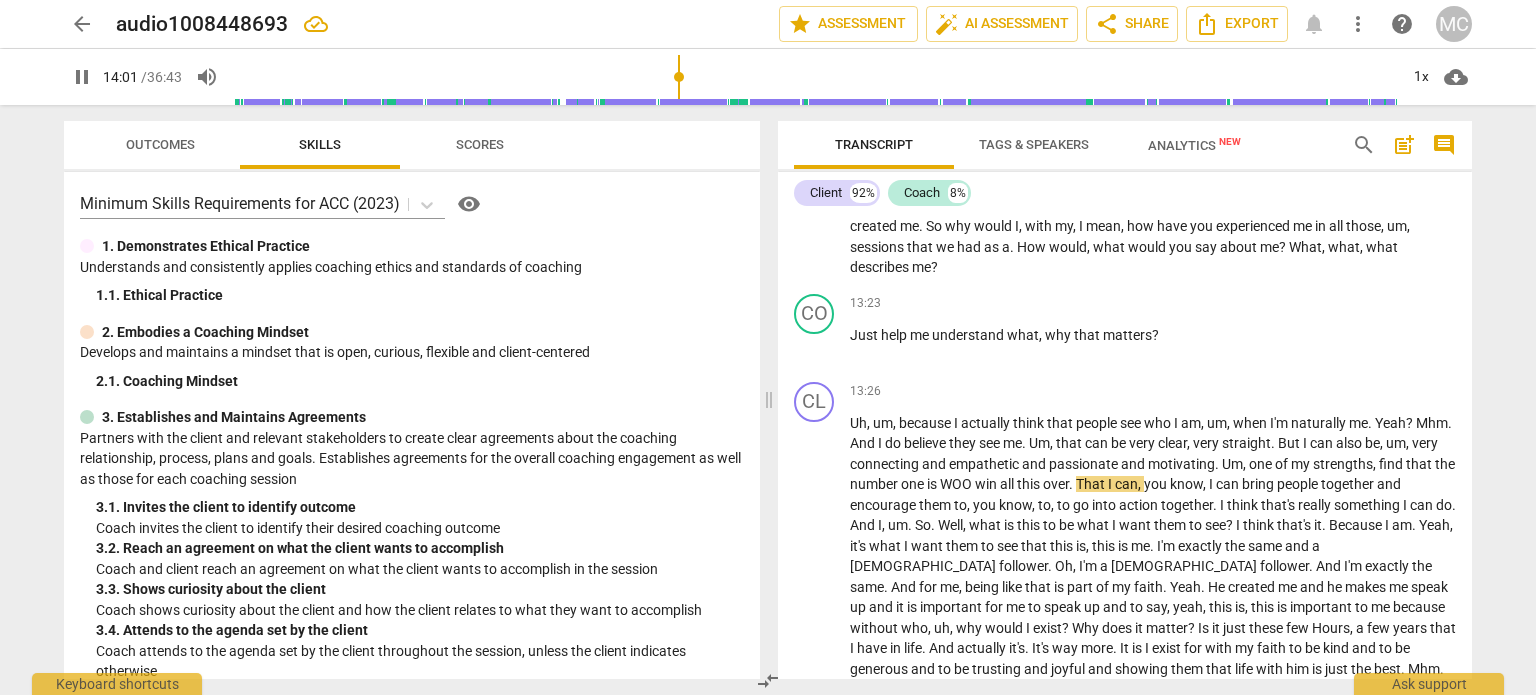click on "pause" at bounding box center [82, 77] 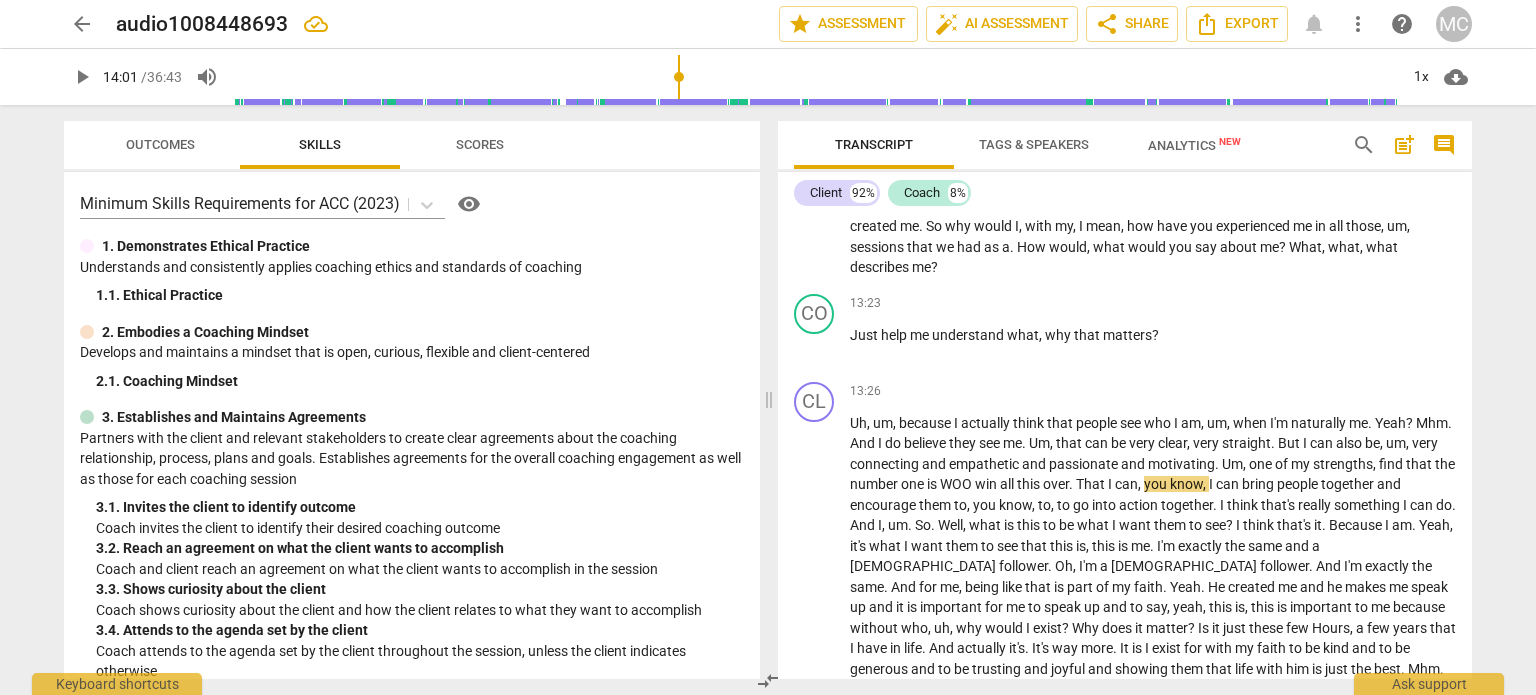 type on "841" 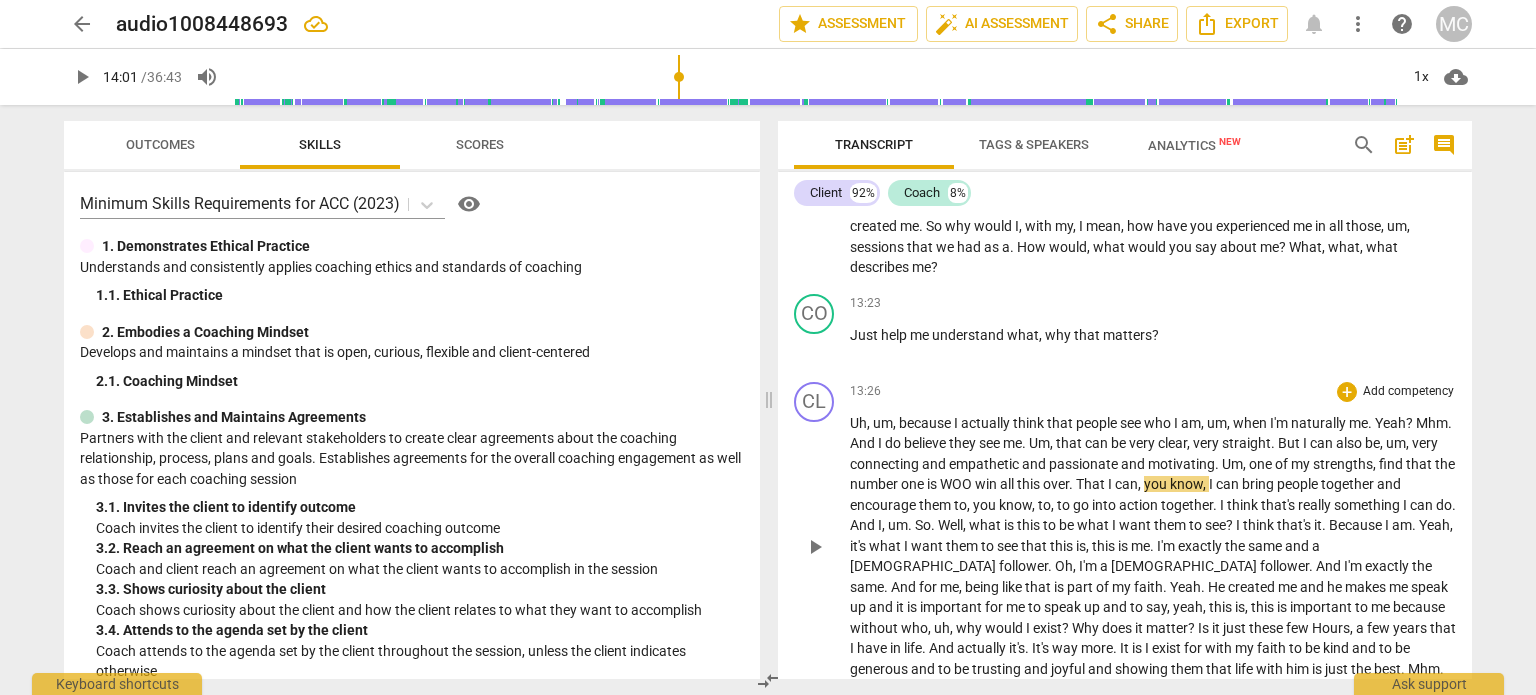 click on "find" at bounding box center [1392, 464] 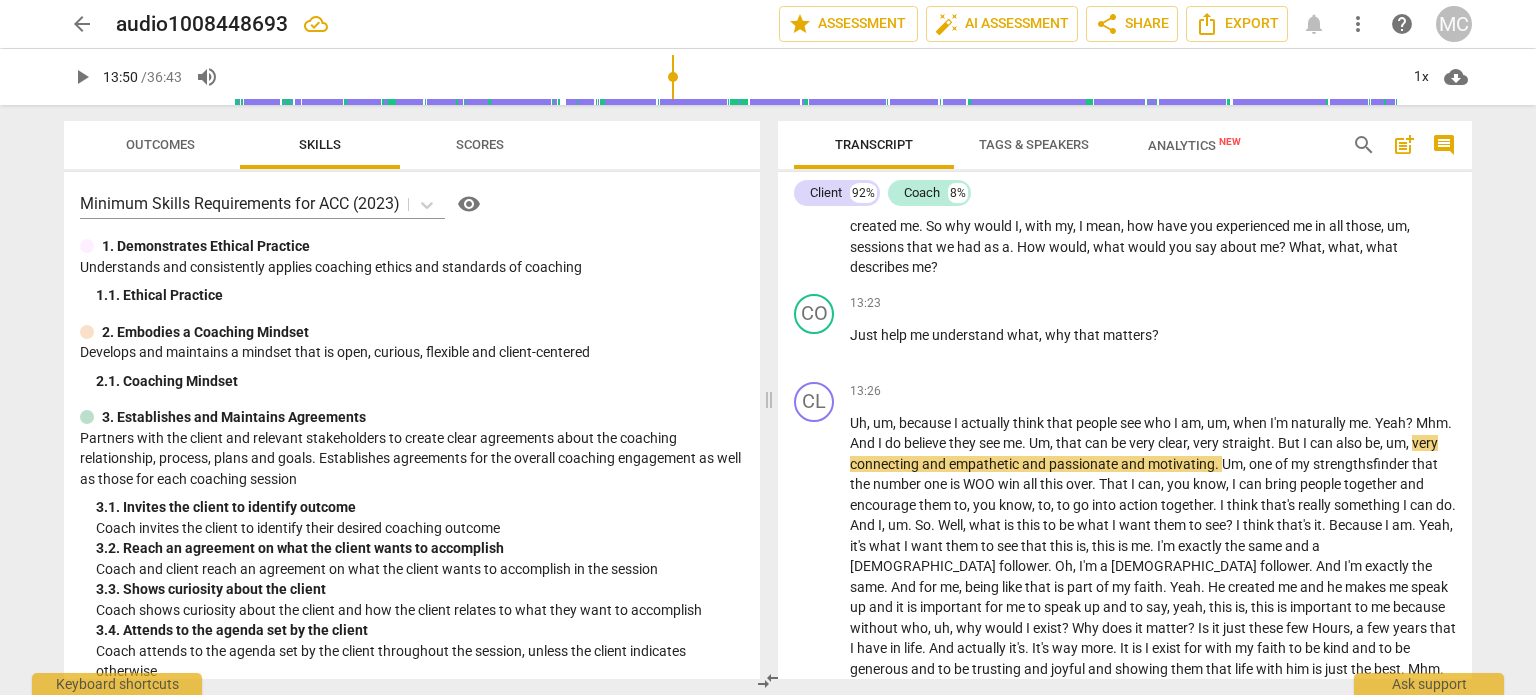 click at bounding box center [815, 77] 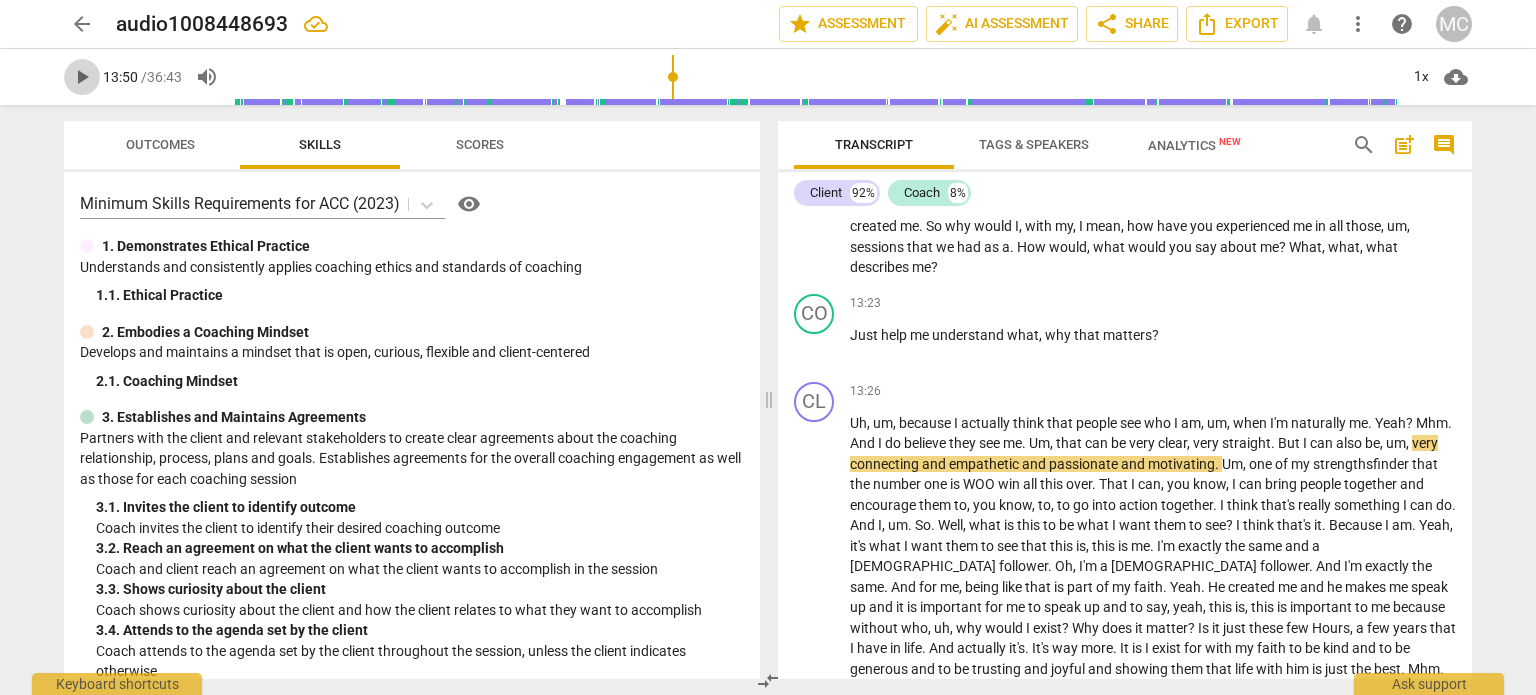 click on "play_arrow" at bounding box center (82, 77) 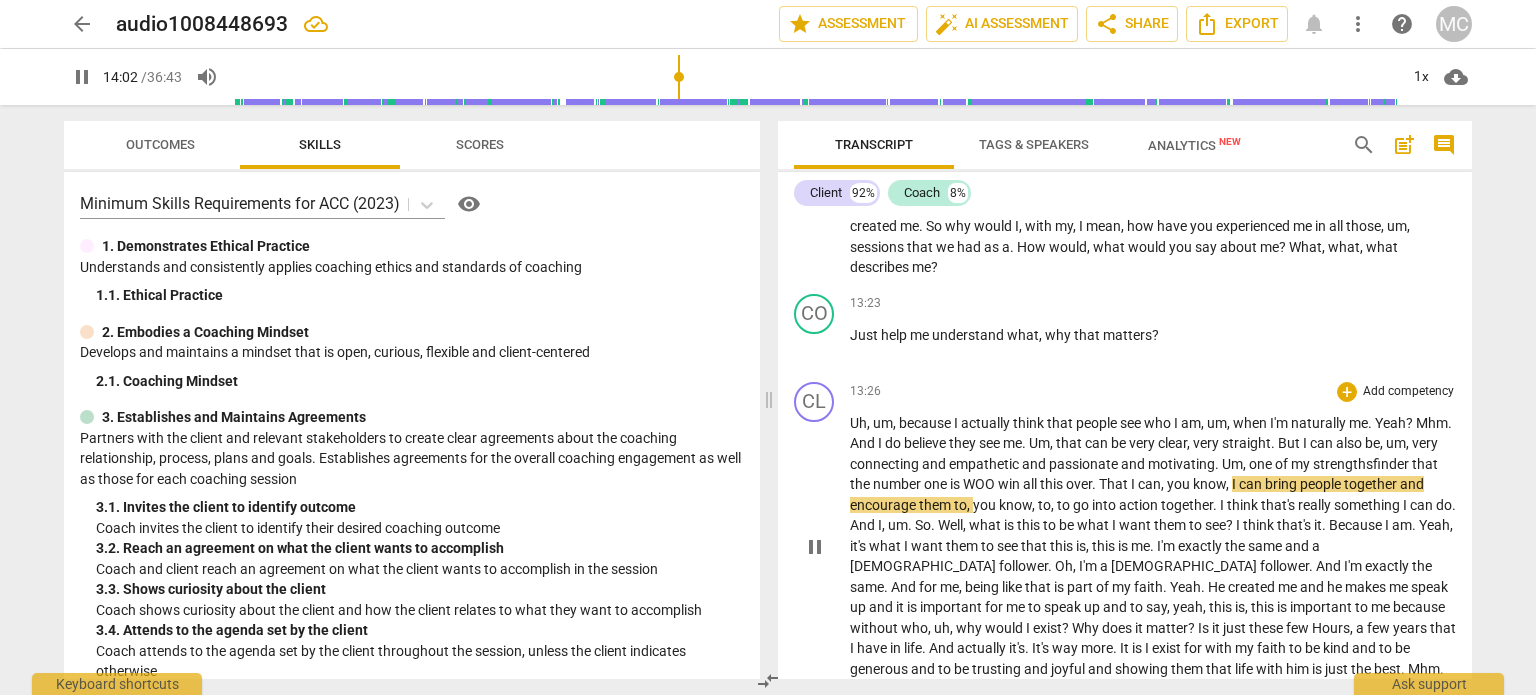 click on "the" at bounding box center (861, 484) 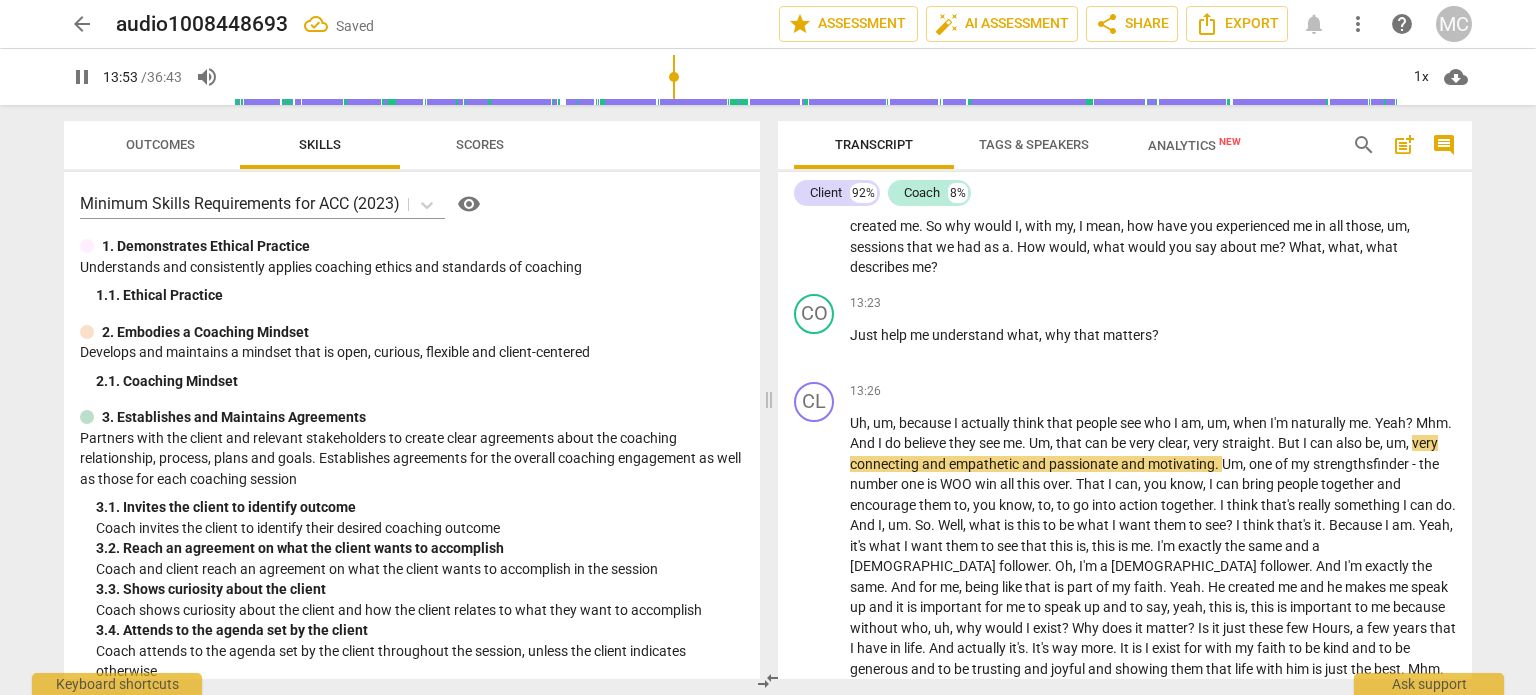 click at bounding box center (815, 77) 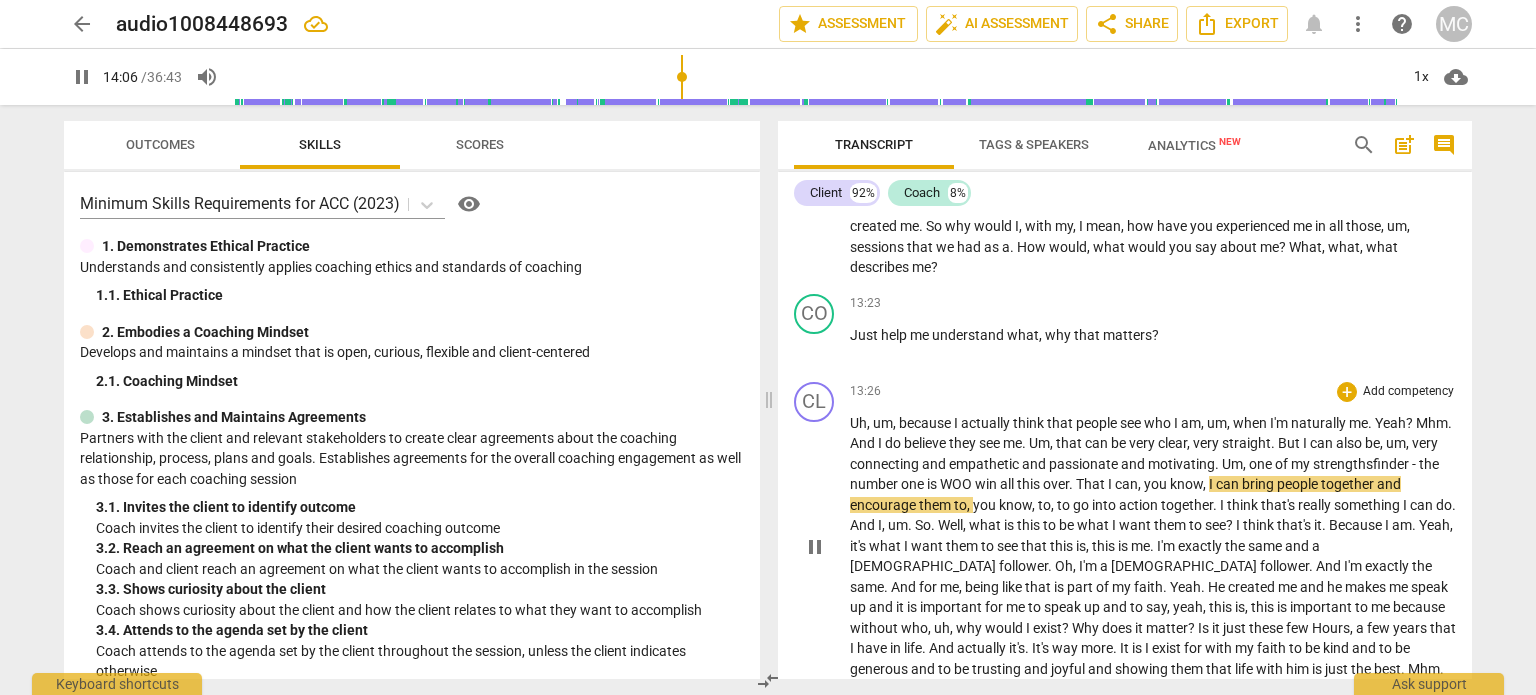 click on "." at bounding box center (1072, 484) 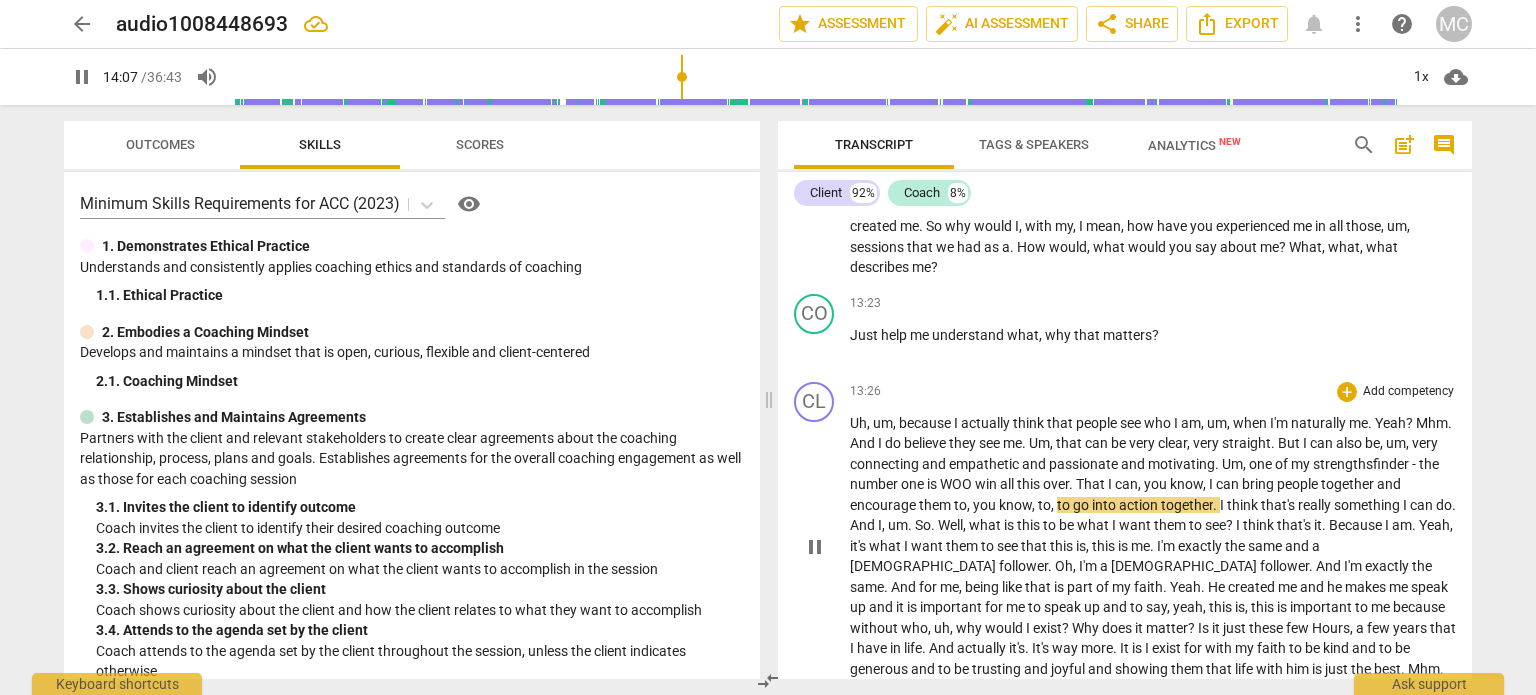 click on "That" at bounding box center [1092, 484] 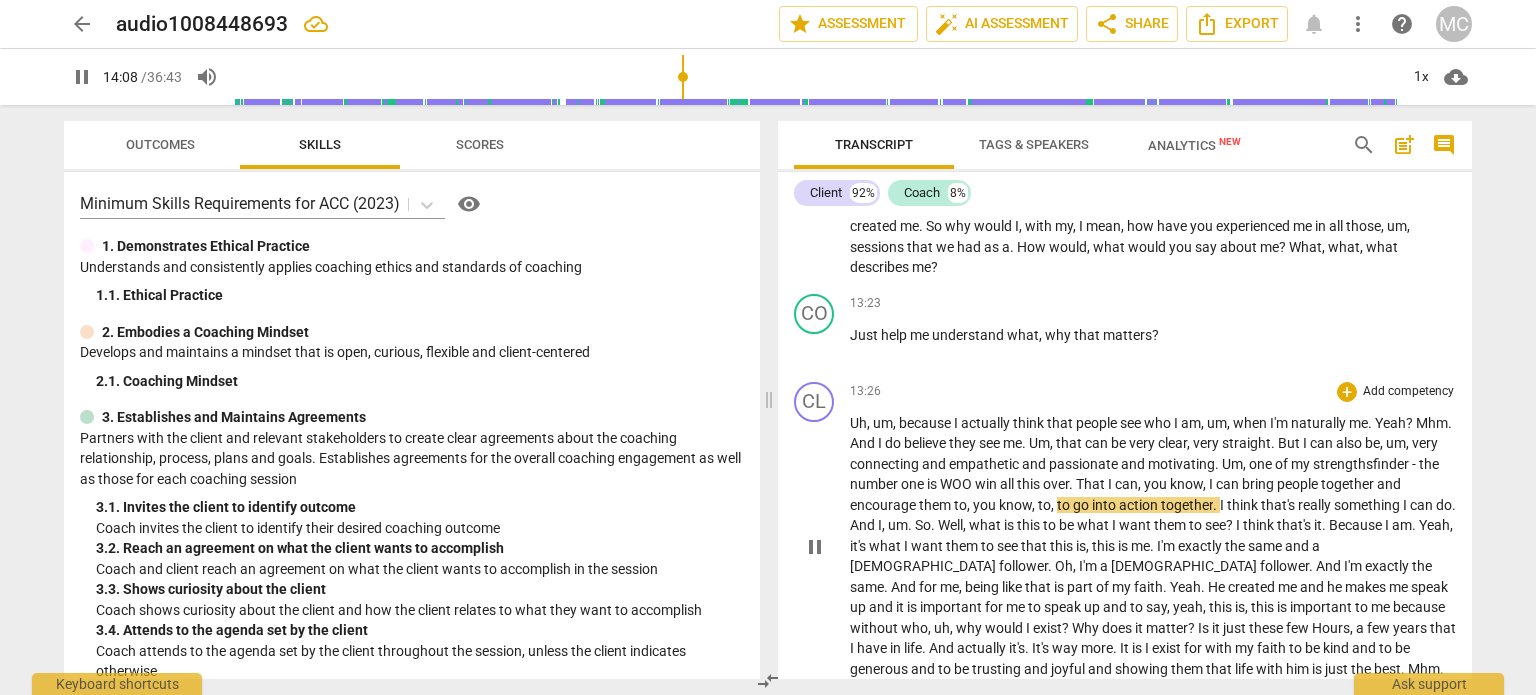 type on "849" 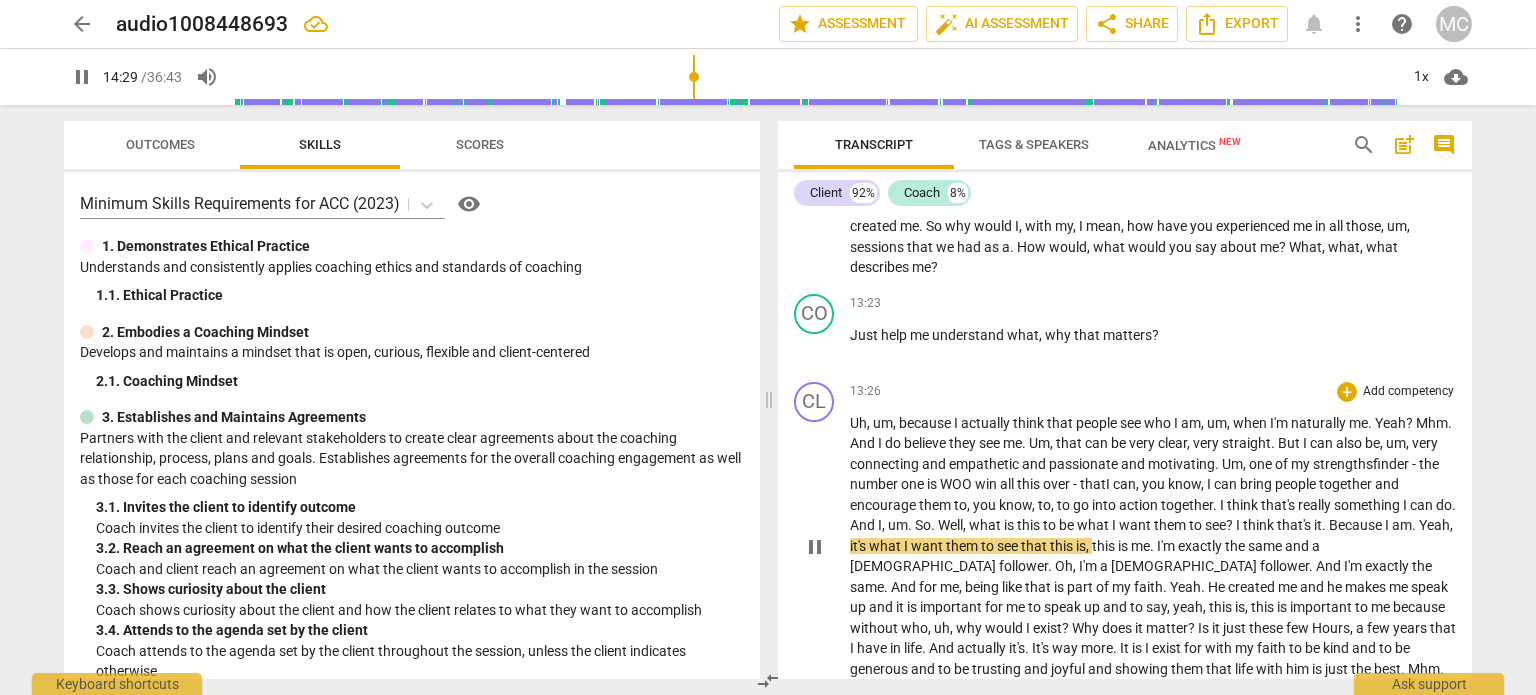 click on "this" at bounding box center (1030, 525) 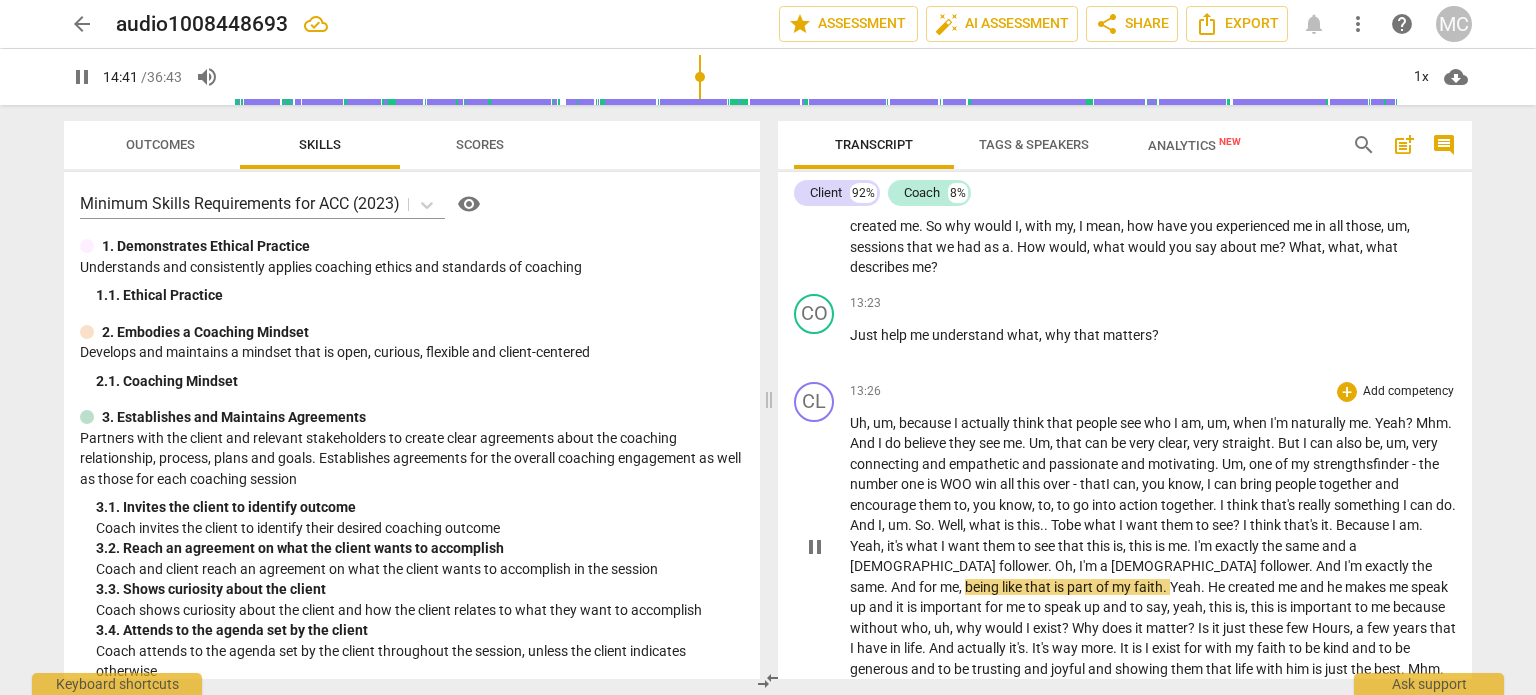 click on "And" at bounding box center (1330, 566) 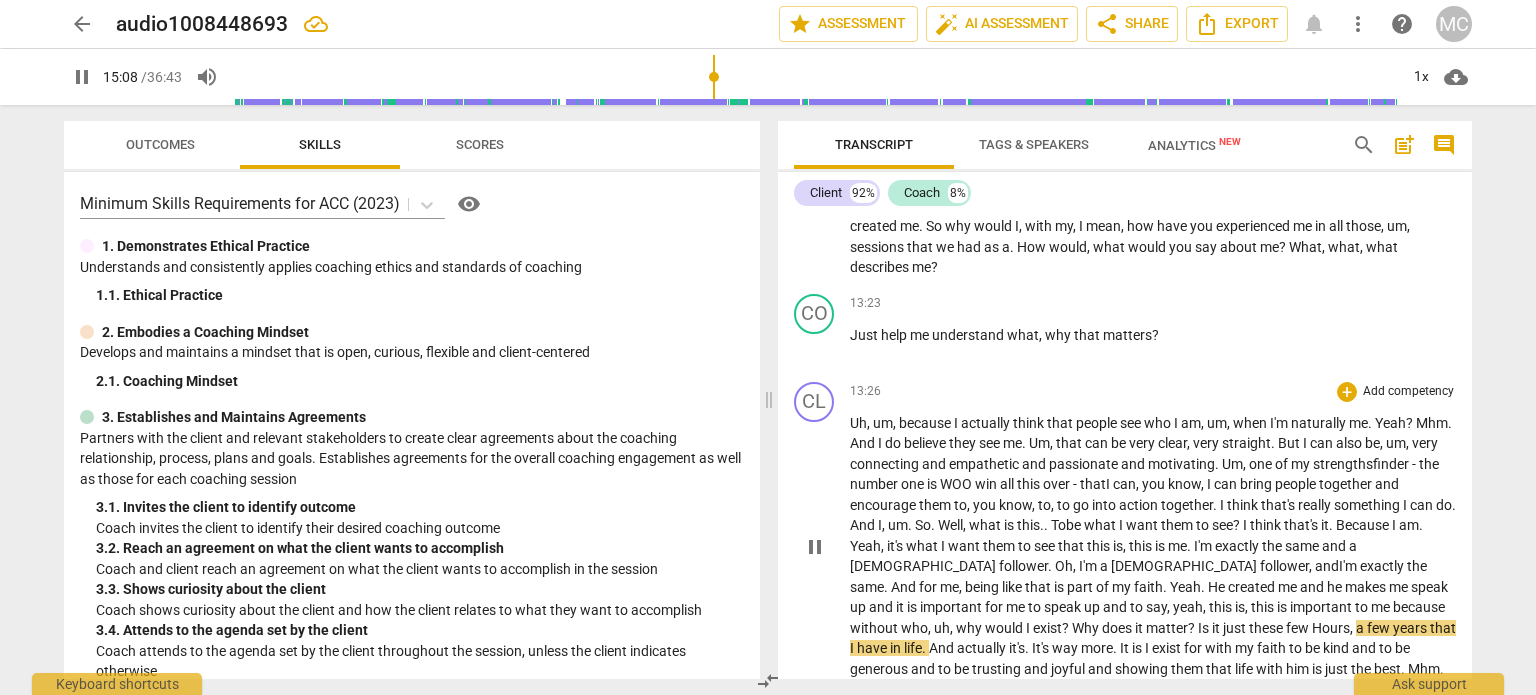 click on "Hours" at bounding box center (1331, 628) 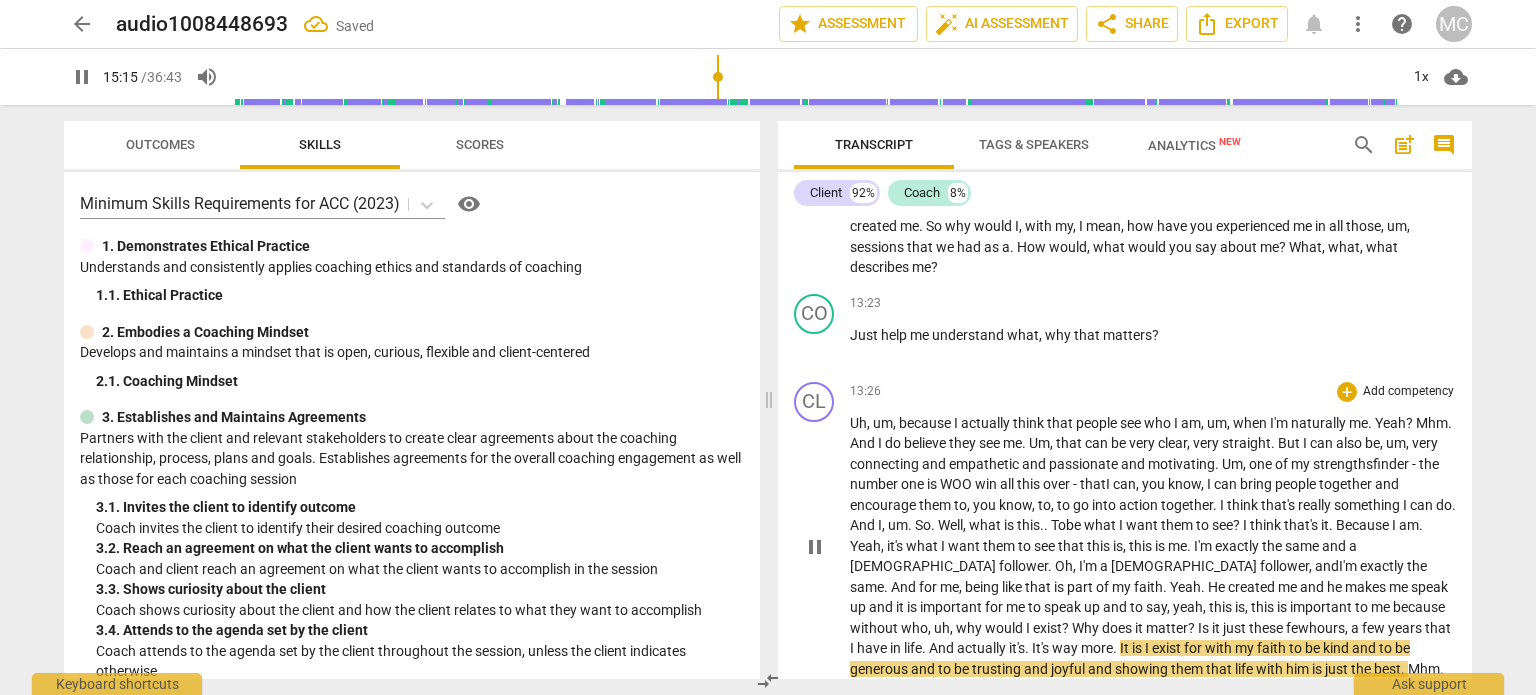 click on "It's" at bounding box center (1042, 648) 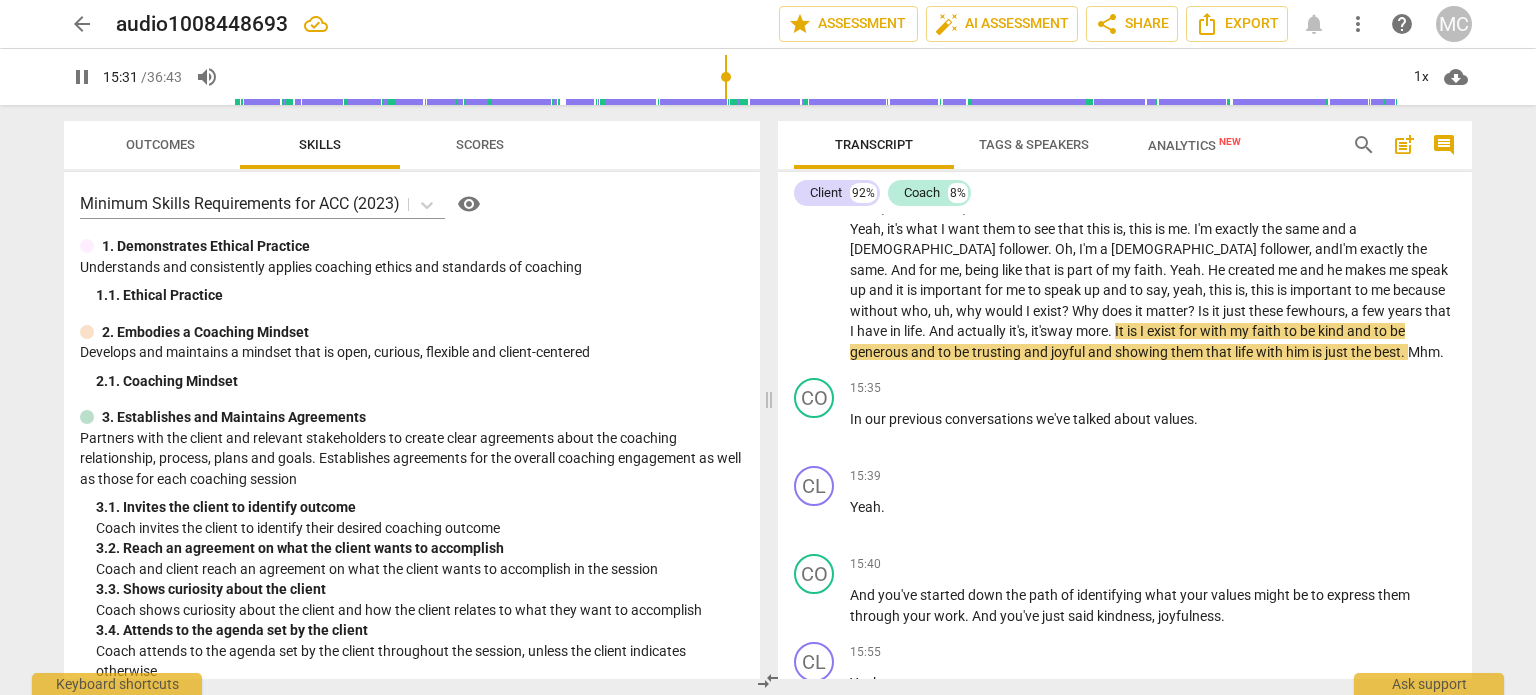 scroll, scrollTop: 4774, scrollLeft: 0, axis: vertical 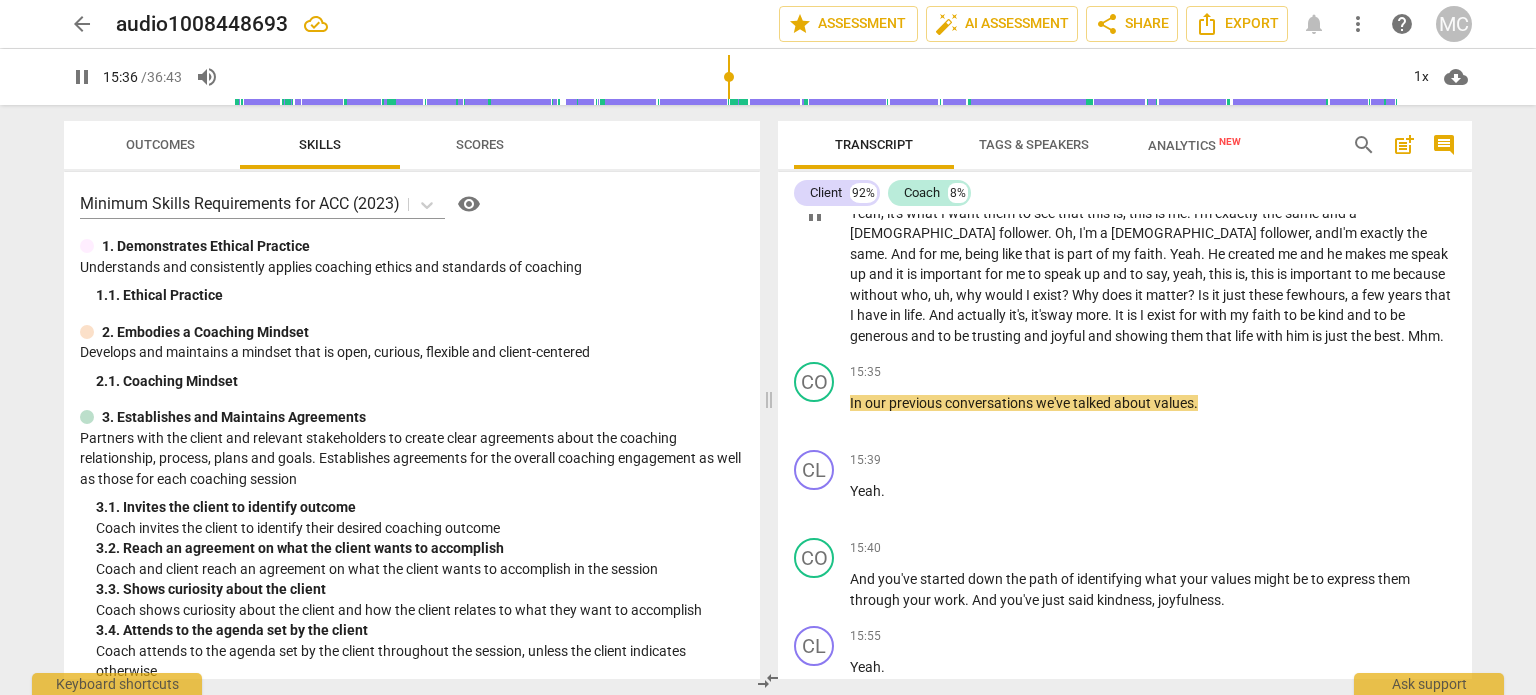 click on "Mhm" at bounding box center (1424, 336) 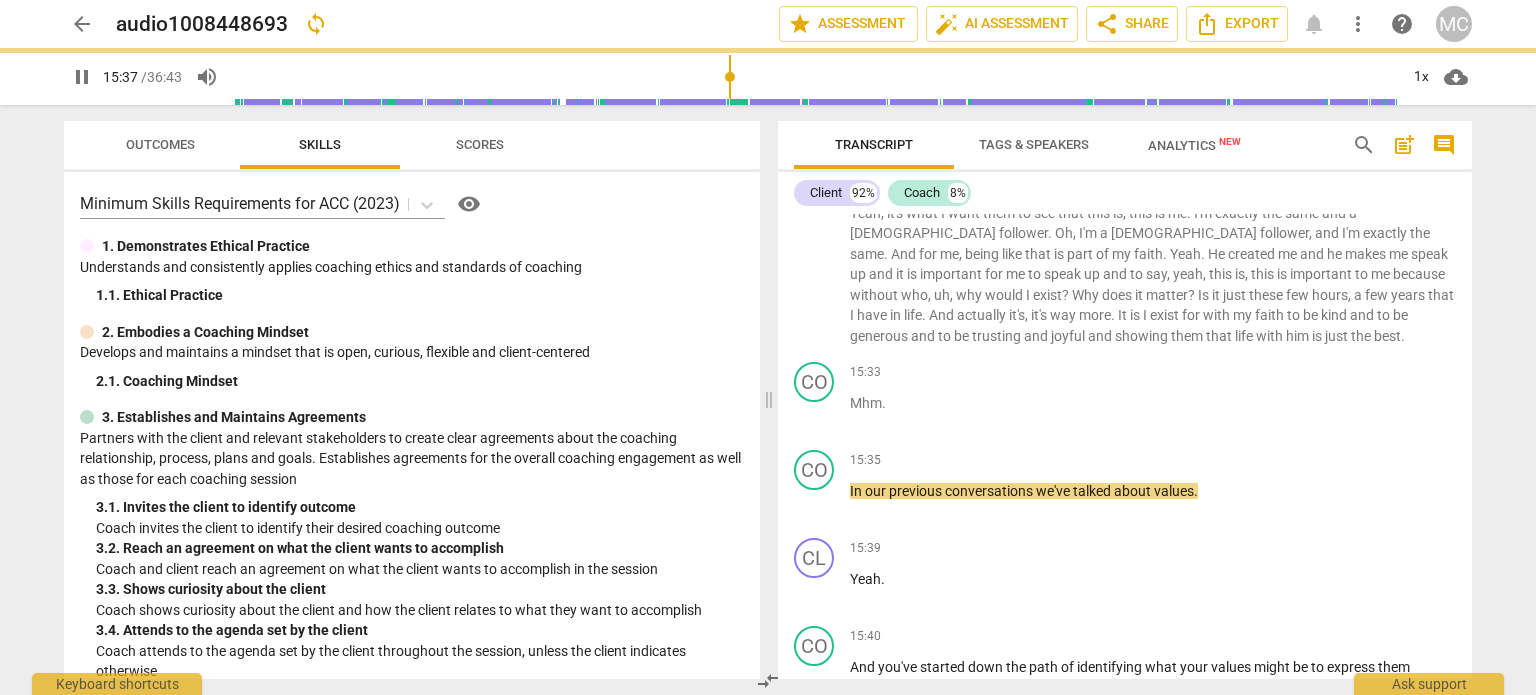 scroll, scrollTop: 4861, scrollLeft: 0, axis: vertical 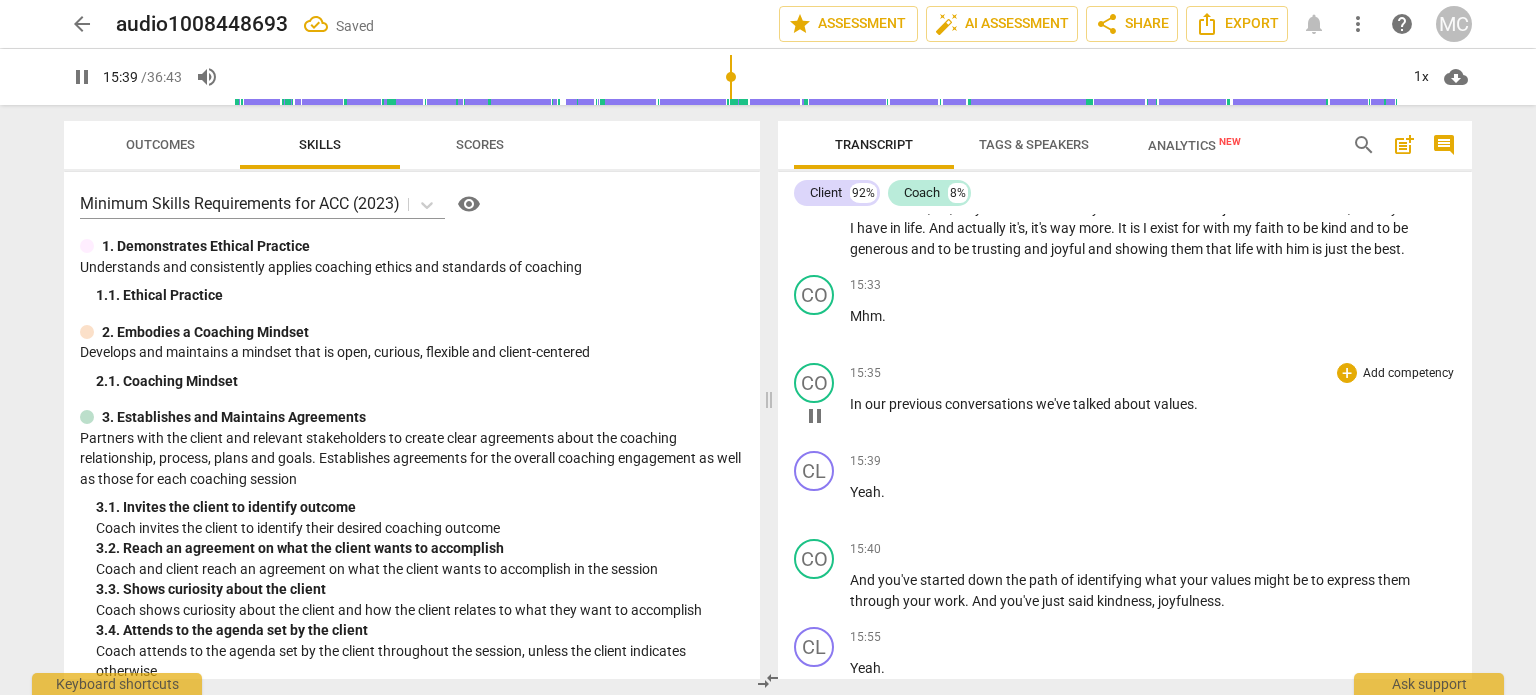 click on "CO play_arrow pause" at bounding box center (822, 399) 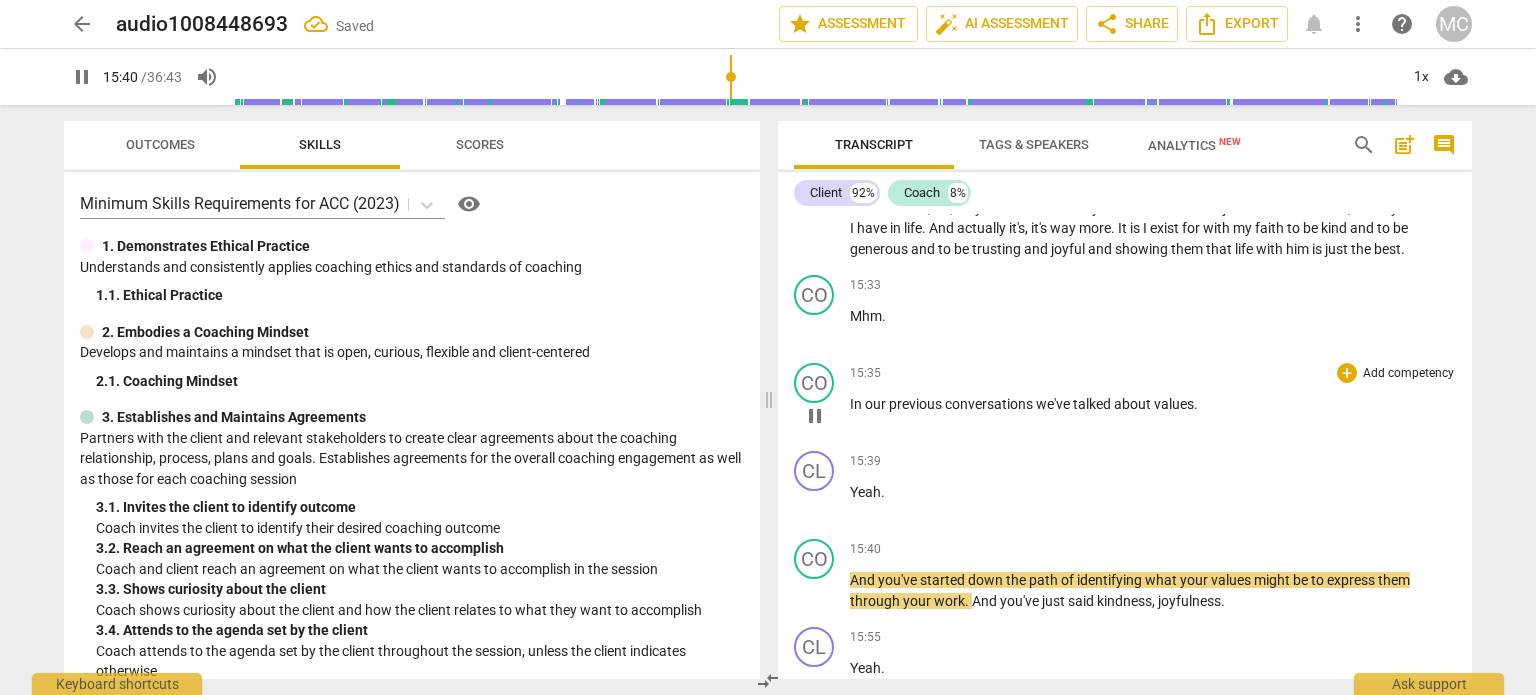 click on "In" at bounding box center (857, 404) 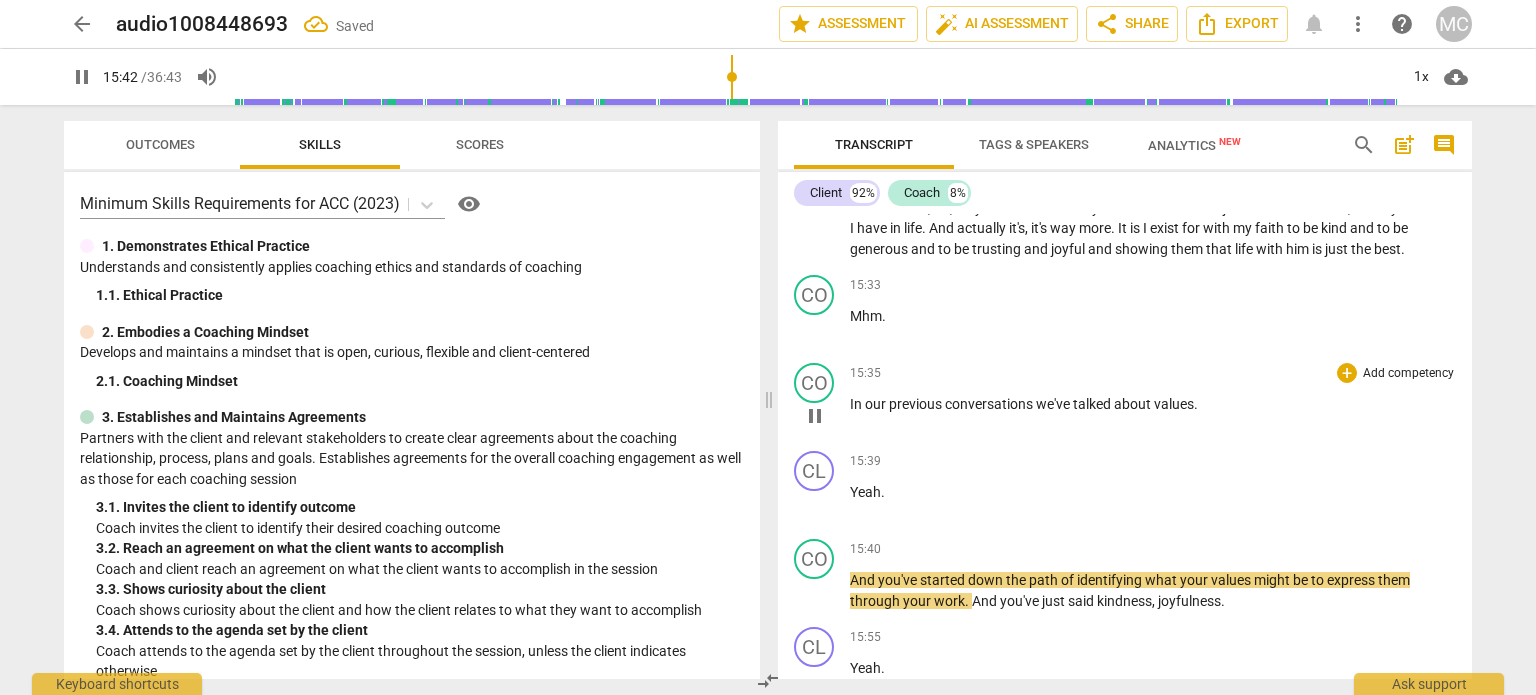 scroll, scrollTop: 4774, scrollLeft: 0, axis: vertical 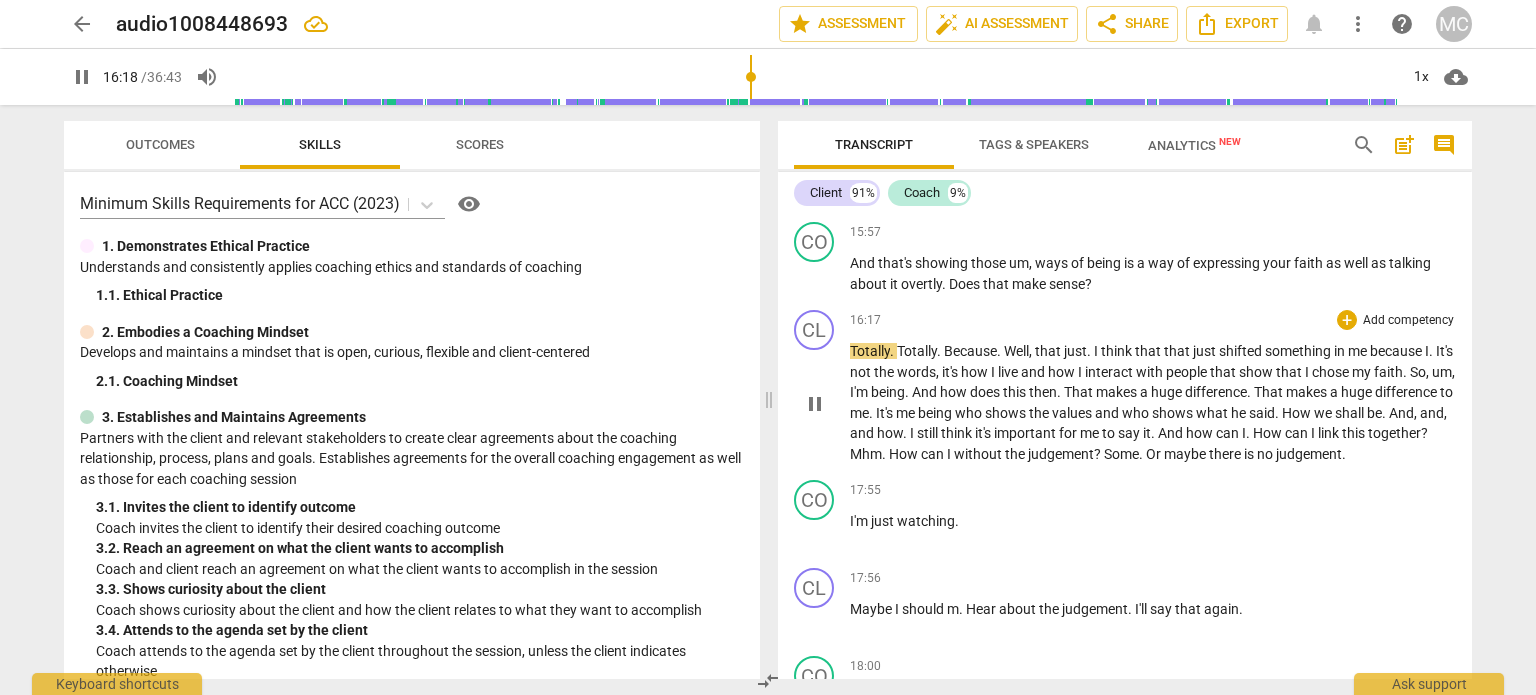 click on "Totally" at bounding box center (870, 351) 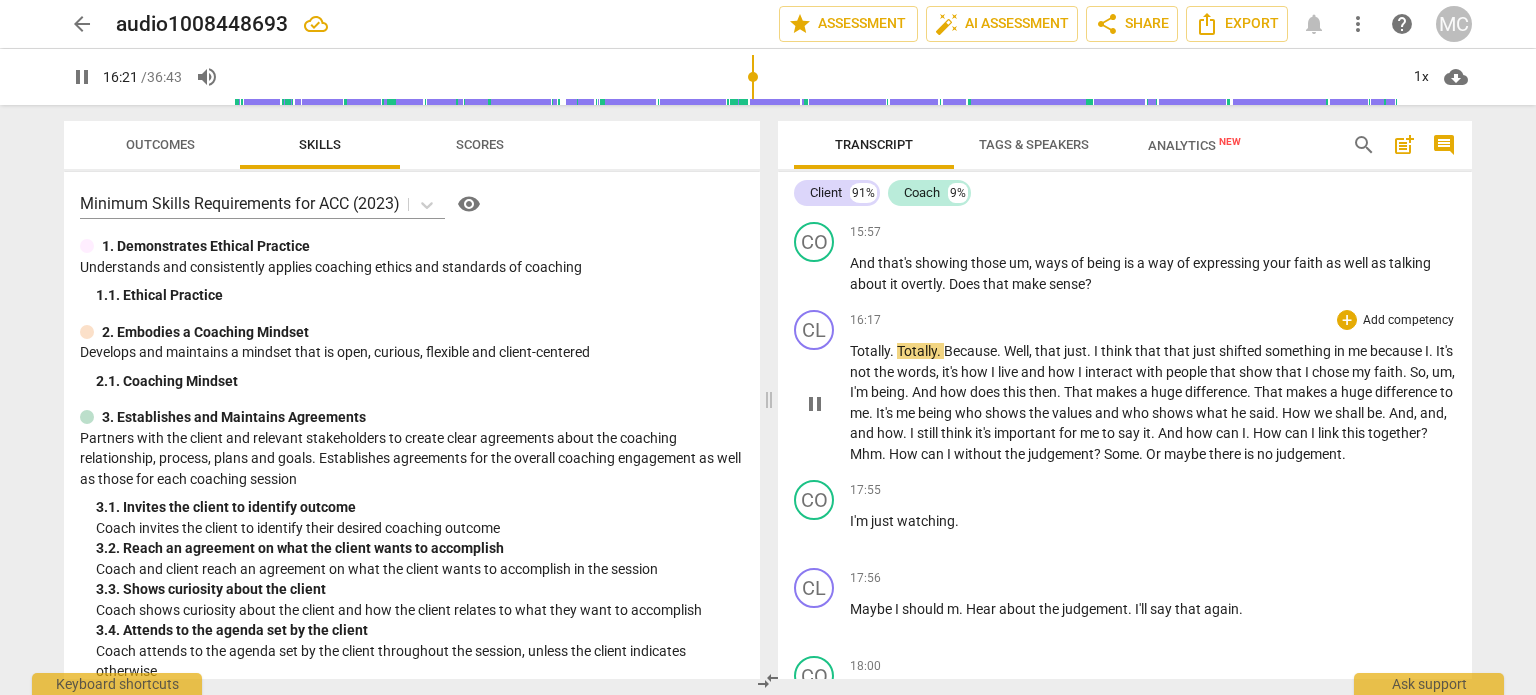 click on "Totally" at bounding box center (870, 351) 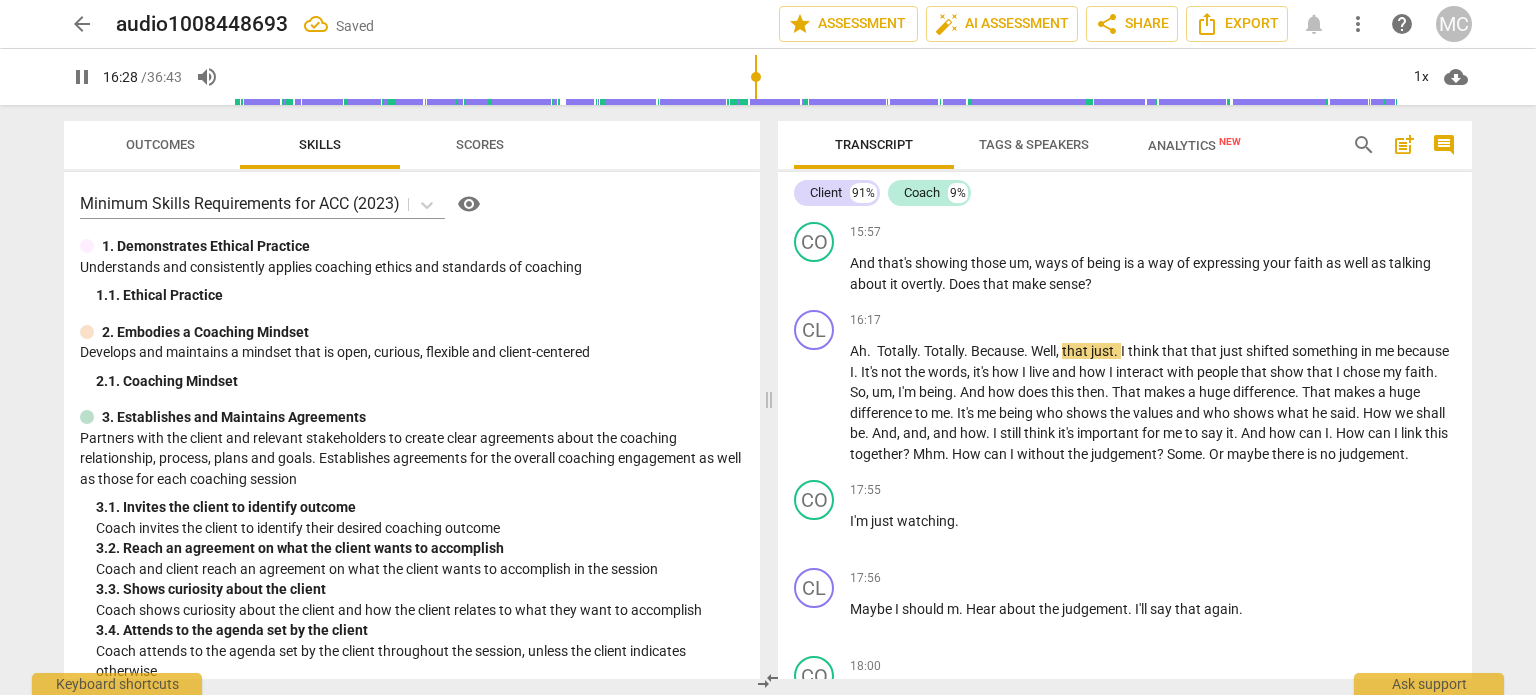 click on "pause" at bounding box center [82, 77] 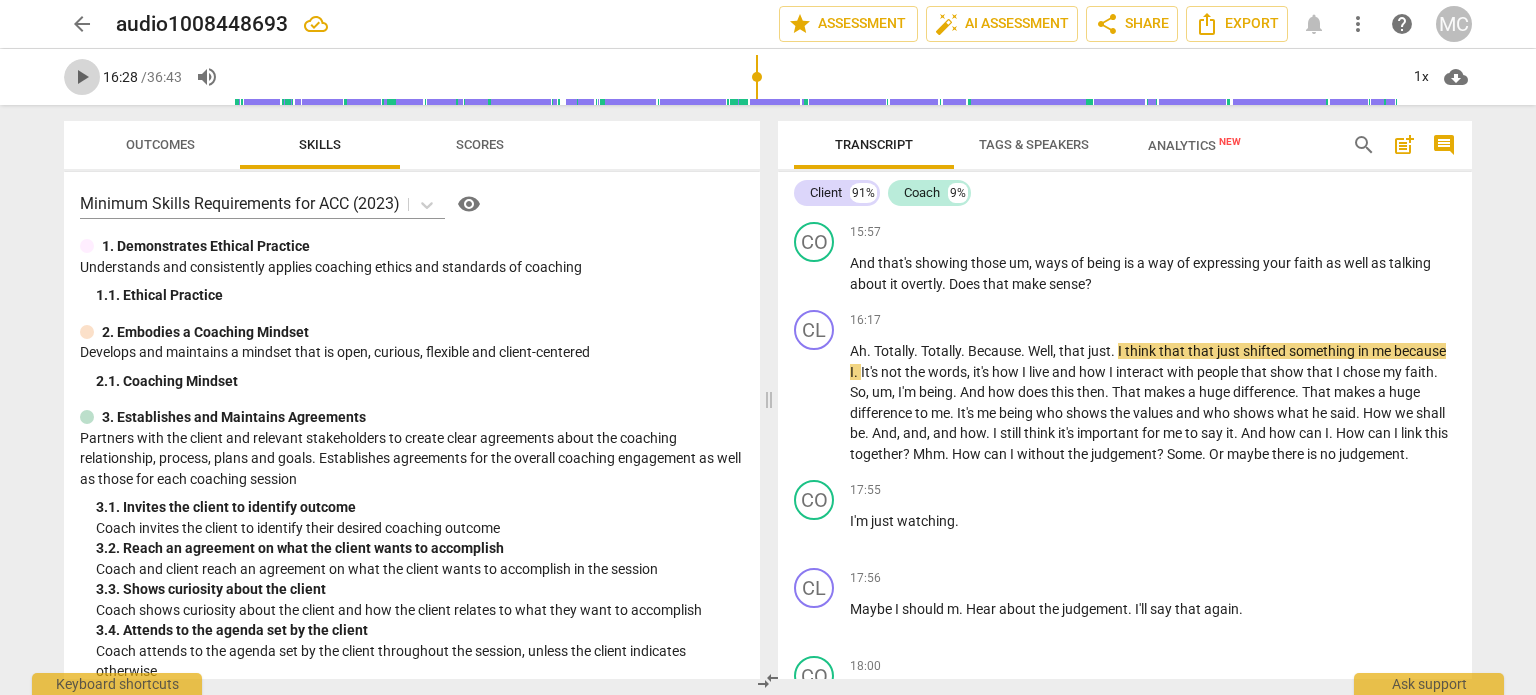 click on "play_arrow" at bounding box center [82, 77] 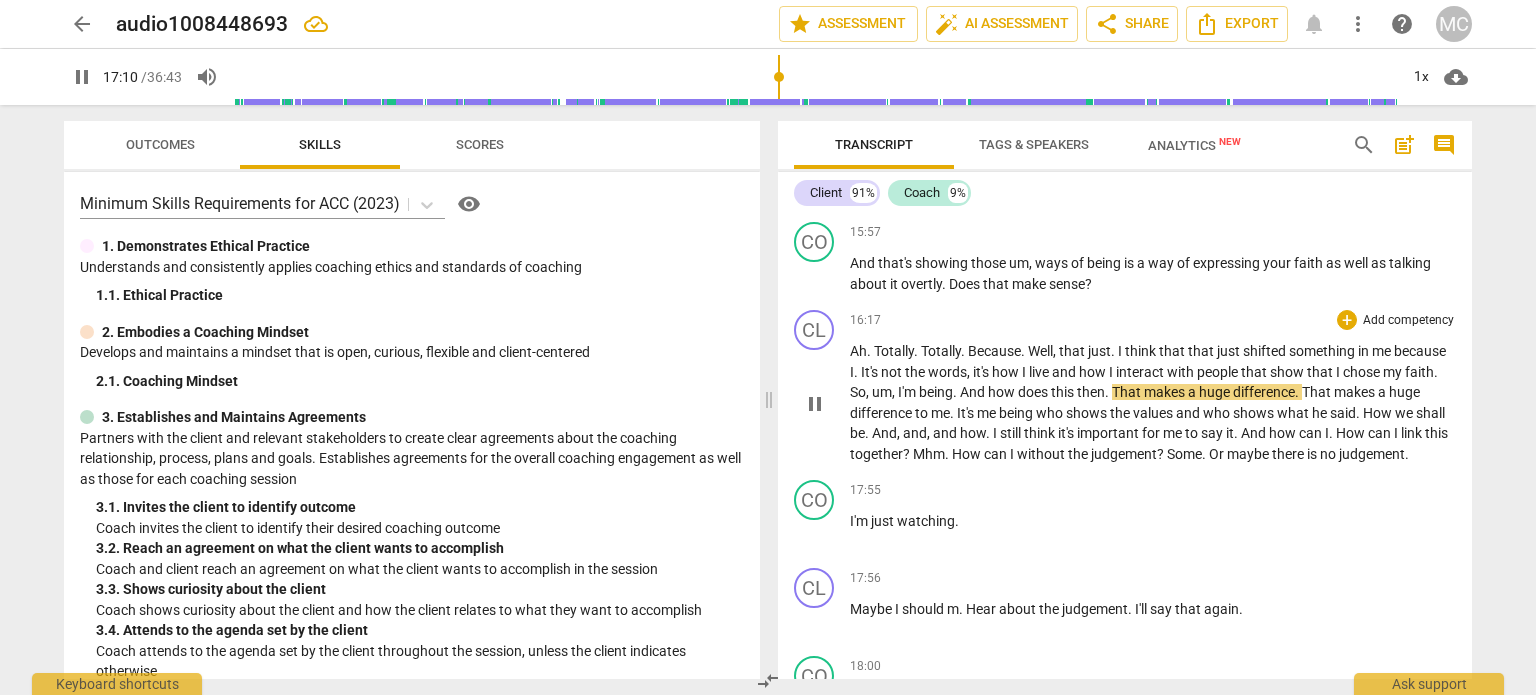 click on "," at bounding box center [895, 392] 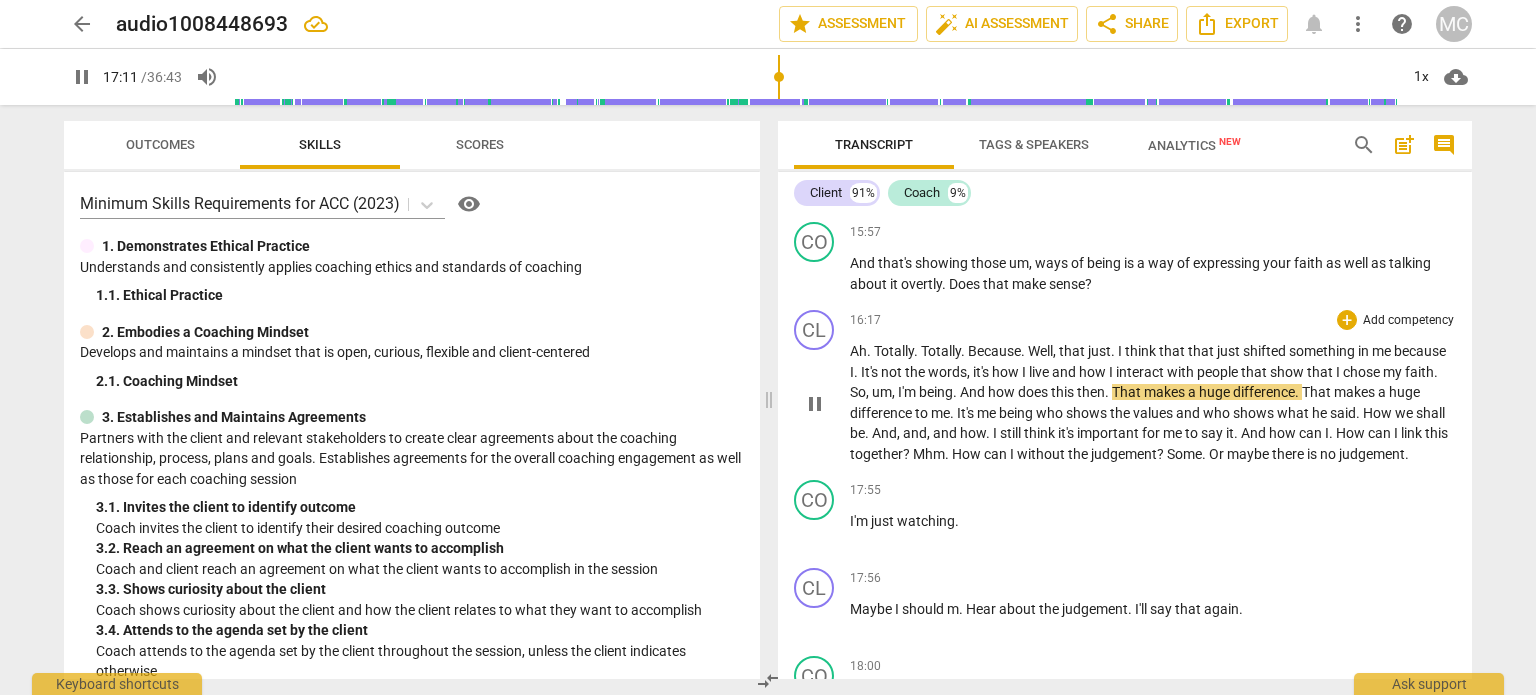 type on "1032" 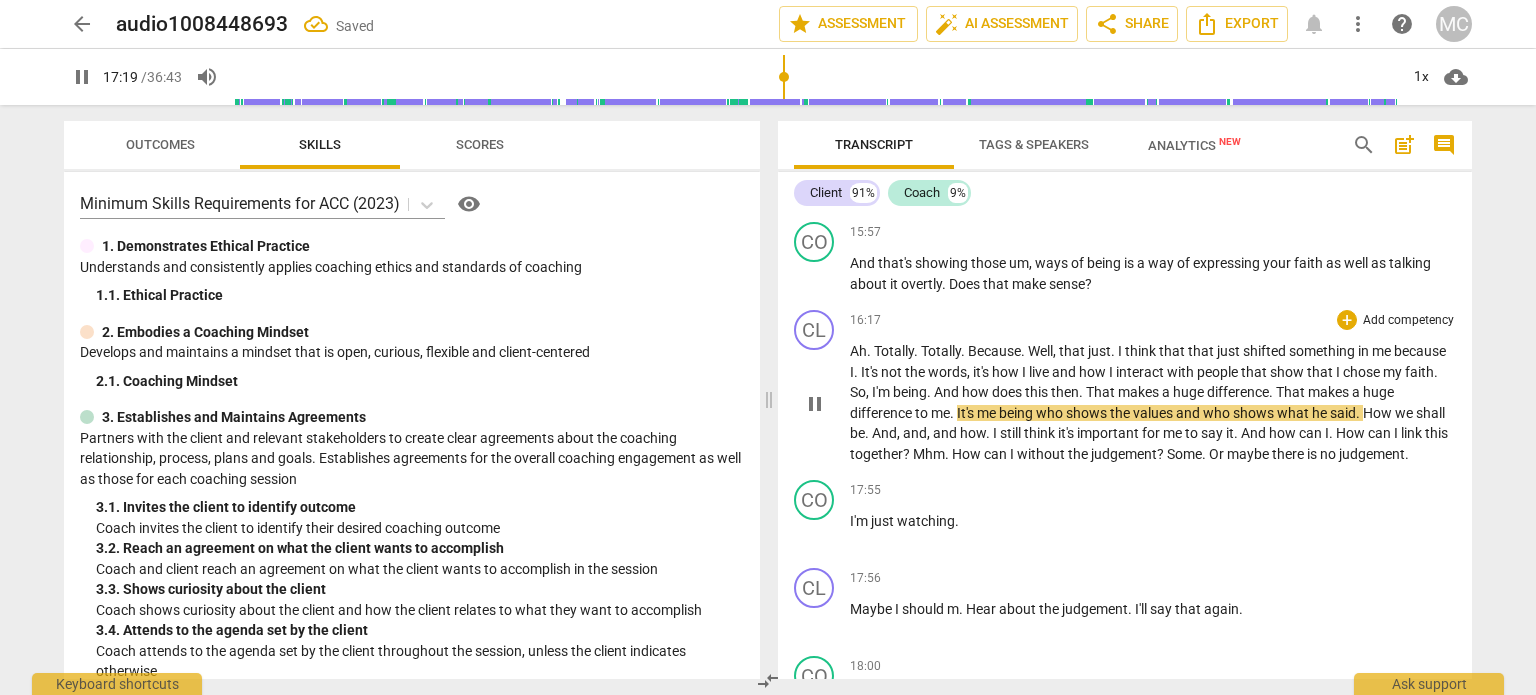click on "being" at bounding box center (1017, 413) 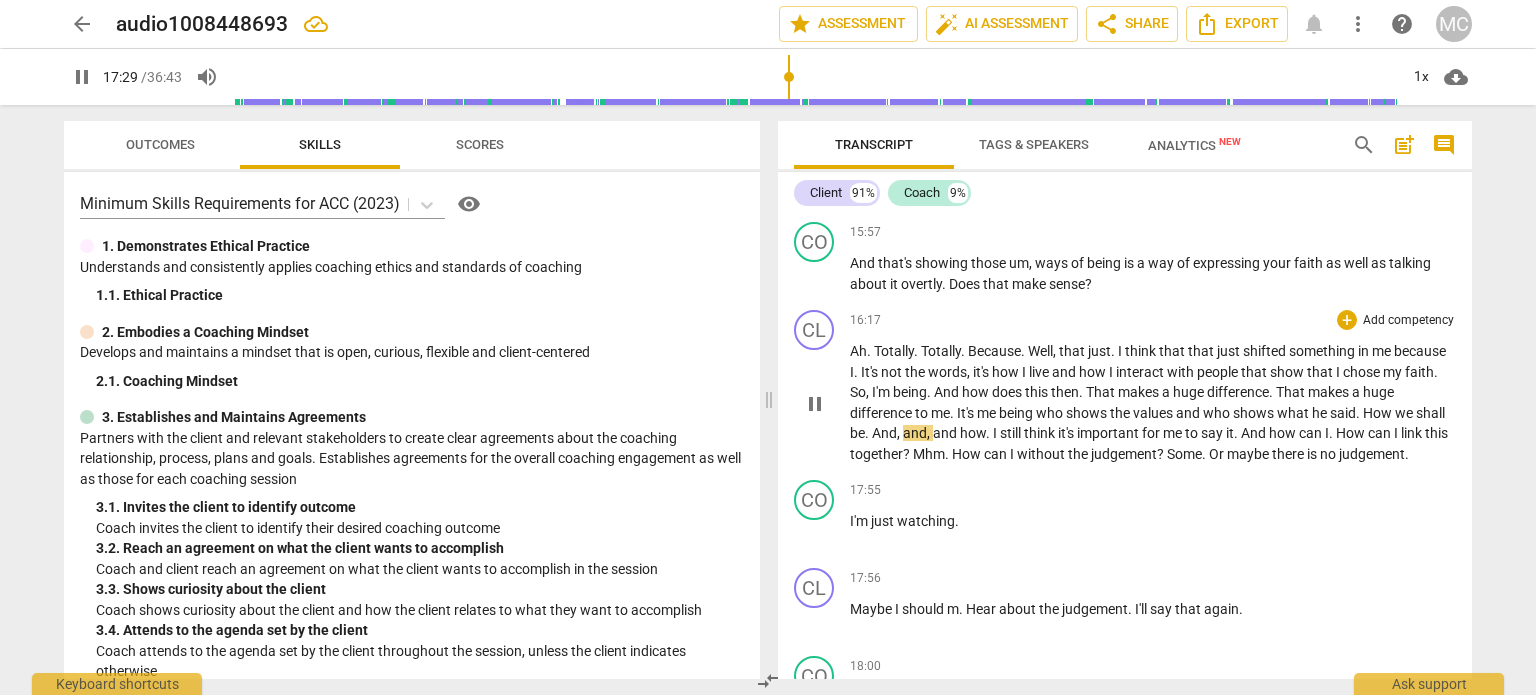 click on "How" at bounding box center [1379, 413] 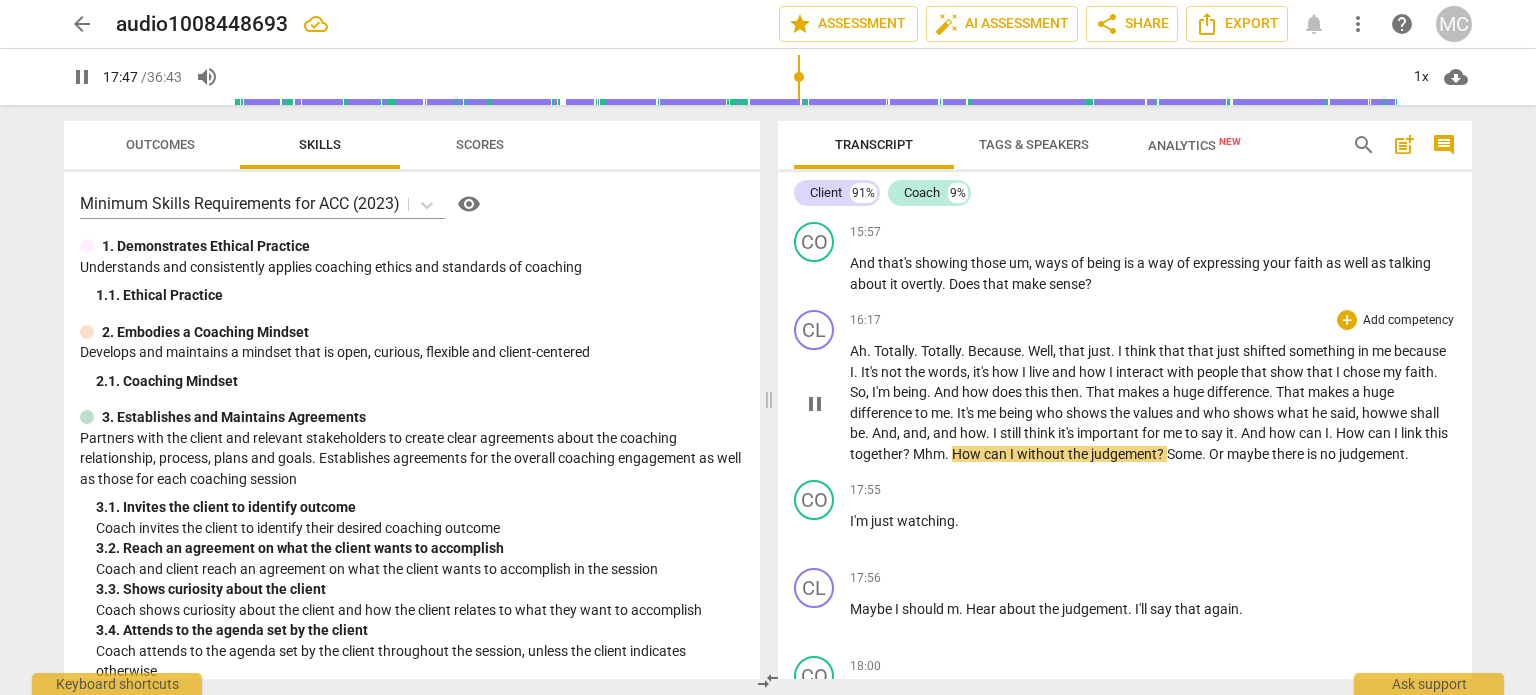 click on "without" at bounding box center [1042, 454] 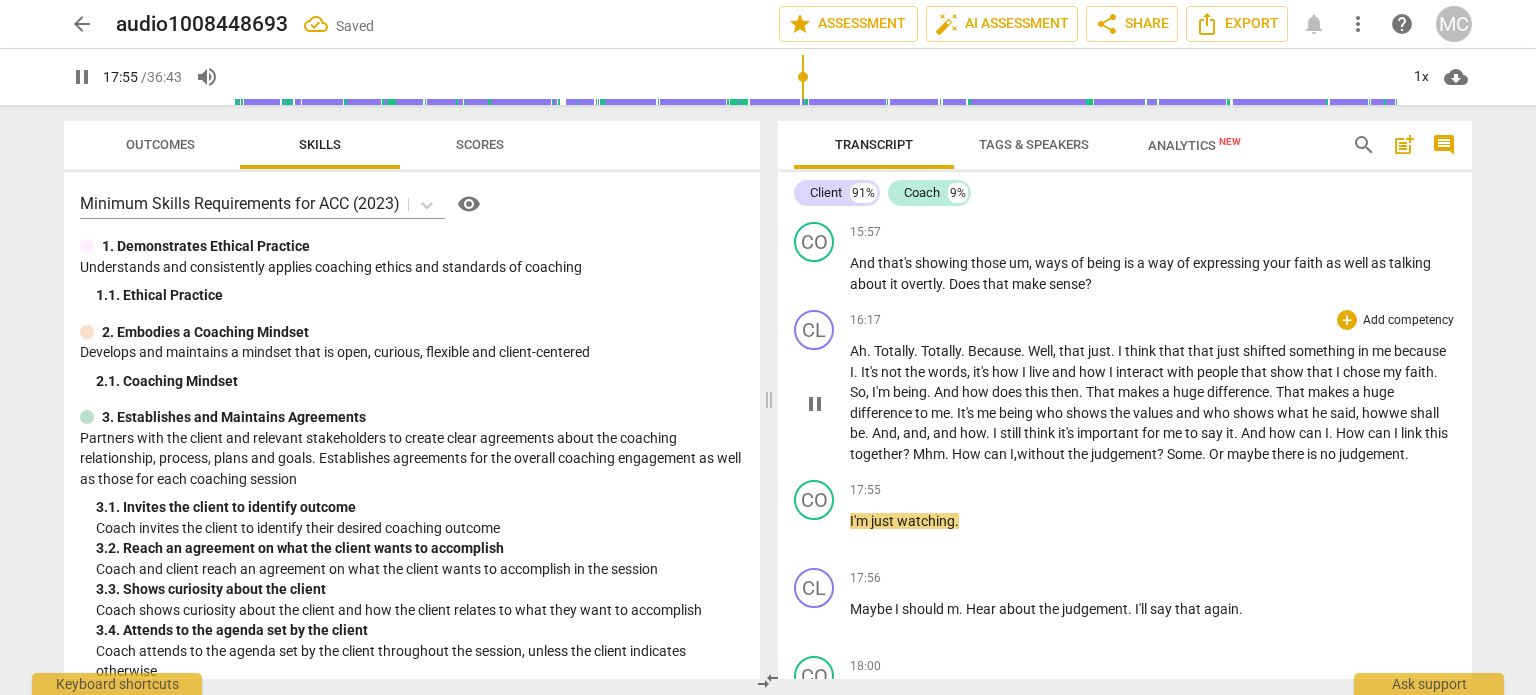 click on "pause" at bounding box center [815, 404] 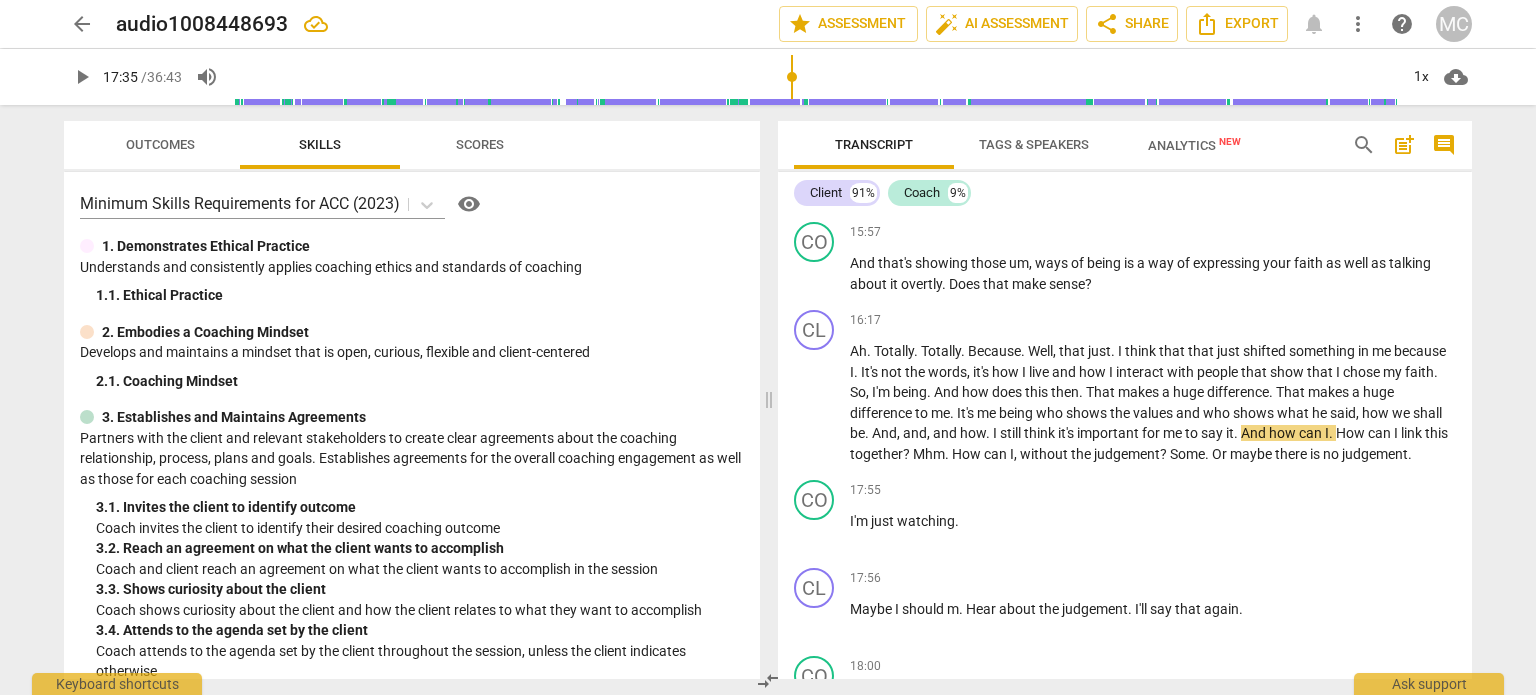 drag, startPoint x: 804, startPoint y: 75, endPoint x: 792, endPoint y: 76, distance: 12.0415945 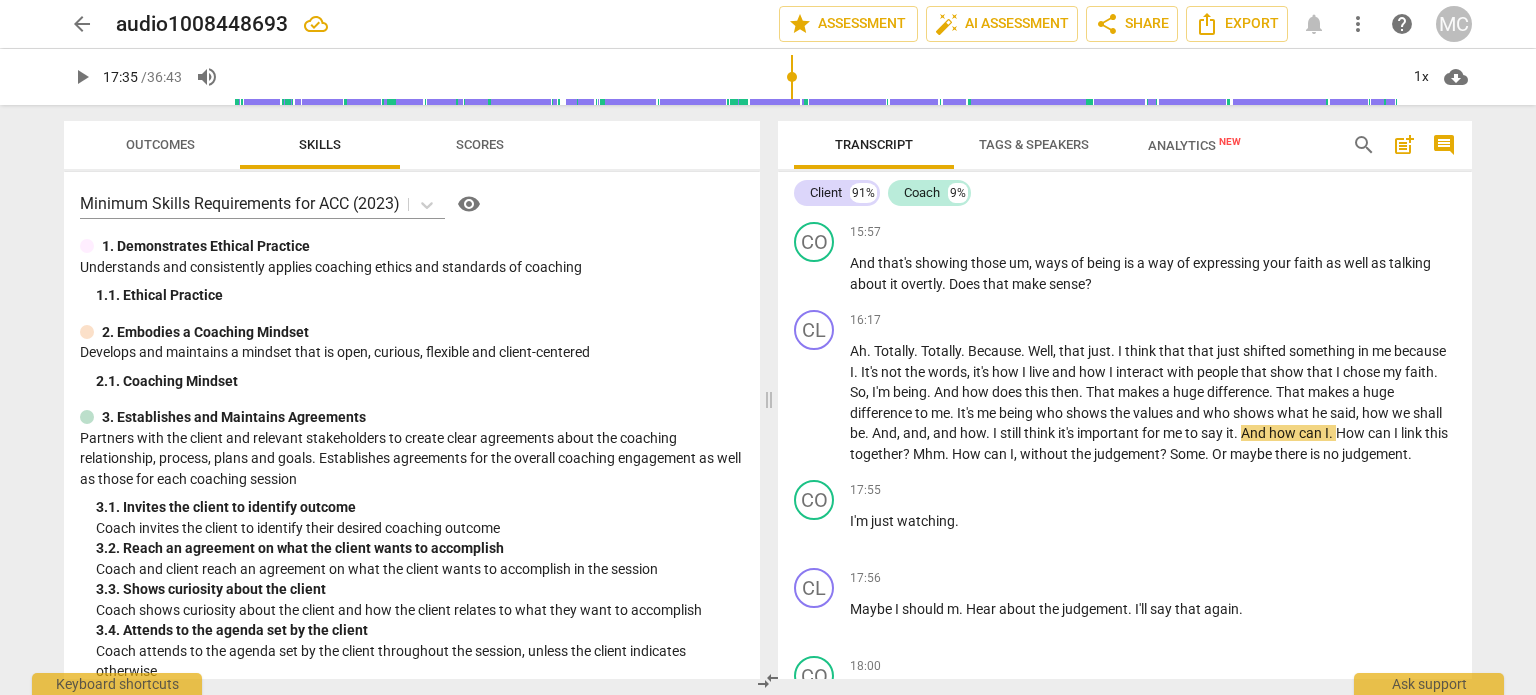 click at bounding box center [815, 77] 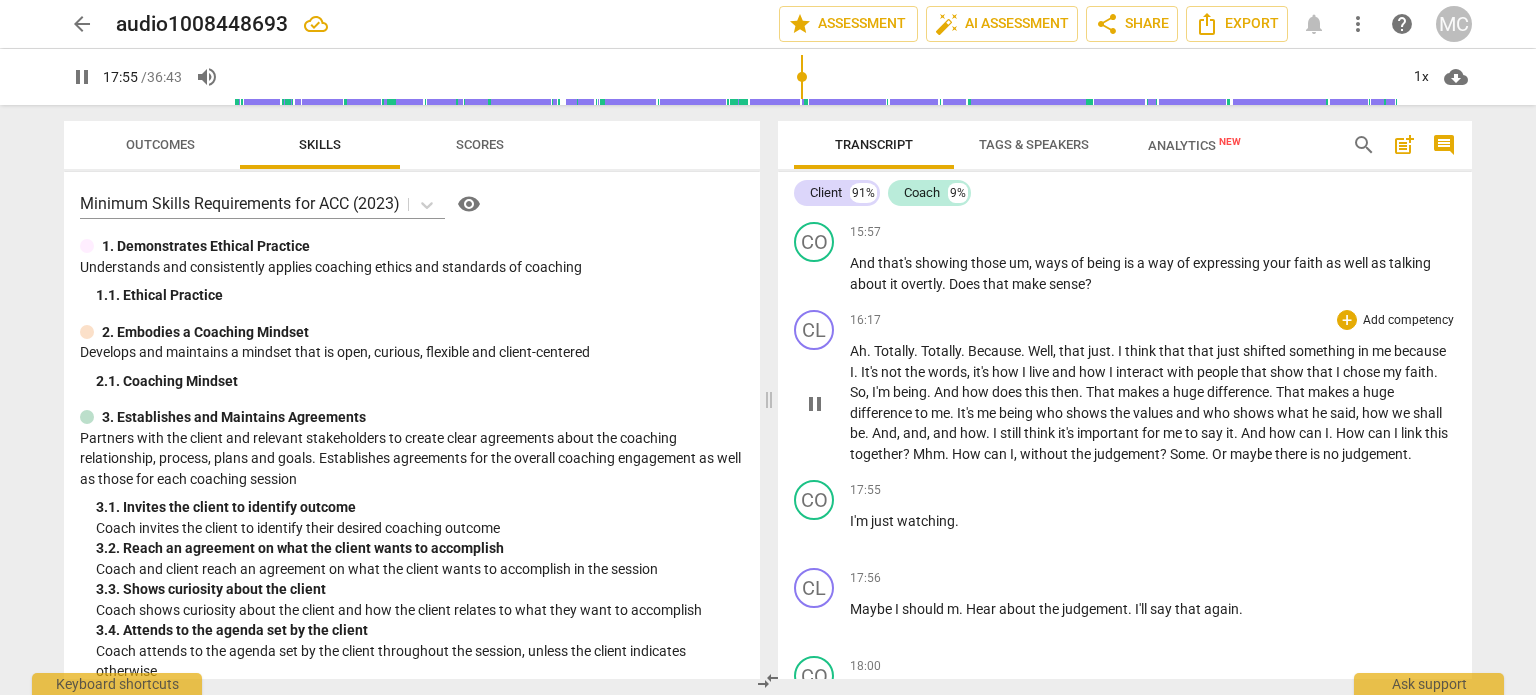 click on "Or" at bounding box center [1221, 454] 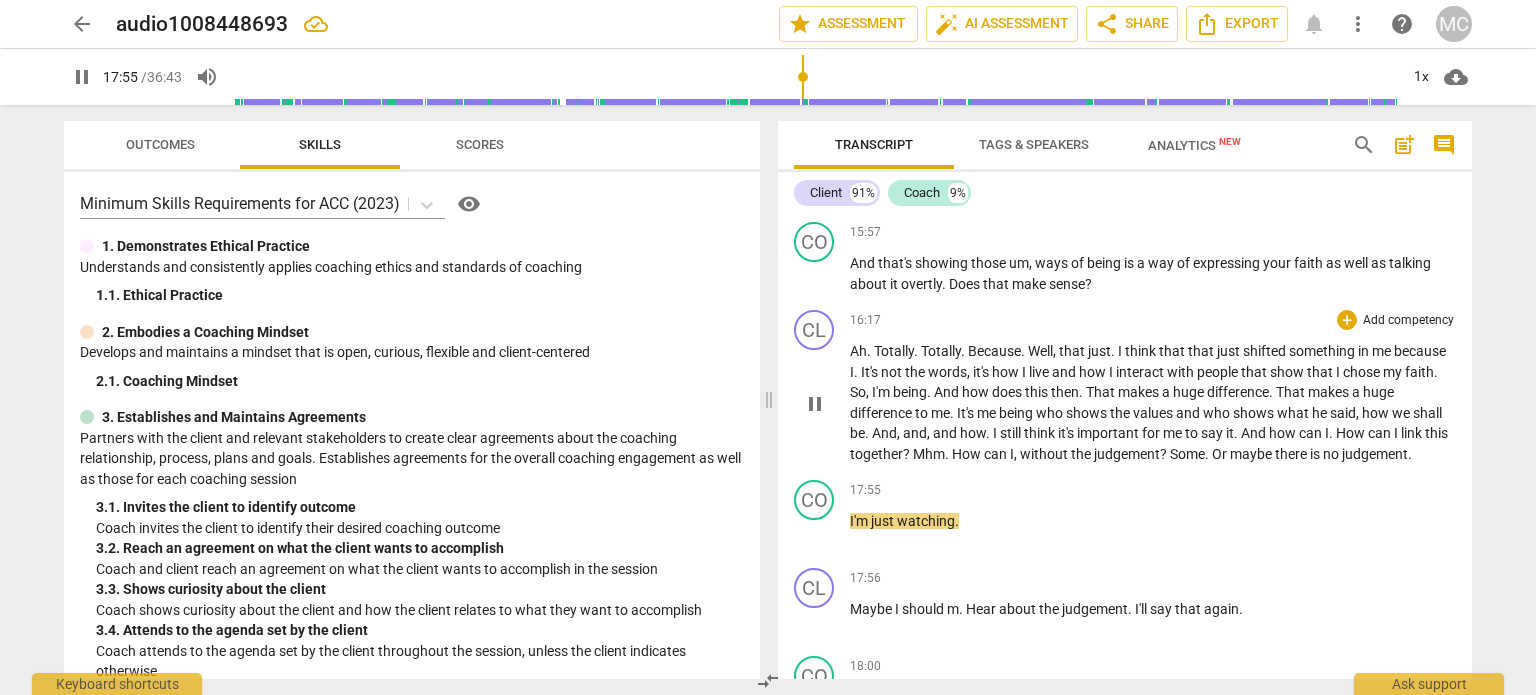 type on "1076" 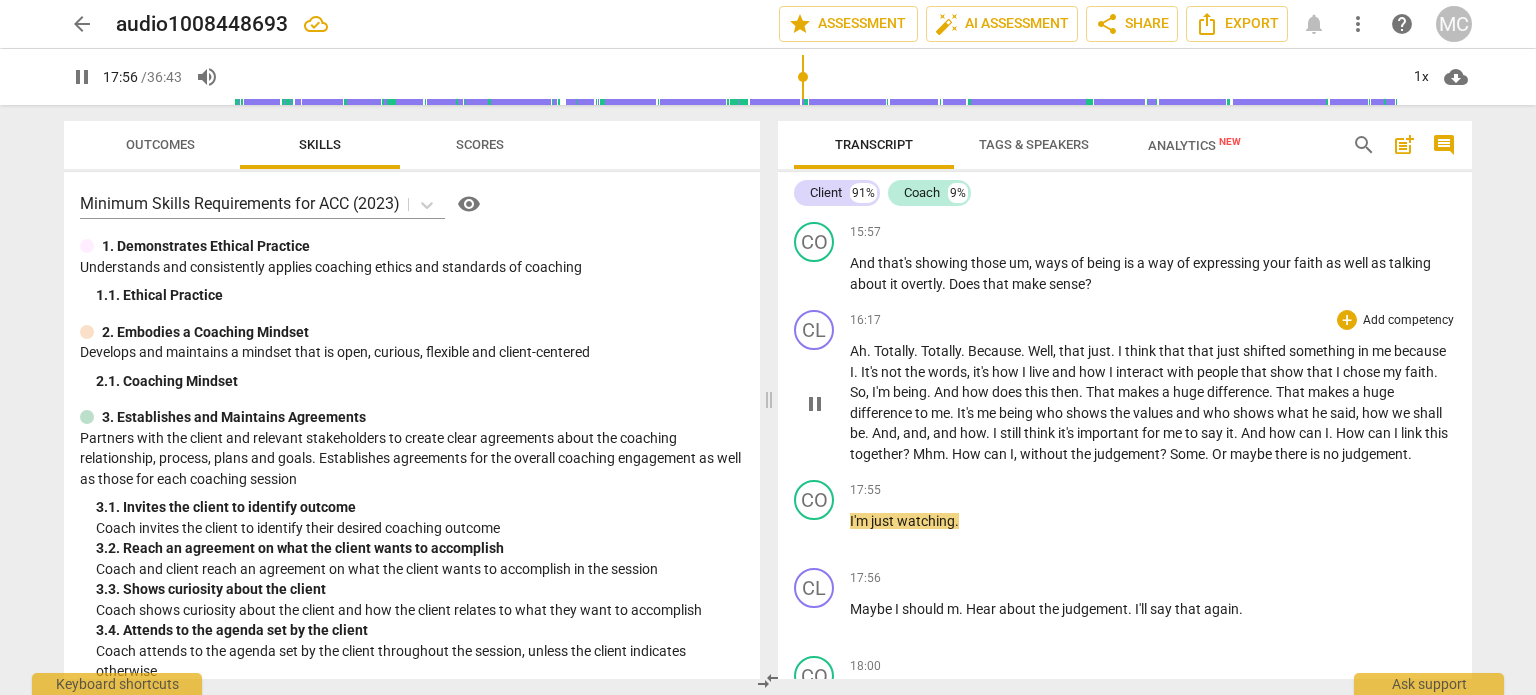 type 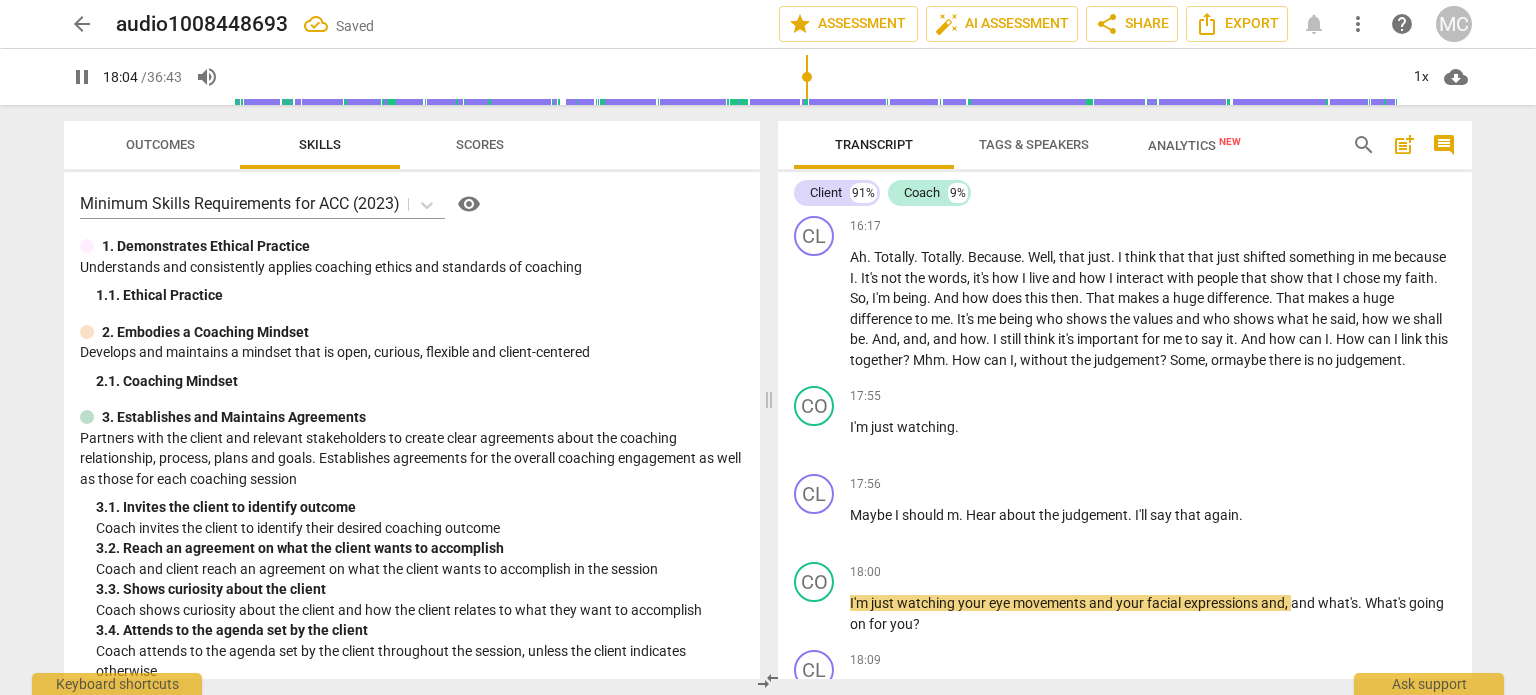 scroll, scrollTop: 5376, scrollLeft: 0, axis: vertical 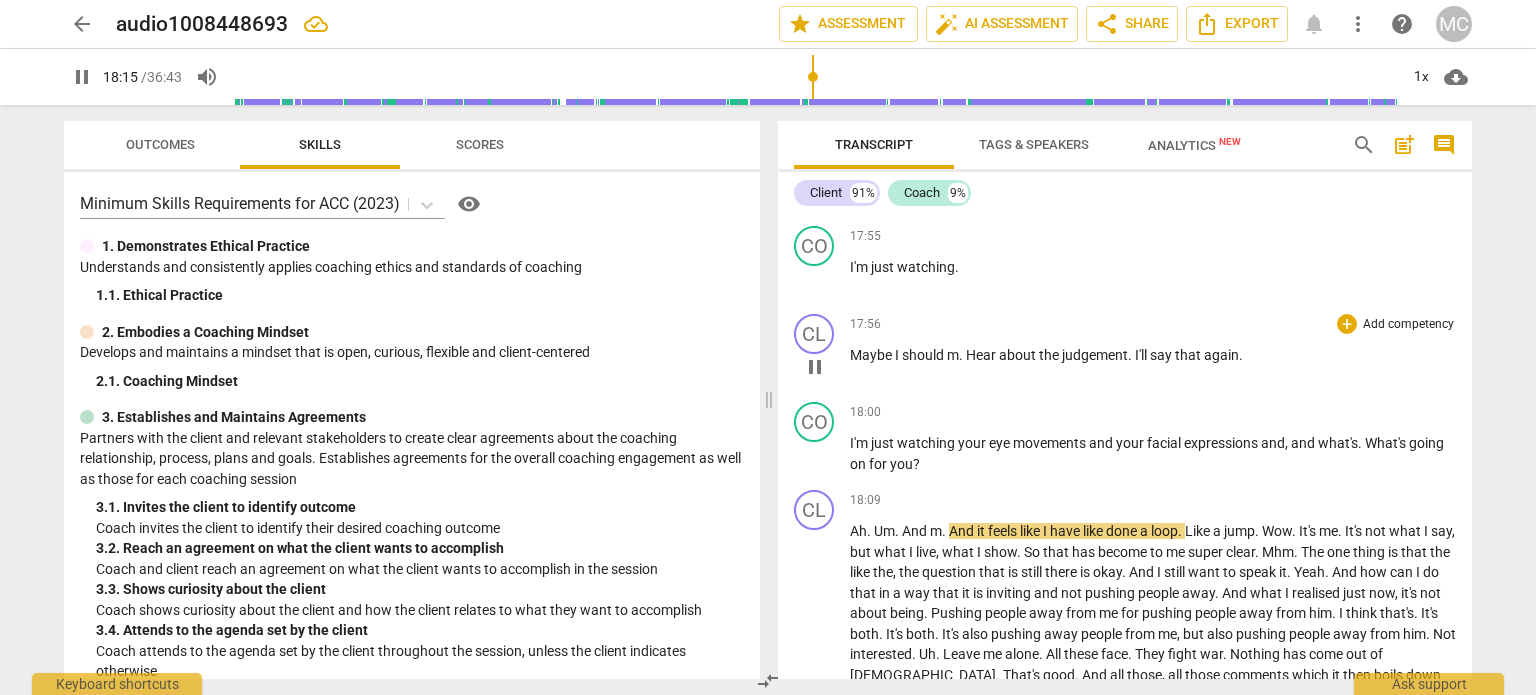 click on "say" at bounding box center (1162, 355) 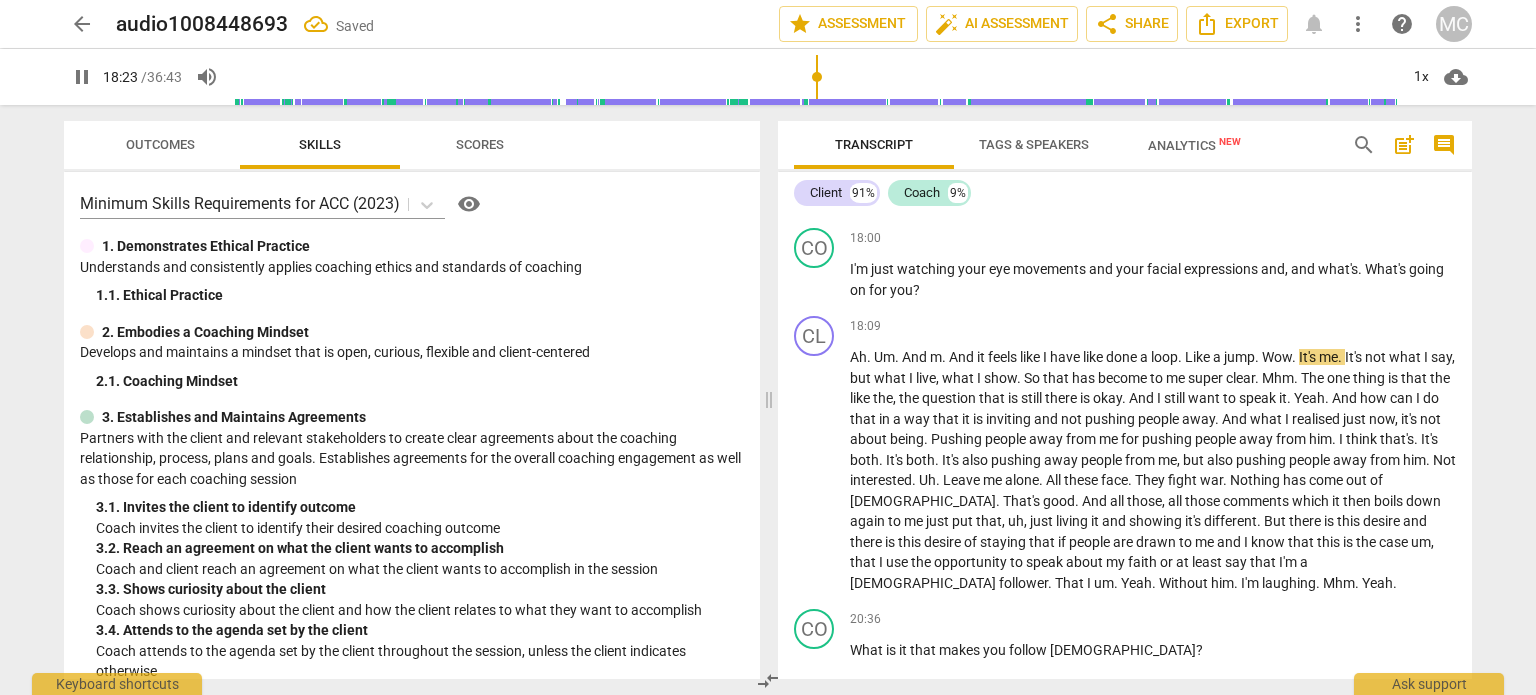 scroll, scrollTop: 5710, scrollLeft: 0, axis: vertical 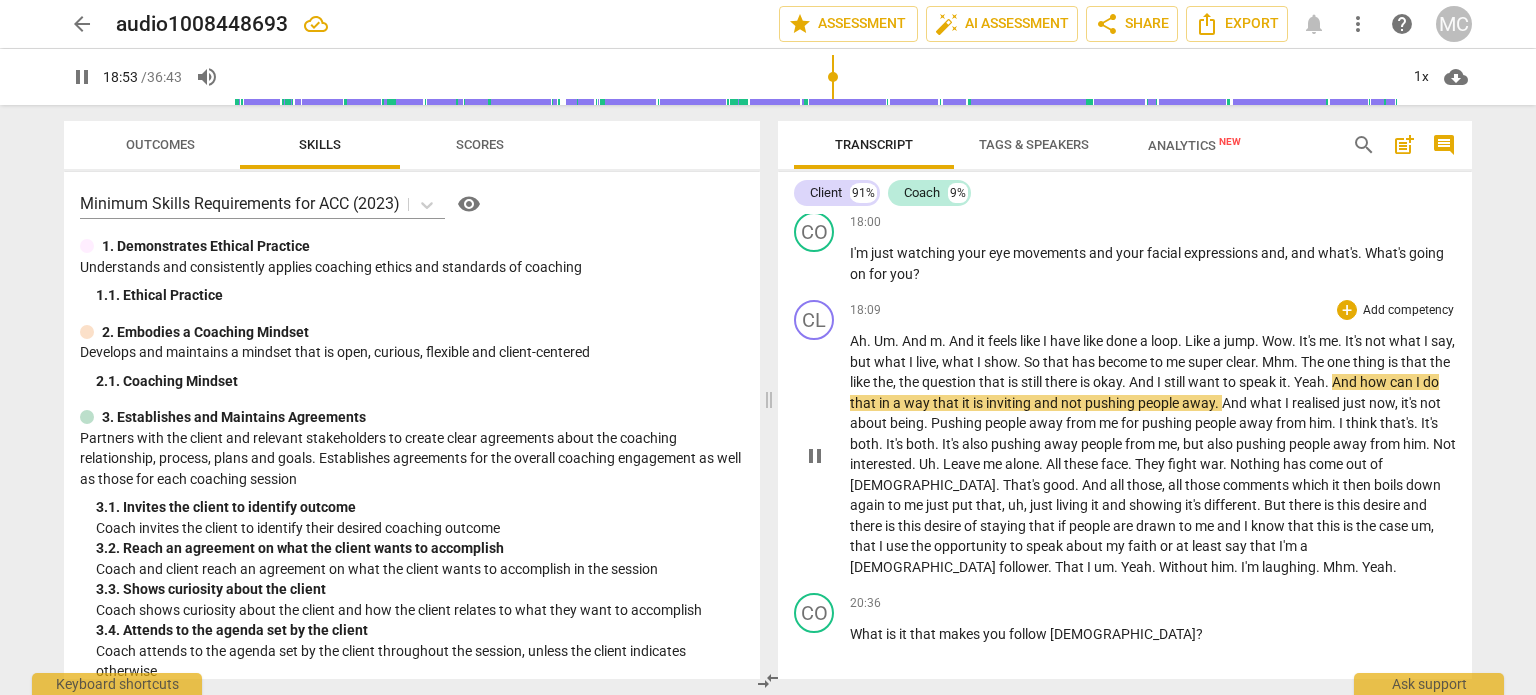 click on "And" at bounding box center (1143, 382) 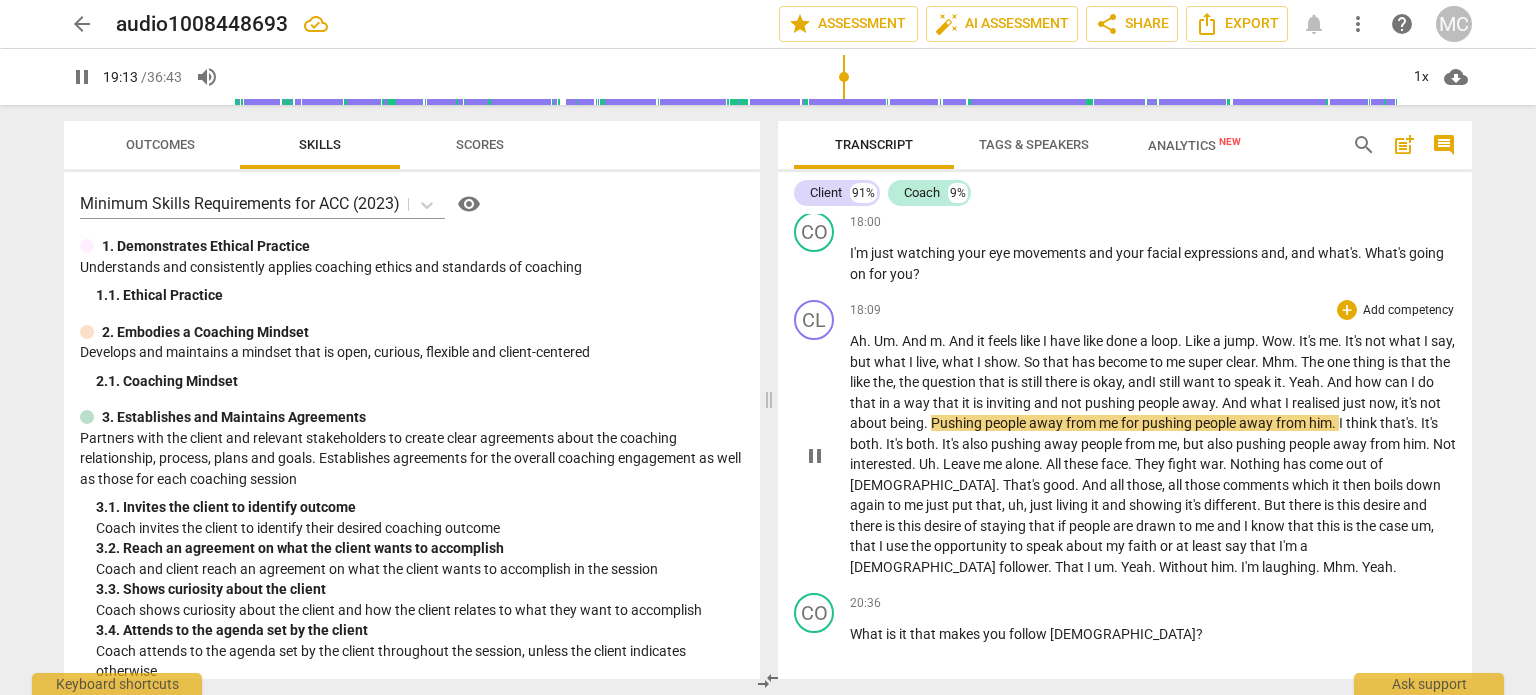 click on "Pushing" at bounding box center (958, 423) 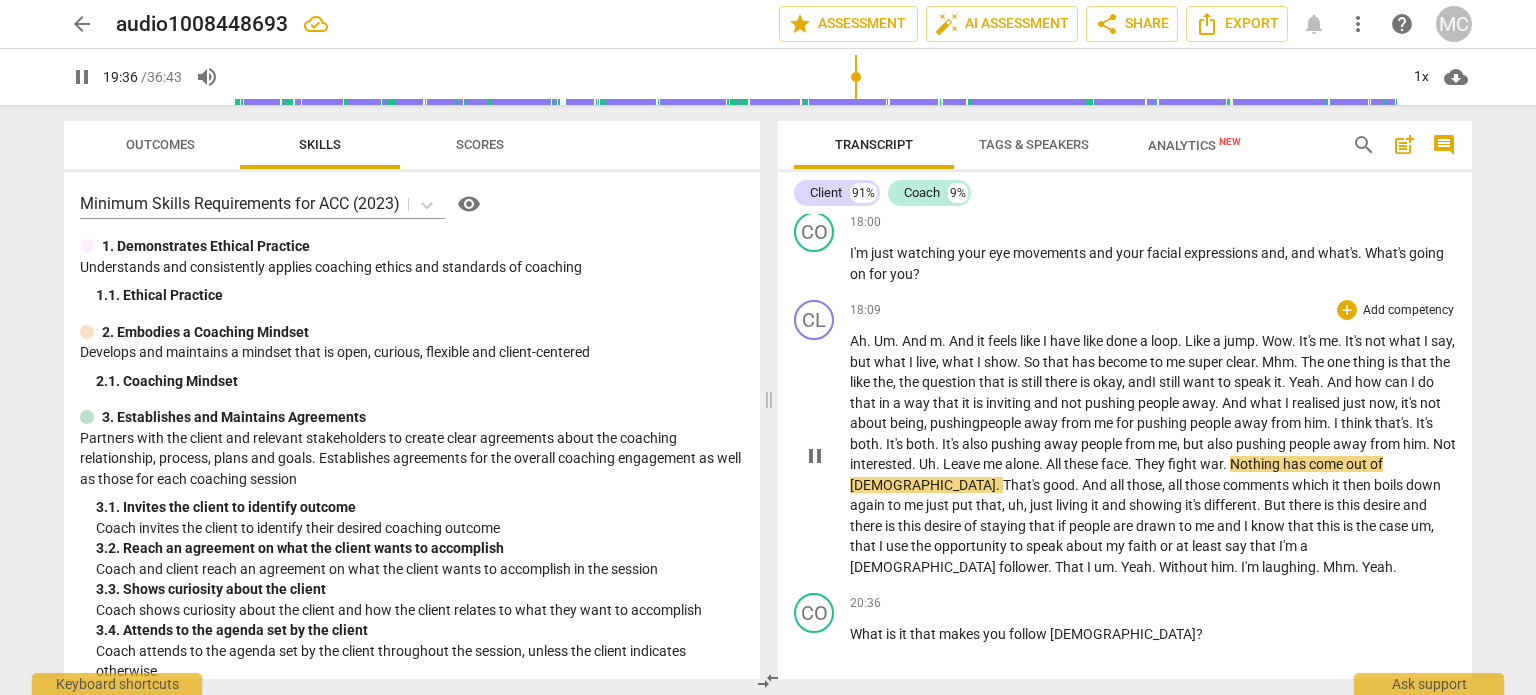 click on "They" at bounding box center (1151, 464) 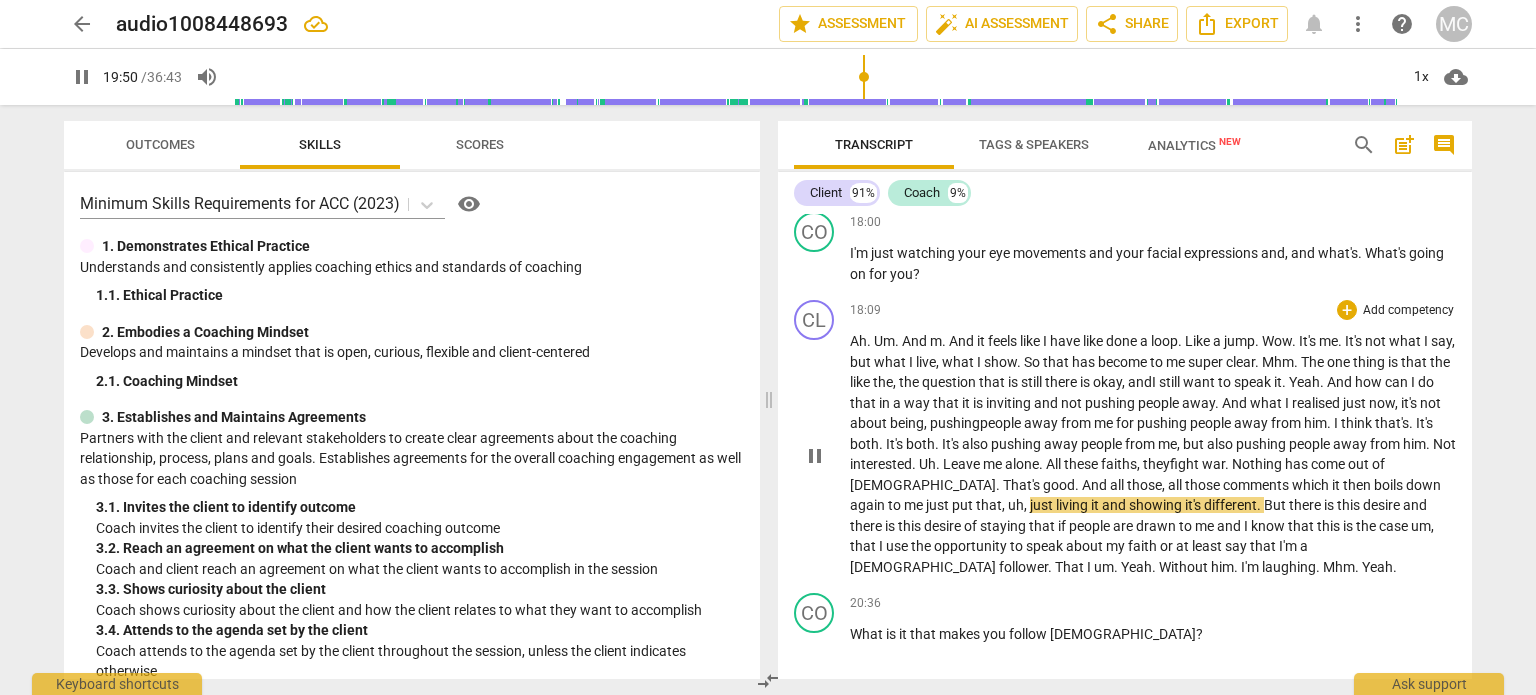 click on "pause" at bounding box center [815, 456] 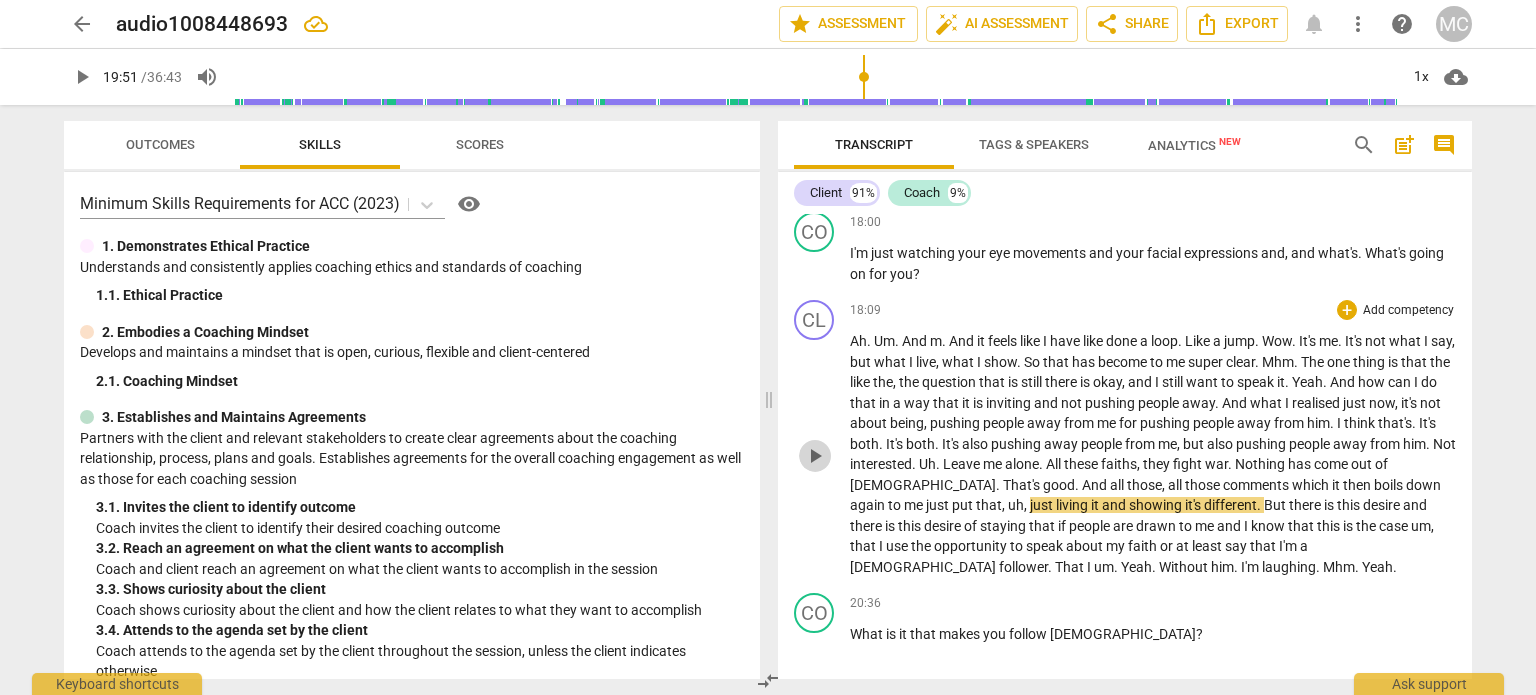 click on "play_arrow" at bounding box center (815, 456) 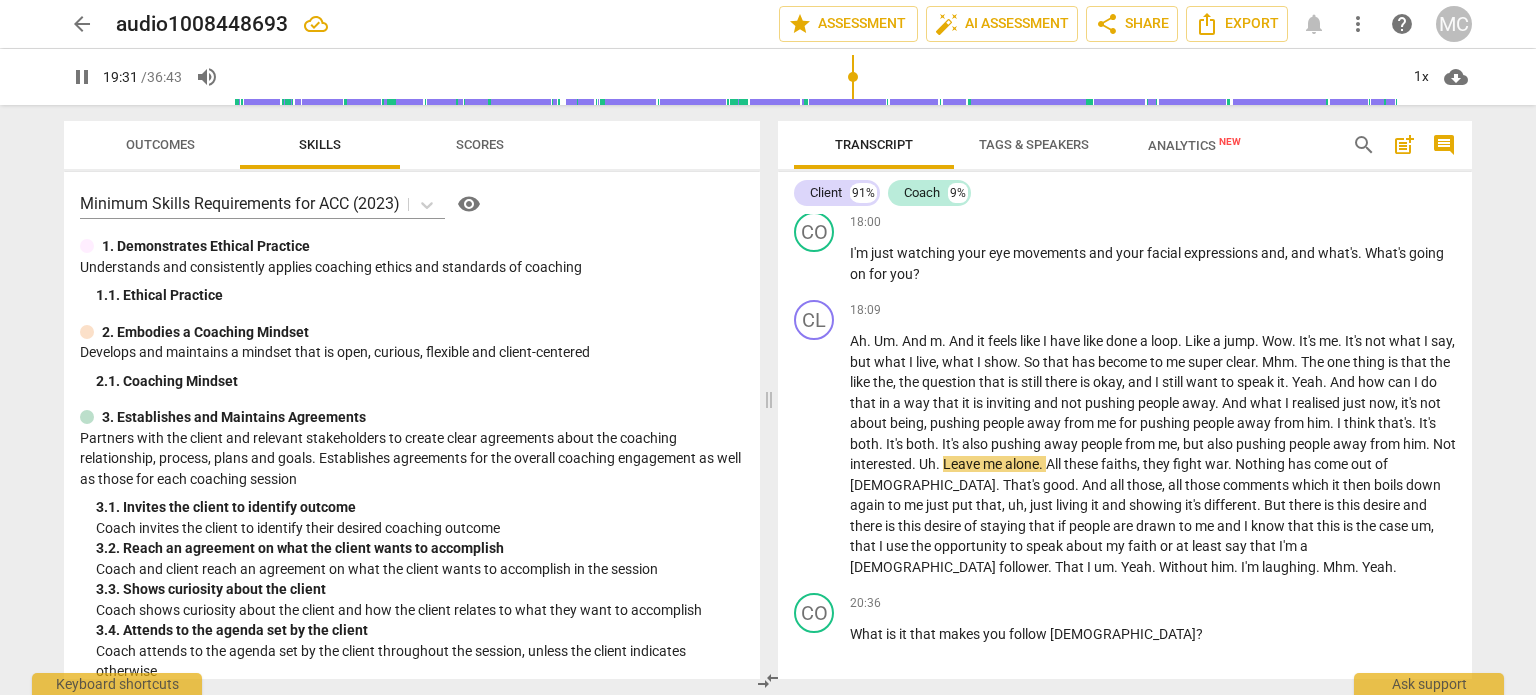 drag, startPoint x: 866, startPoint y: 77, endPoint x: 853, endPoint y: 77, distance: 13 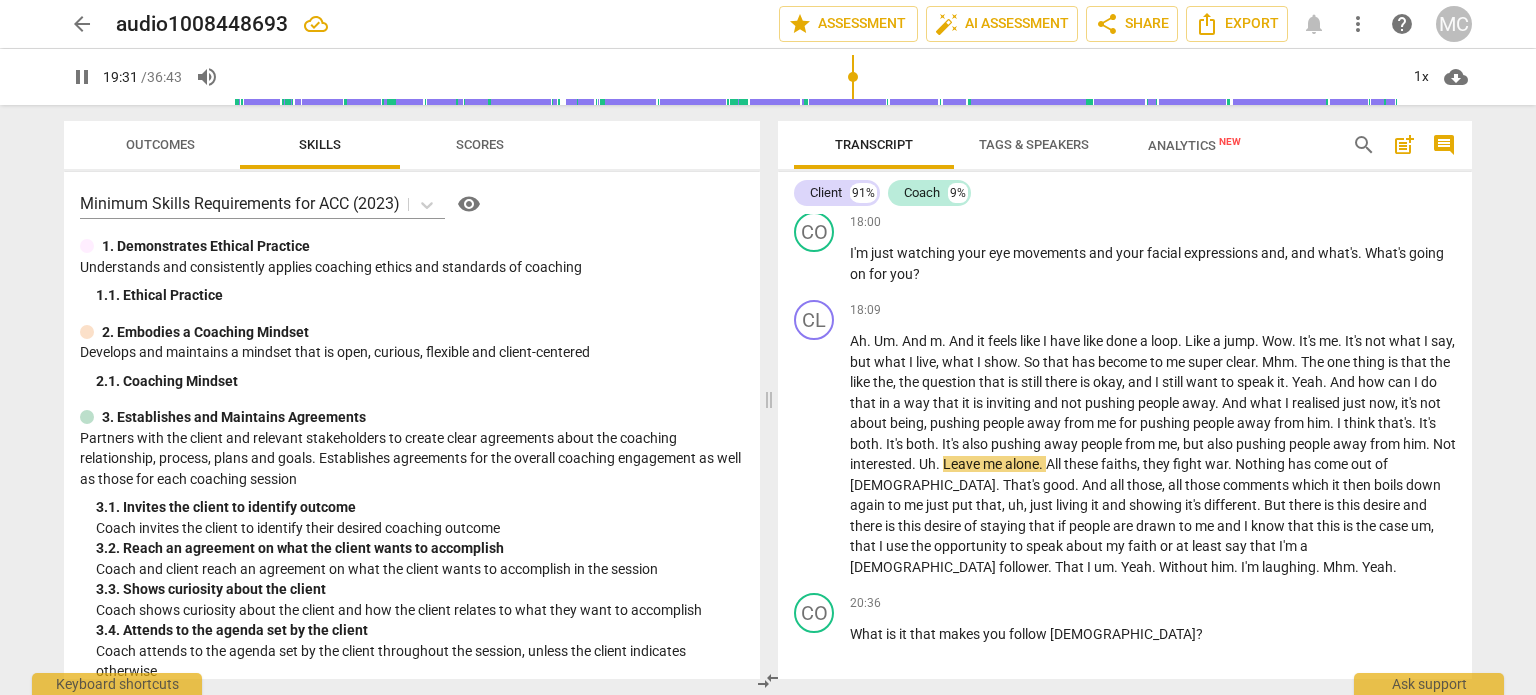 click at bounding box center [815, 77] 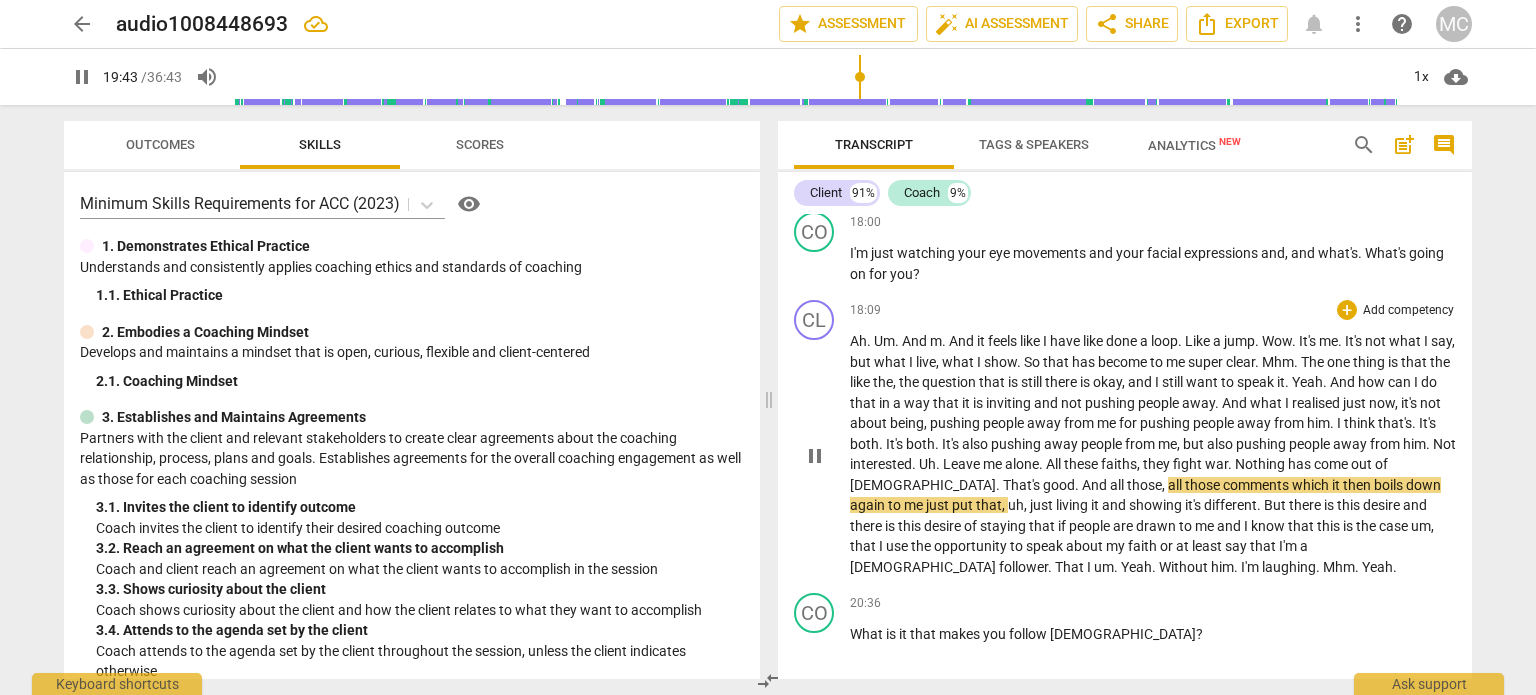 click on "That's" at bounding box center (1023, 485) 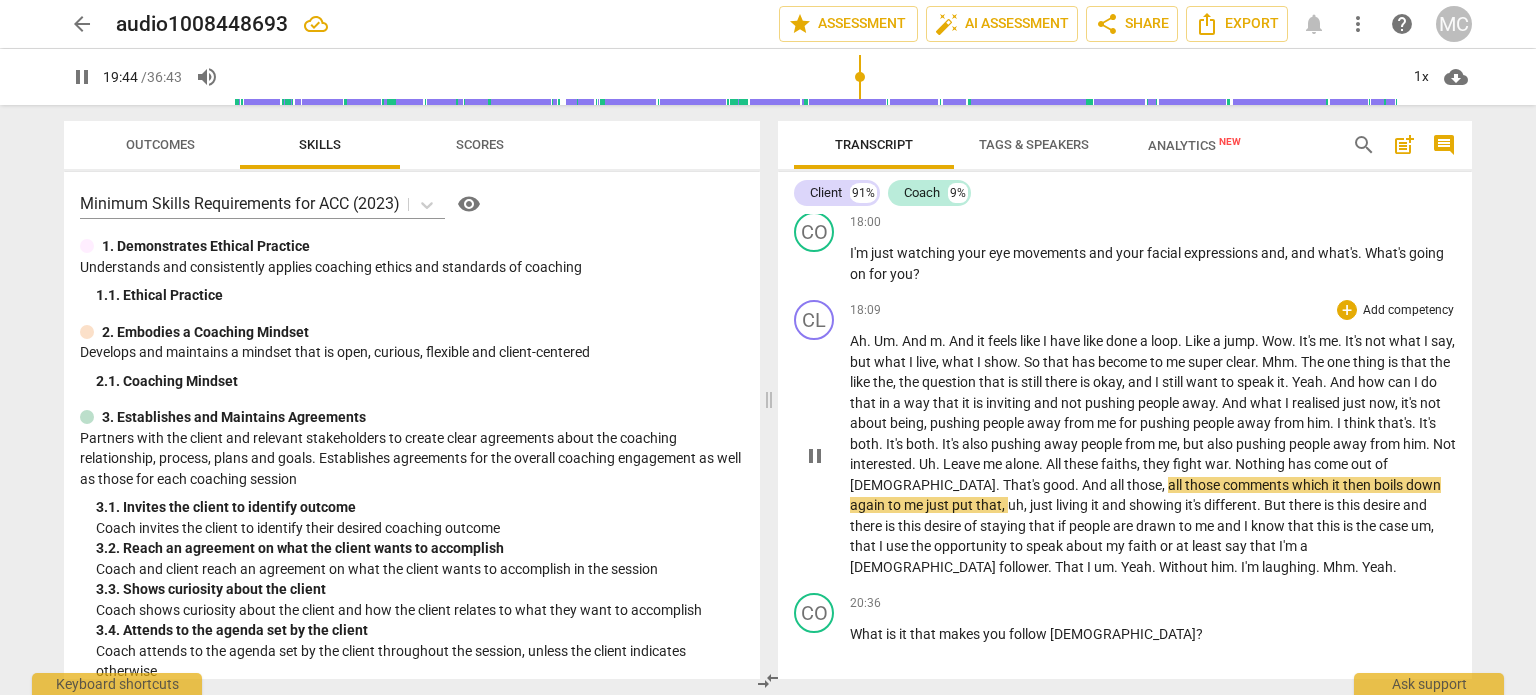 type on "1185" 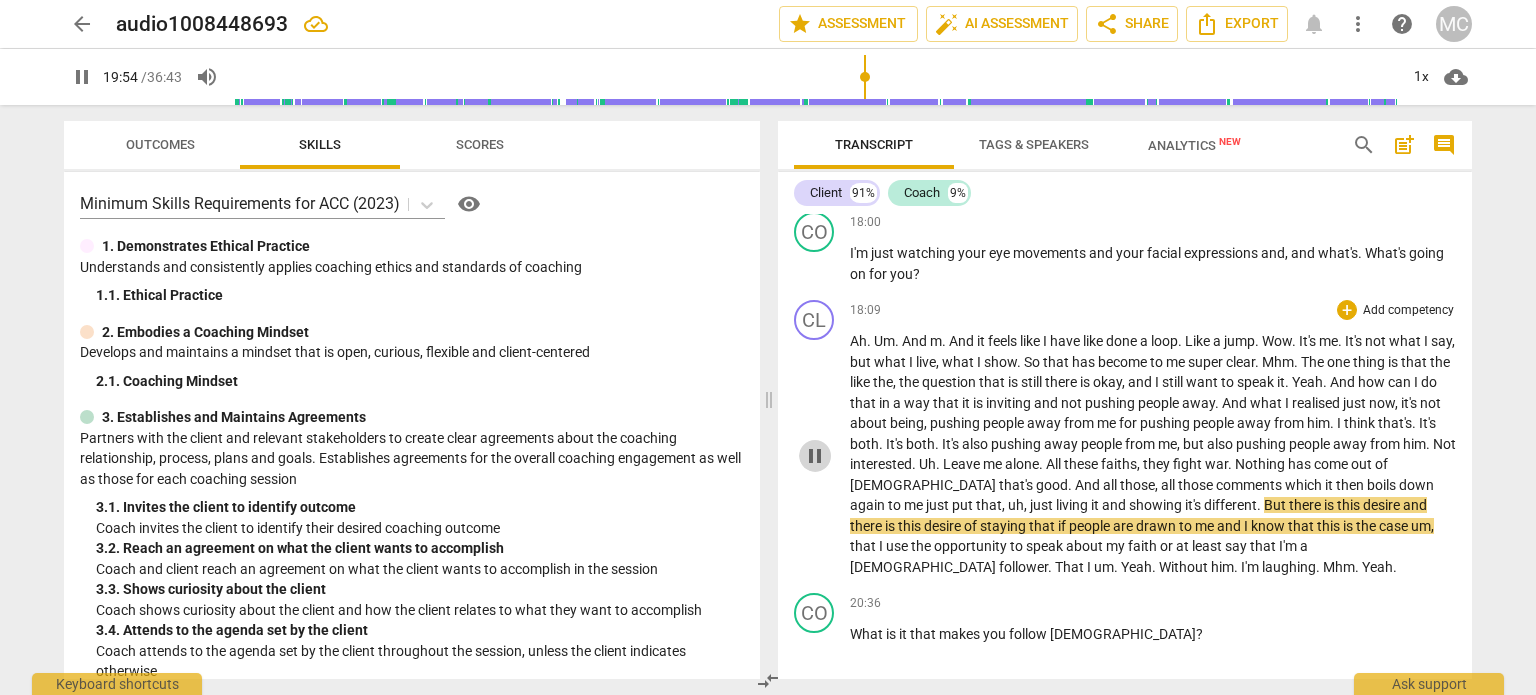 click on "pause" at bounding box center (815, 456) 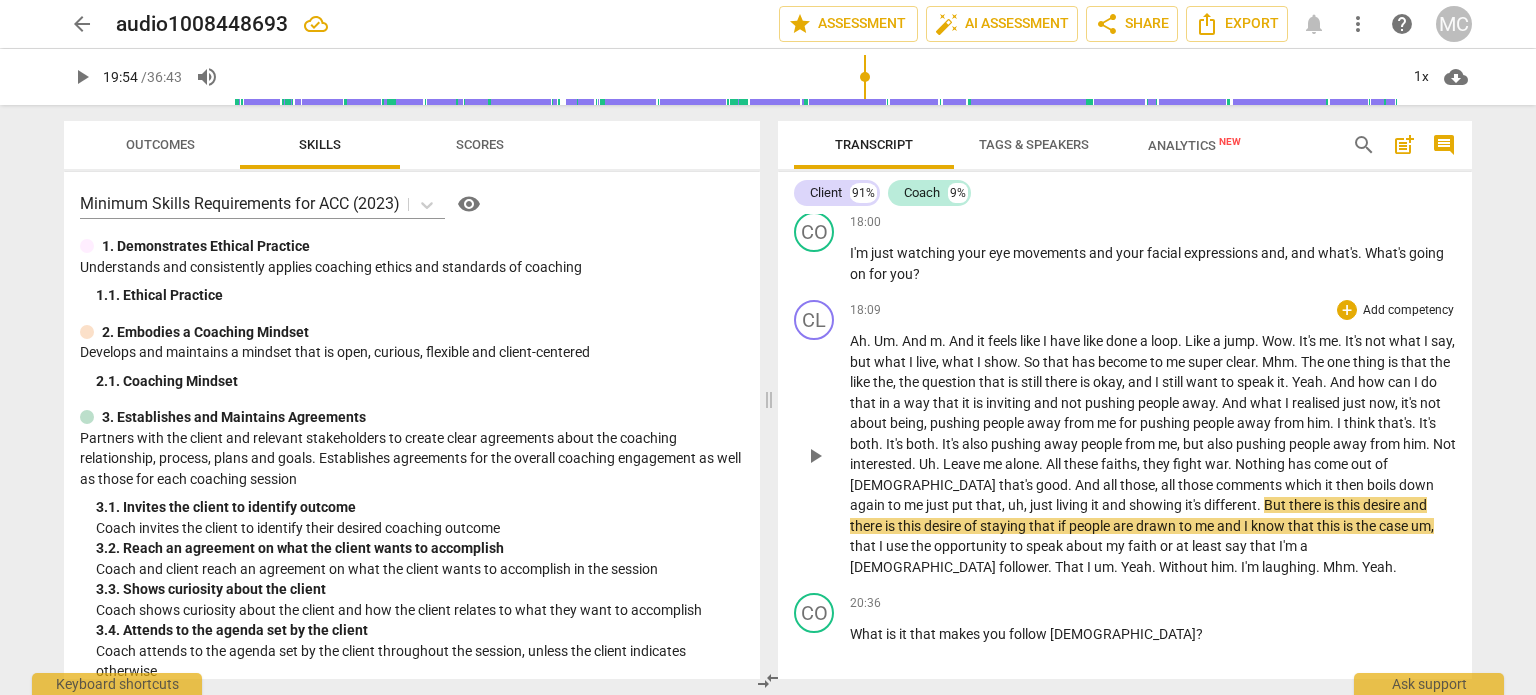 click on "," at bounding box center (1005, 505) 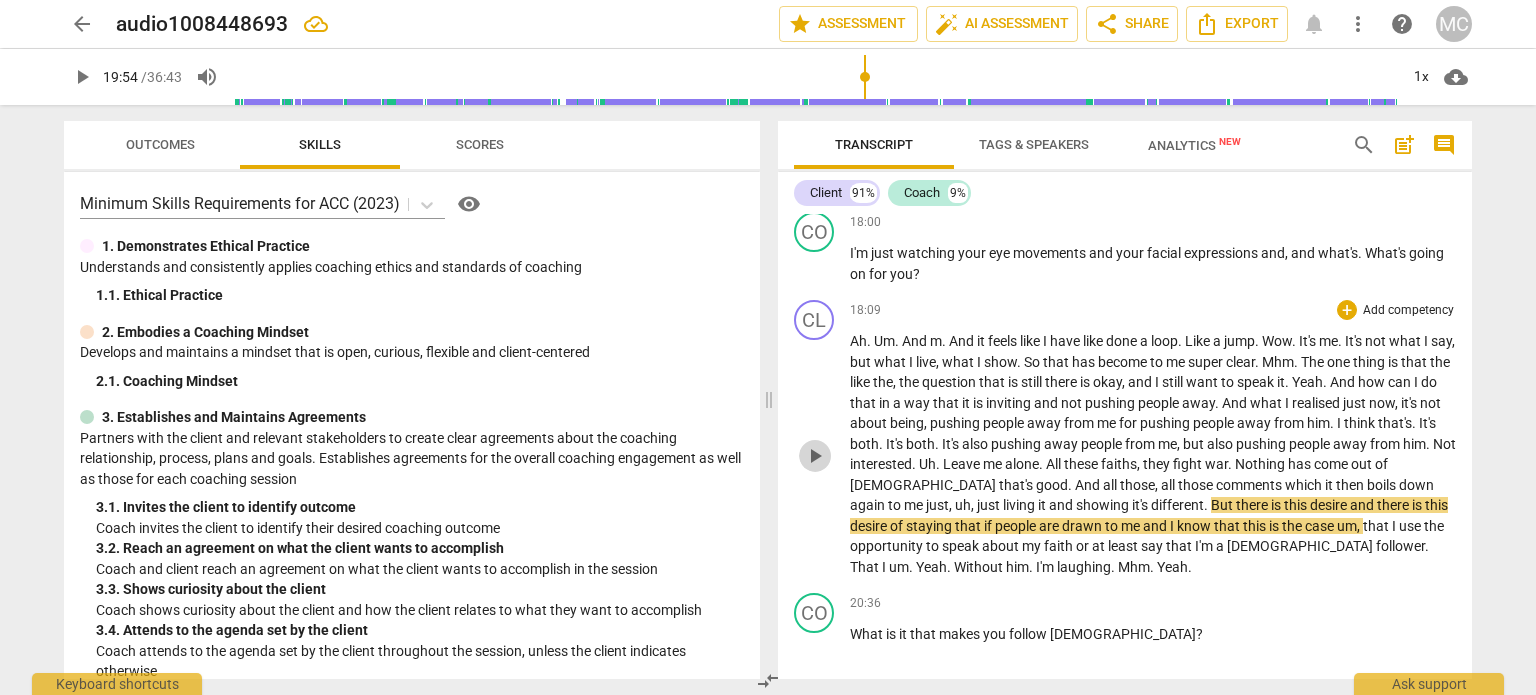 click on "play_arrow" at bounding box center [815, 456] 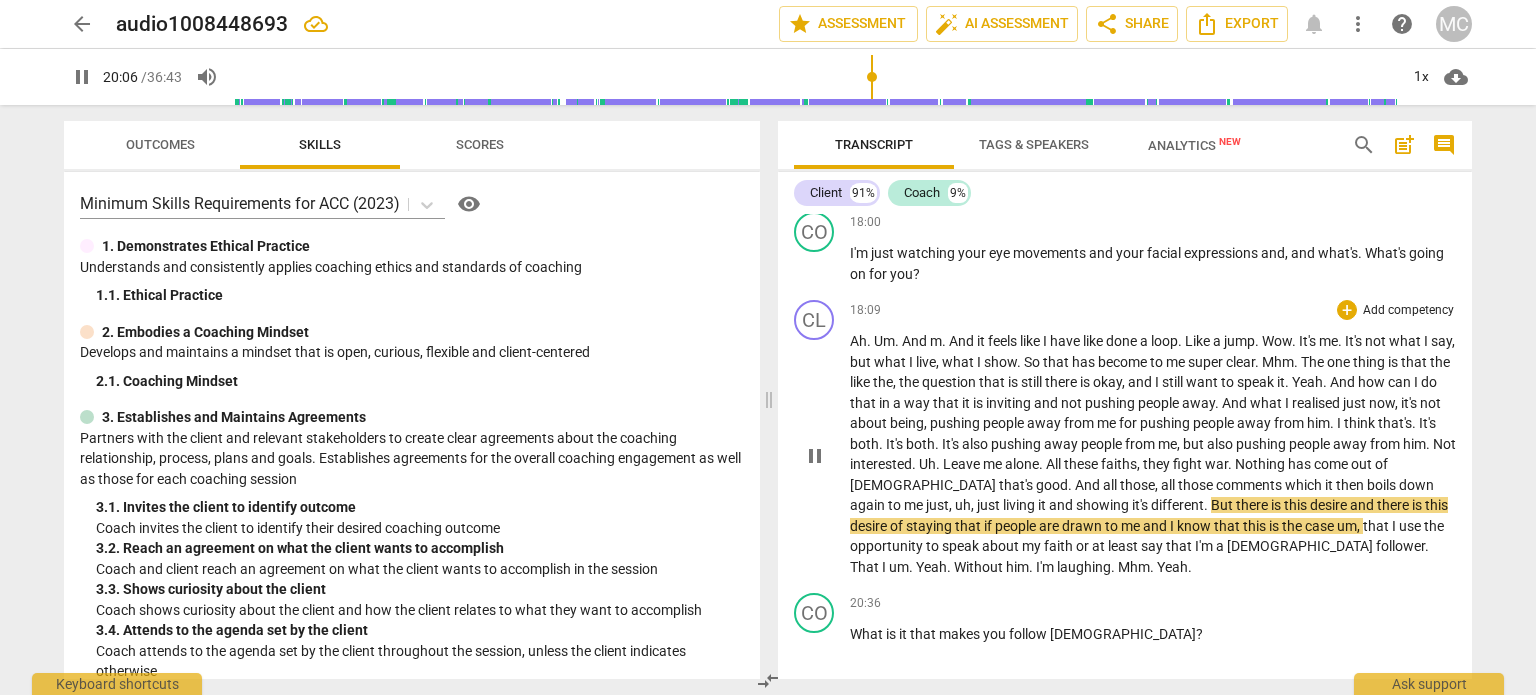 click on "staying" at bounding box center (930, 526) 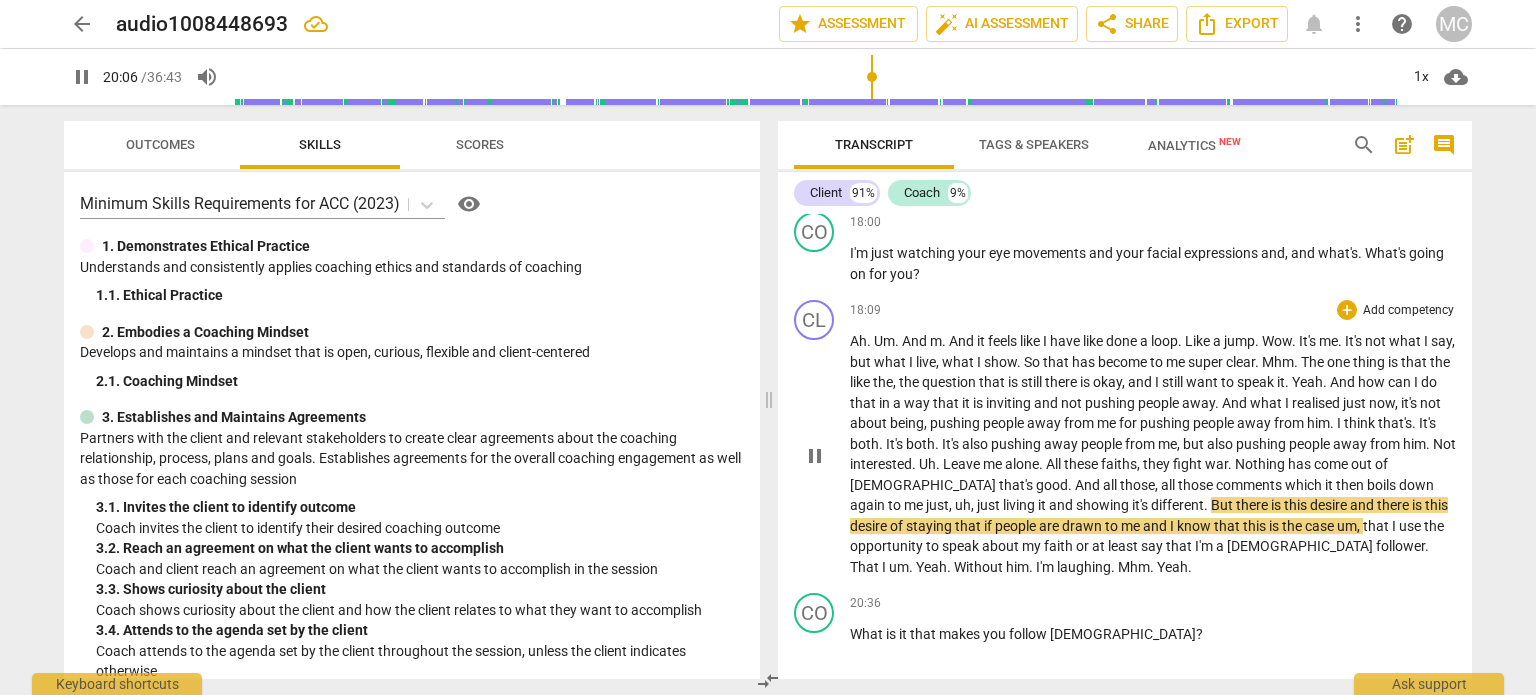 type 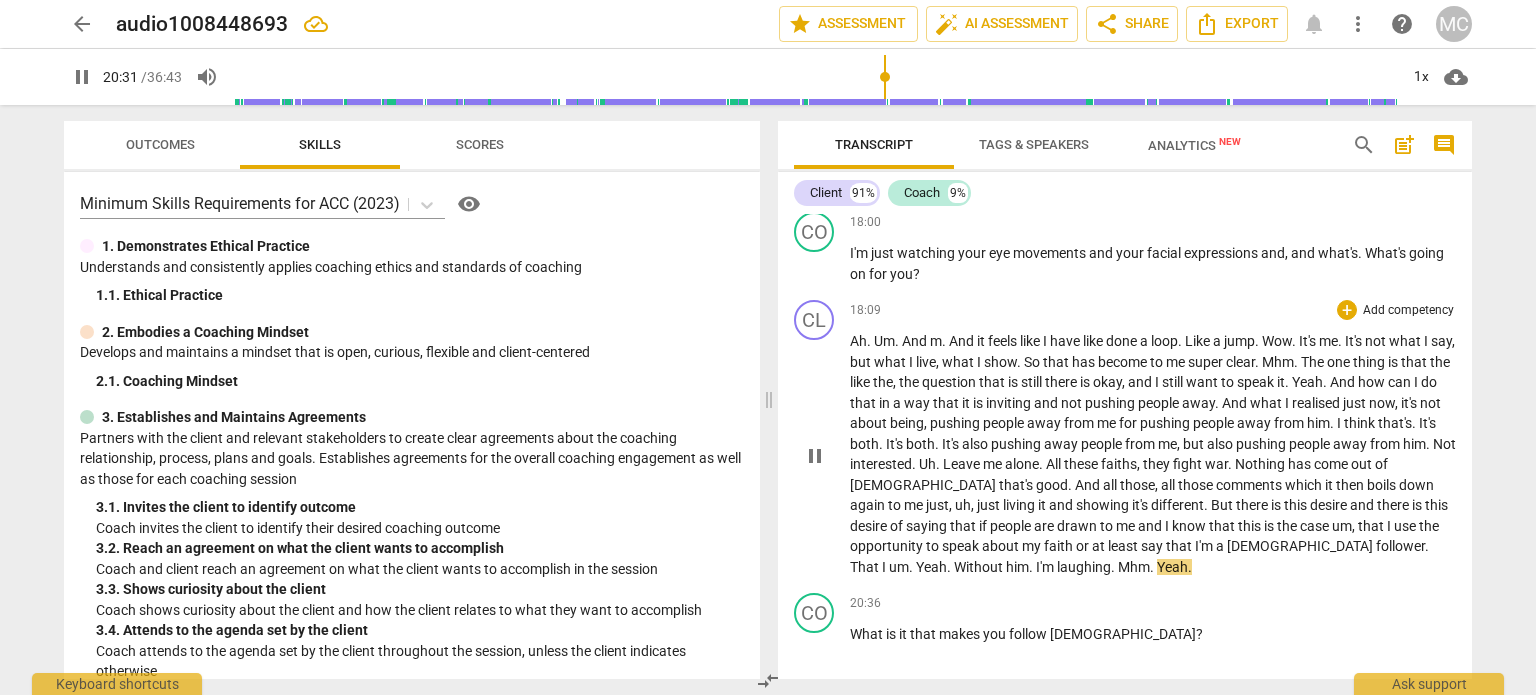 click on "pause" at bounding box center [815, 456] 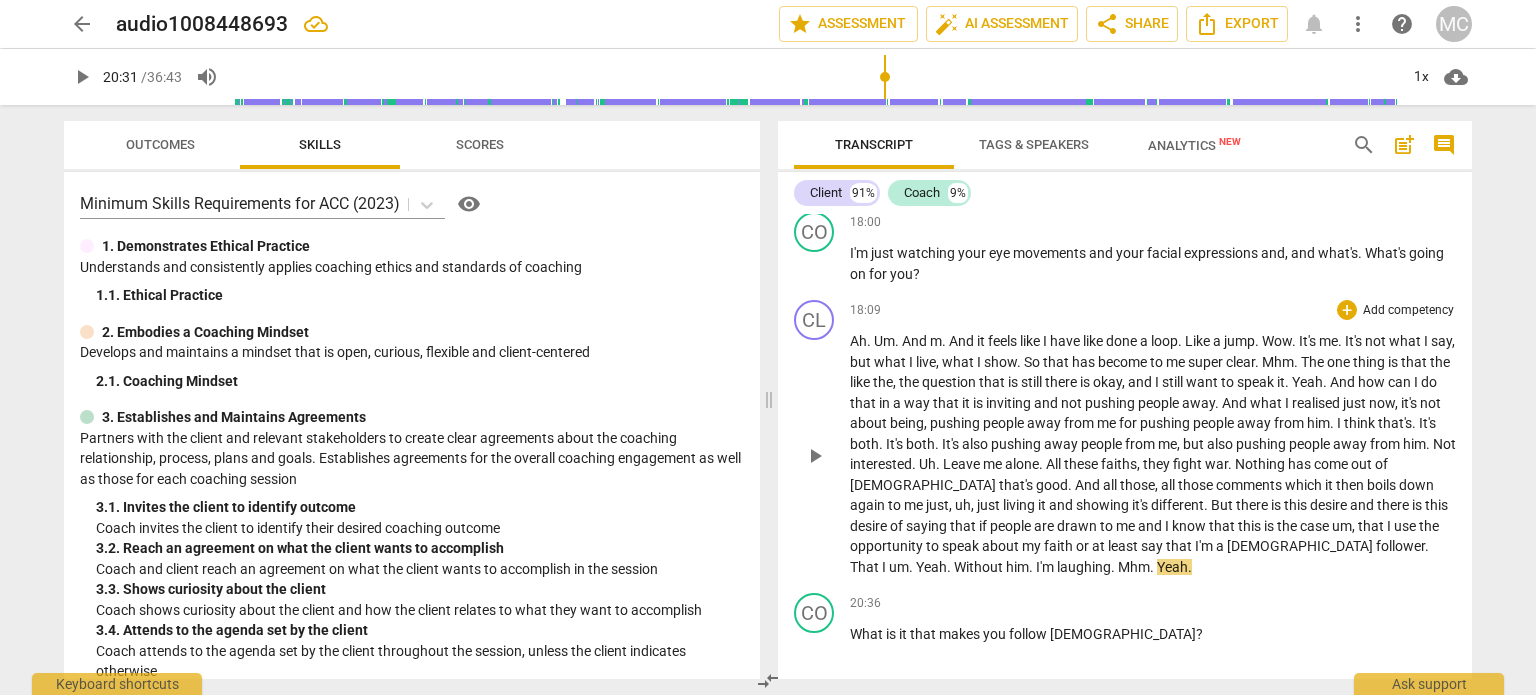 type on "1232" 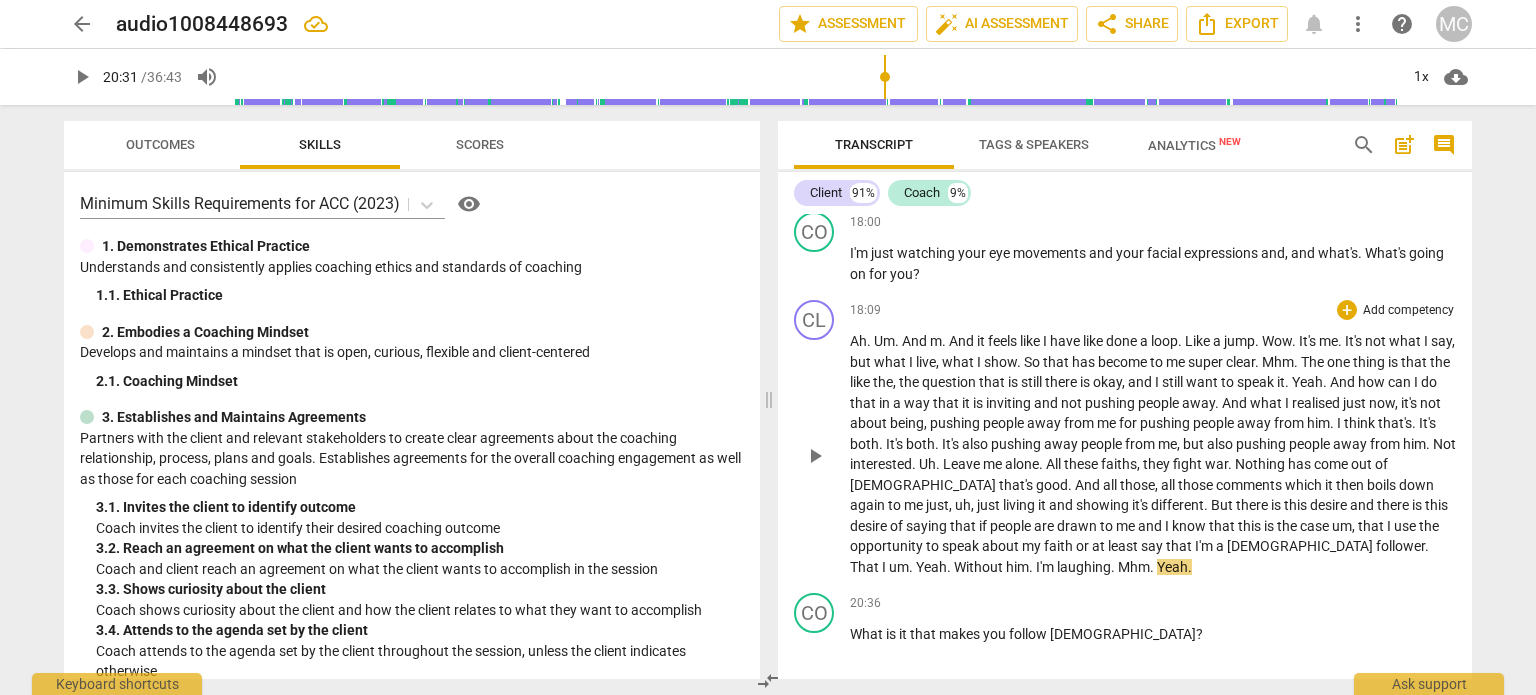 click on "." at bounding box center [1032, 567] 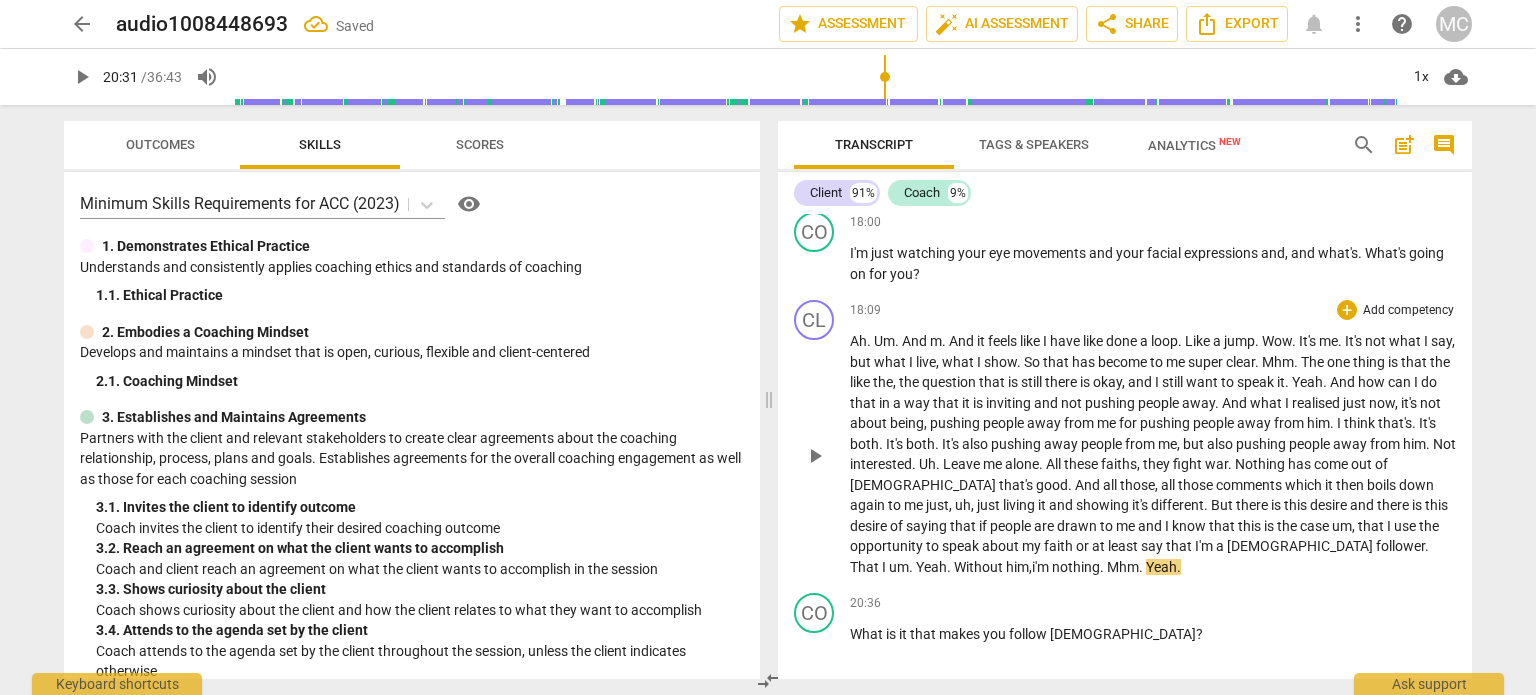 click on "i'm noth" at bounding box center (1056, 567) 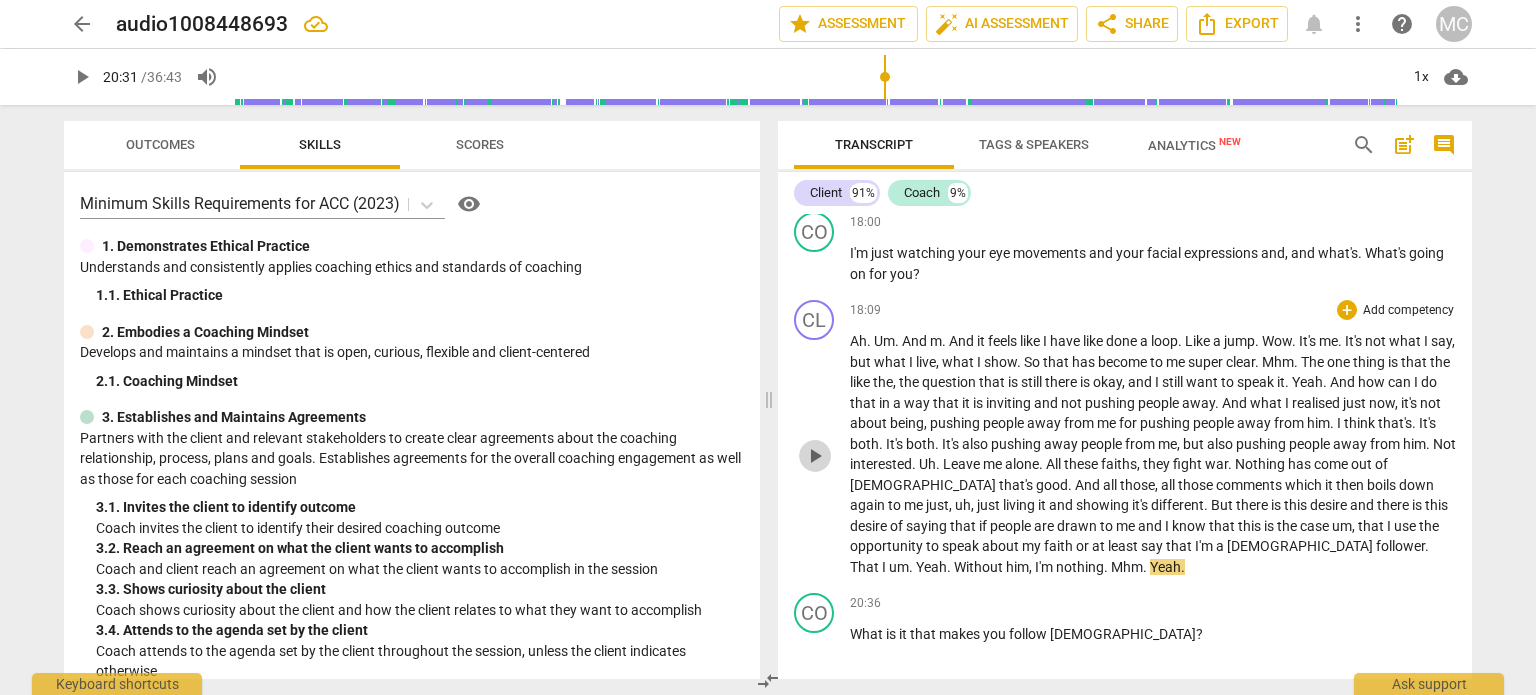 click on "play_arrow" at bounding box center (815, 456) 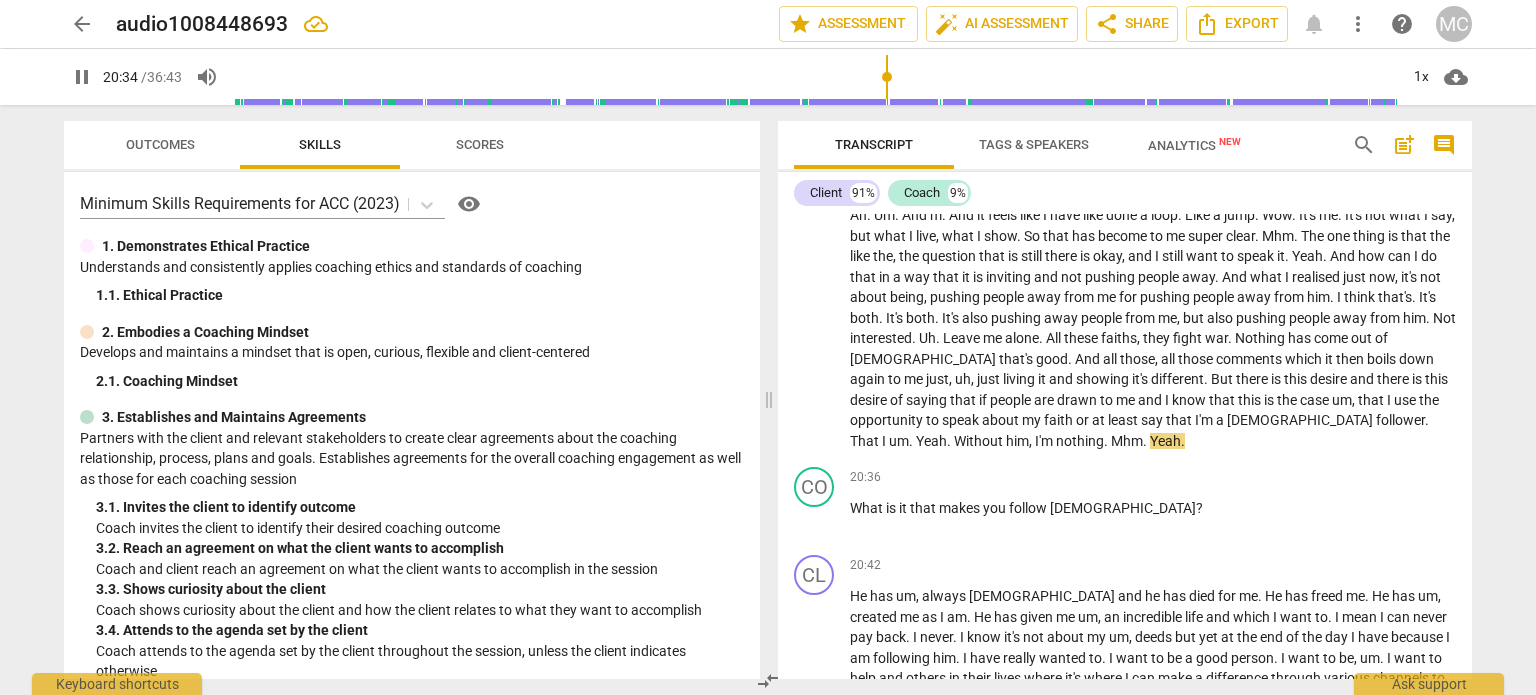 scroll, scrollTop: 5852, scrollLeft: 0, axis: vertical 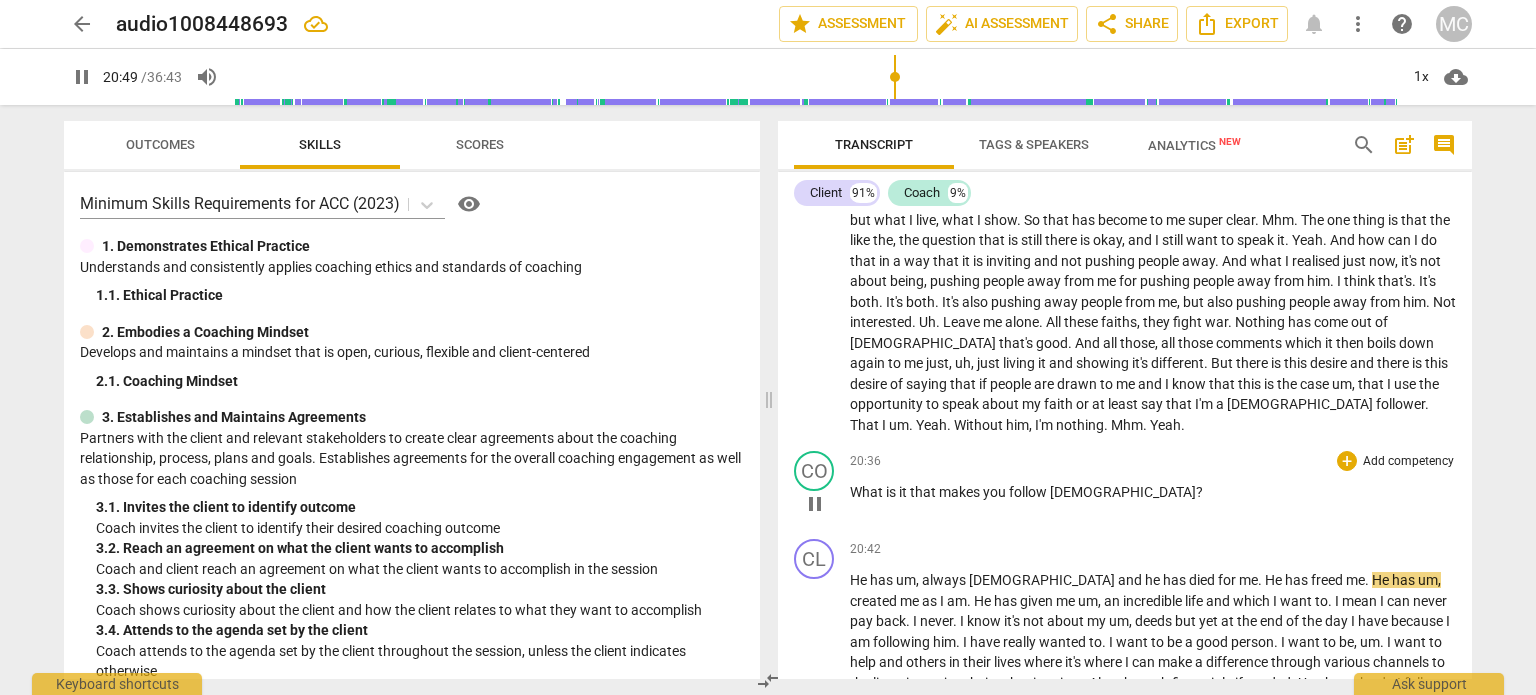 click on "pause" at bounding box center (815, 504) 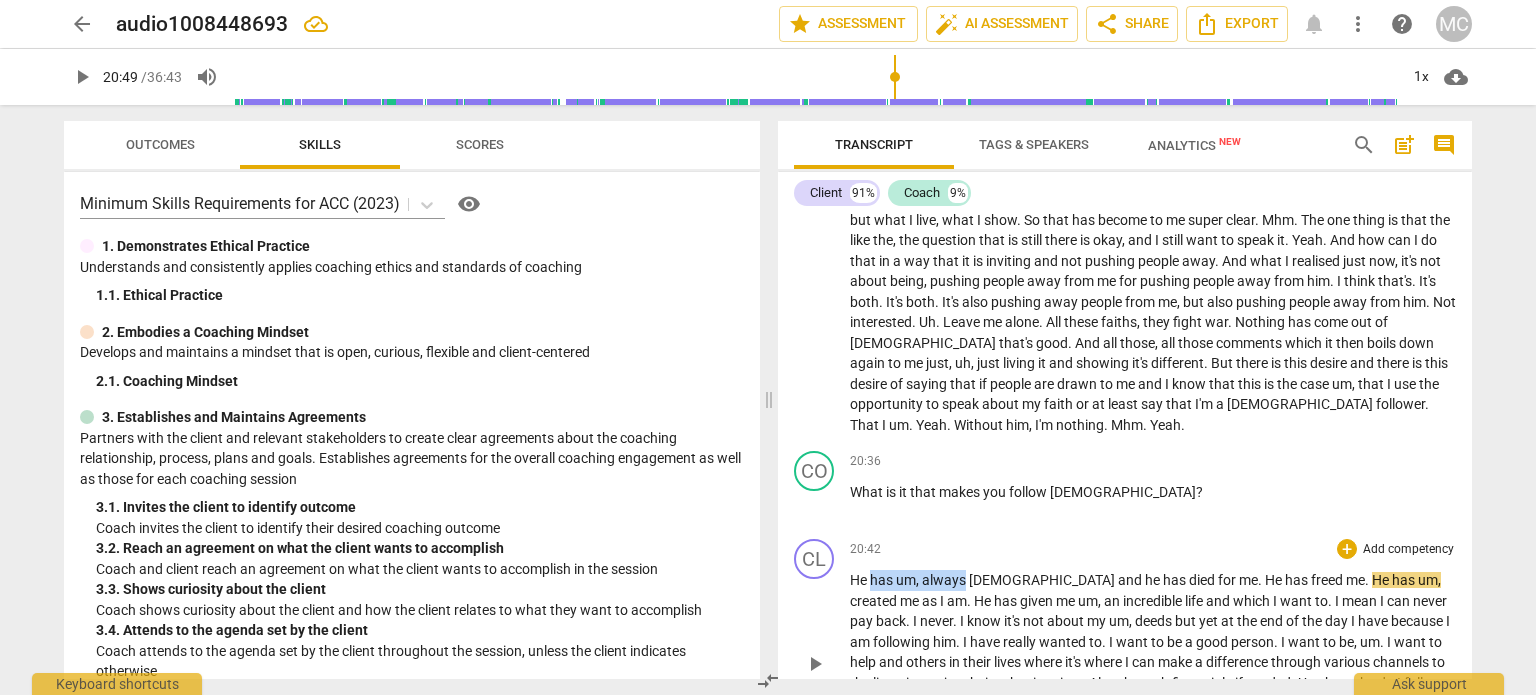 drag, startPoint x: 868, startPoint y: 534, endPoint x: 965, endPoint y: 534, distance: 97 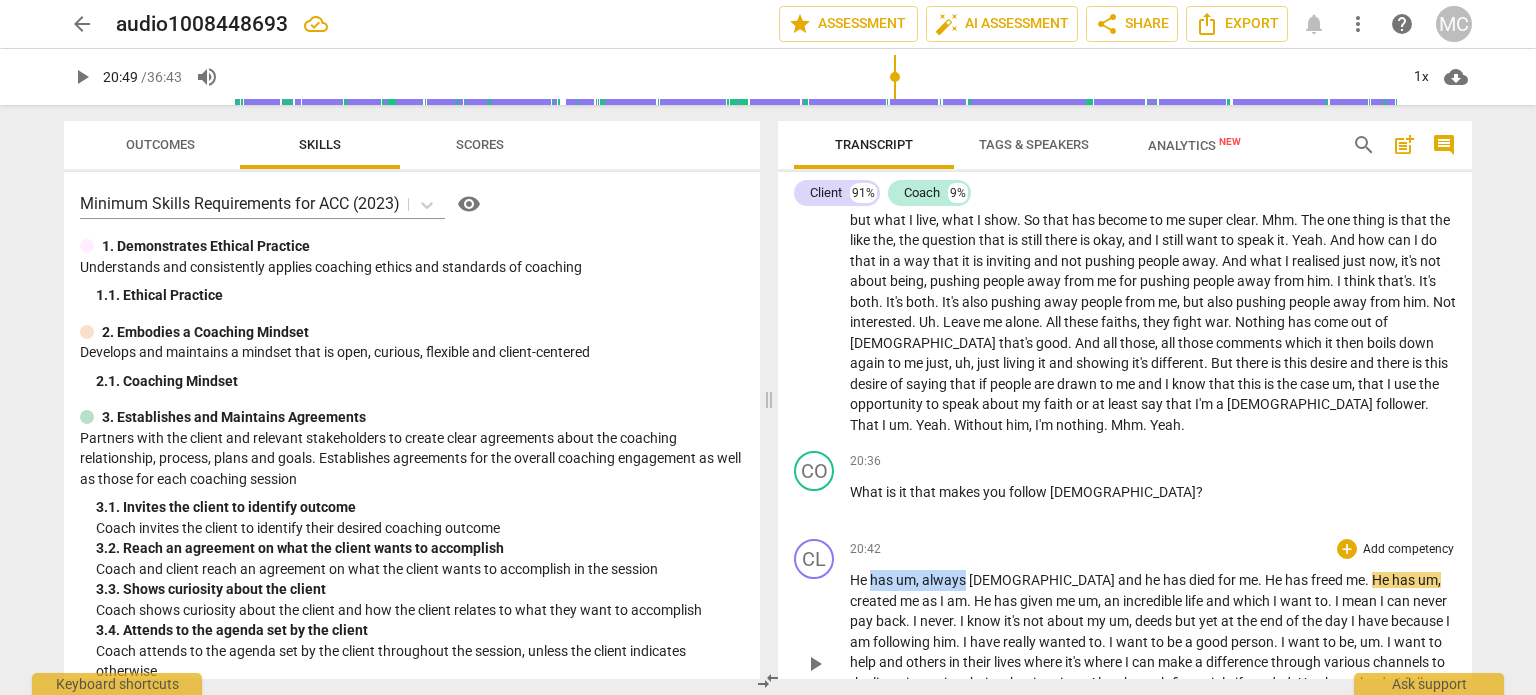 click on "He   has   um ,   always   [DEMOGRAPHIC_DATA]   and   he   has   died   for   me .   He   has   freed   me .   He   has   um ,   created   me   as   I   am .   He   has   given   me   um ,   an   incredible   life   and   which   I   want   to .   I   mean   I   can   never   pay   back .   I   never .   I   know   it's   not   about   my   um ,   deeds   but   yet   at   the   end   of   the   day   I   have   because   I   am   following   him .   I   have   really   wanted   to .   I   want   to   be   a   good   person .   I   want   to   be ,   um .   I   want   to   help   and   others   in   their   lives   where   it's   where   I   can   make   a   difference   through   various   channels   to   the   listening   to   just   being ,   having   time .   Also   through   financials   if   needed .   Um ,   but   why   do   I   follow   him ?   I   love   him .   I   love   him .   And   yes ,   without   any .   Having   done   nothing   wrong   and   having   been   so   wonderful   to   us   and   having   died" at bounding box center (1153, 662) 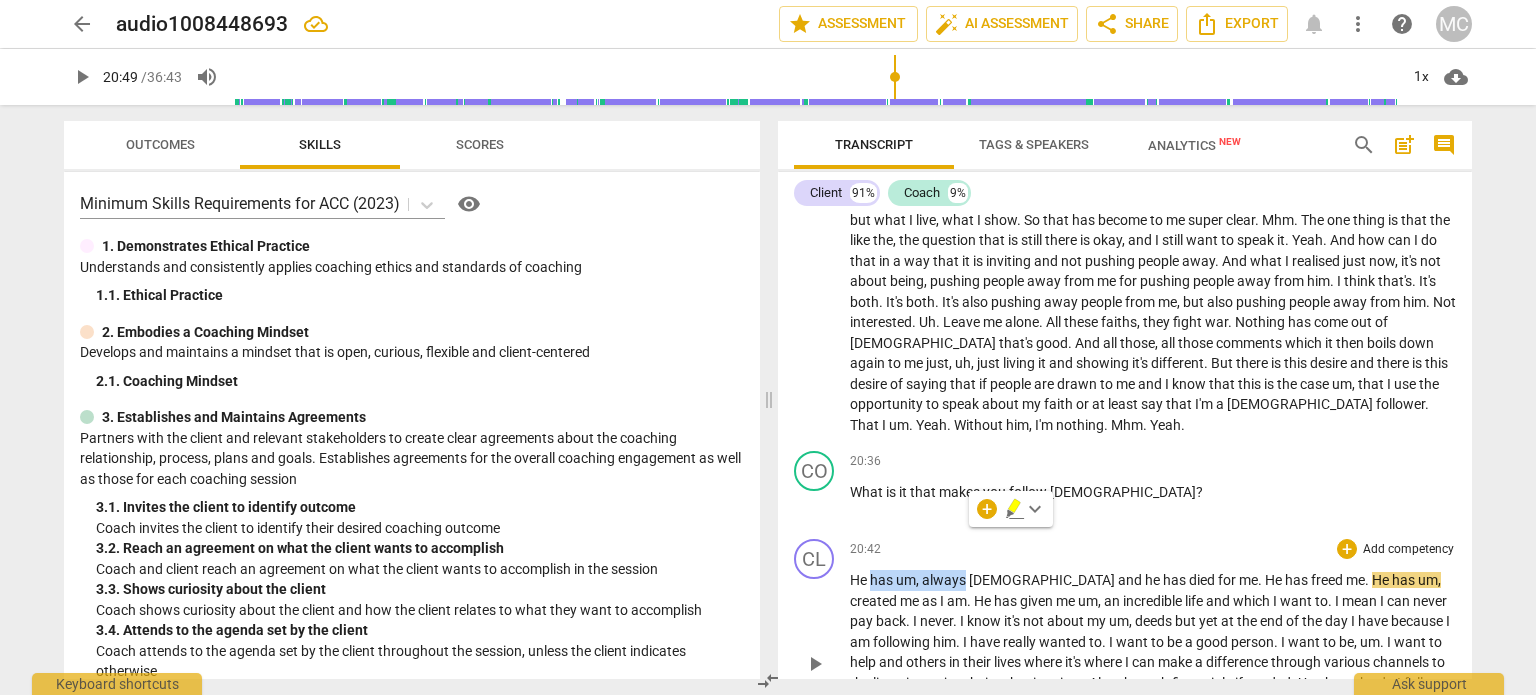 type 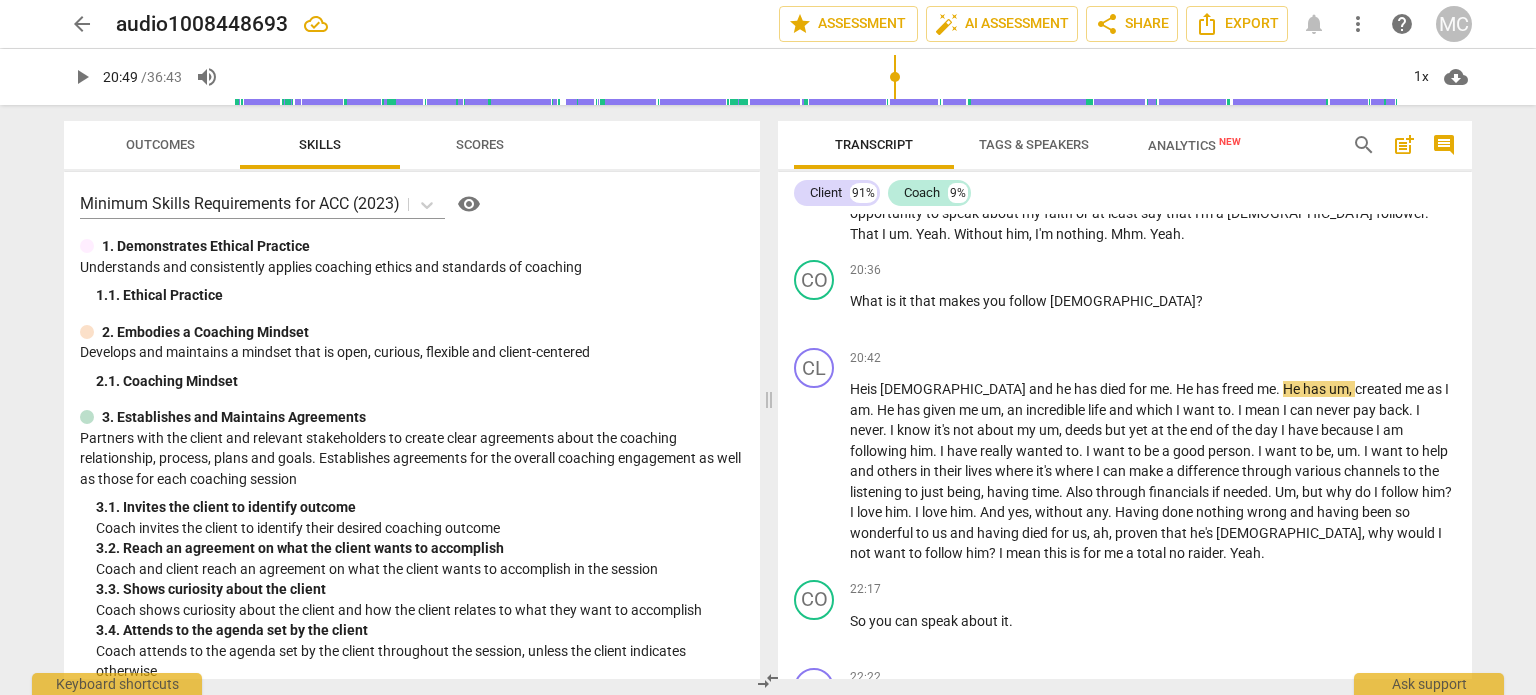 scroll, scrollTop: 6090, scrollLeft: 0, axis: vertical 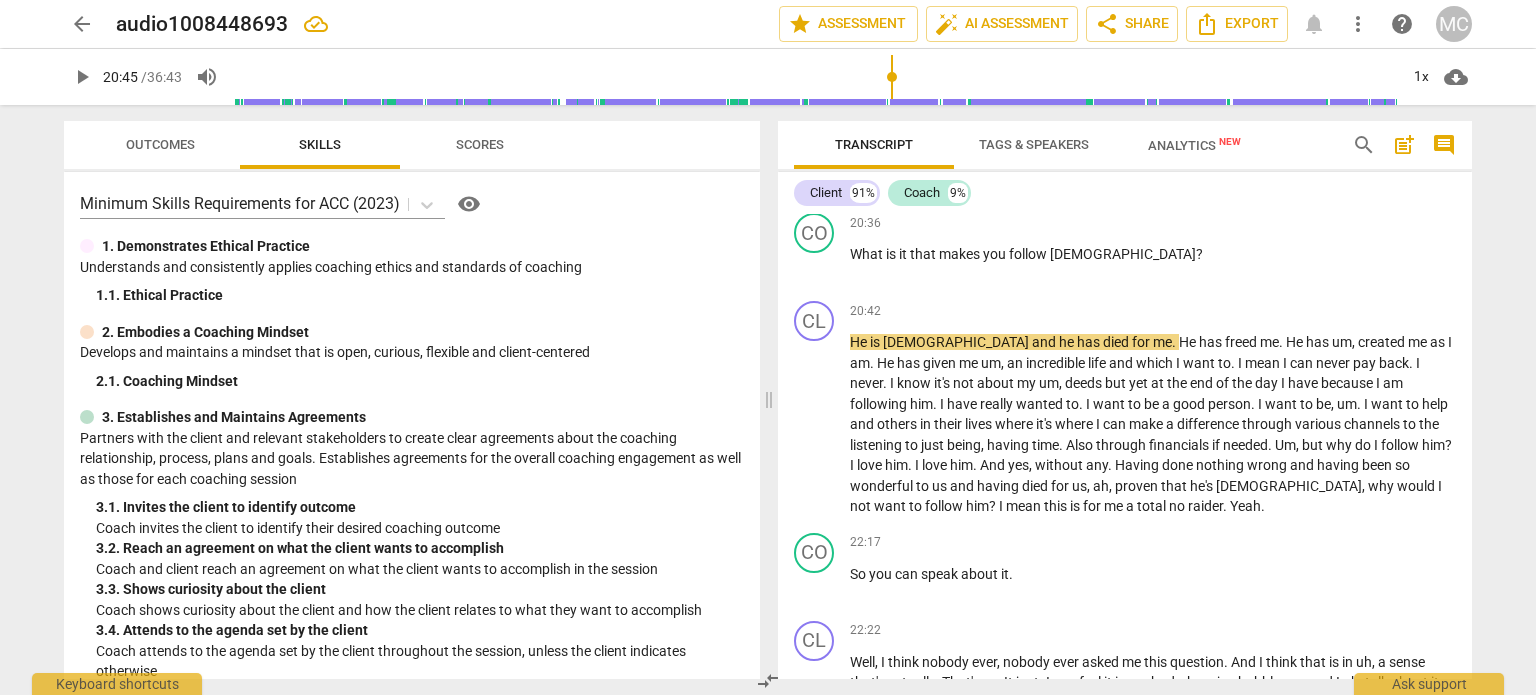 click at bounding box center [815, 77] 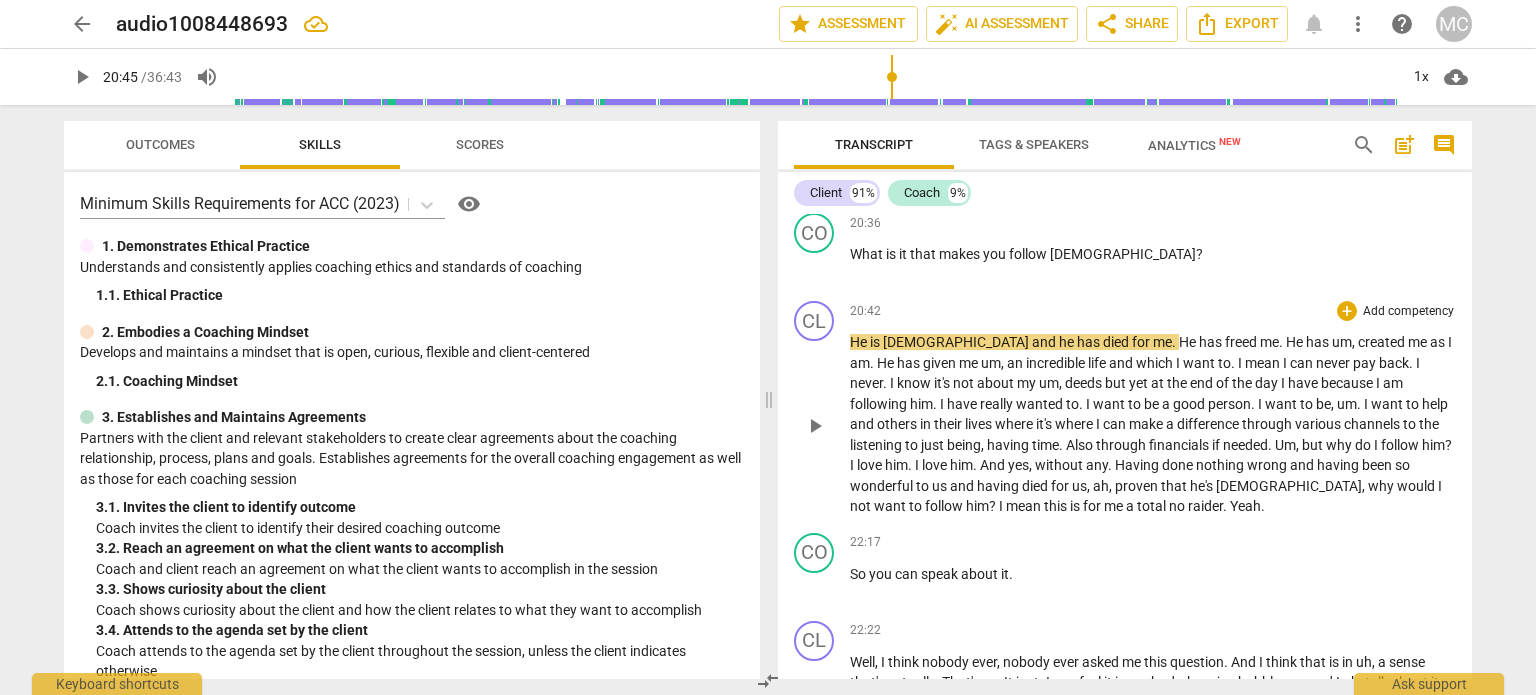 click on "play_arrow" at bounding box center (815, 426) 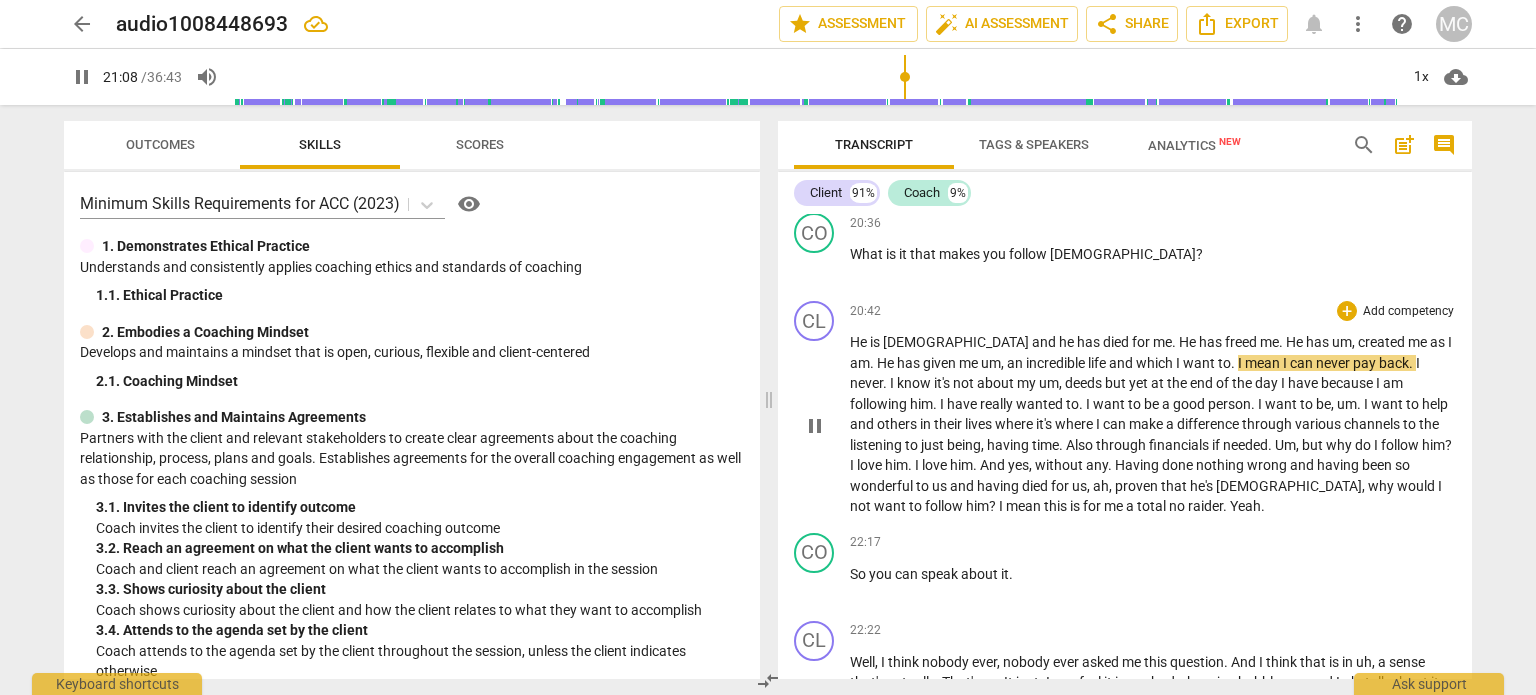 click on "." at bounding box center [1234, 363] 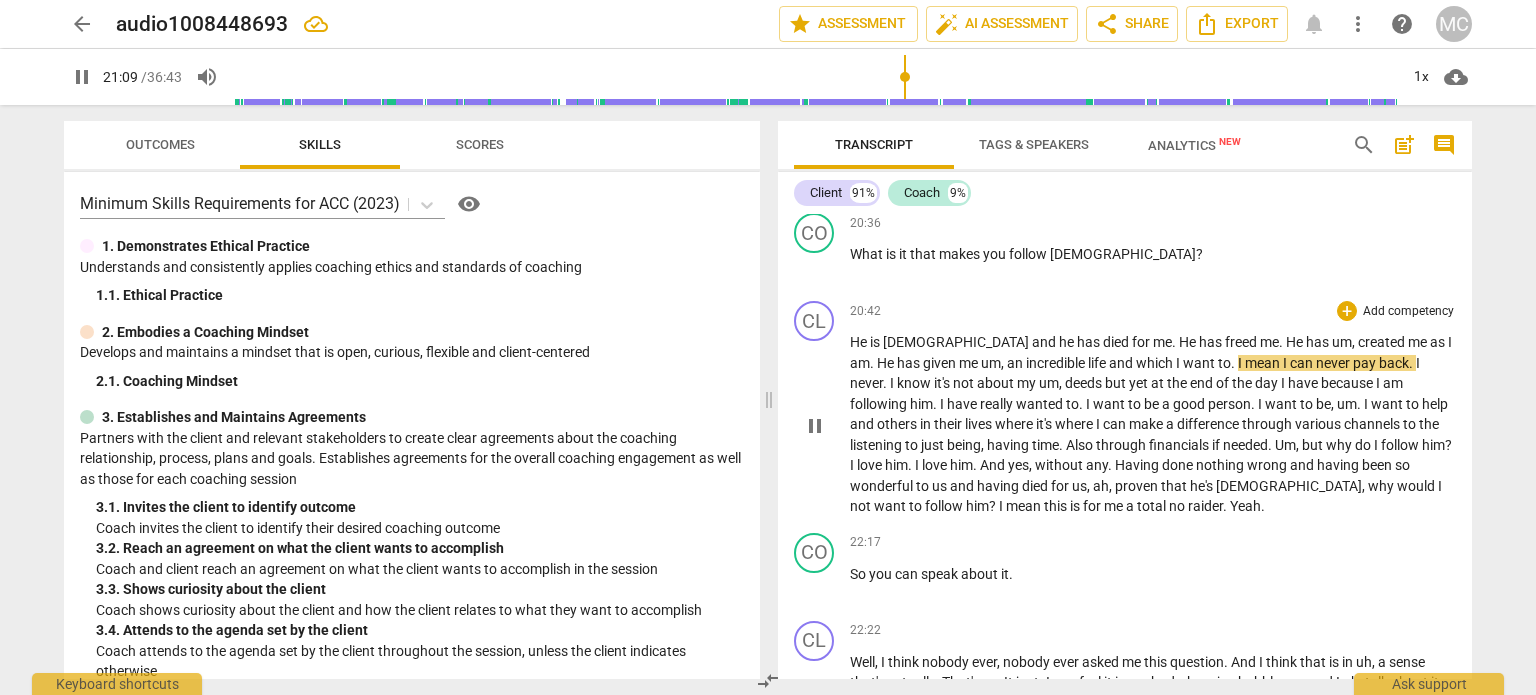 type on "1270" 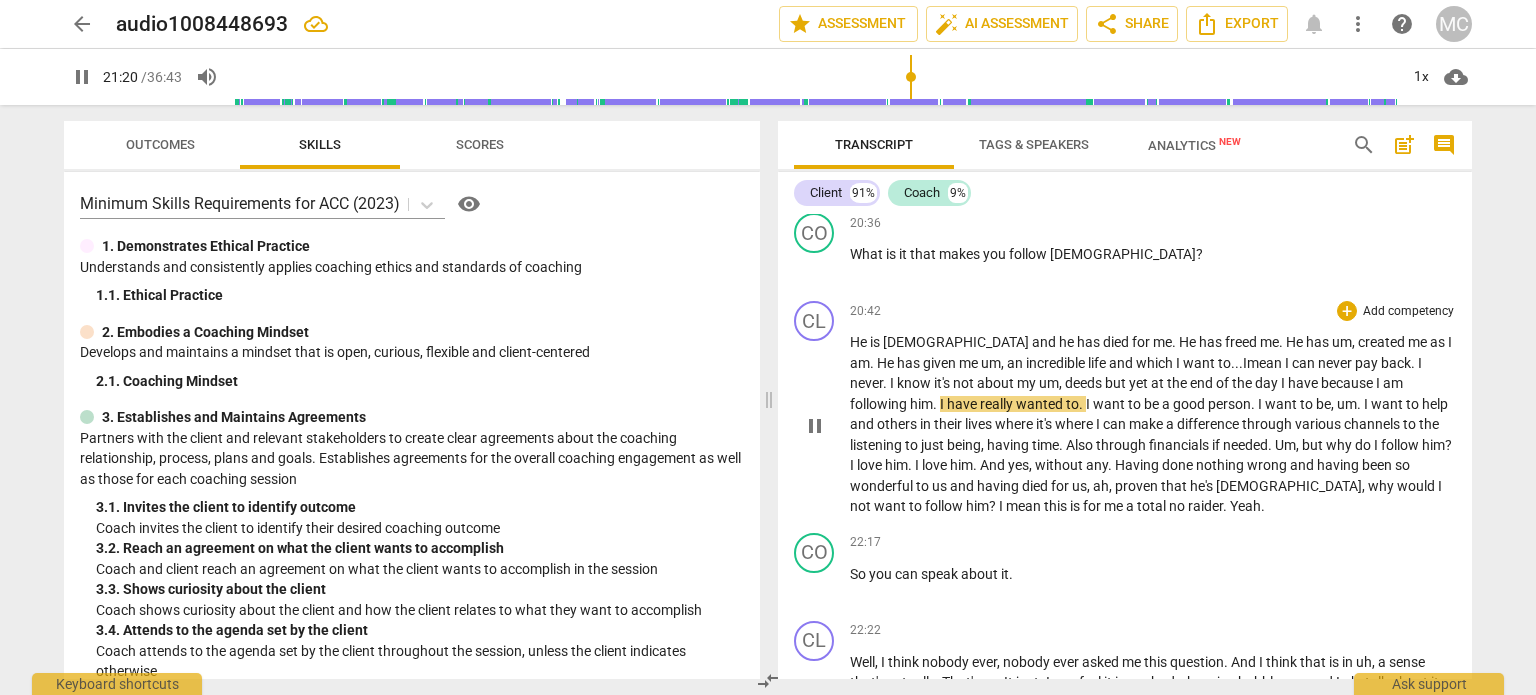 click on "." at bounding box center [936, 404] 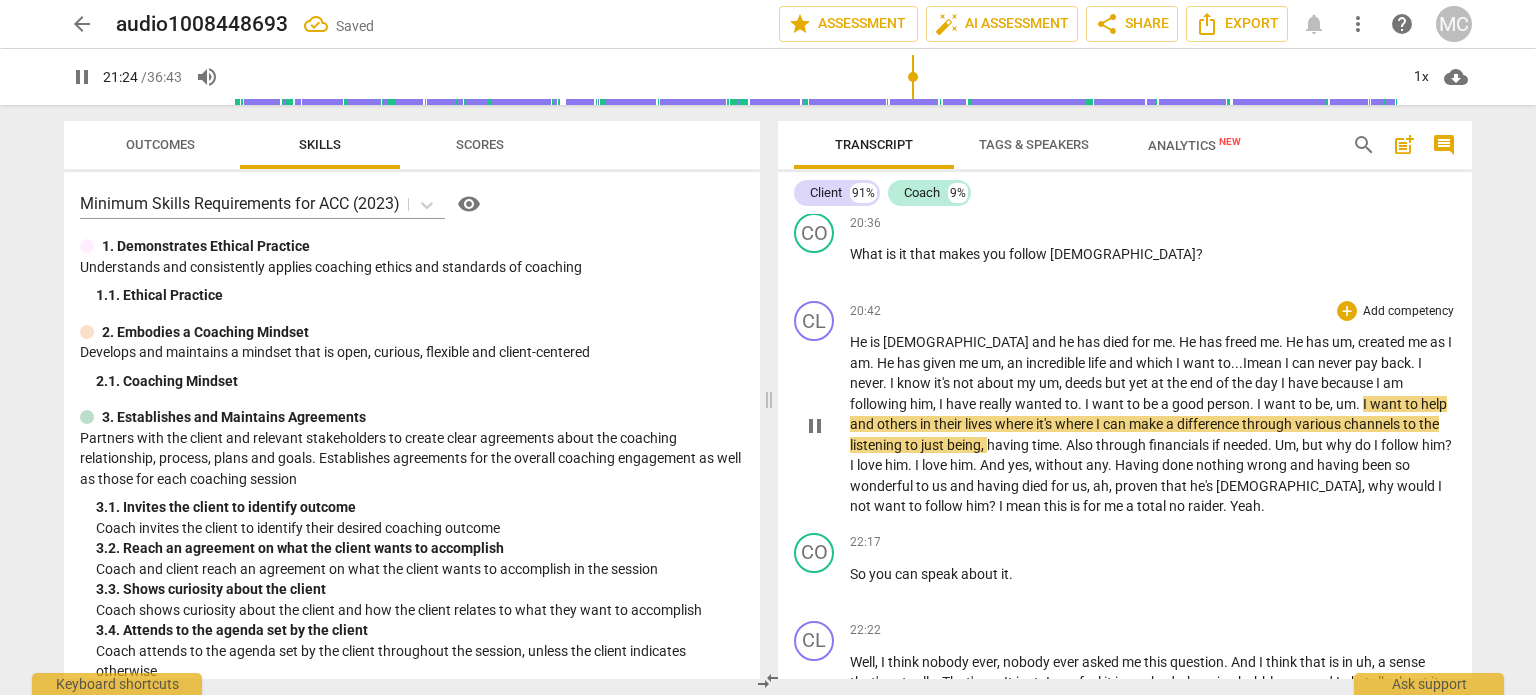 click on "." at bounding box center (1081, 404) 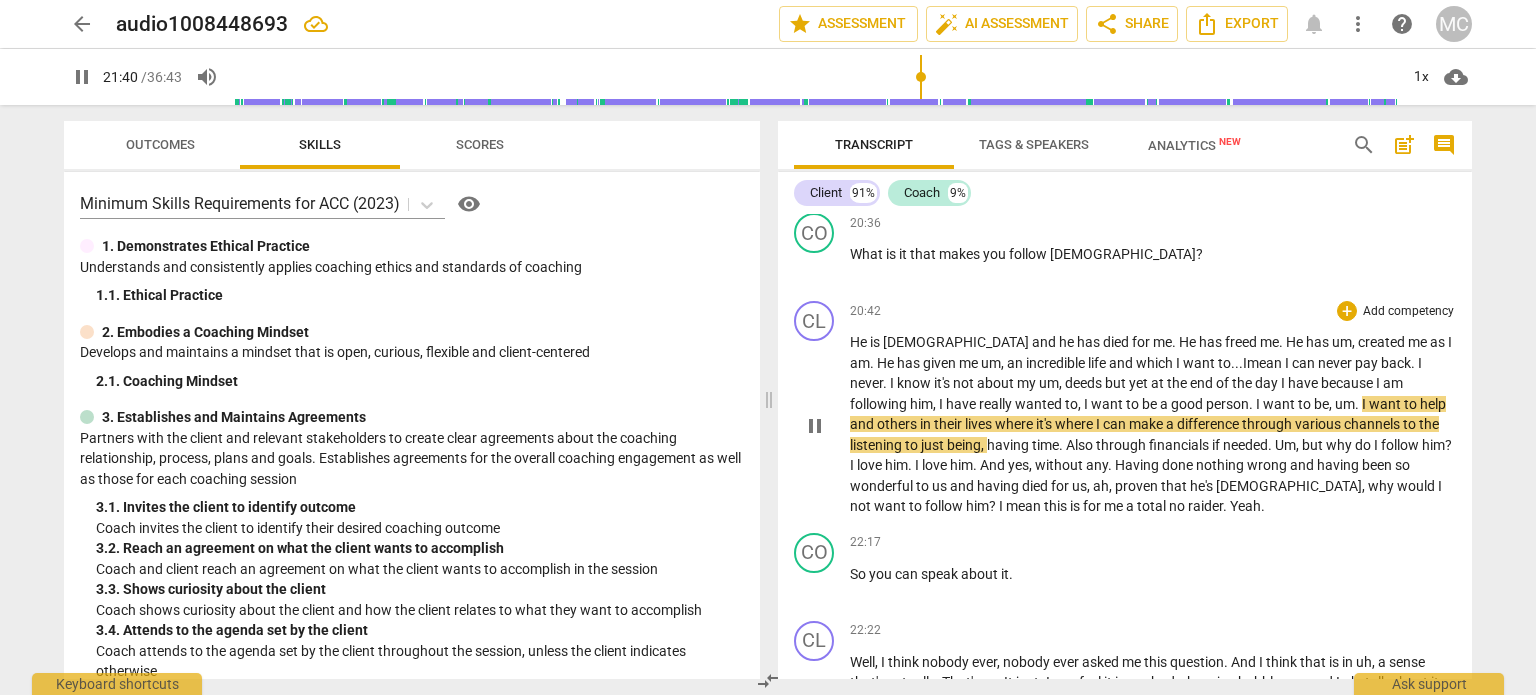 click on "difference" at bounding box center (1209, 424) 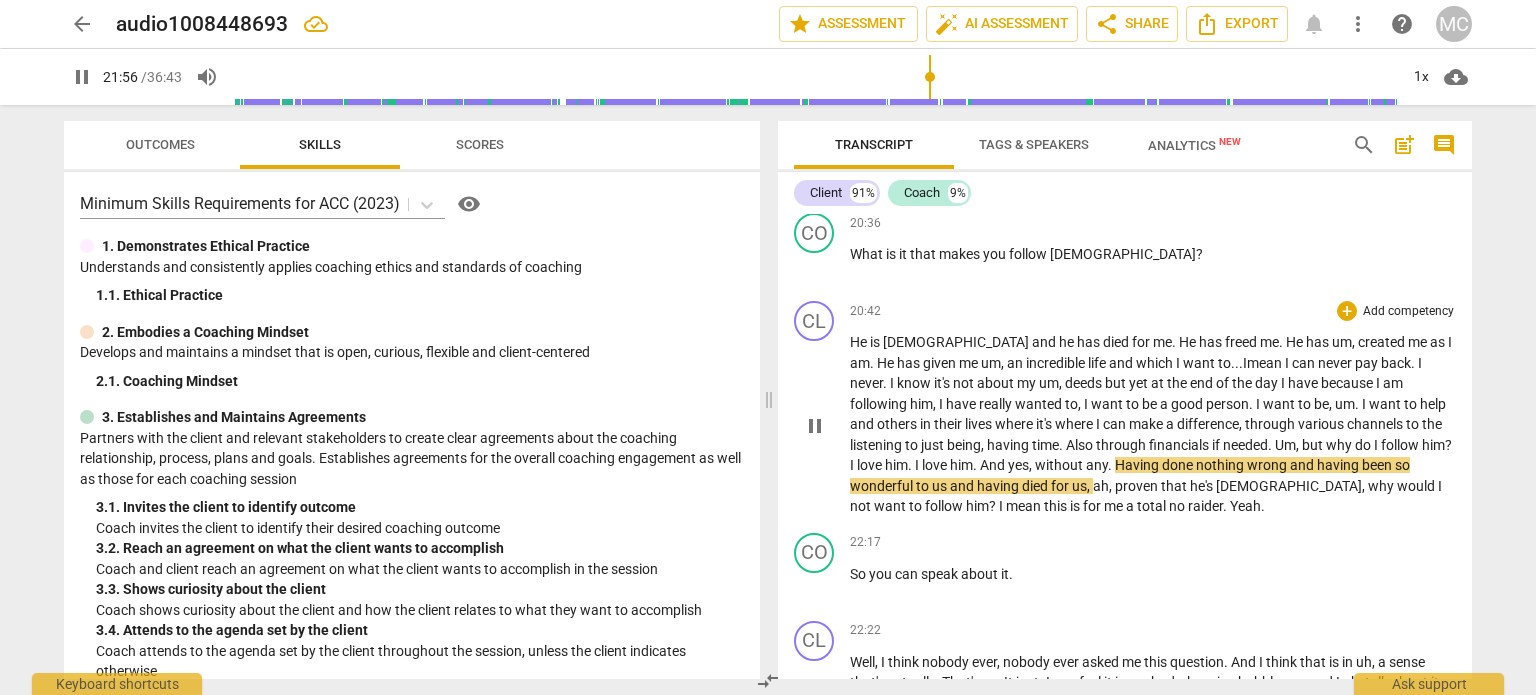 click on "Having" at bounding box center (1138, 465) 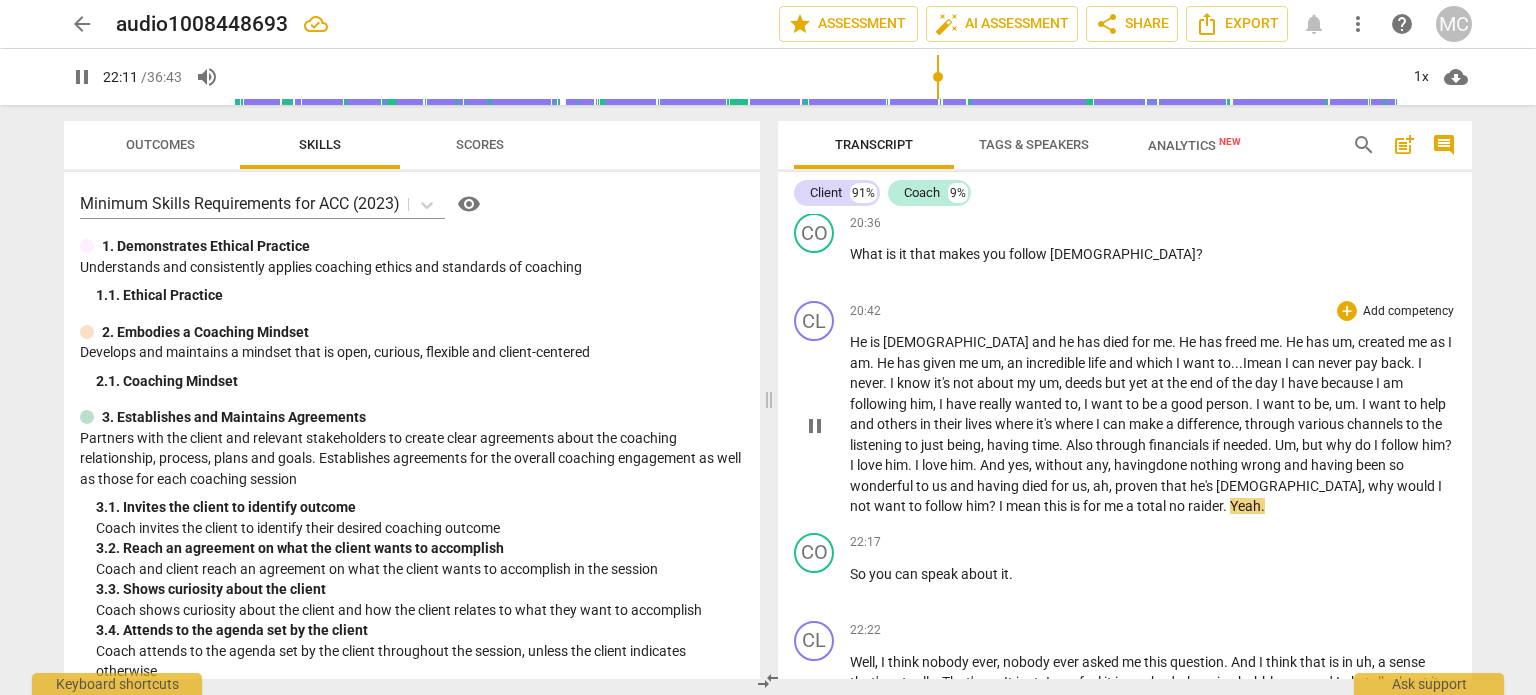 click on "raider" at bounding box center [1205, 506] 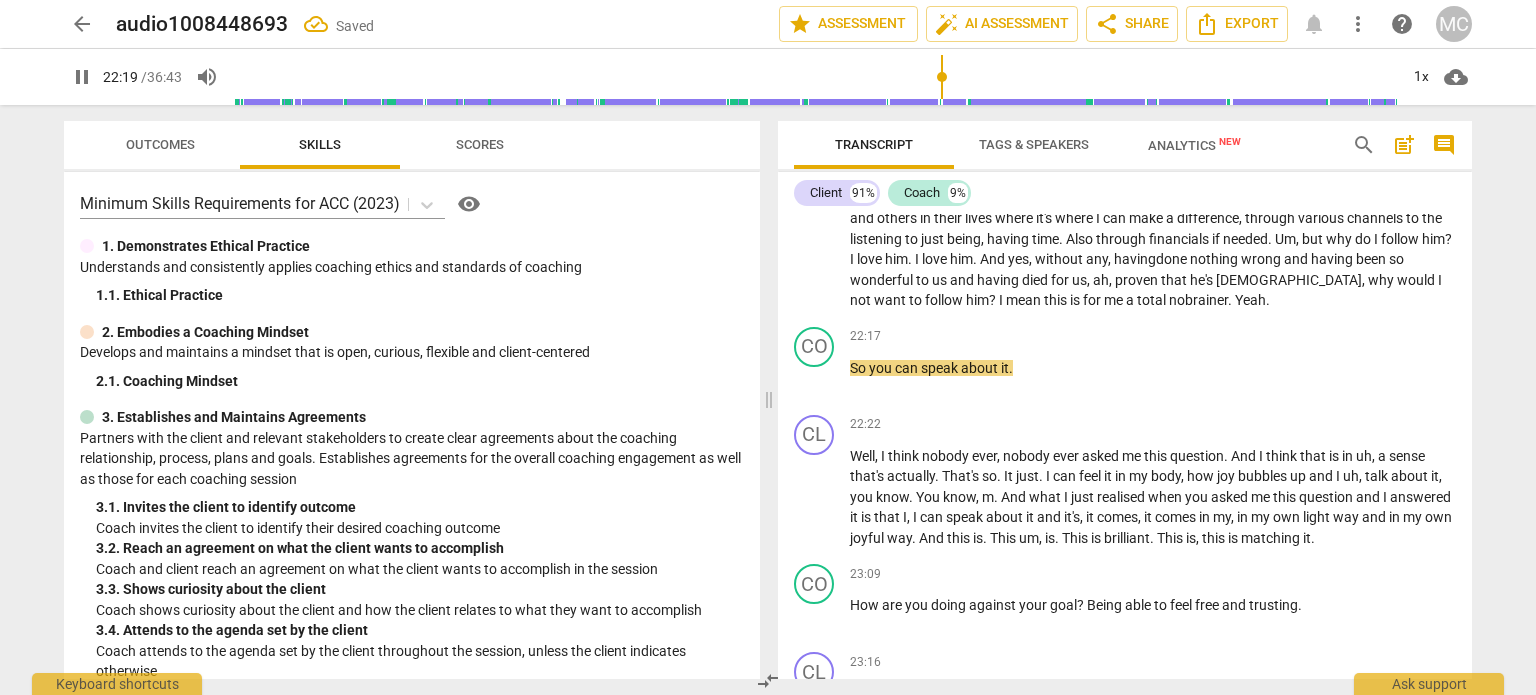 scroll, scrollTop: 6312, scrollLeft: 0, axis: vertical 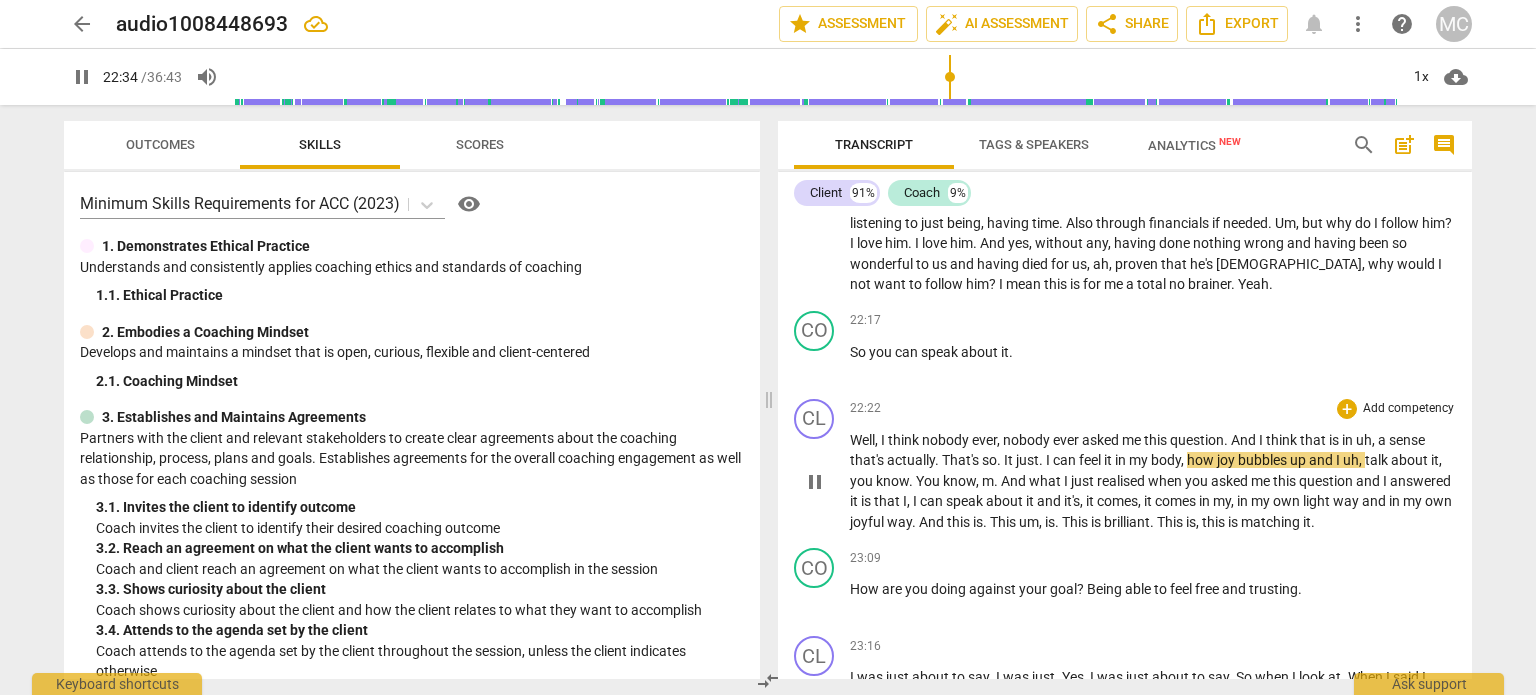 click on "." at bounding box center (1042, 460) 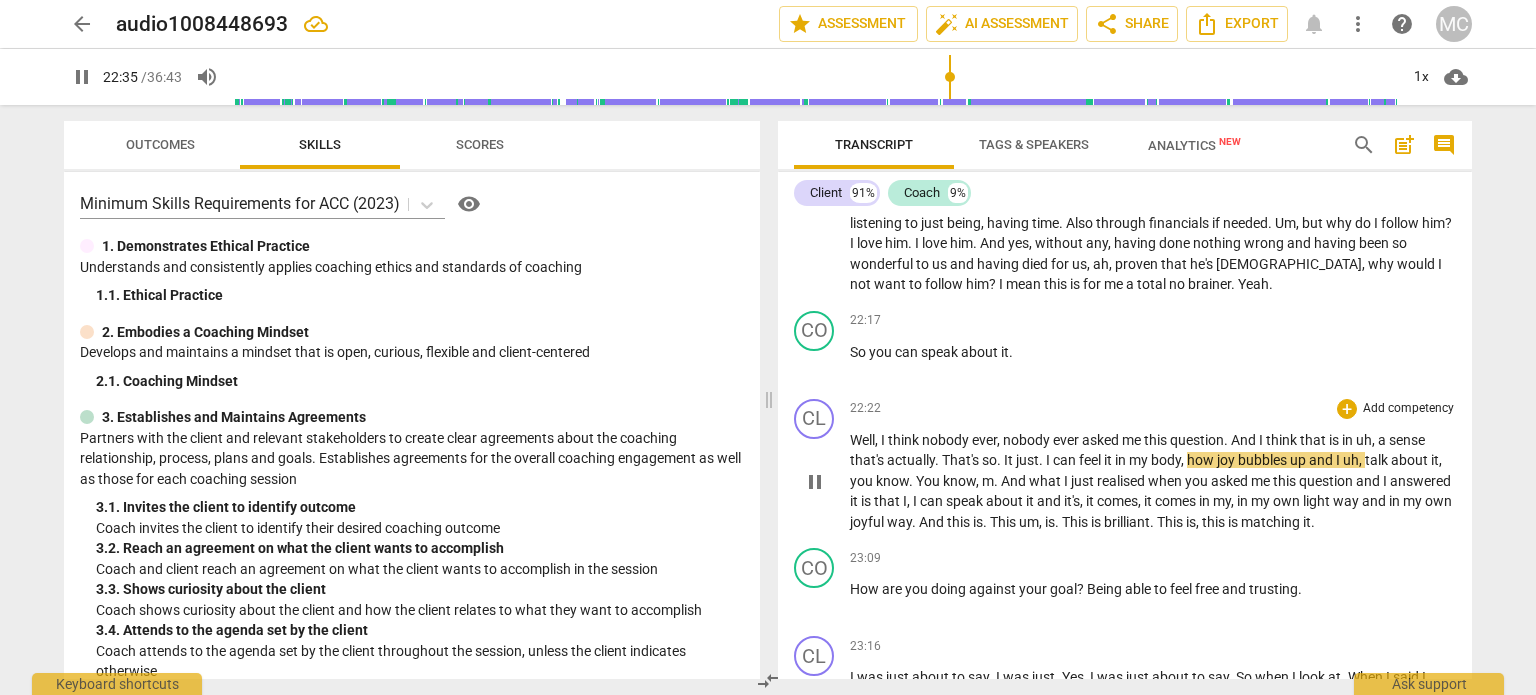 type on "1355" 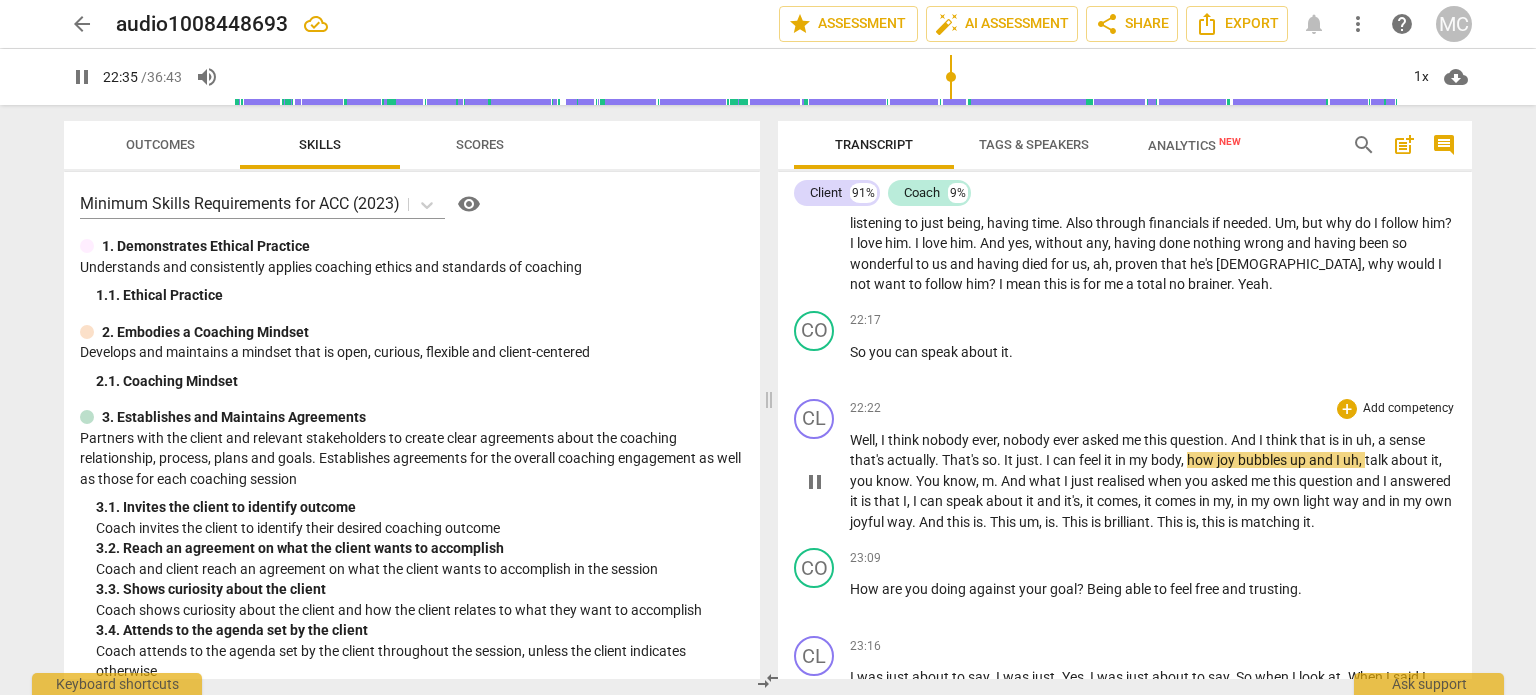 type 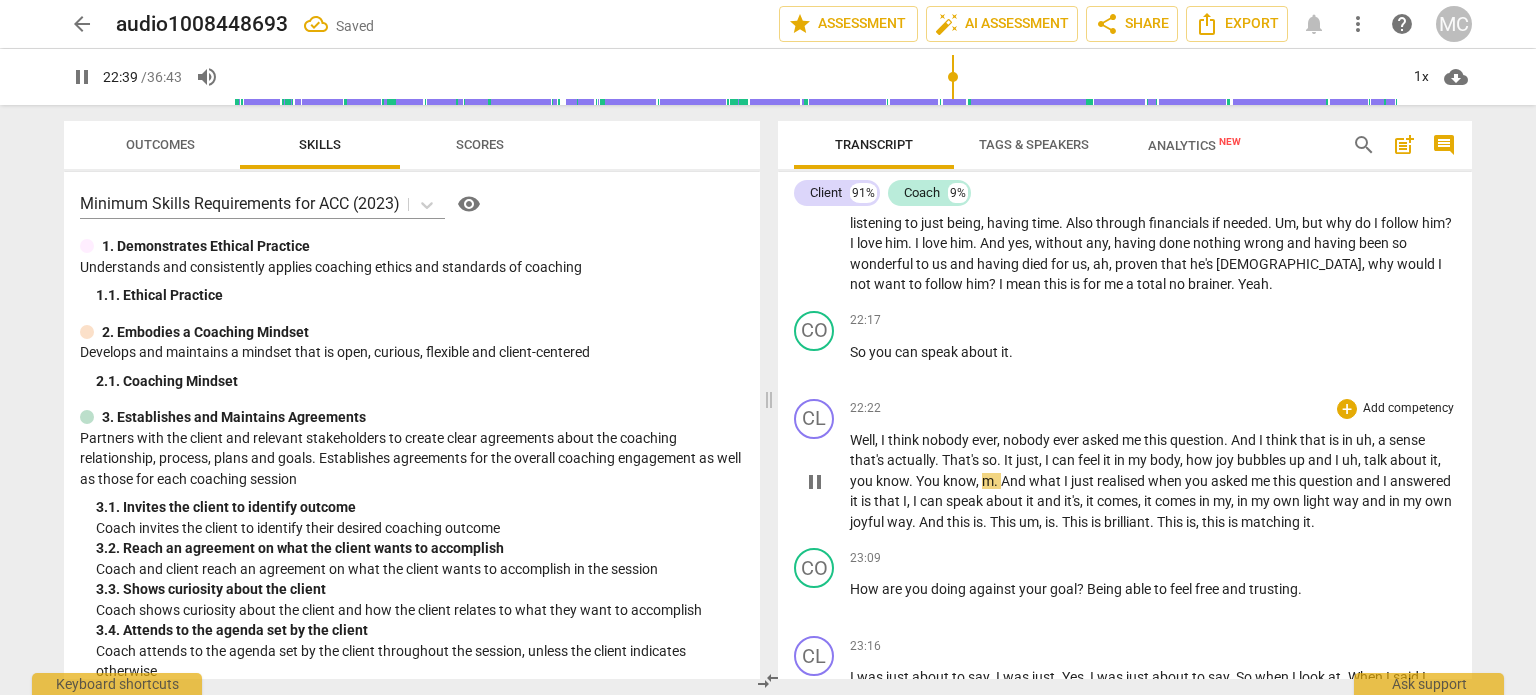 click on "and" at bounding box center [1321, 460] 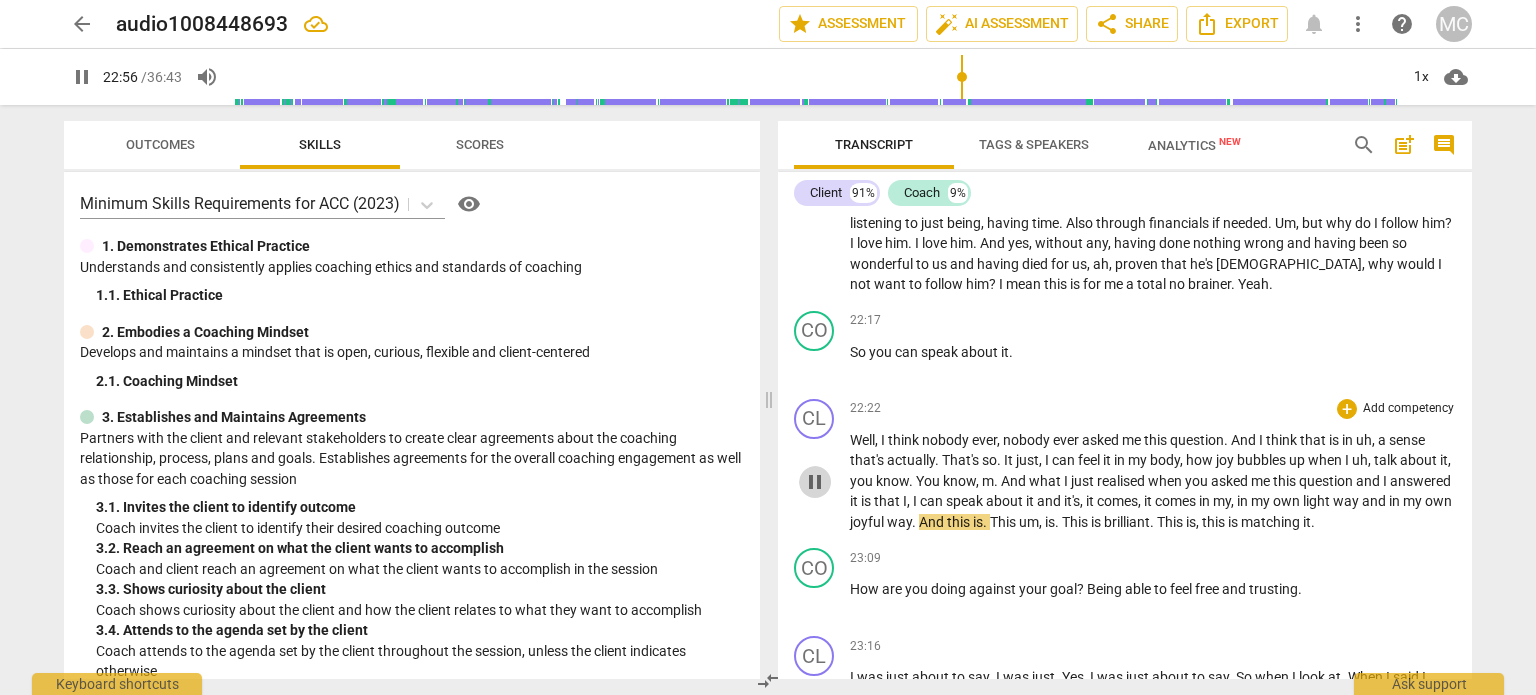 click on "pause" at bounding box center [815, 482] 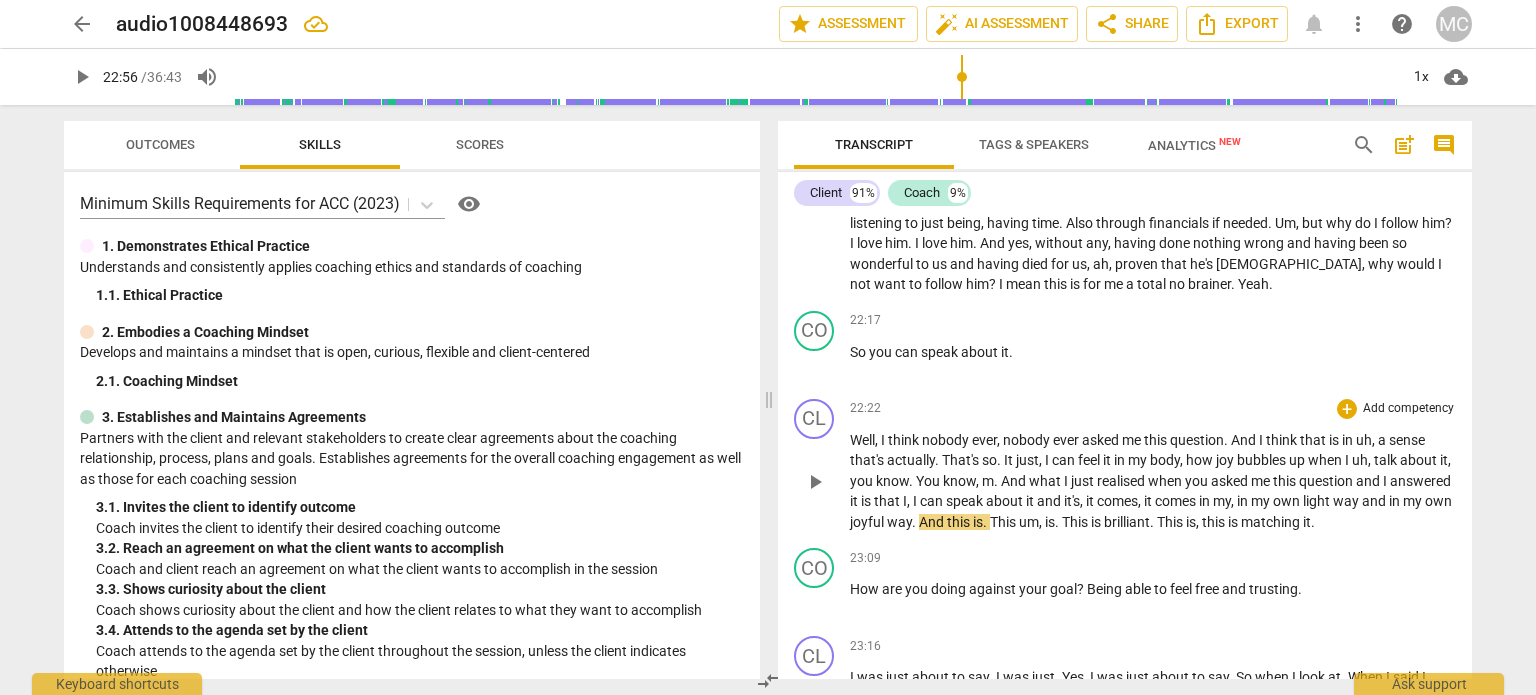 click on "And" at bounding box center (1015, 481) 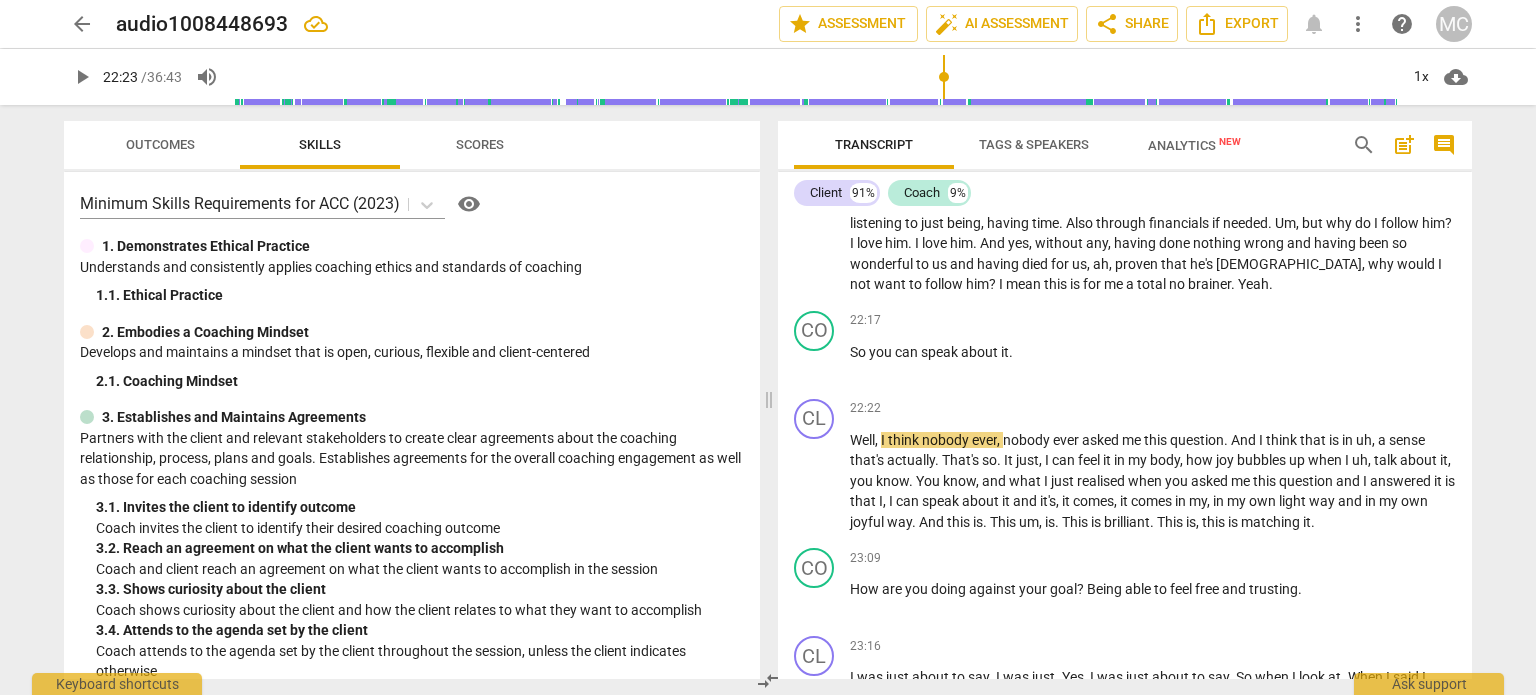 drag, startPoint x: 964, startPoint y: 76, endPoint x: 944, endPoint y: 78, distance: 20.09975 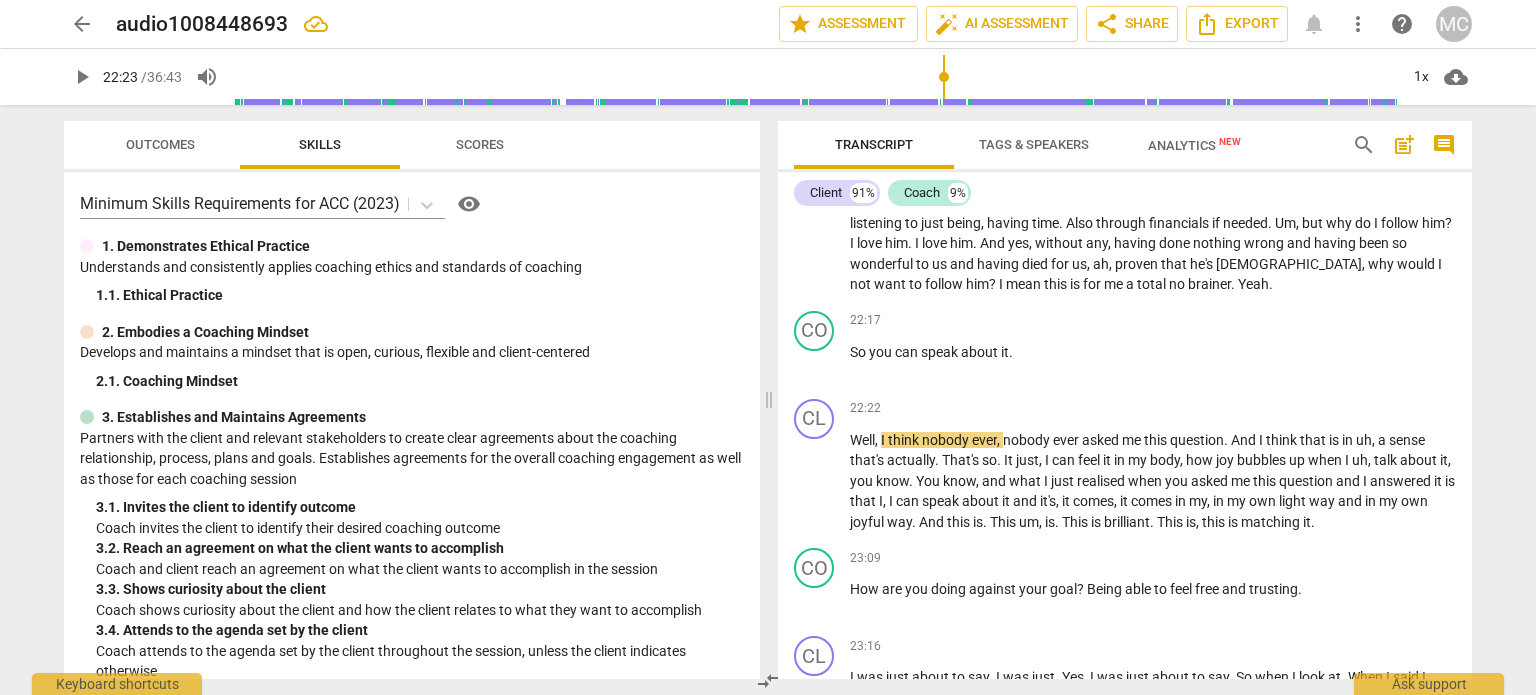 click at bounding box center [815, 77] 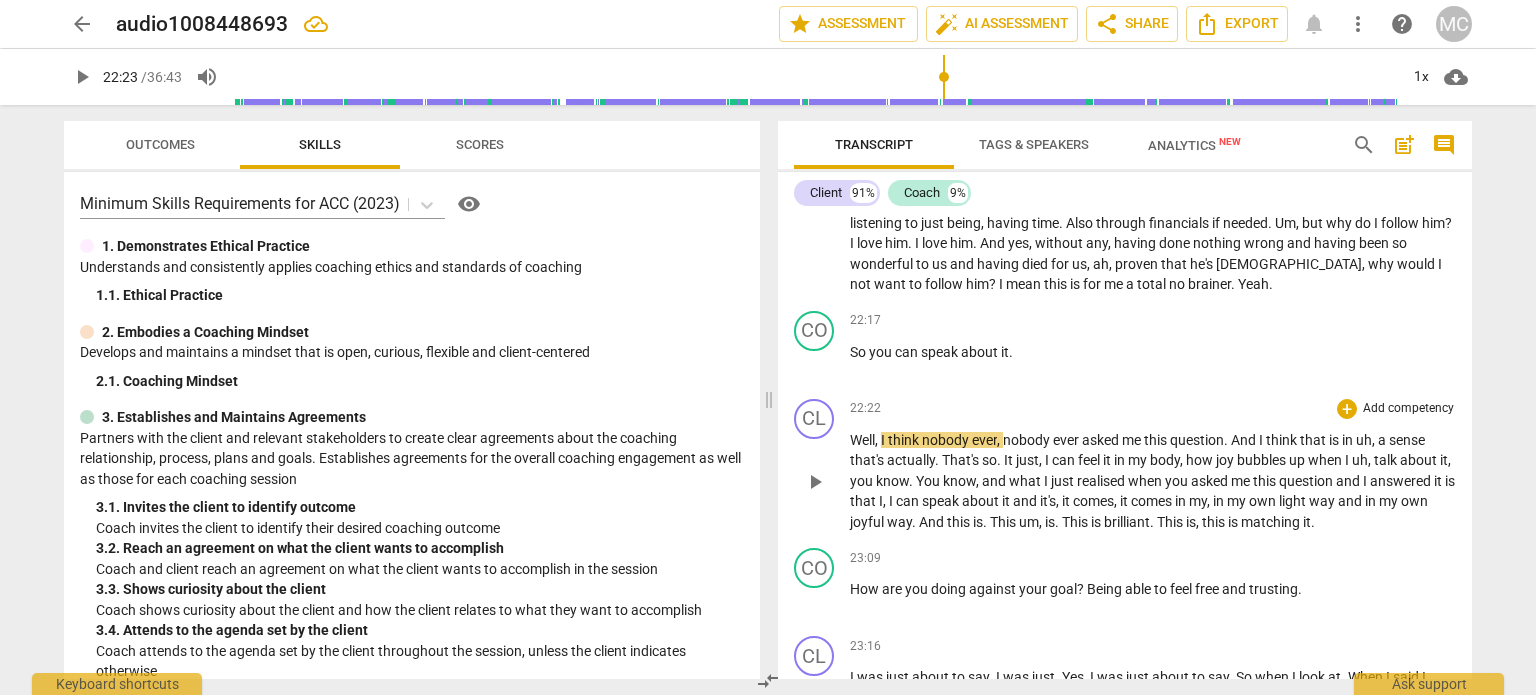 click on "play_arrow" at bounding box center (815, 482) 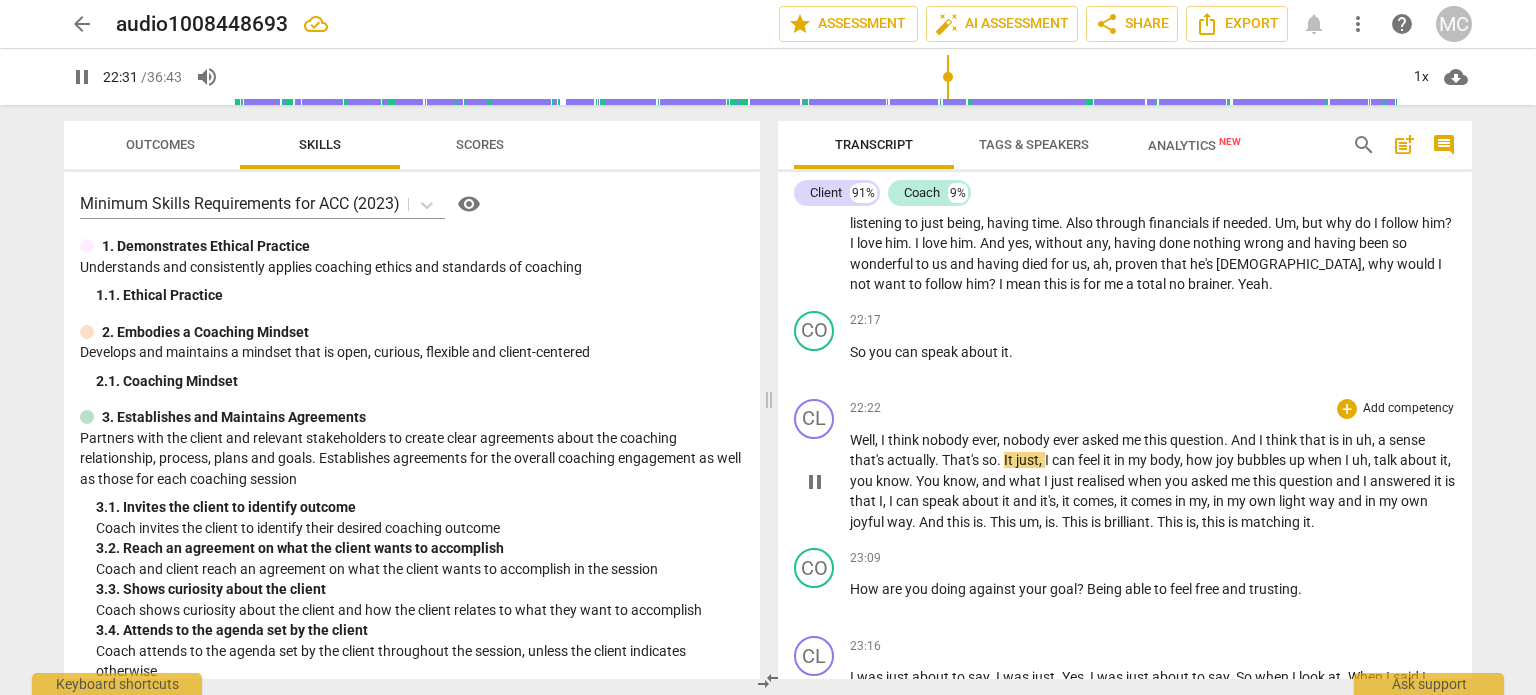 click on "That's" at bounding box center (962, 460) 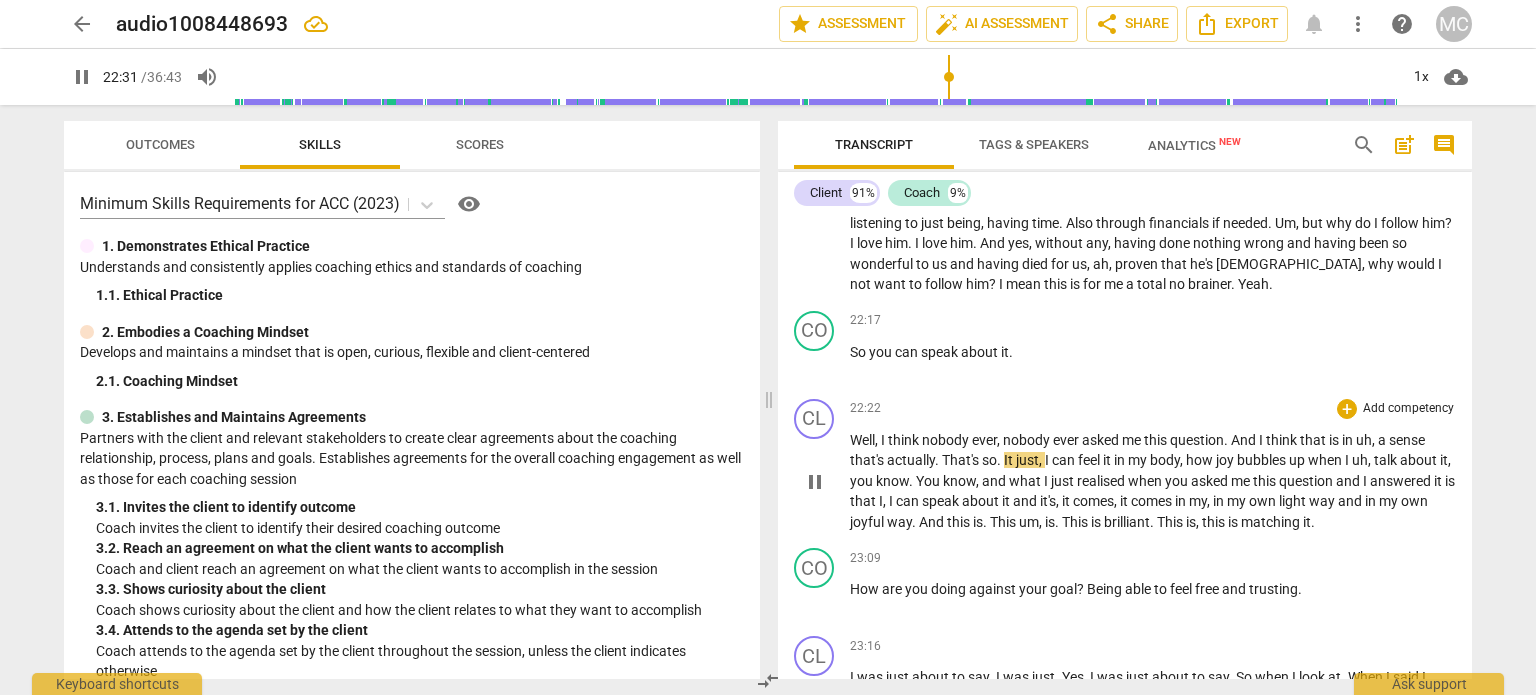type on "1352" 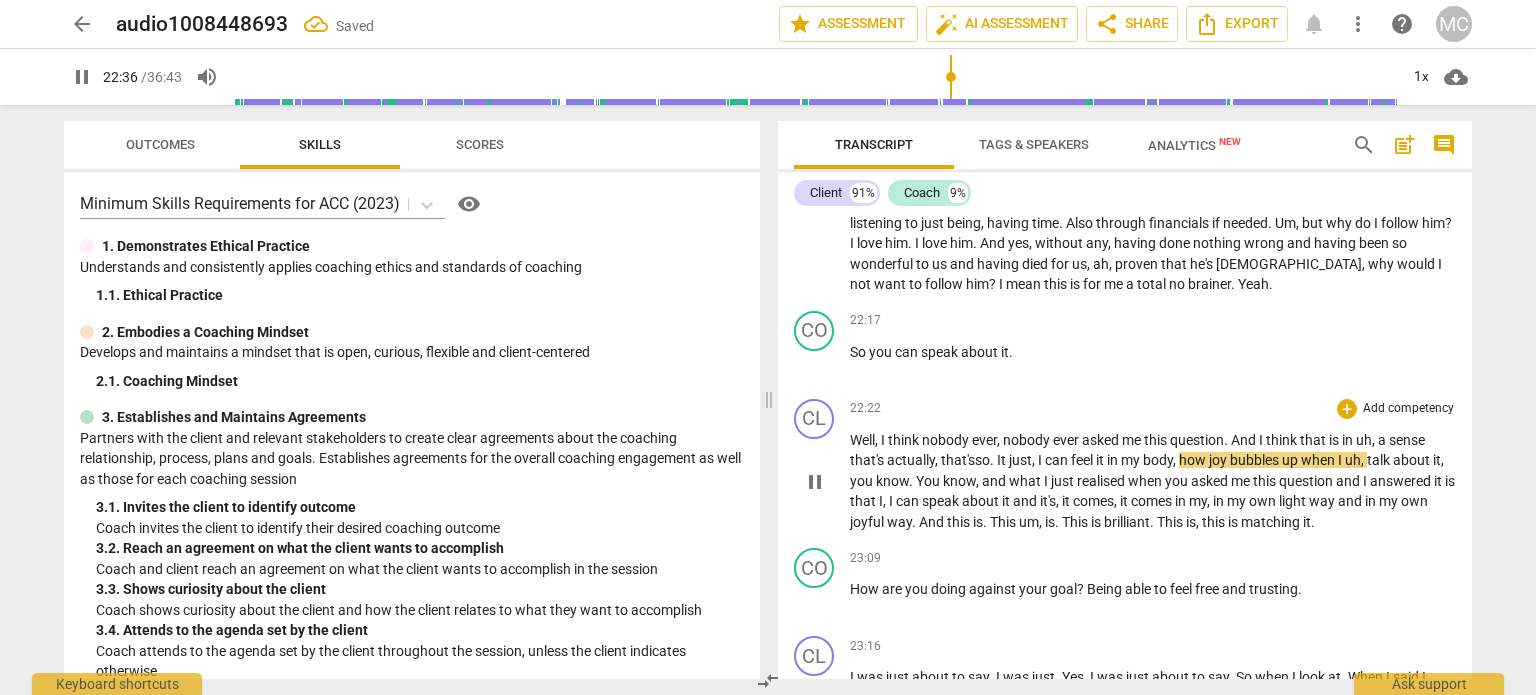 click on "It" at bounding box center [1003, 460] 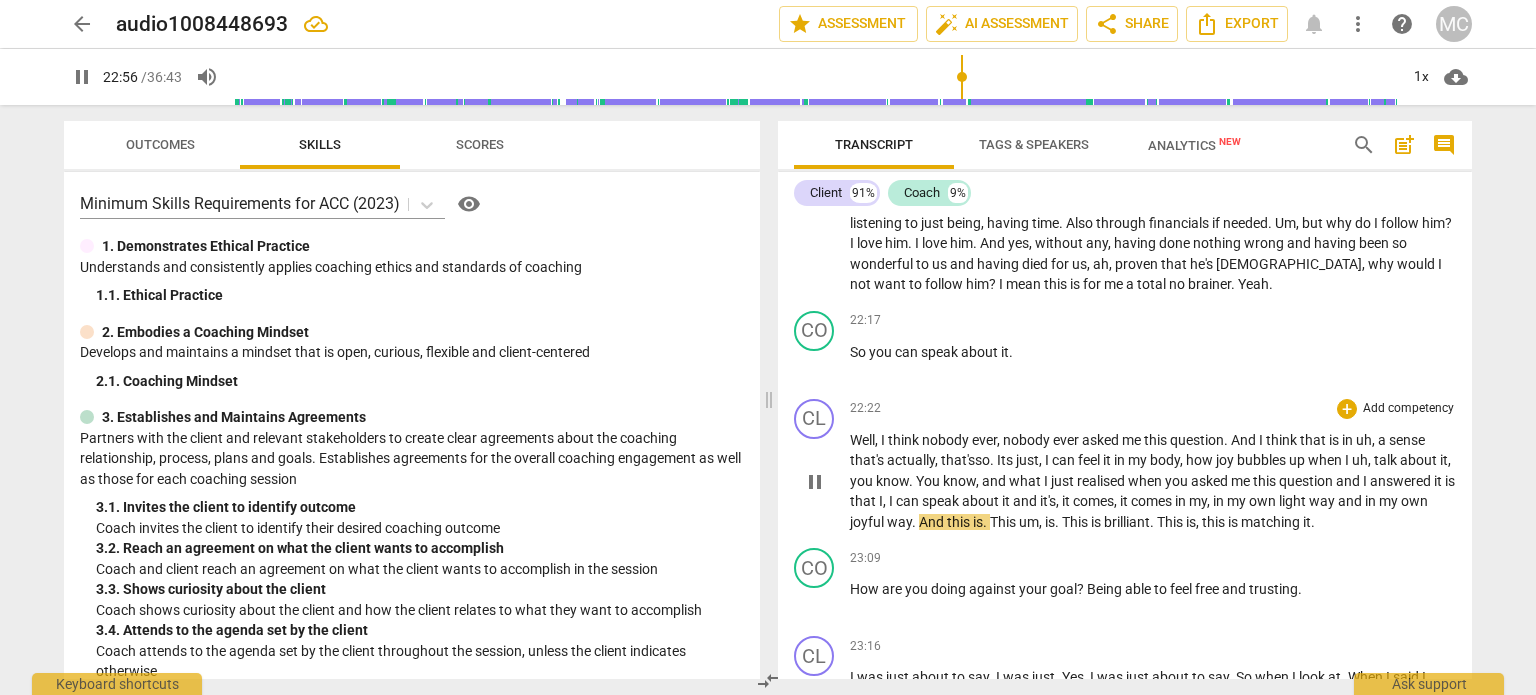 click on "This" at bounding box center [1004, 522] 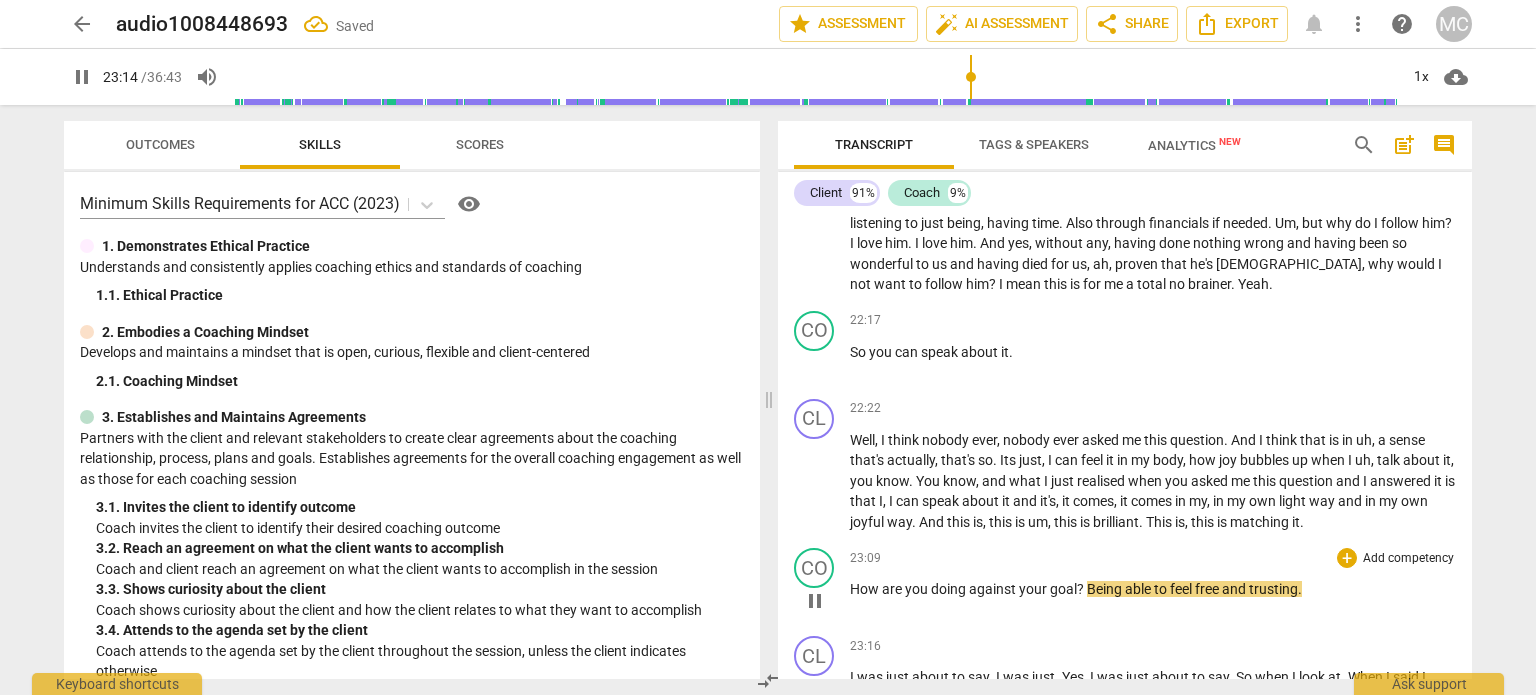 click on "against" at bounding box center (994, 589) 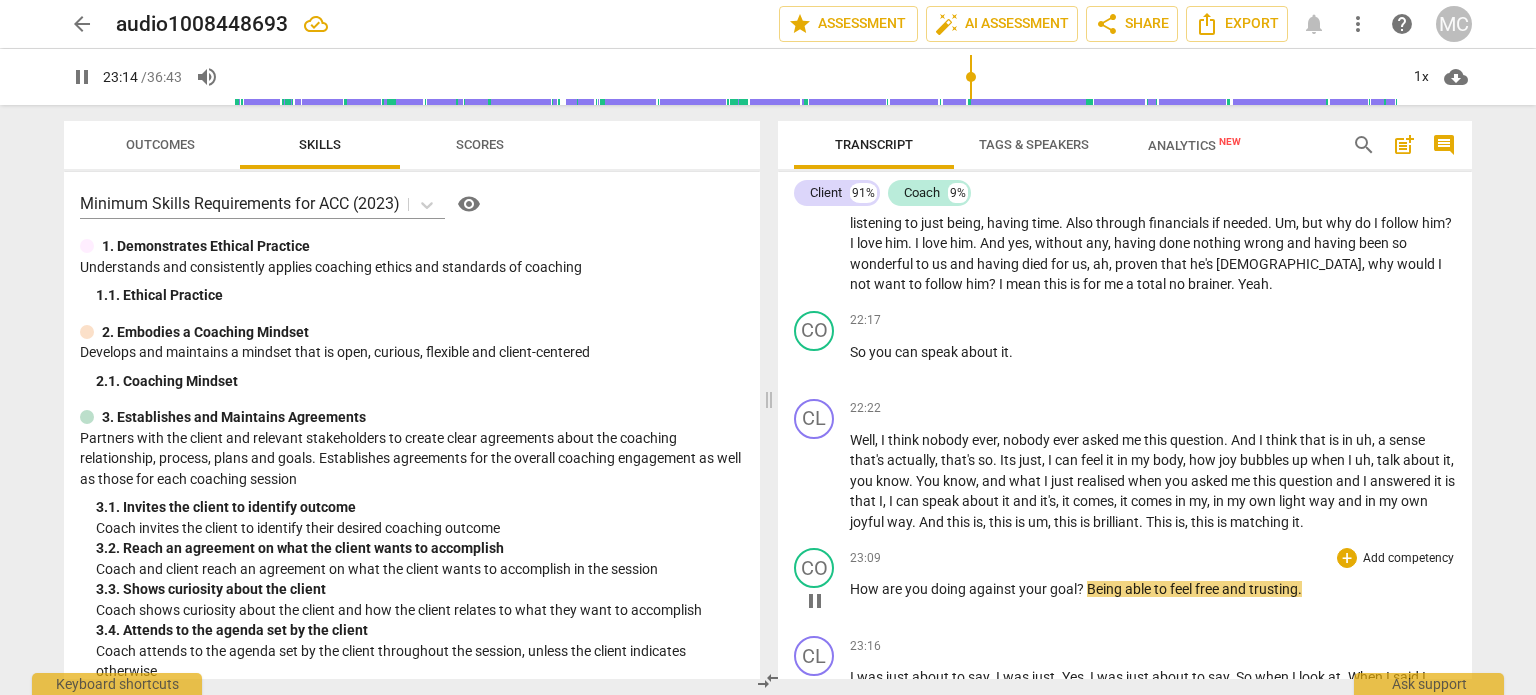 type on "1395" 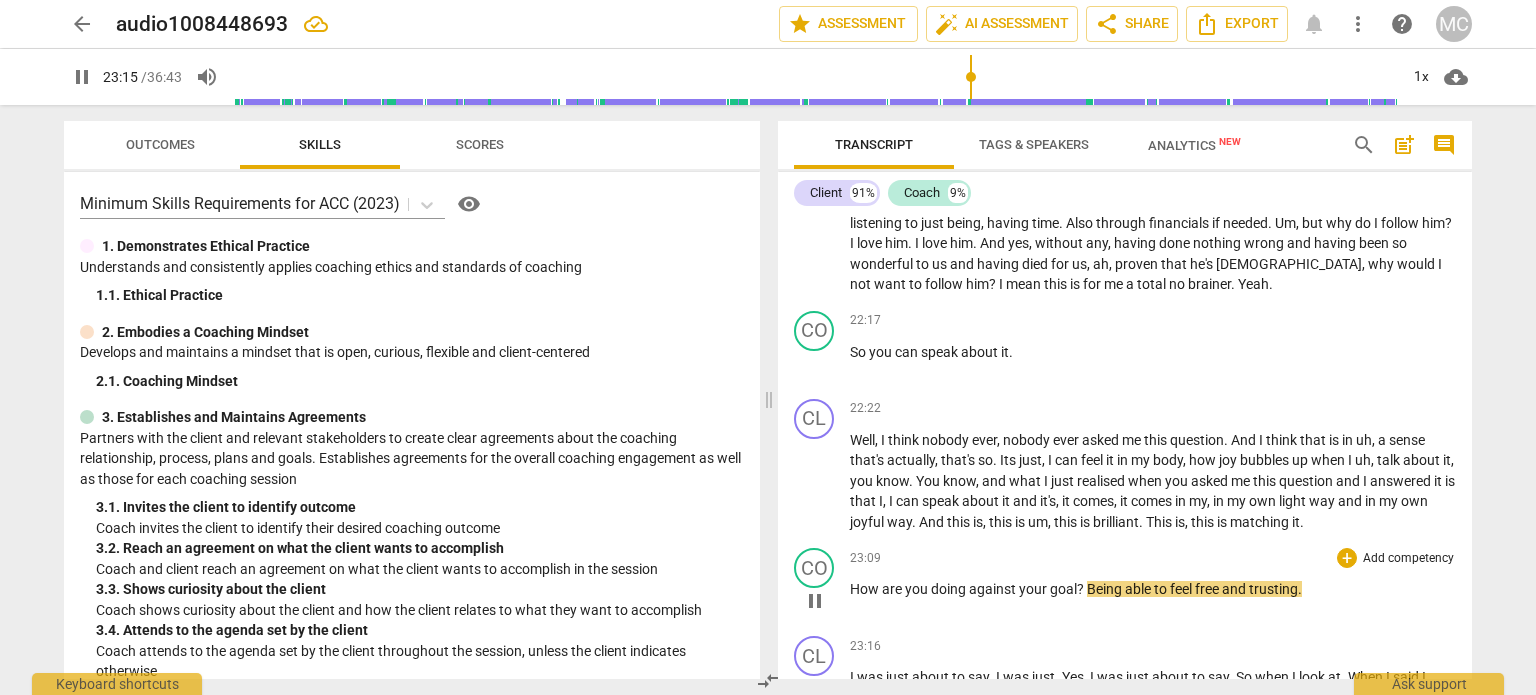 type 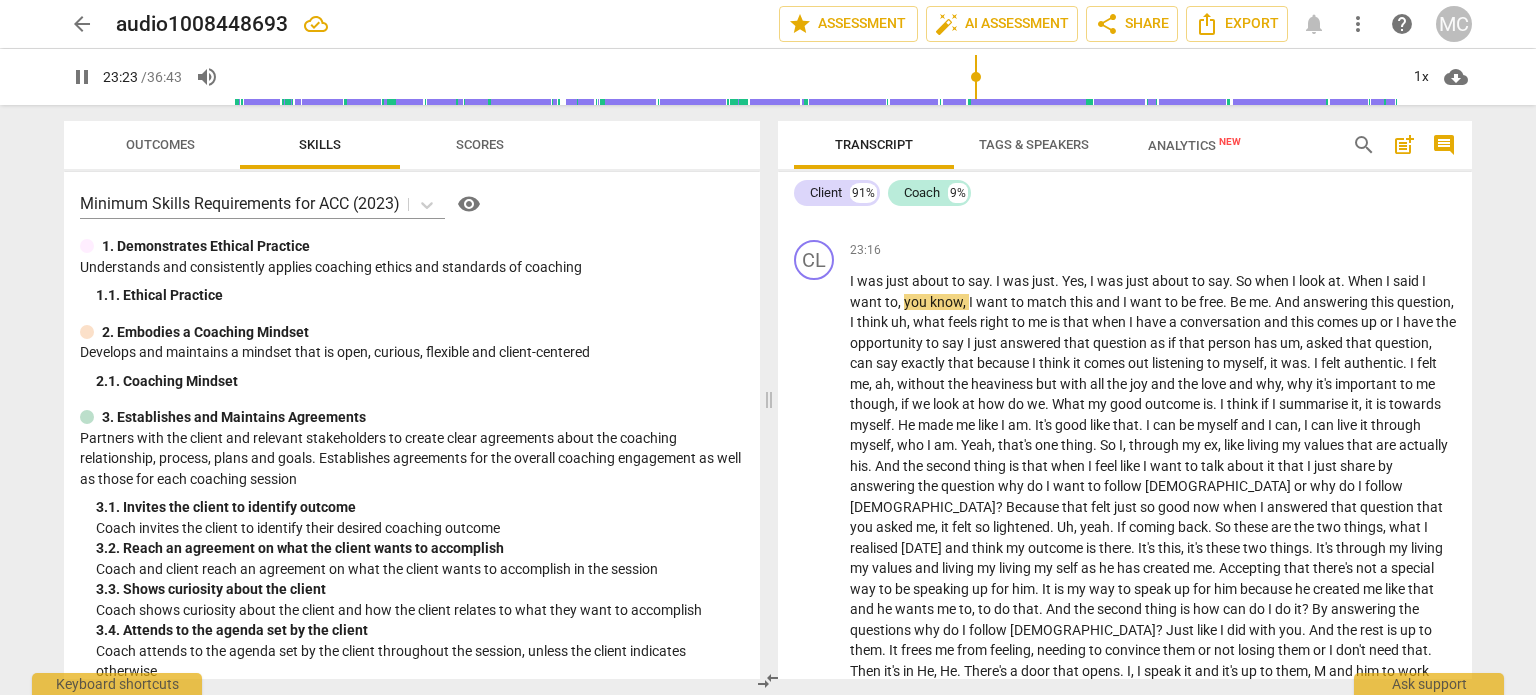 scroll, scrollTop: 6677, scrollLeft: 0, axis: vertical 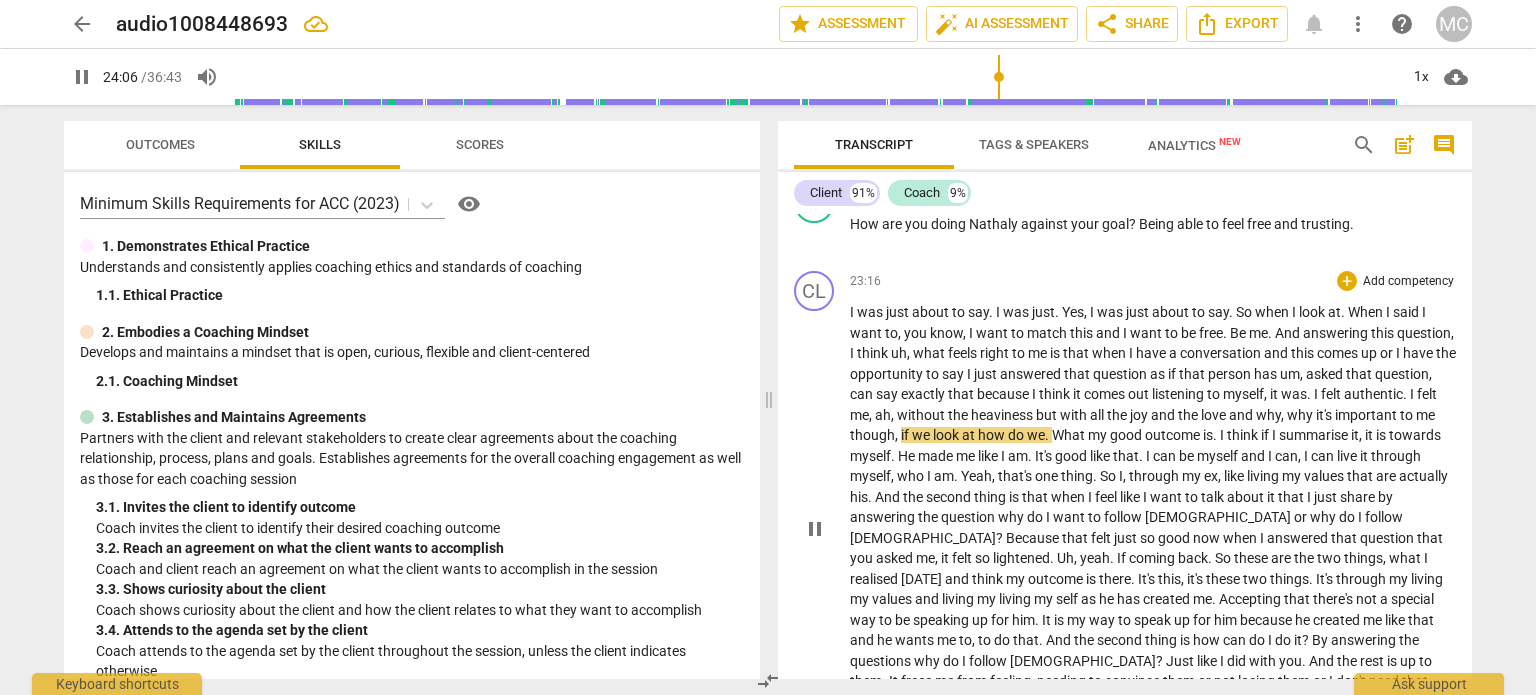 click on "though" at bounding box center (872, 435) 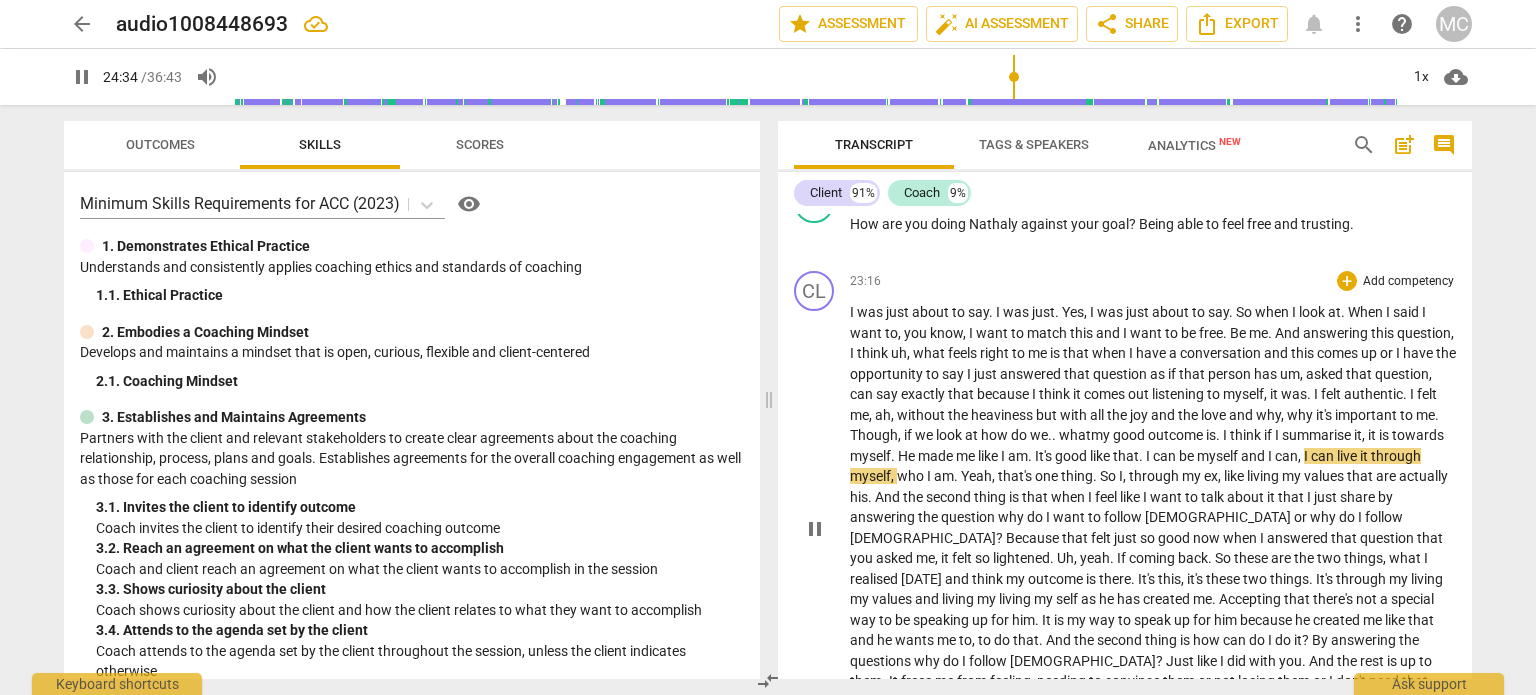 click on "pause" at bounding box center [815, 529] 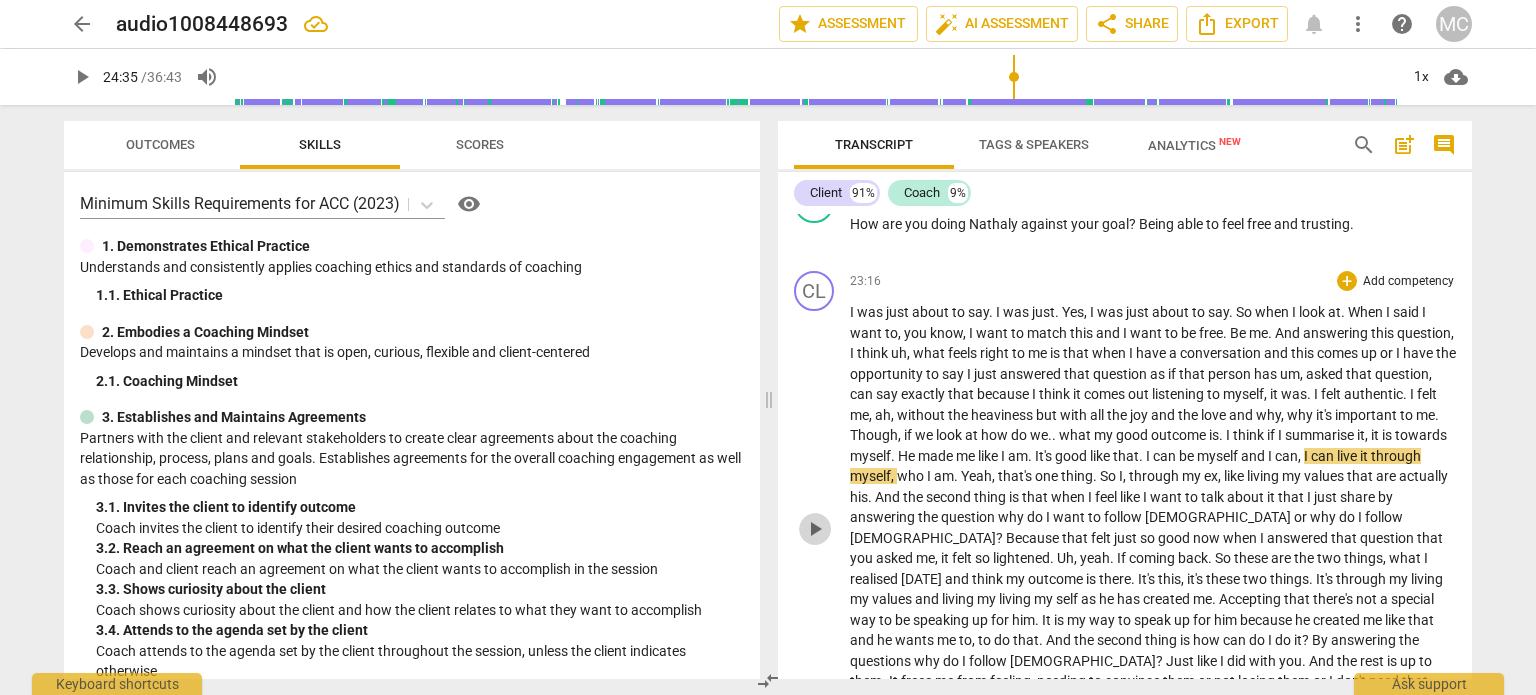 click on "play_arrow" at bounding box center (815, 529) 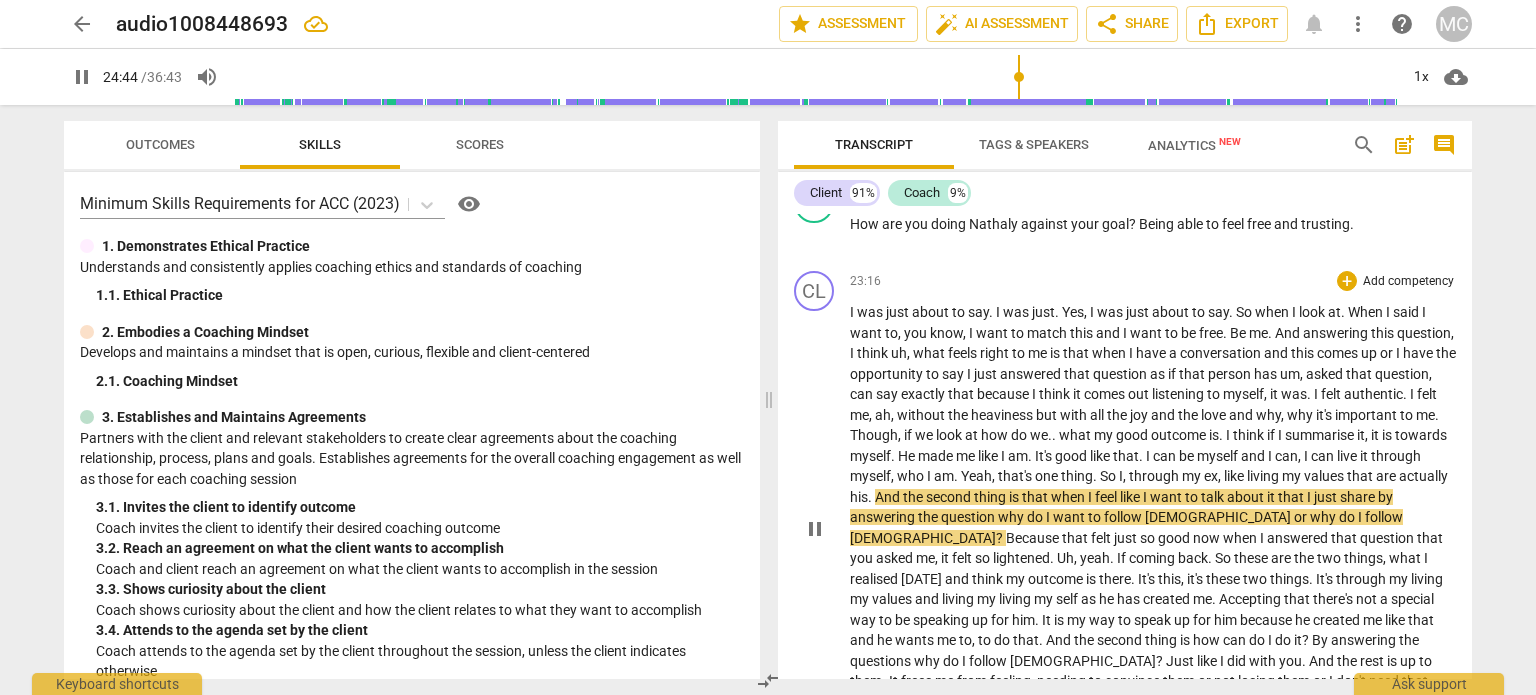click on "," at bounding box center (1221, 476) 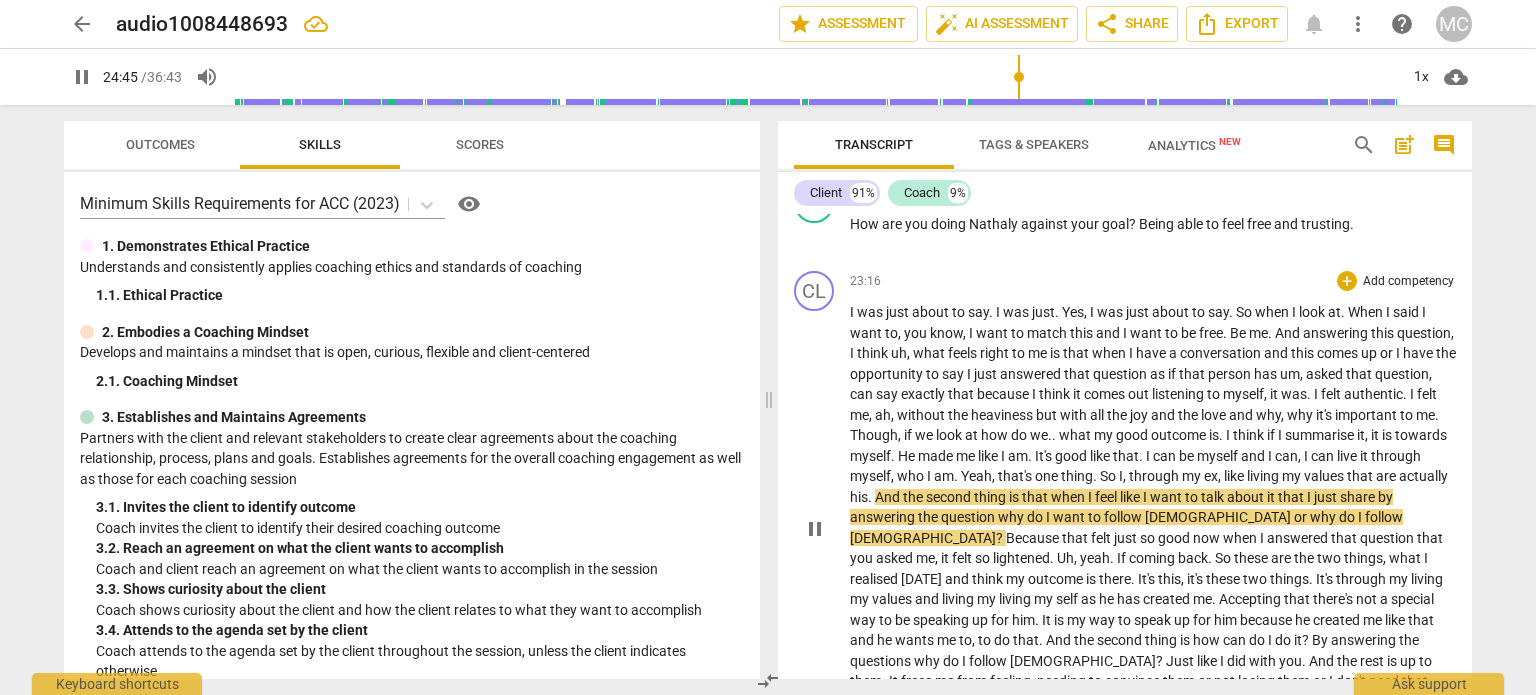 type on "1486" 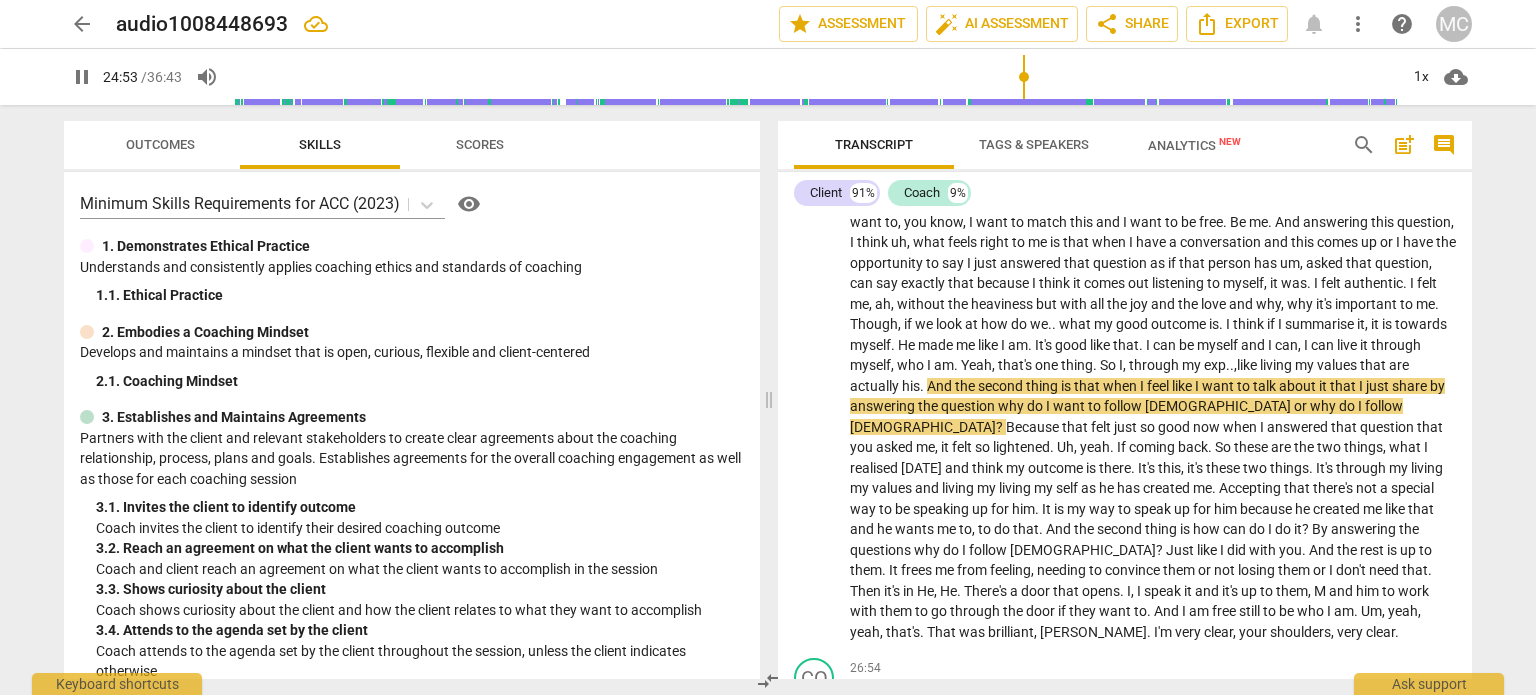 scroll, scrollTop: 6820, scrollLeft: 0, axis: vertical 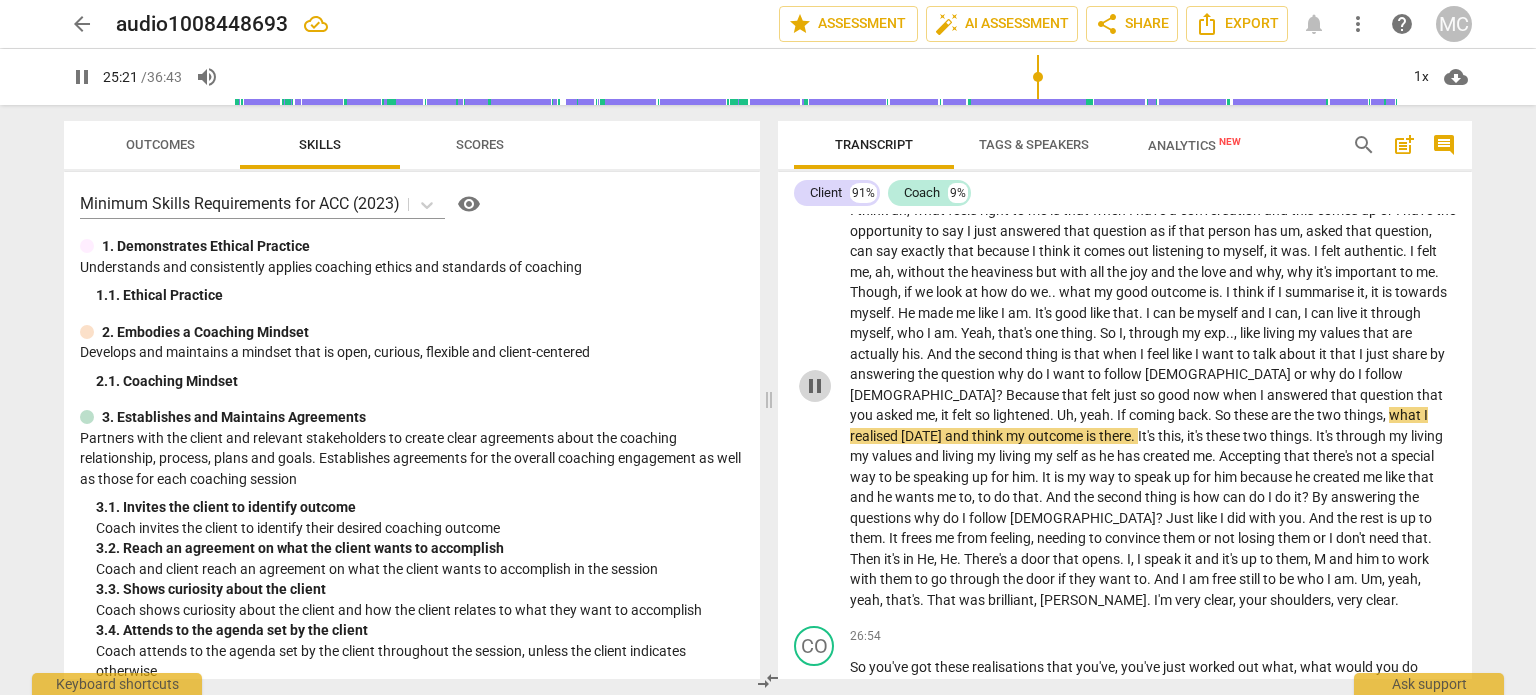 click on "pause" at bounding box center (815, 386) 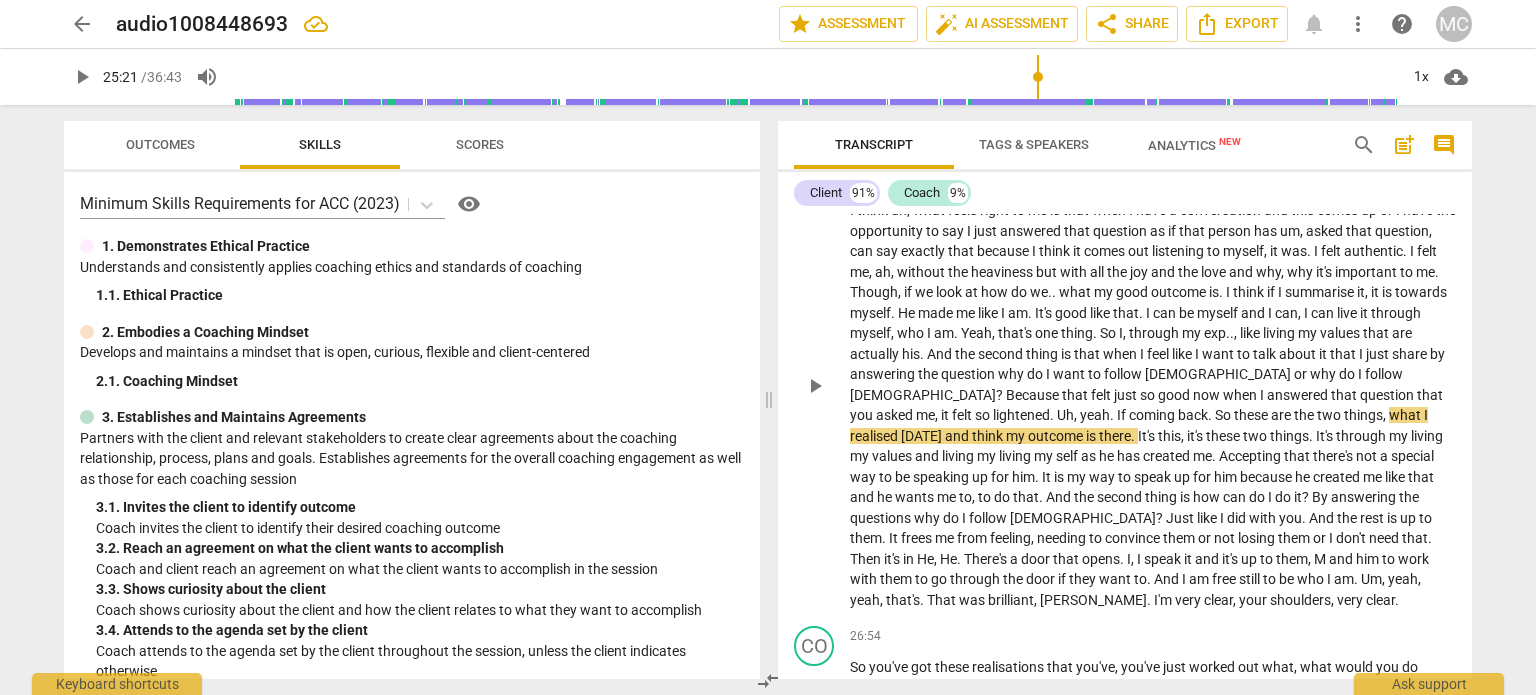 click on "So" at bounding box center (1224, 415) 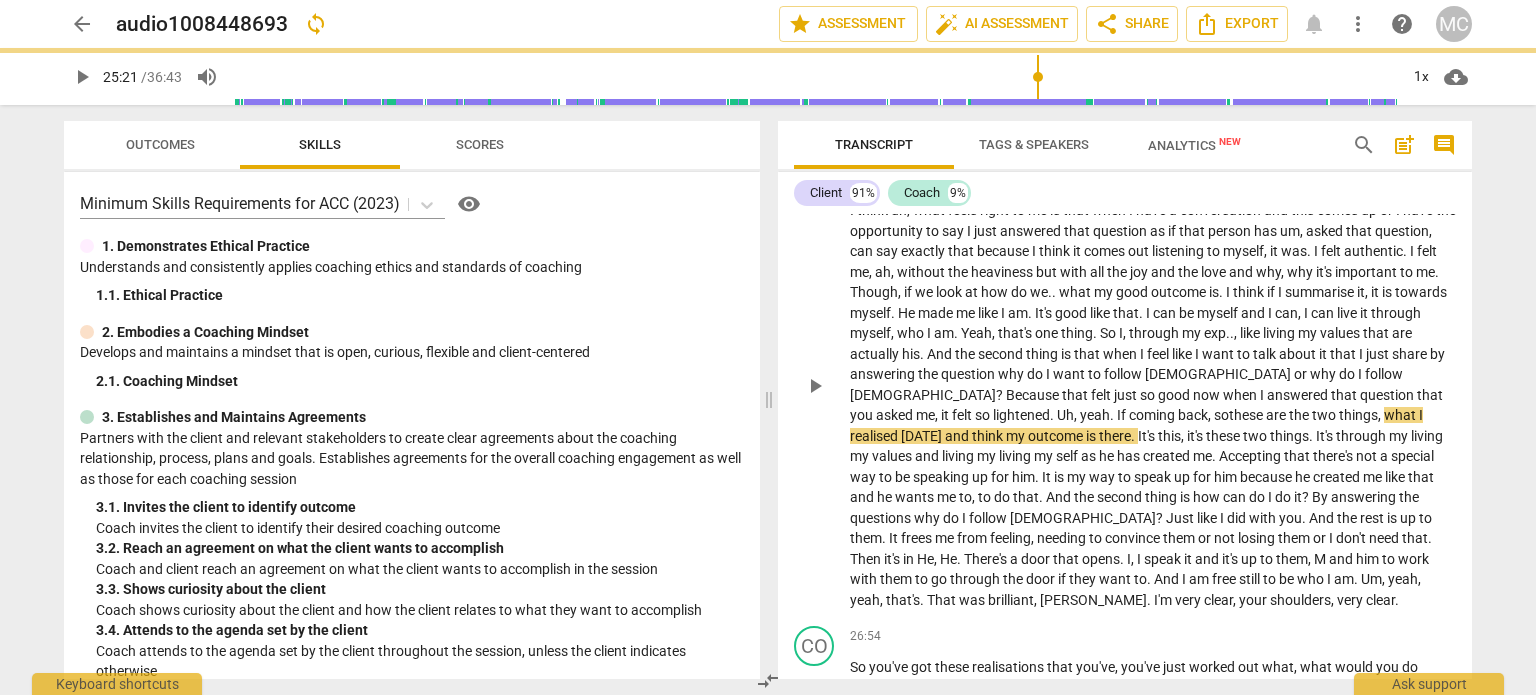 click on "If" at bounding box center (1123, 415) 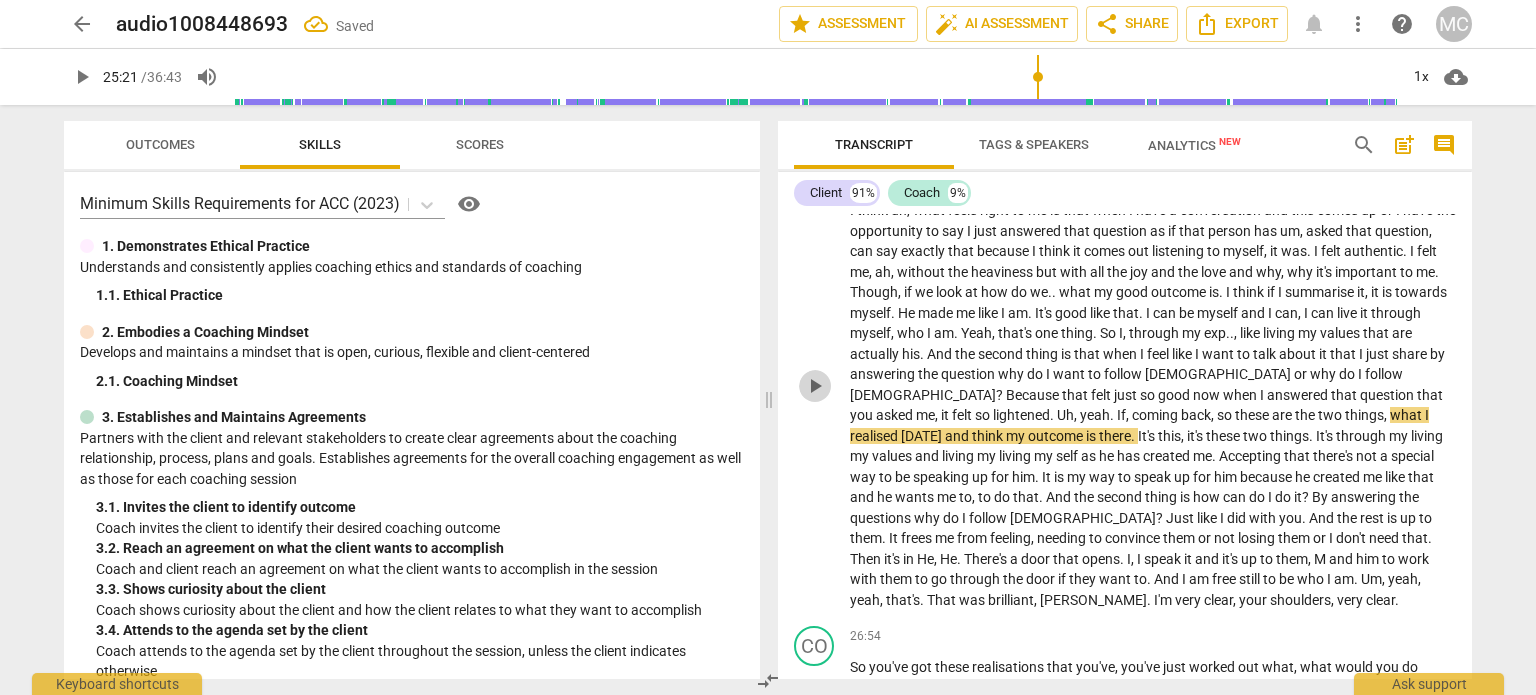 click on "play_arrow" at bounding box center [815, 386] 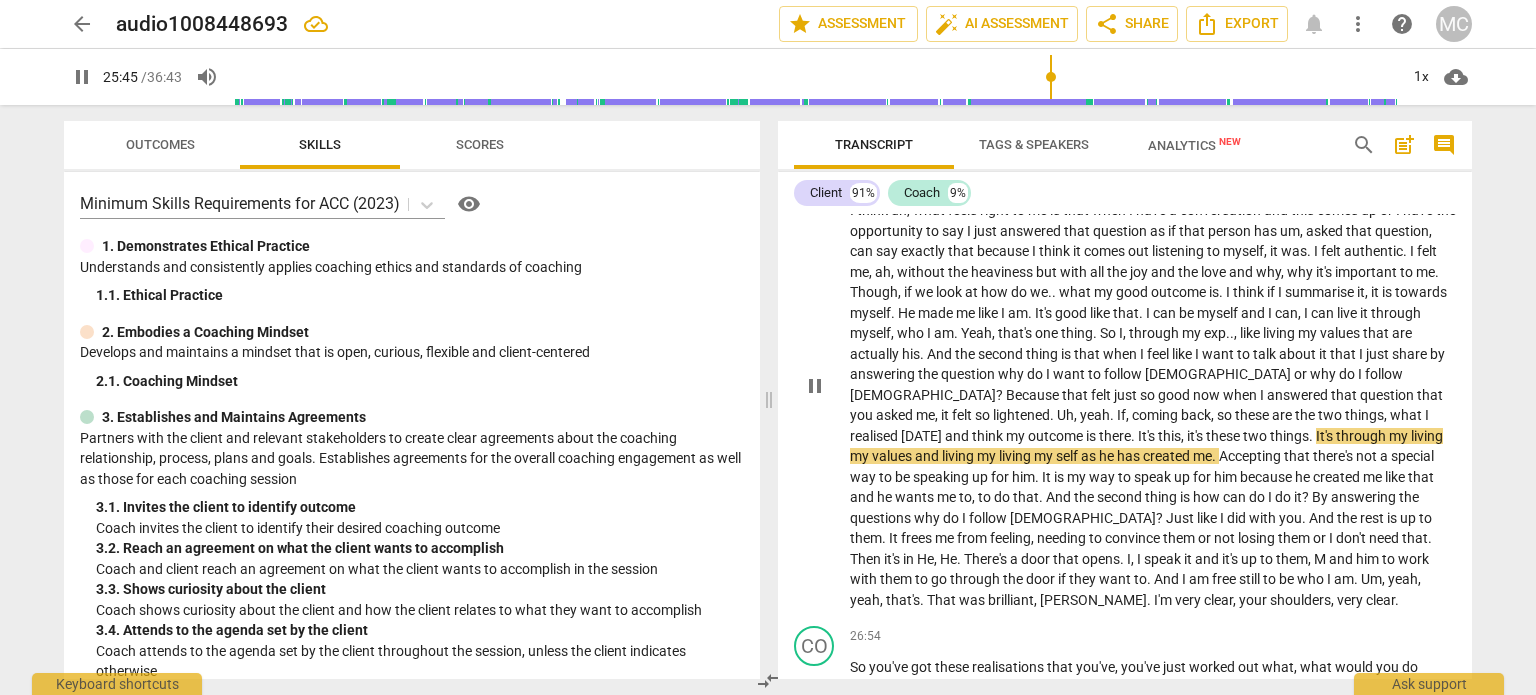 click on "my" at bounding box center [988, 456] 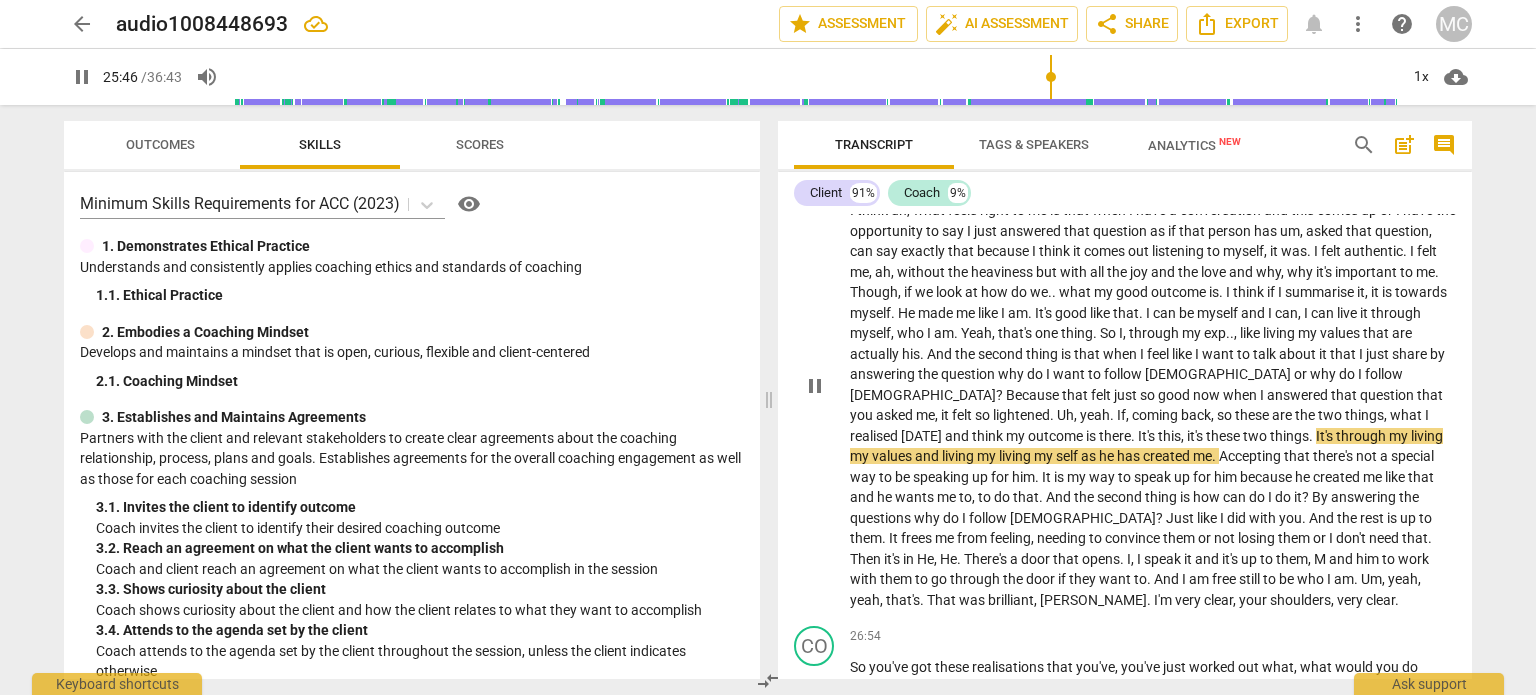 type on "1546" 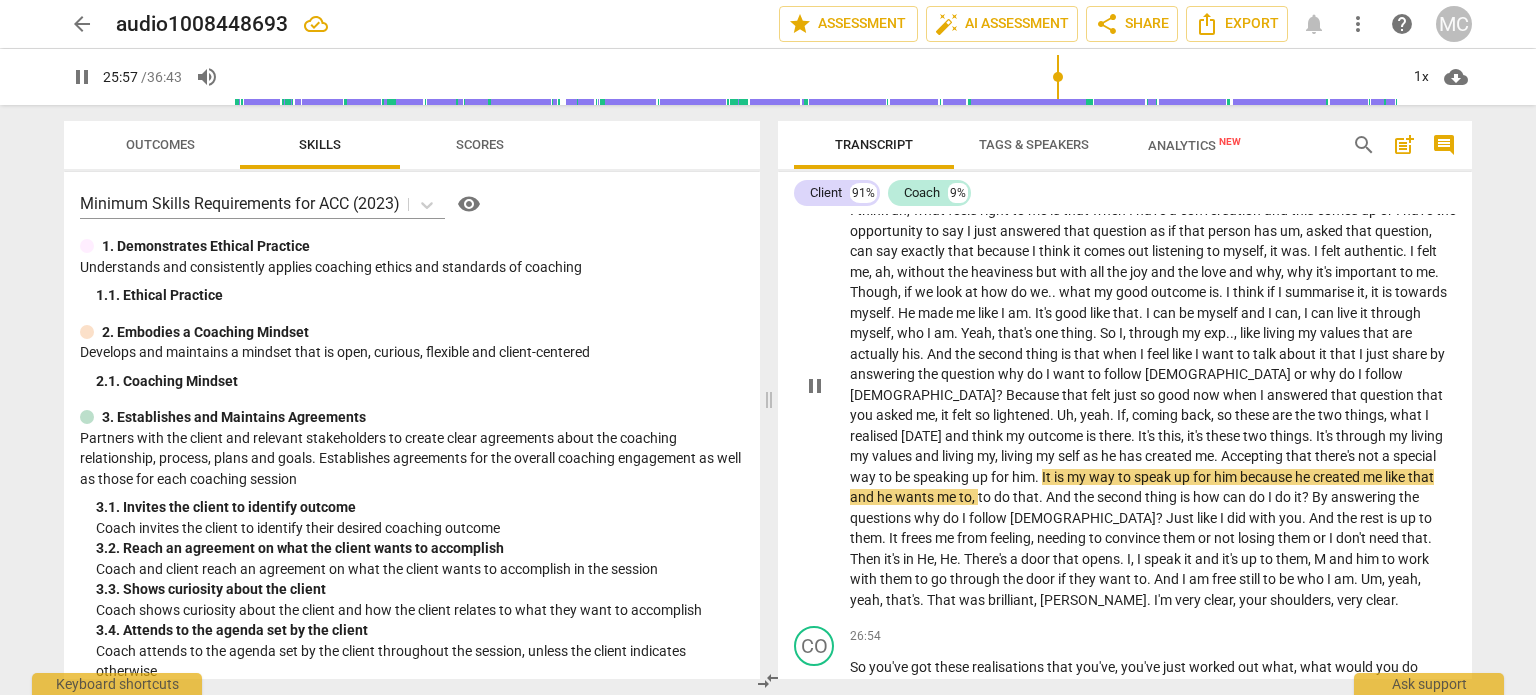click on "you" at bounding box center (1290, 518) 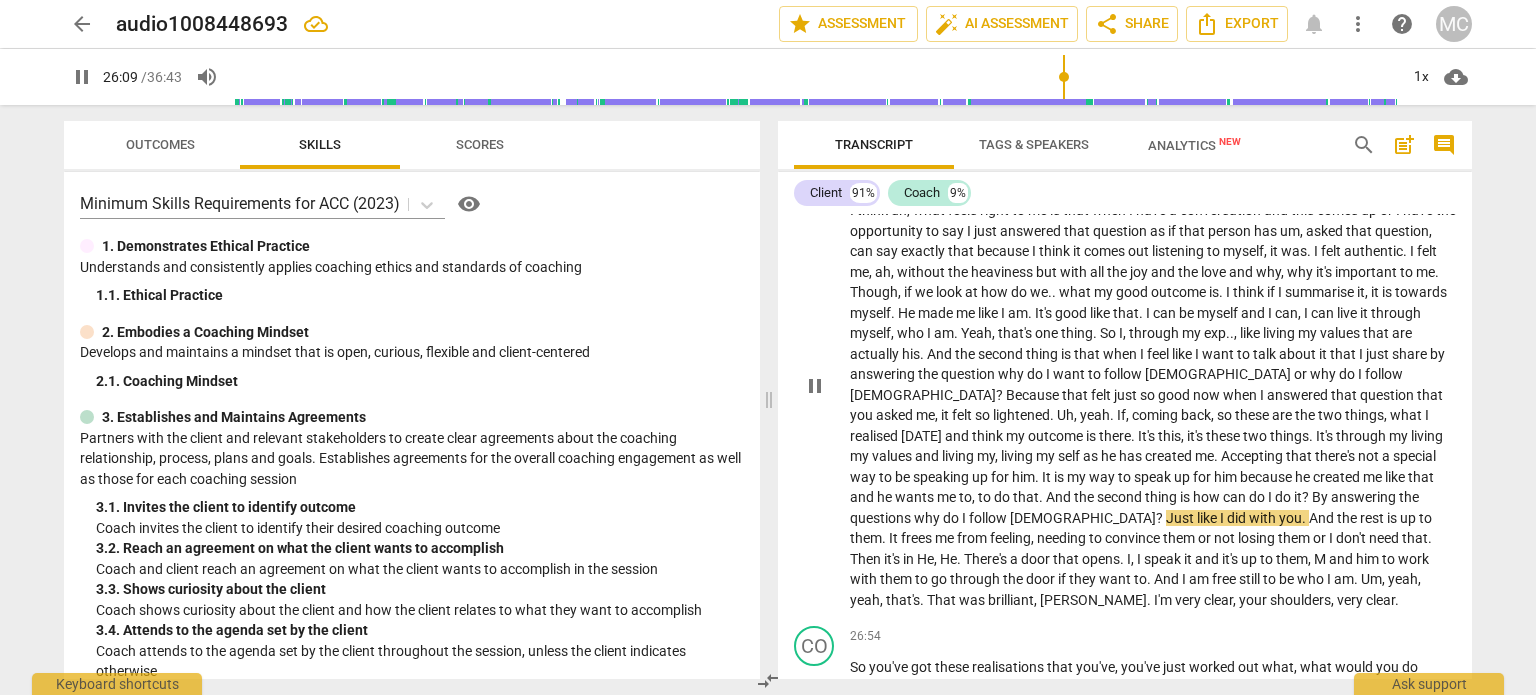 click on "By" at bounding box center (1321, 497) 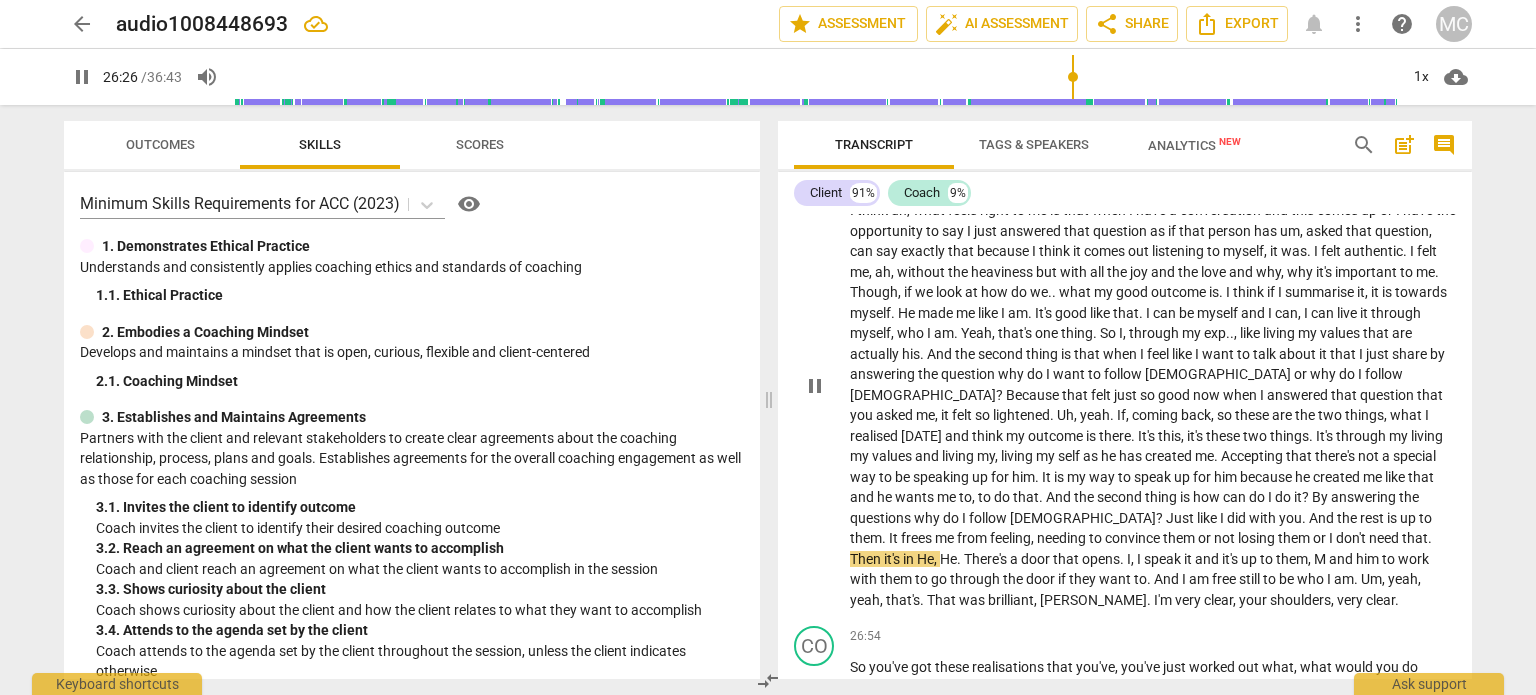 click on "or" at bounding box center (1321, 538) 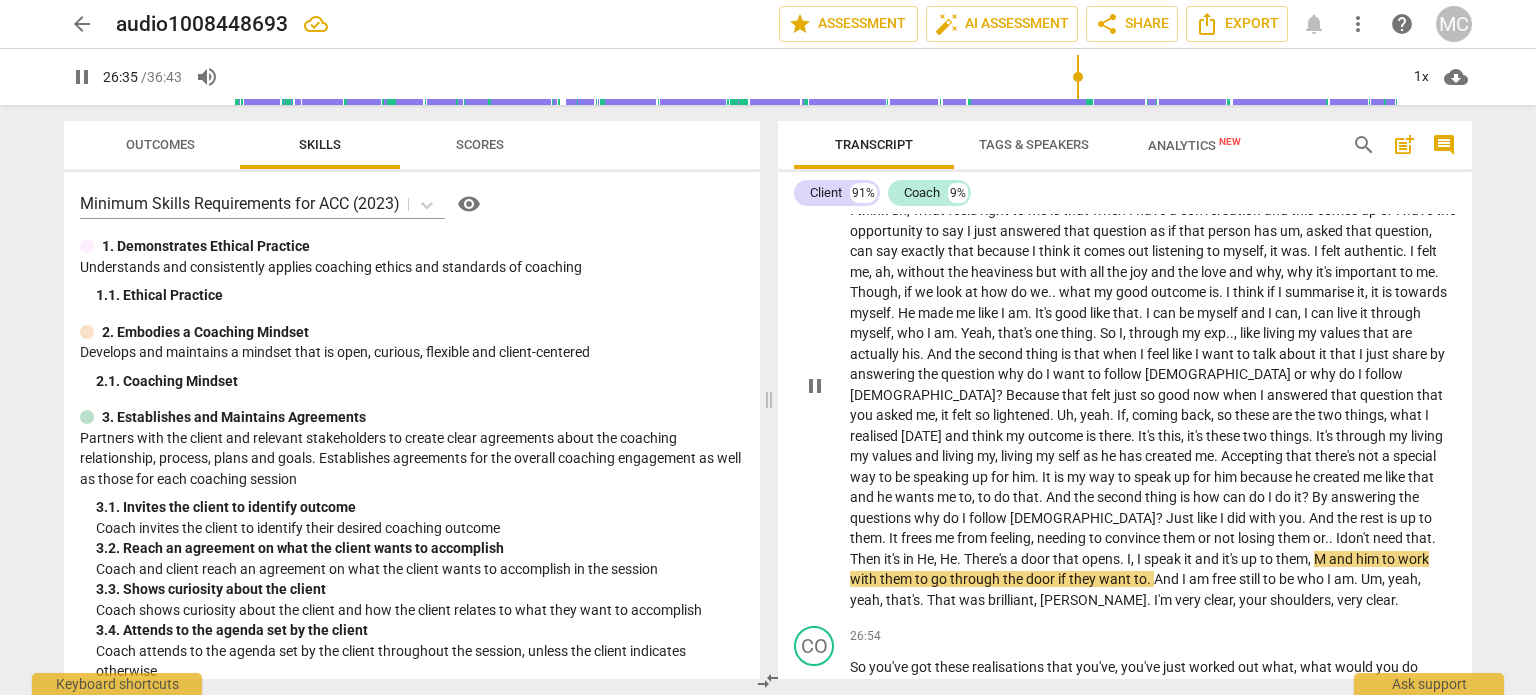 click on "and" at bounding box center (1342, 559) 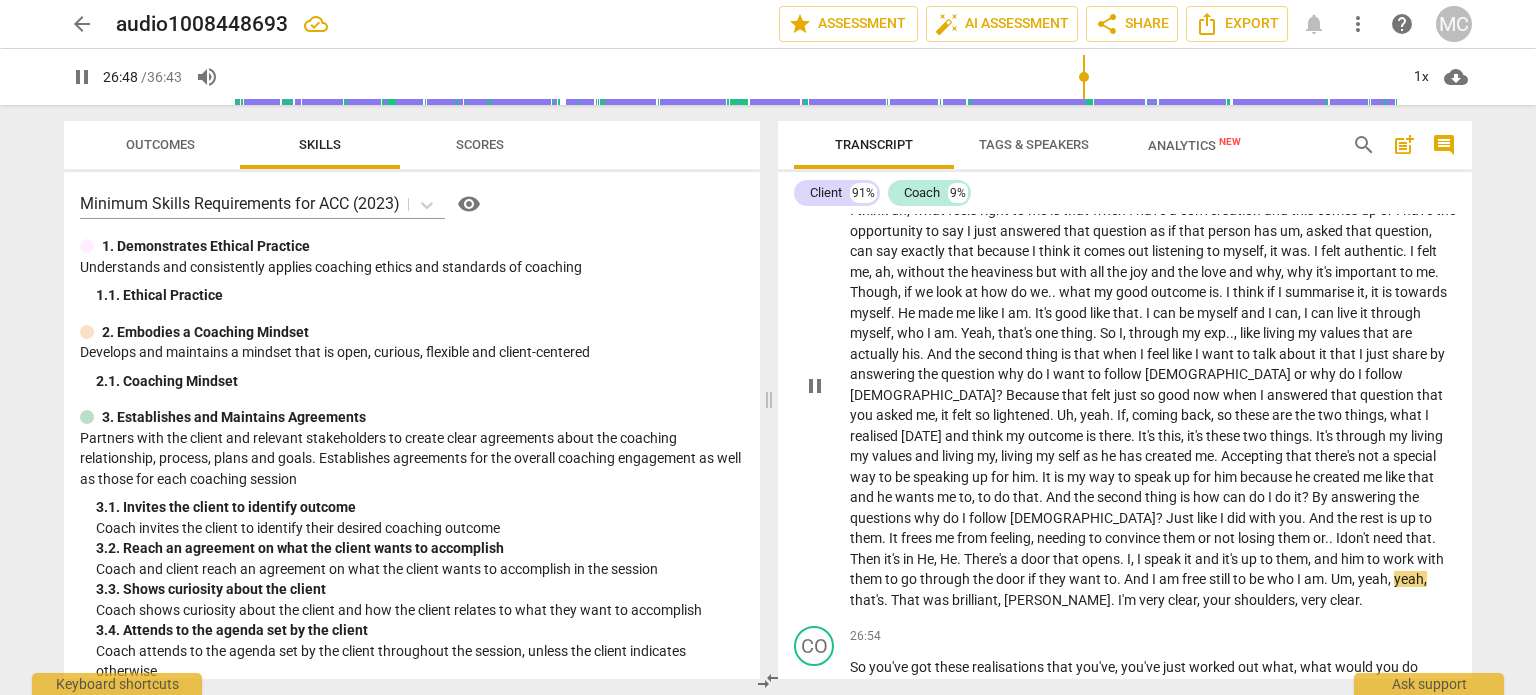 click on "yeah" at bounding box center (1373, 579) 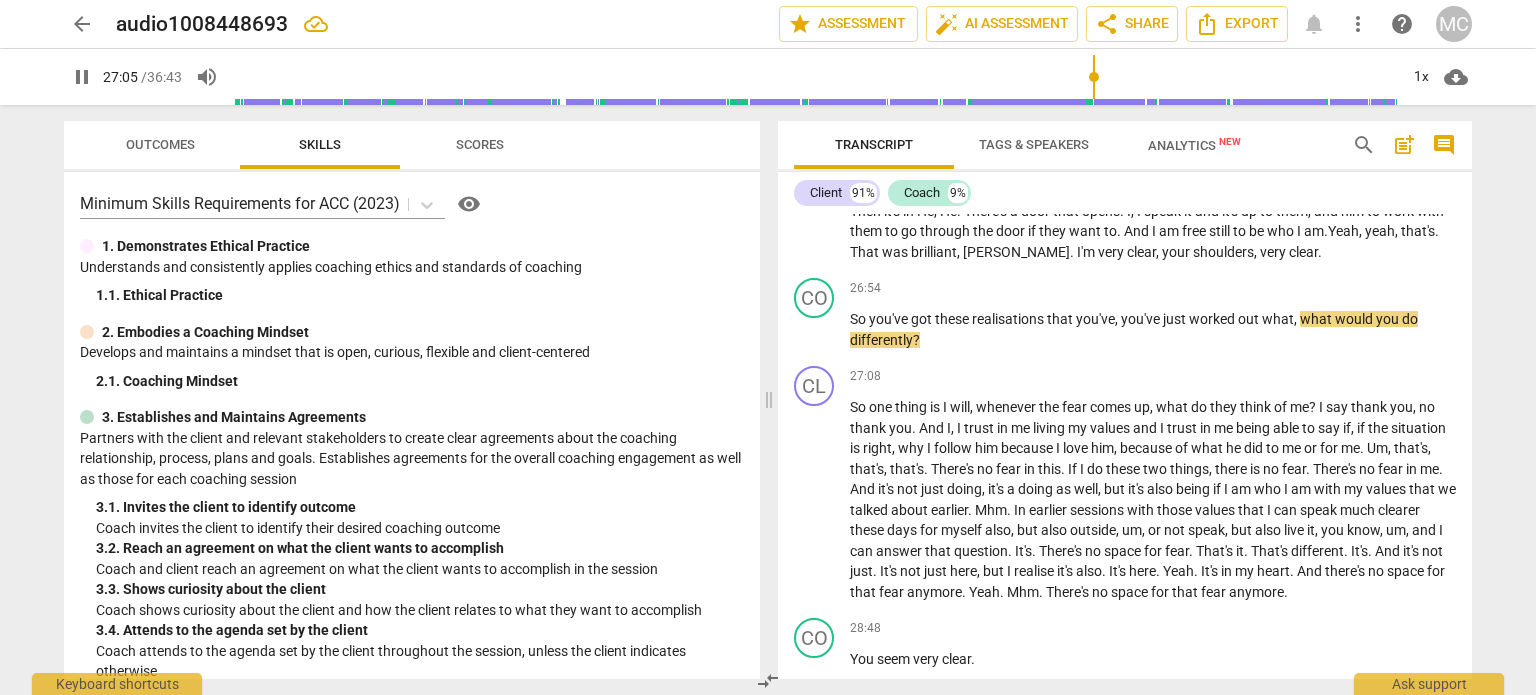 scroll, scrollTop: 7169, scrollLeft: 0, axis: vertical 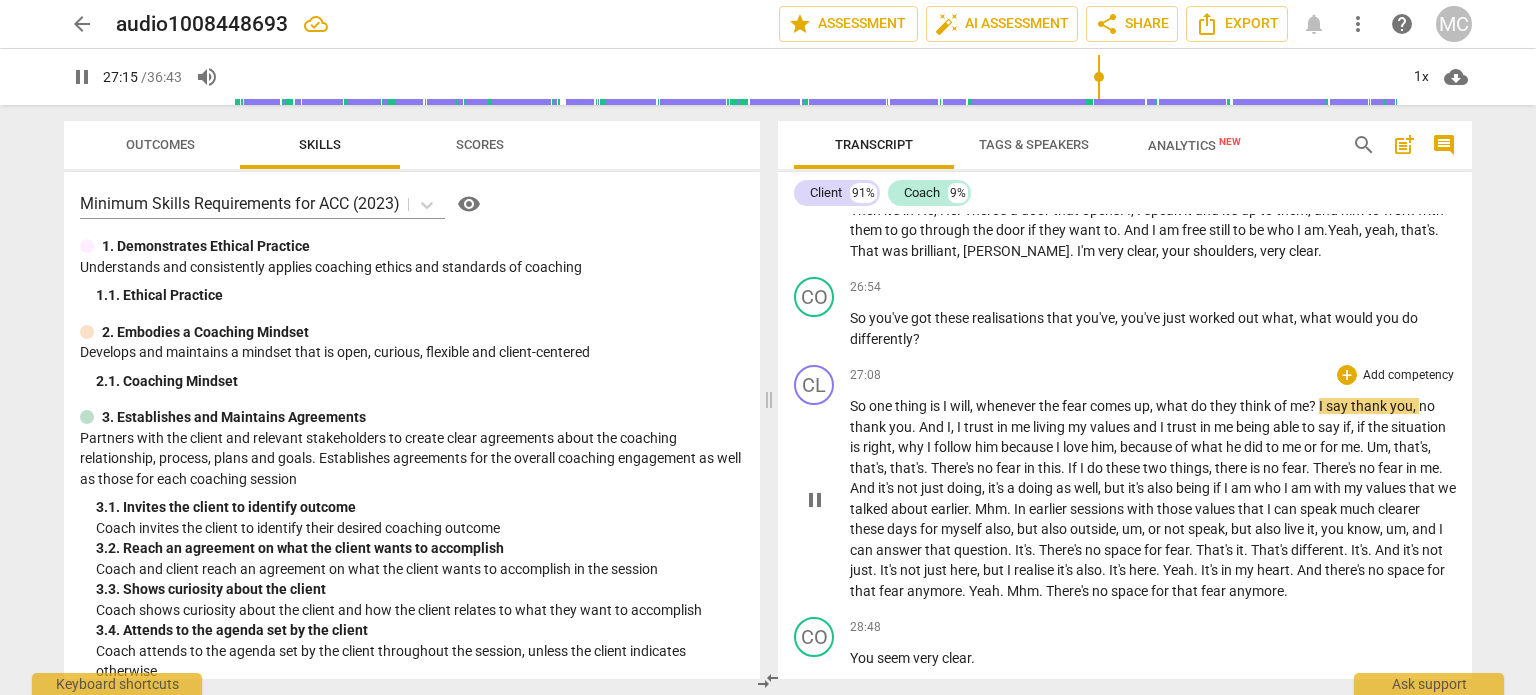 click on "what" at bounding box center (1173, 406) 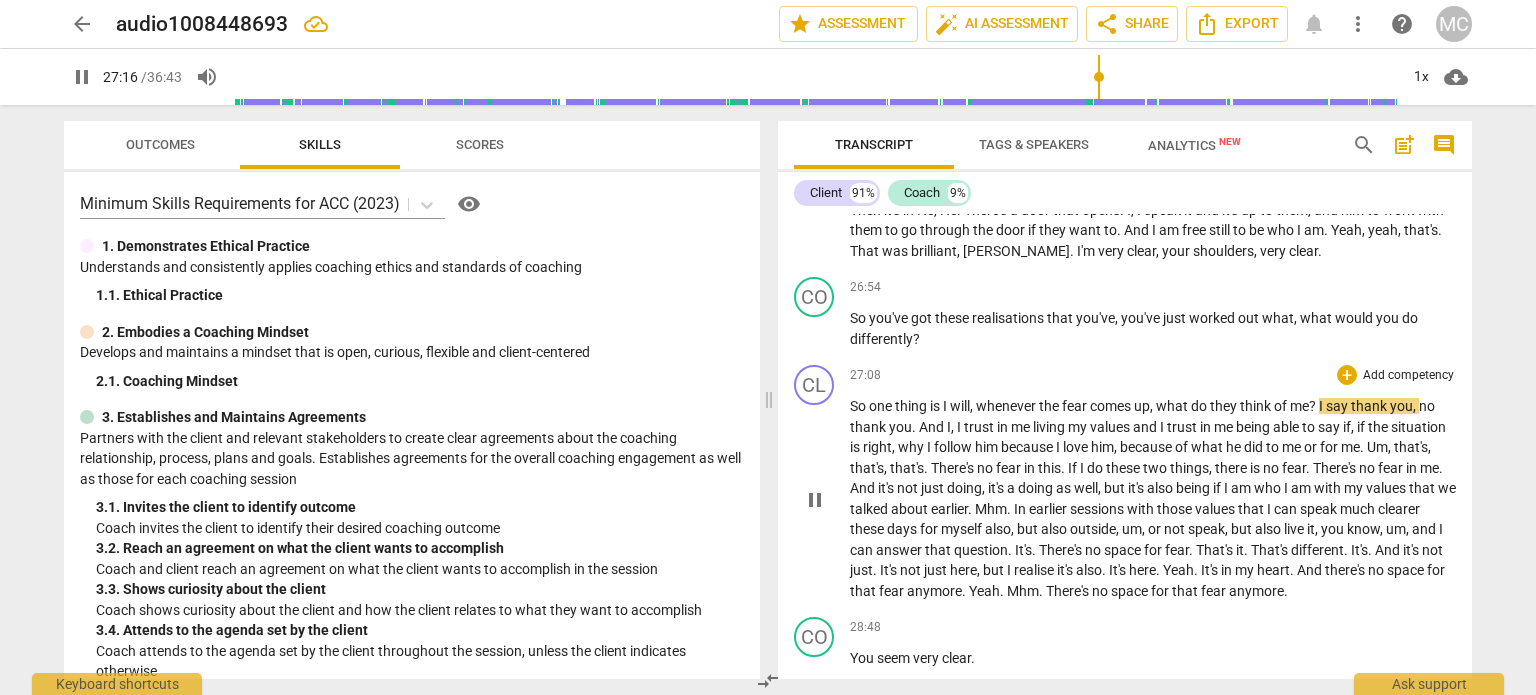 type on "1636" 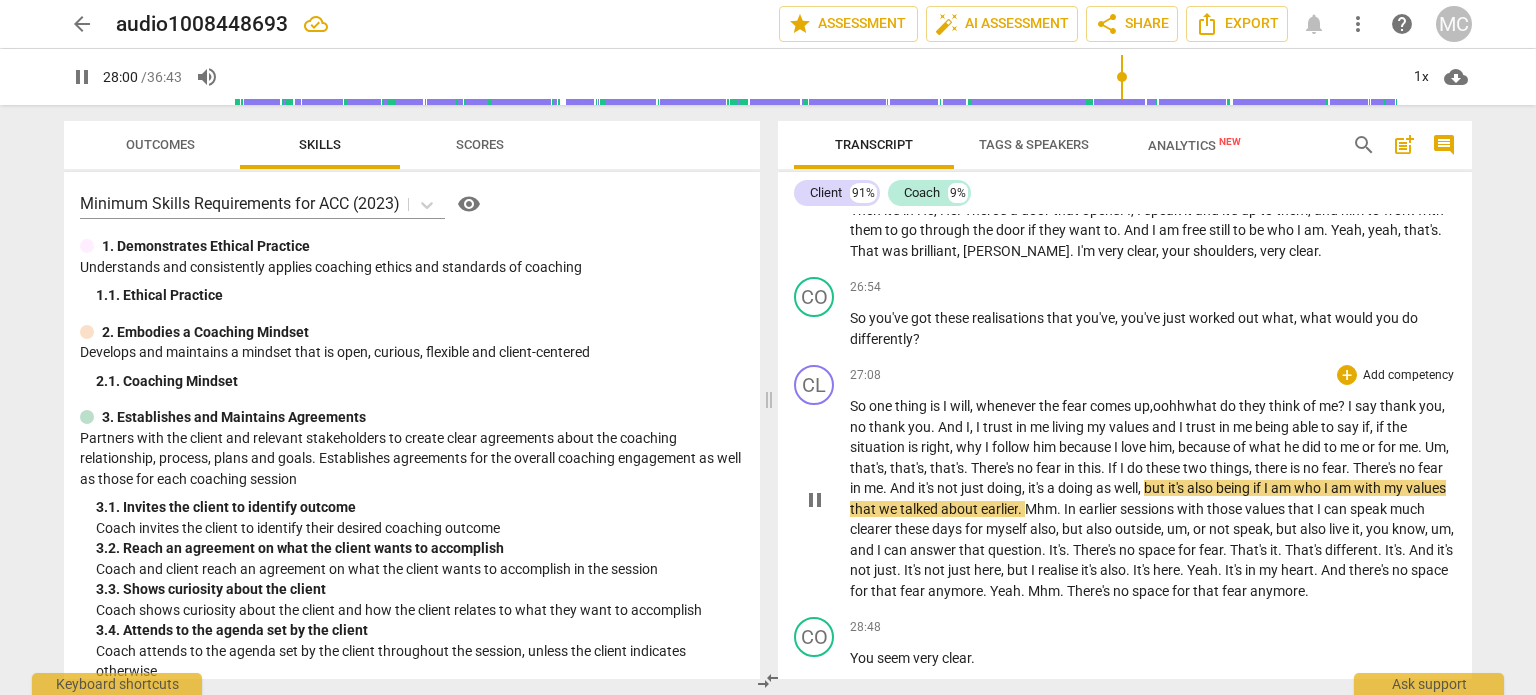 click on "being" at bounding box center (1234, 488) 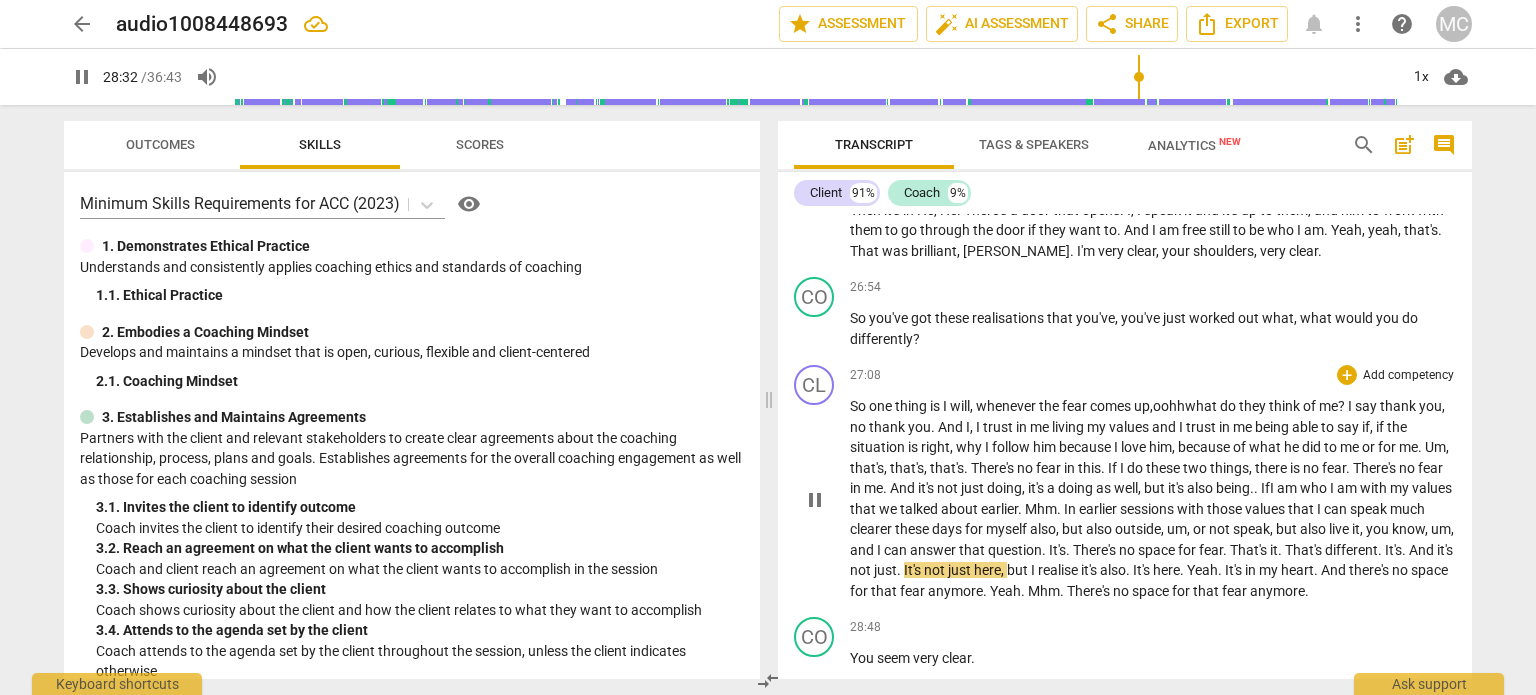 click on "And" at bounding box center (1423, 550) 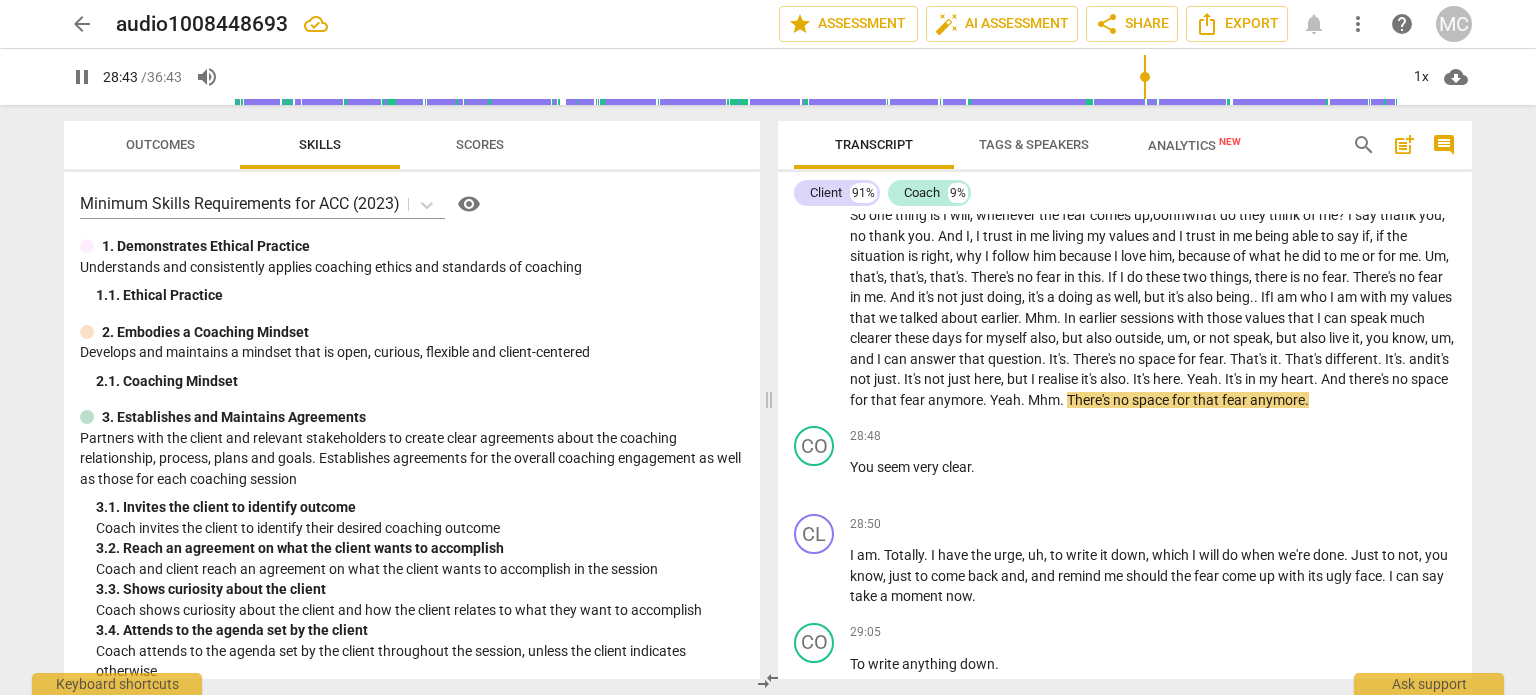scroll, scrollTop: 7375, scrollLeft: 0, axis: vertical 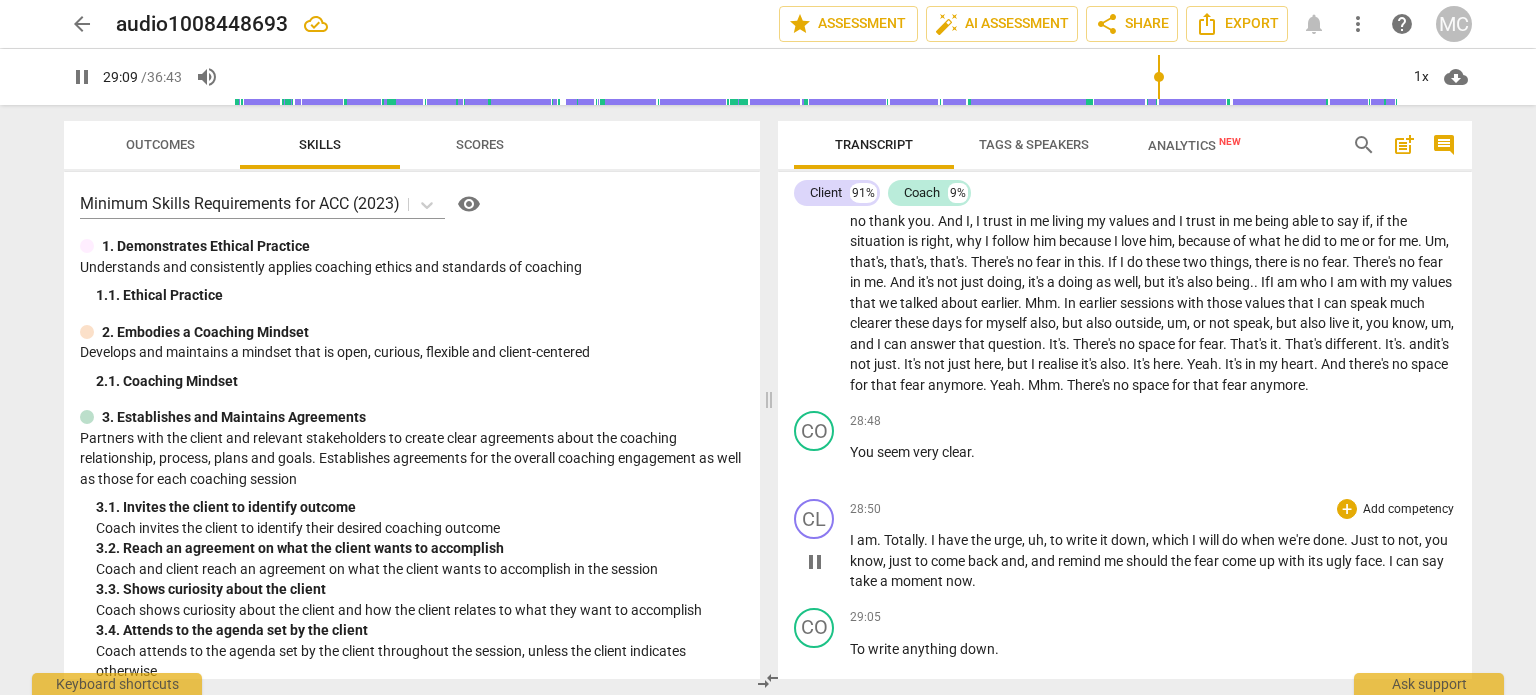 click on "say" at bounding box center (1433, 561) 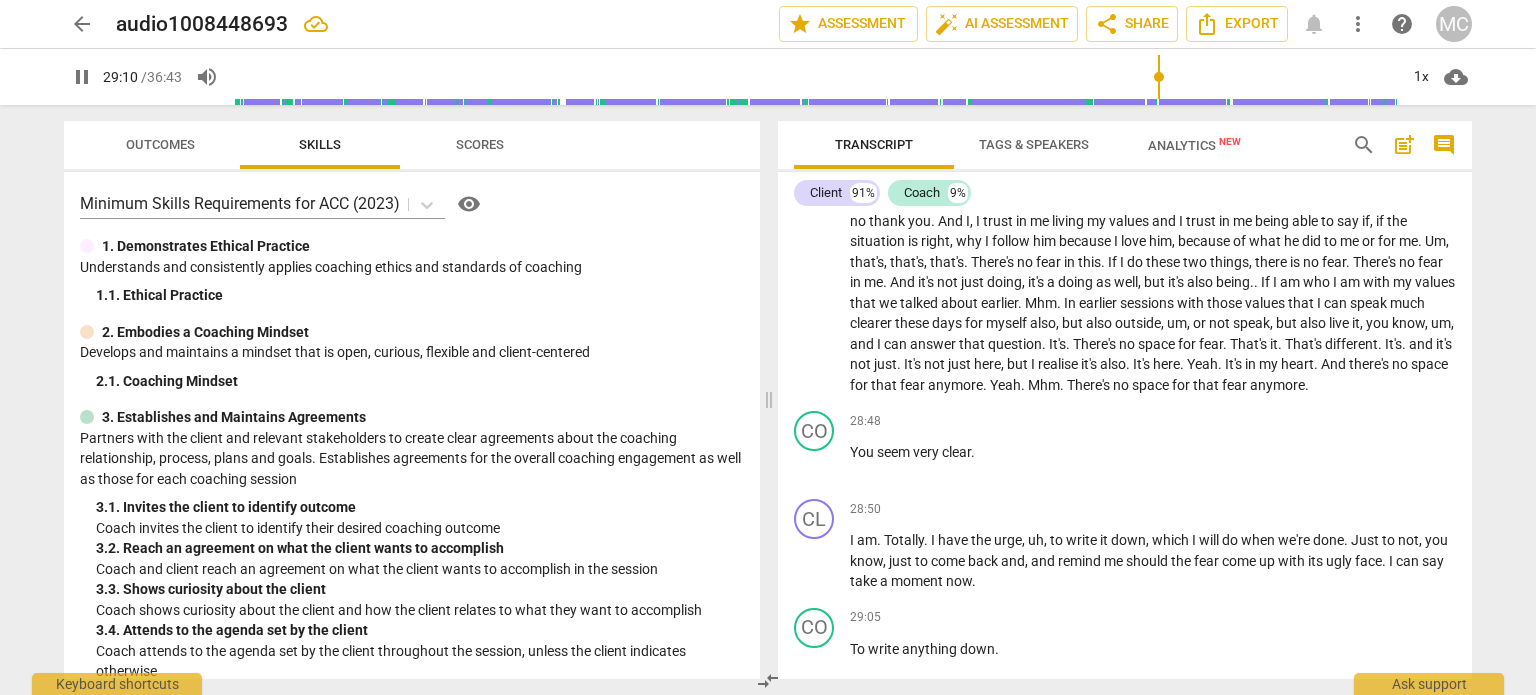 scroll, scrollTop: 7840, scrollLeft: 0, axis: vertical 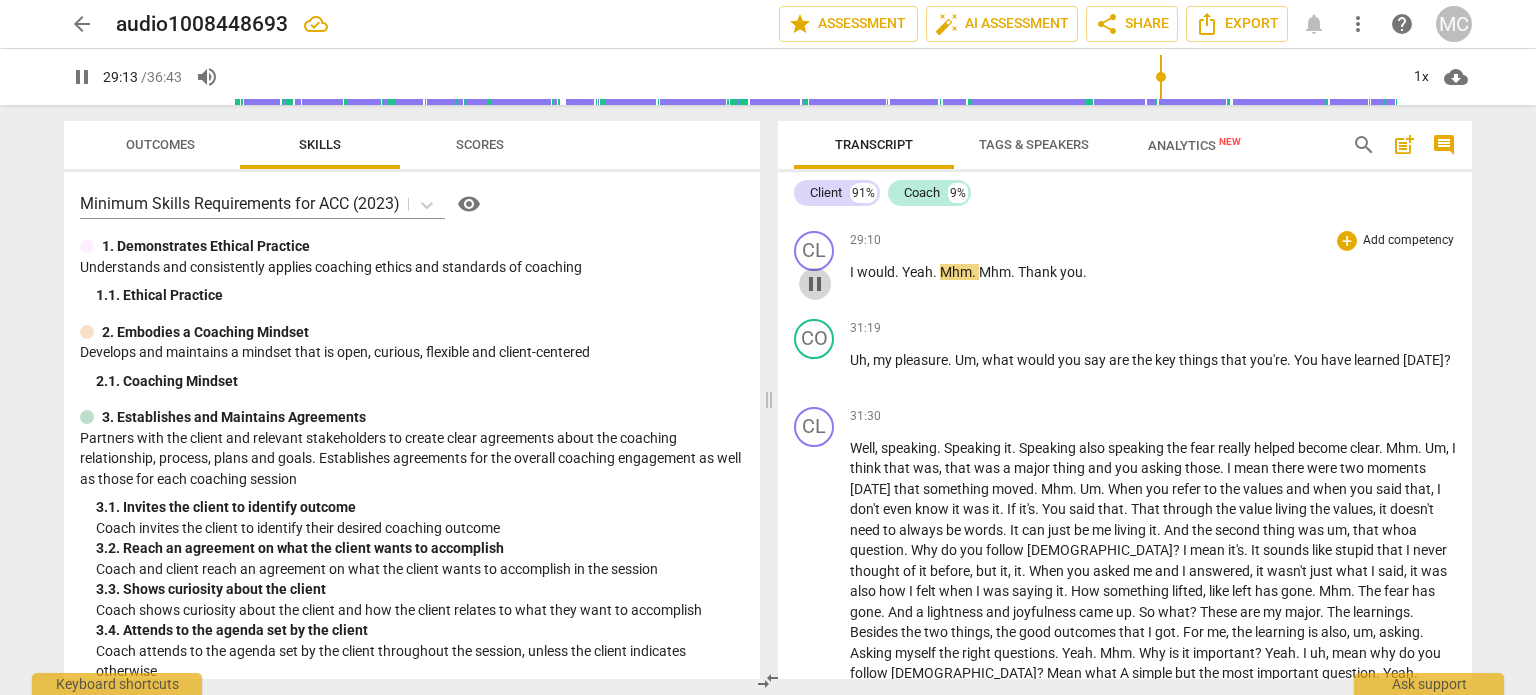 click on "pause" at bounding box center [815, 284] 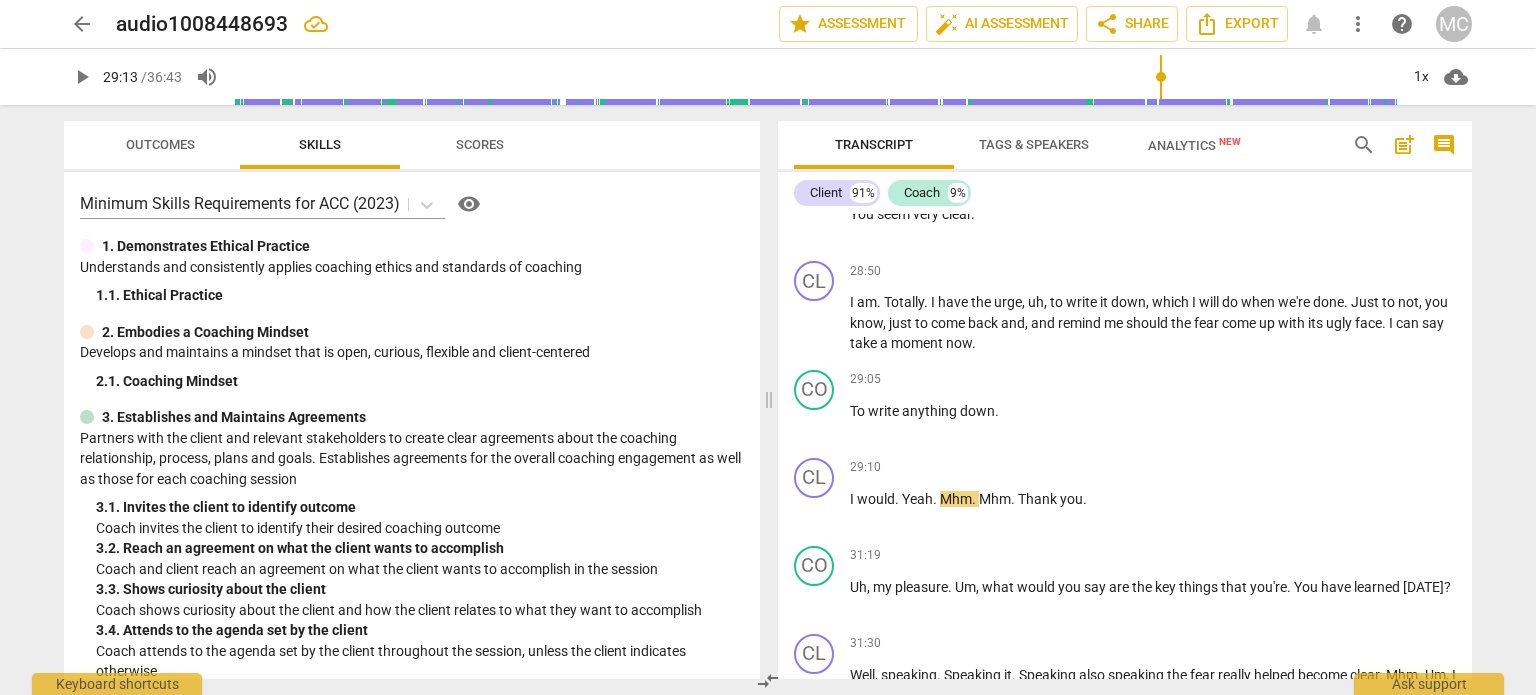 scroll, scrollTop: 7597, scrollLeft: 0, axis: vertical 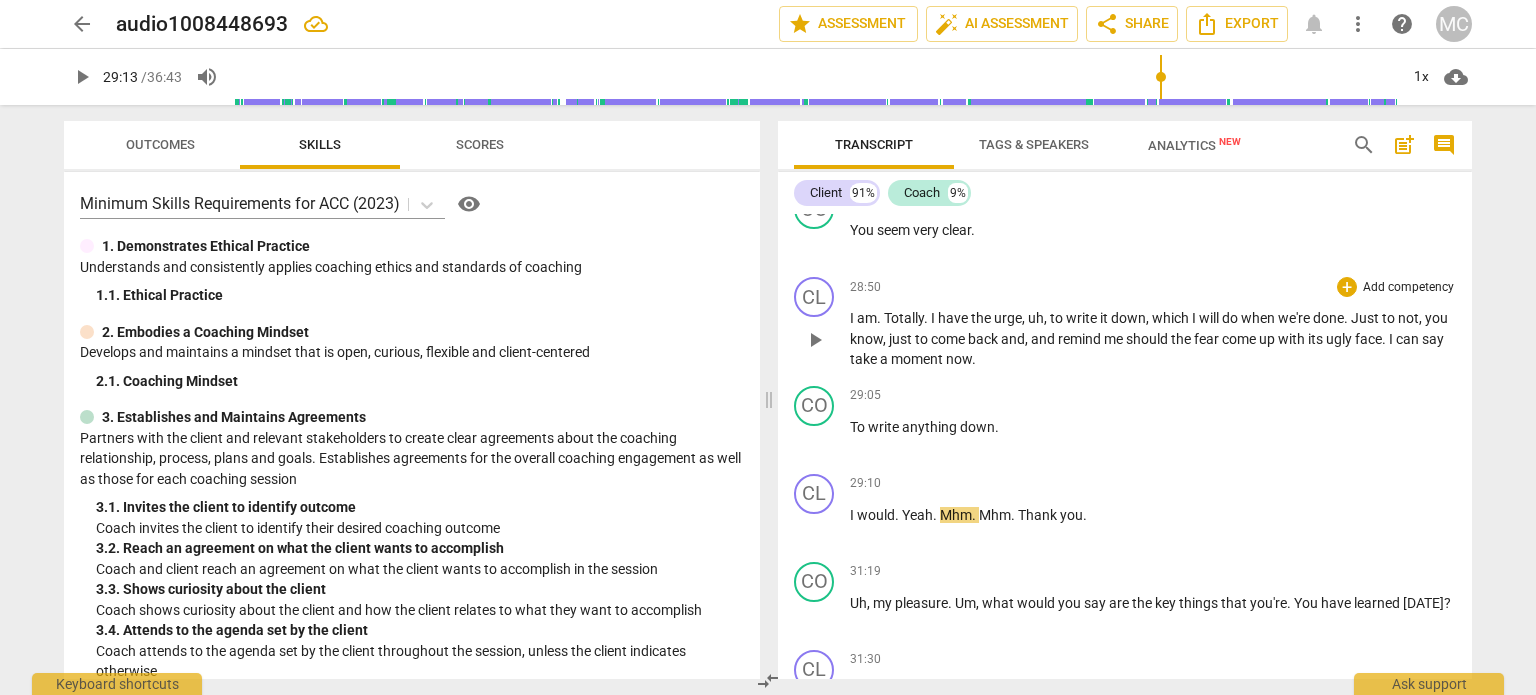 click on "say" at bounding box center [1433, 339] 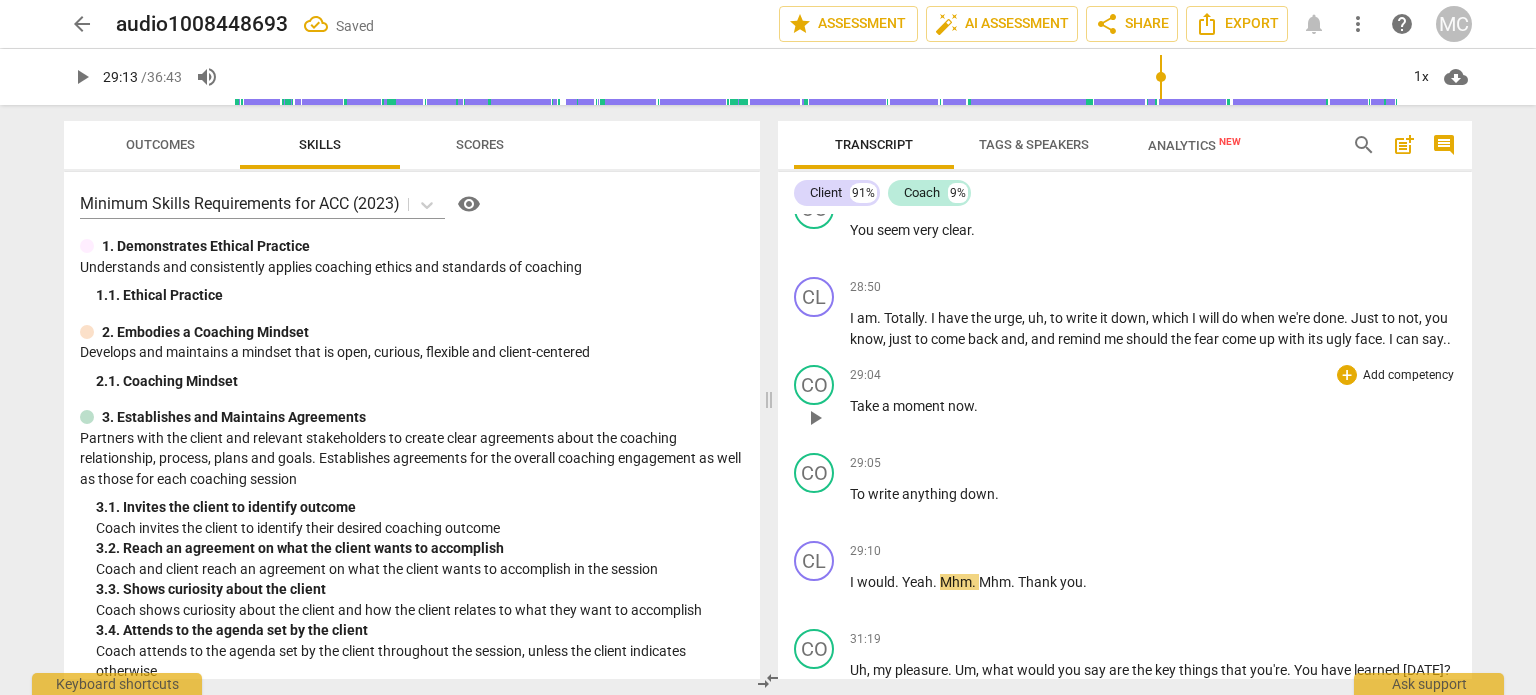 click on "Take" at bounding box center [866, 406] 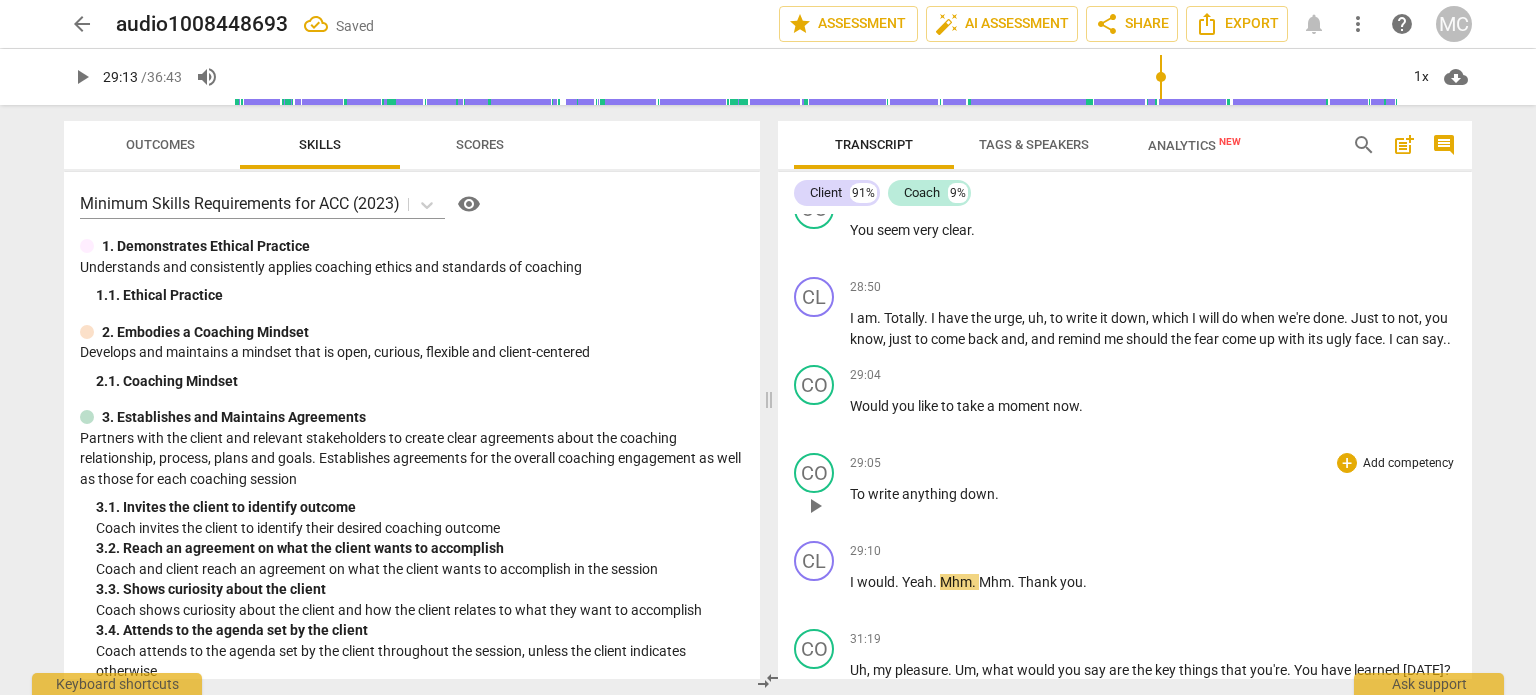 click on "To" at bounding box center (859, 494) 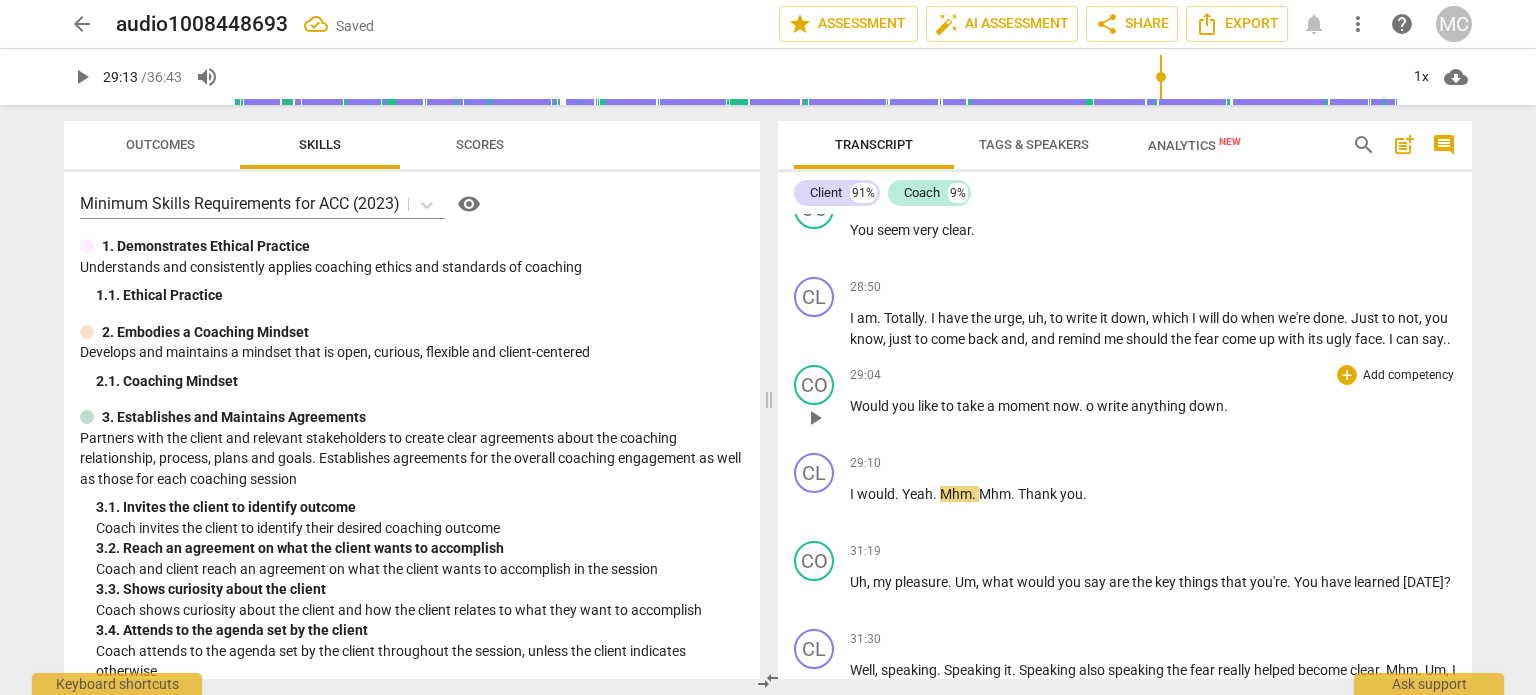 click on "." at bounding box center (1082, 406) 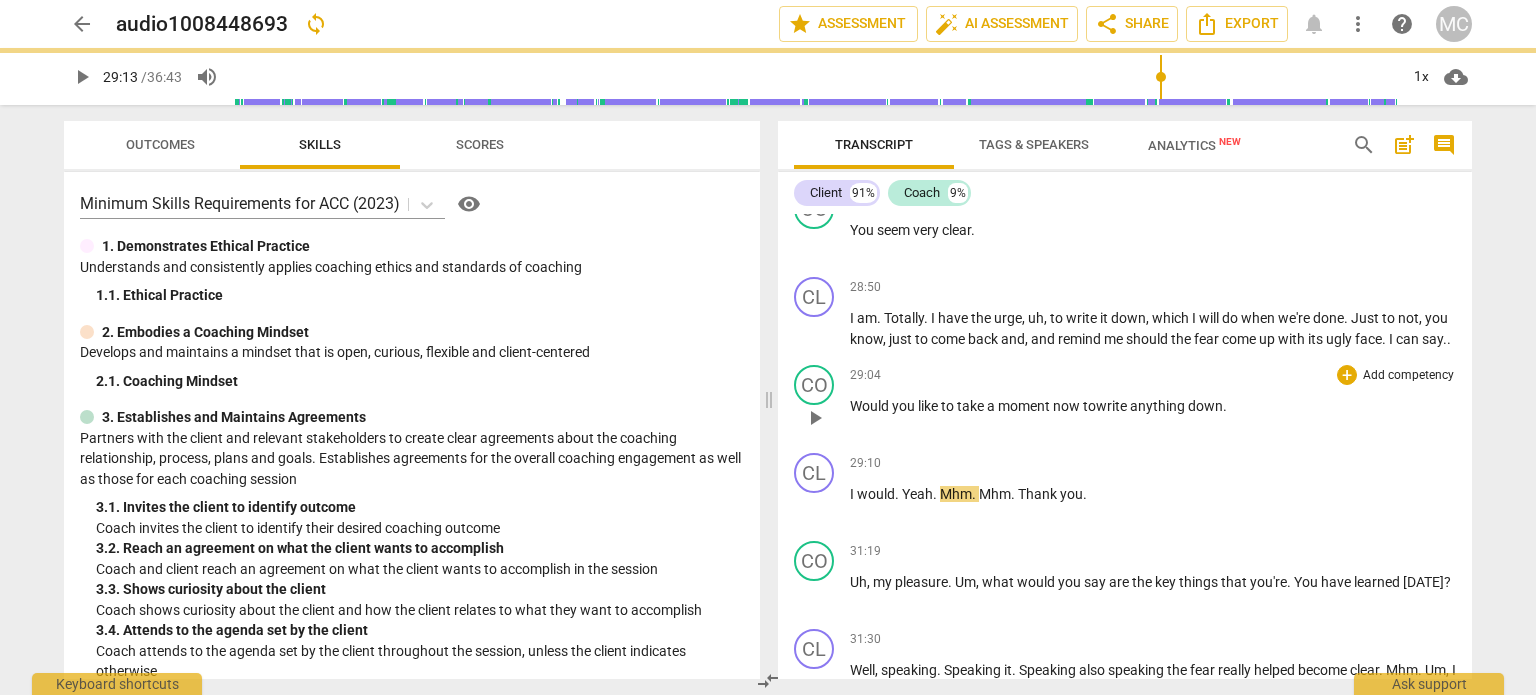 click on "Would   you   like   to   take   a   moment   now t o  write   anything   down ." at bounding box center (1153, 406) 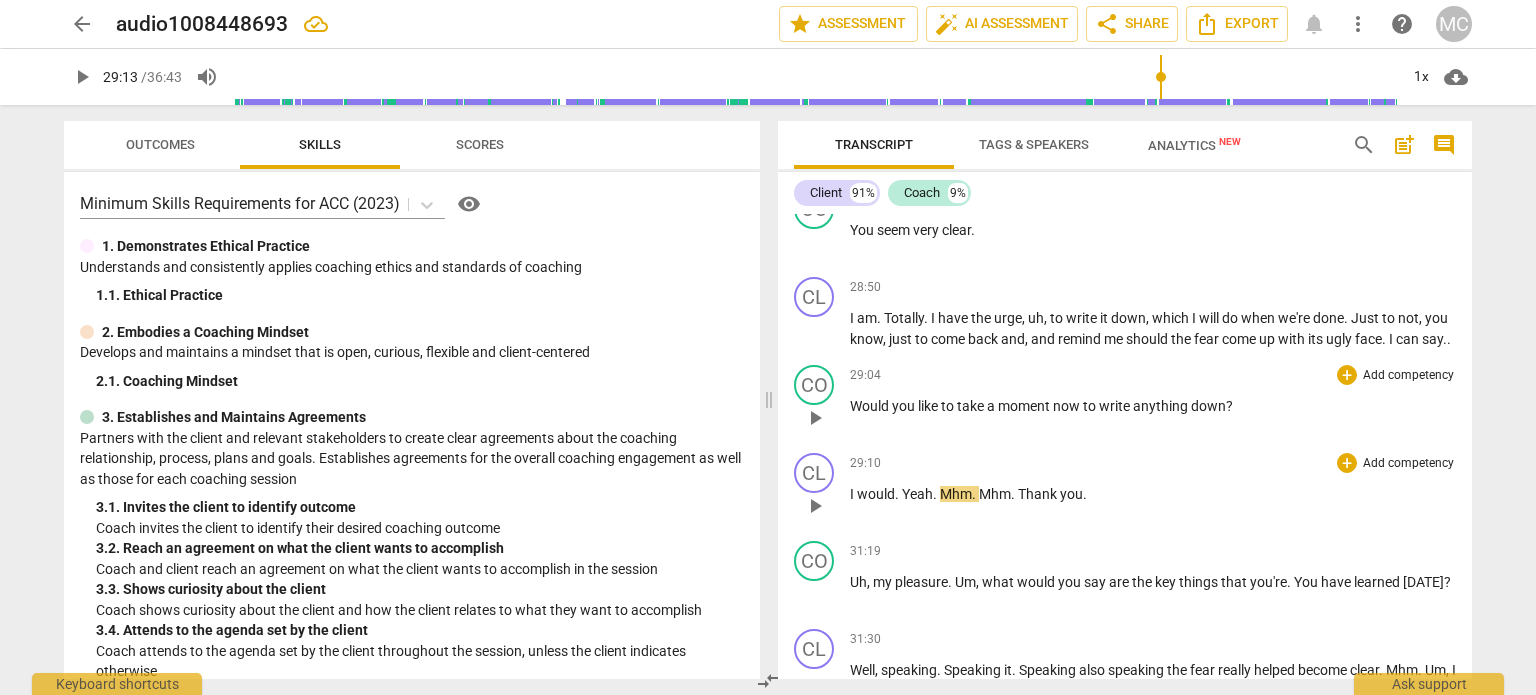 click on "play_arrow" at bounding box center (815, 506) 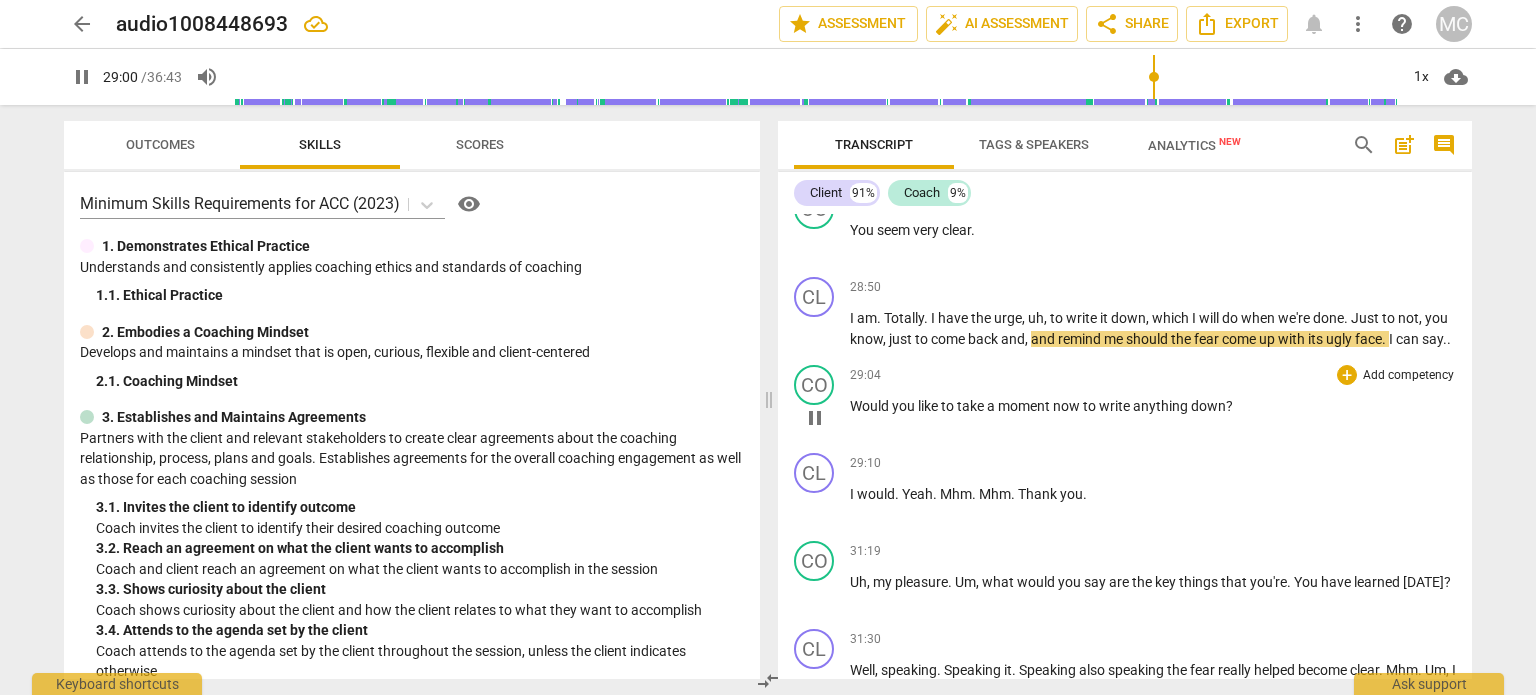 drag, startPoint x: 1167, startPoint y: 76, endPoint x: 1152, endPoint y: 76, distance: 15 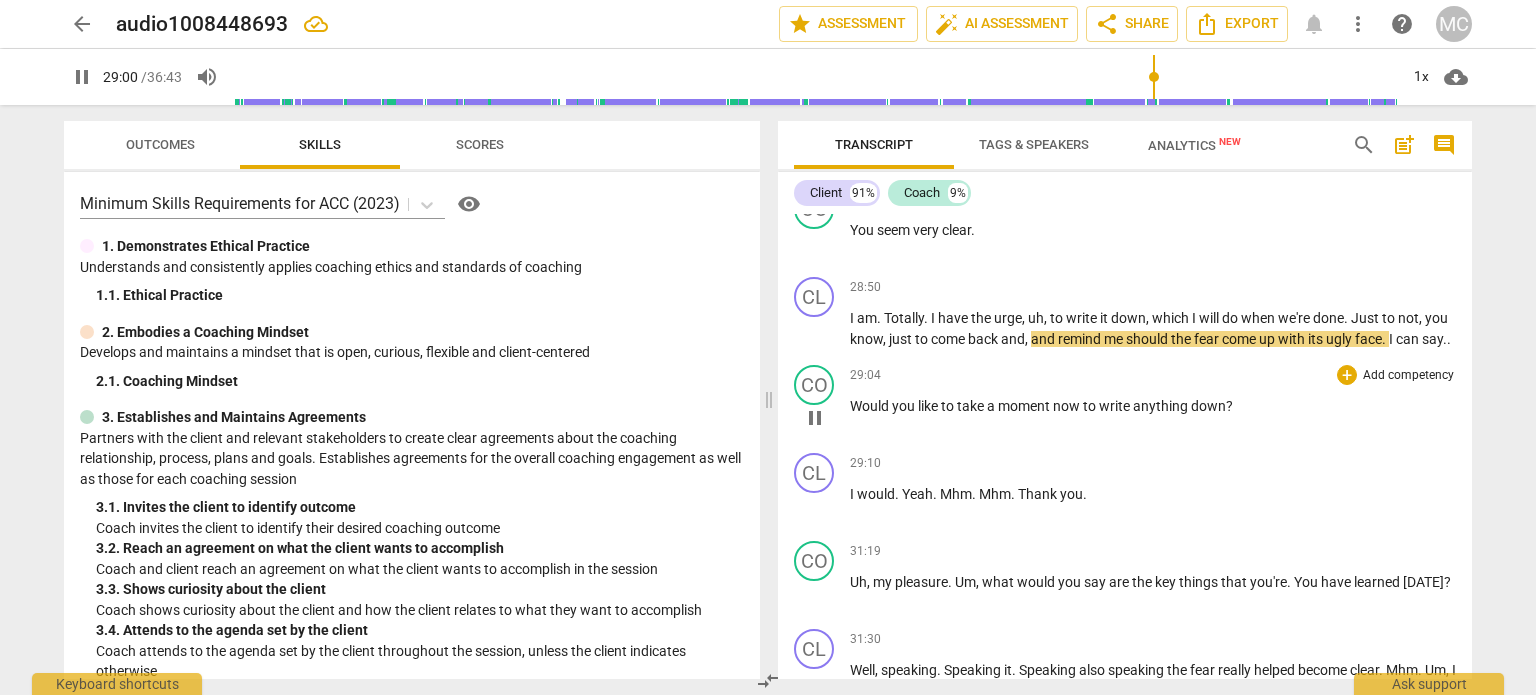 click at bounding box center [815, 77] 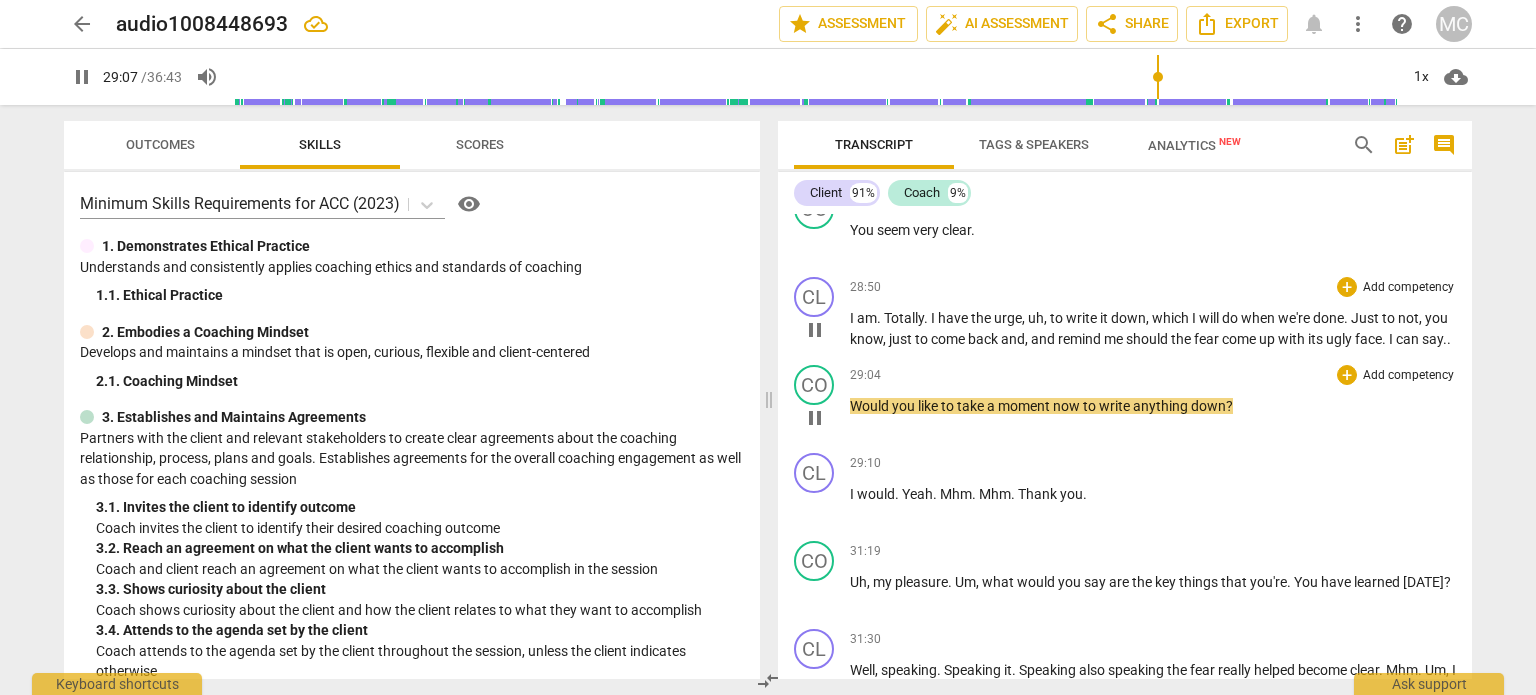 click on "." at bounding box center (1445, 339) 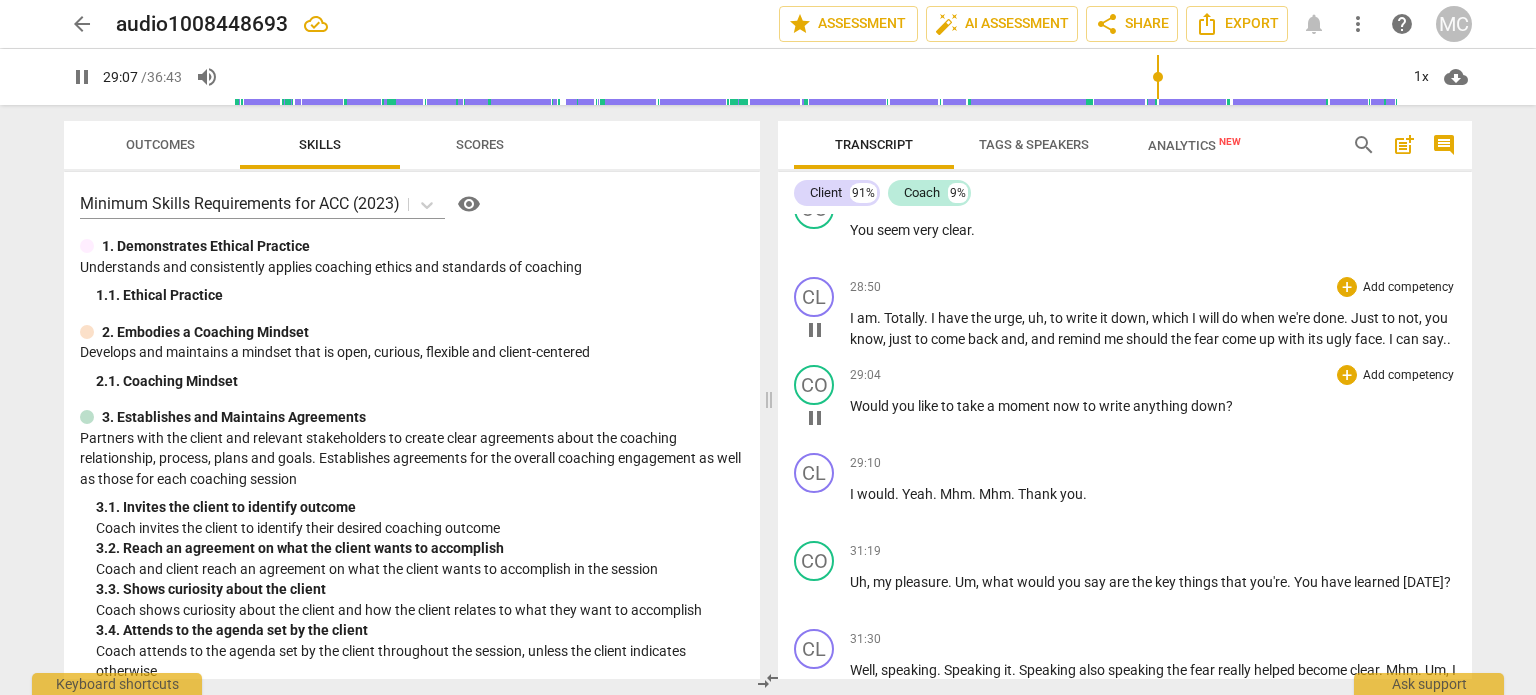 type on "1748" 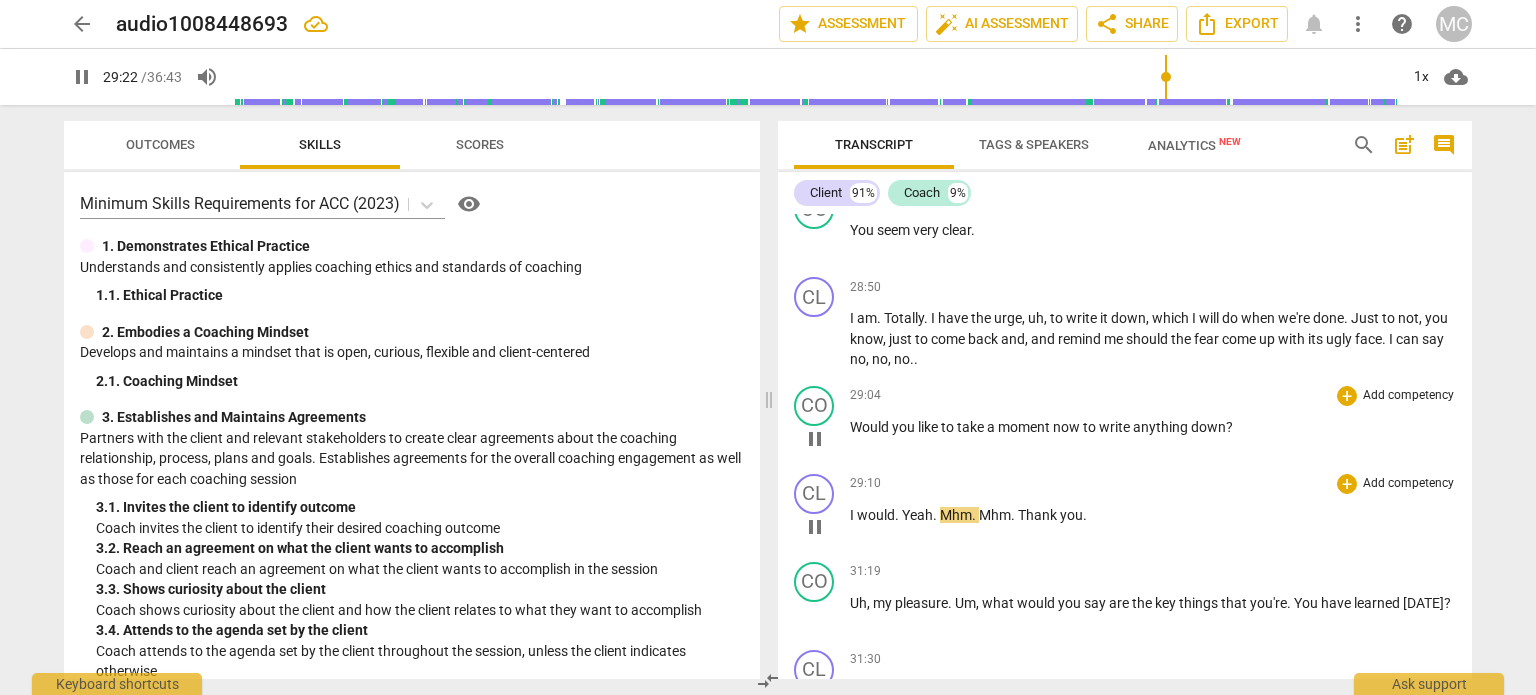 click on "Mhm" at bounding box center [956, 515] 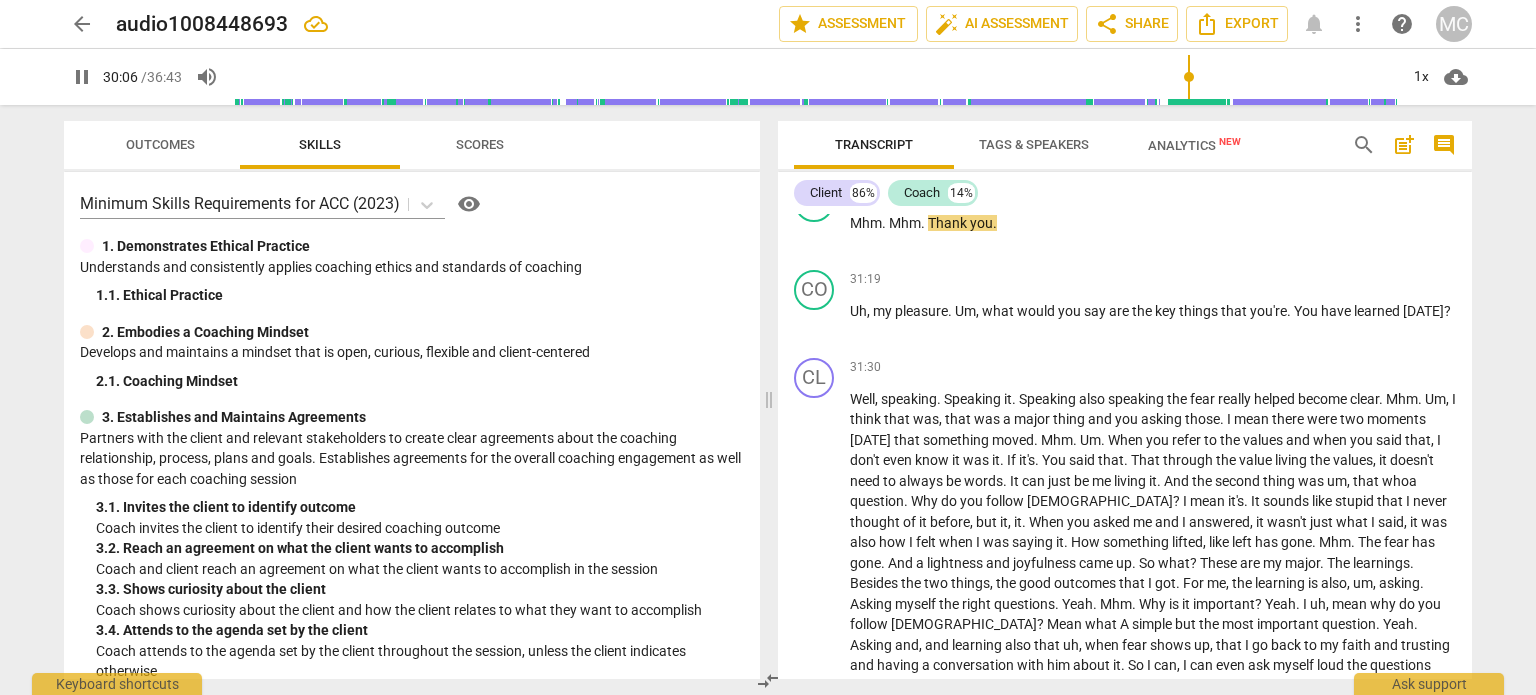 scroll, scrollTop: 7961, scrollLeft: 0, axis: vertical 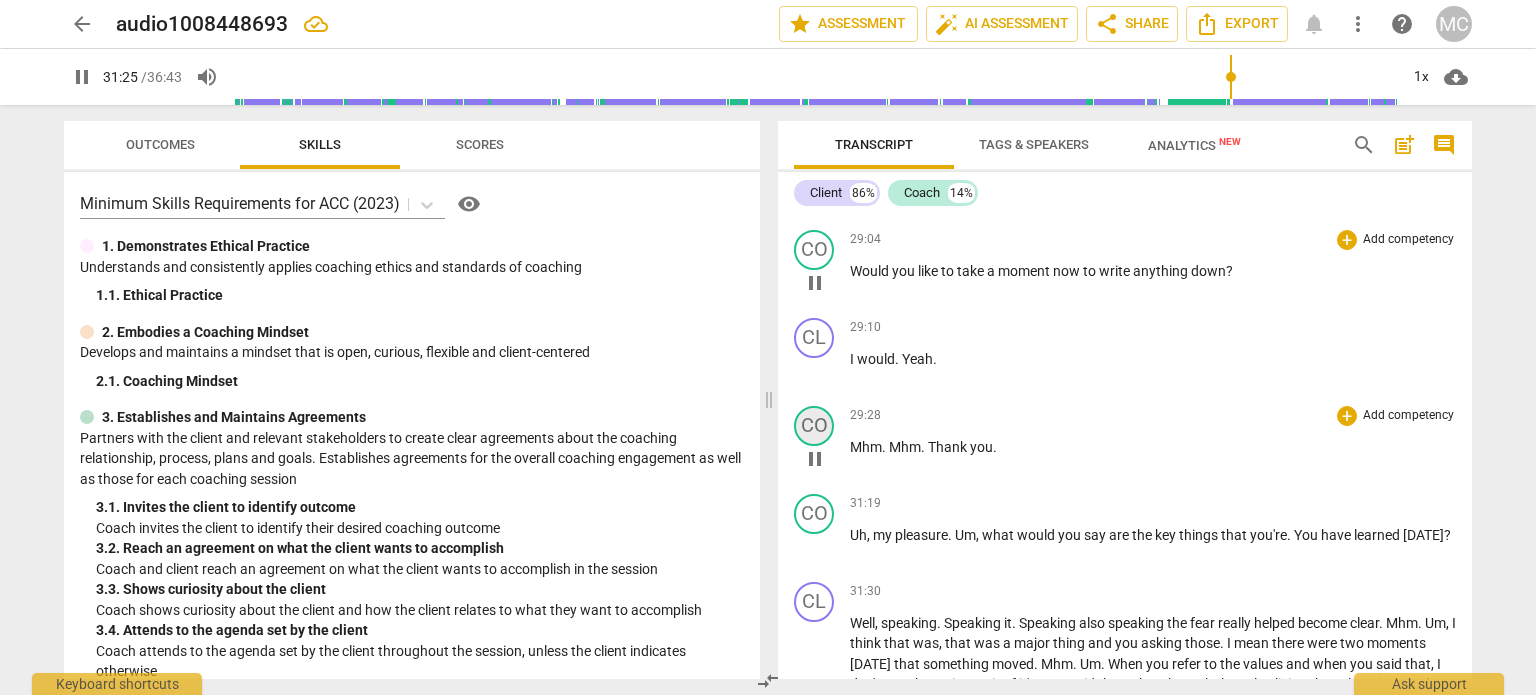 click on "CO" at bounding box center (814, 426) 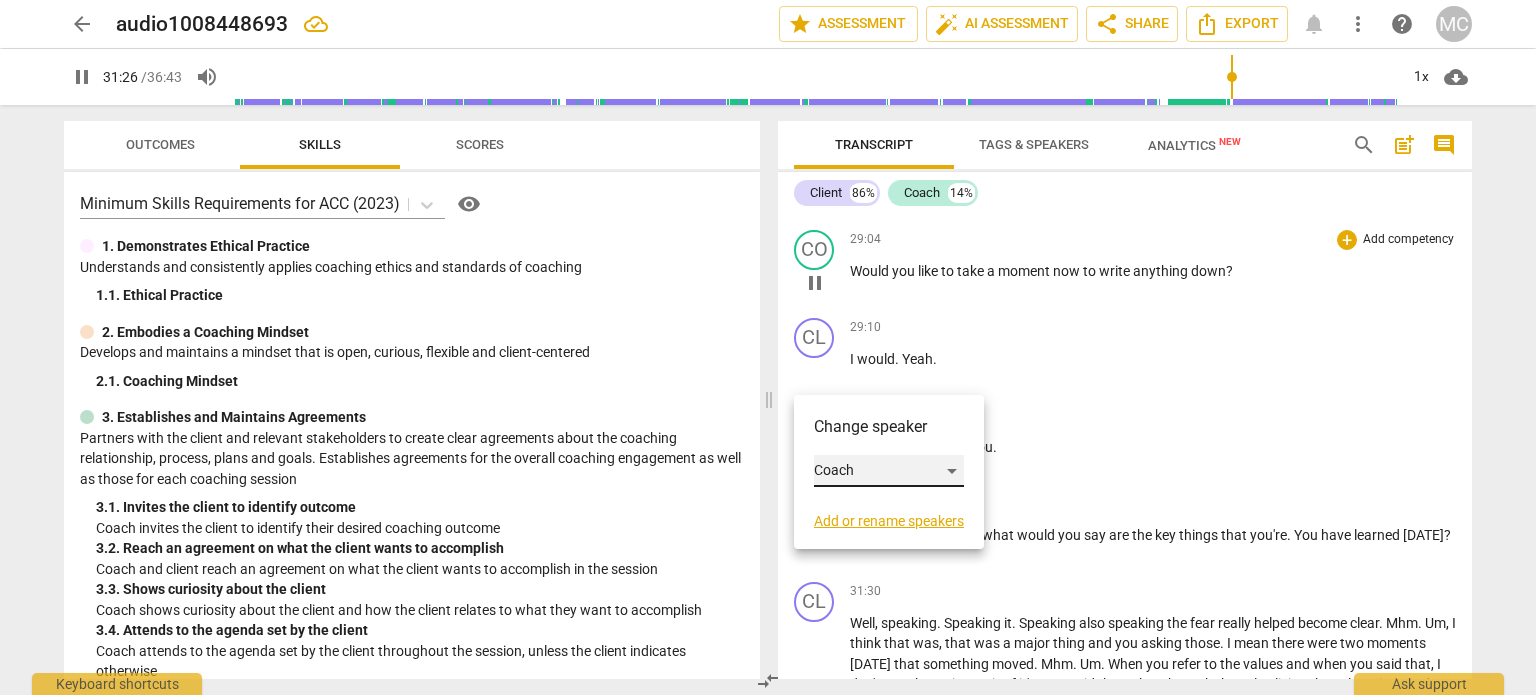 click on "Coach" at bounding box center (889, 471) 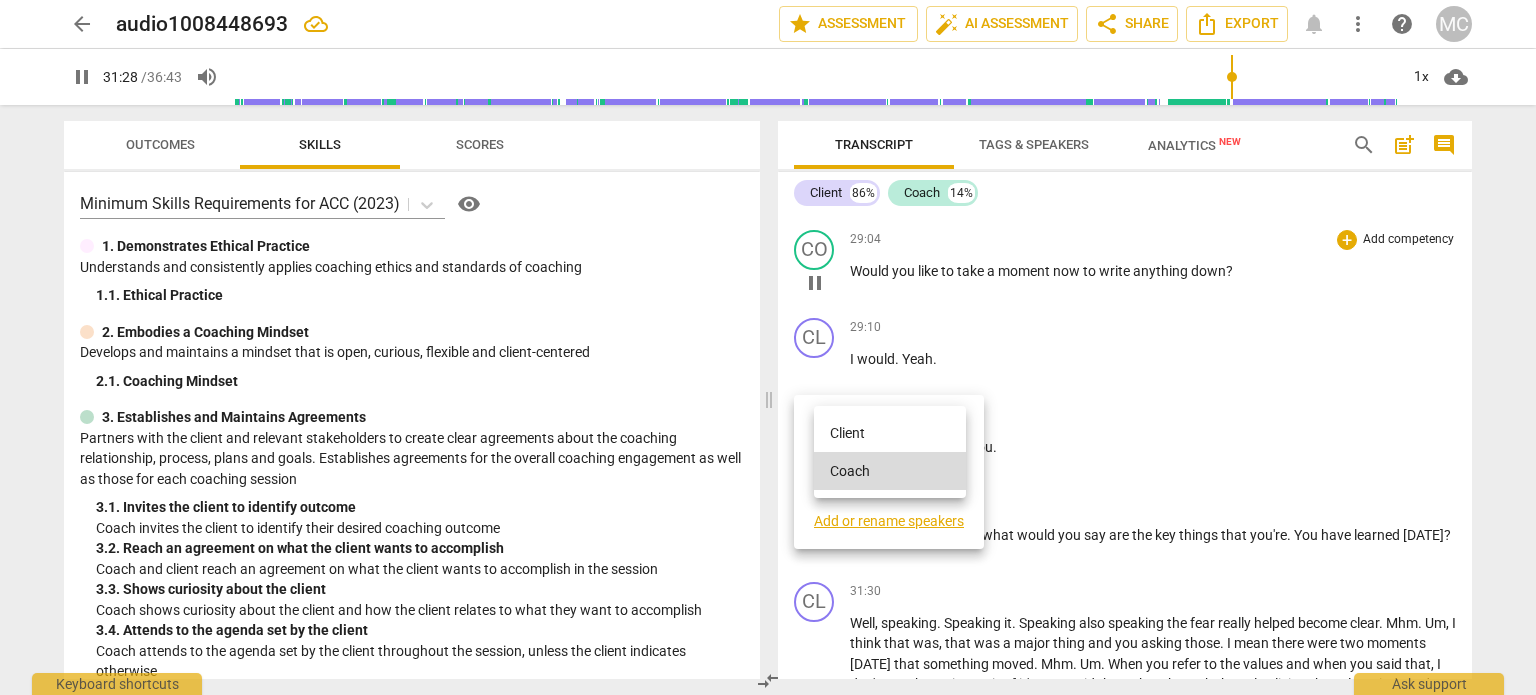 click on "Client" at bounding box center (890, 433) 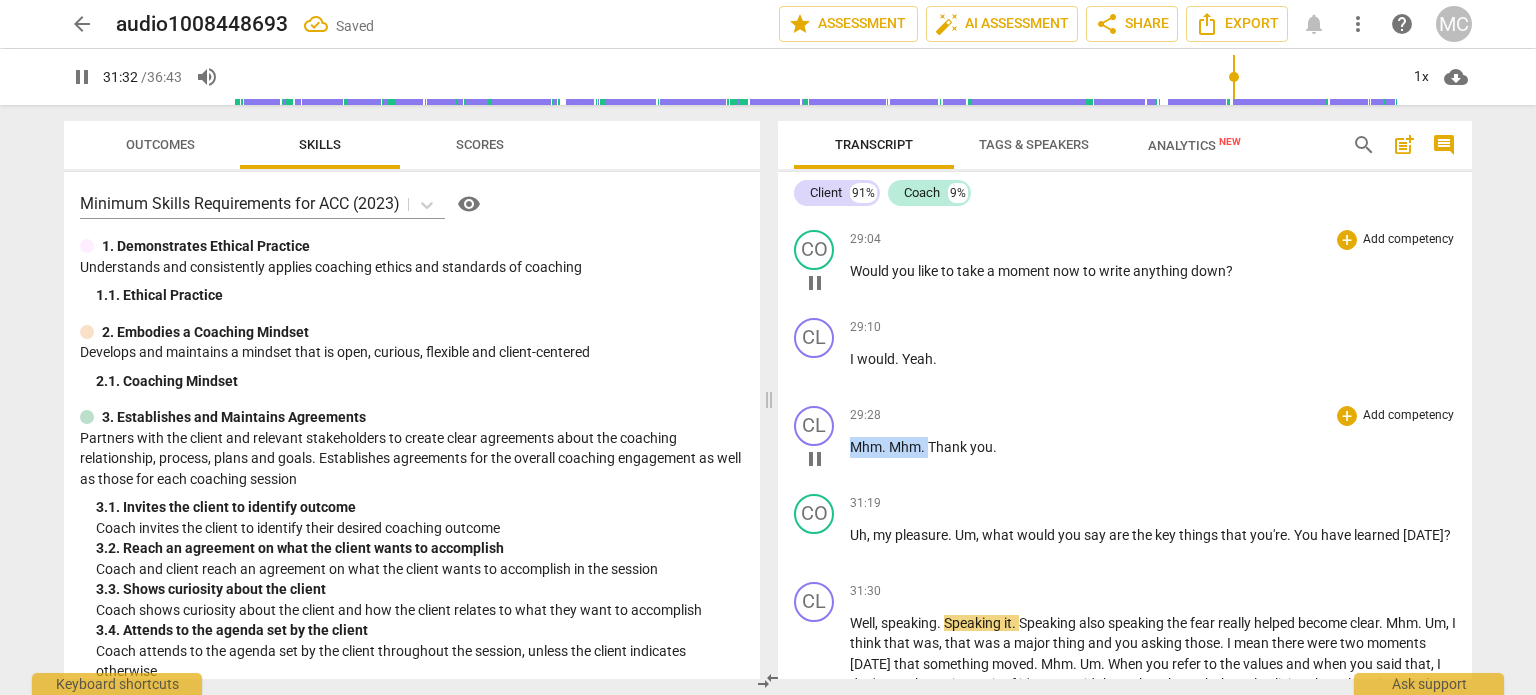 drag, startPoint x: 852, startPoint y: 397, endPoint x: 926, endPoint y: 399, distance: 74.02702 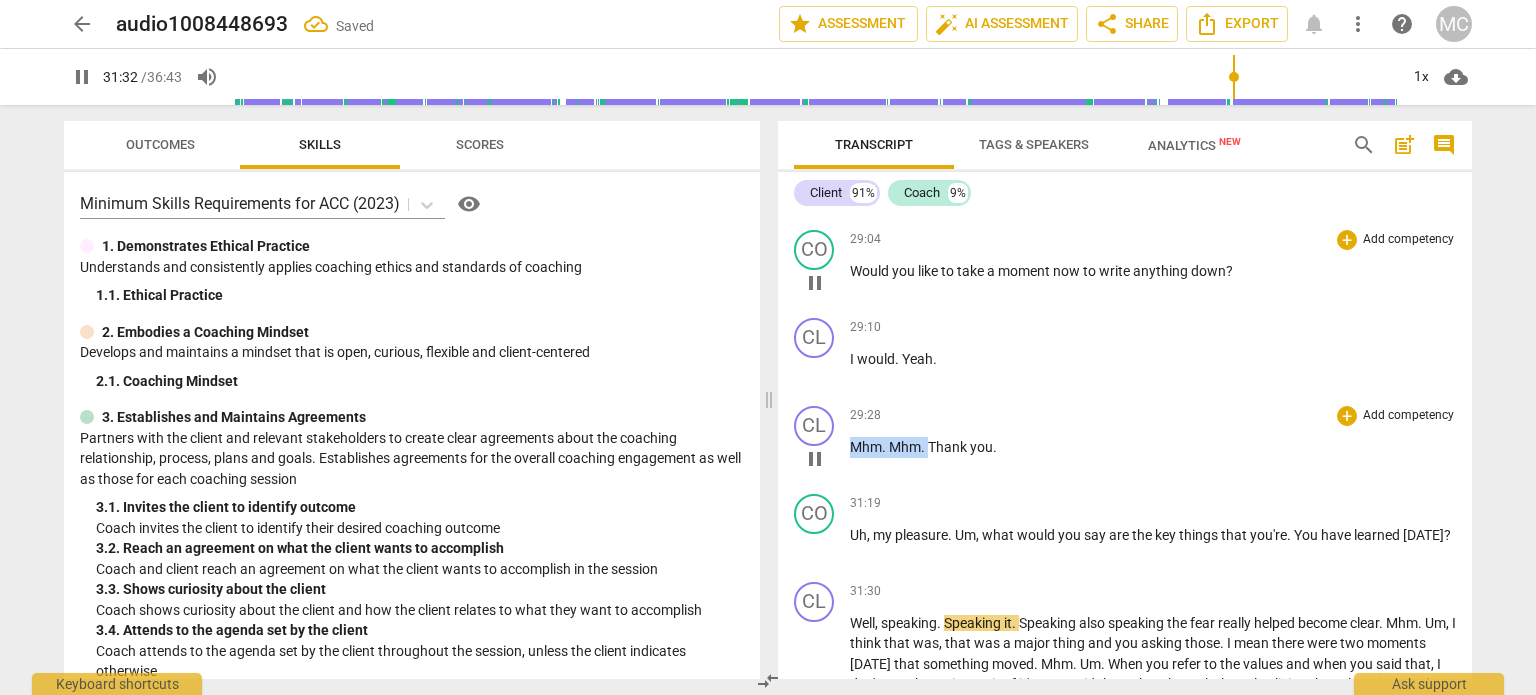 click on "Mhm .   Mhm .   Thank   you ." at bounding box center (1153, 447) 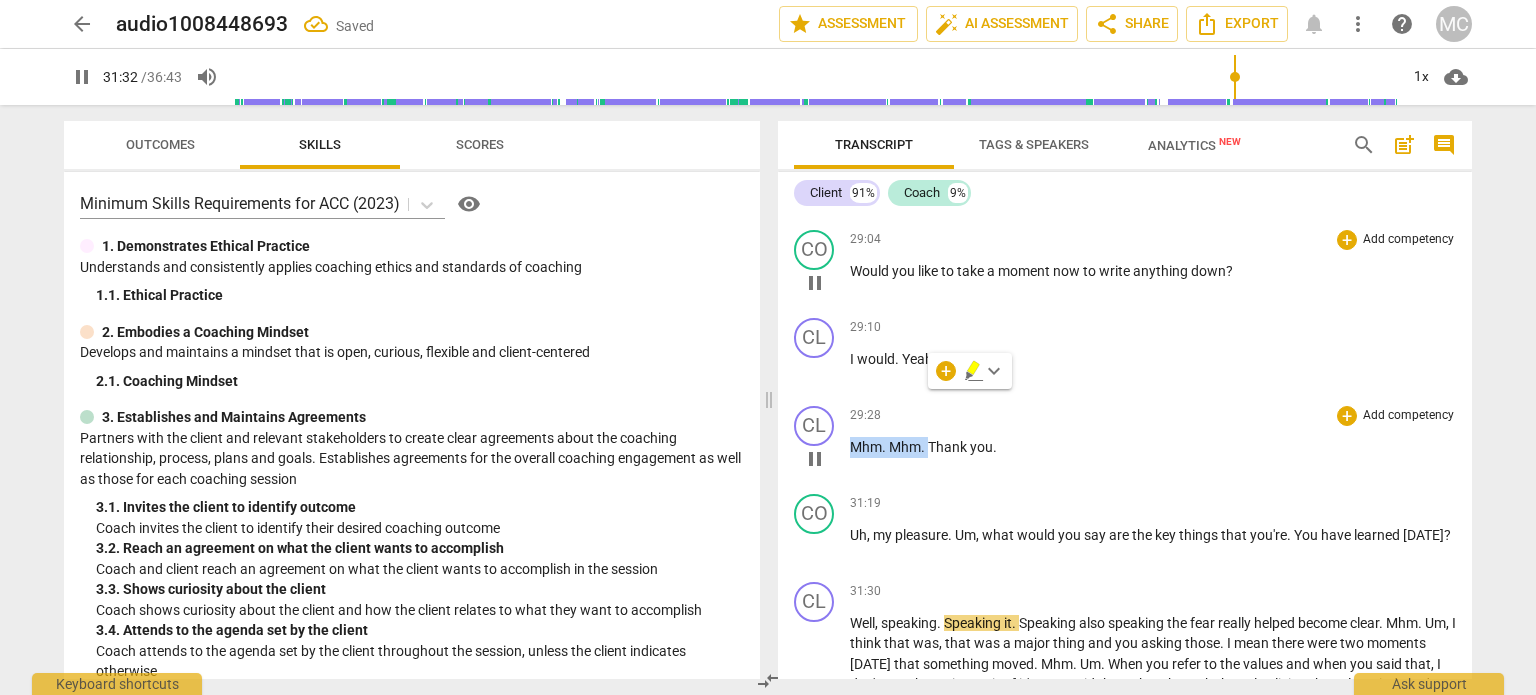 type on "1893" 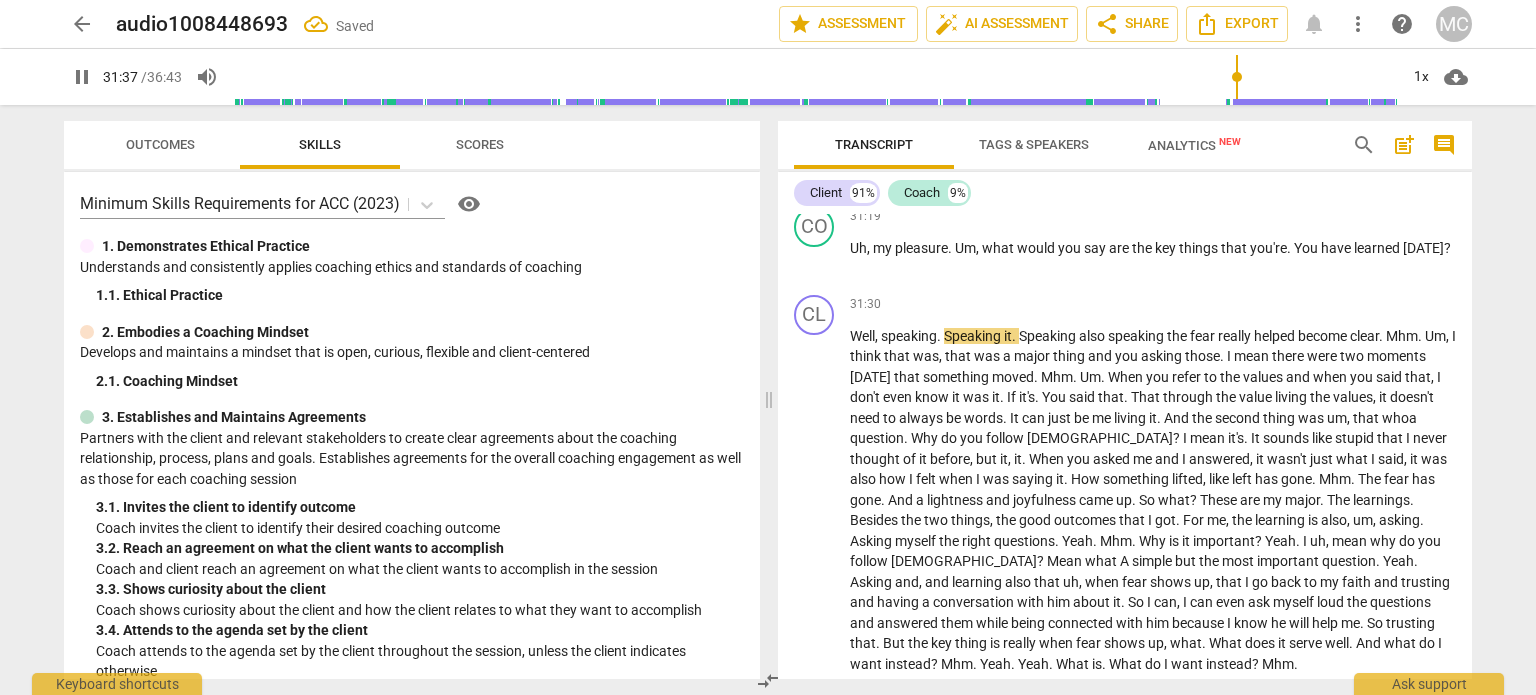 scroll, scrollTop: 8041, scrollLeft: 0, axis: vertical 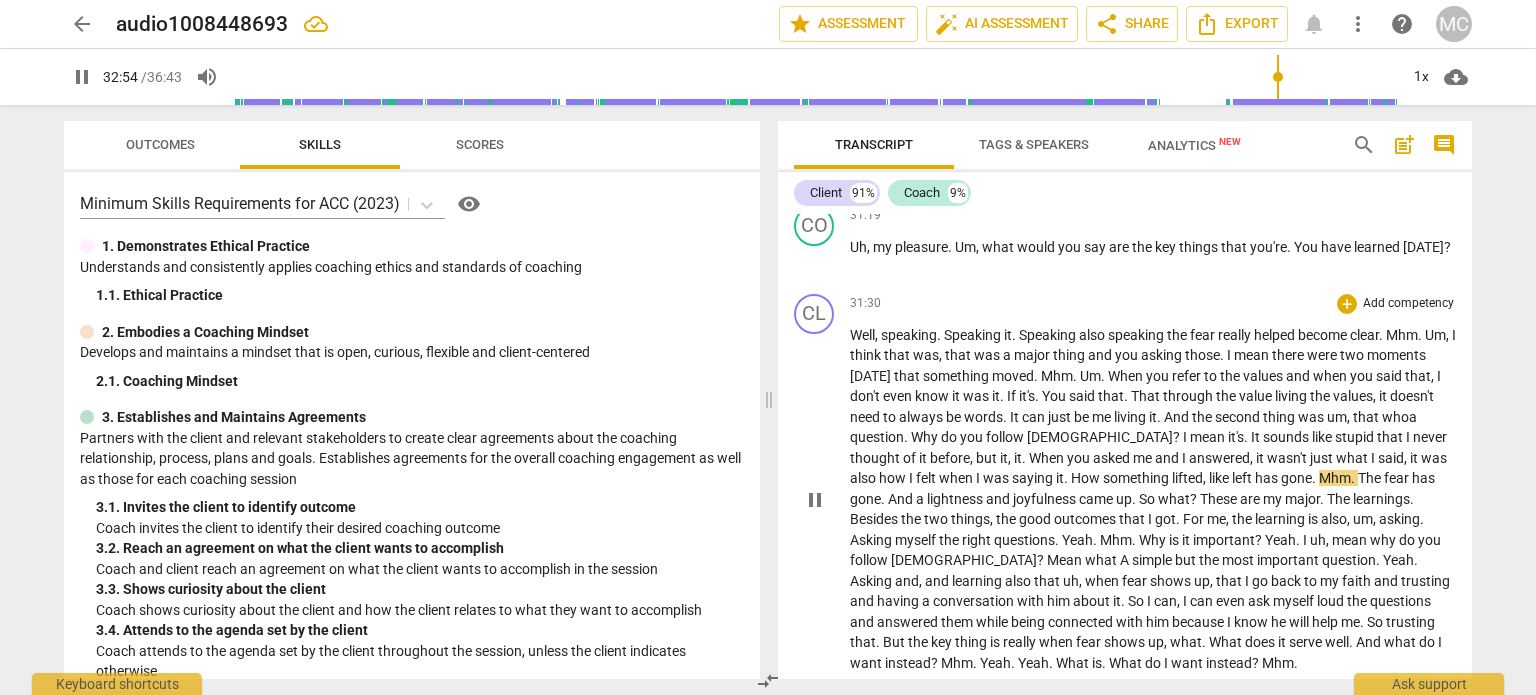 click on "left" at bounding box center (1243, 478) 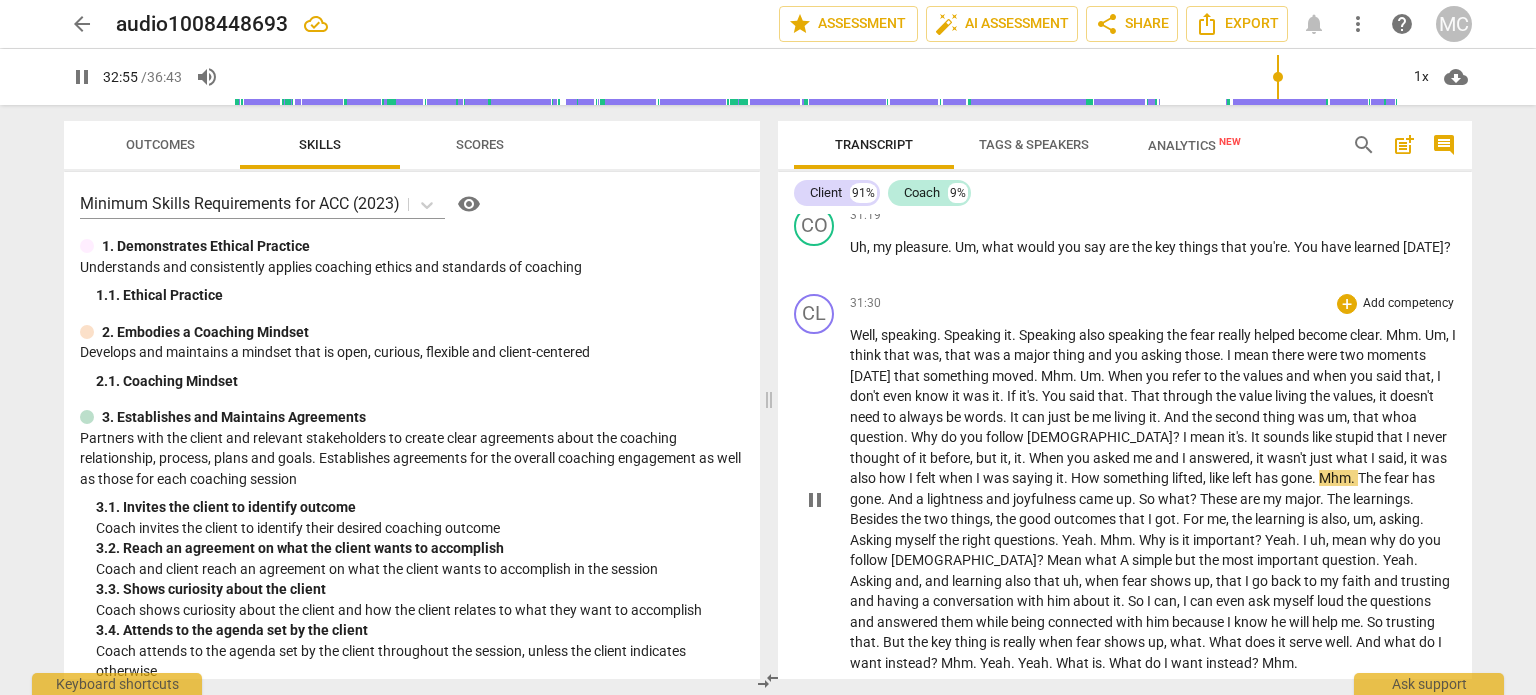 type on "1976" 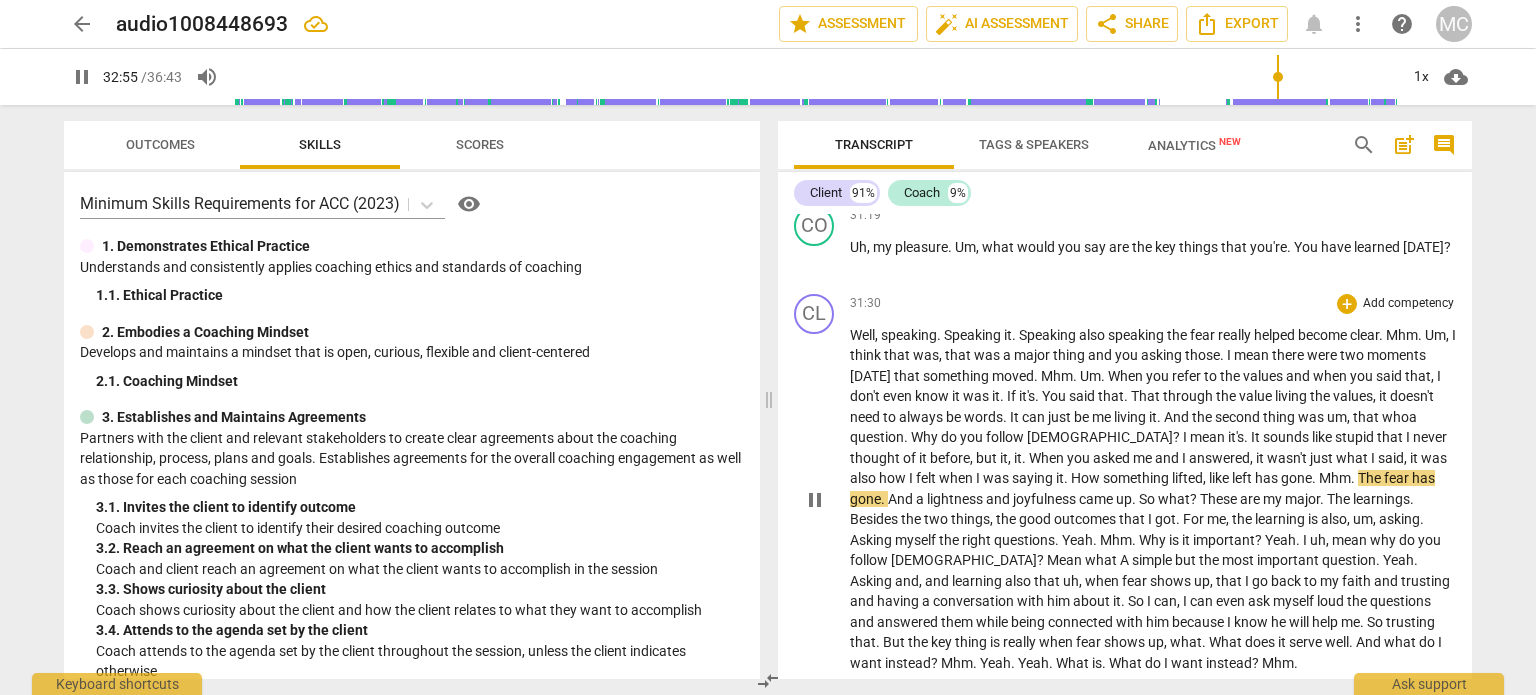 type 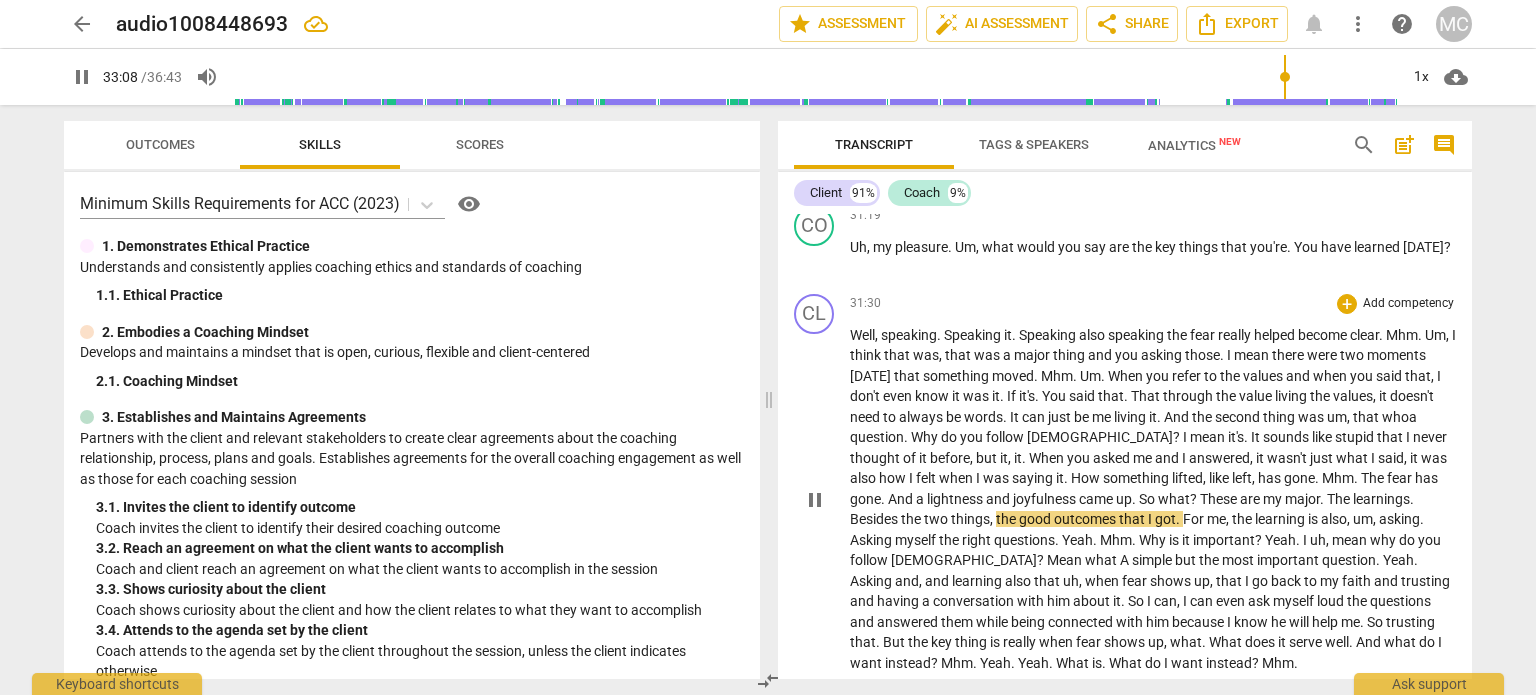 click on "The" at bounding box center (1340, 499) 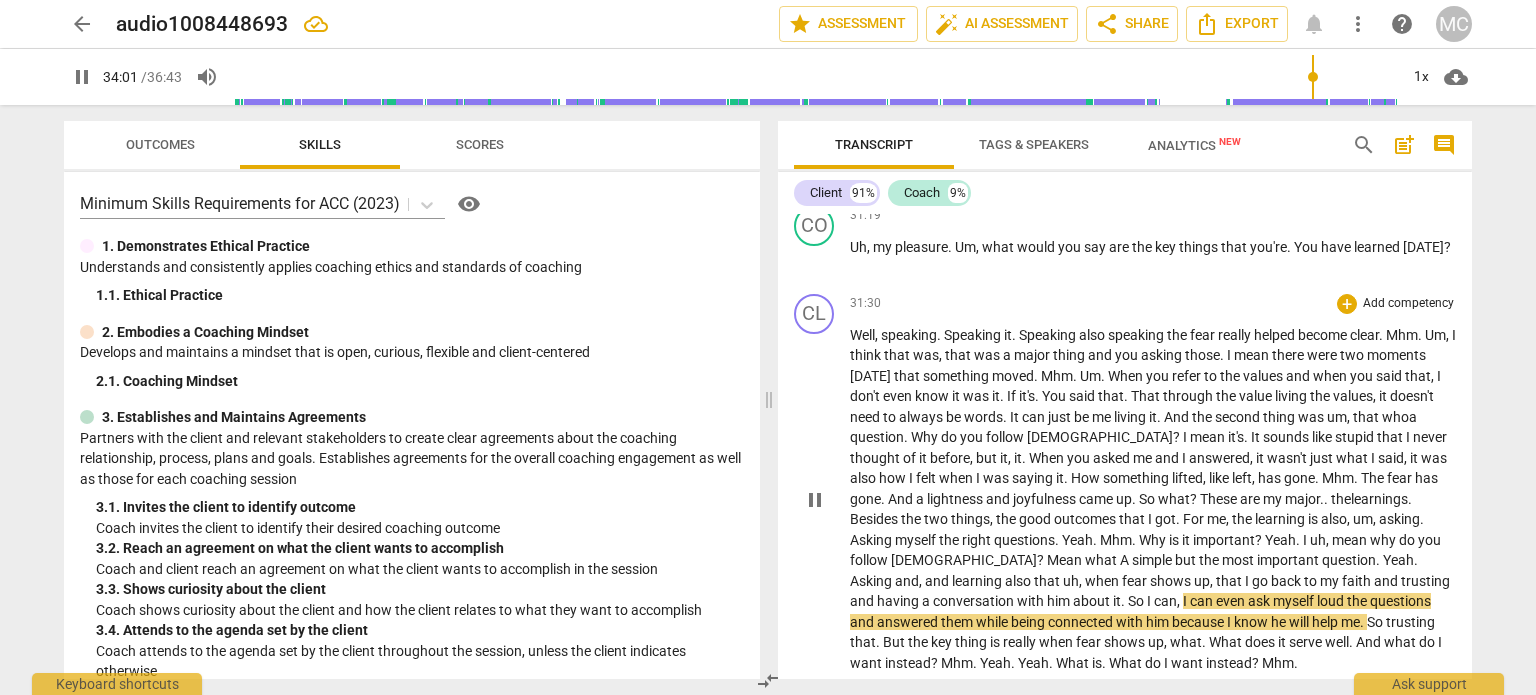 click on "answered" at bounding box center [909, 622] 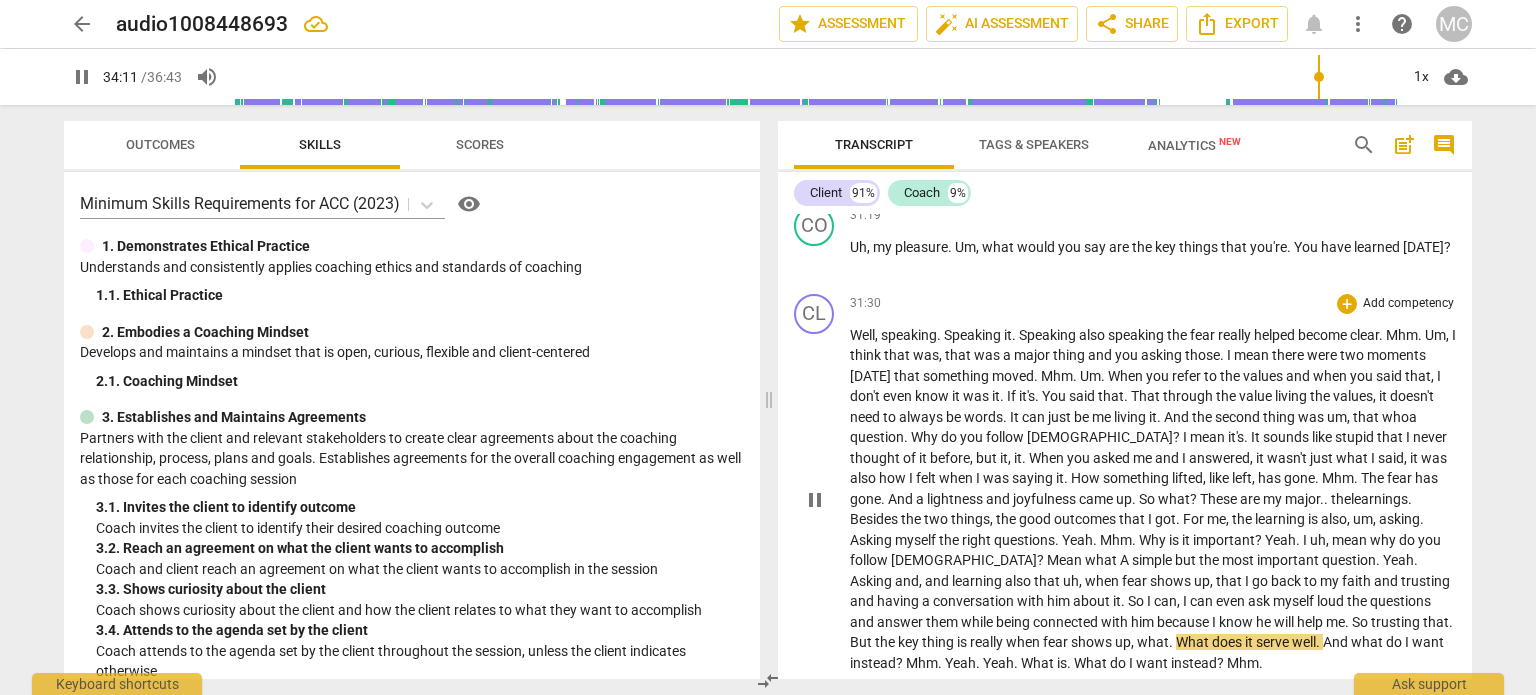 click on "What" at bounding box center (1194, 642) 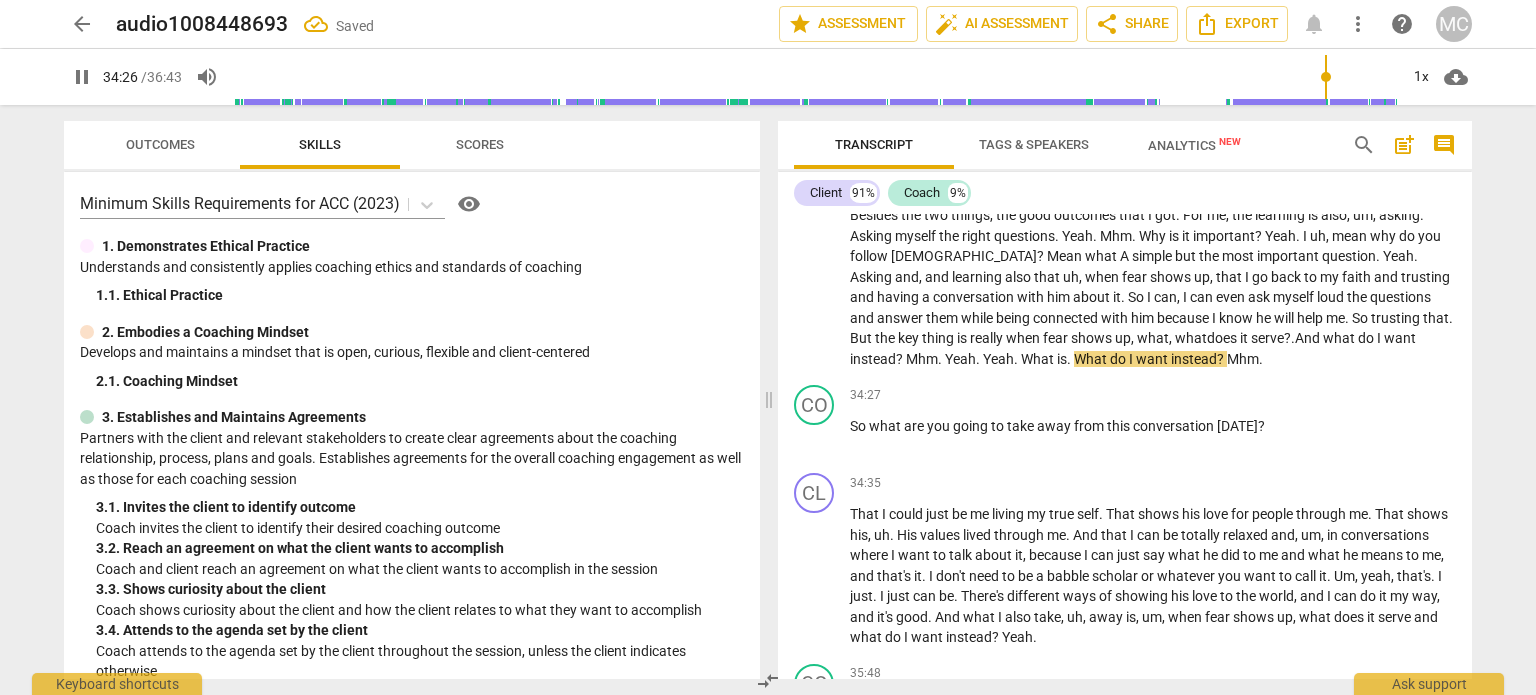 scroll, scrollTop: 8346, scrollLeft: 0, axis: vertical 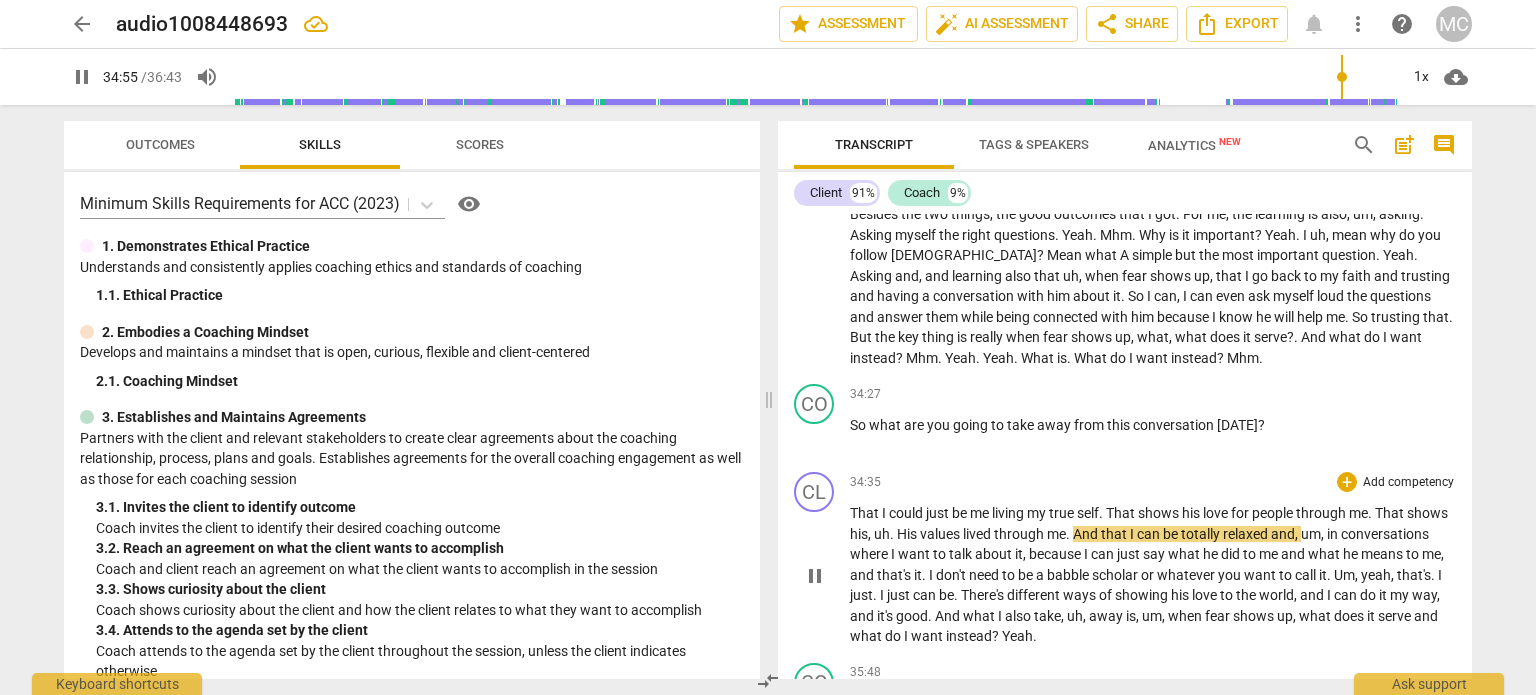 click on "His" at bounding box center (908, 534) 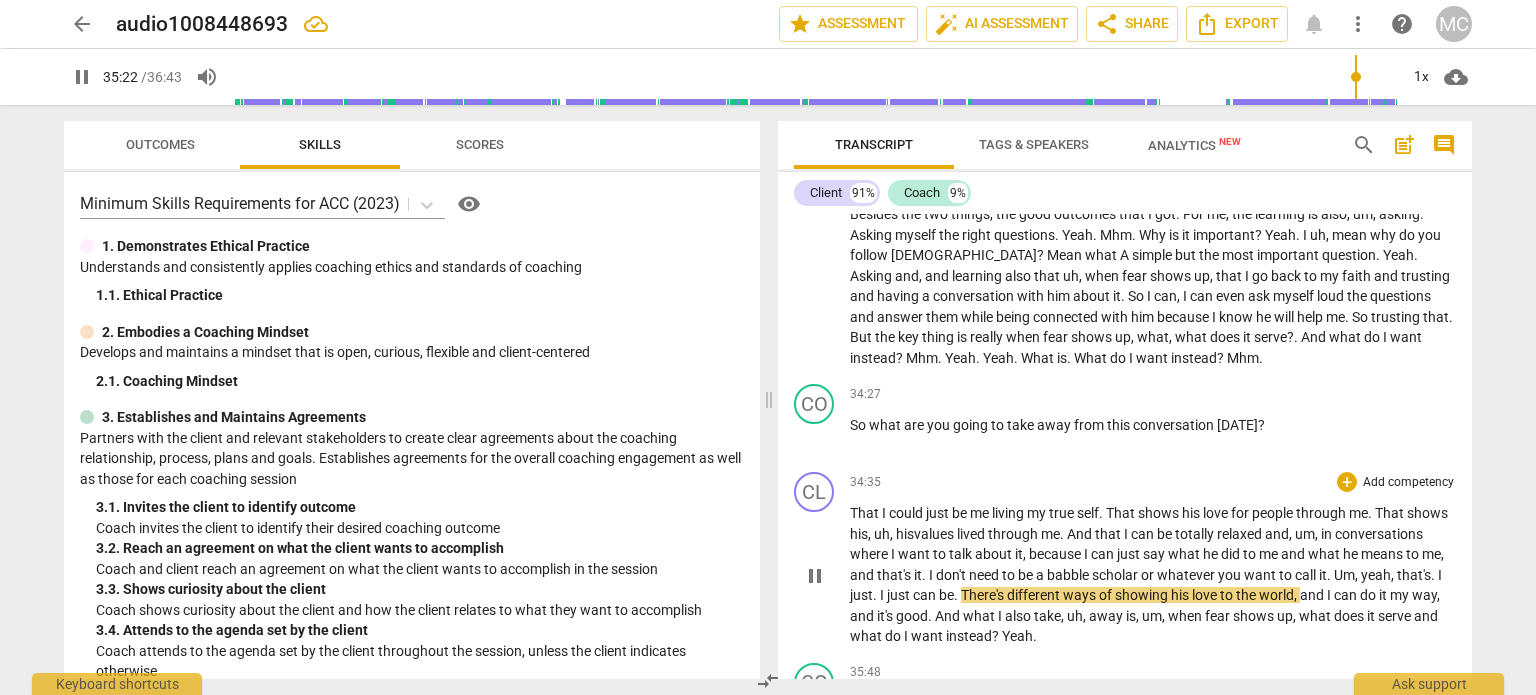 click on "I" at bounding box center (1440, 575) 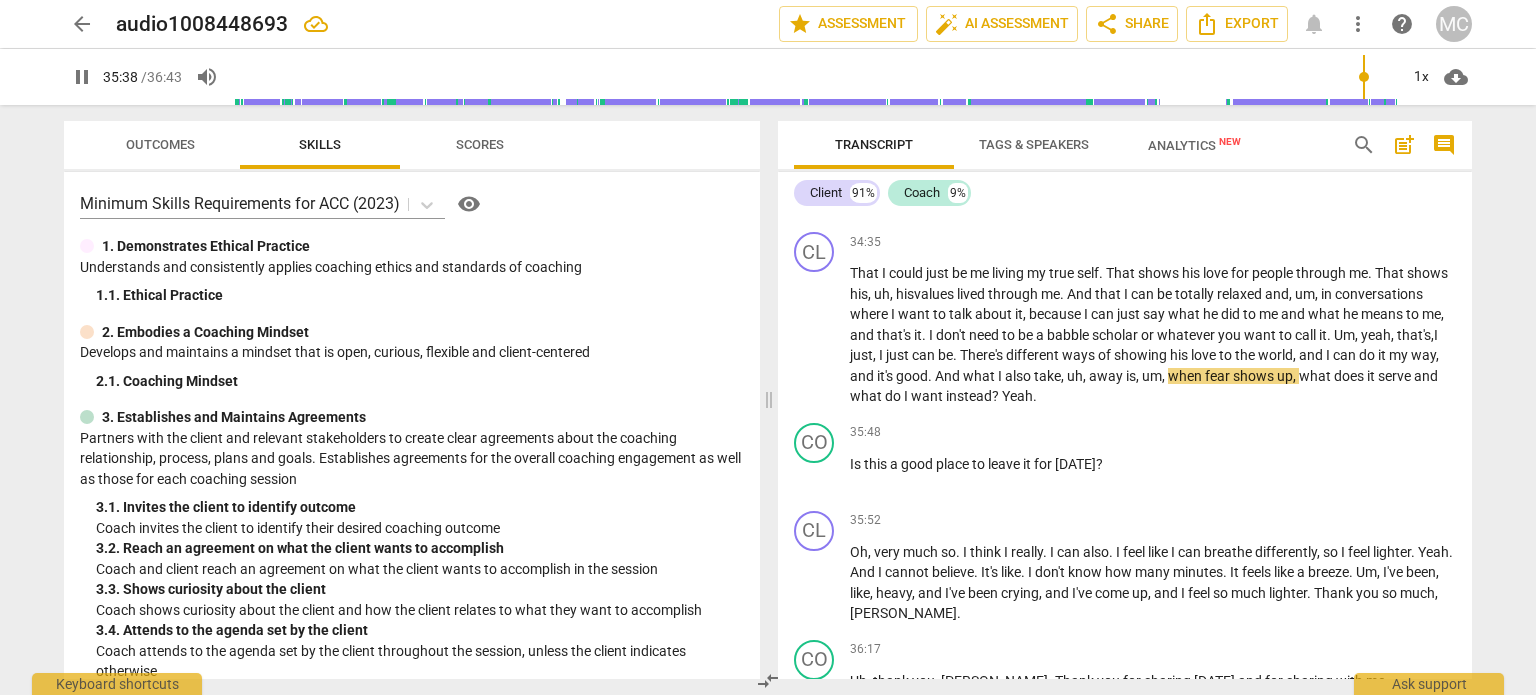 scroll, scrollTop: 8538, scrollLeft: 0, axis: vertical 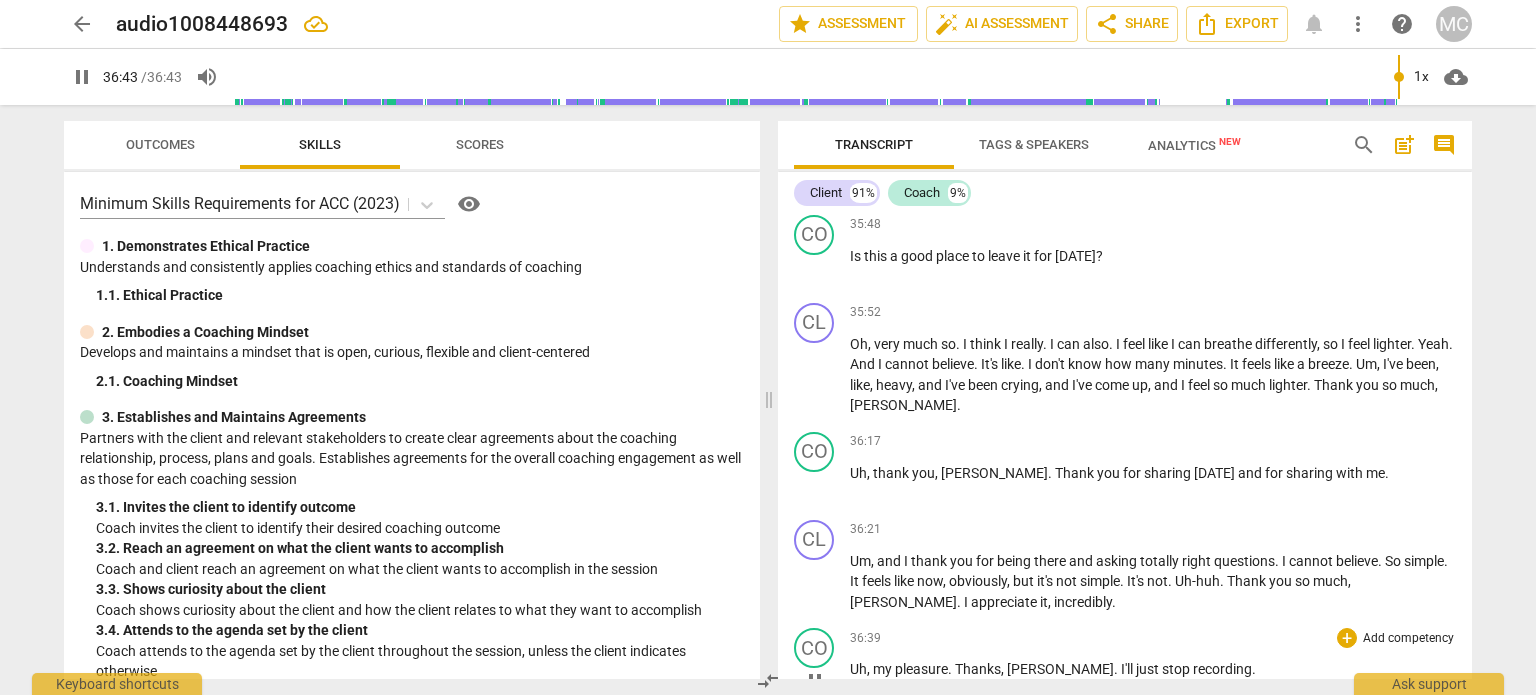 click on "." at bounding box center [1117, 669] 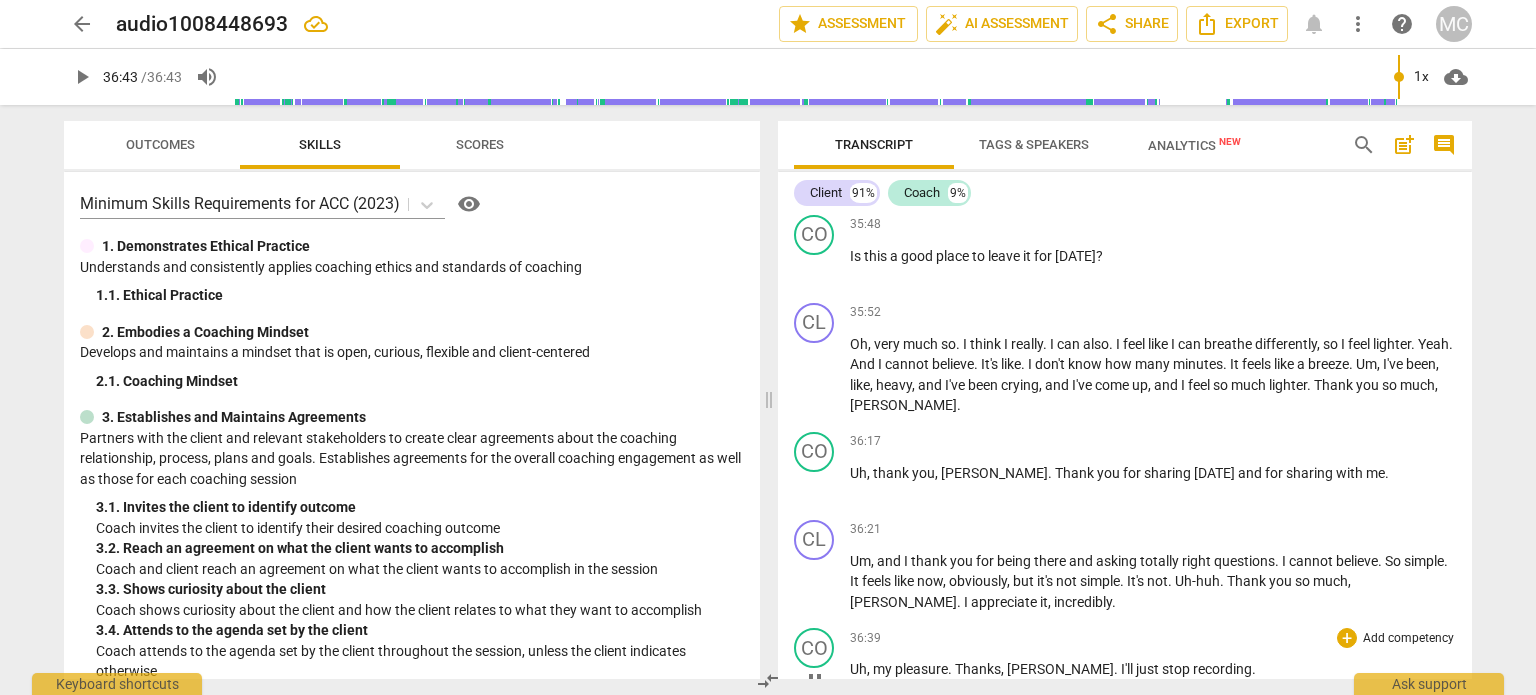 type 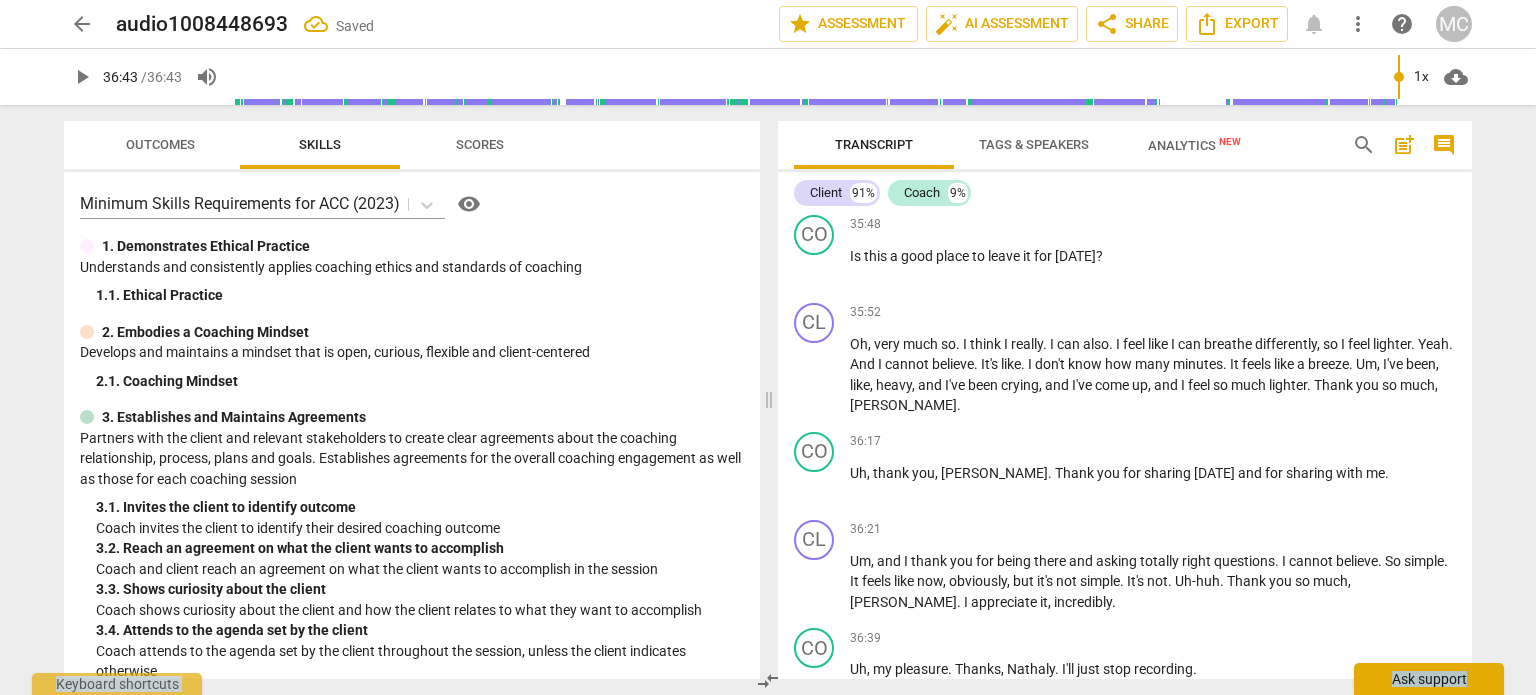 drag, startPoint x: 1471, startPoint y: 657, endPoint x: 1468, endPoint y: 683, distance: 26.172504 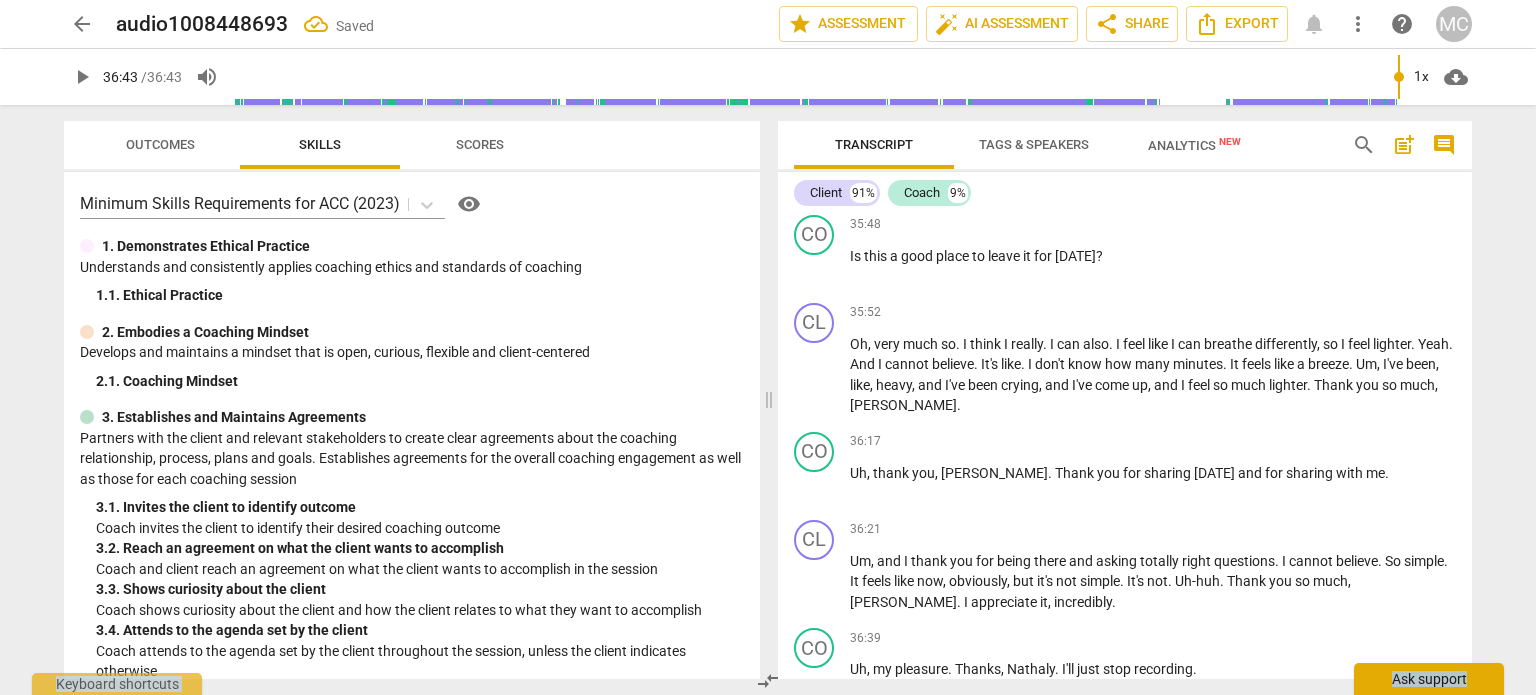 click on "arrow_back audio1008448693 Saved edit star    Assessment   auto_fix_high    AI Assessment share    Share    Export notifications more_vert help MC play_arrow 36:43   /  36:43 volume_up 1x cloud_download Outcomes Skills Scores Minimum Skills Requirements for ACC (2023) visibility 1. Demonstrates Ethical Practice Understands and consistently applies coaching ethics and standards of coaching 1. 1. Ethical Practice 2. Embodies a Coaching Mindset Develops and maintains a mindset that is open, curious, flexible and client-centered 2. 1. Coaching Mindset 3. Establishes and Maintains Agreements  Partners with the client and relevant stakeholders to create clear agreements about the coaching relationship, process, plans and goals. Establishes agreements for the overall coaching engagement as well as those for each coaching session 3. 1. Invites the client to identify outcome Coach invites the client to identify their desired coaching outcome 3. 2. Reach an agreement on what the client wants to accomplish 3." at bounding box center [768, 0] 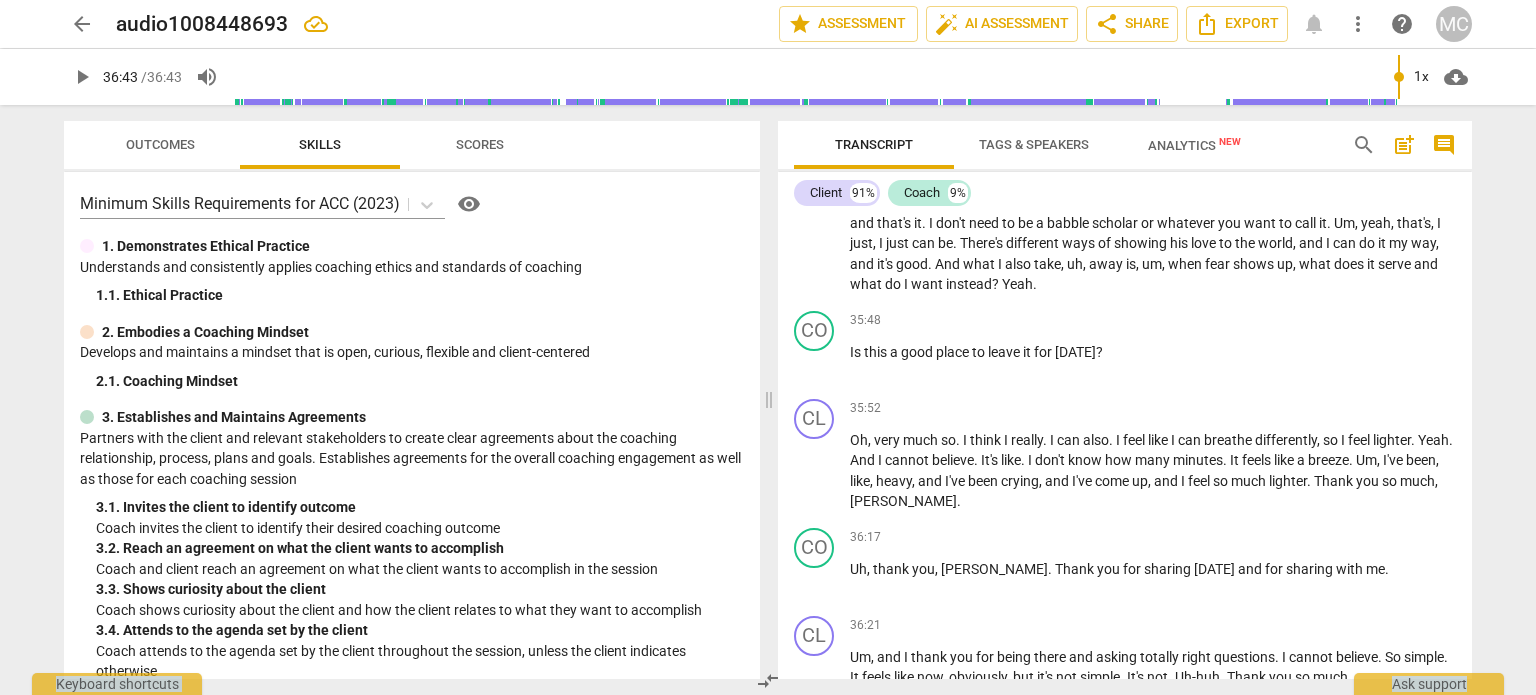 scroll, scrollTop: 8682, scrollLeft: 0, axis: vertical 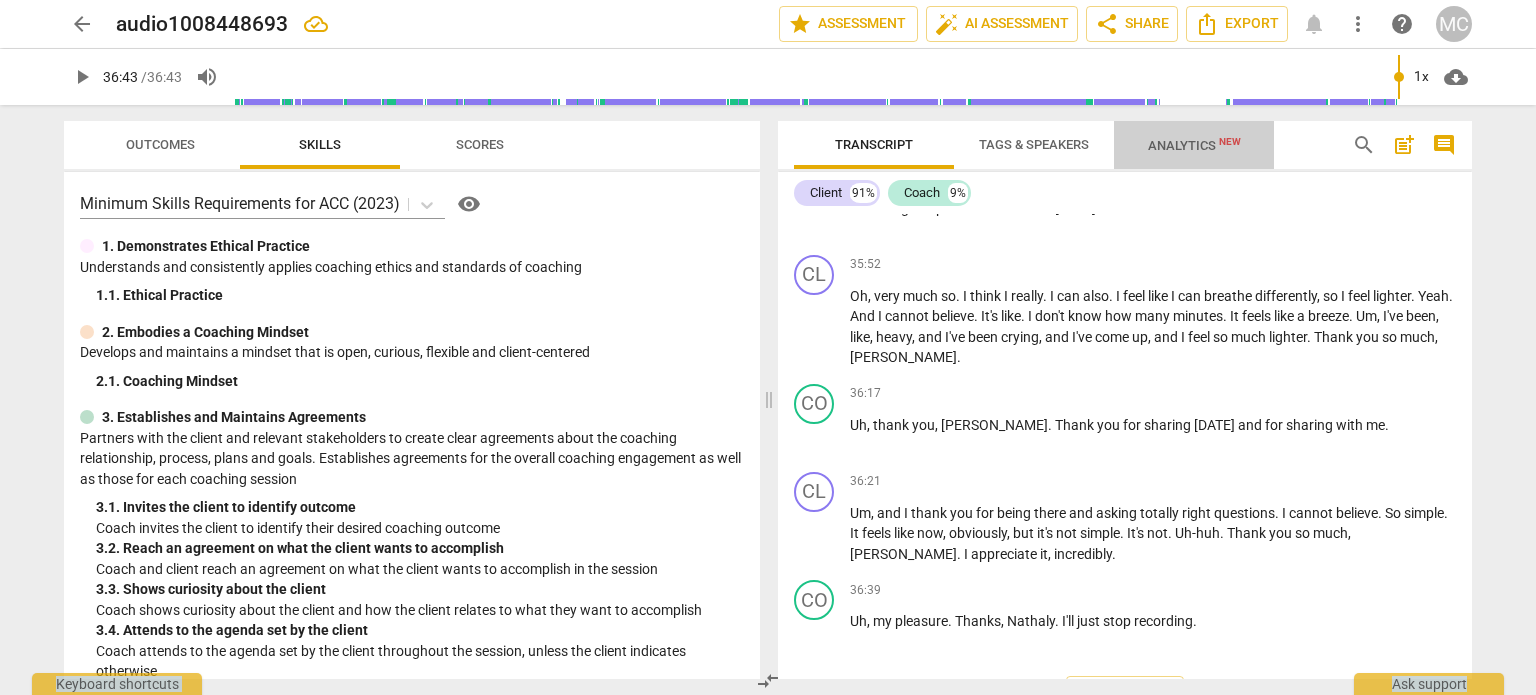 click on "Analytics   New" at bounding box center [1194, 145] 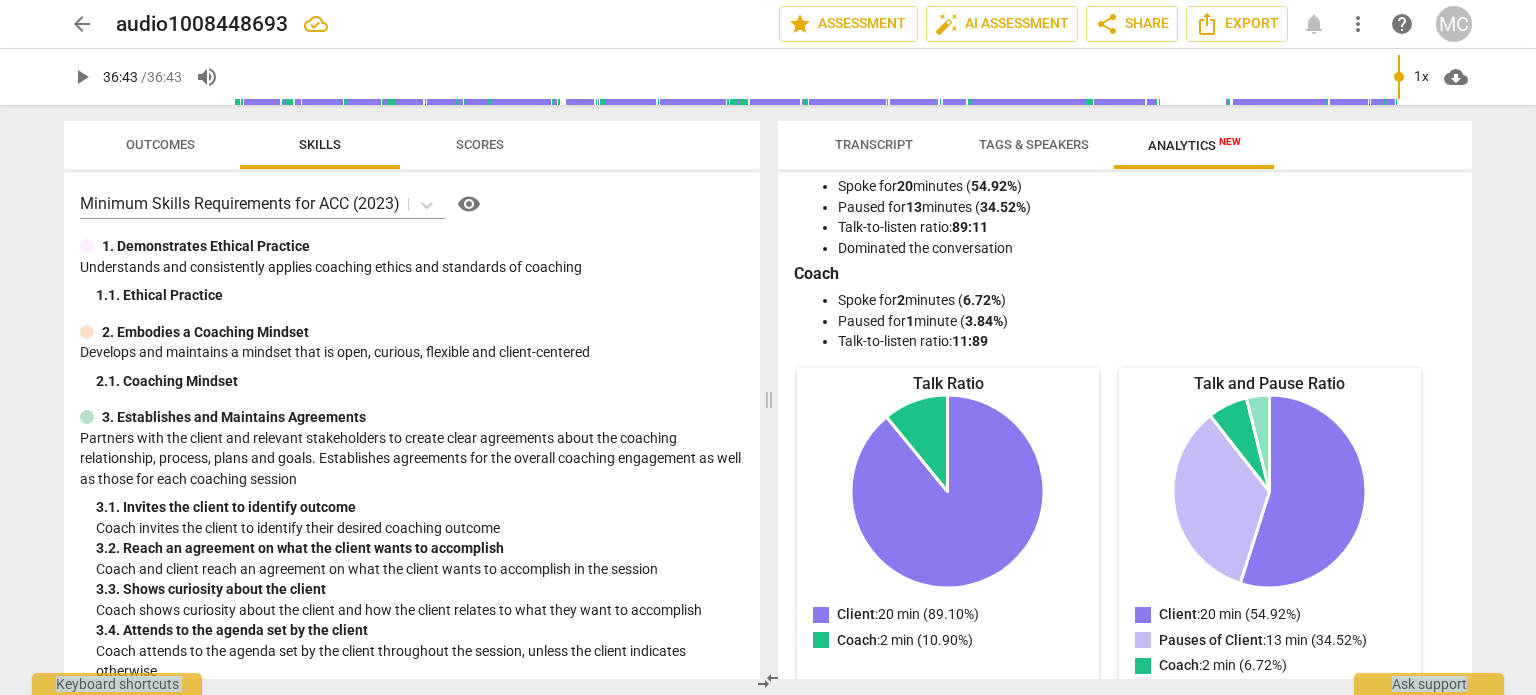 scroll, scrollTop: 0, scrollLeft: 0, axis: both 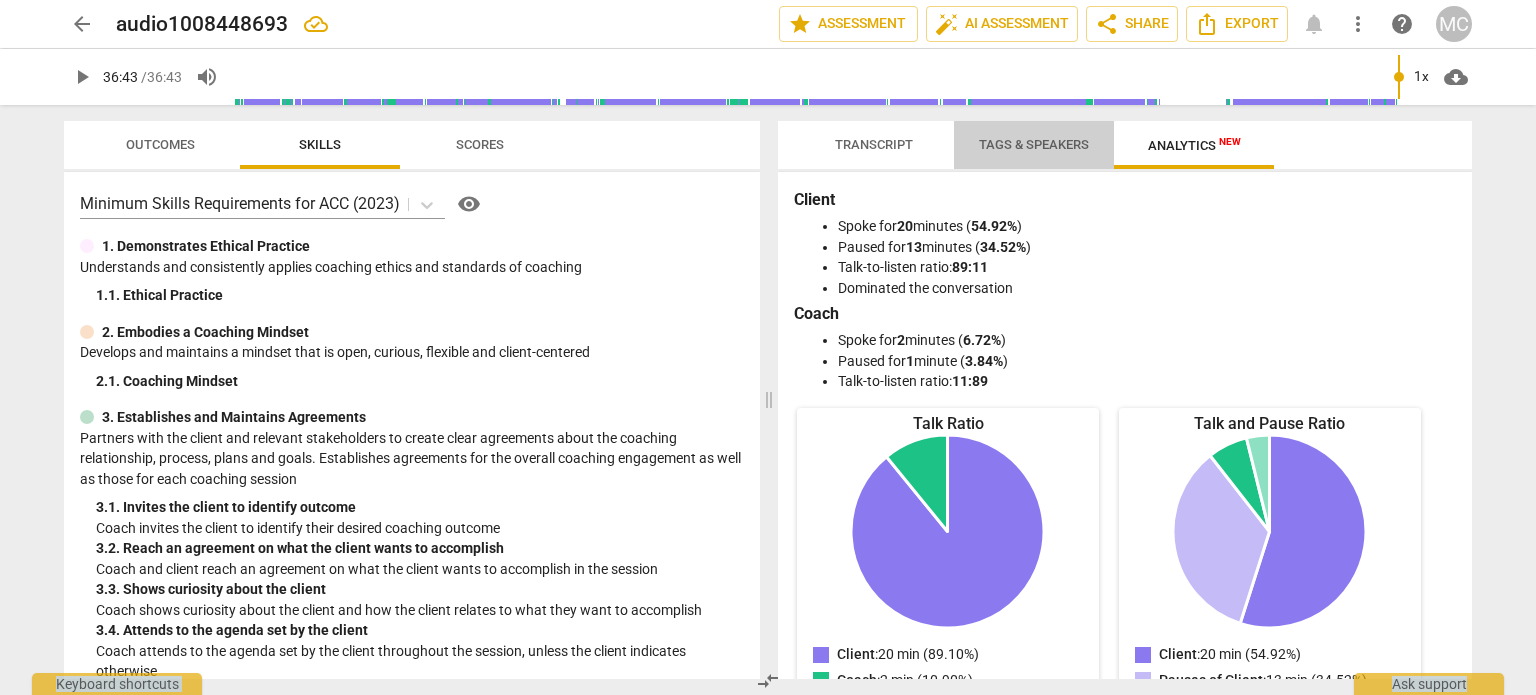 click on "Tags & Speakers" at bounding box center [1034, 144] 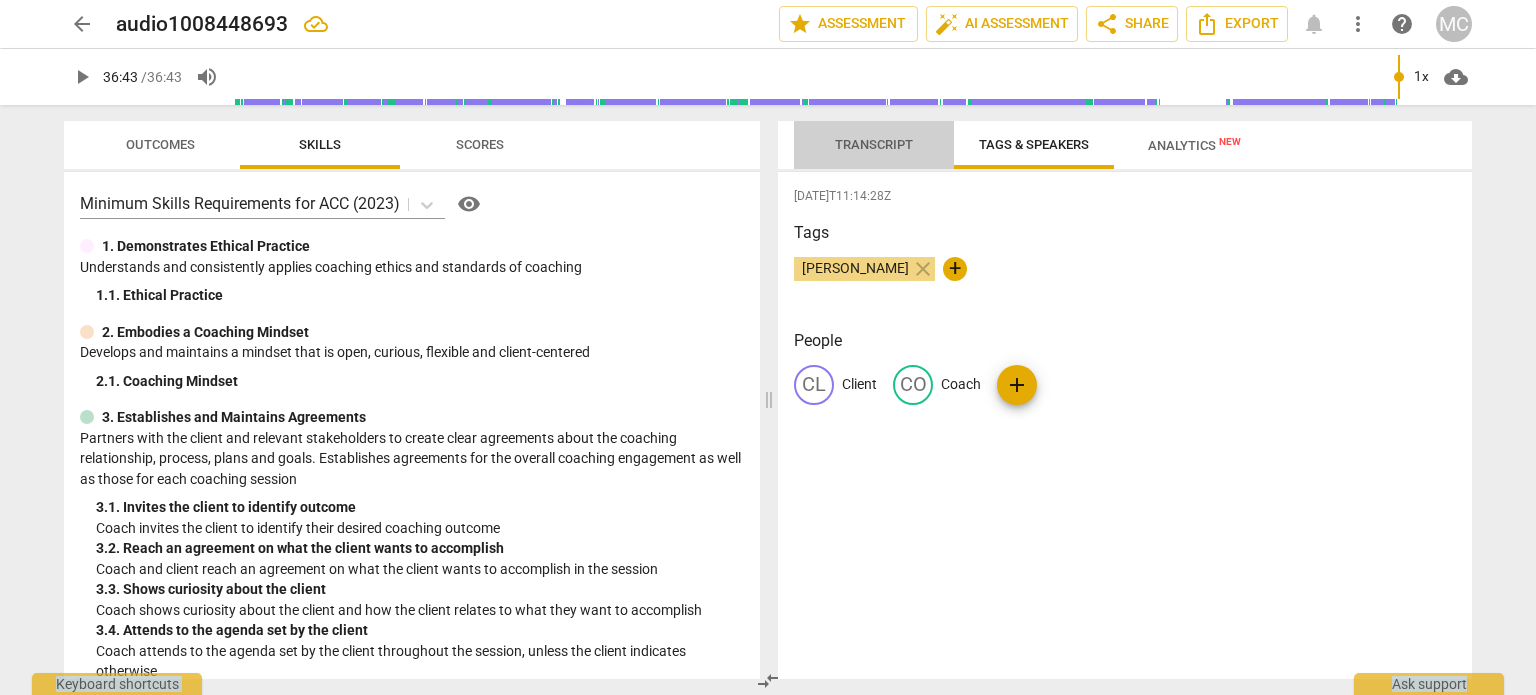 click on "Transcript" at bounding box center (874, 144) 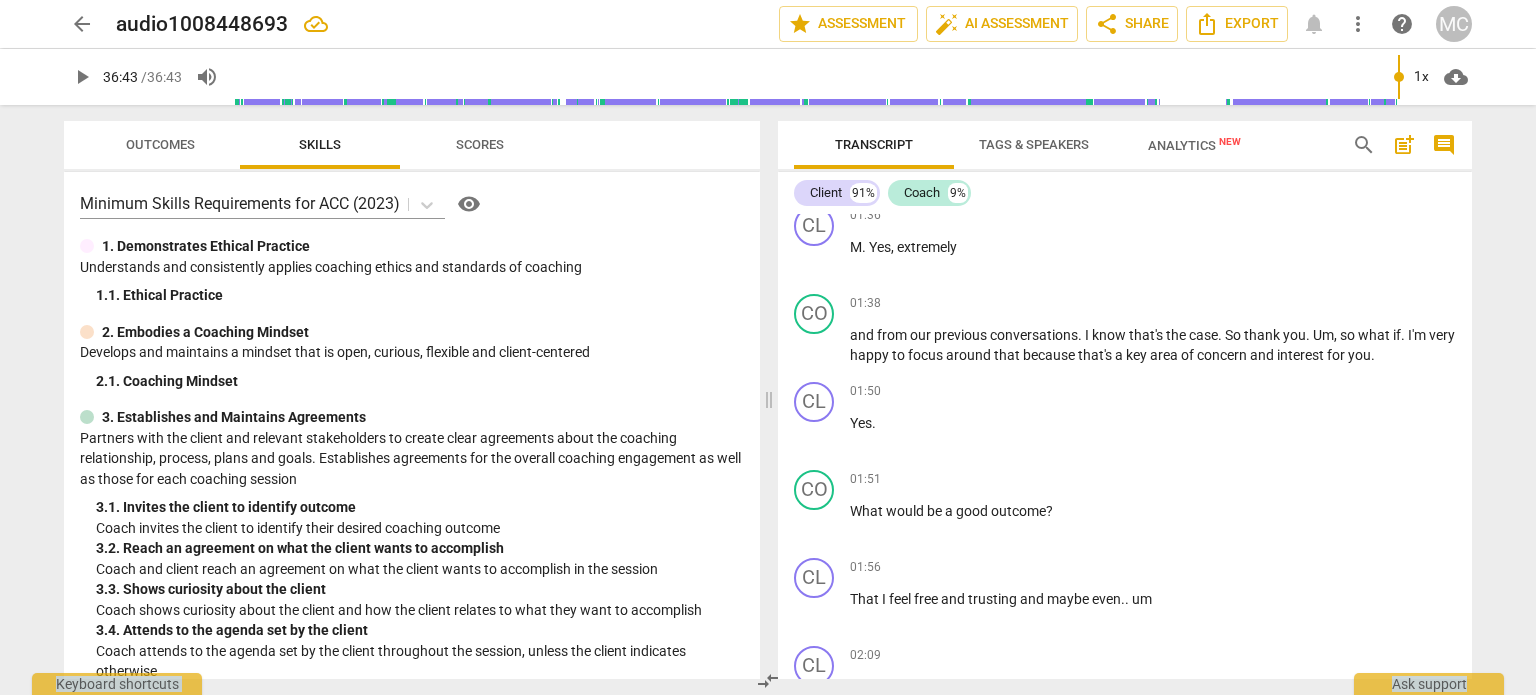 scroll, scrollTop: 0, scrollLeft: 0, axis: both 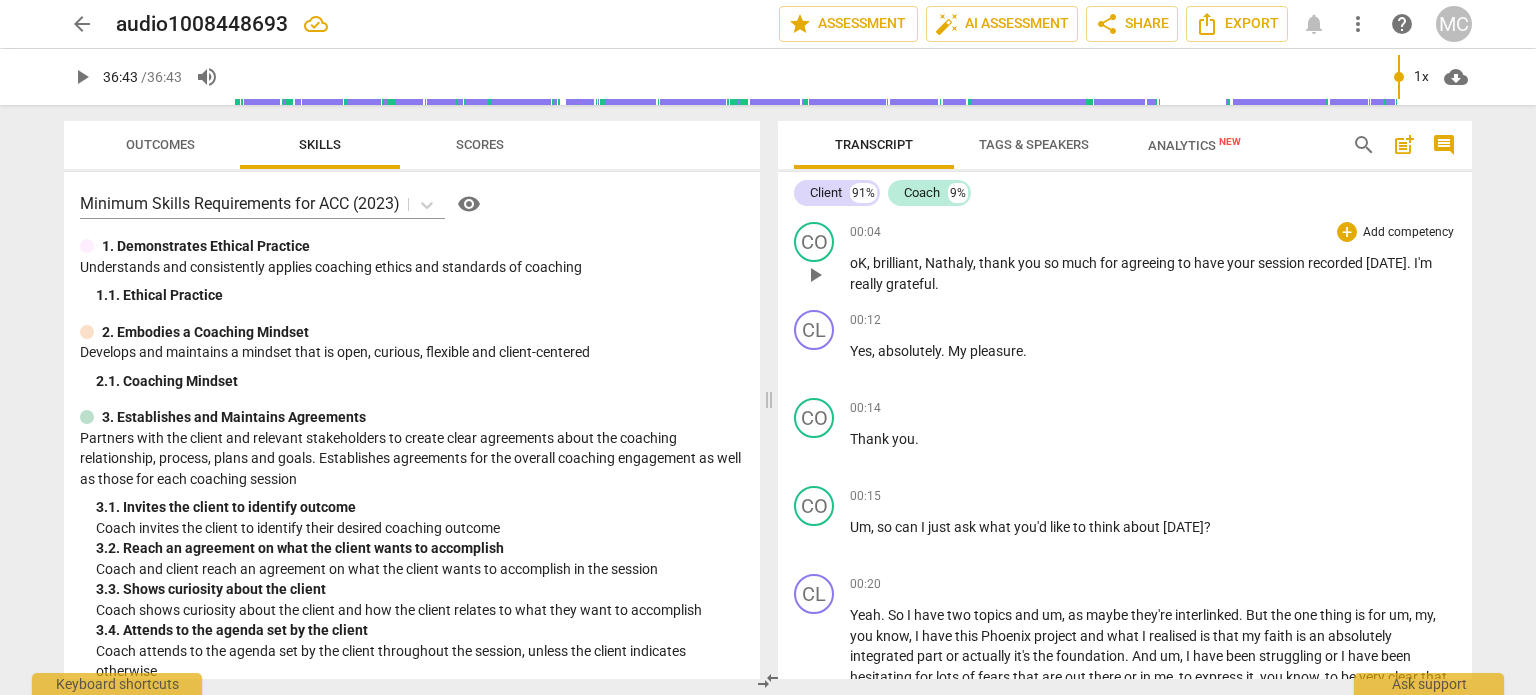 click on "oK" at bounding box center (858, 263) 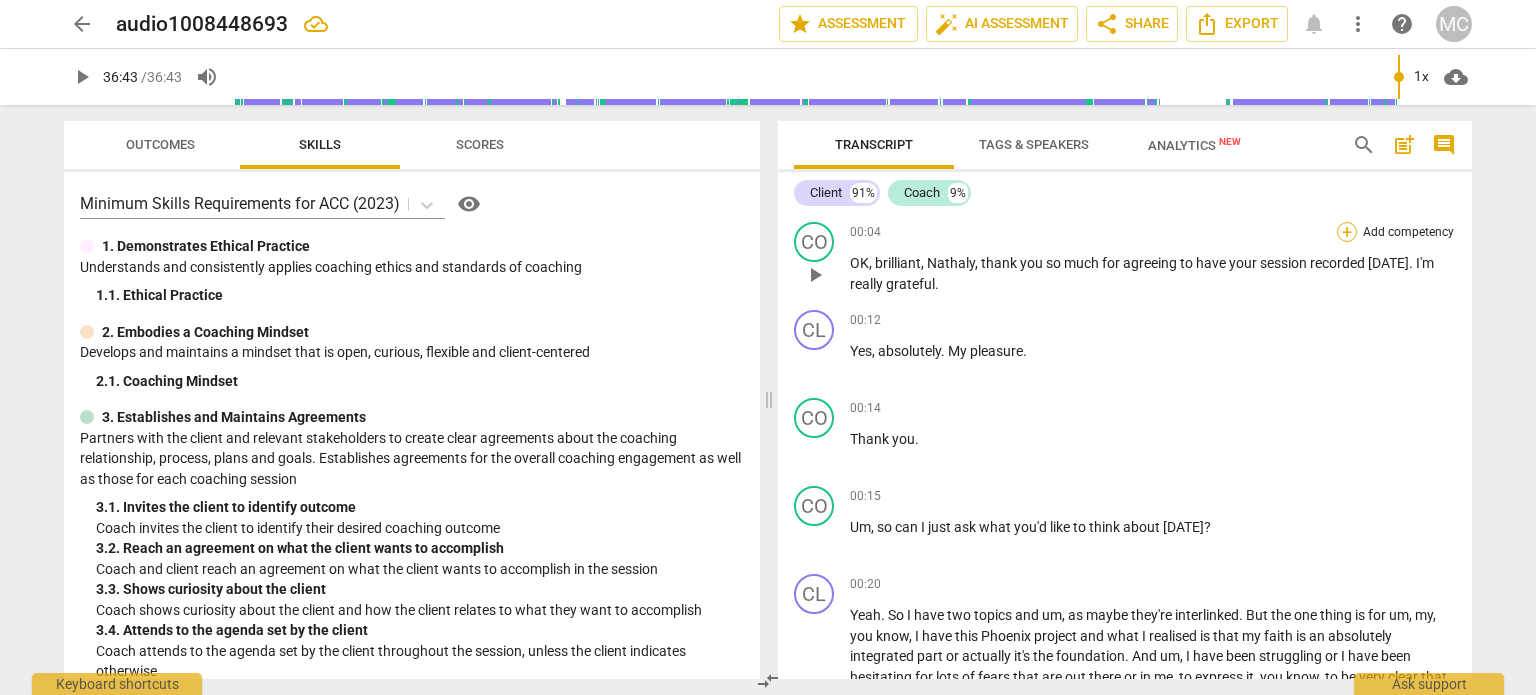 click on "+" at bounding box center [1347, 232] 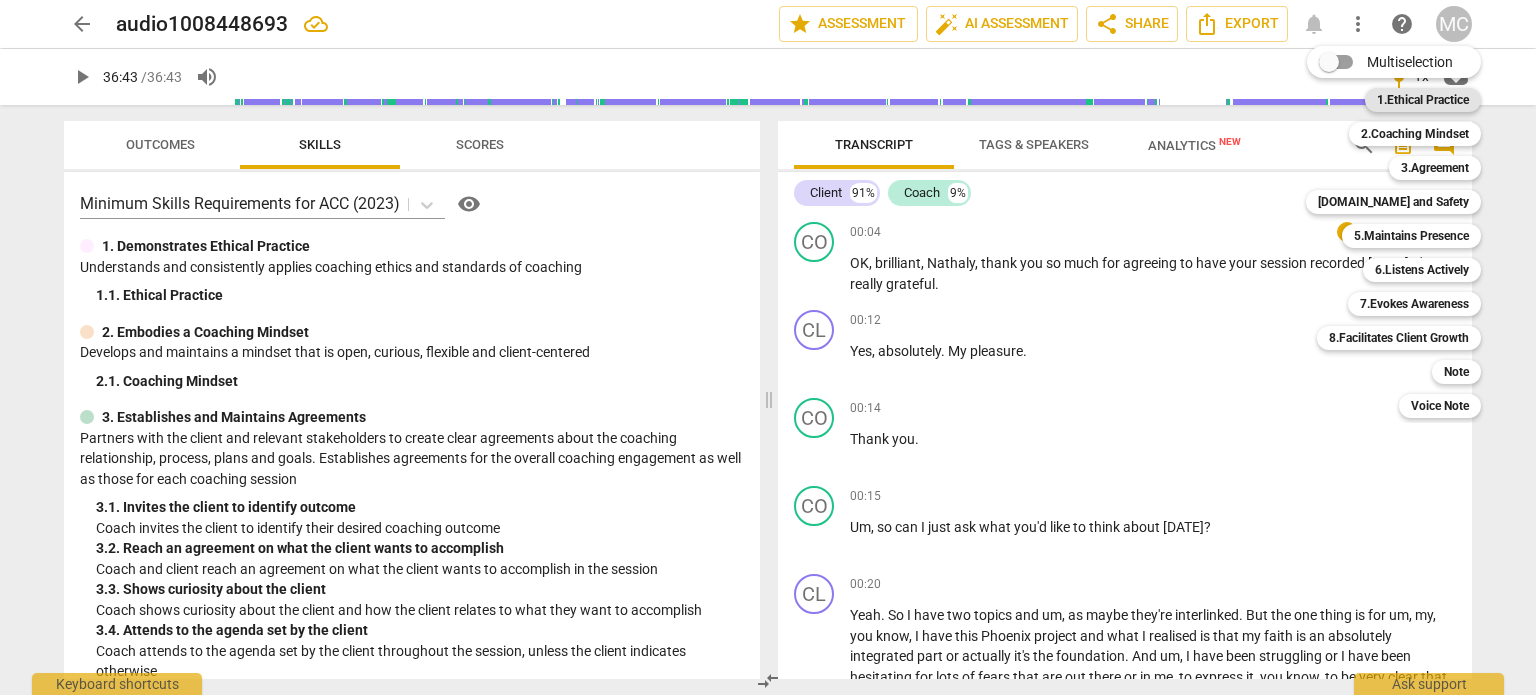 click on "1.Ethical Practice" at bounding box center [1423, 100] 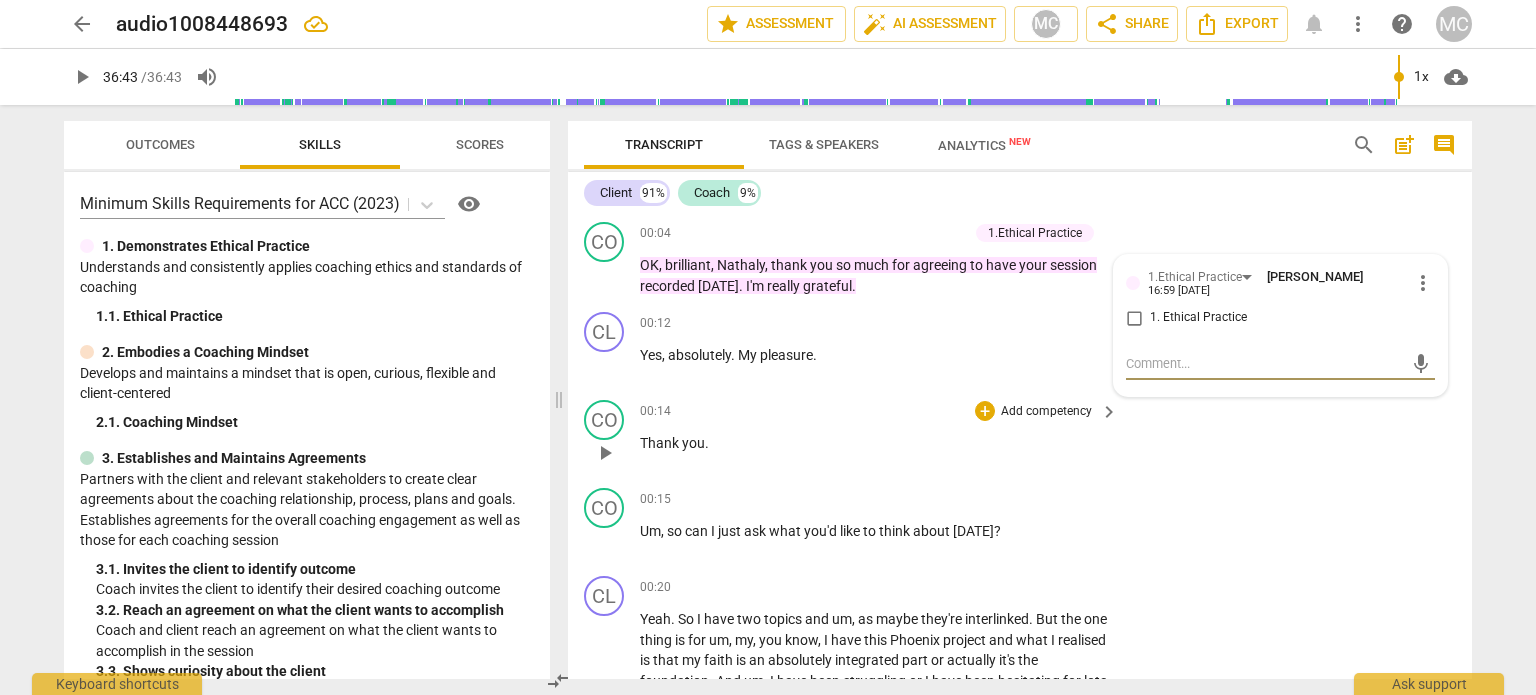 type on "R" 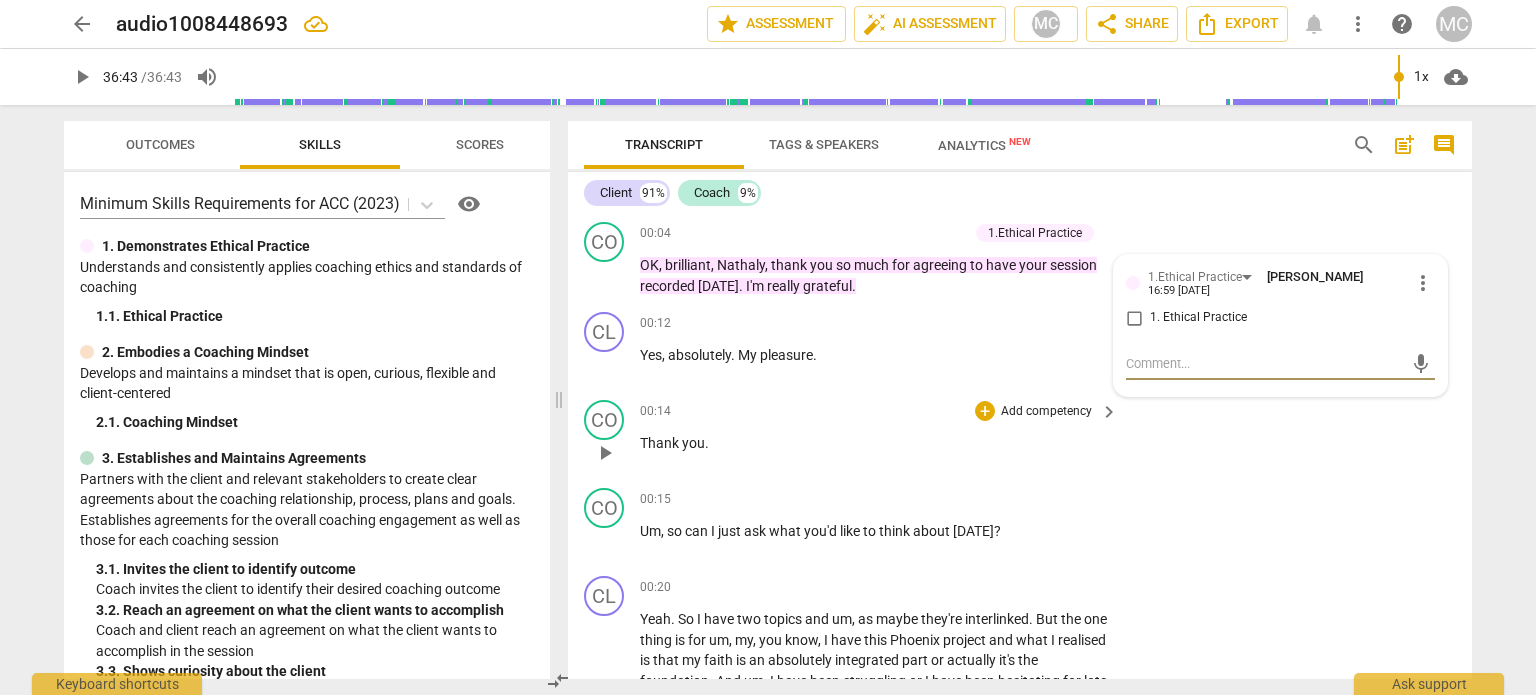 type on "R" 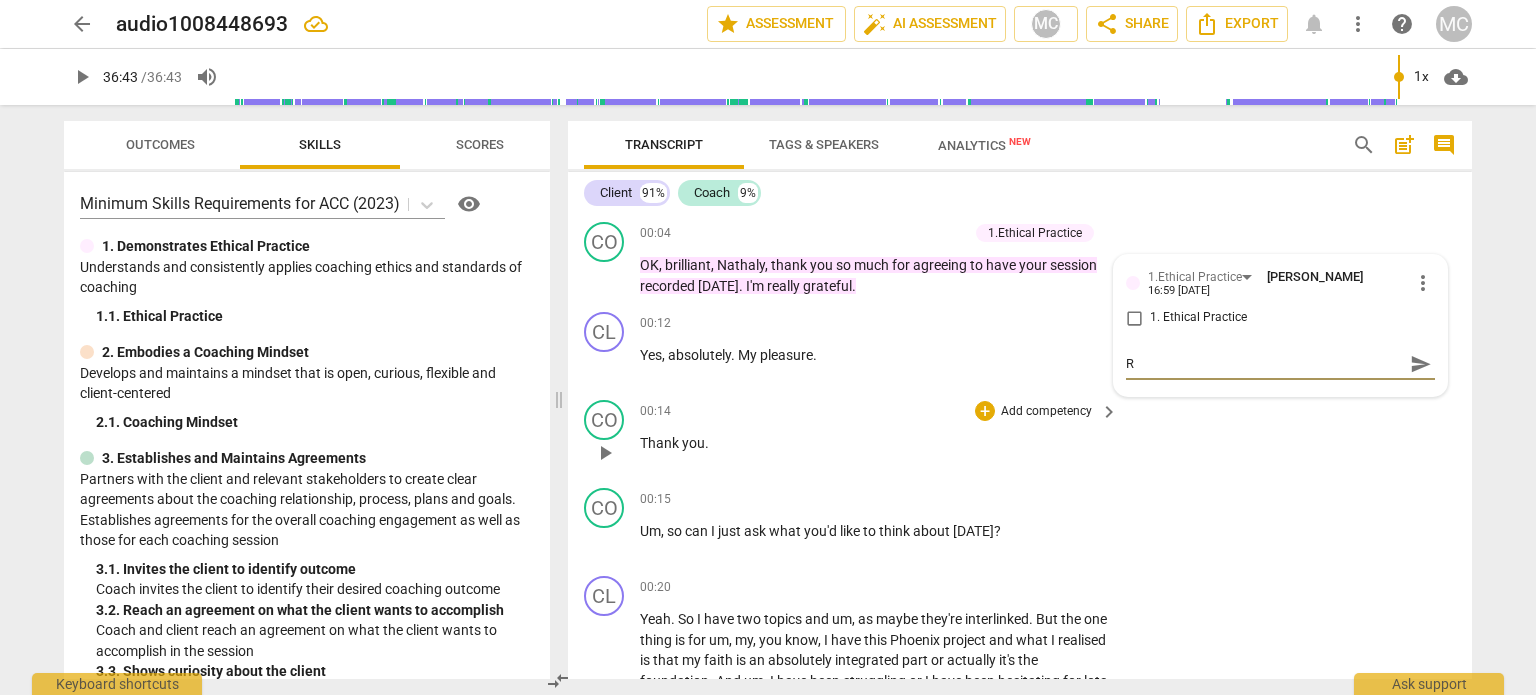 type on "Re" 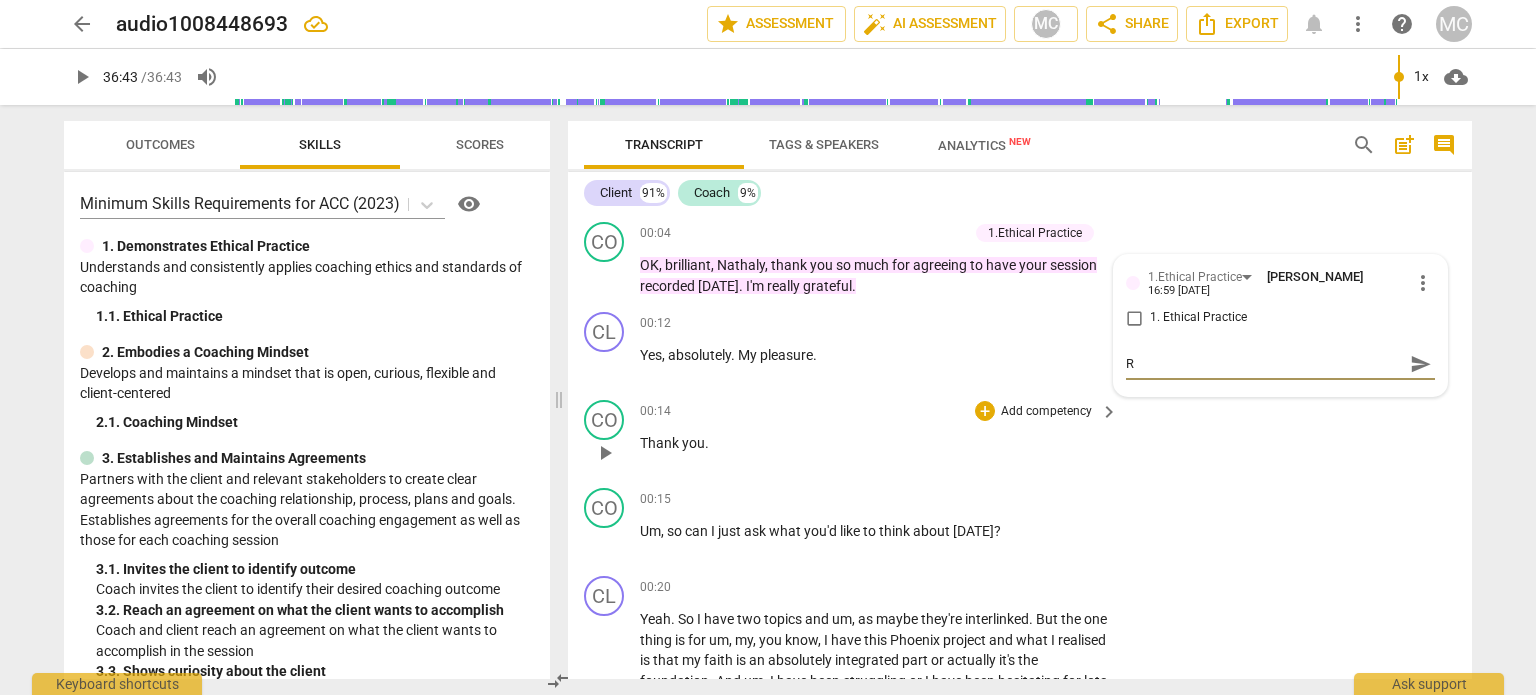 type on "Re" 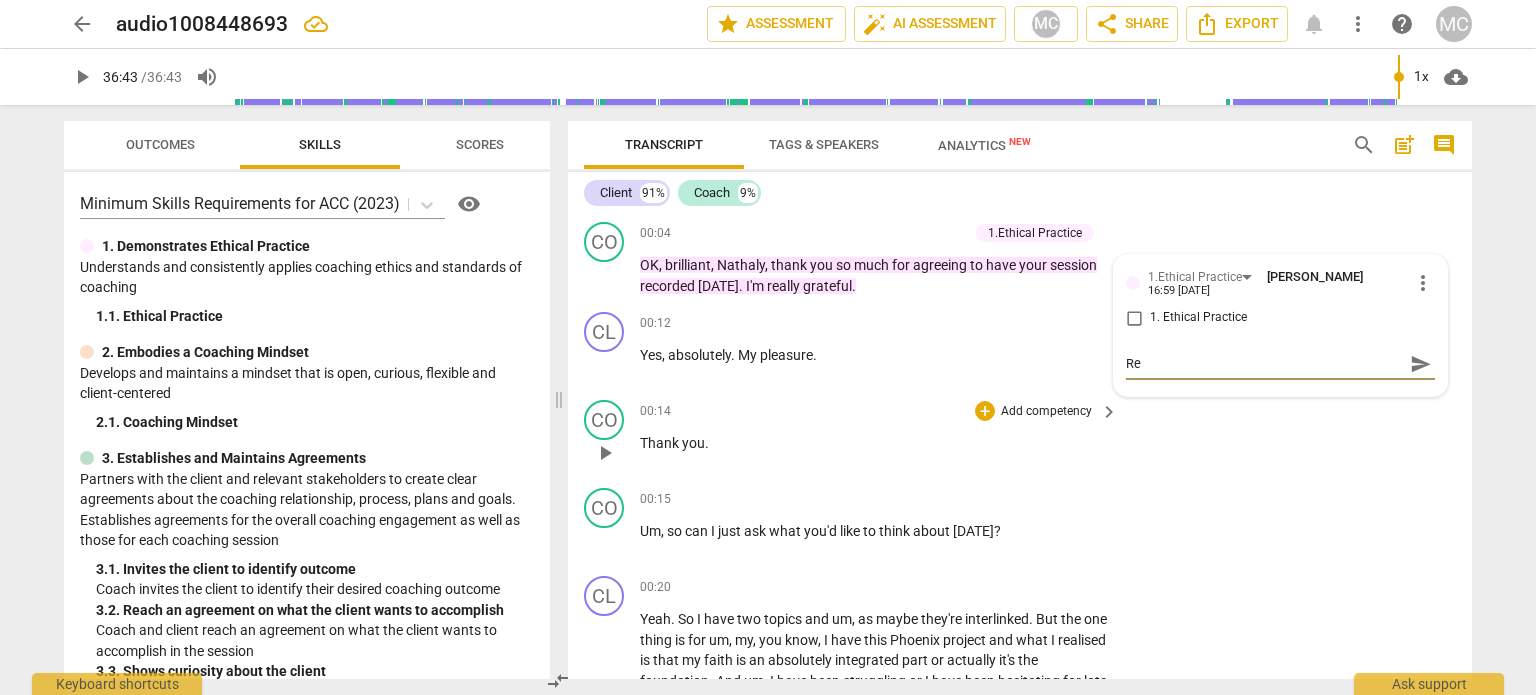 type on "Req" 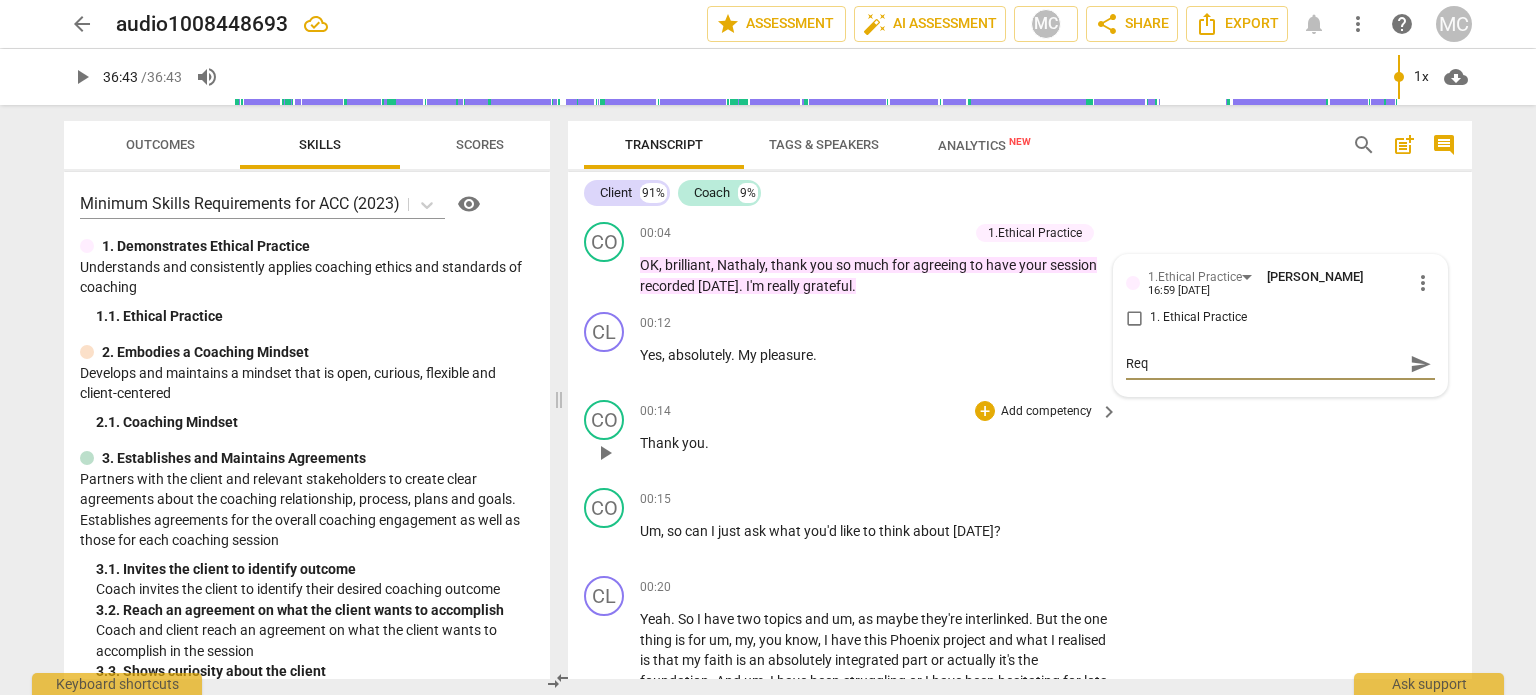 type on "Requ" 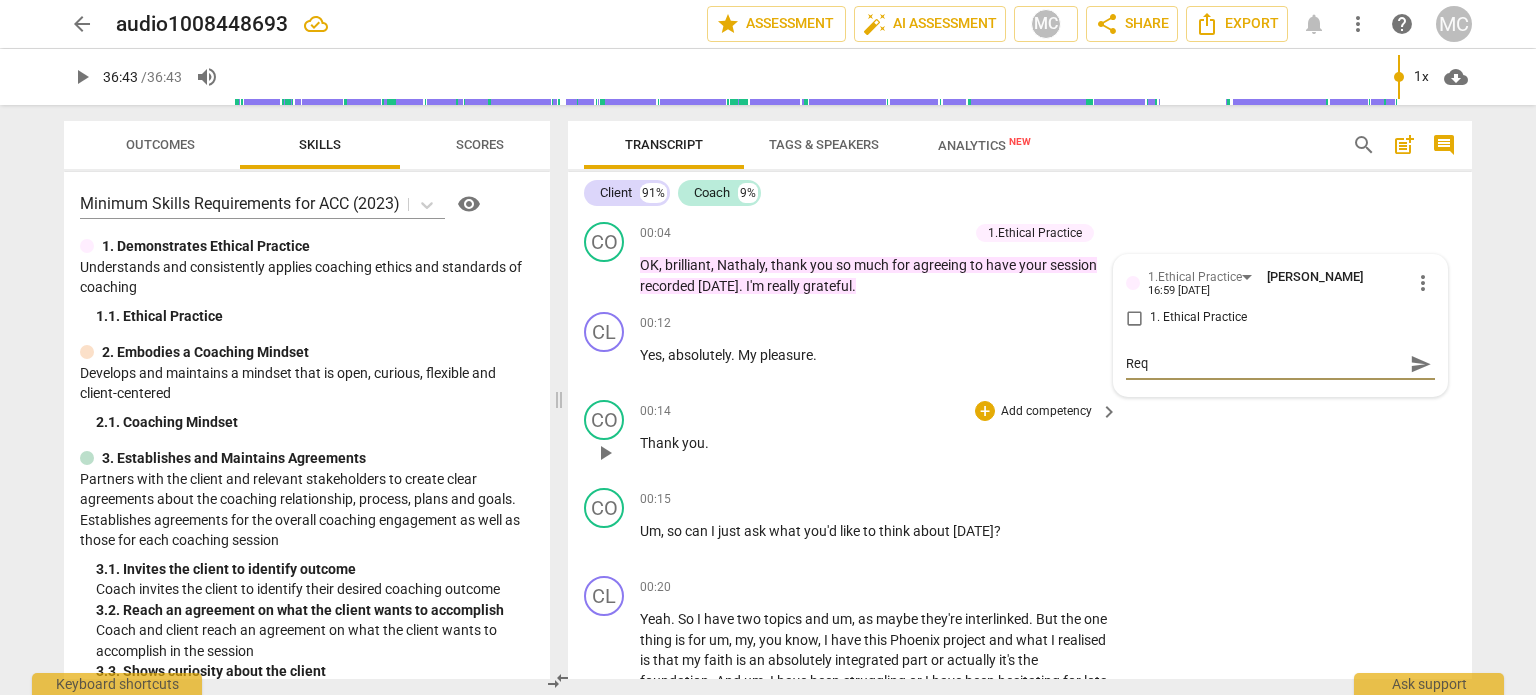 type on "Requ" 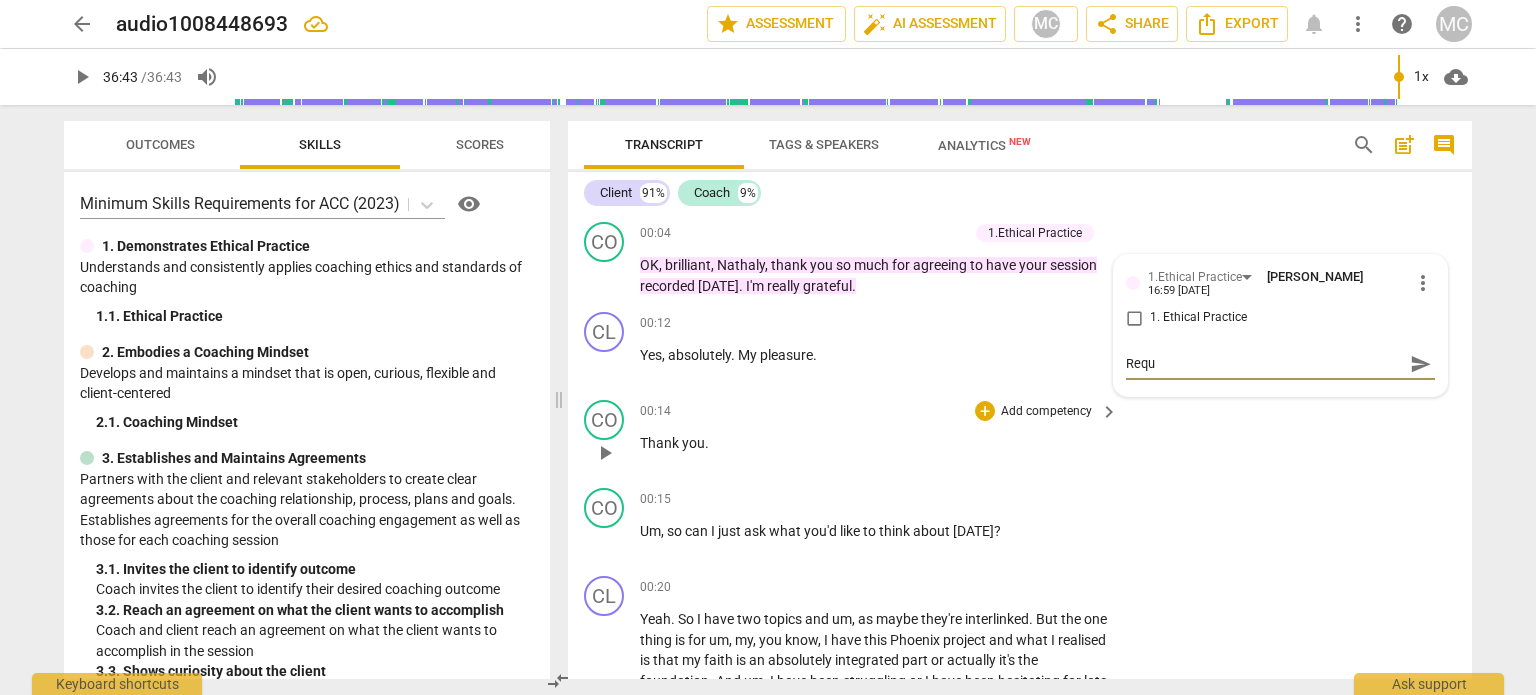 type on "Reque" 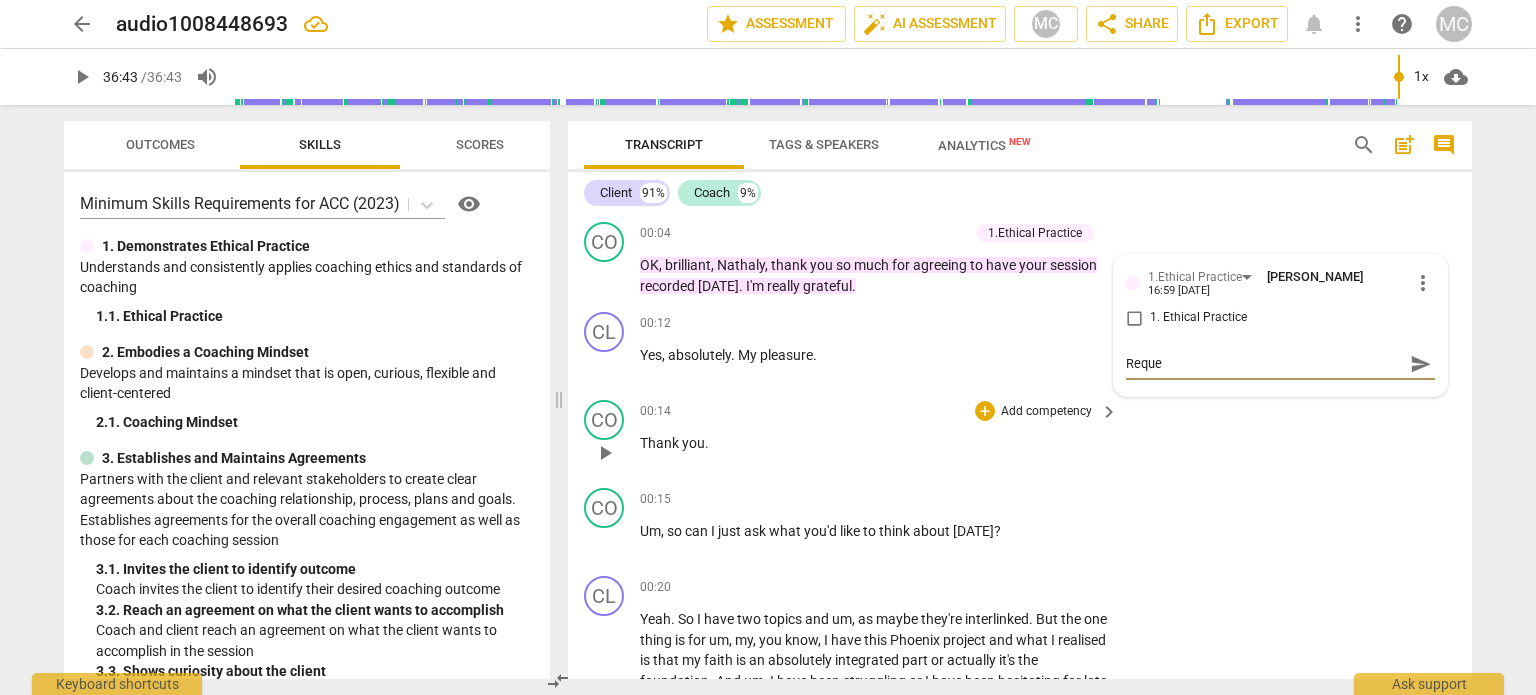 type on "Reques" 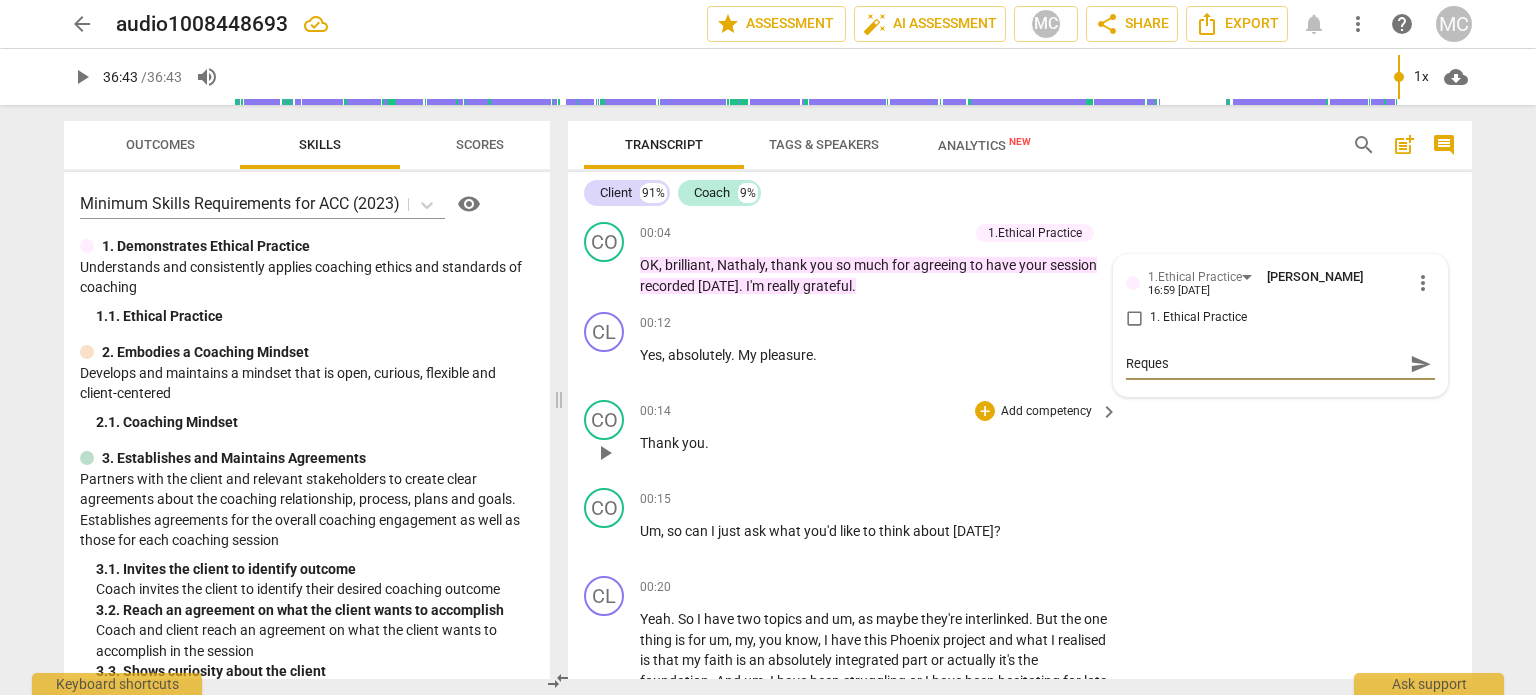type on "Request" 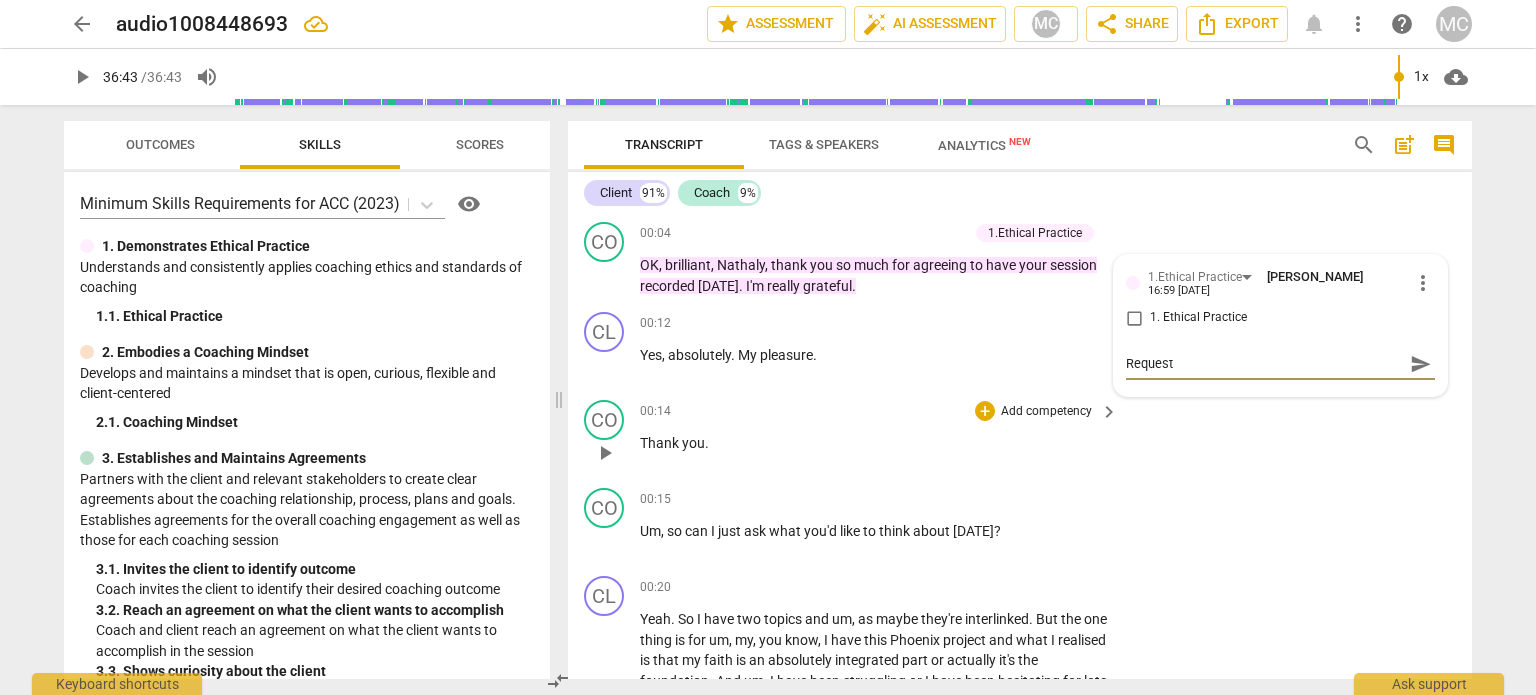 type on "Reques" 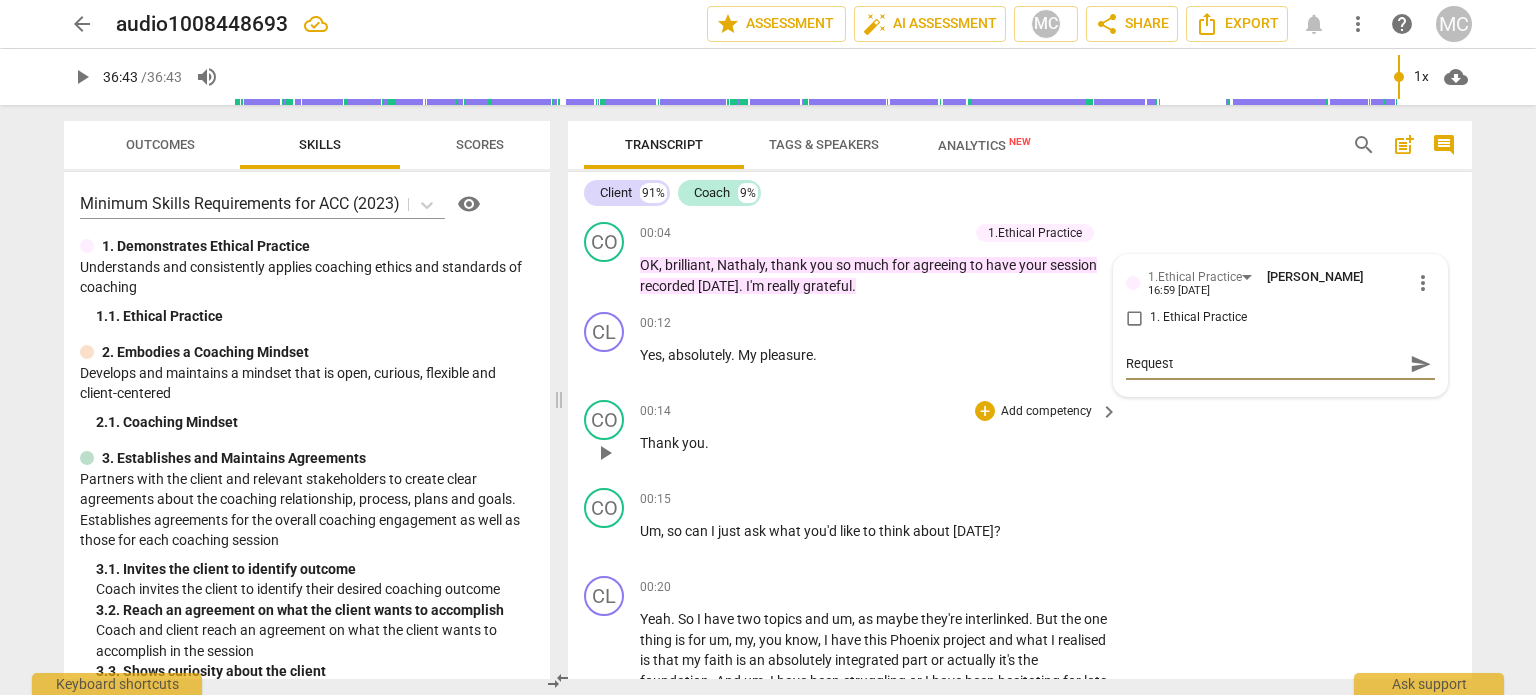type on "Reques" 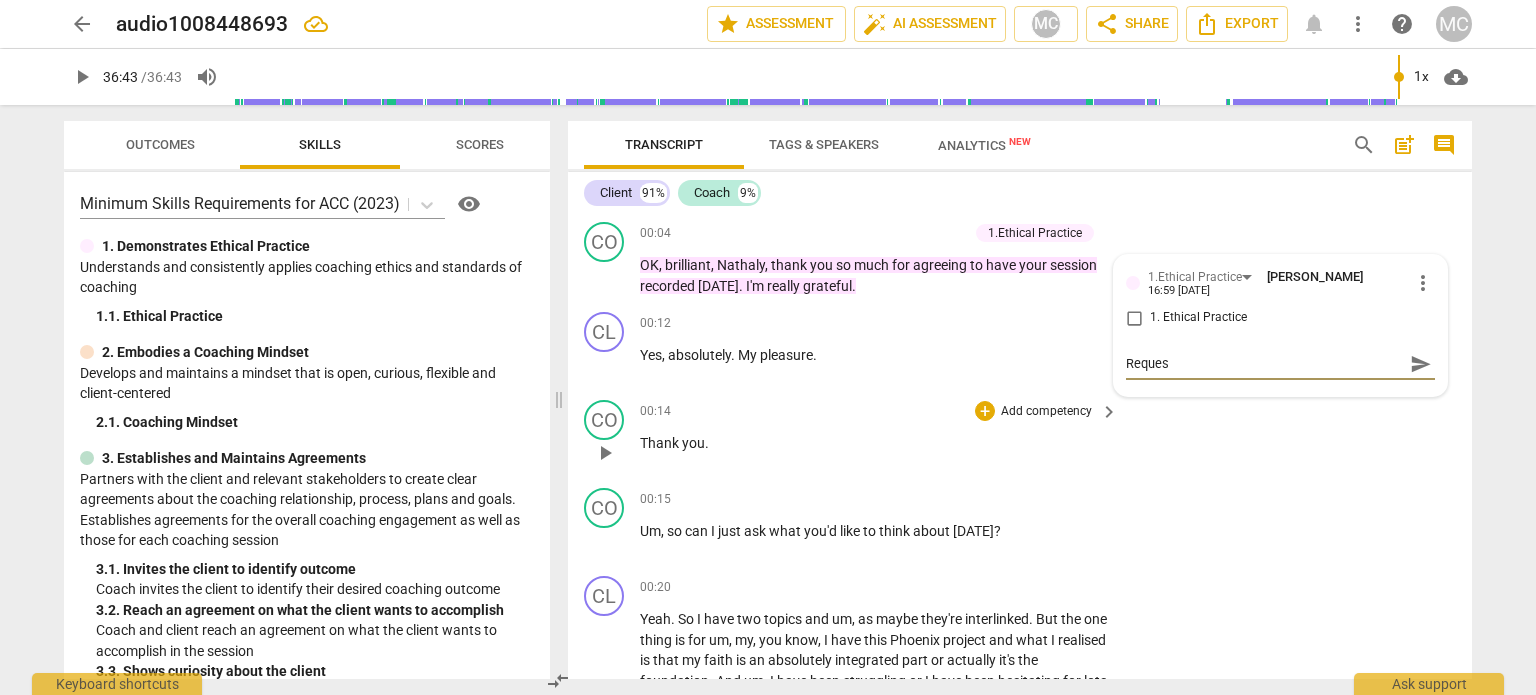 type on "Reque" 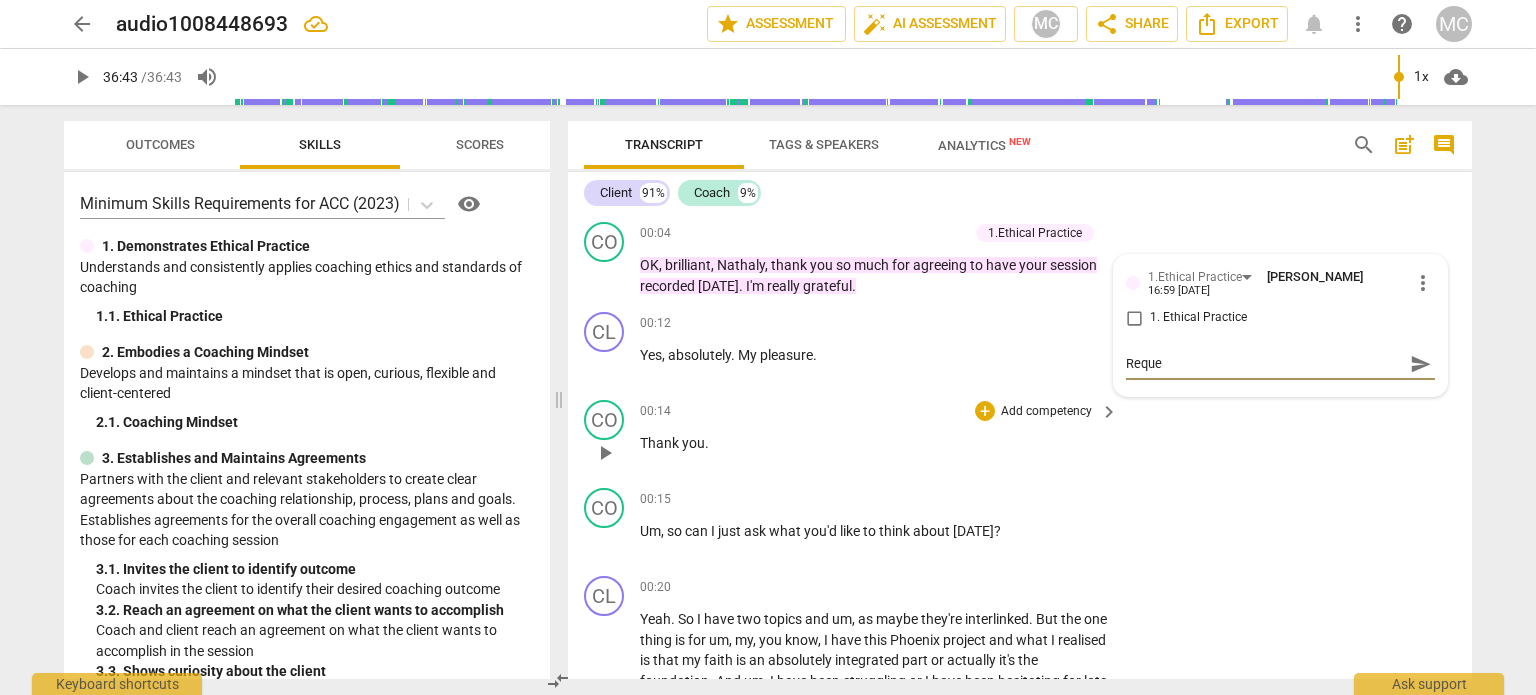 type on "Requ" 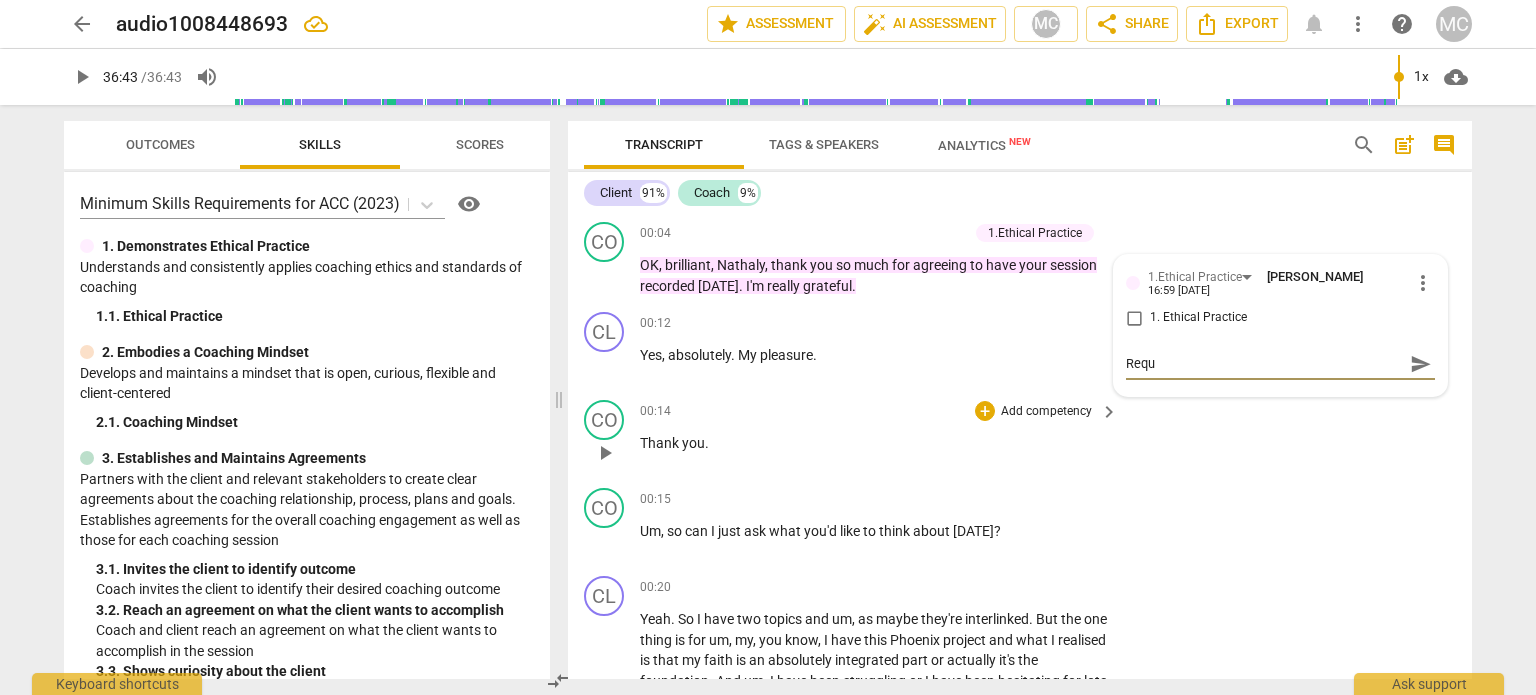 type on "Req" 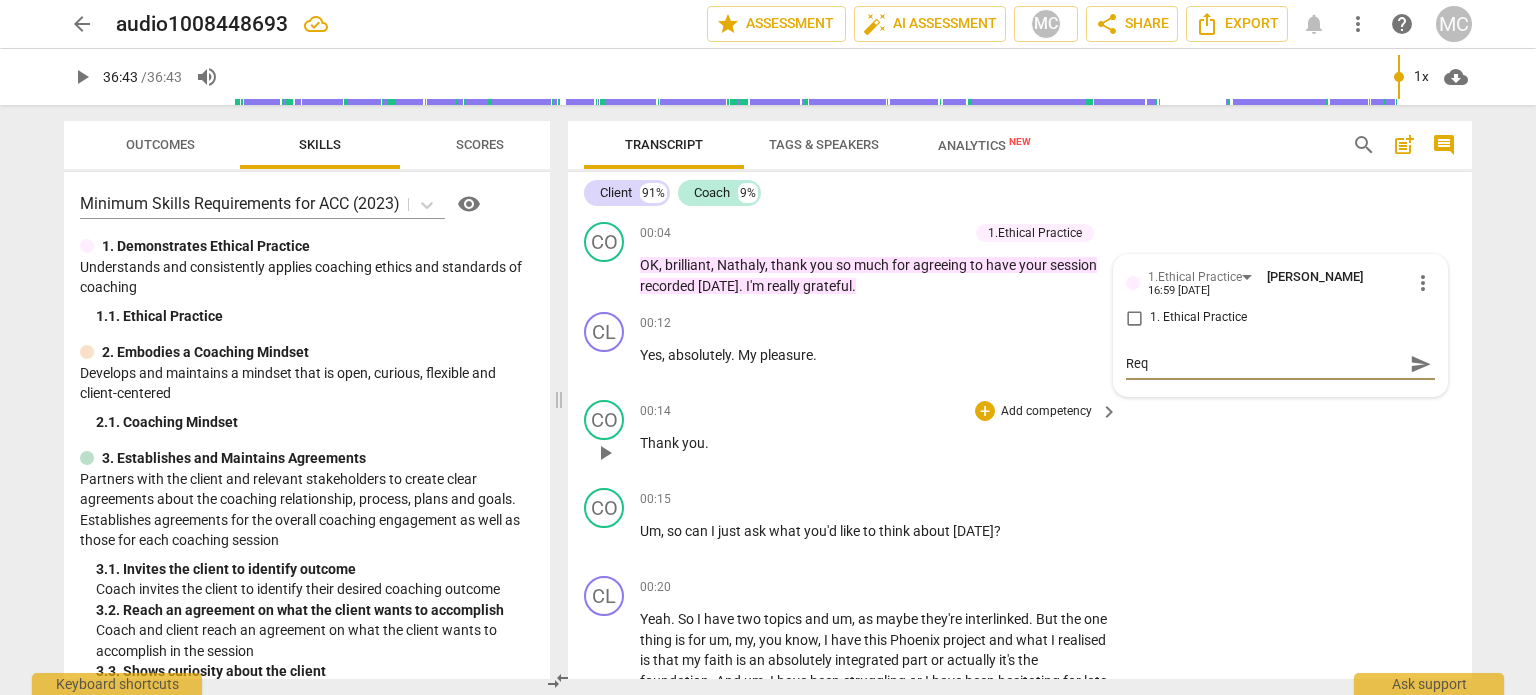 type on "Re" 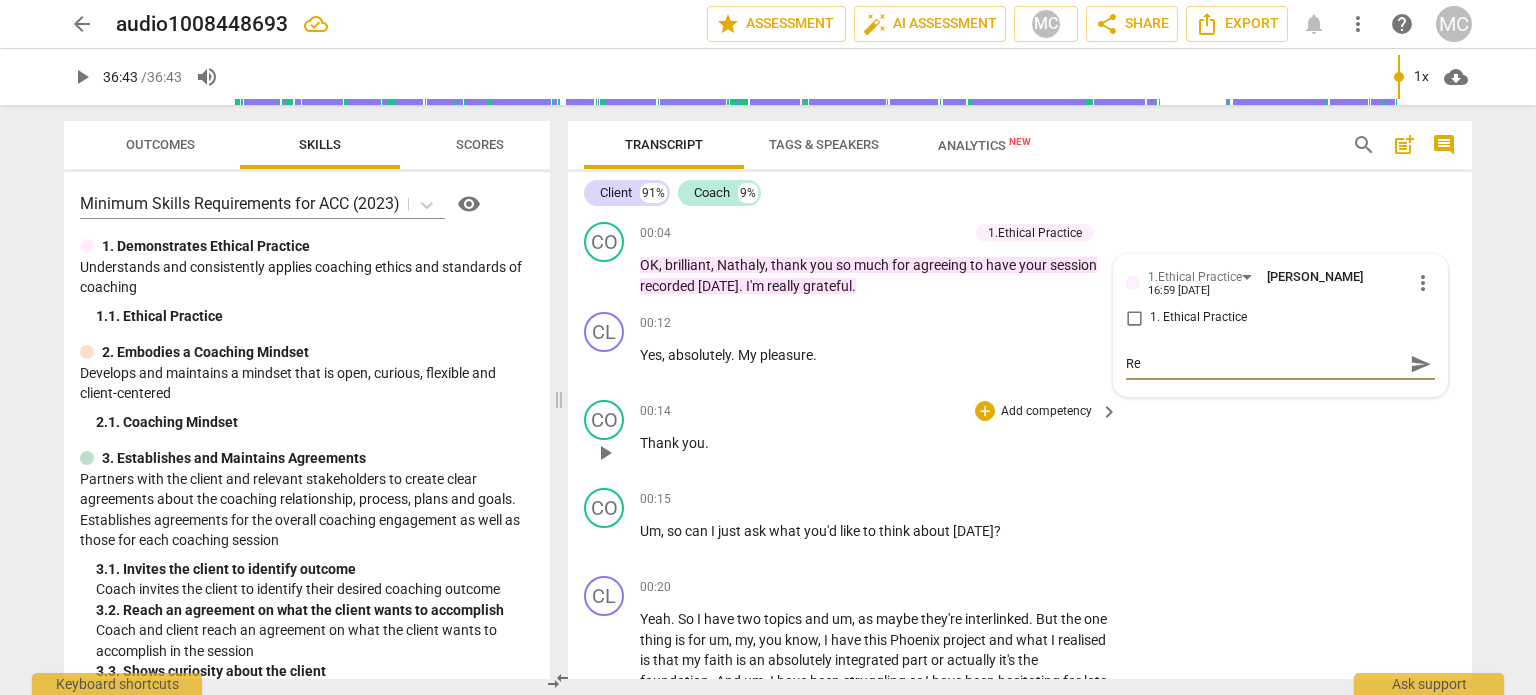 type on "R" 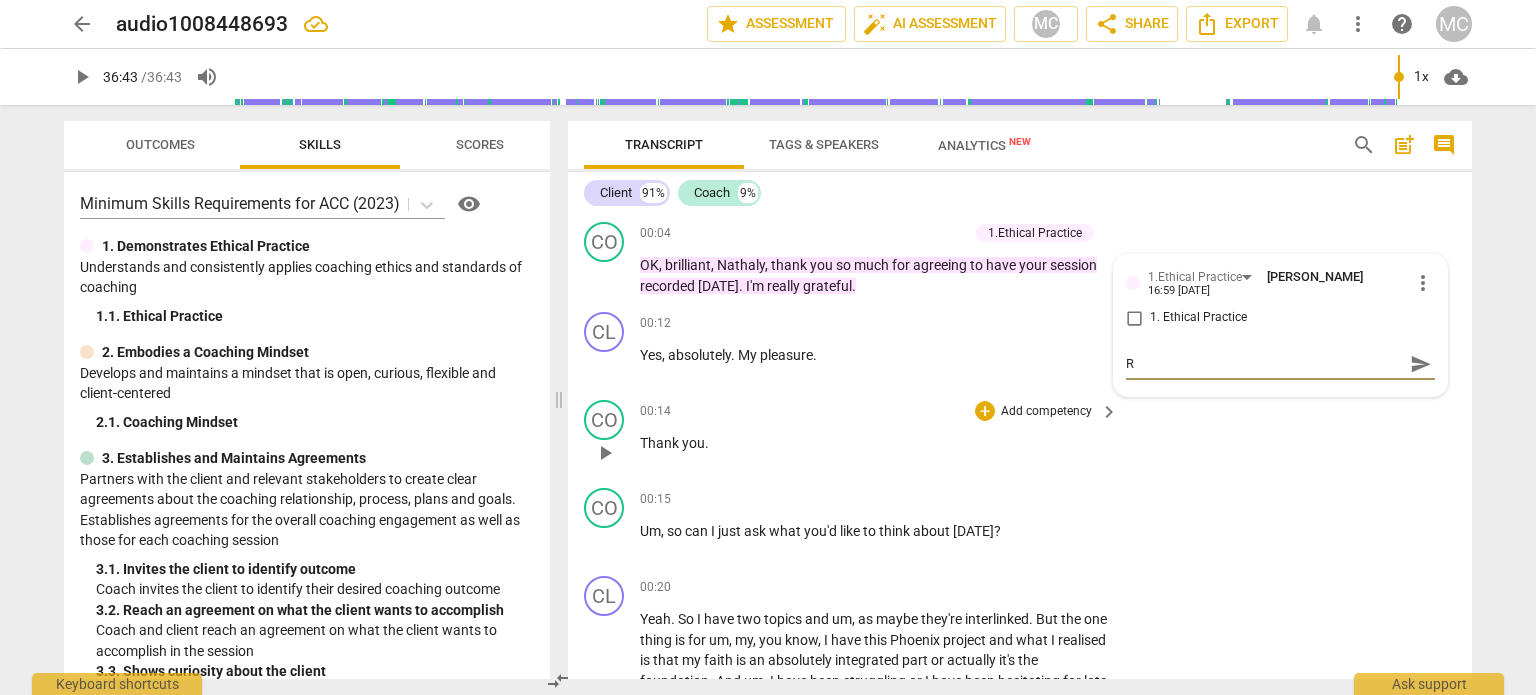 type 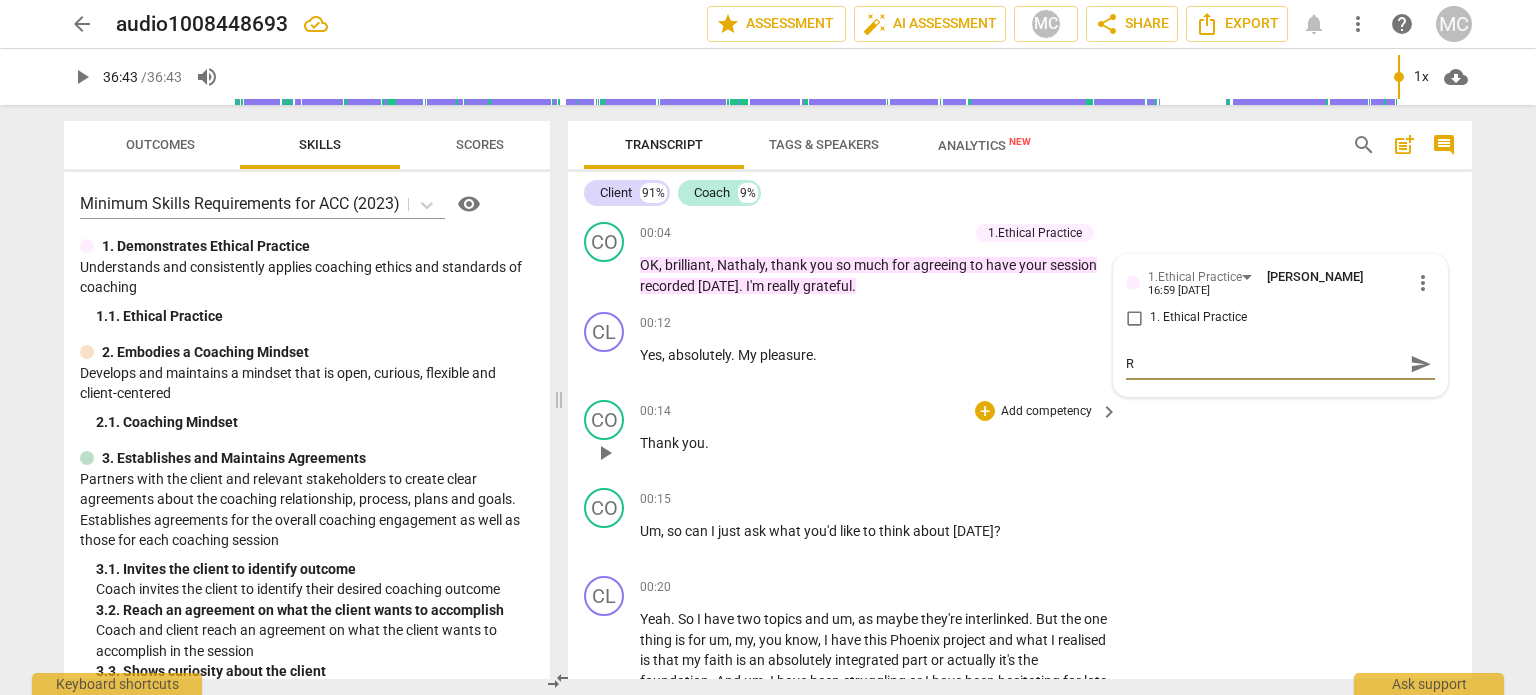 type 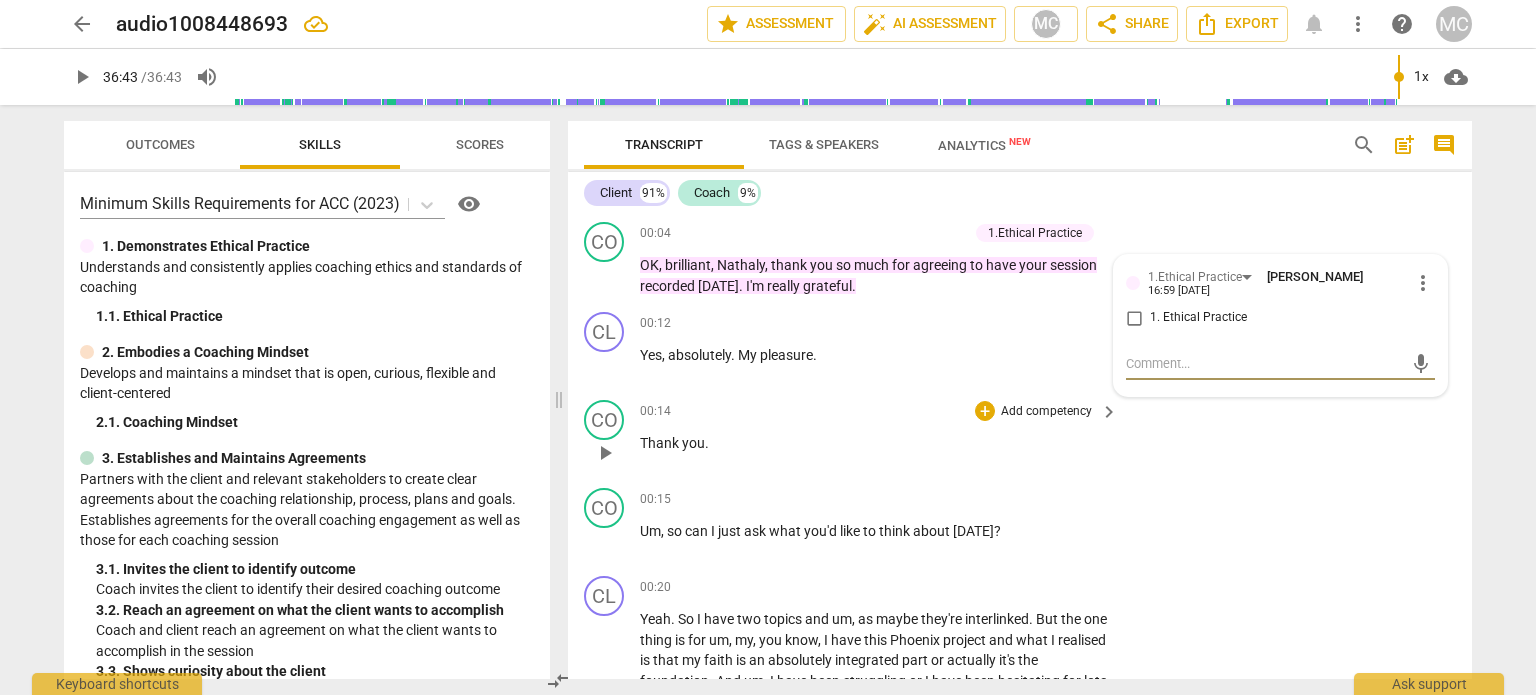 type on "C" 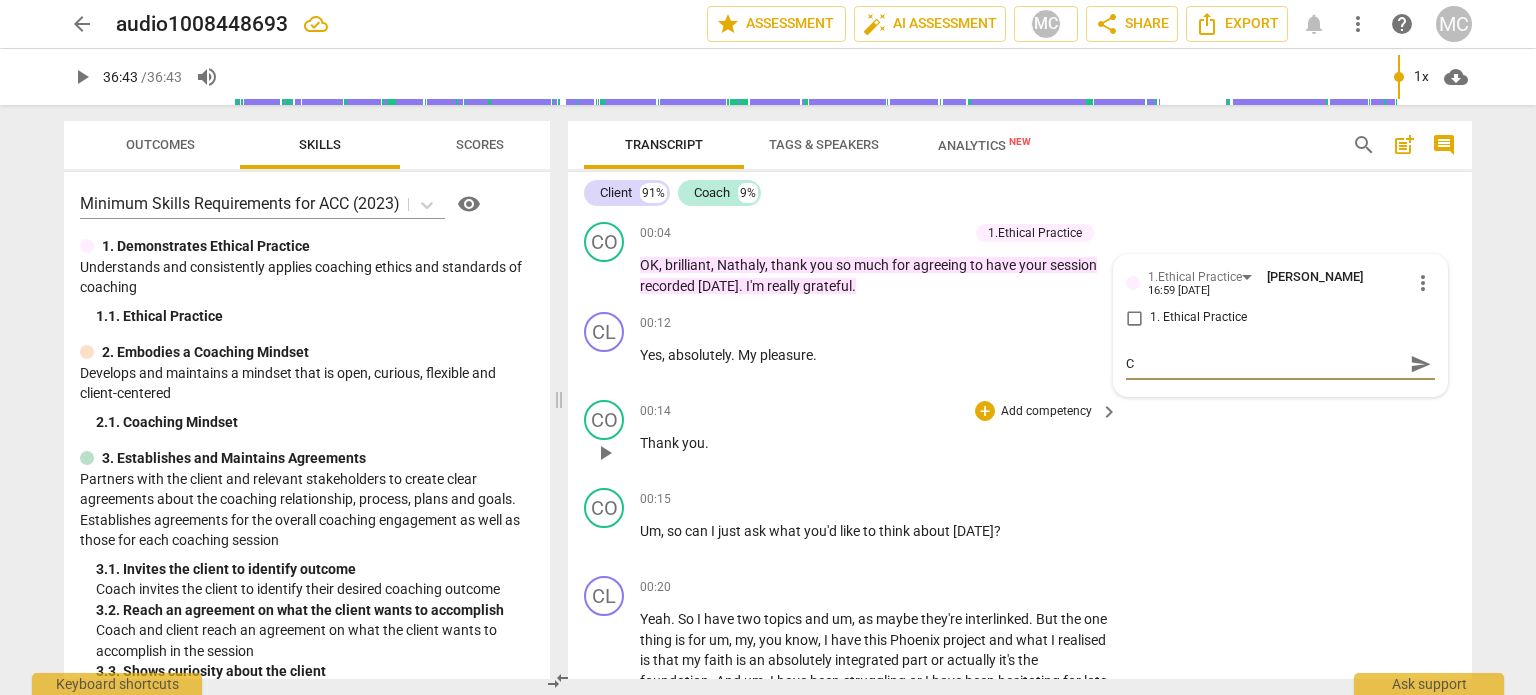 type on "Co" 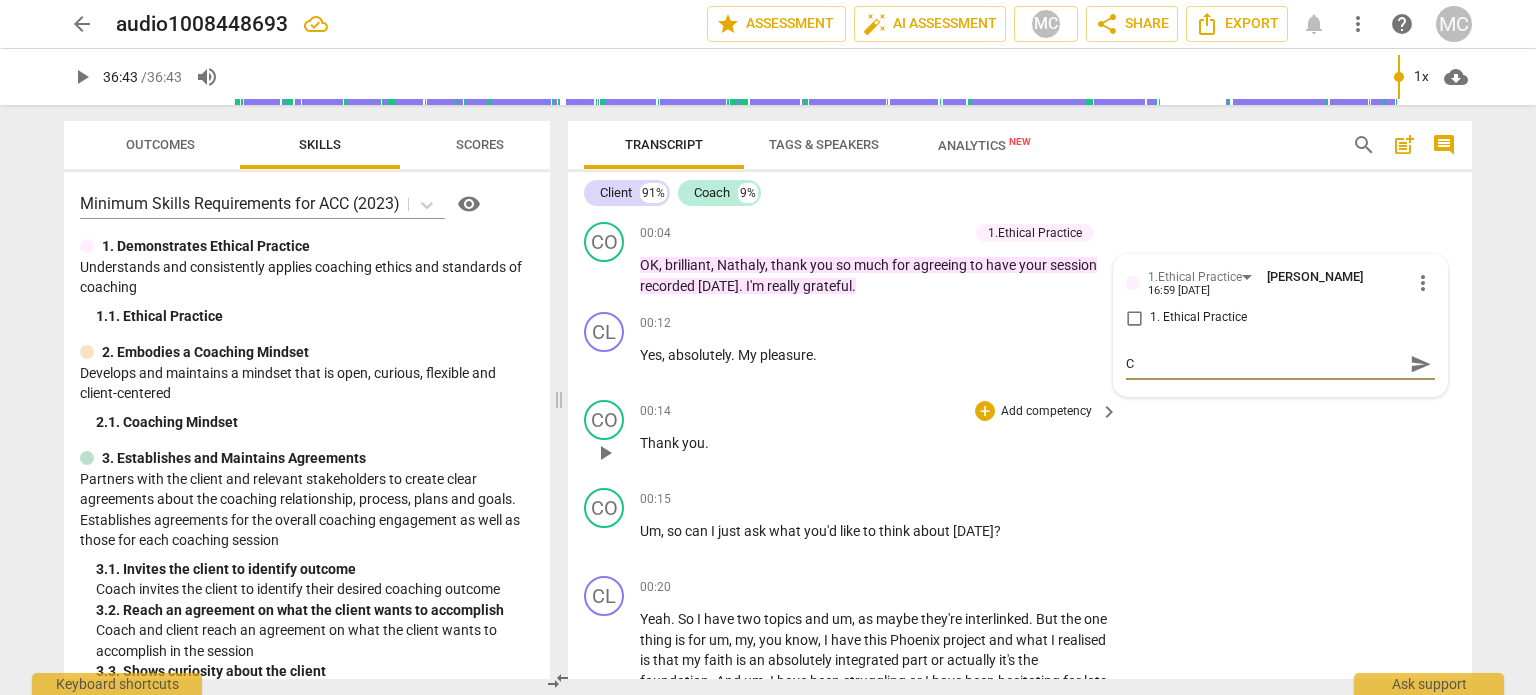 type on "Co" 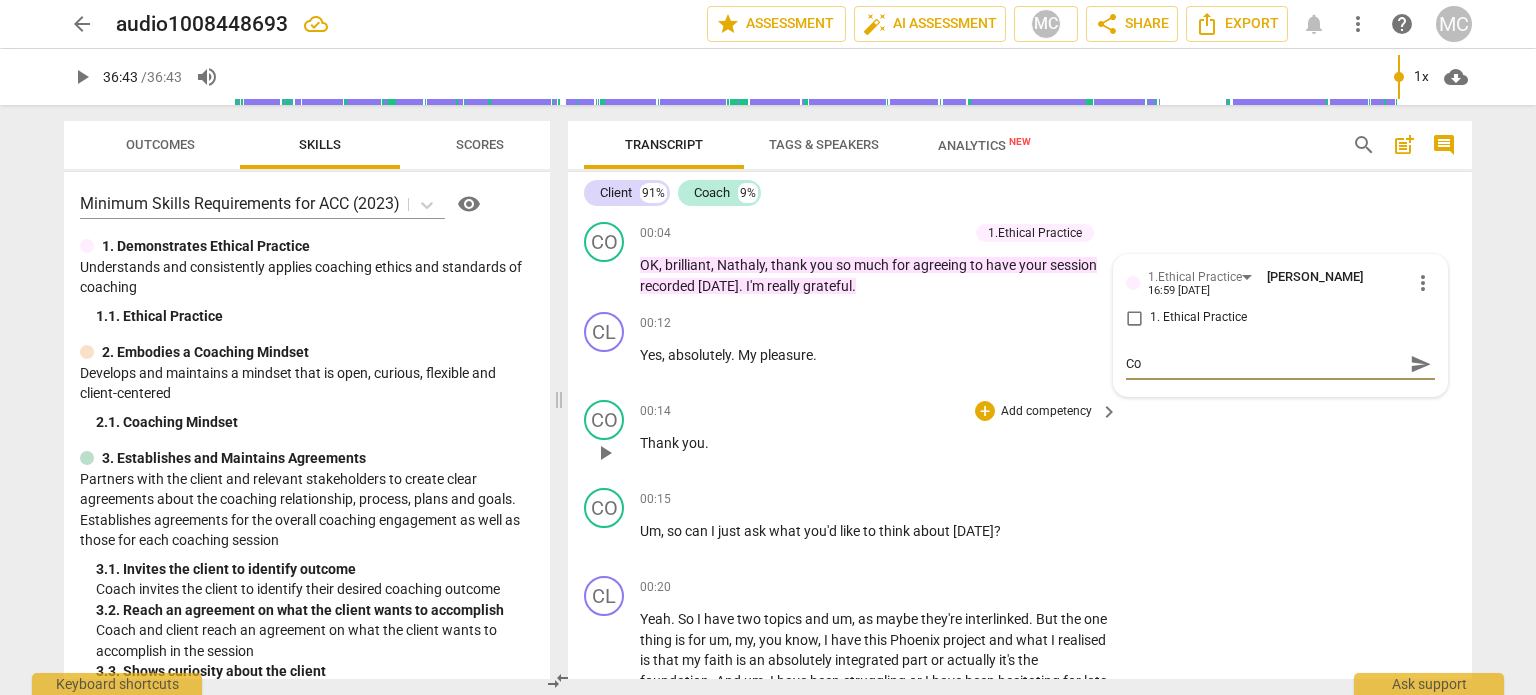 type on "Con" 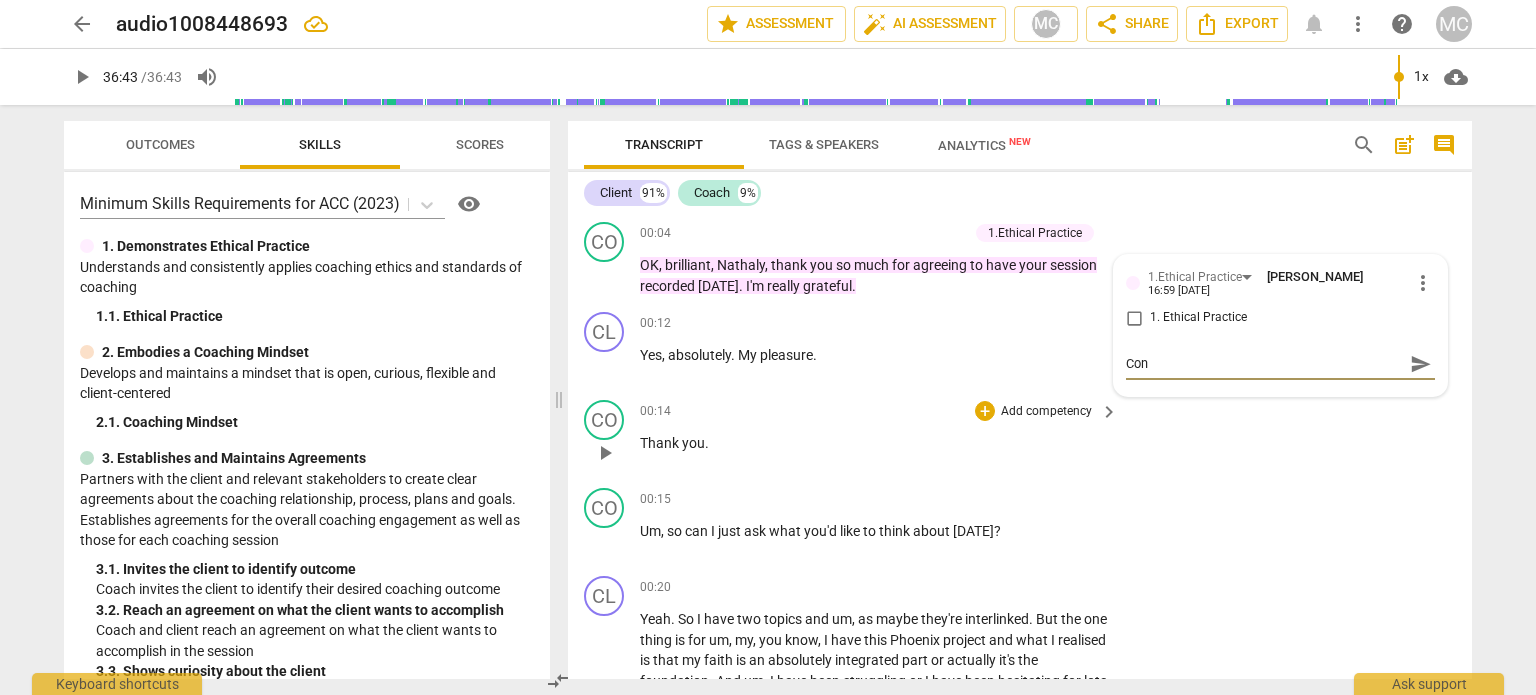 type on "Conf" 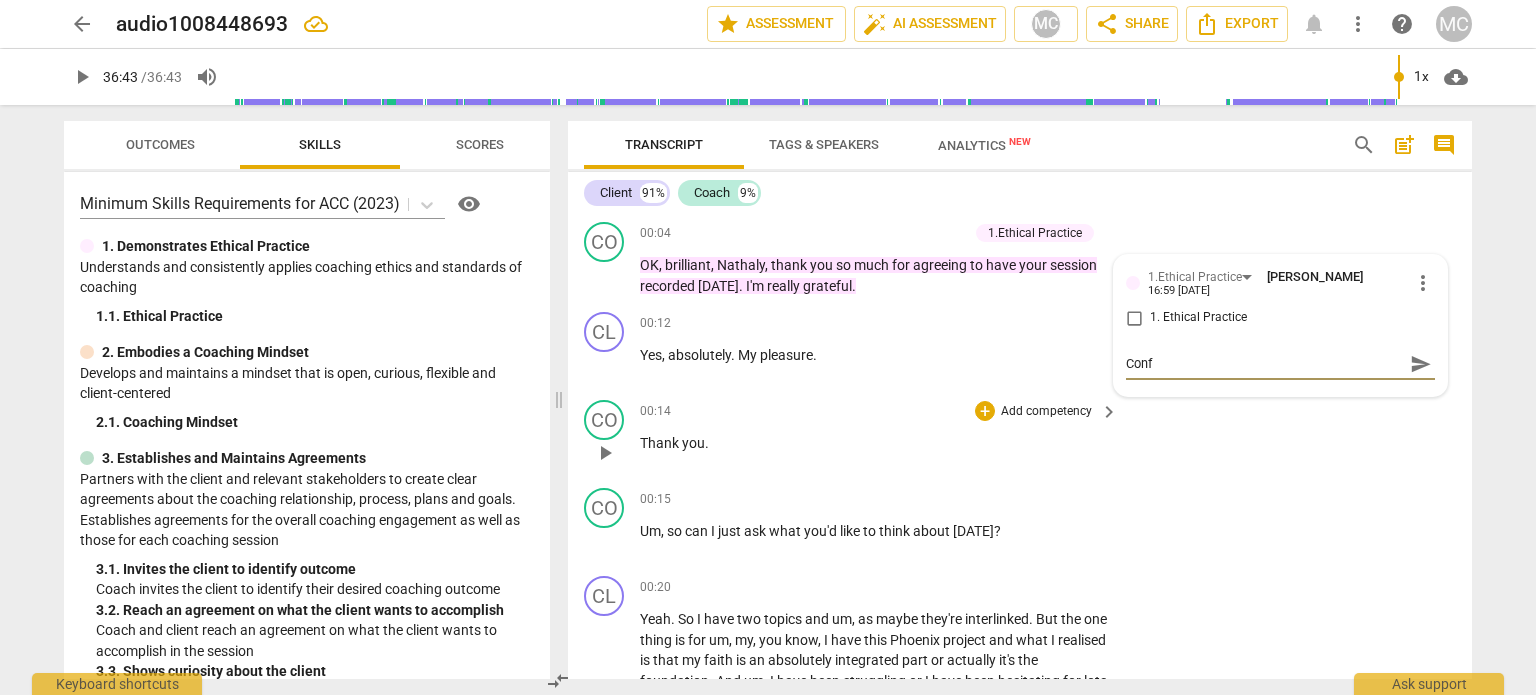 type on "Confi" 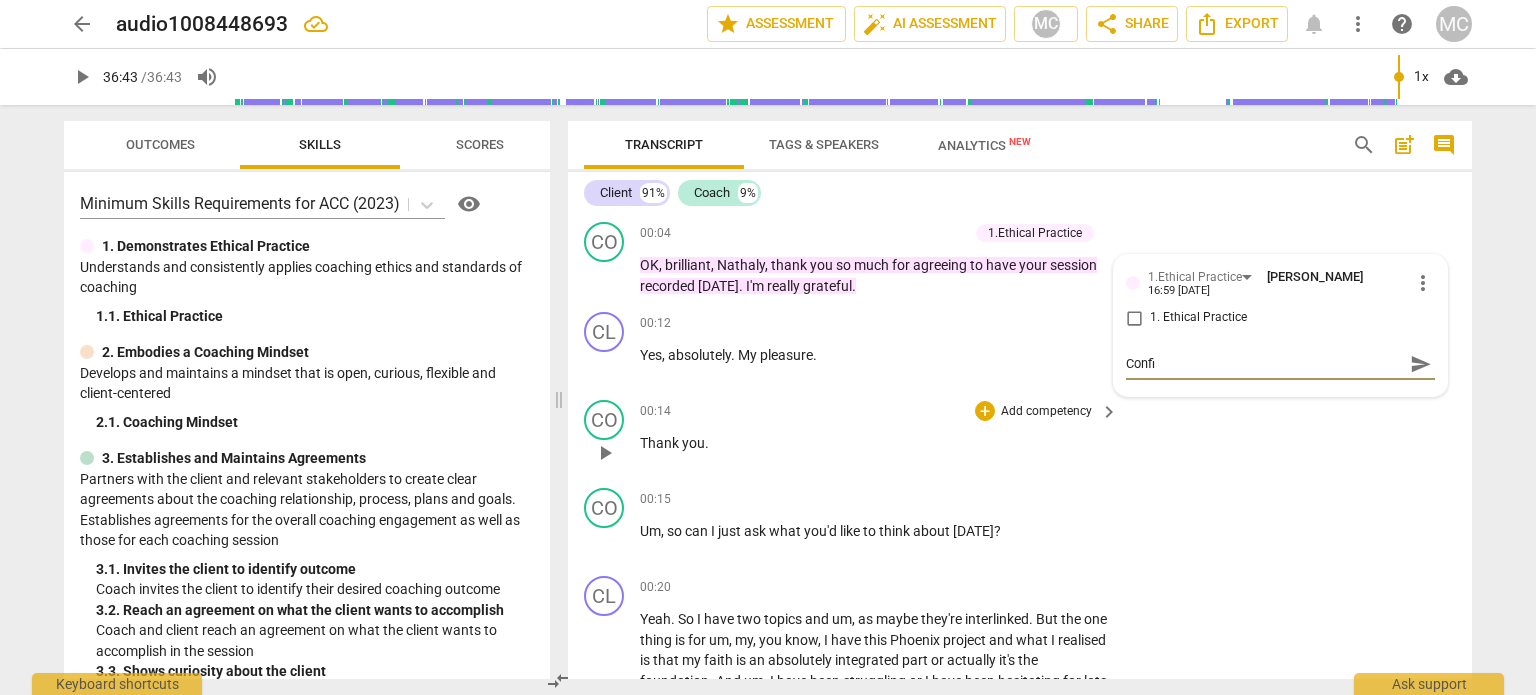 type on "Confir" 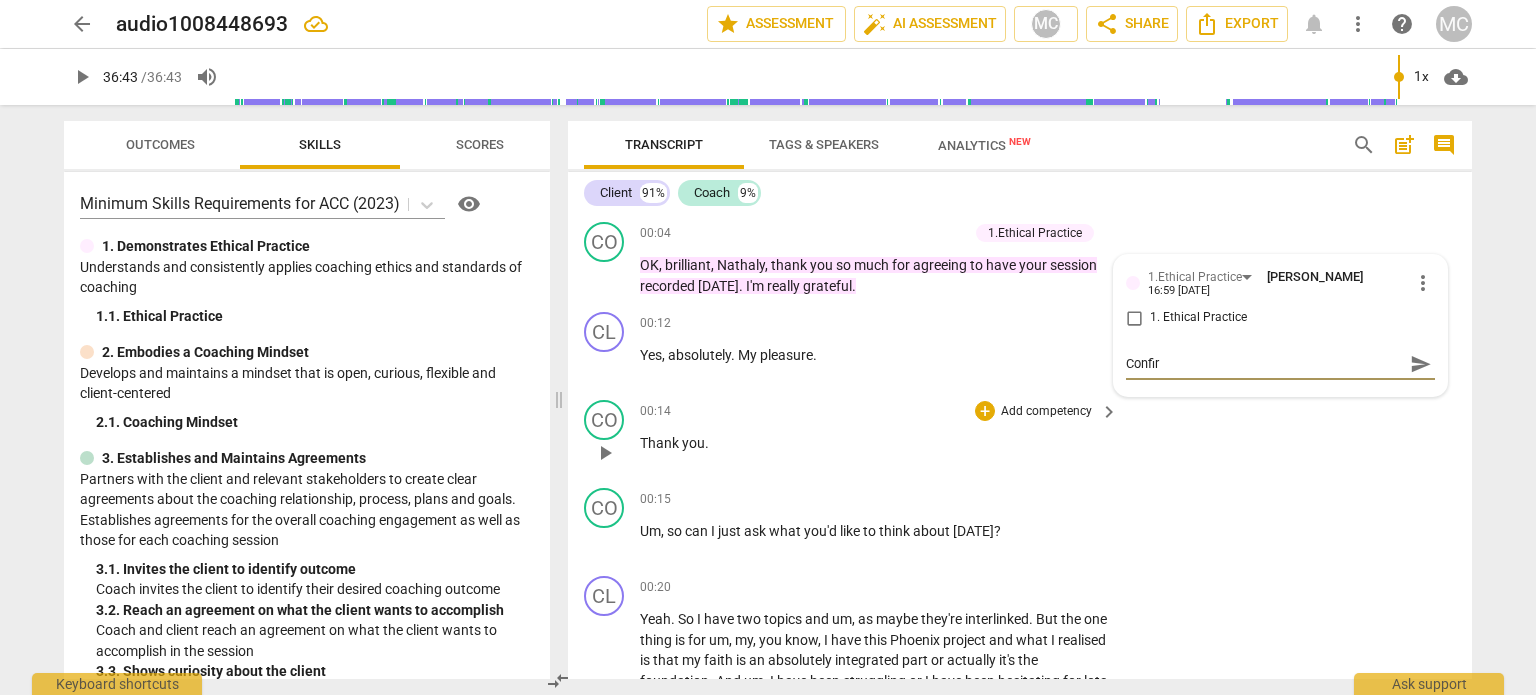 type on "Confirm" 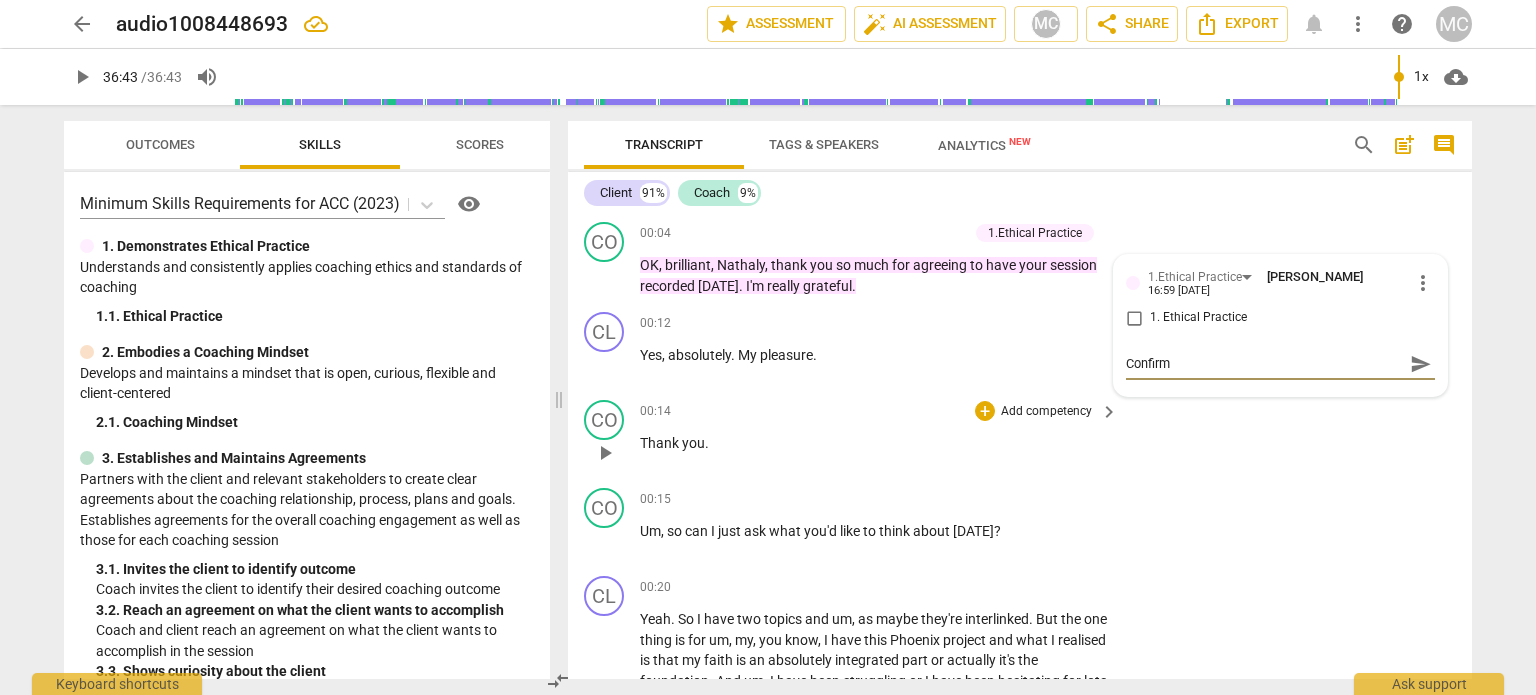 type on "Confirm" 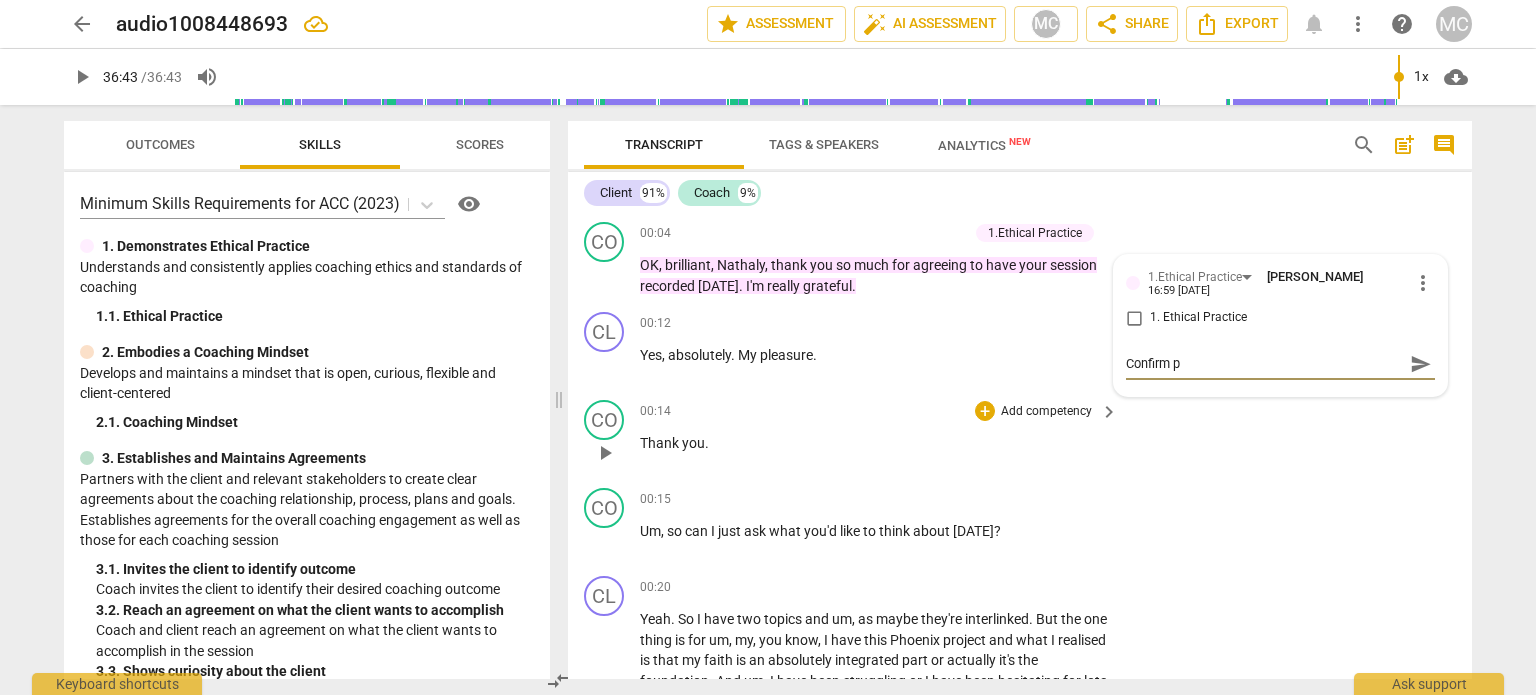 type on "Confirm pe" 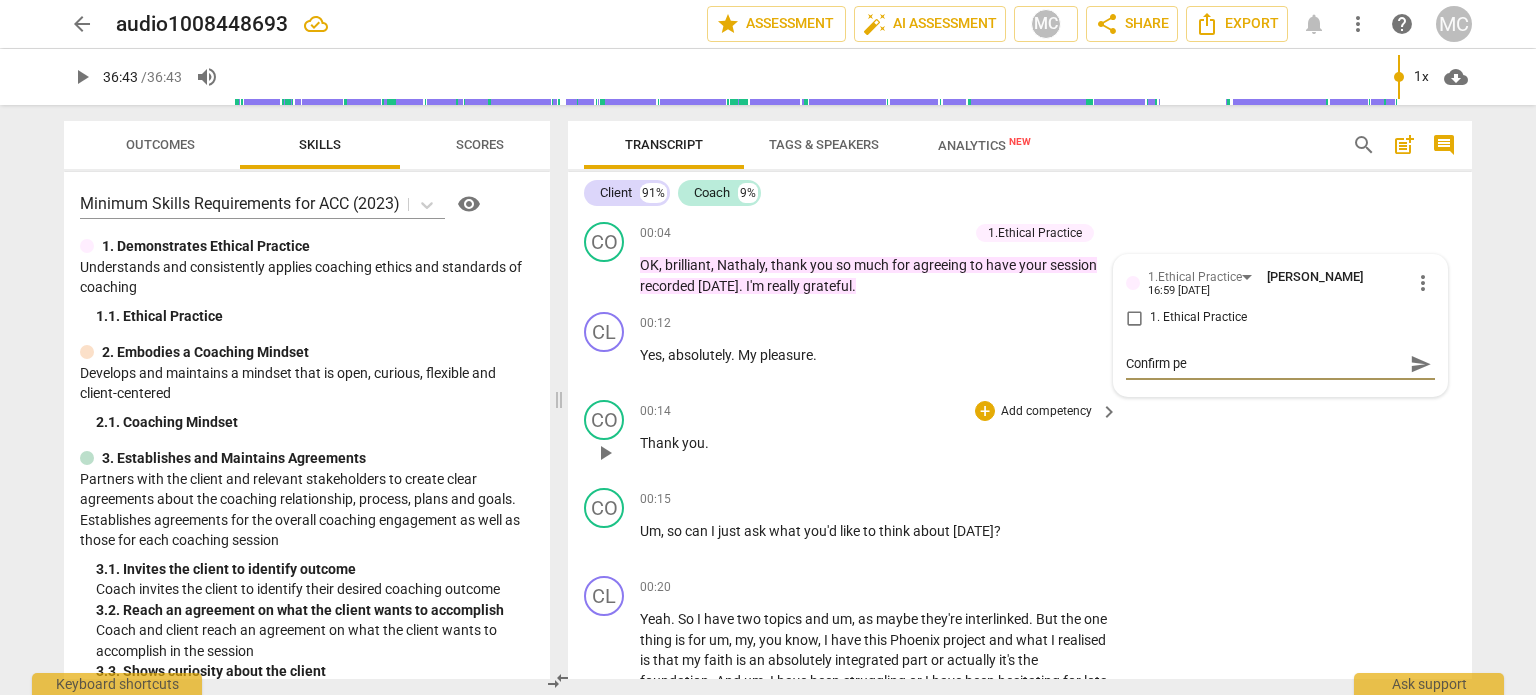 type on "Confirm per" 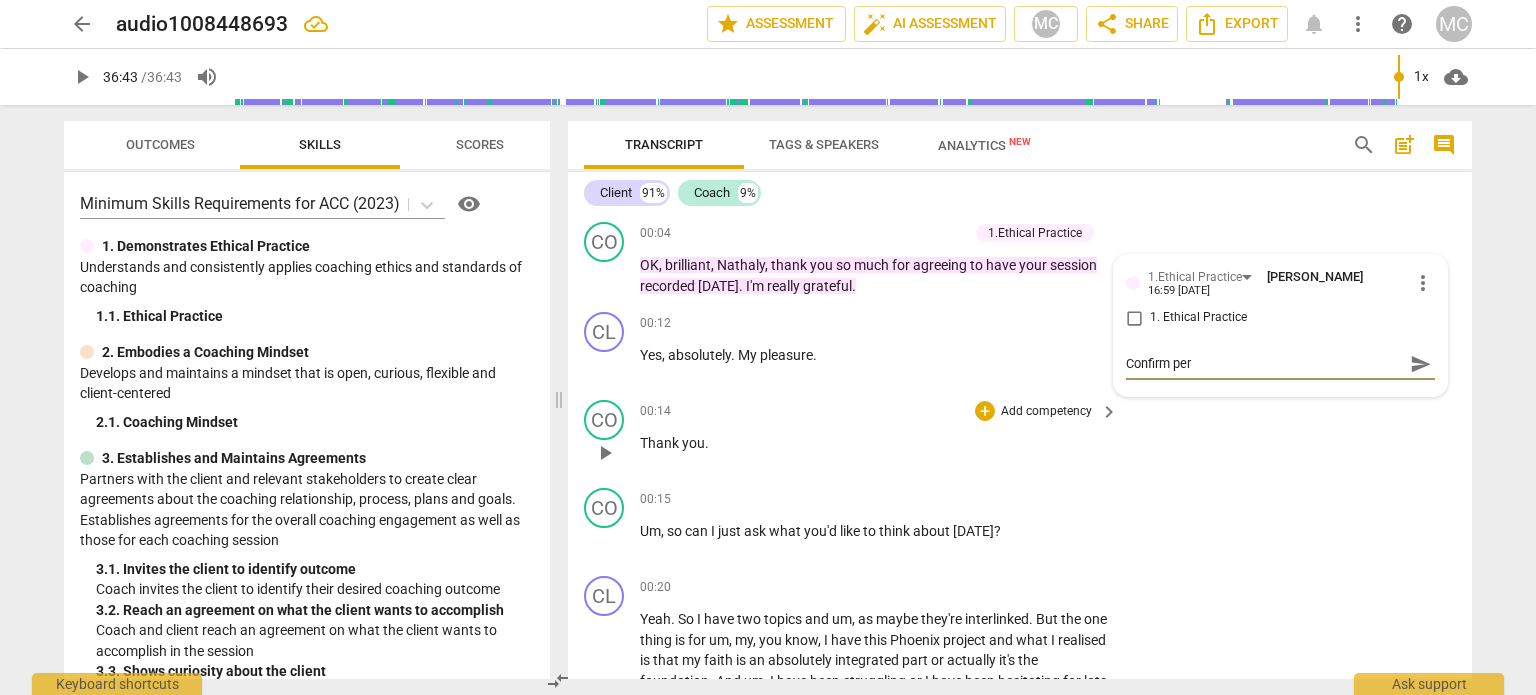 type on "Confirm perm" 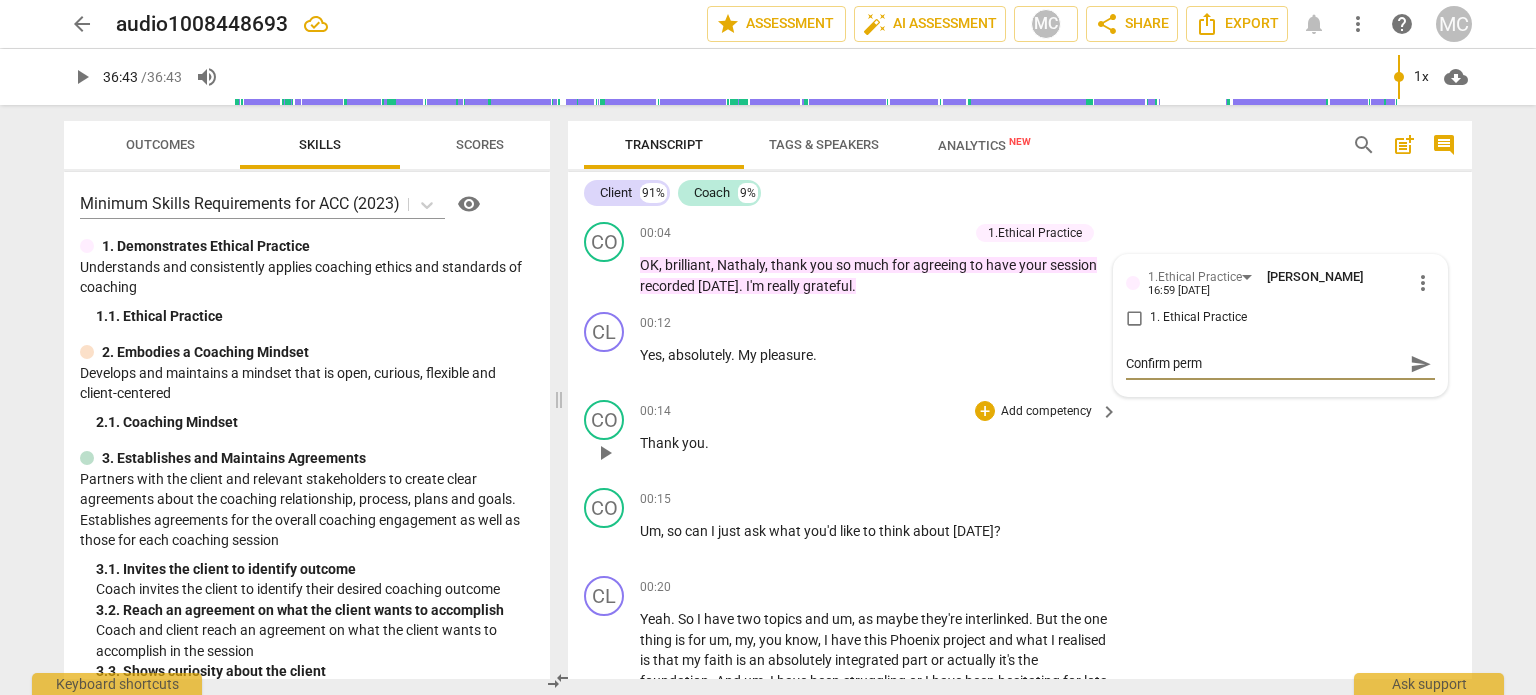 type on "Confirm permi" 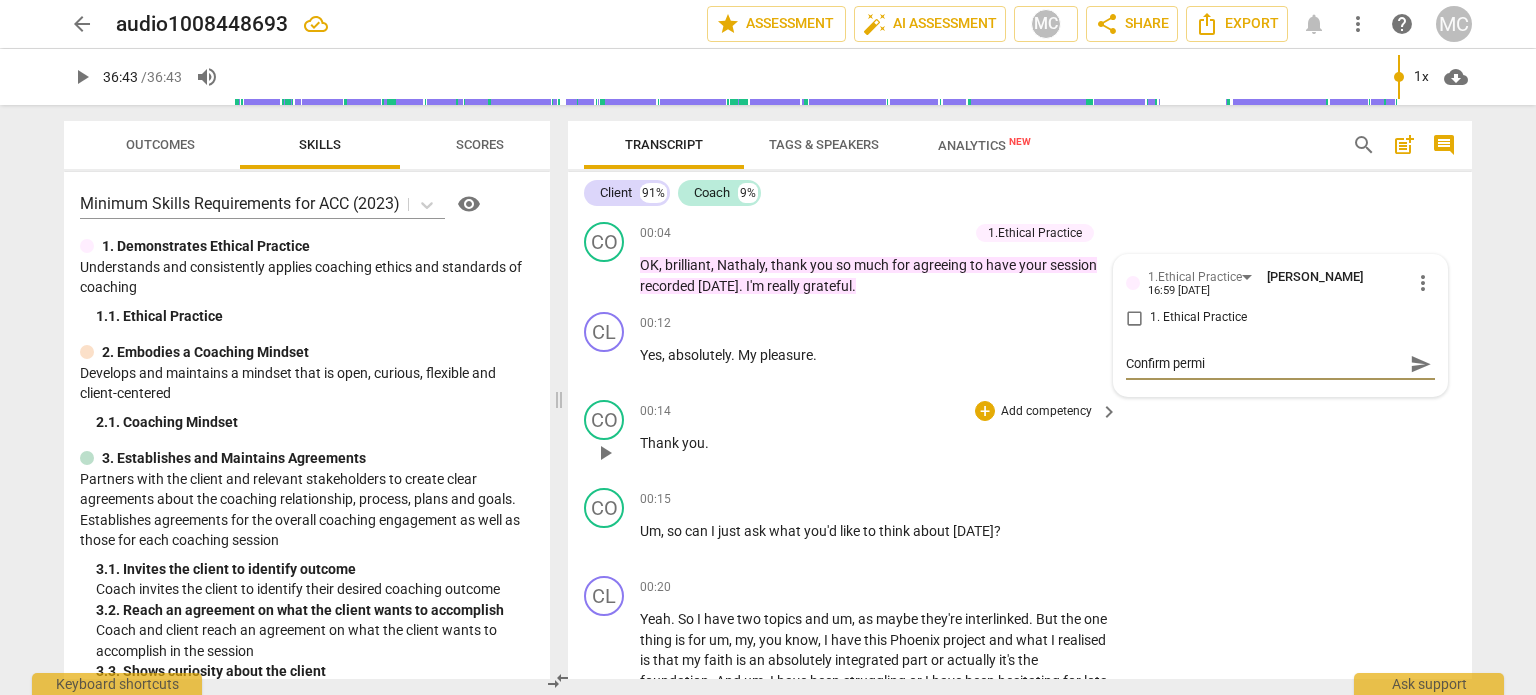 type on "Confirm permis" 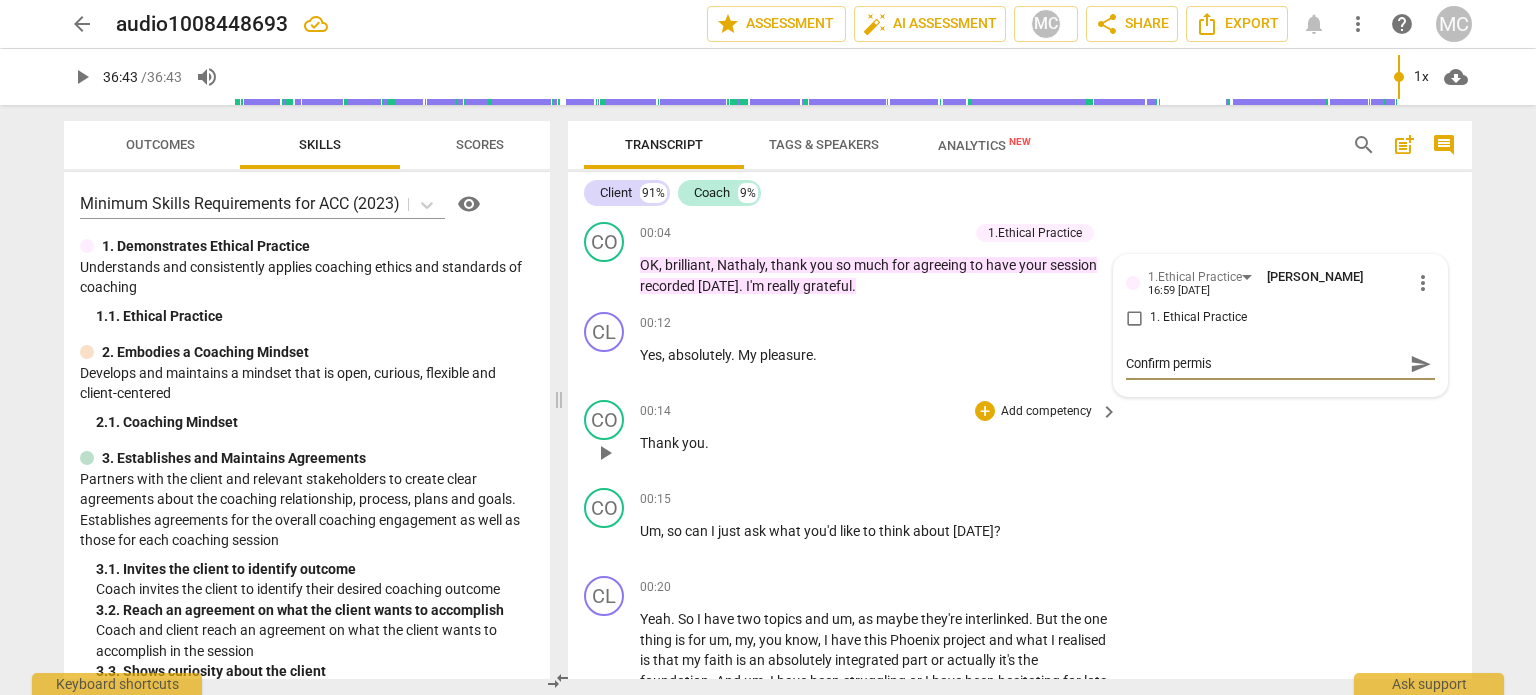type on "Confirm permiss" 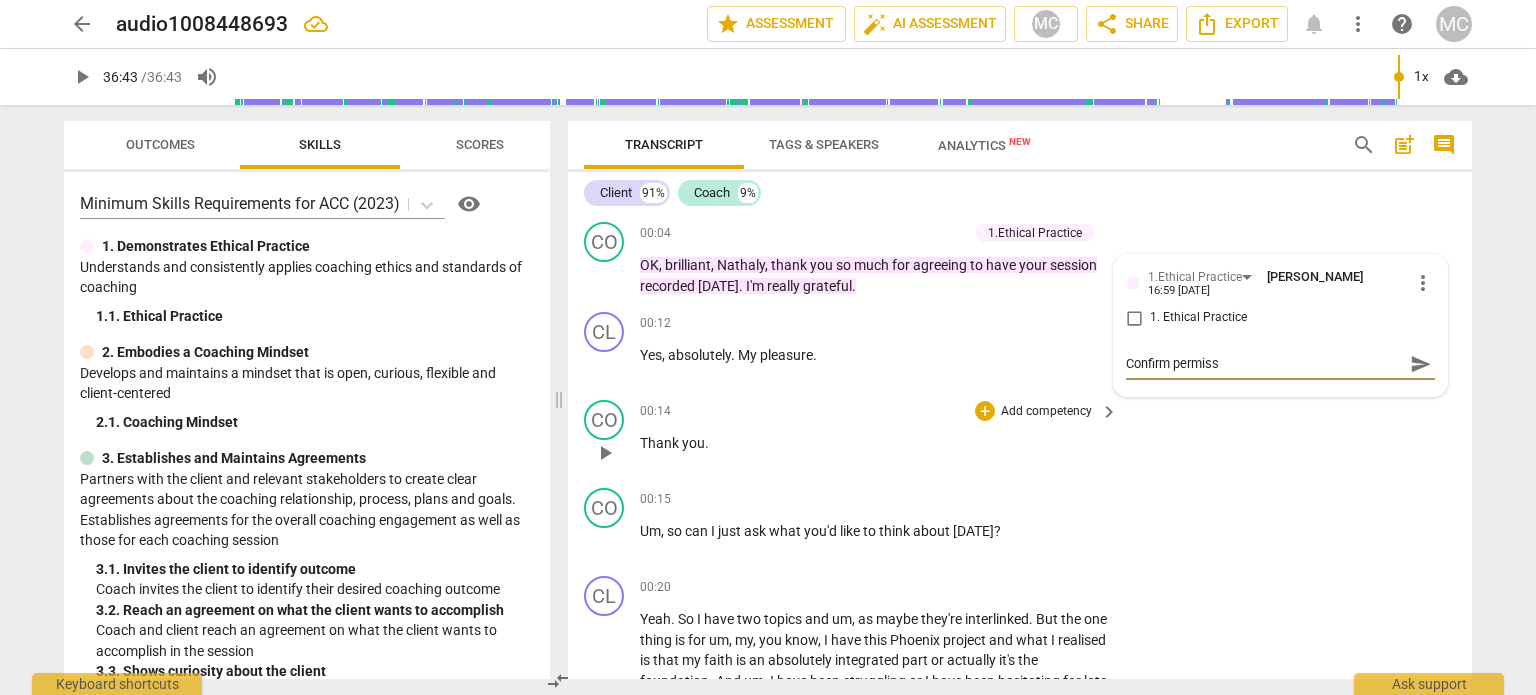 type on "Confirm permissi" 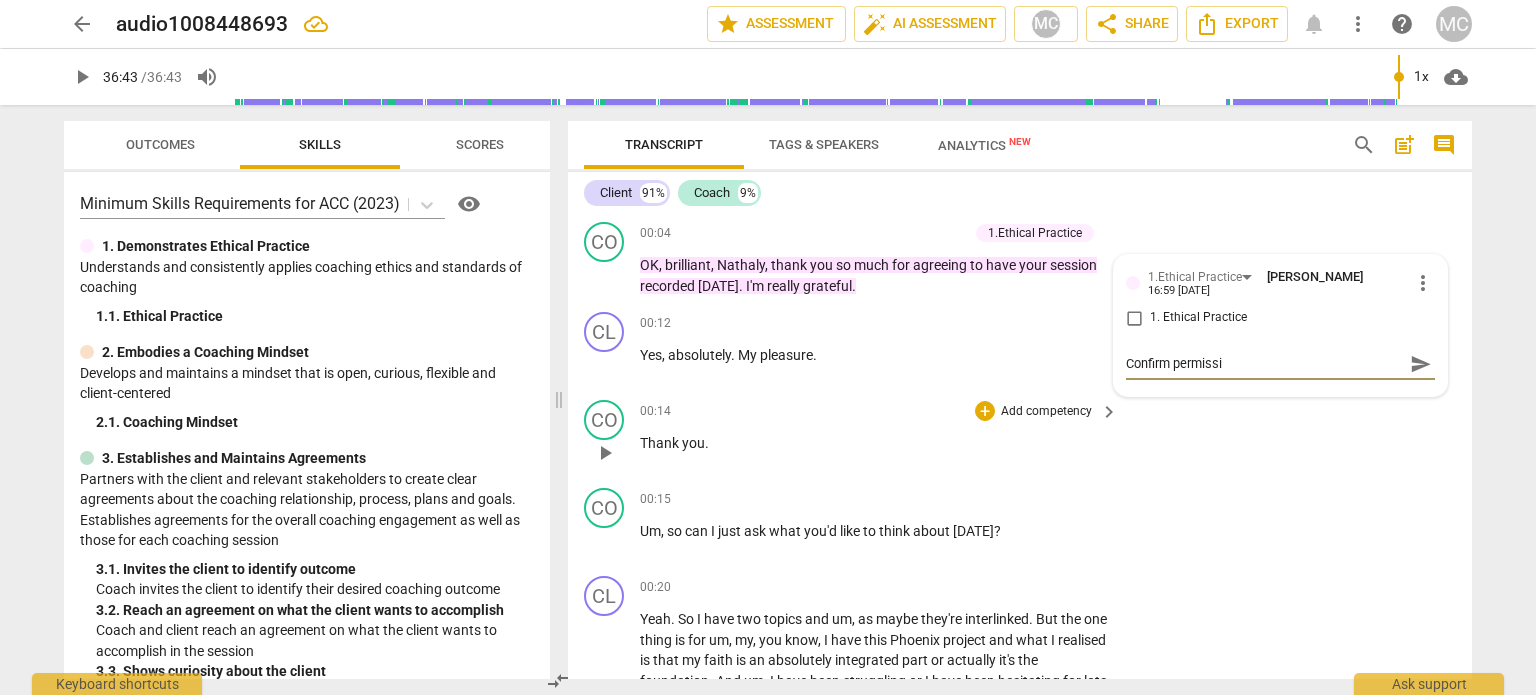 type on "Confirm permissio" 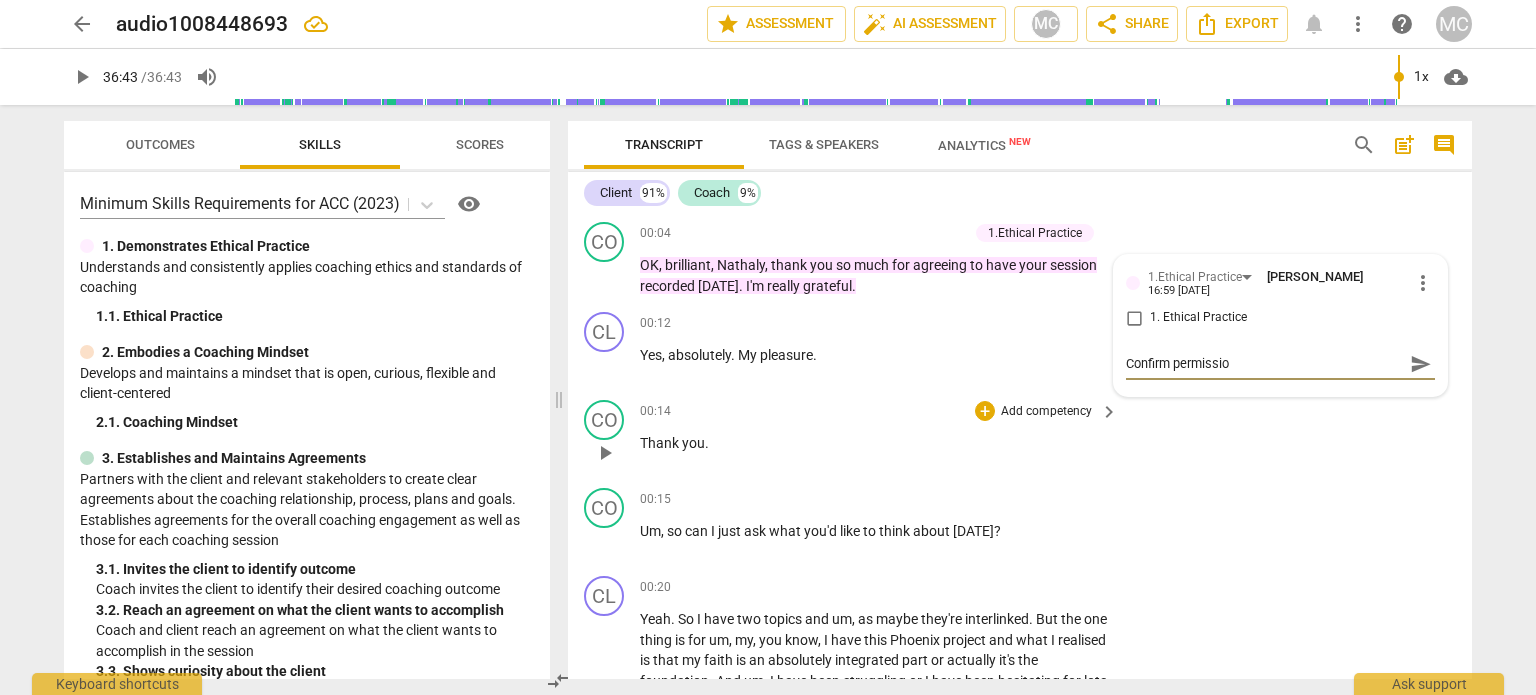 type on "Confirm permission" 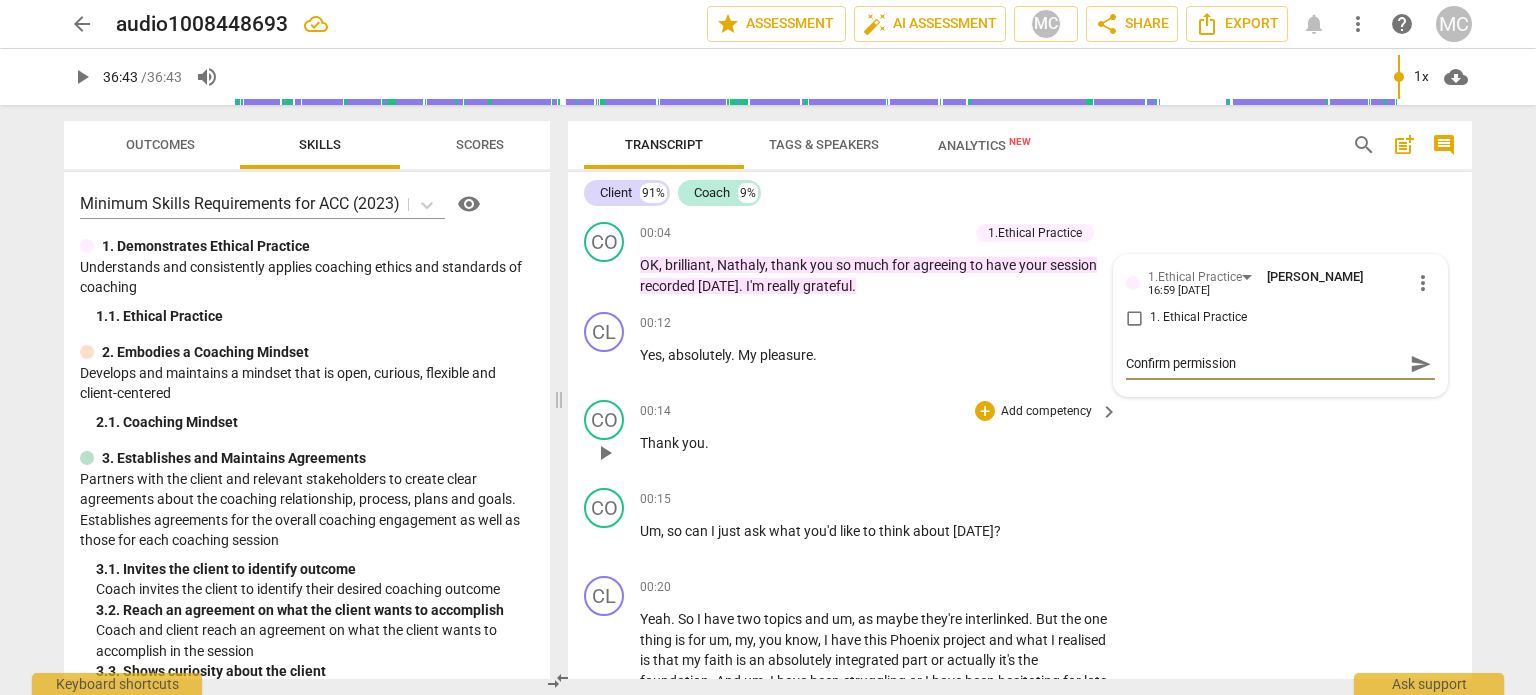 type on "Confirm permission" 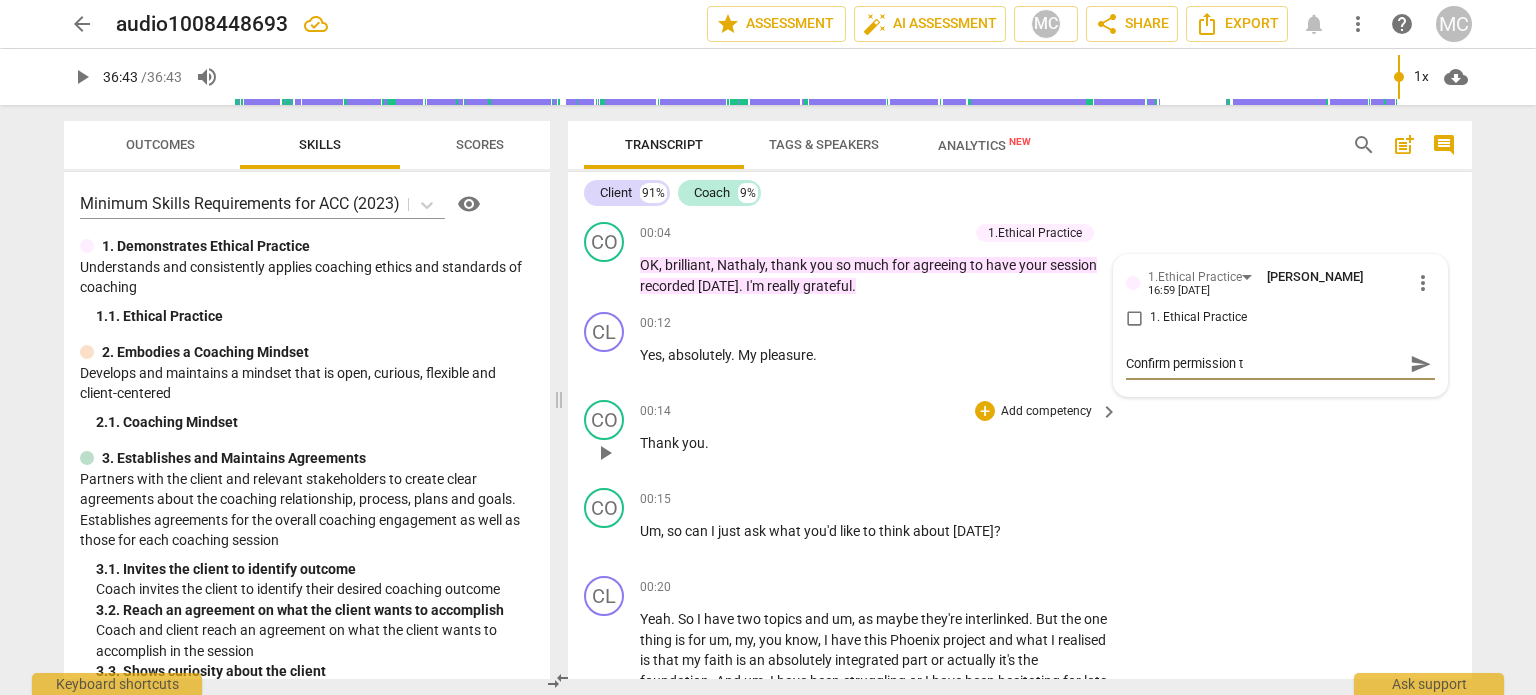 type on "Confirm permission to" 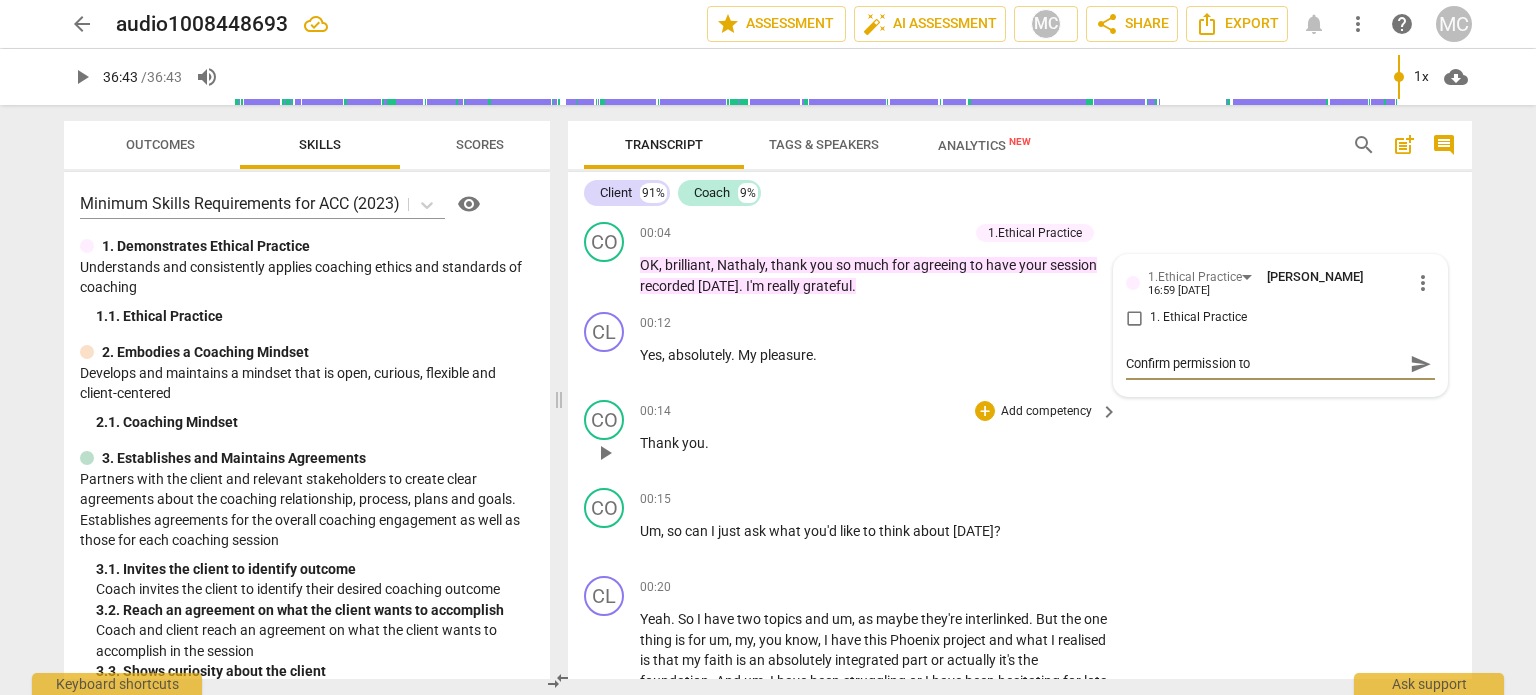 type on "Confirm permission to" 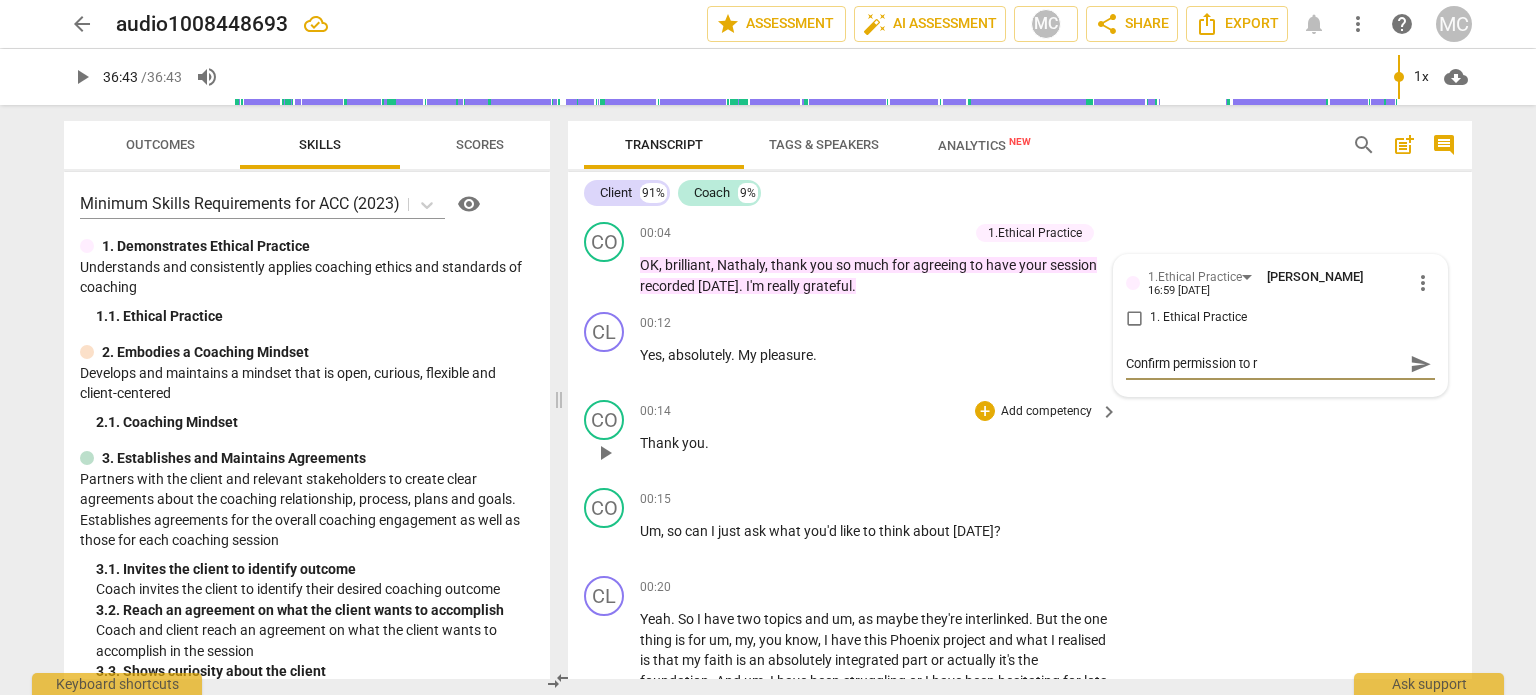 type on "Confirm permission to re" 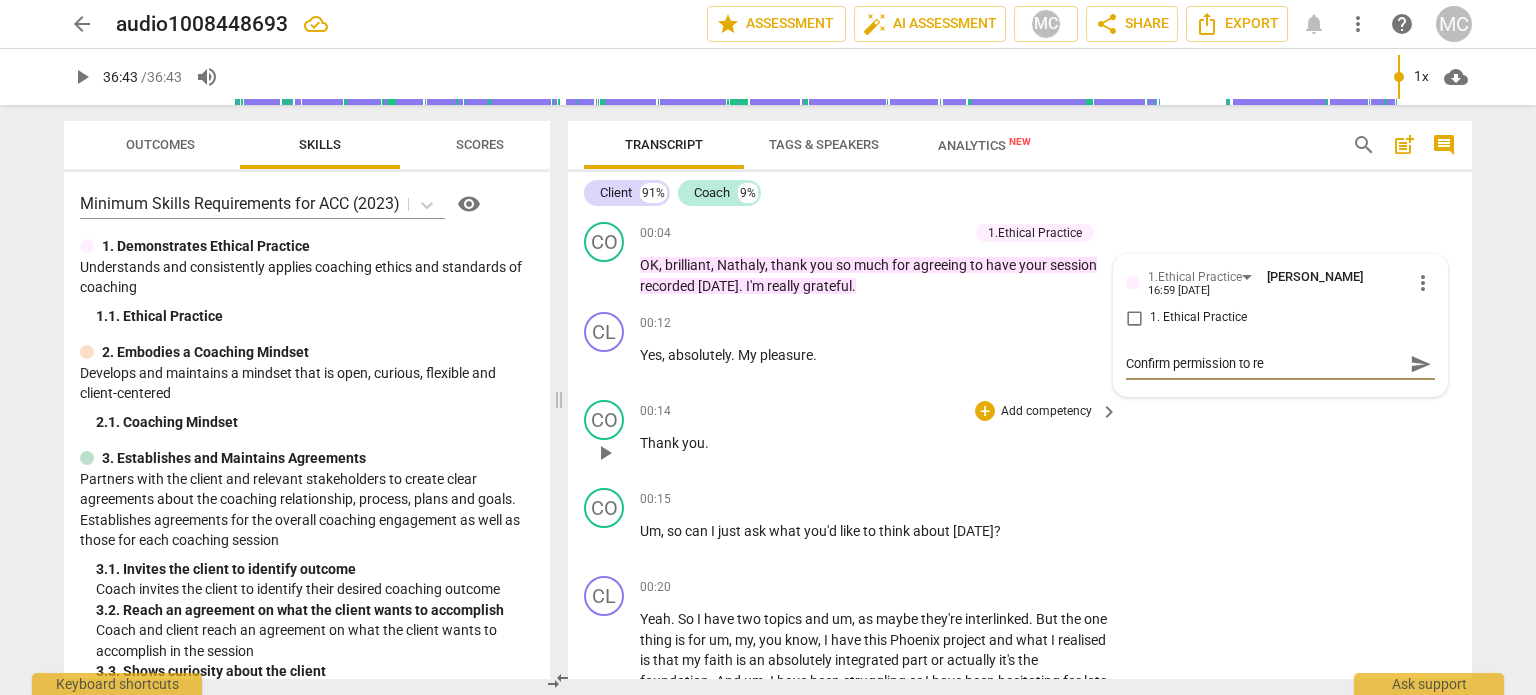 type on "Confirm permission to rec" 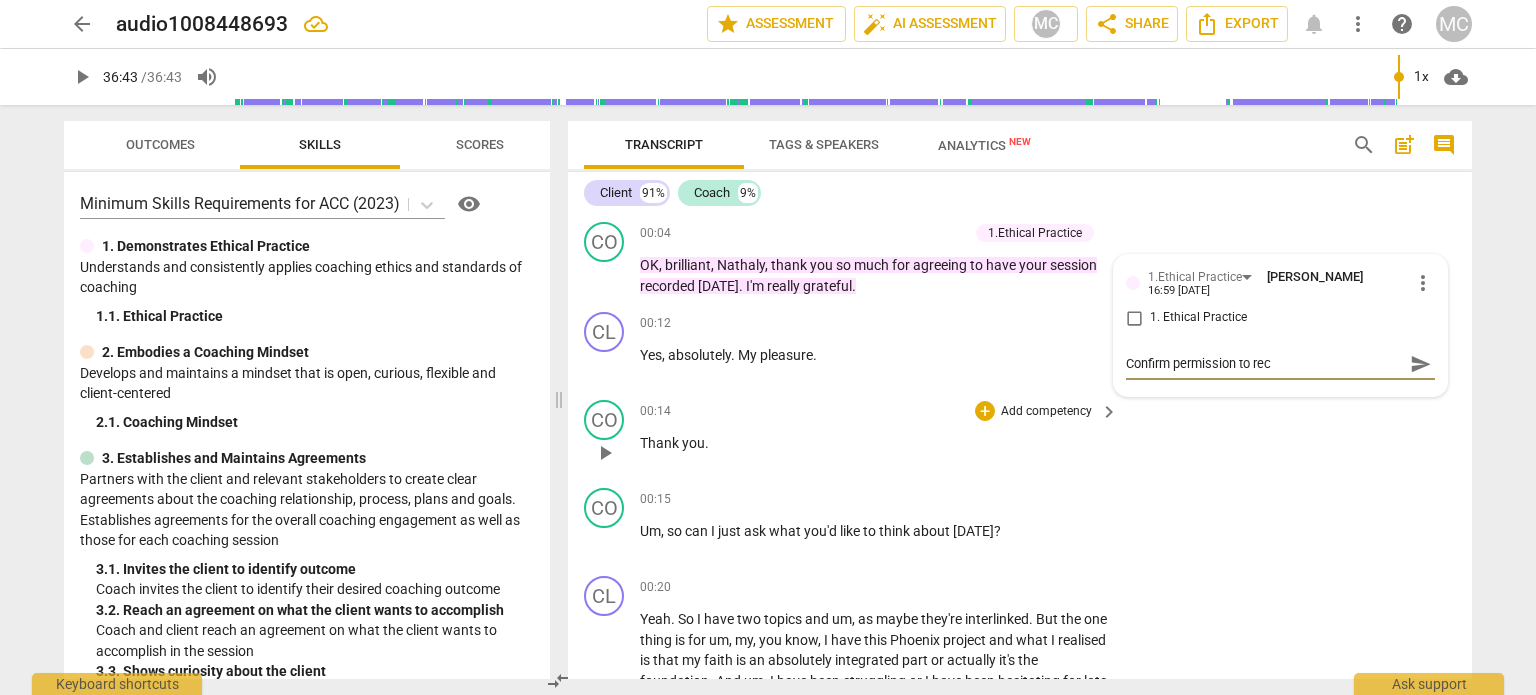 type on "Confirm permission to reco" 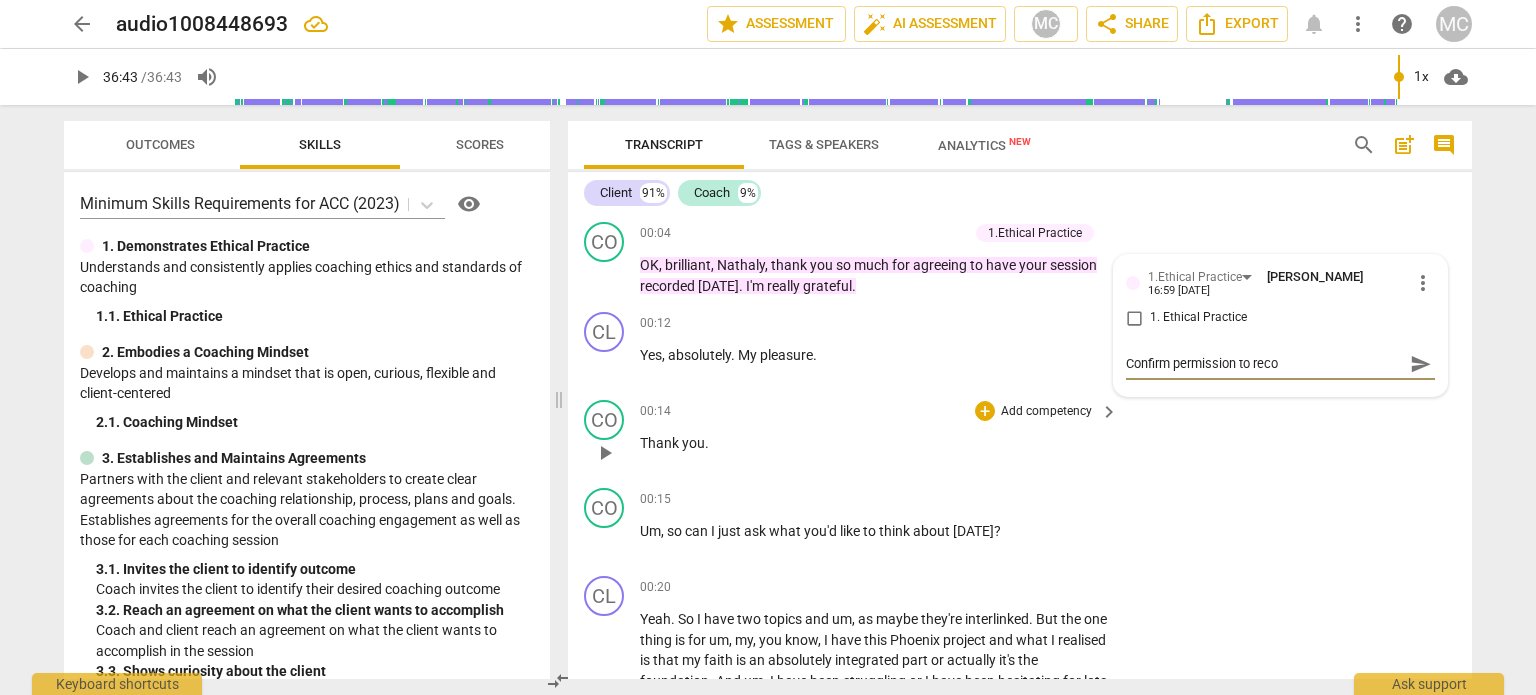 type on "Confirm permission to recor" 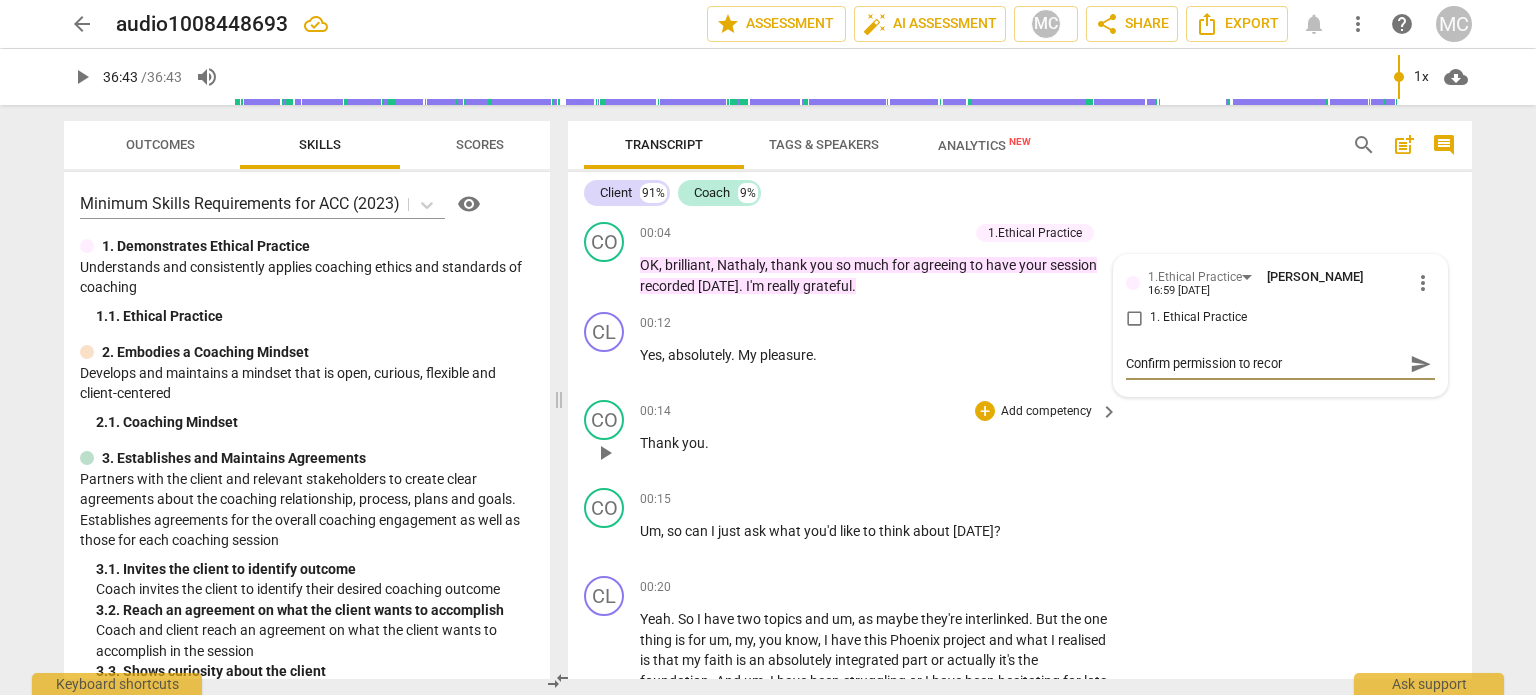 type on "Confirm permission to record" 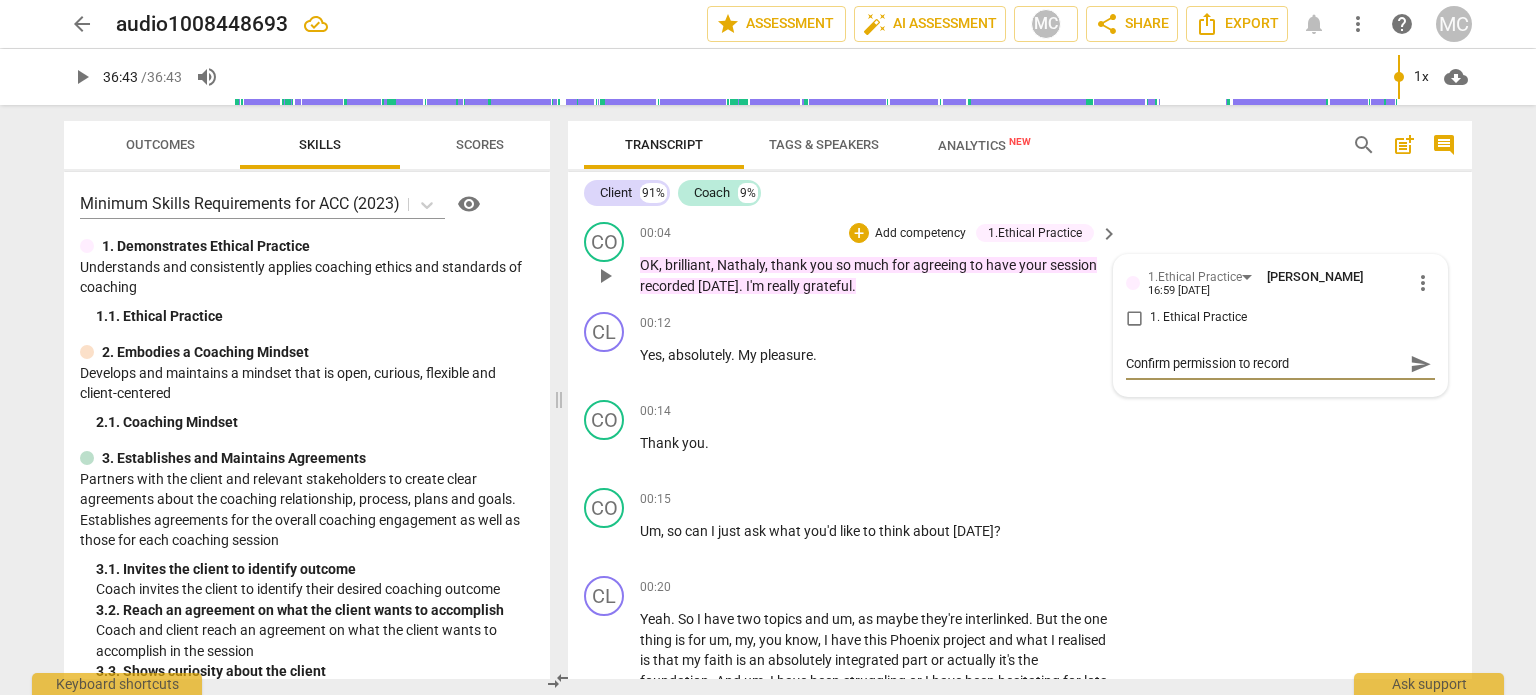 type on "Confirm permission to record" 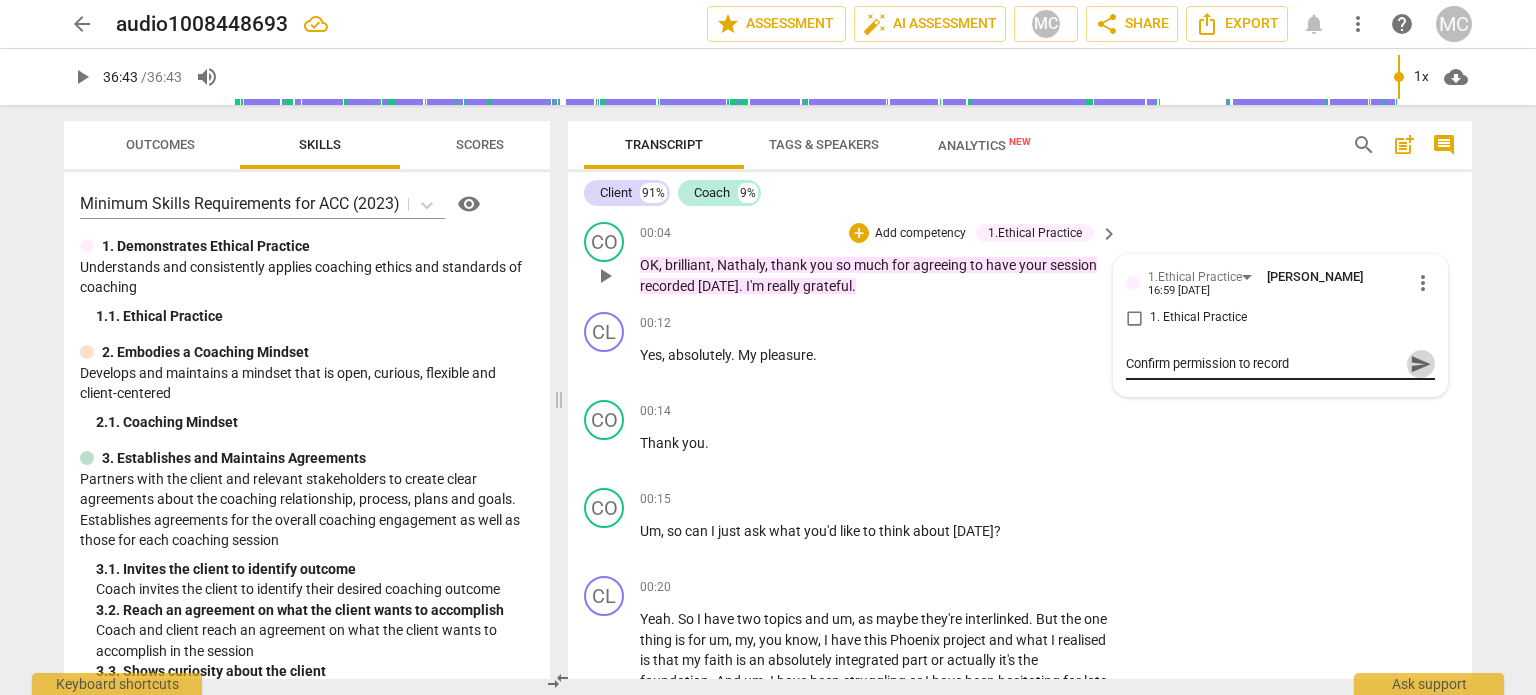click on "send" at bounding box center (1421, 364) 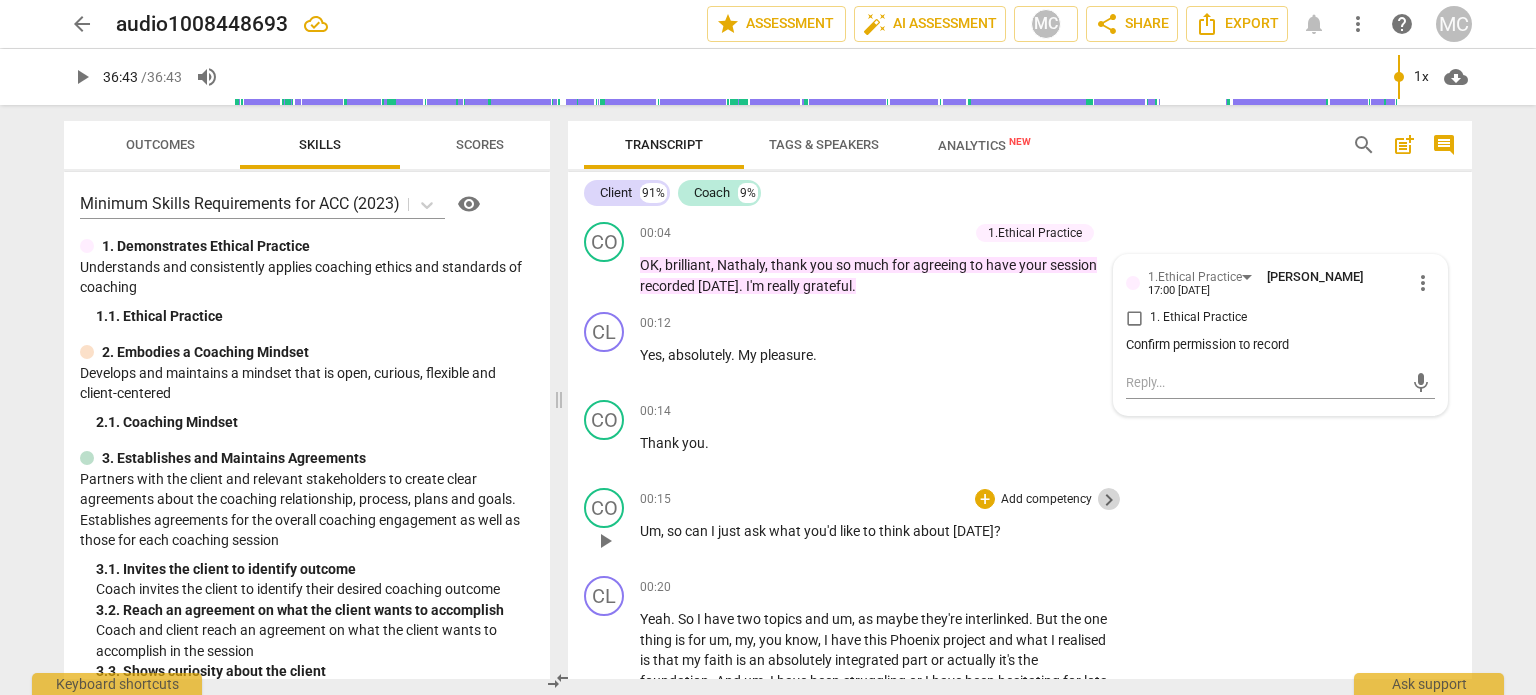 click on "keyboard_arrow_right" at bounding box center (1109, 500) 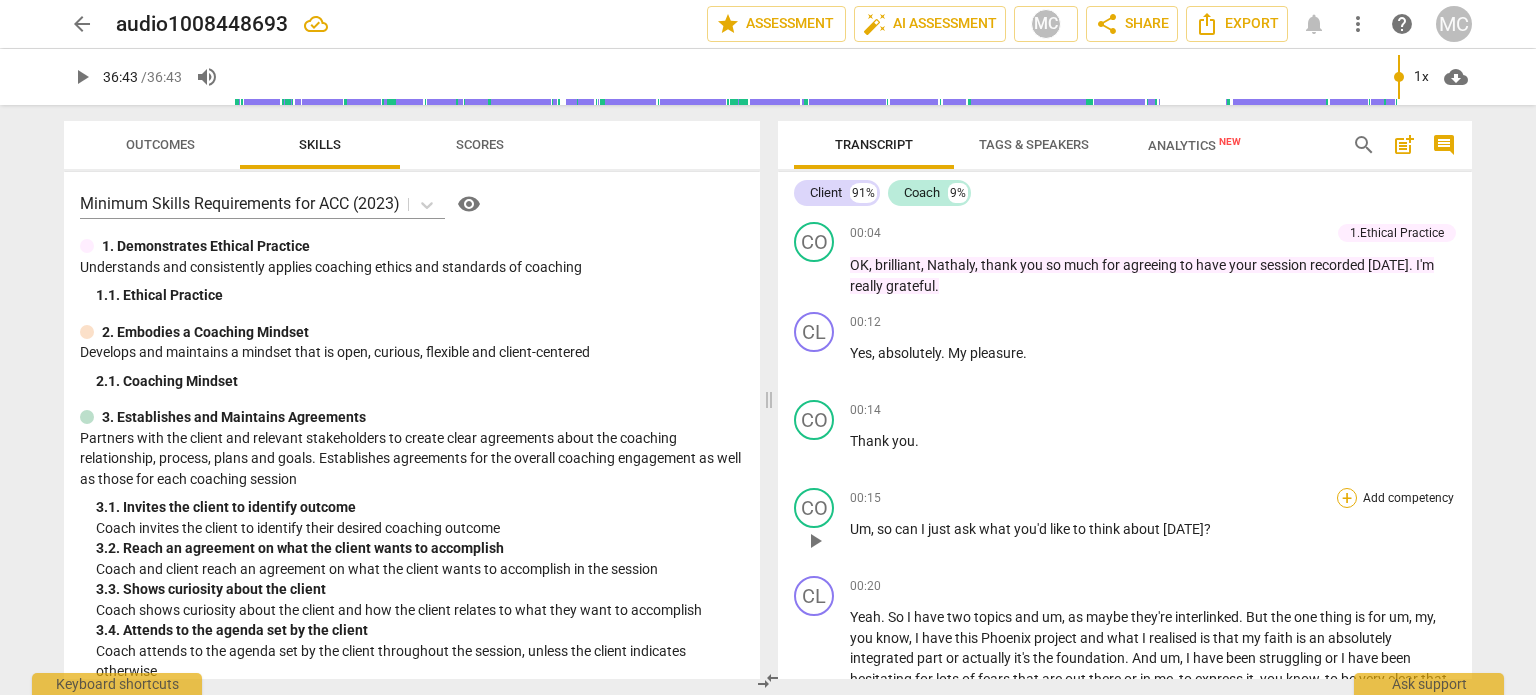click on "+" at bounding box center (1347, 498) 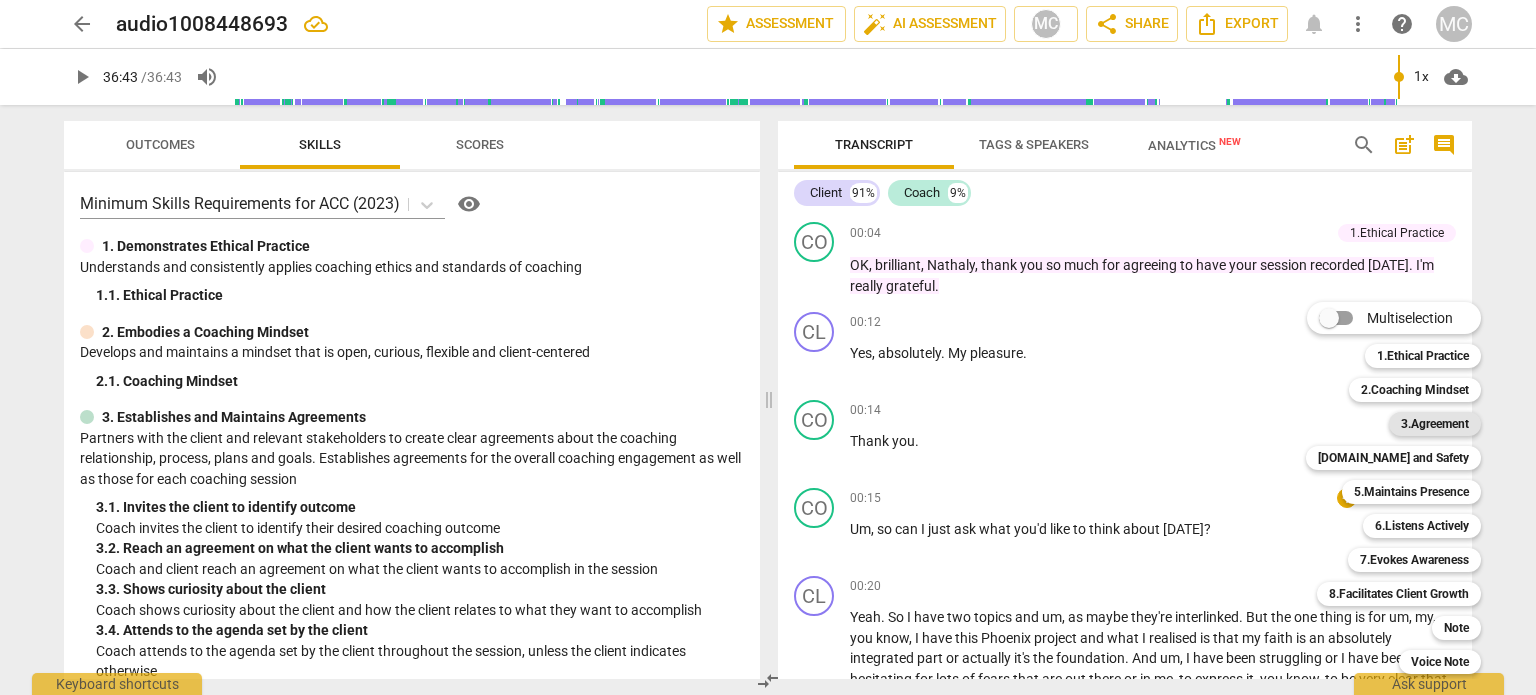 click on "3.Agreement" at bounding box center [1435, 424] 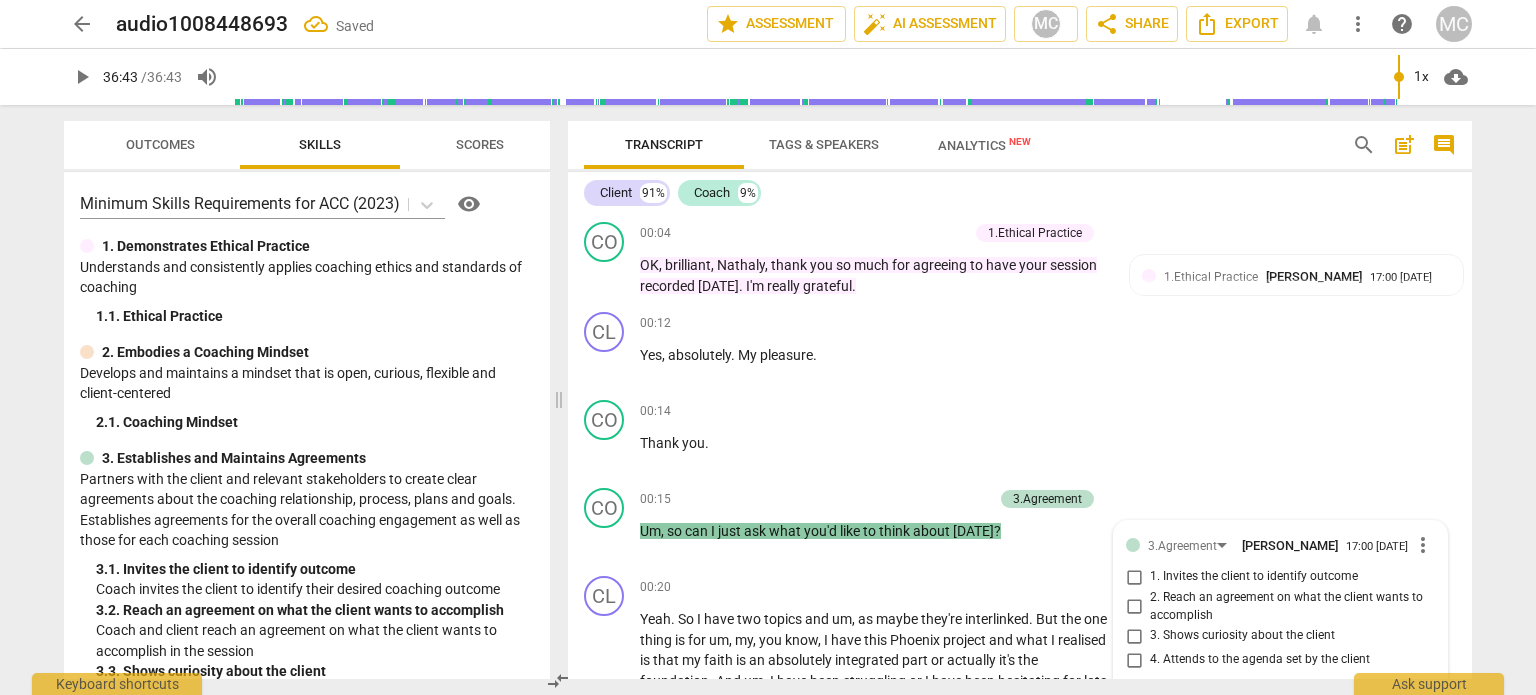 scroll, scrollTop: 265, scrollLeft: 0, axis: vertical 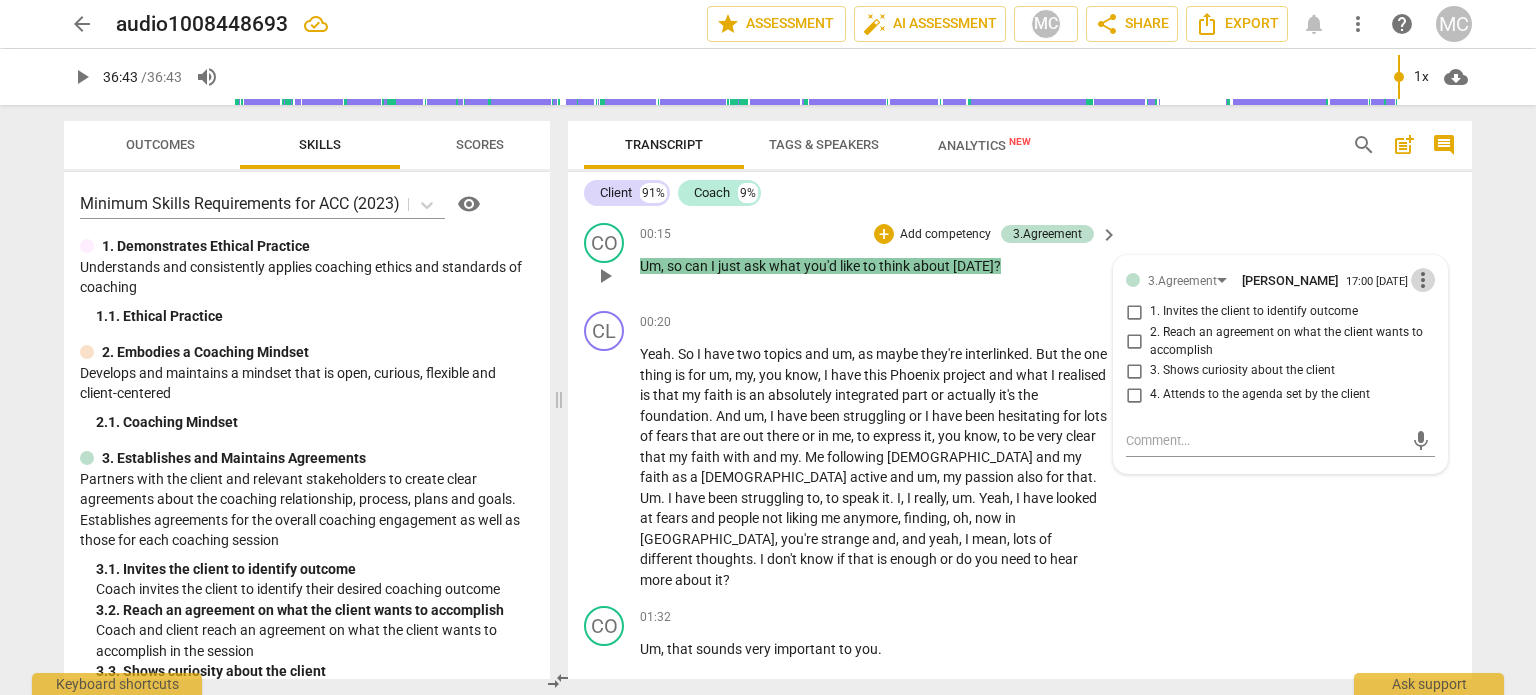 click on "more_vert" at bounding box center [1423, 280] 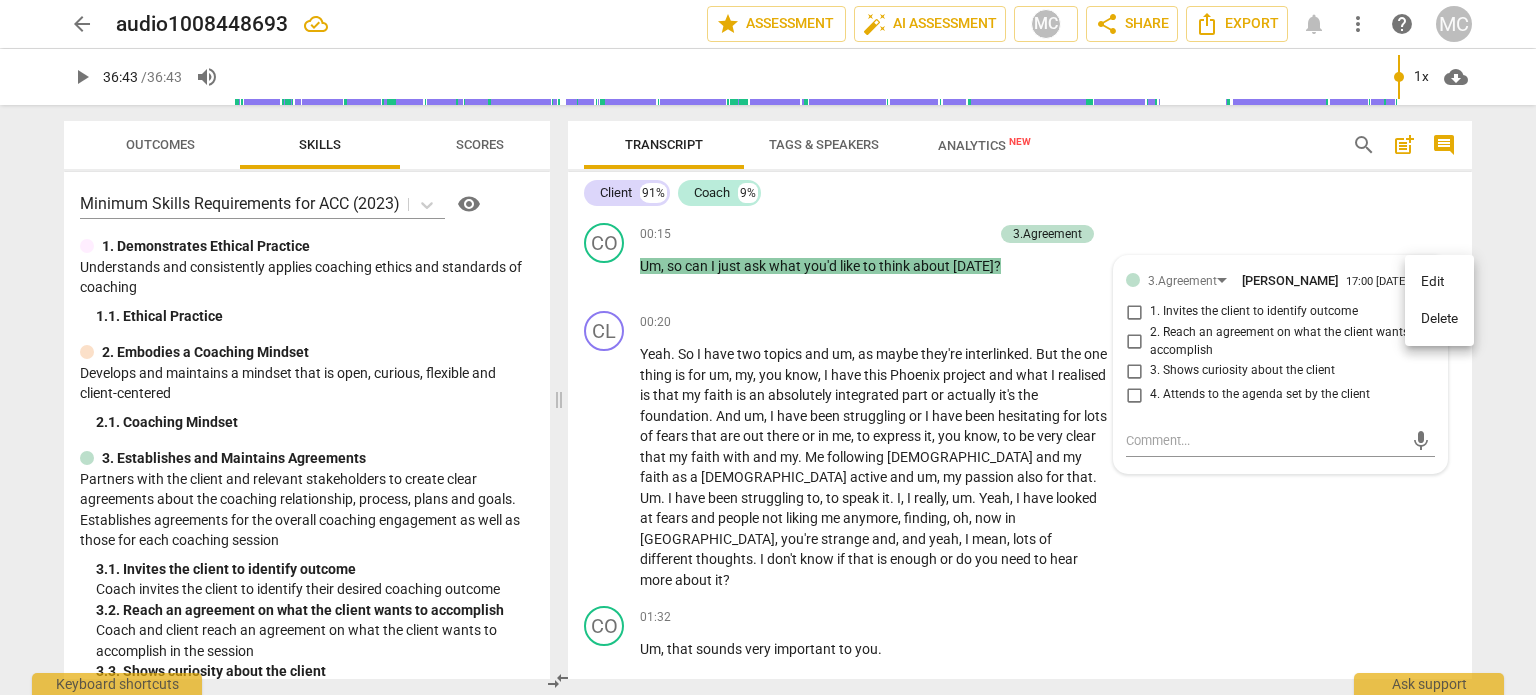click on "Delete" at bounding box center [1439, 319] 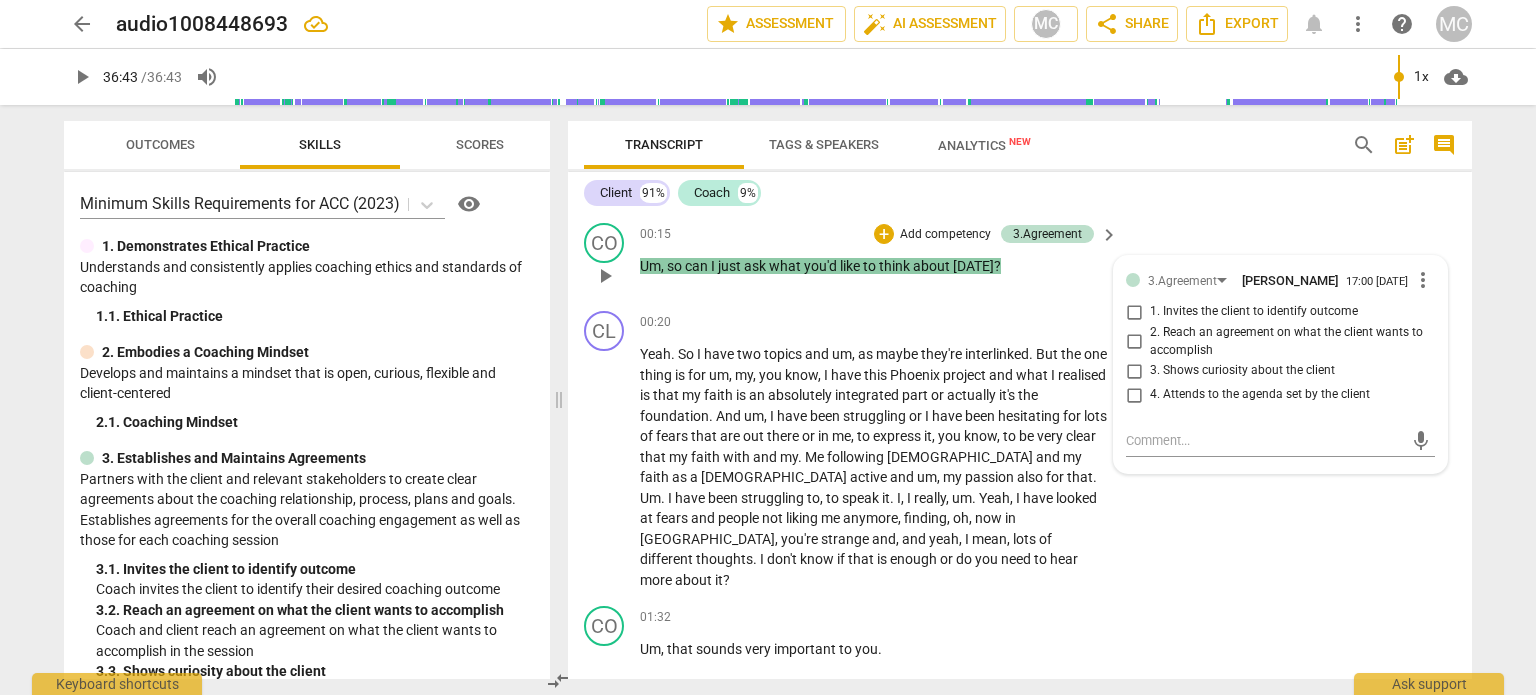 click on "Add competency" at bounding box center [945, 235] 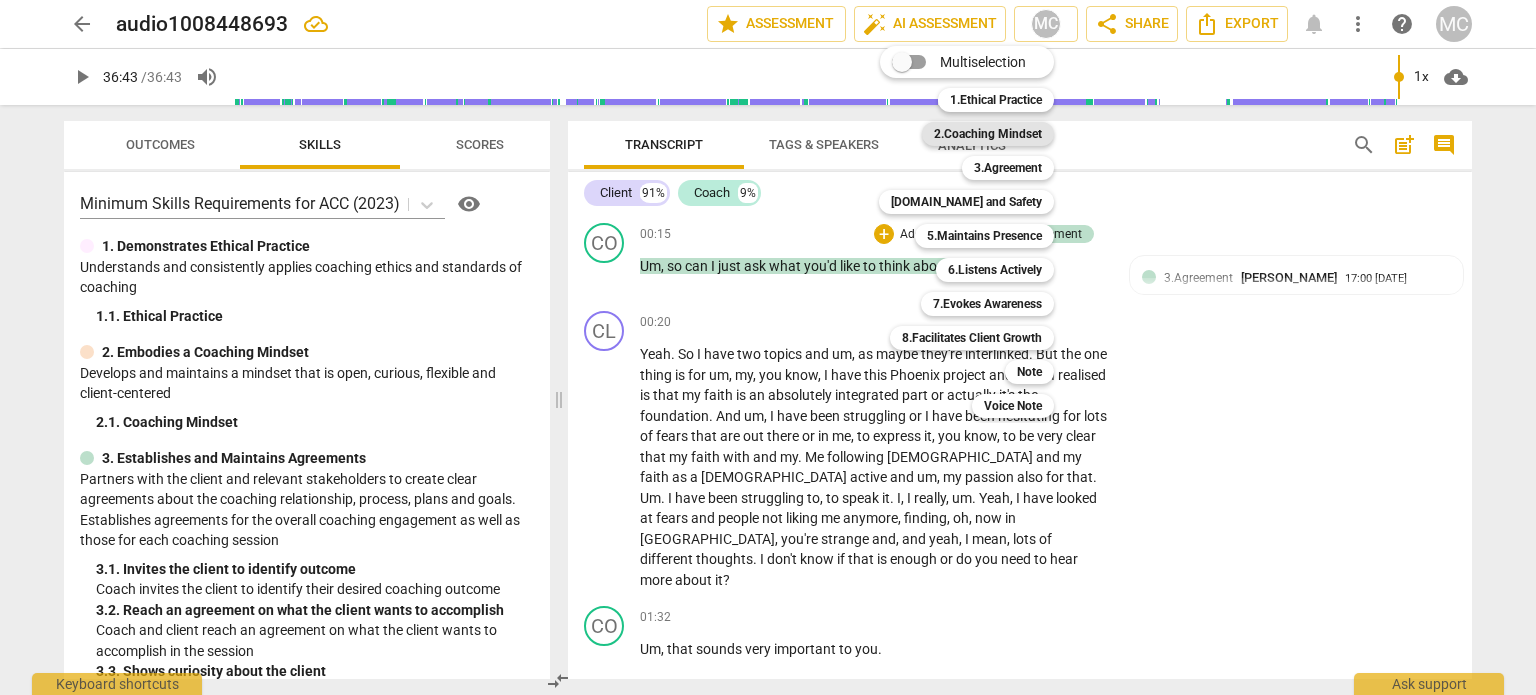 click on "2.Coaching Mindset" at bounding box center [988, 134] 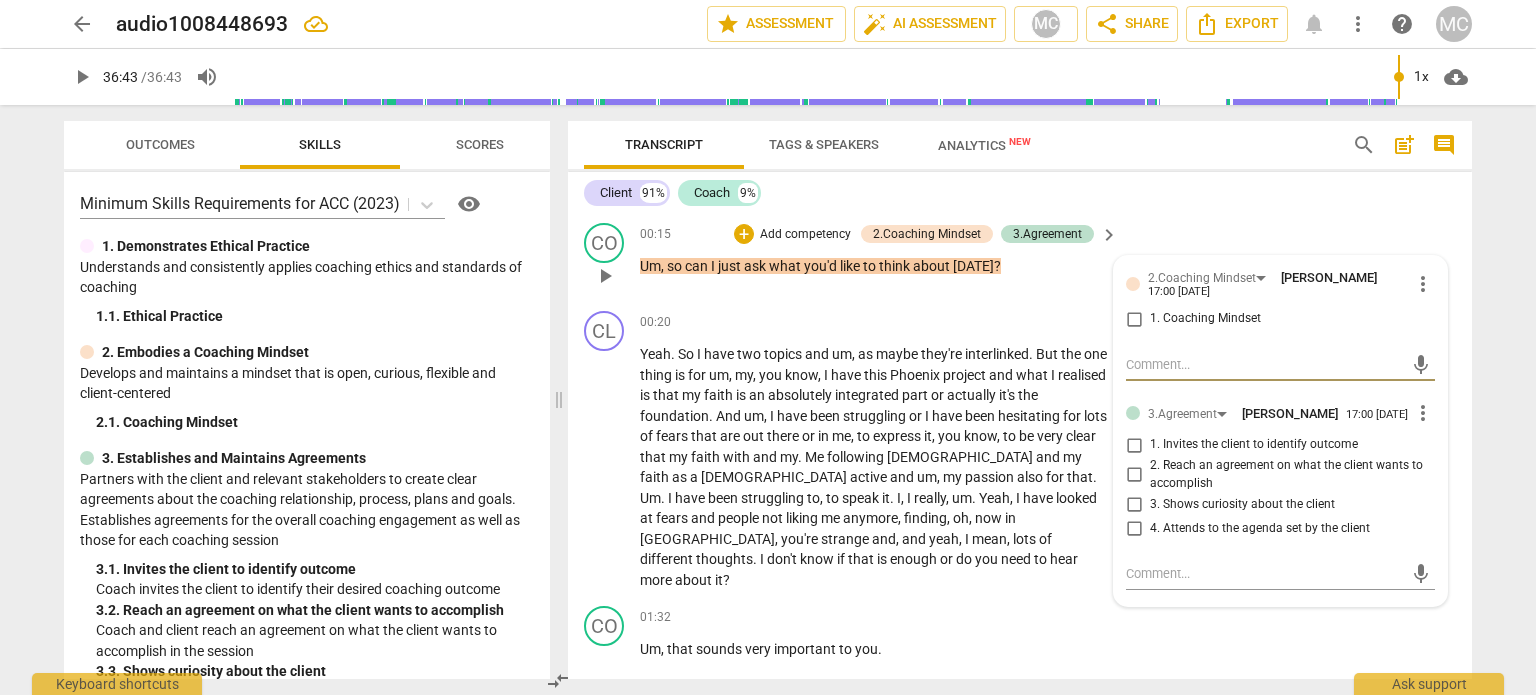 click on "more_vert" at bounding box center (1423, 413) 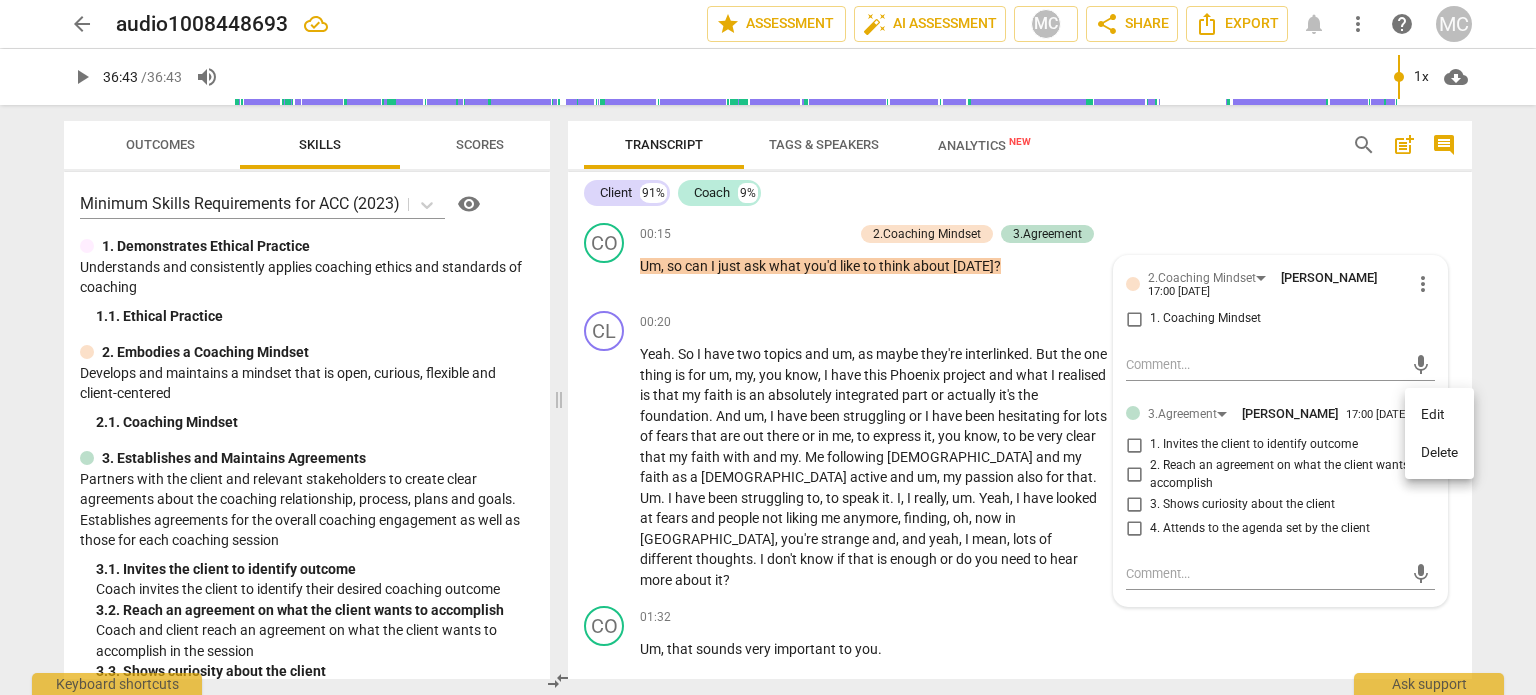 click on "Delete" at bounding box center (1439, 453) 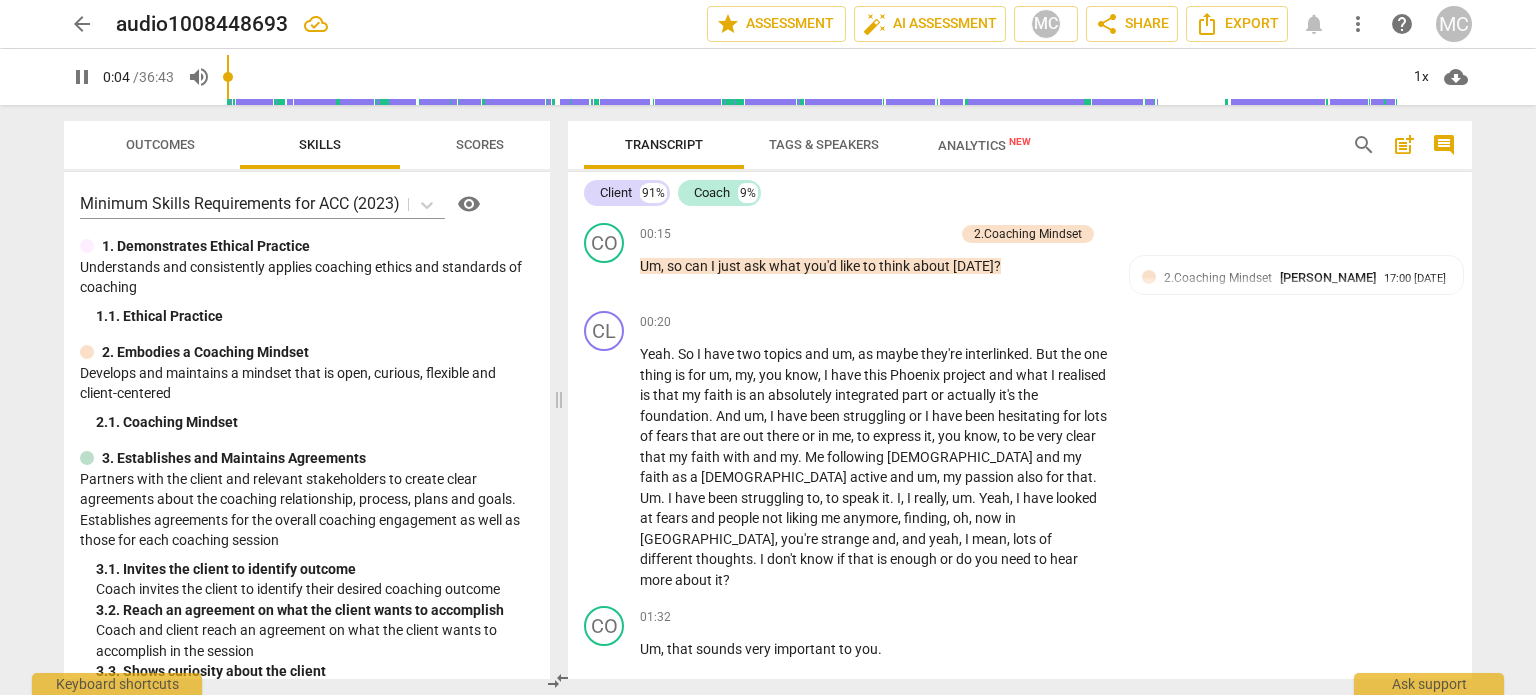 scroll, scrollTop: 42, scrollLeft: 0, axis: vertical 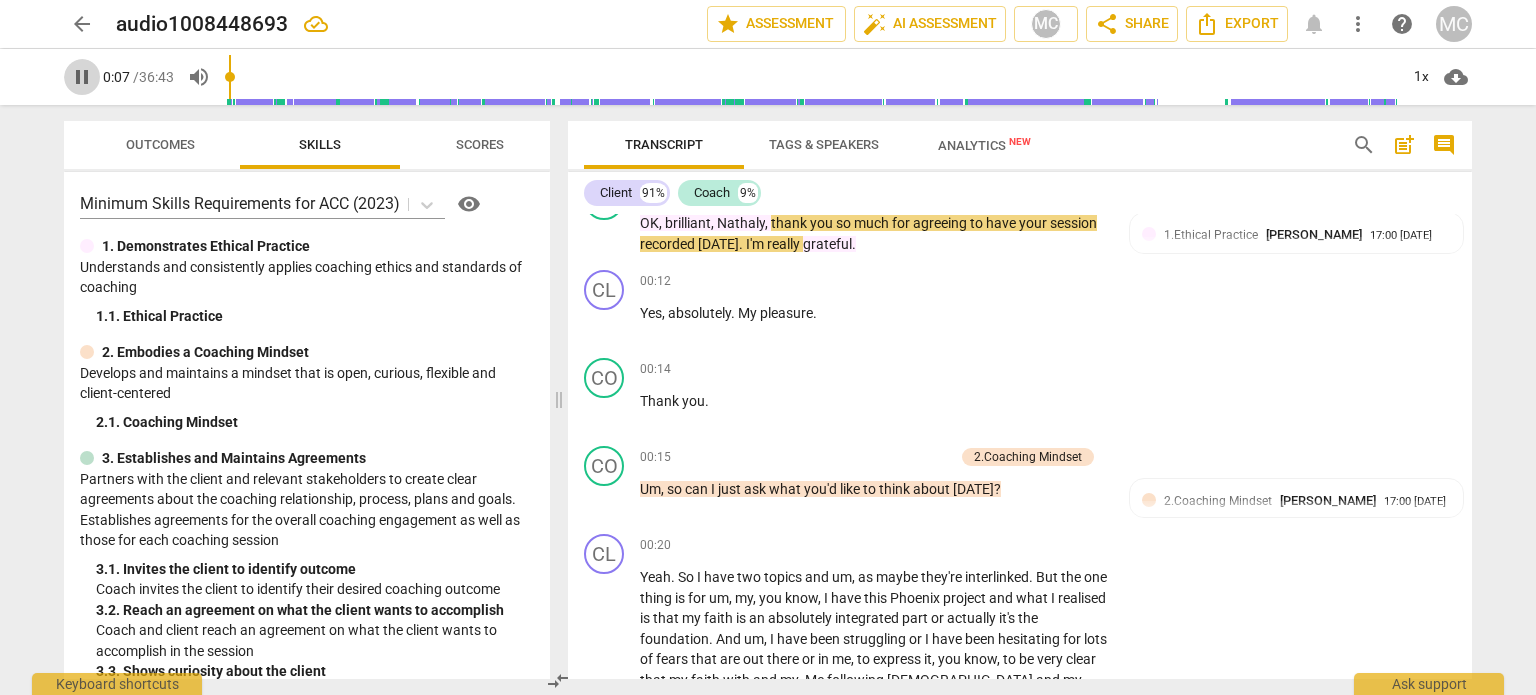 click on "pause" at bounding box center (82, 77) 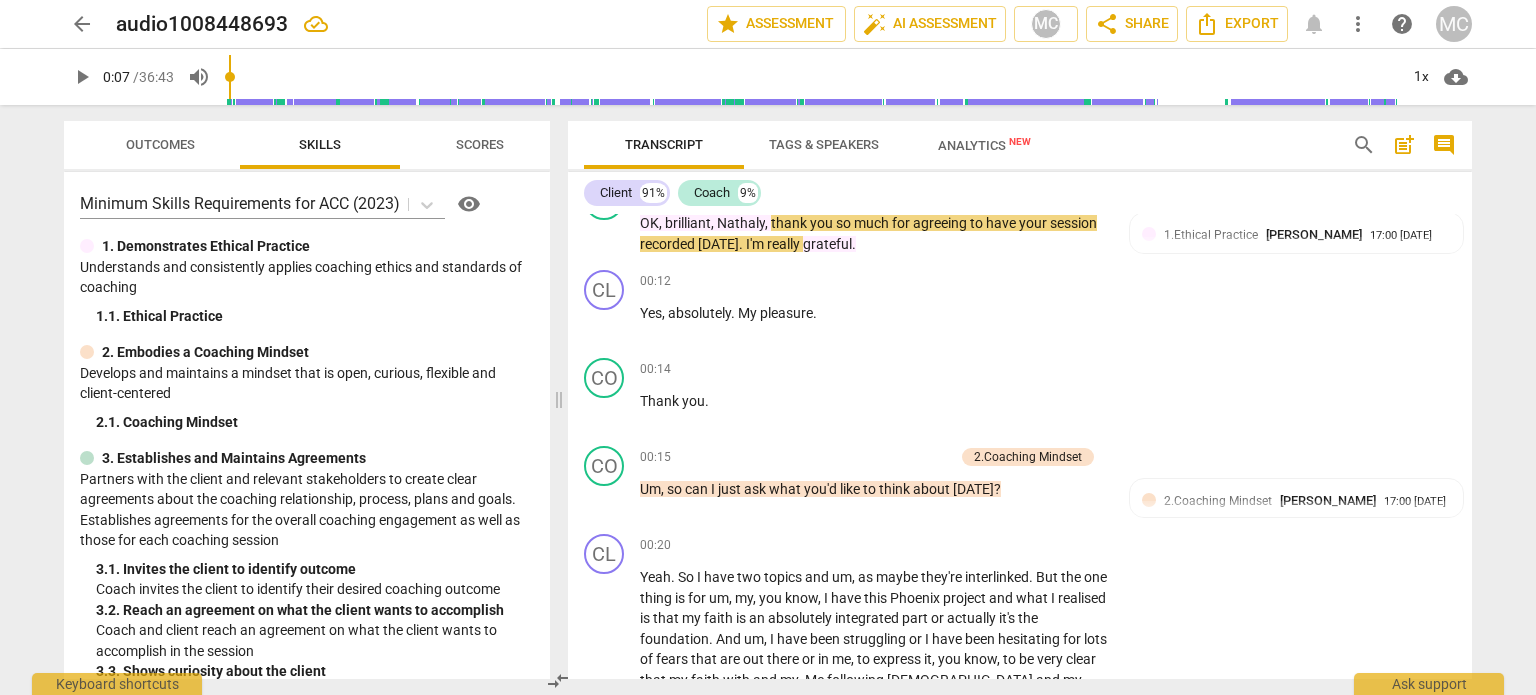 type on "8" 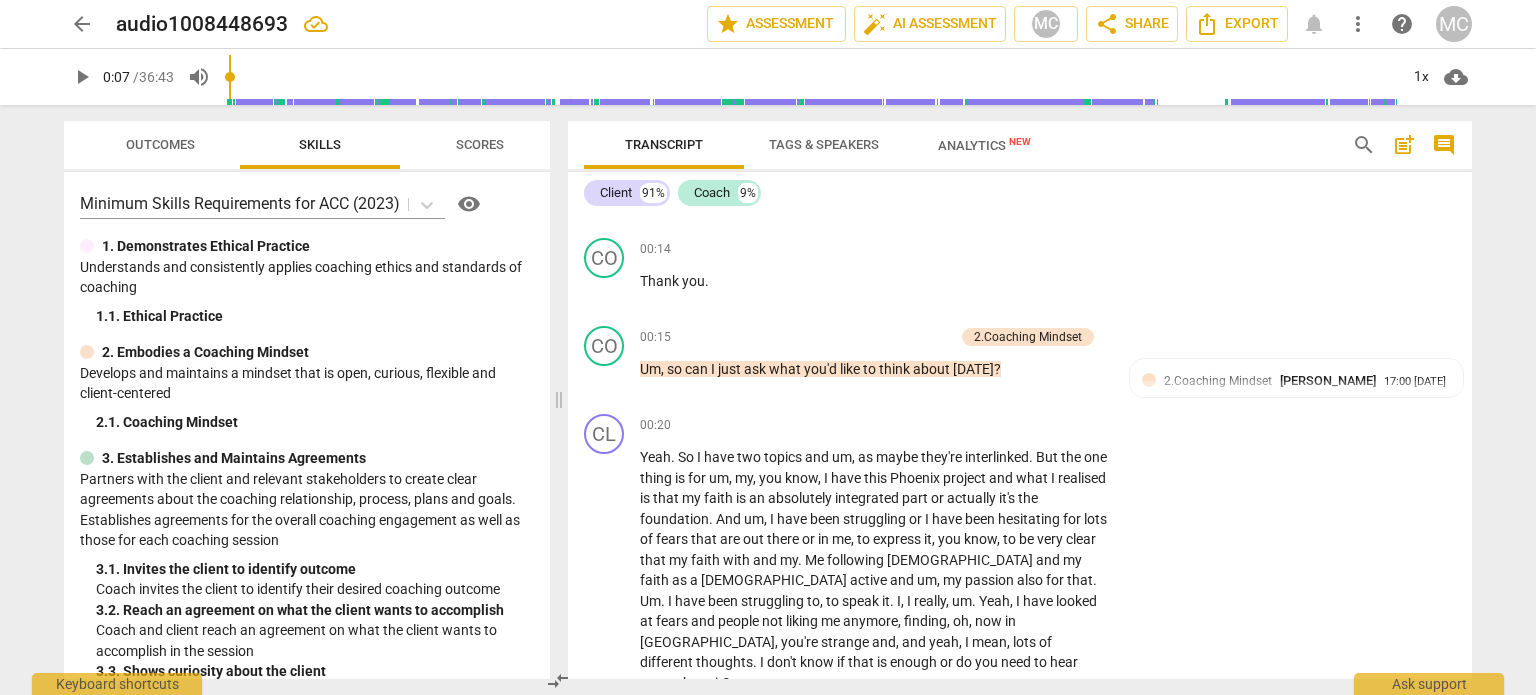 scroll, scrollTop: 180, scrollLeft: 0, axis: vertical 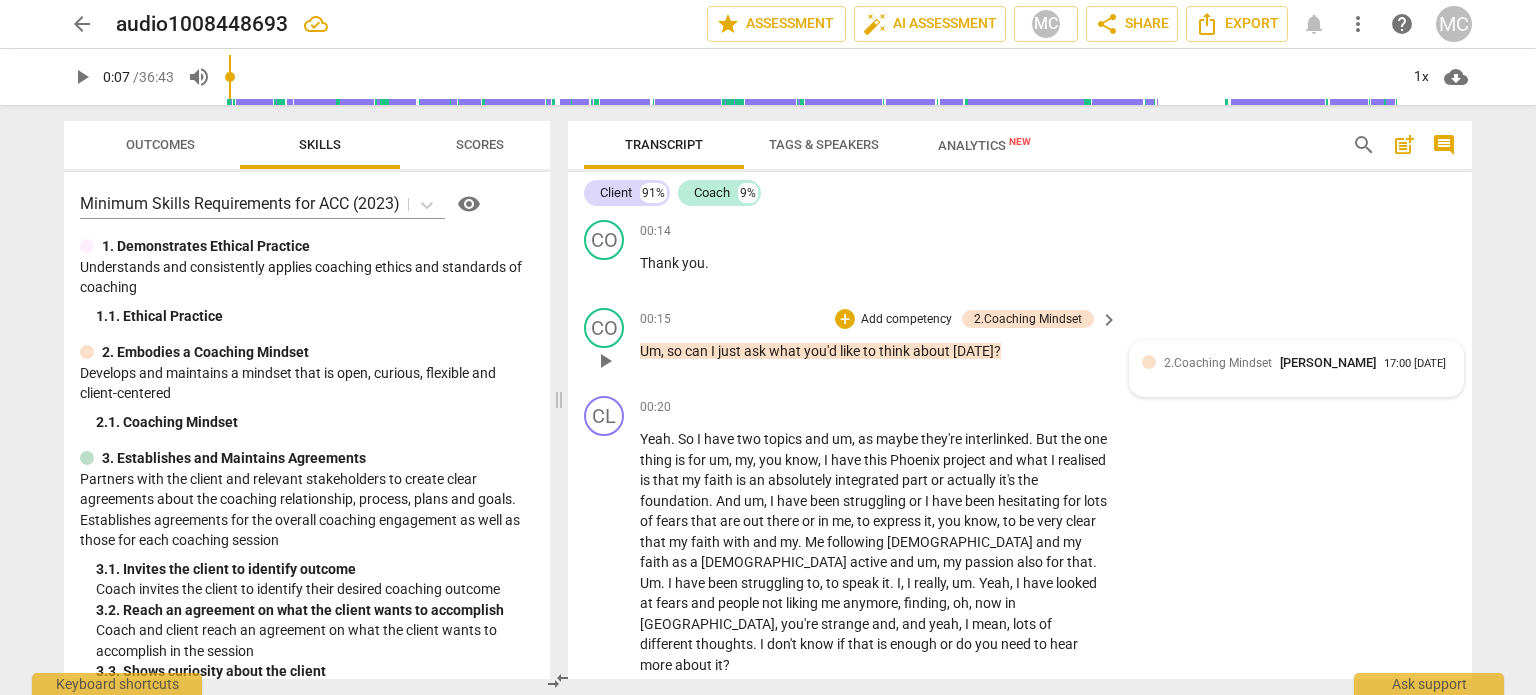 click on "2.Coaching Mindset" at bounding box center [1218, 363] 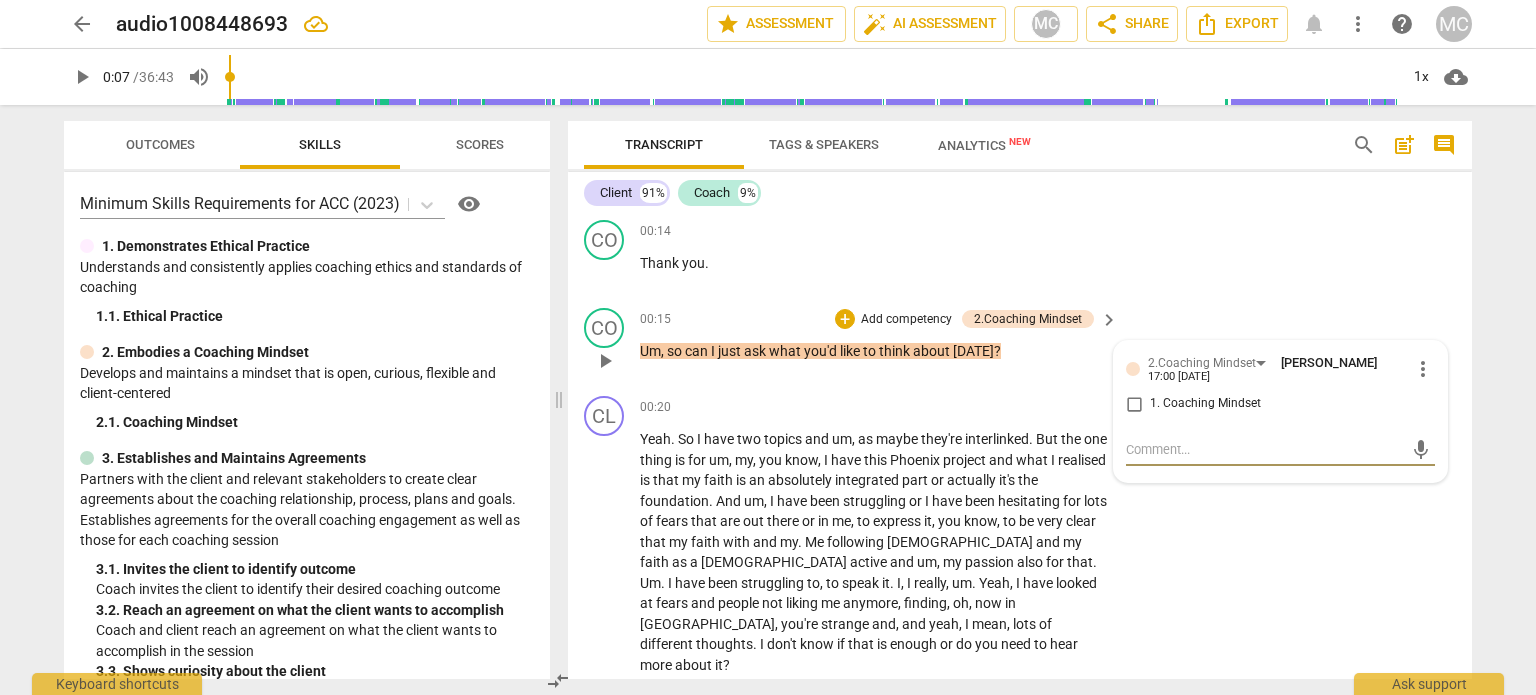 click on "1. Coaching Mindset" at bounding box center (1134, 404) 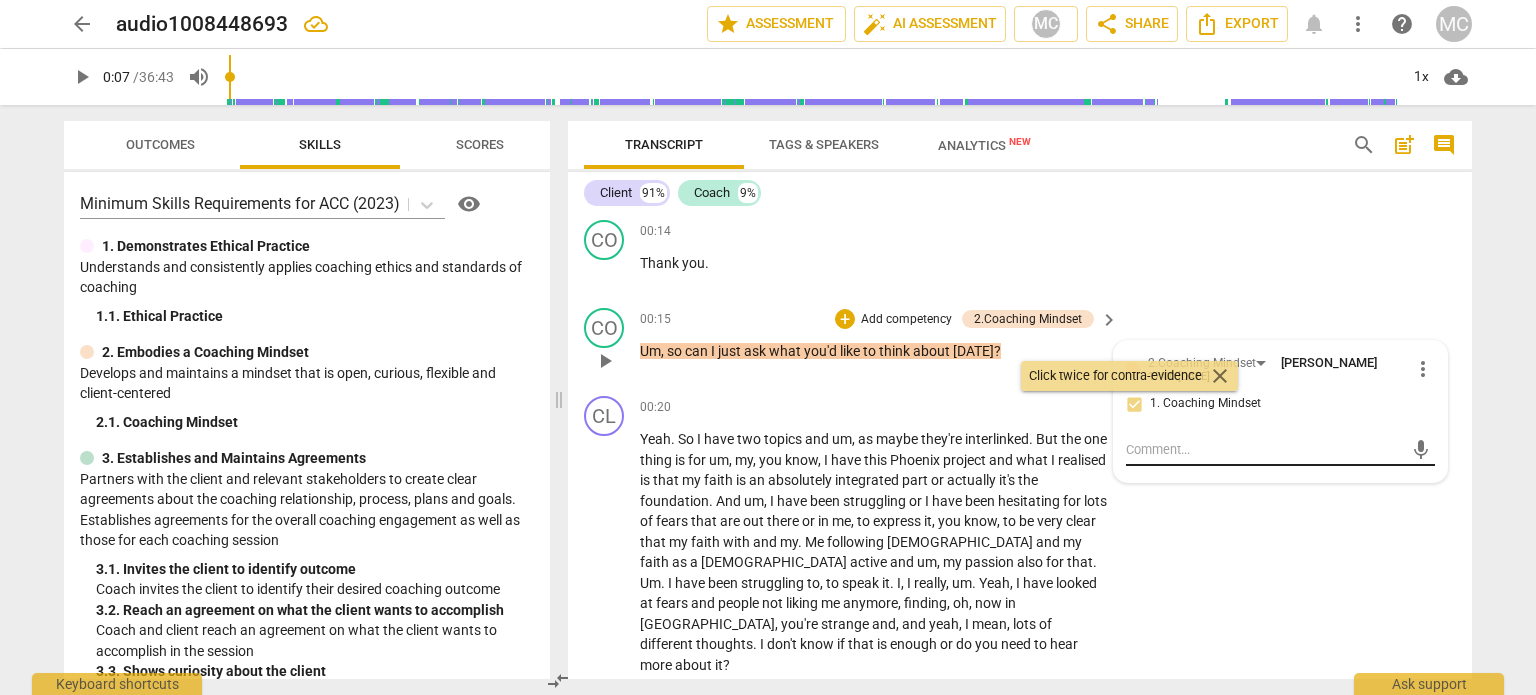 click at bounding box center (1264, 449) 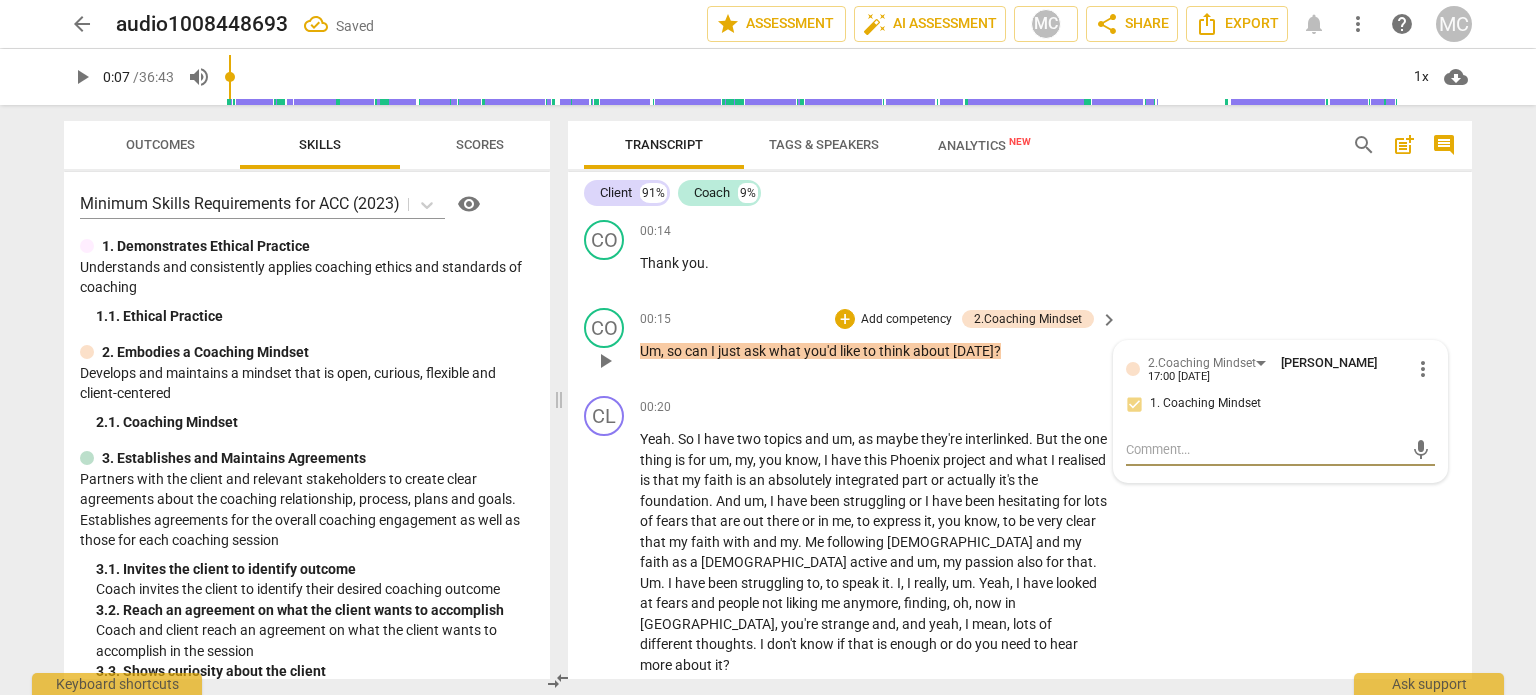 type on "C" 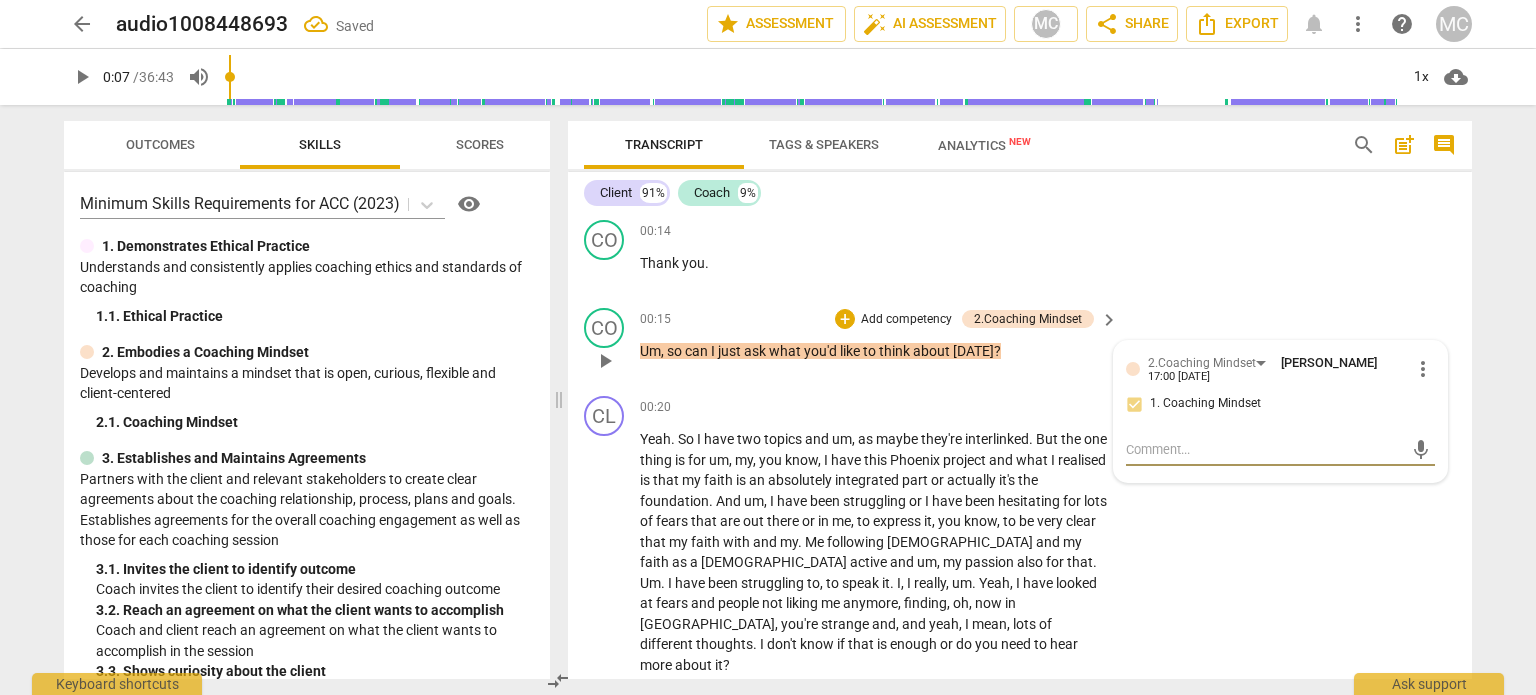 type on "C" 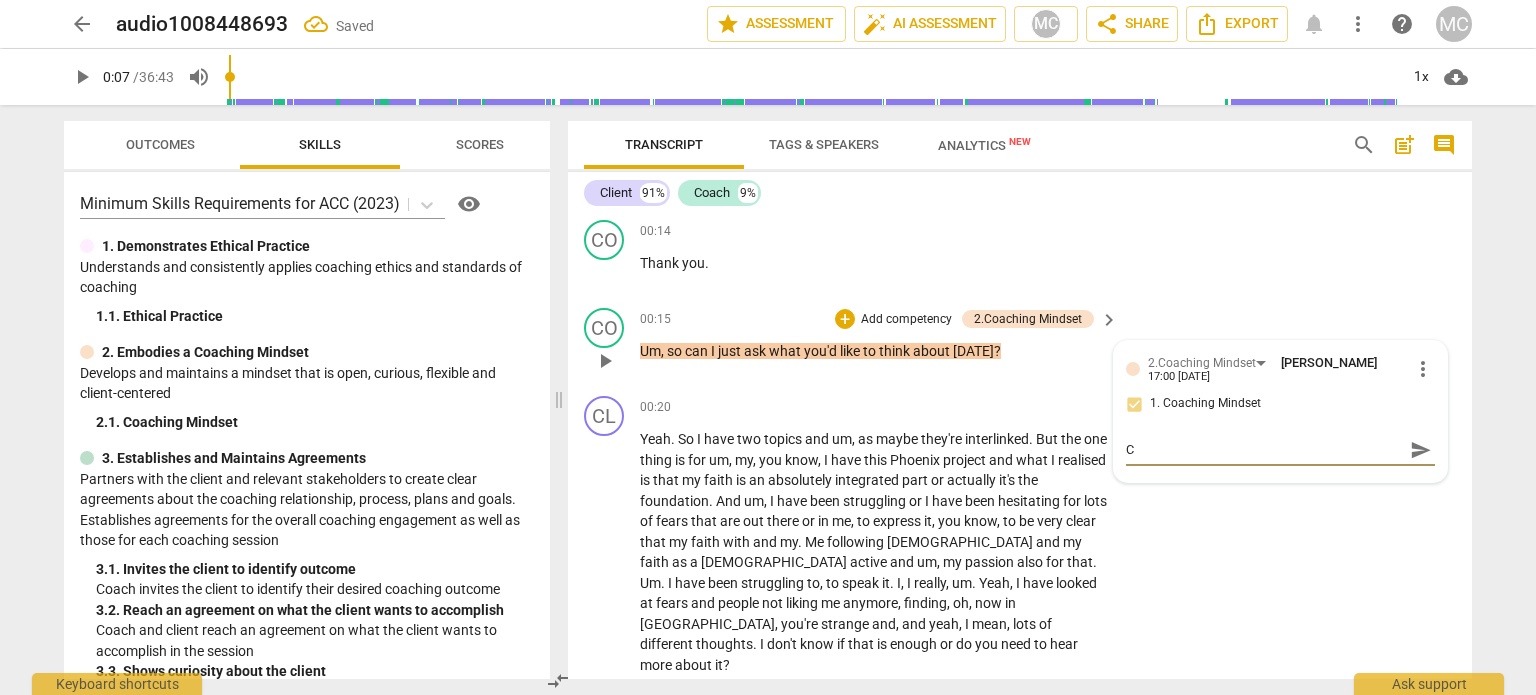 type on "Cu" 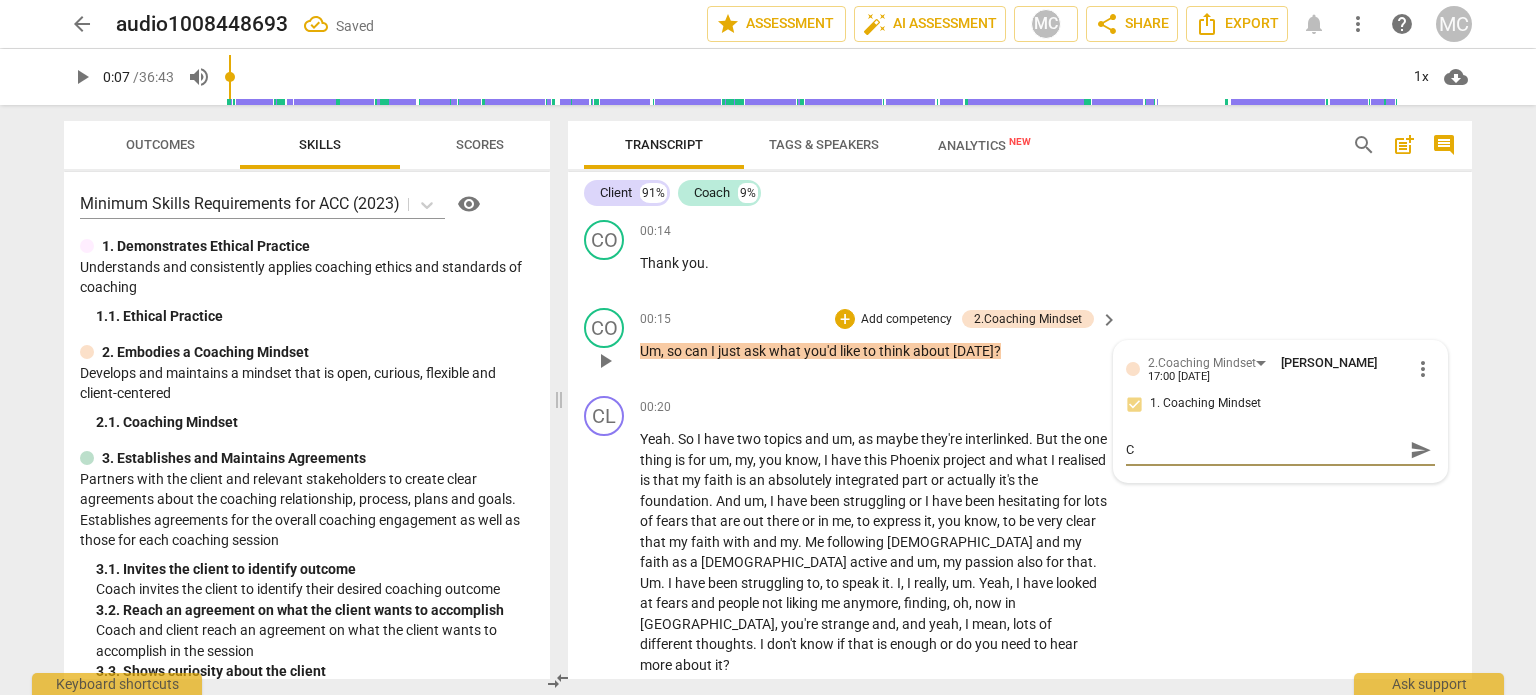 type on "Cu" 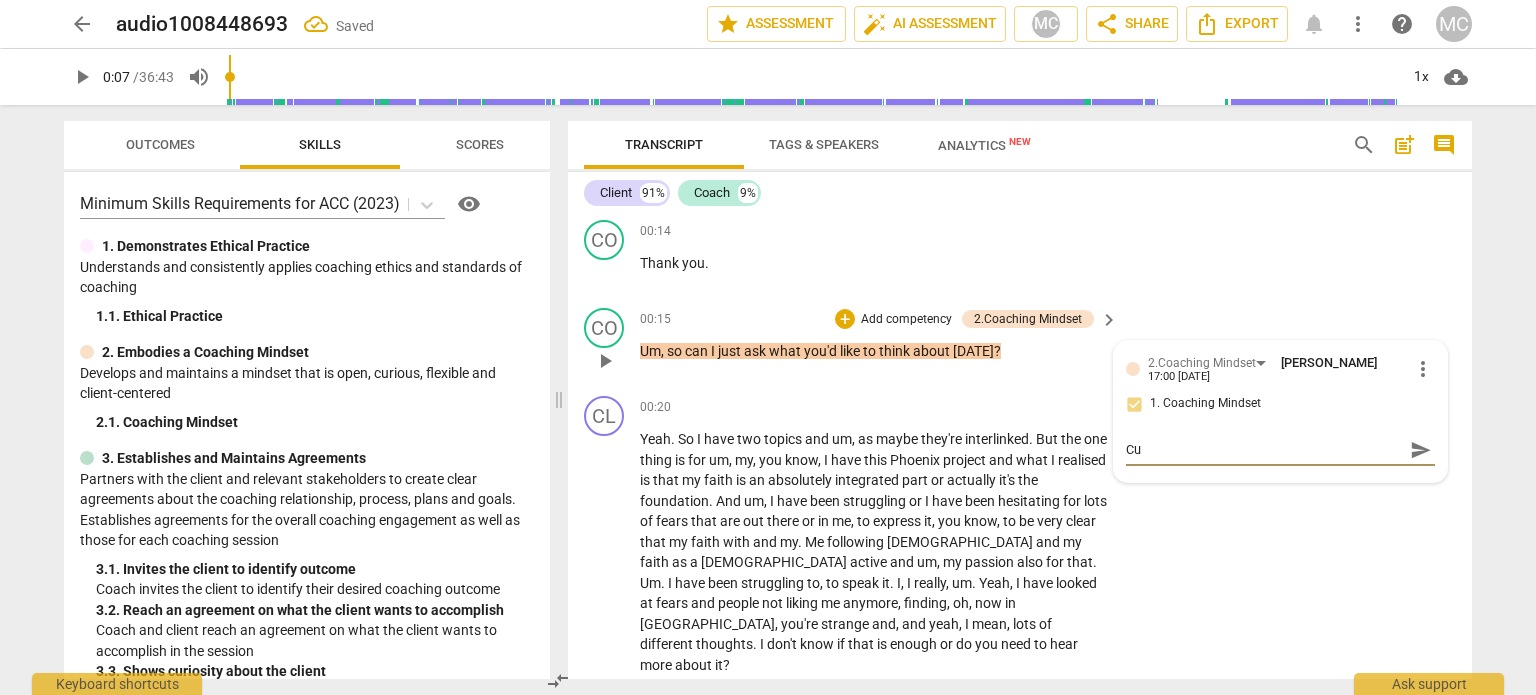 type on "Cur" 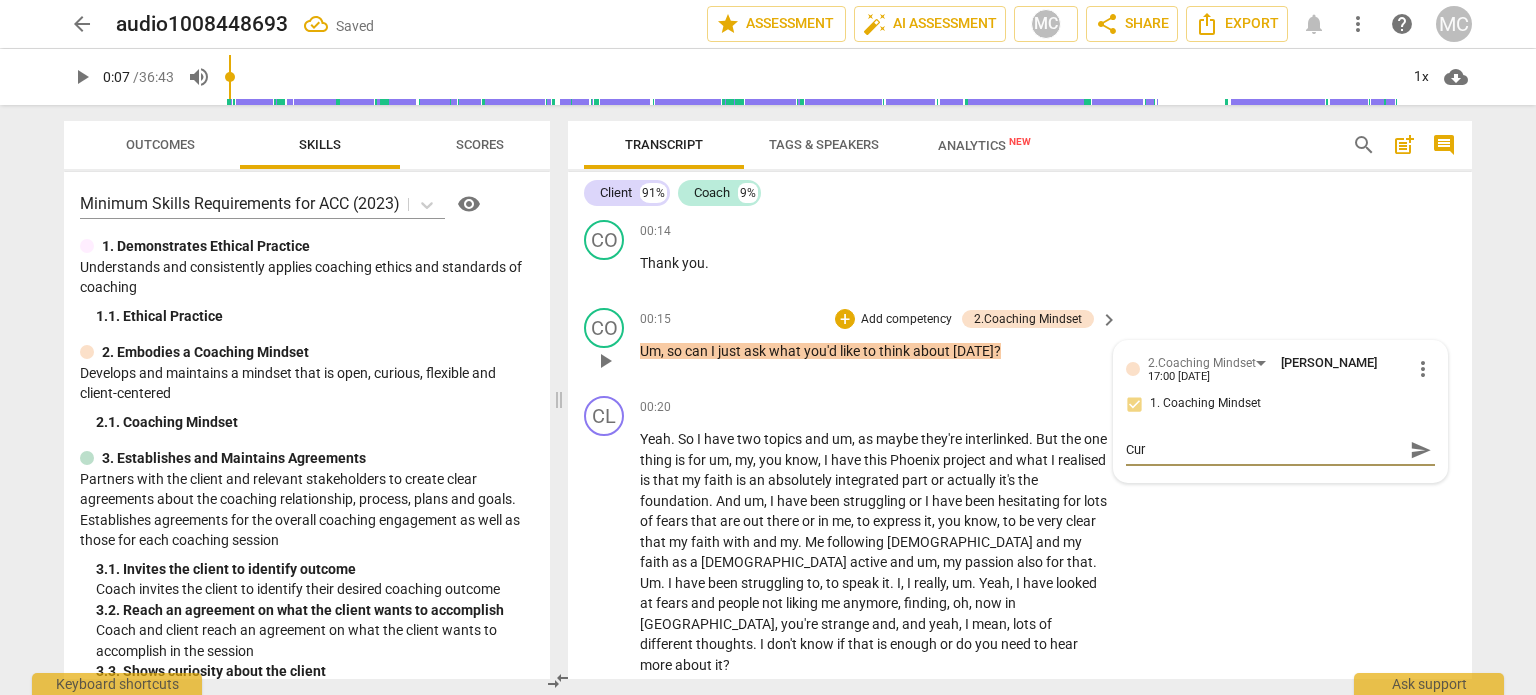 type on "Curi" 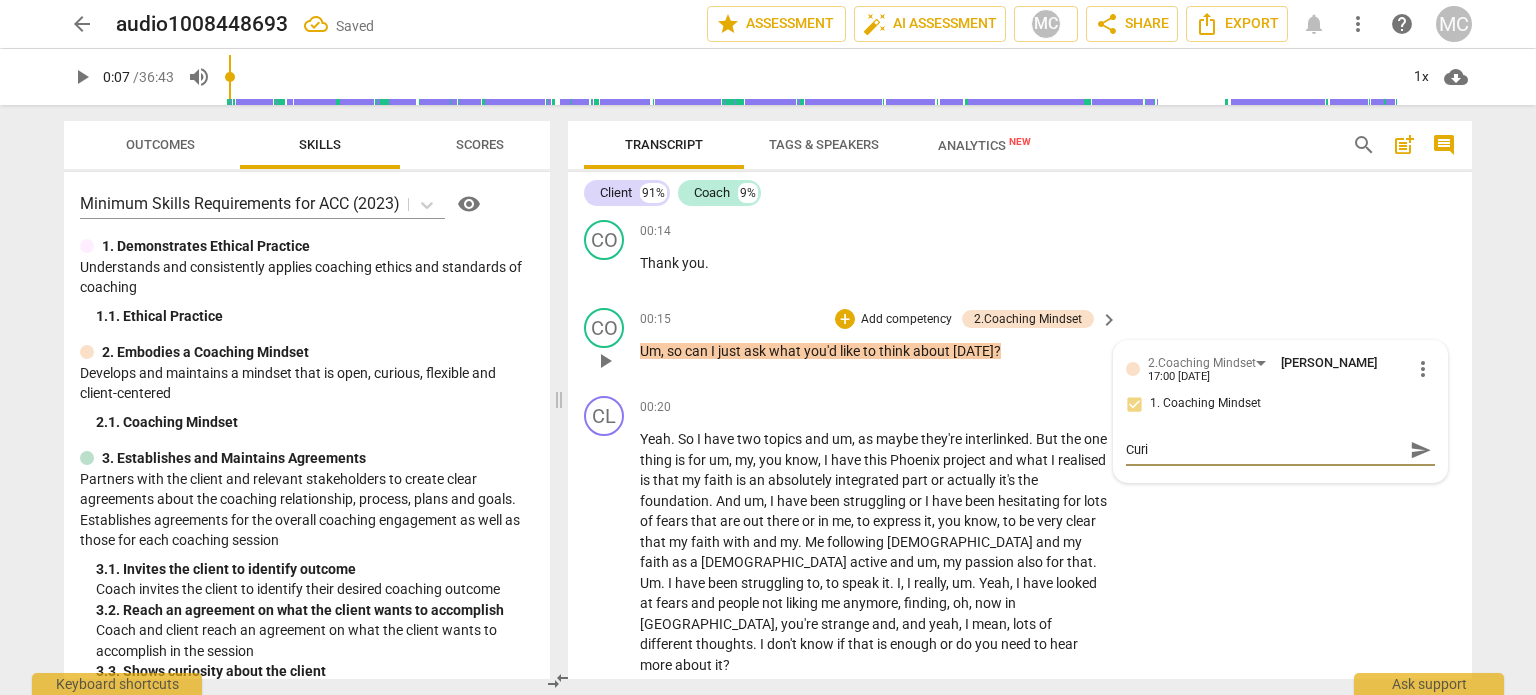 type on "Curio" 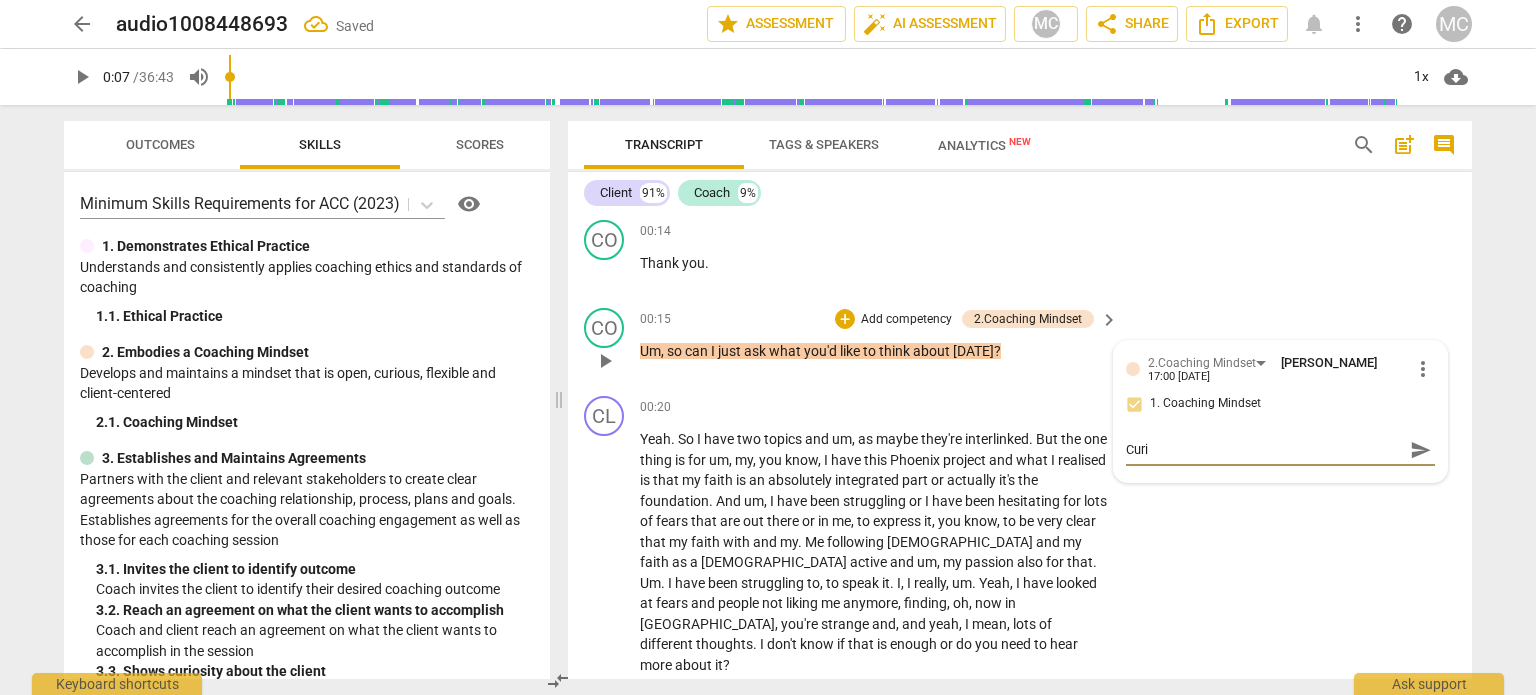 type on "Curio" 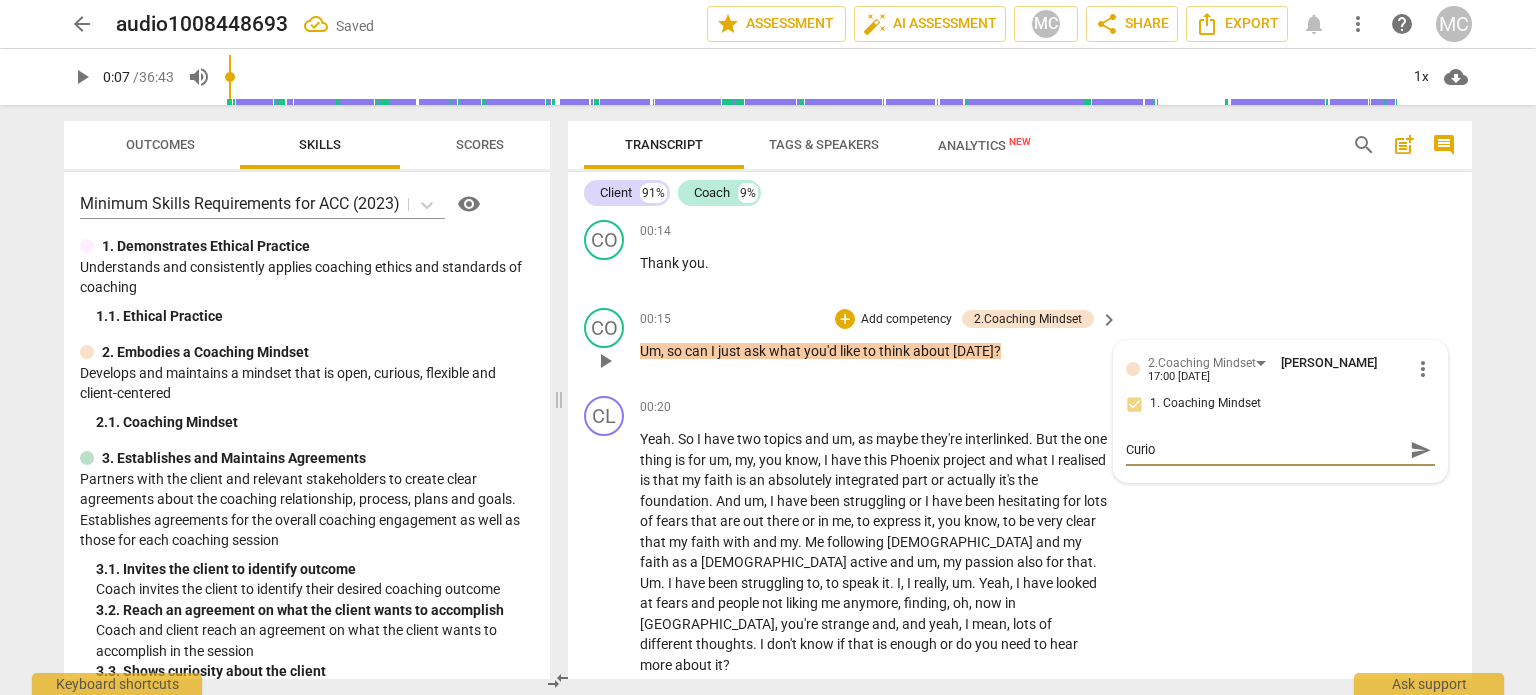 type on "Curiou" 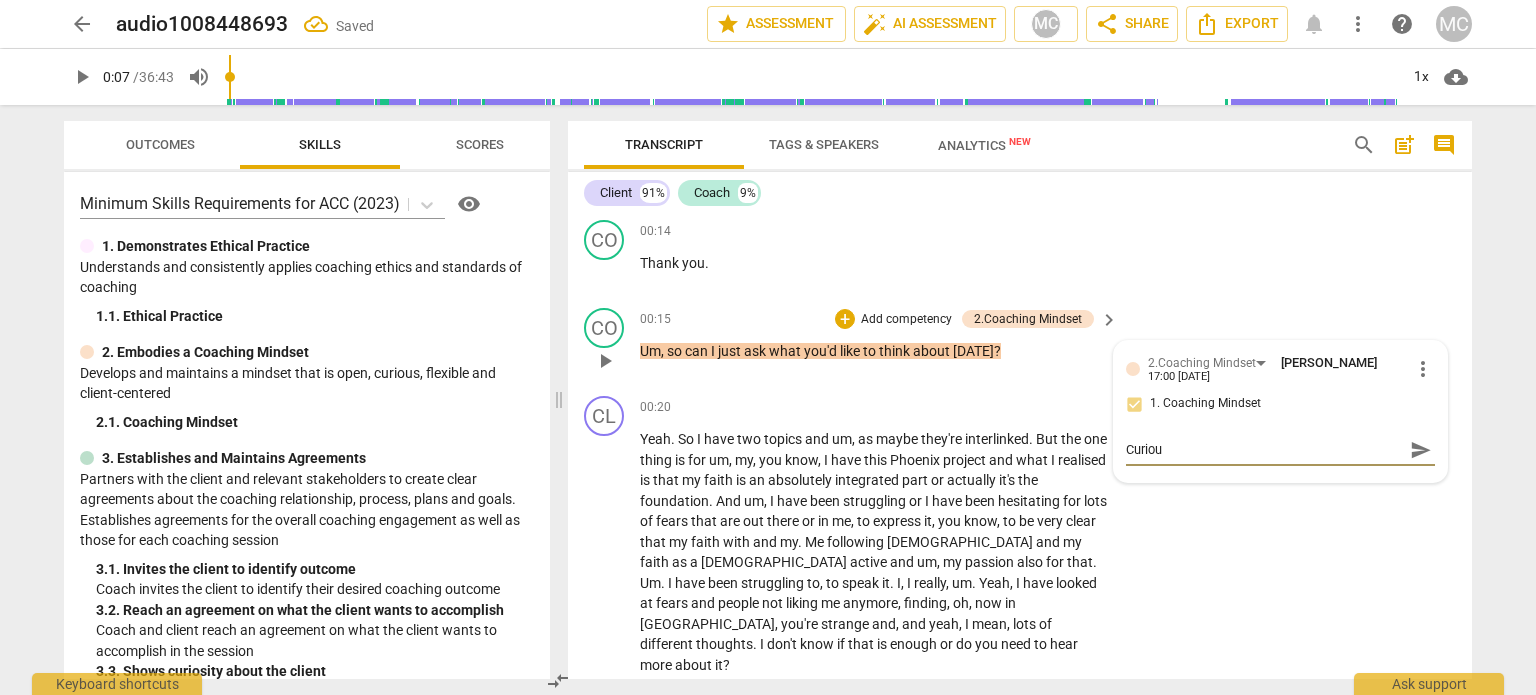 type on "Curious" 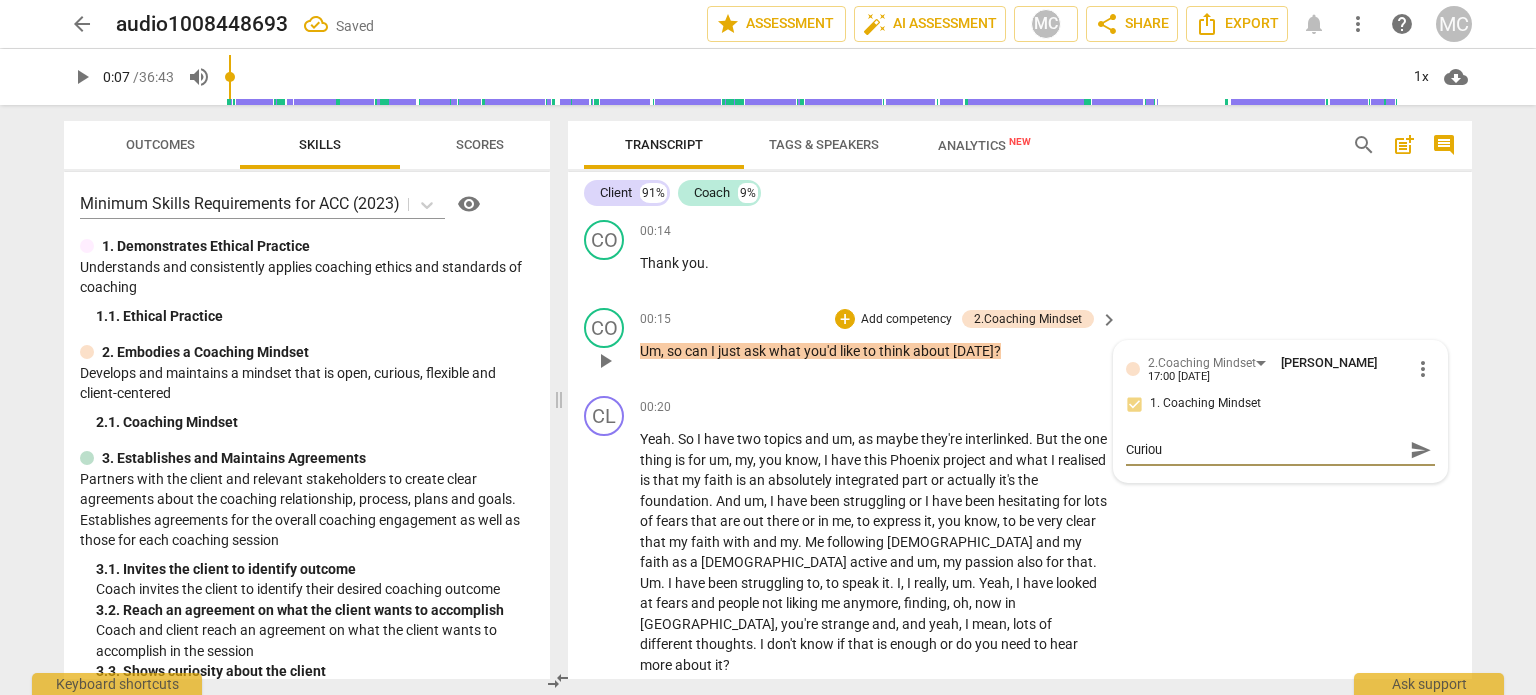 type on "Curious" 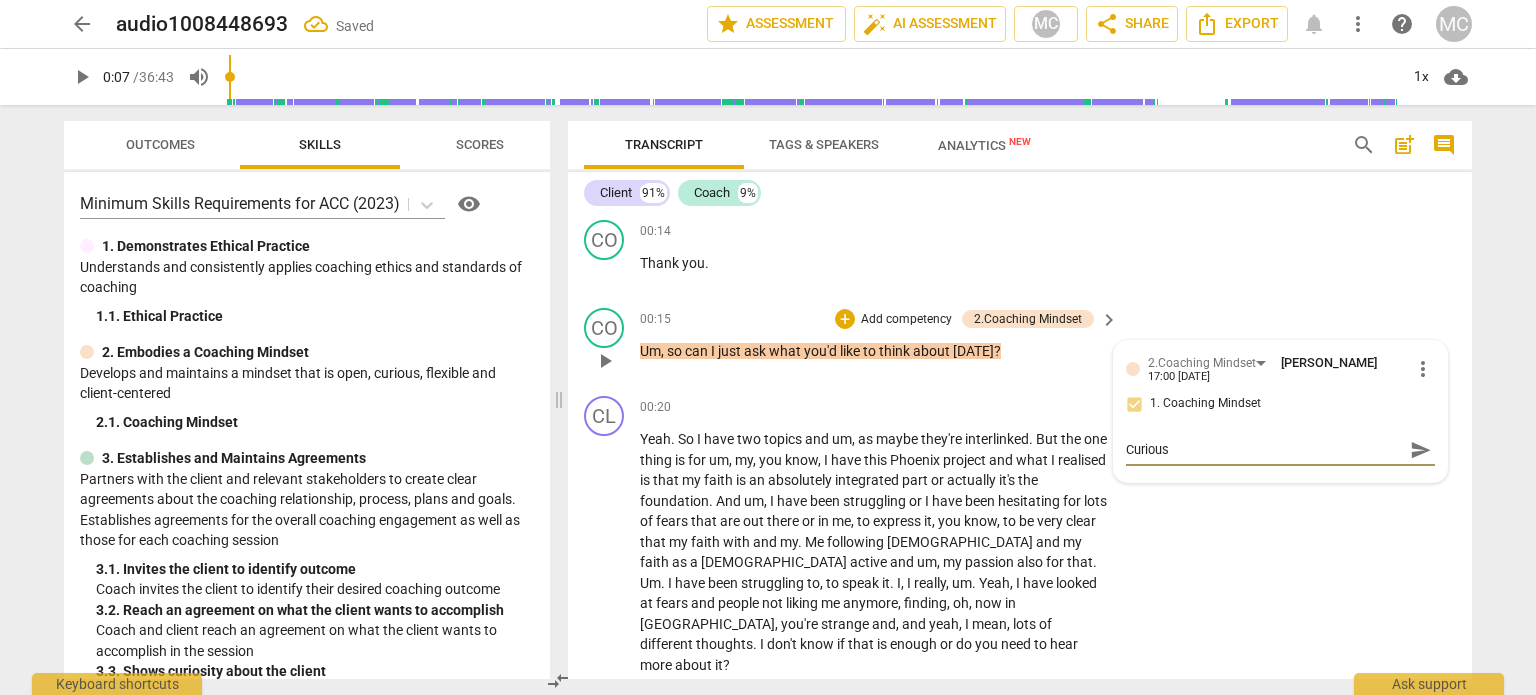 type on "Curious" 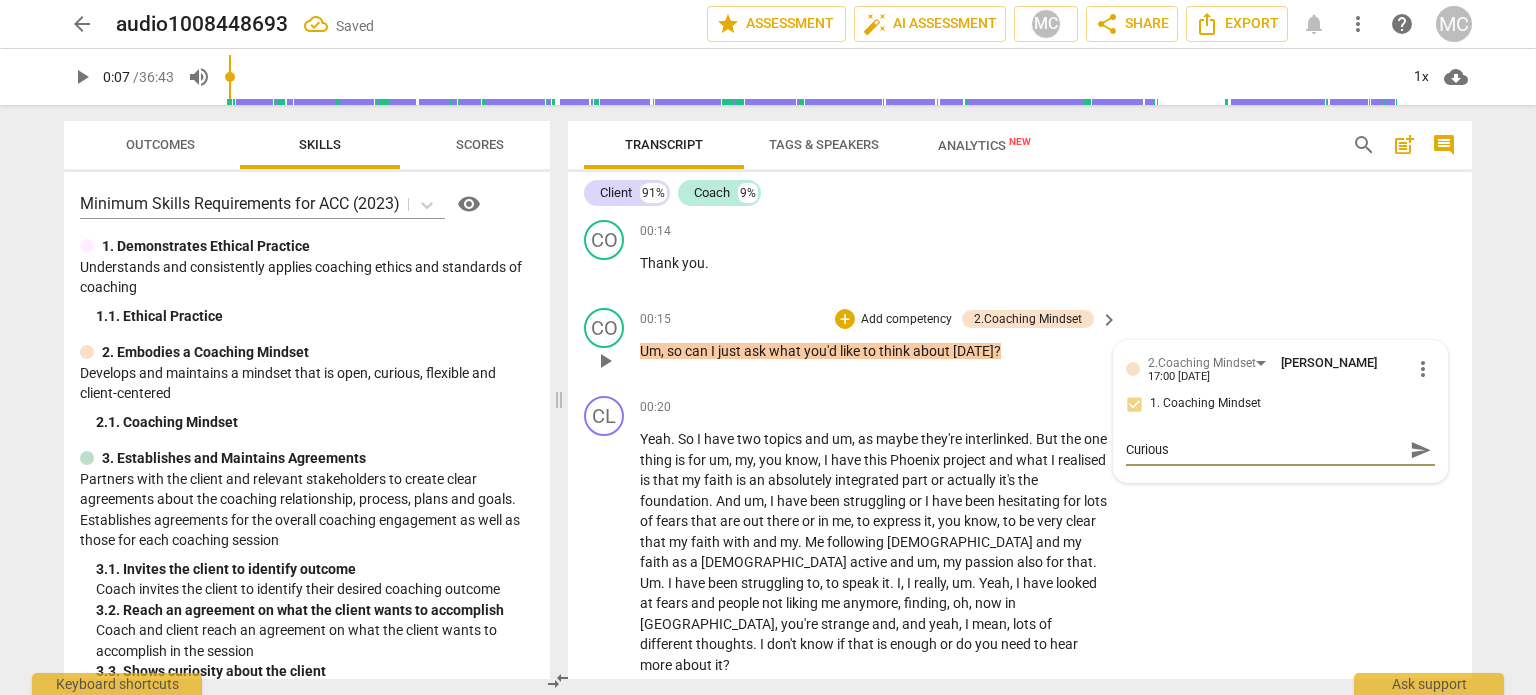 type on "Curious a" 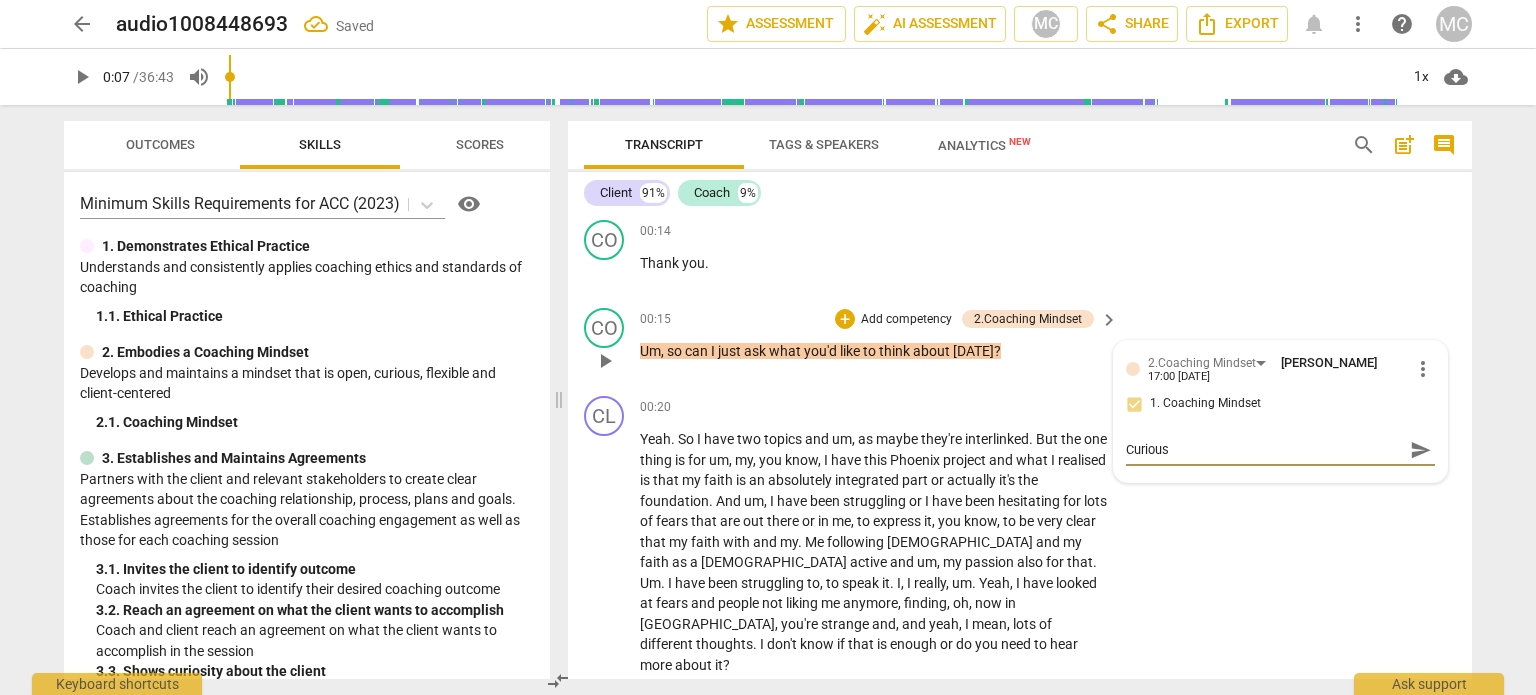 type on "Curious a" 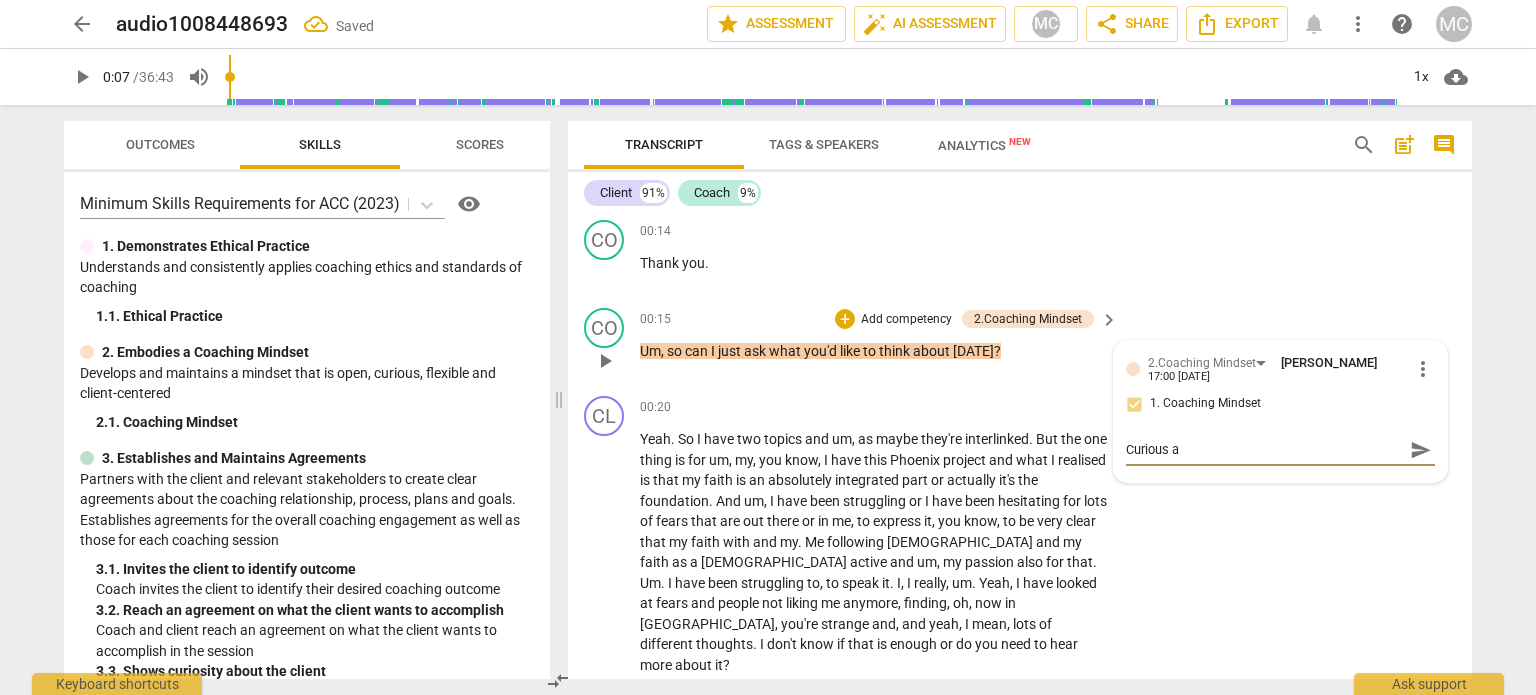 type on "Curious ab" 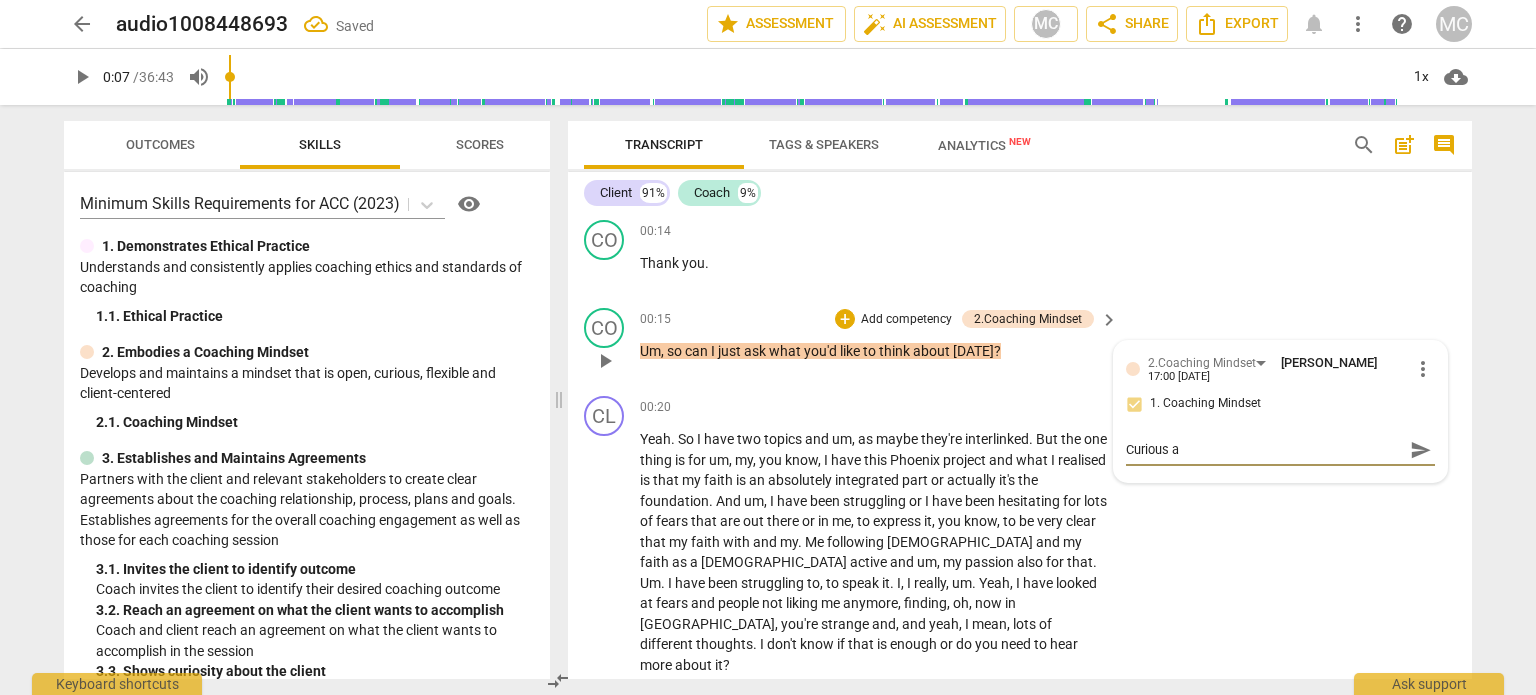 type on "Curious ab" 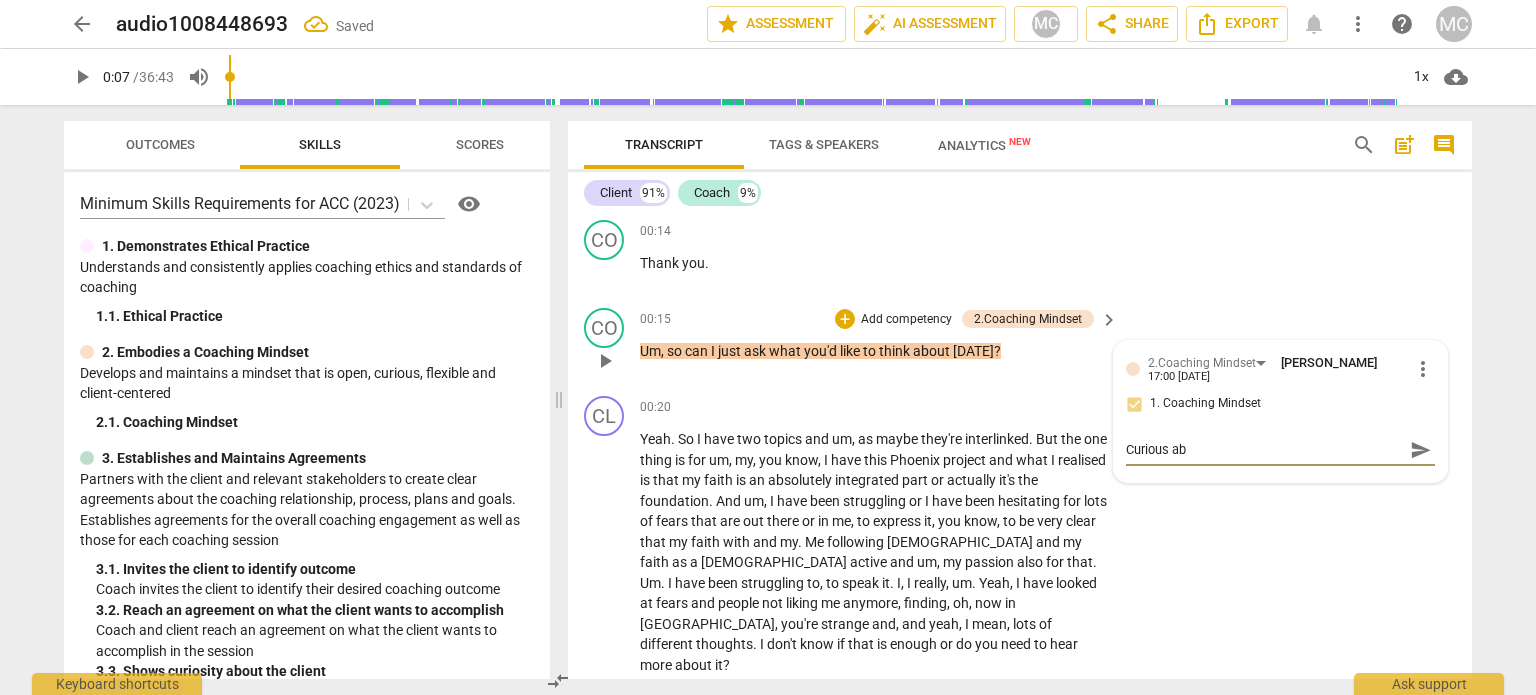 type on "Curious abo" 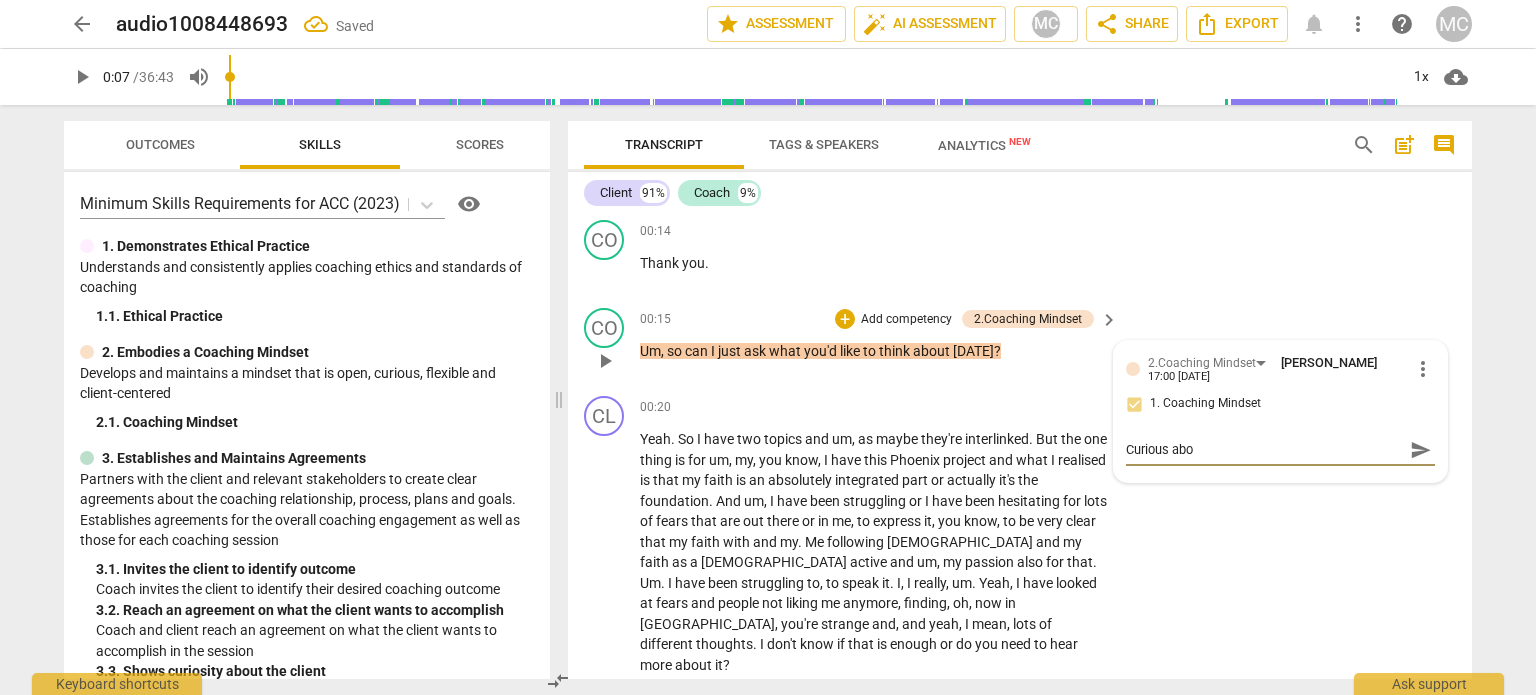 type on "Curious abou" 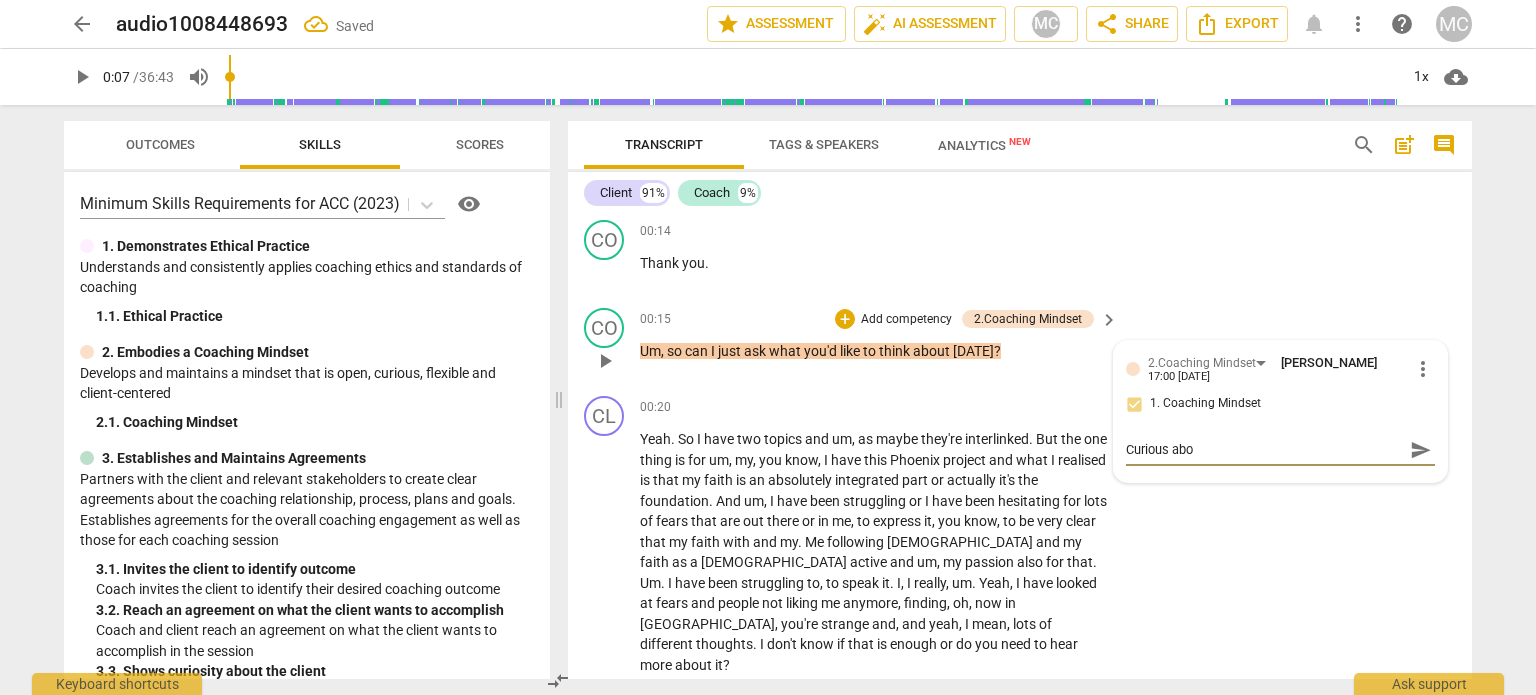 type on "Curious abou" 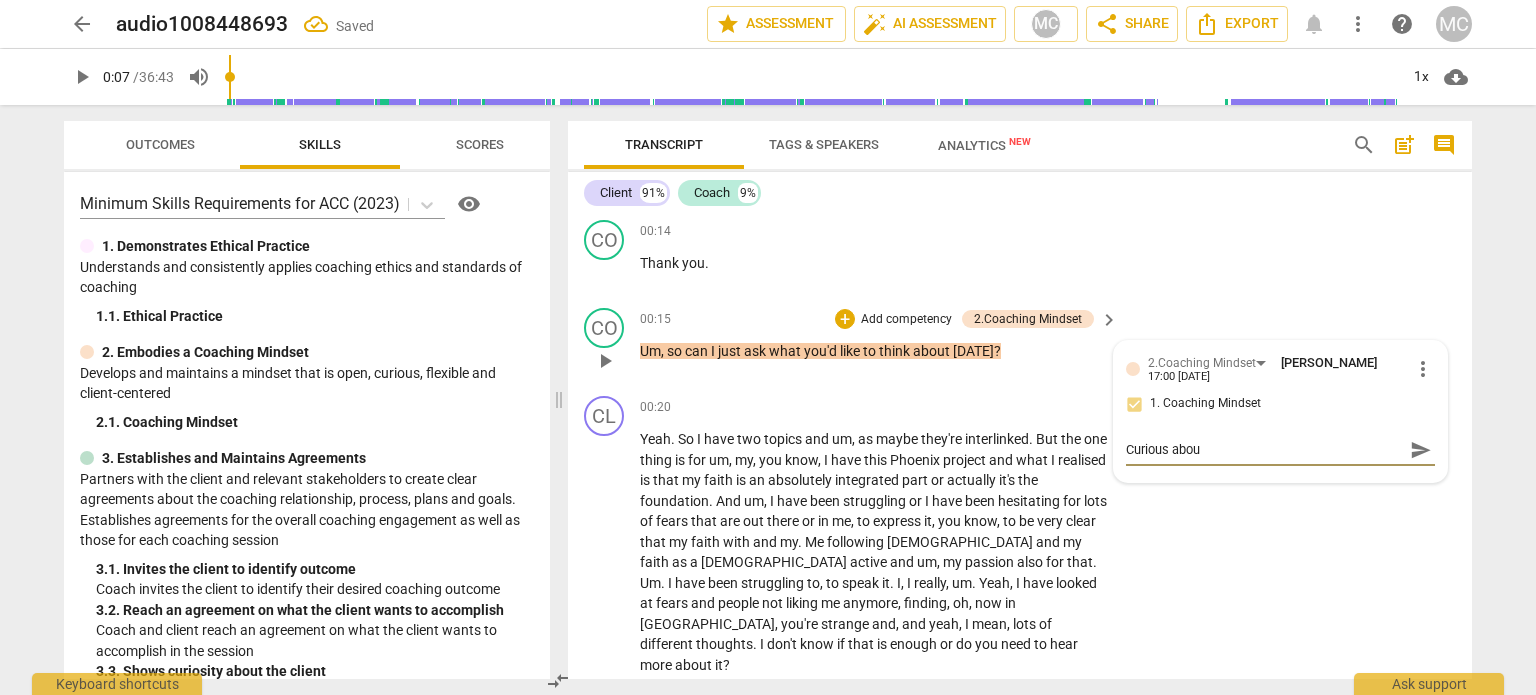 type on "Curious about" 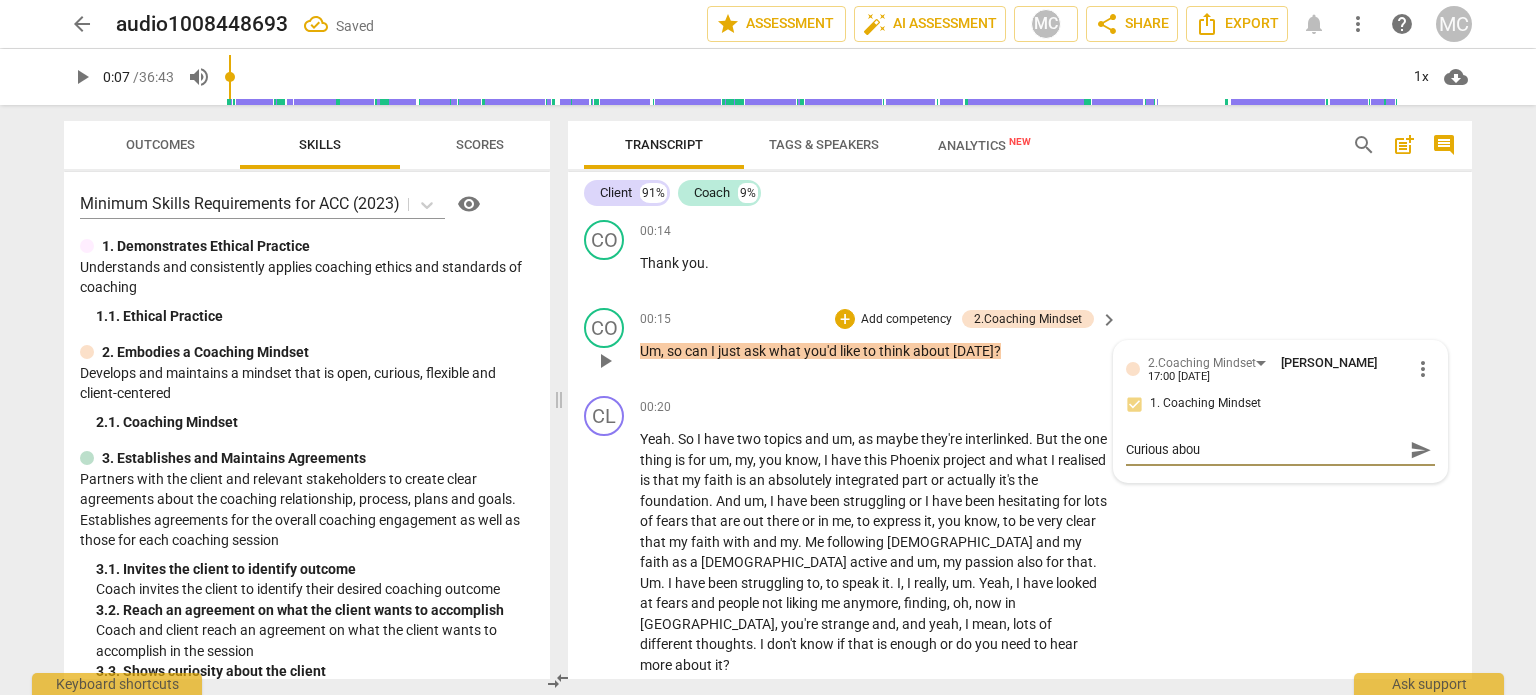 type on "Curious about" 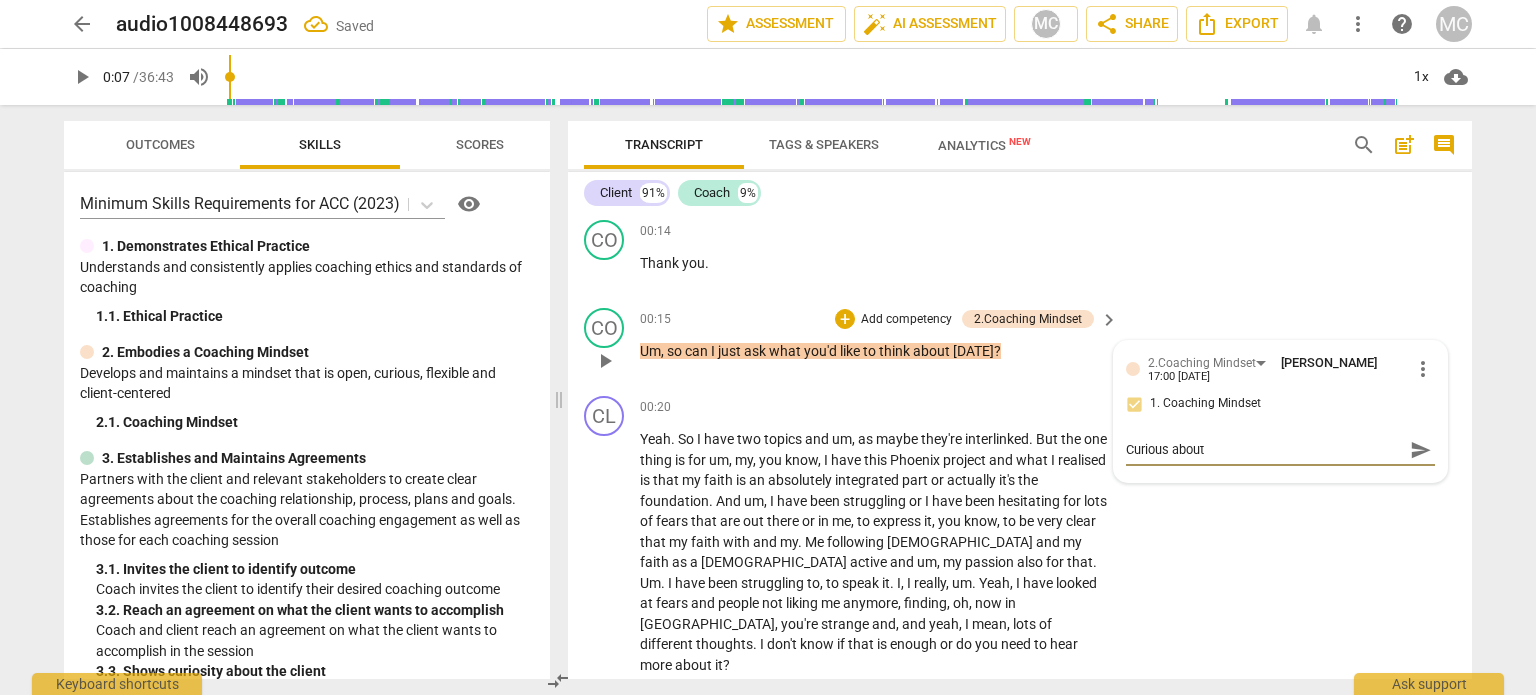 type on "Curious about" 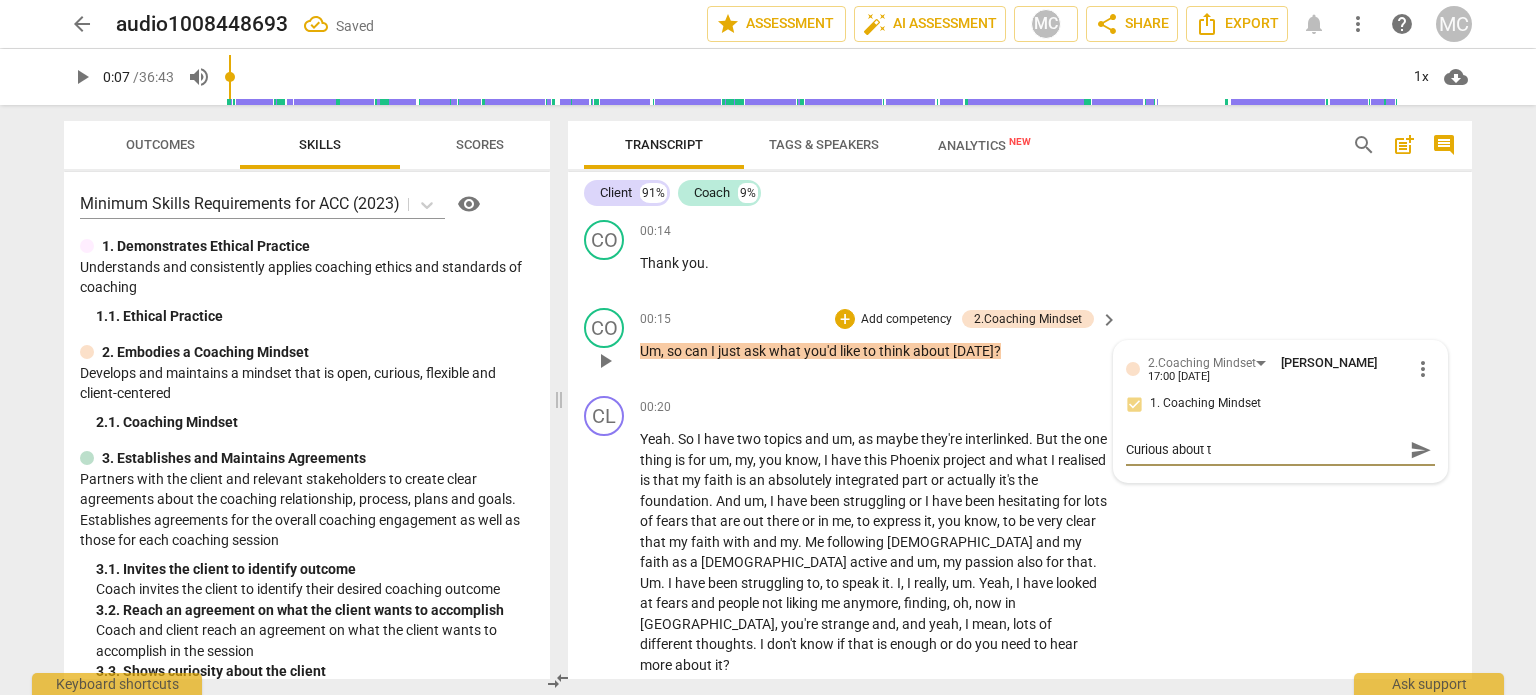 type on "Curious about th" 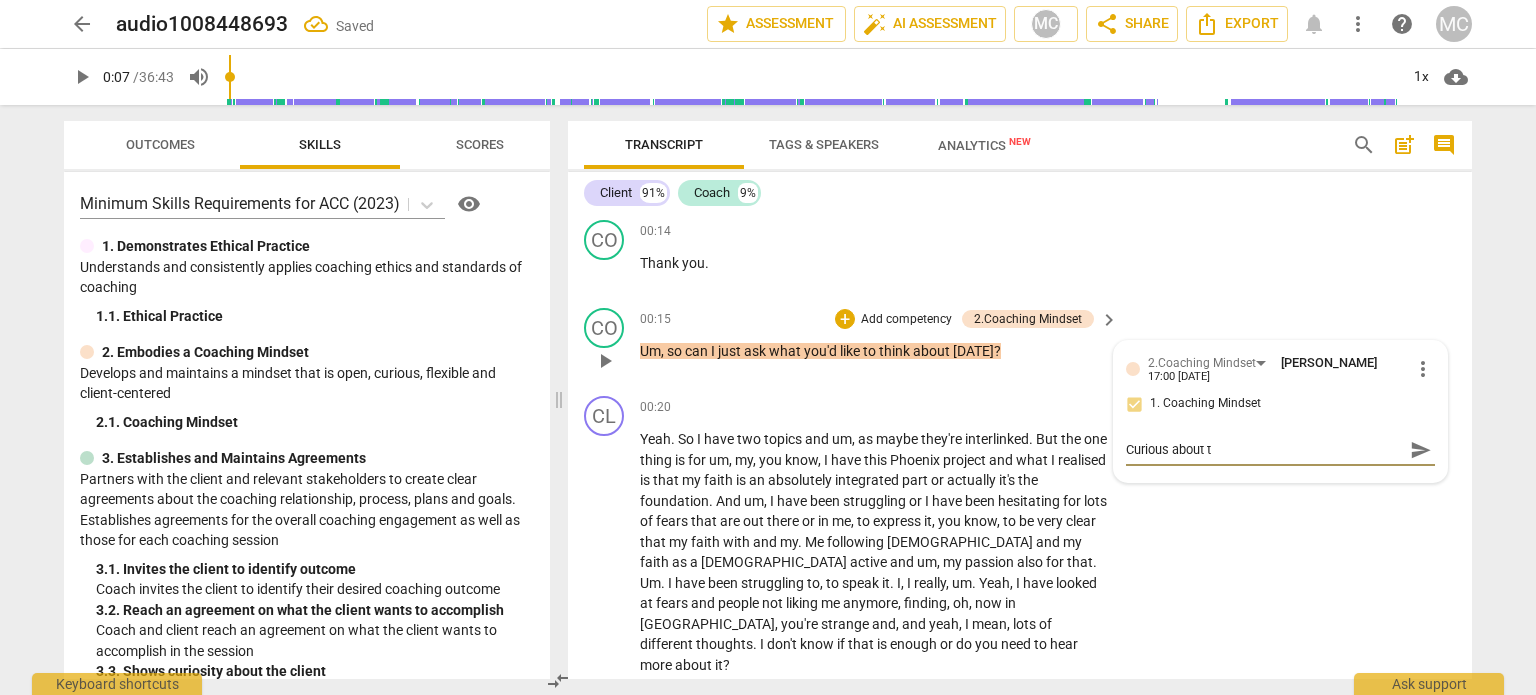 type on "Curious about th" 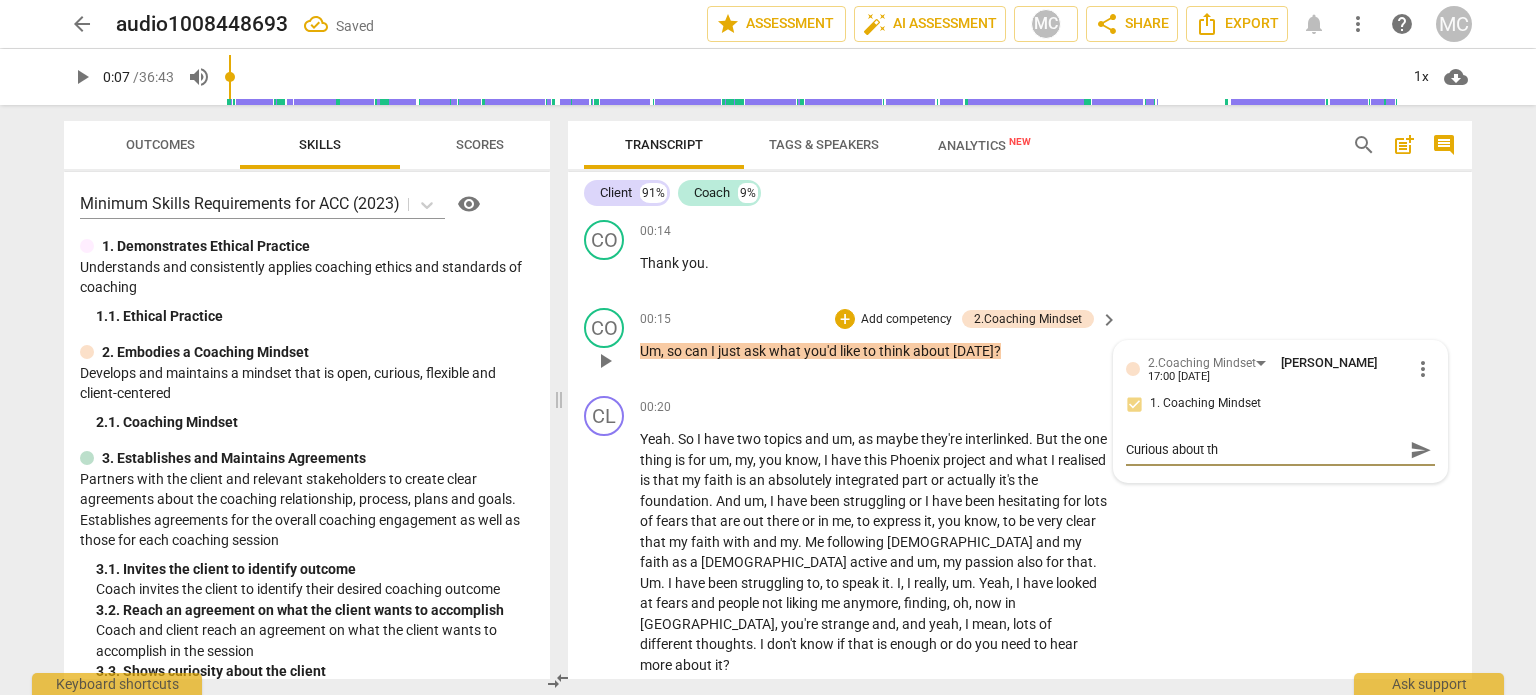 type on "Curious about the" 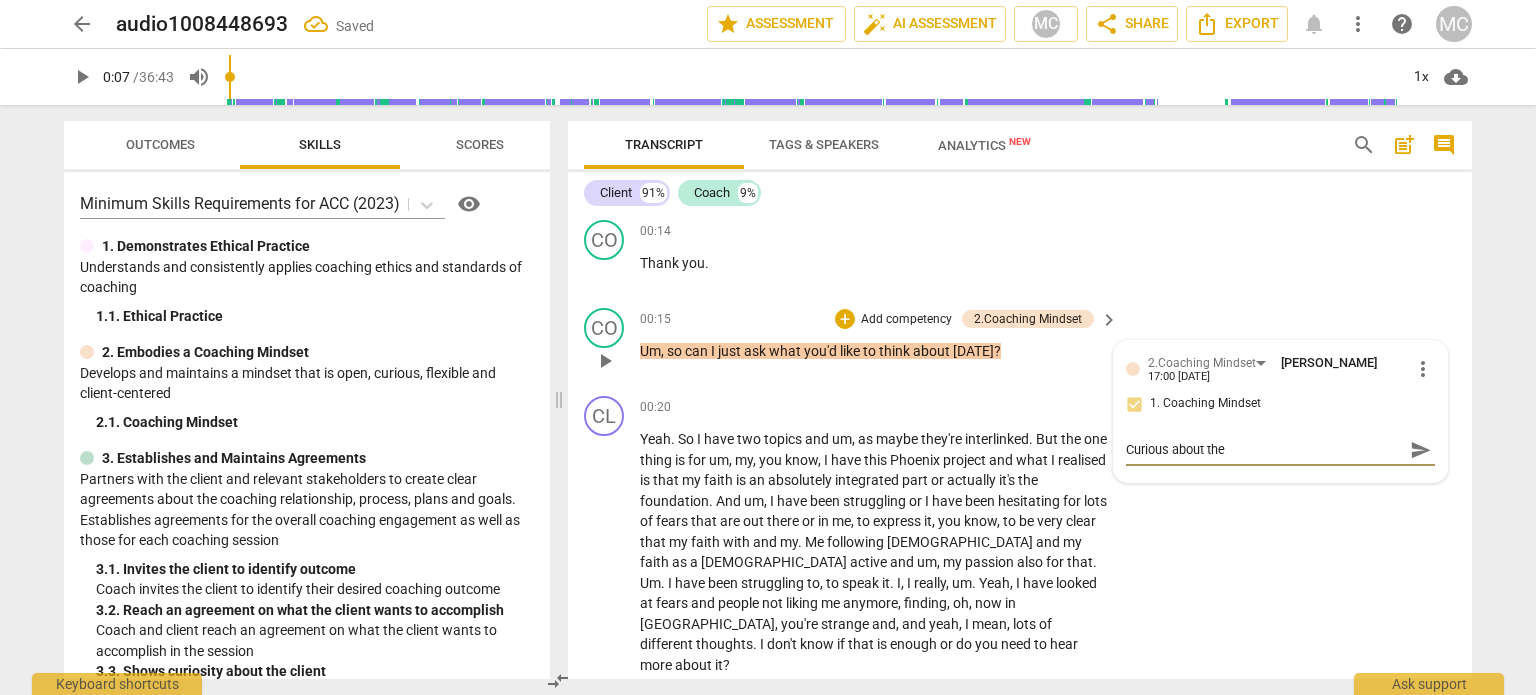 type on "Curious about the" 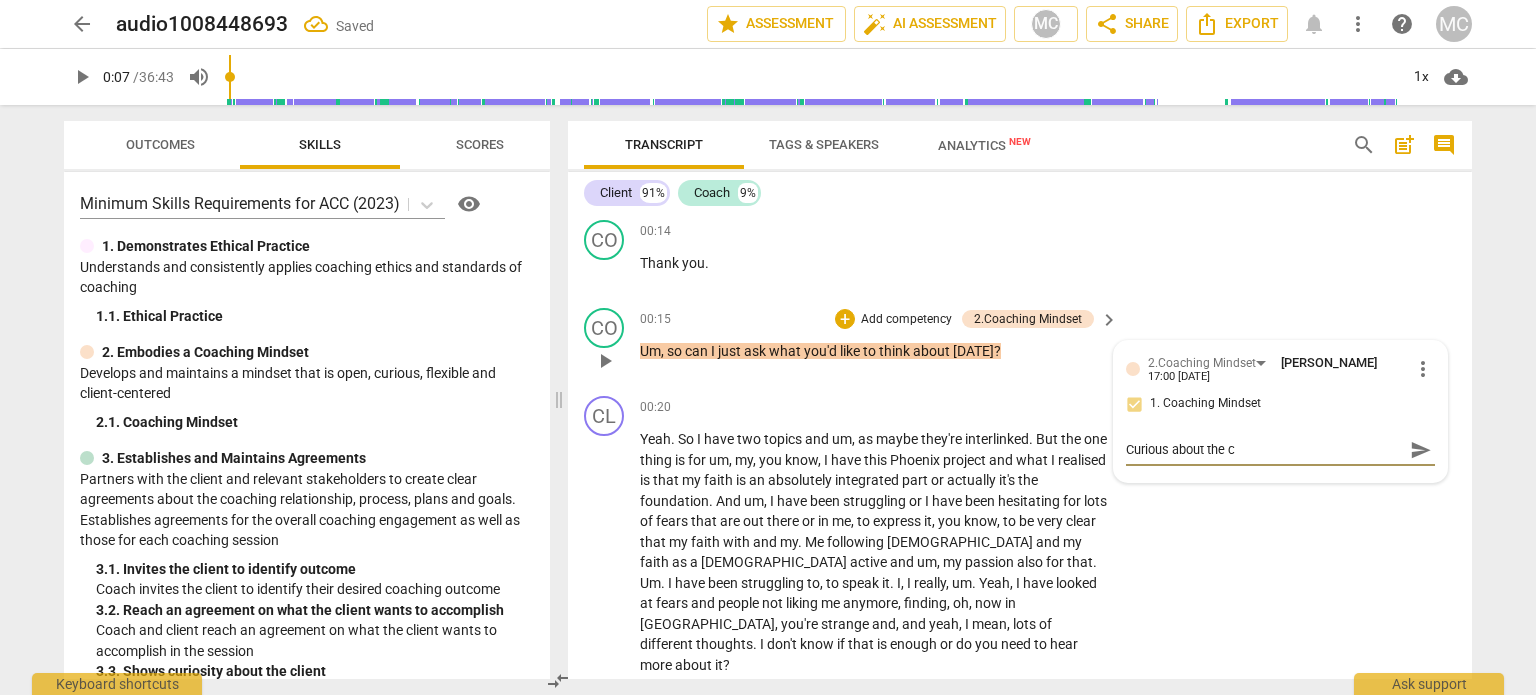 type on "Curious about the cl" 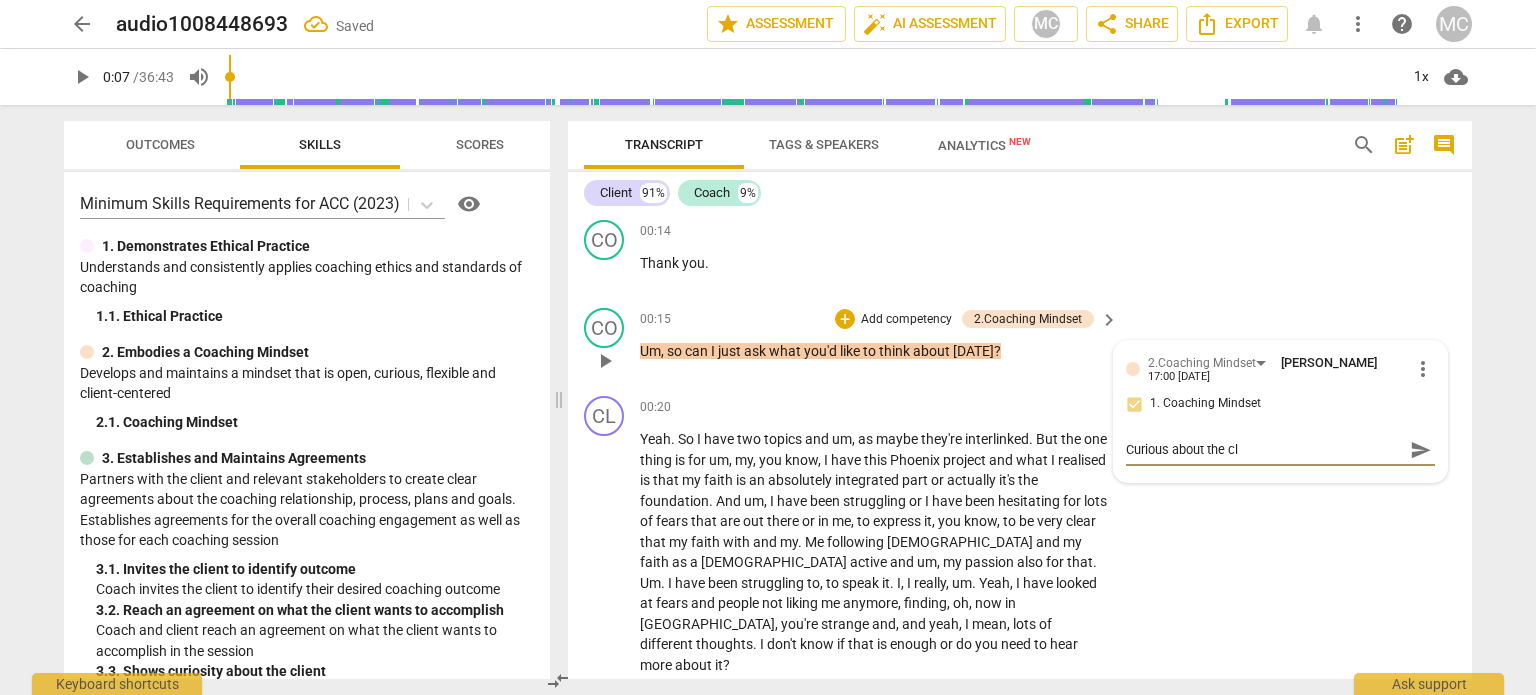 type on "Curious about the cli" 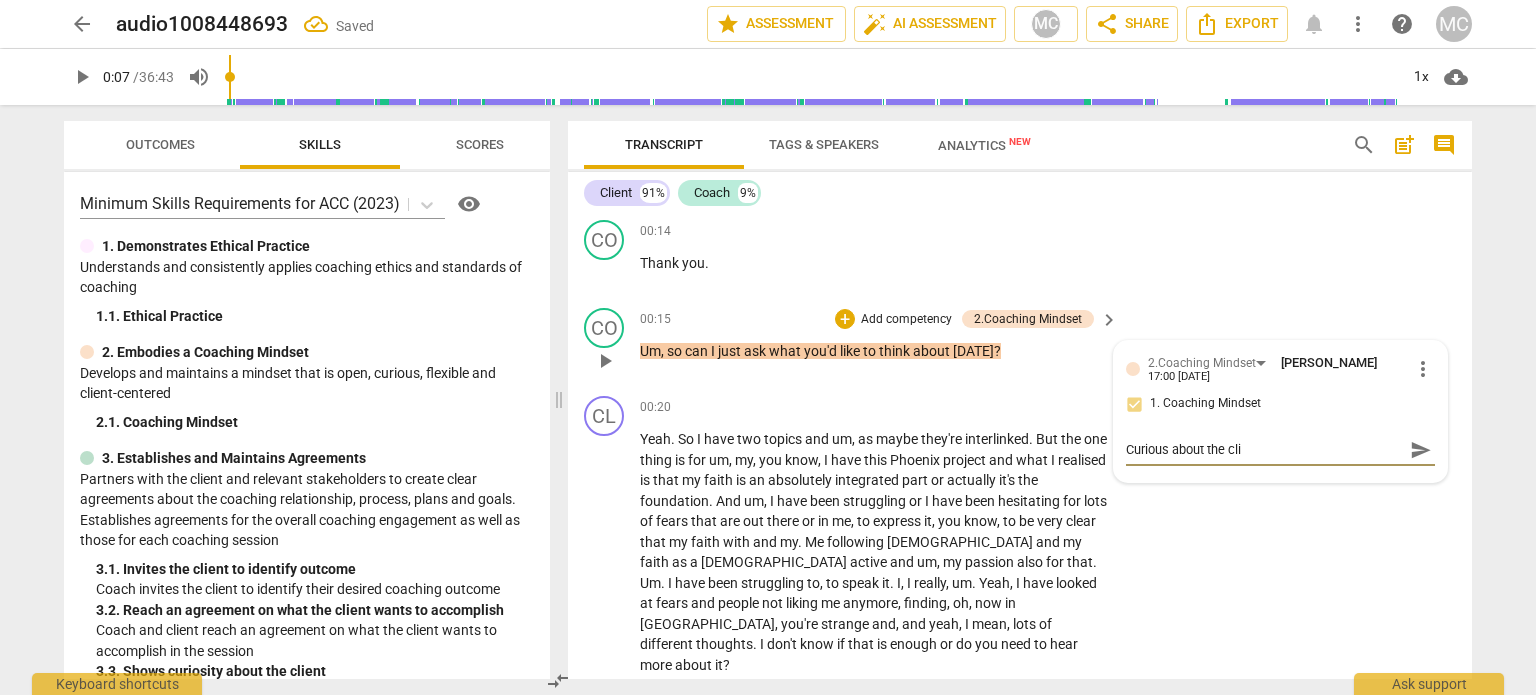 type on "Curious about the clie" 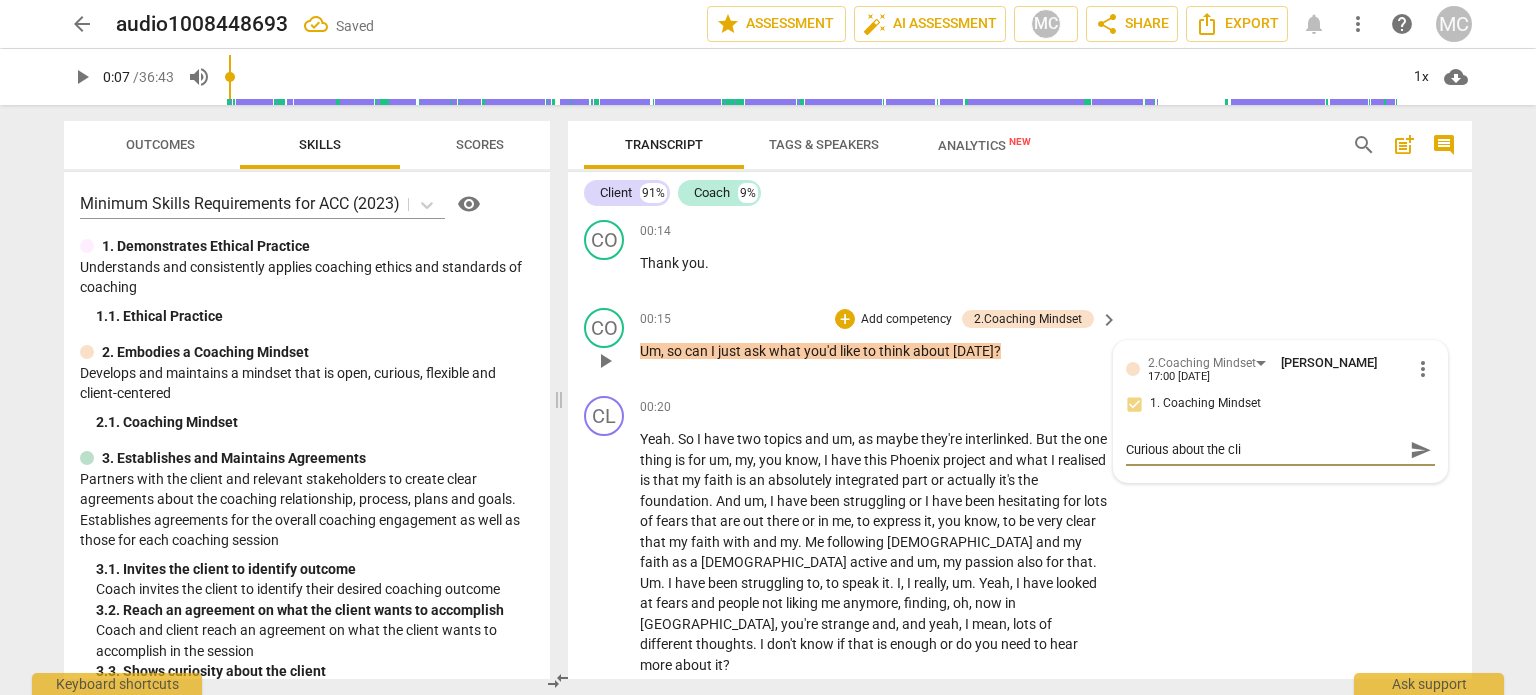 type on "Curious about the clie" 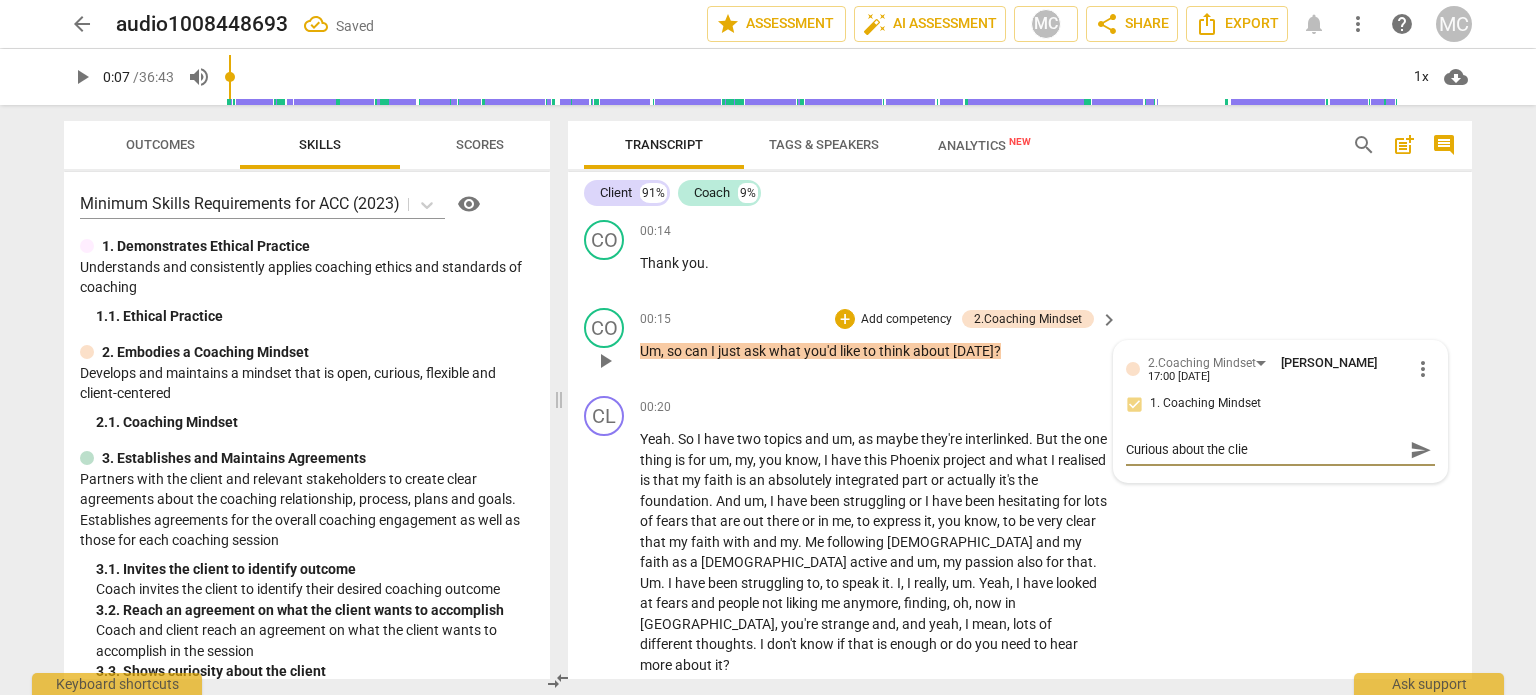 type on "Curious about the clien" 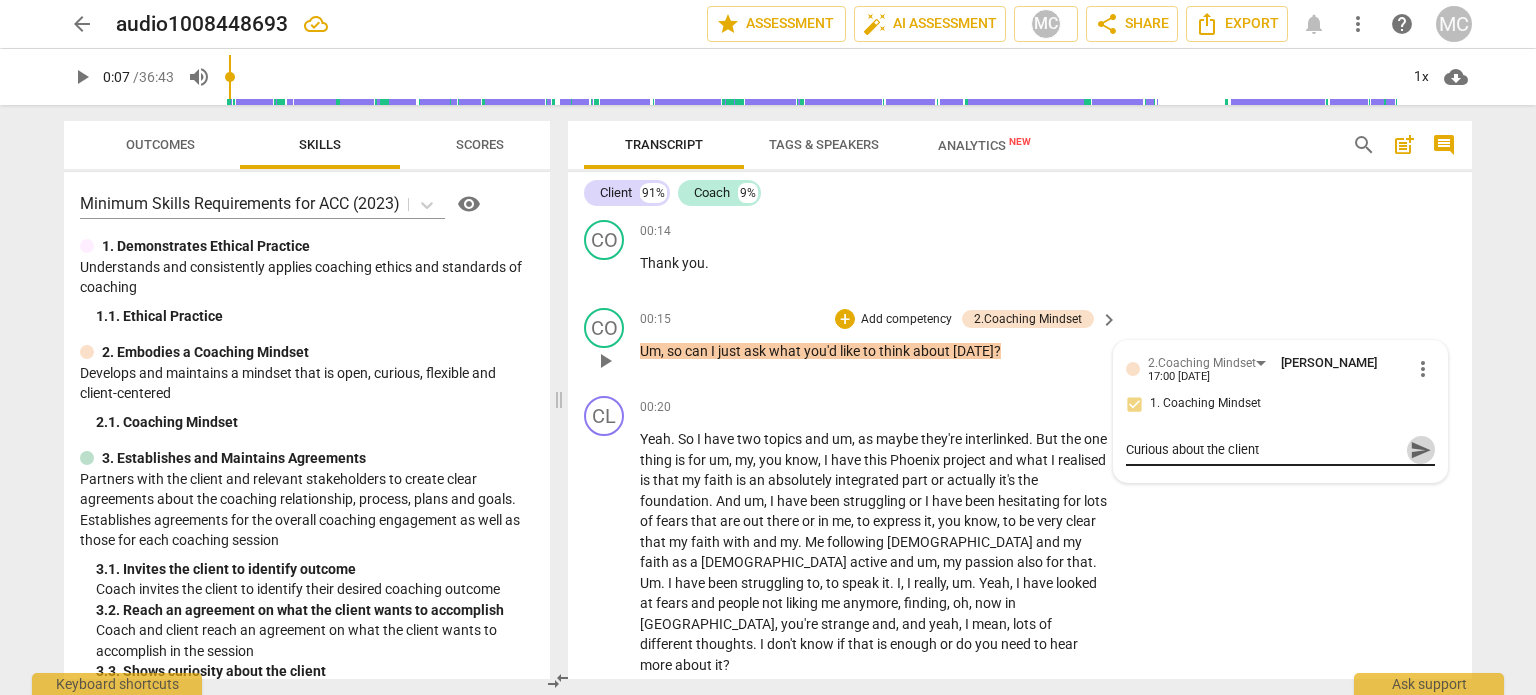 click on "send" at bounding box center [1421, 450] 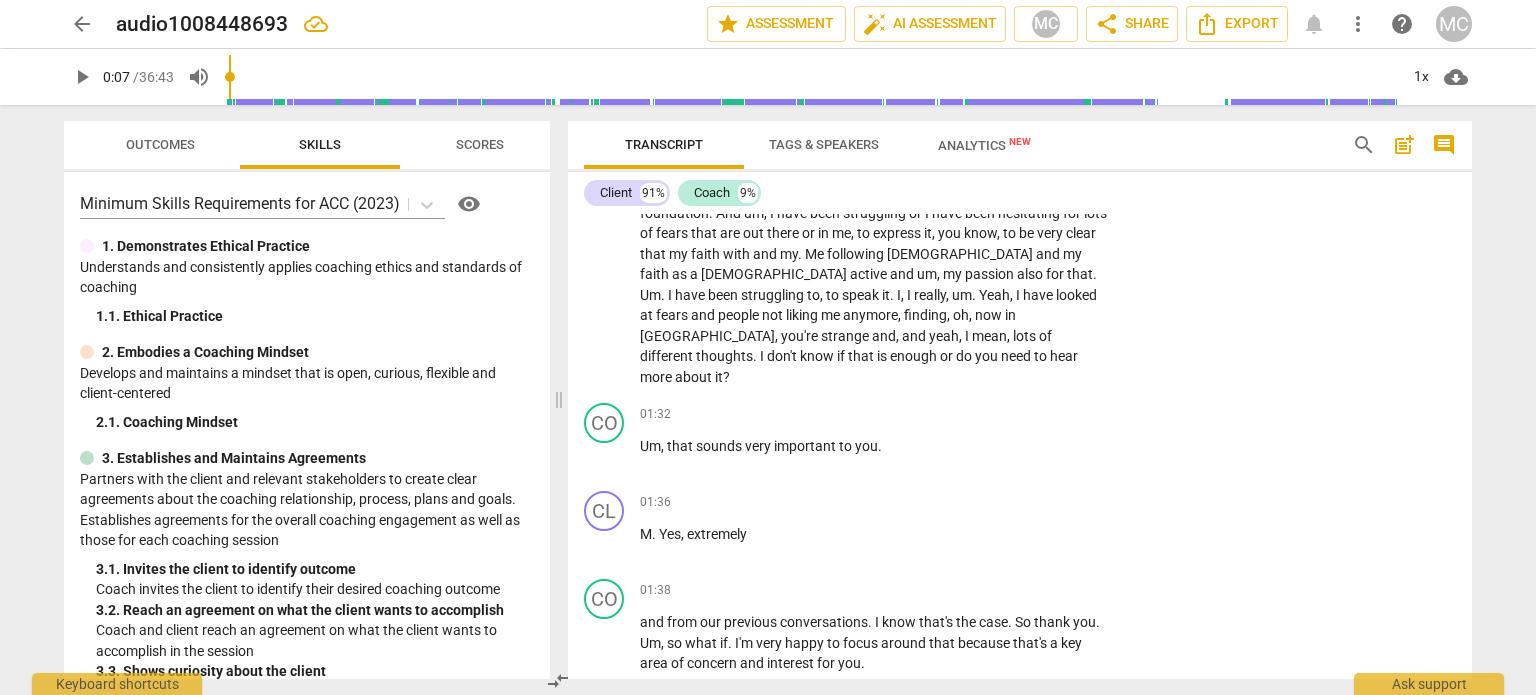 scroll, scrollTop: 450, scrollLeft: 0, axis: vertical 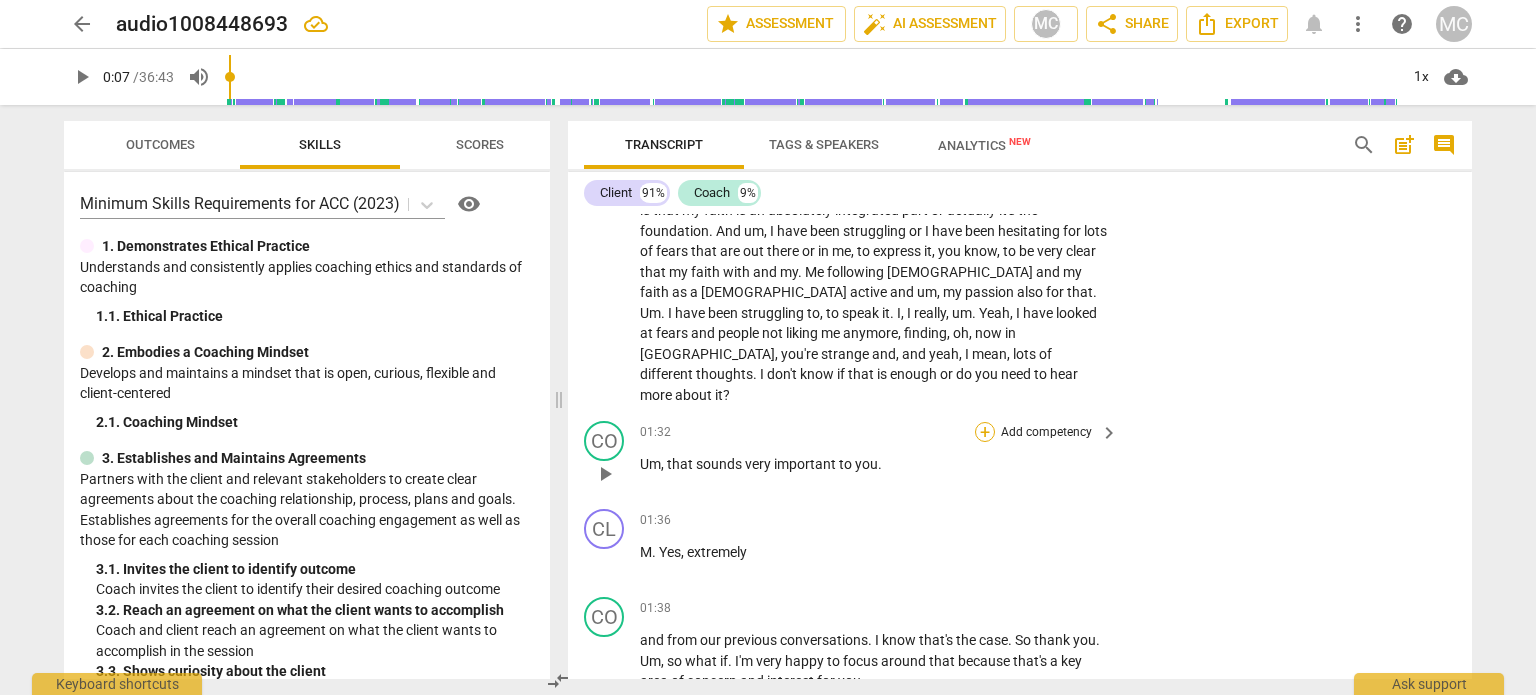click on "+" at bounding box center [985, 432] 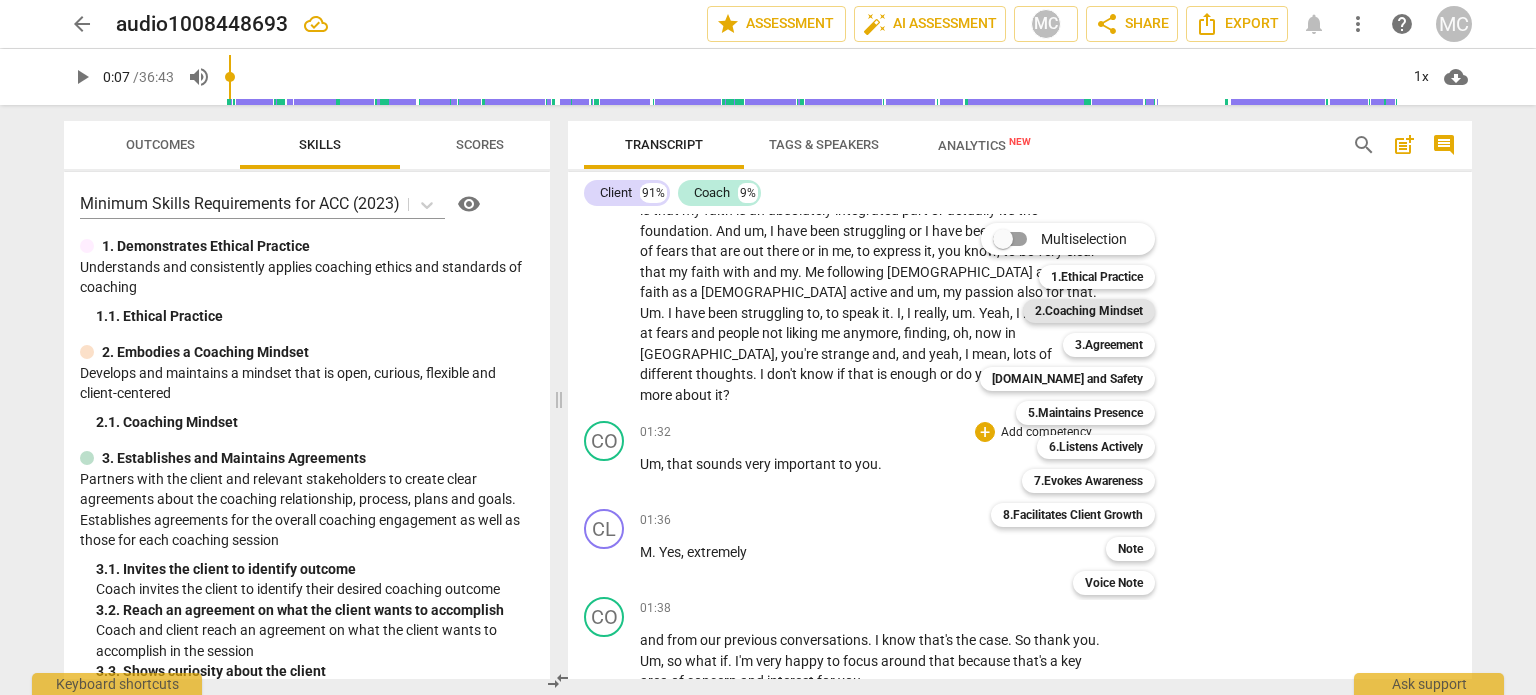 click on "2.Coaching Mindset" at bounding box center [1089, 311] 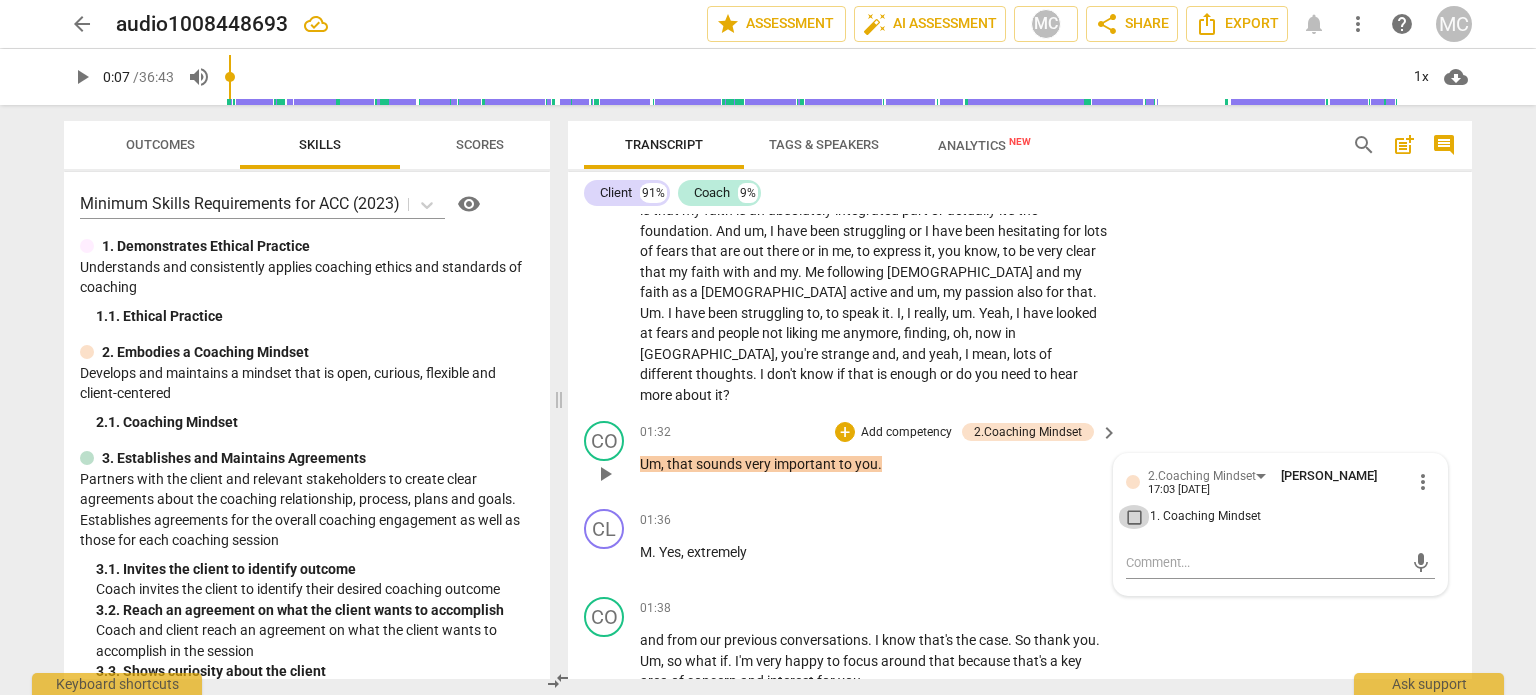 click on "1. Coaching Mindset" at bounding box center (1134, 517) 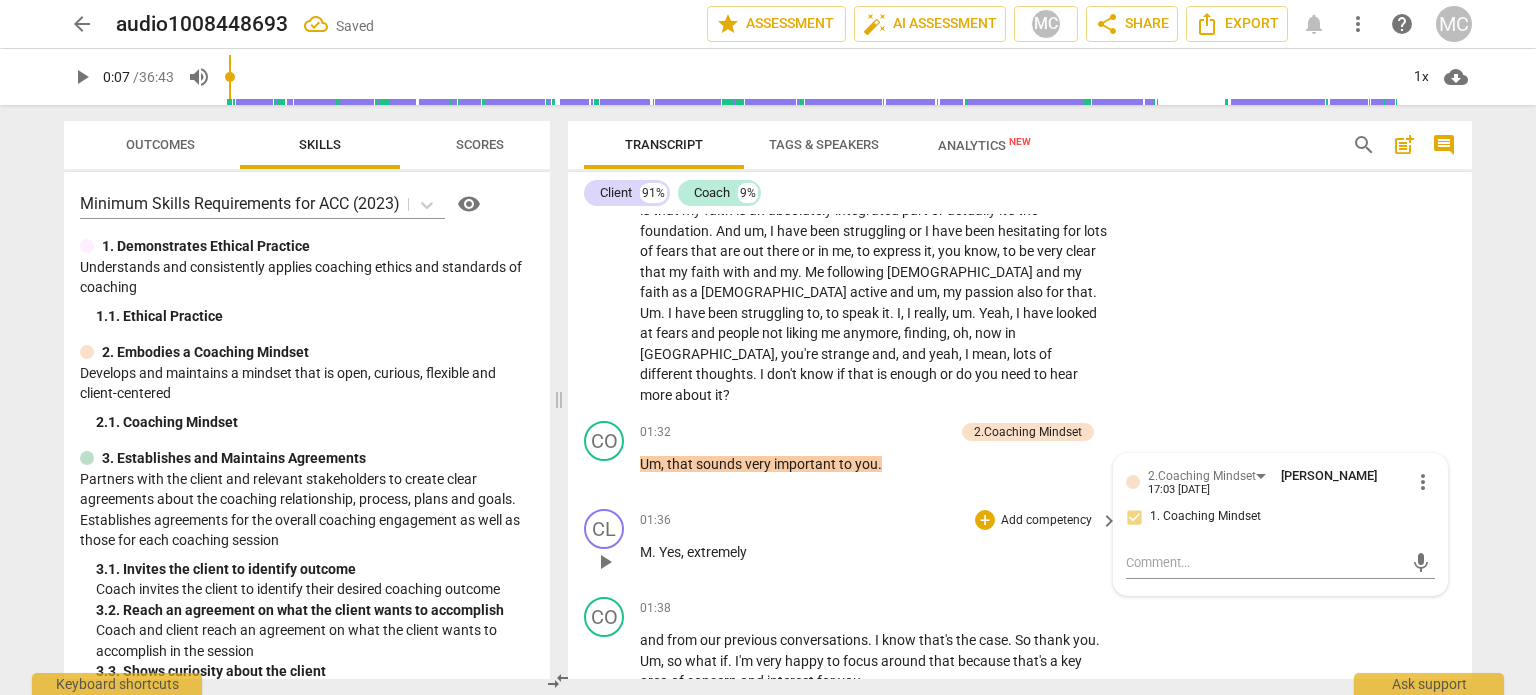 click on "M .   Yes ,   extremely" at bounding box center [874, 552] 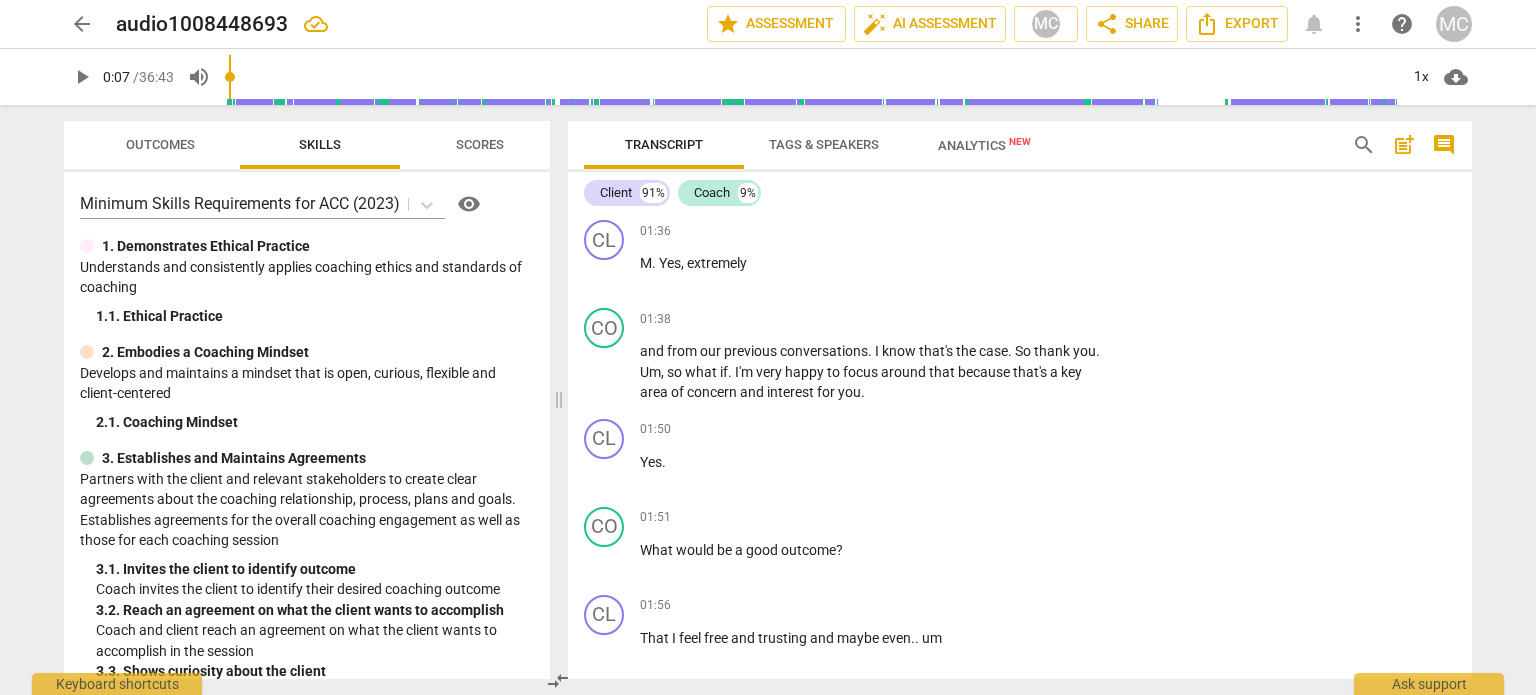 scroll, scrollTop: 756, scrollLeft: 0, axis: vertical 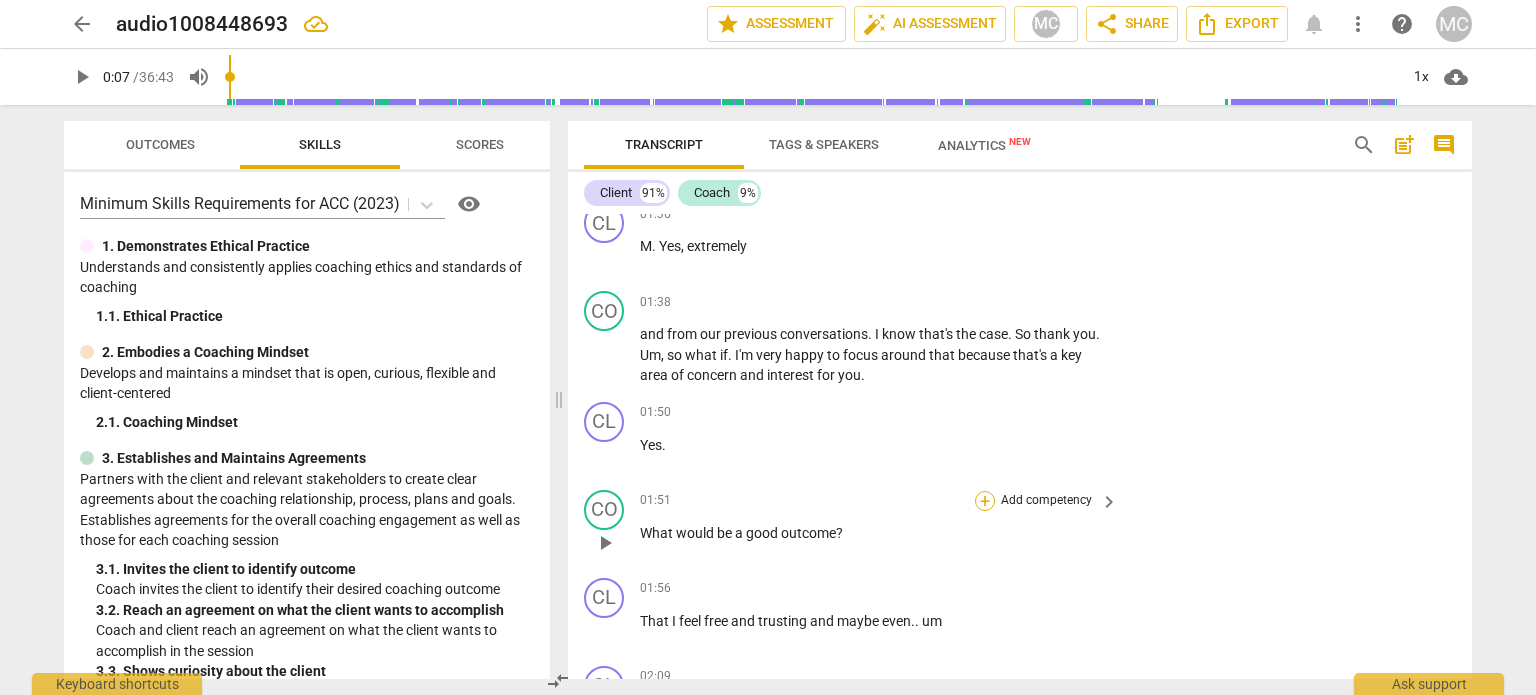 click on "+" at bounding box center [985, 501] 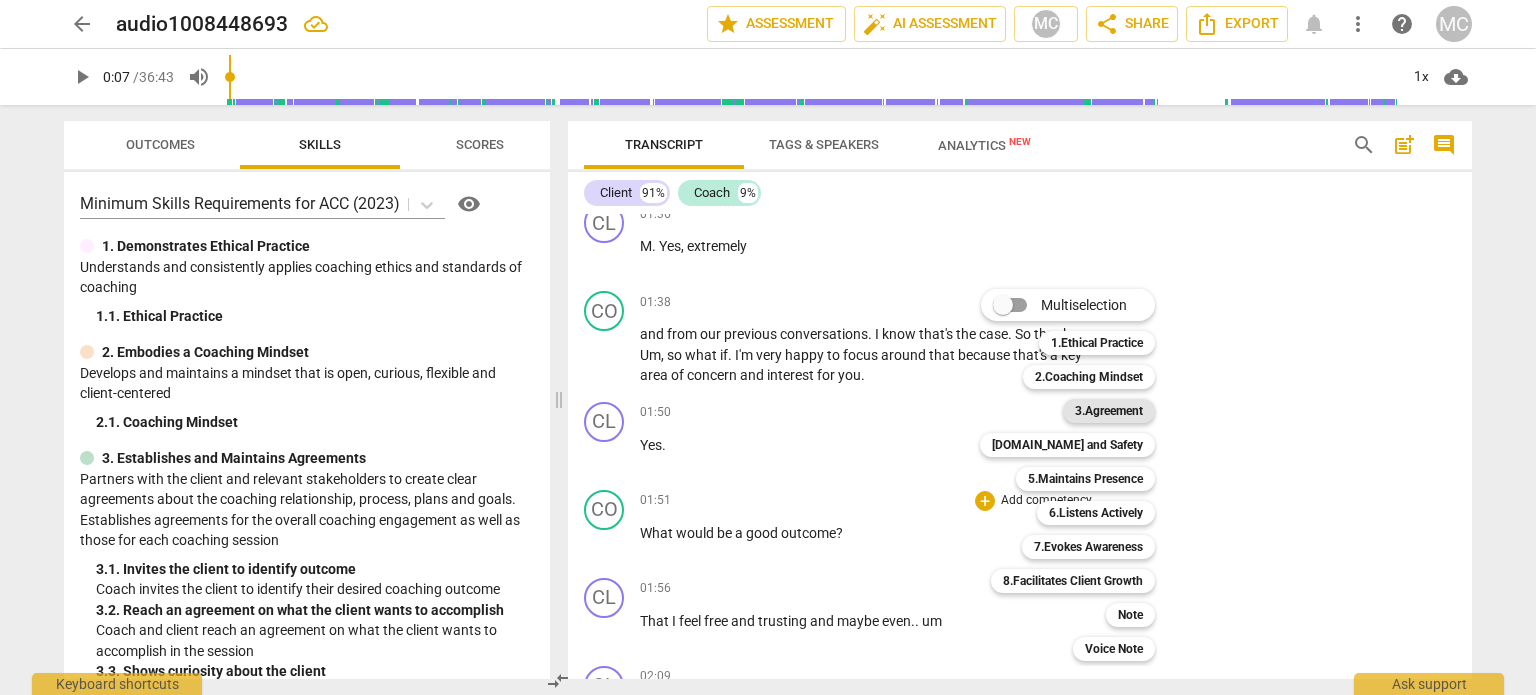 click on "3.Agreement" at bounding box center (1109, 411) 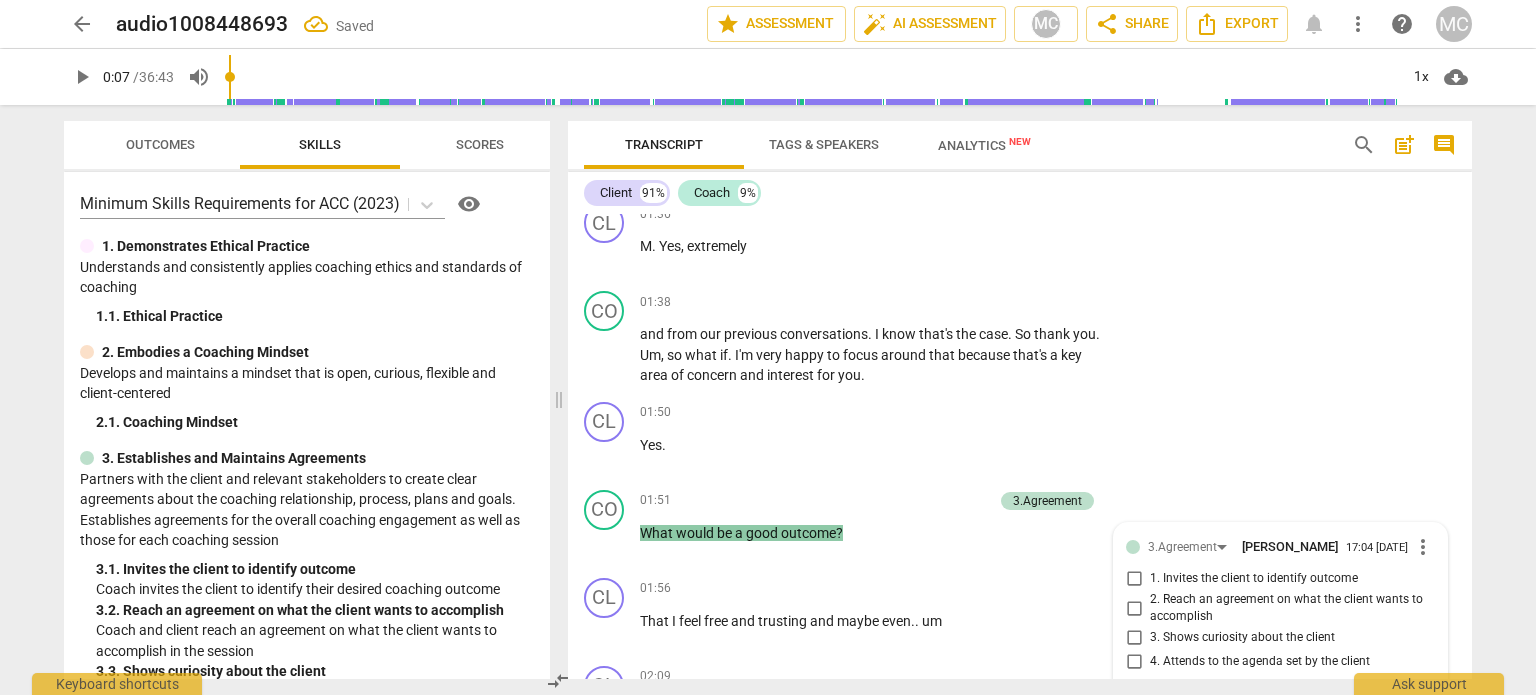 scroll, scrollTop: 999, scrollLeft: 0, axis: vertical 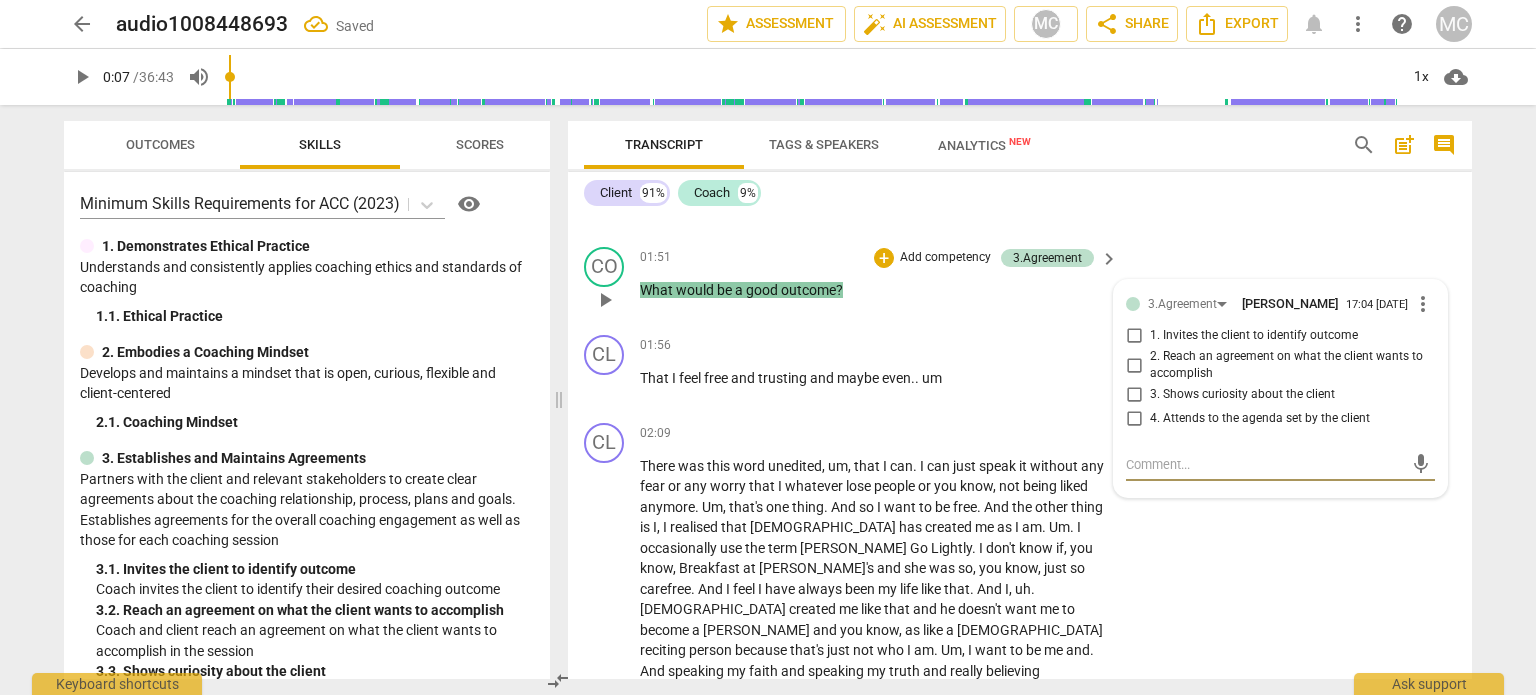 click on "1. Invites the client to identify outcome" at bounding box center (1134, 336) 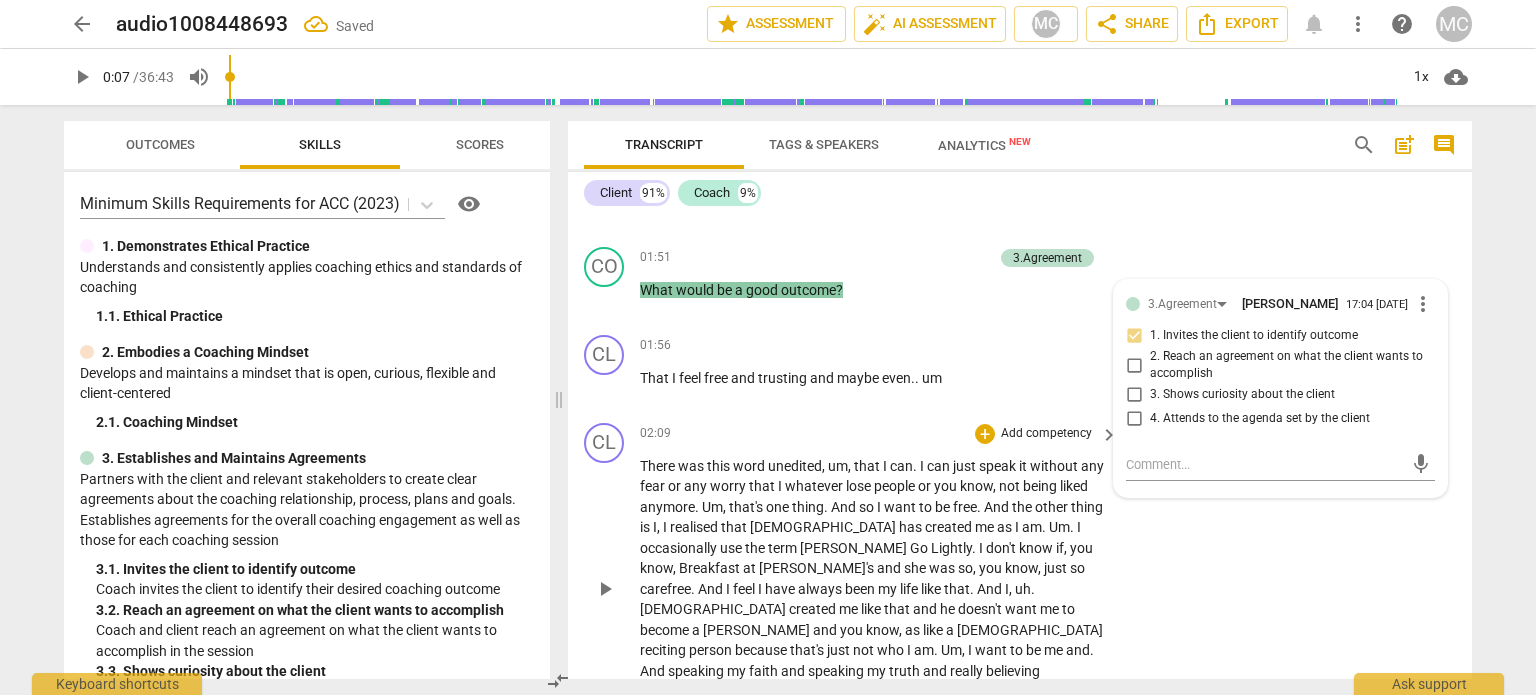 click on "CL play_arrow pause 02:09 + Add competency keyboard_arrow_right There   was   this   word   unedited ,   um ,   that   I   can .   I   can   just   speak   it   without   any   fear   or   any   worry   that   I   whatever   lose   people   or   you   know ,   not   being   liked   anymore .   Um ,   that's   one   thing .   And   so   I   want   to   be   free .   And   the   other   thing   is   I ,   I   realised   that   [DEMOGRAPHIC_DATA]   has   created   me   as   I   am .   Um .   I   occasionally   use   the   term   [PERSON_NAME]   Go   Lightly .   I   don't   know   if ,   you   know ,   Breakfast   at   Tiffany's   and   she   was   so ,   you   know ,   just   so   carefree .   And   I   feel   I   have   always   been   my   life   like   that .   And   I ,   uh .   [DEMOGRAPHIC_DATA]   created   me   like   that   and   he   doesn't   want   me   to   become   a   [PERSON_NAME]   and   you   know ,   as   like   a   [DEMOGRAPHIC_DATA]   reciting   person   because   that's   just   not   who   I   am .   Um ,   I   want   to   be   me   and .   And" at bounding box center [1020, 573] 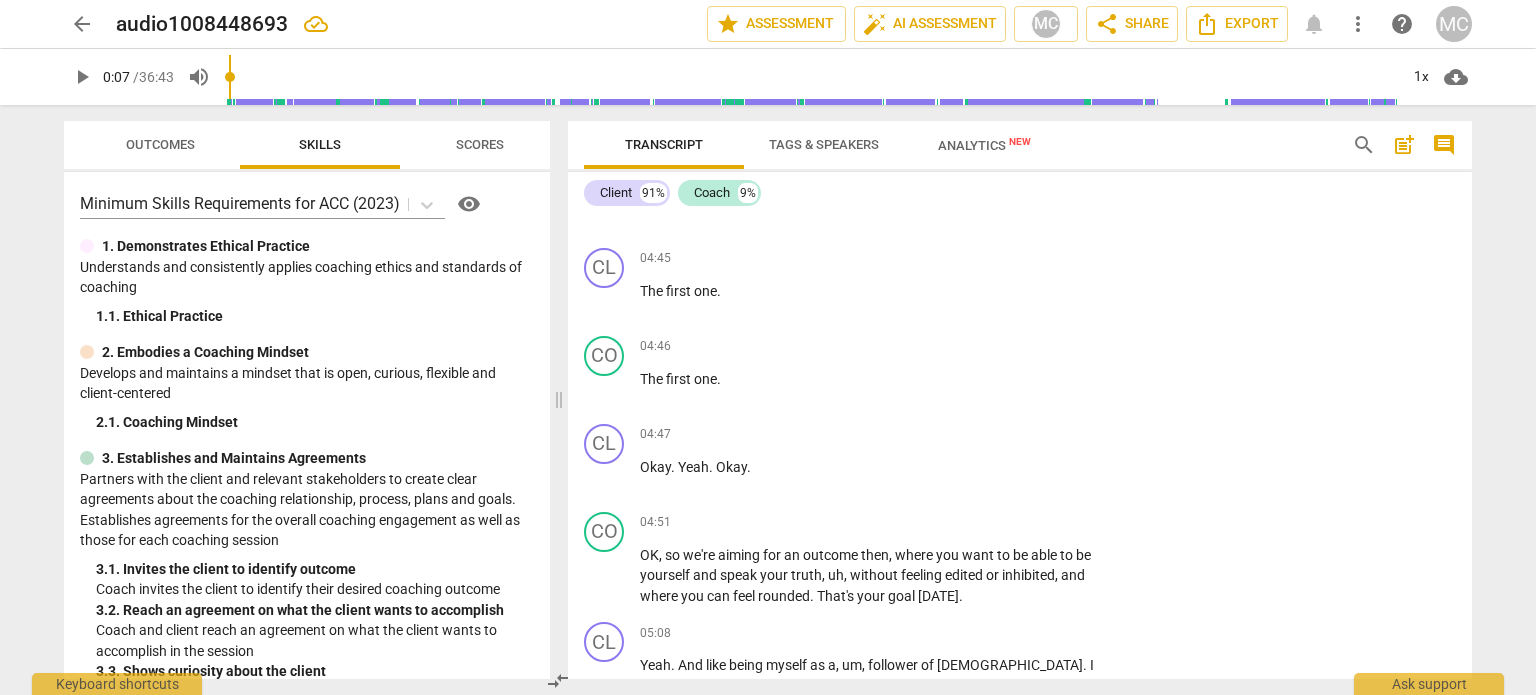 scroll, scrollTop: 2000, scrollLeft: 0, axis: vertical 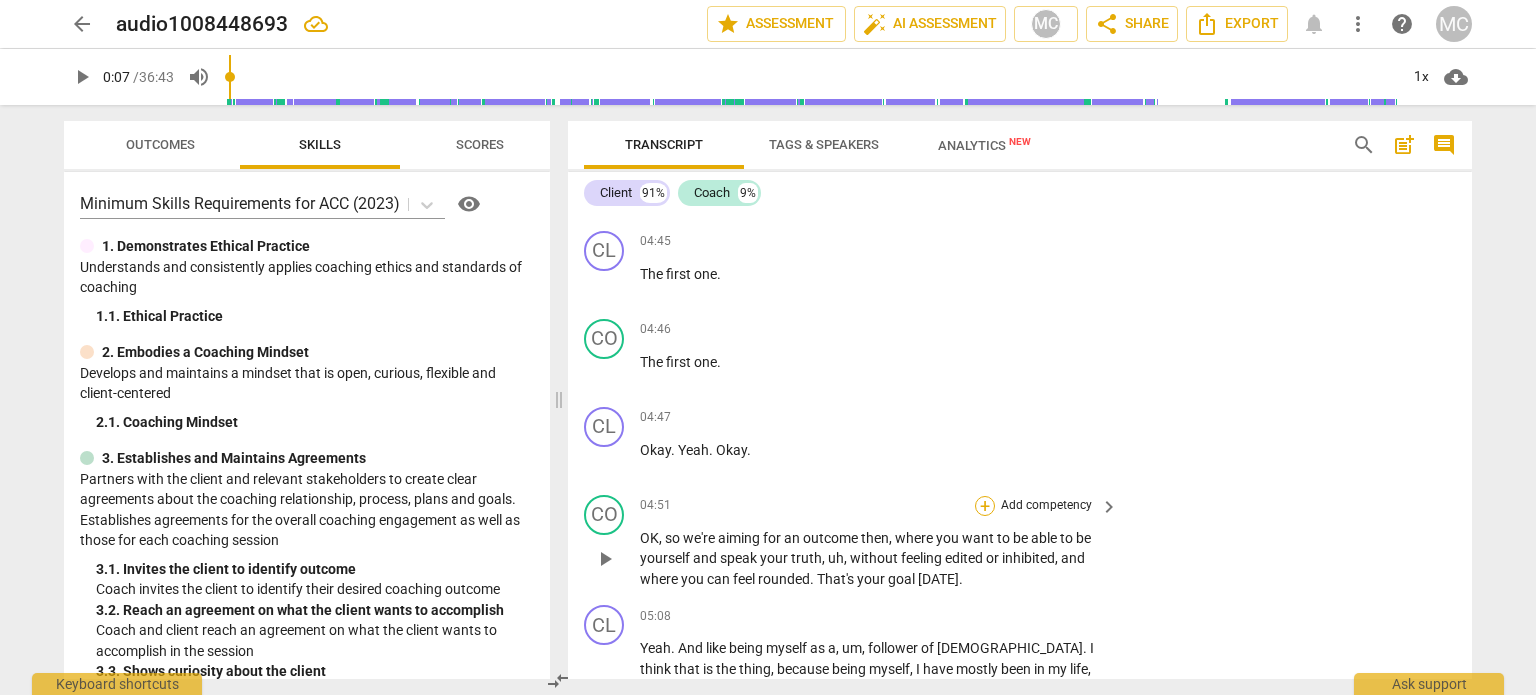 click on "+" at bounding box center (985, 506) 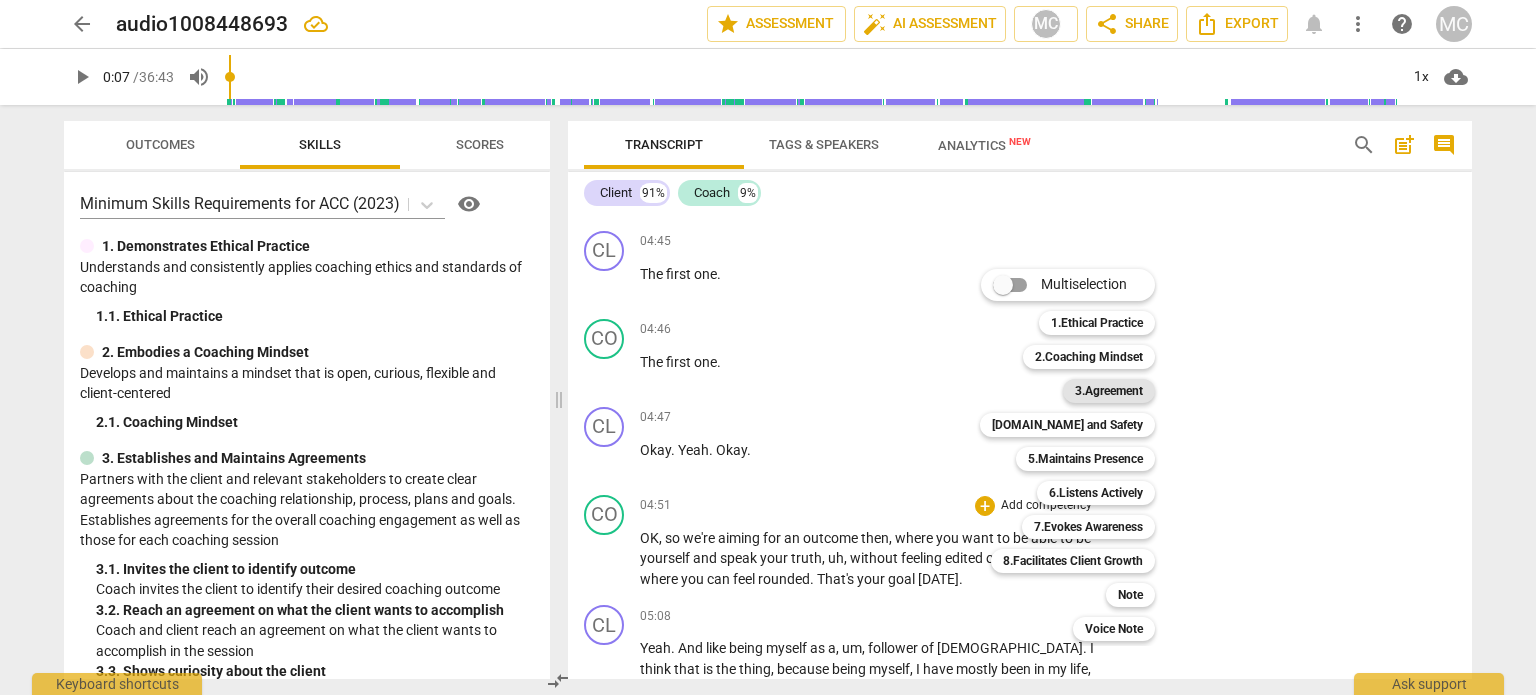 click on "3.Agreement" at bounding box center (1109, 391) 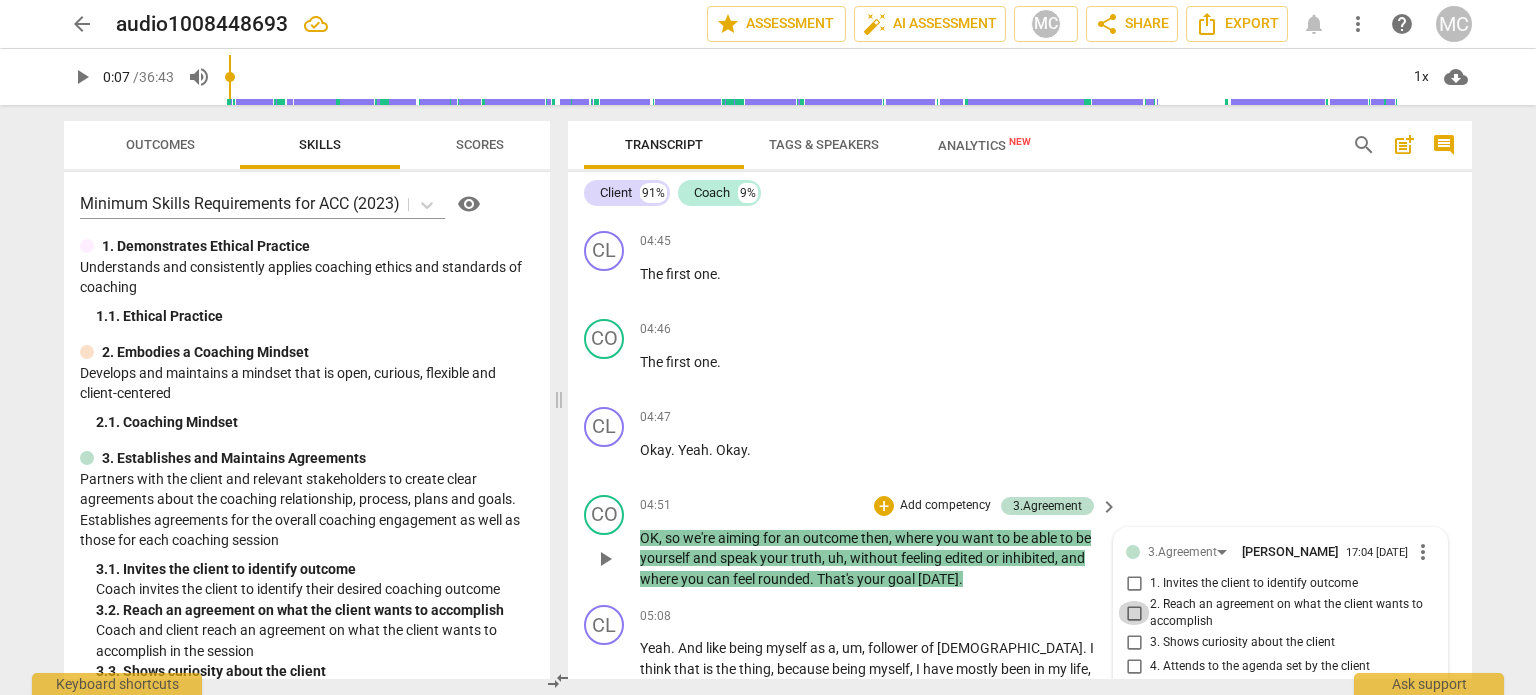 click on "2. Reach an agreement on what the client wants to accomplish" at bounding box center [1134, 613] 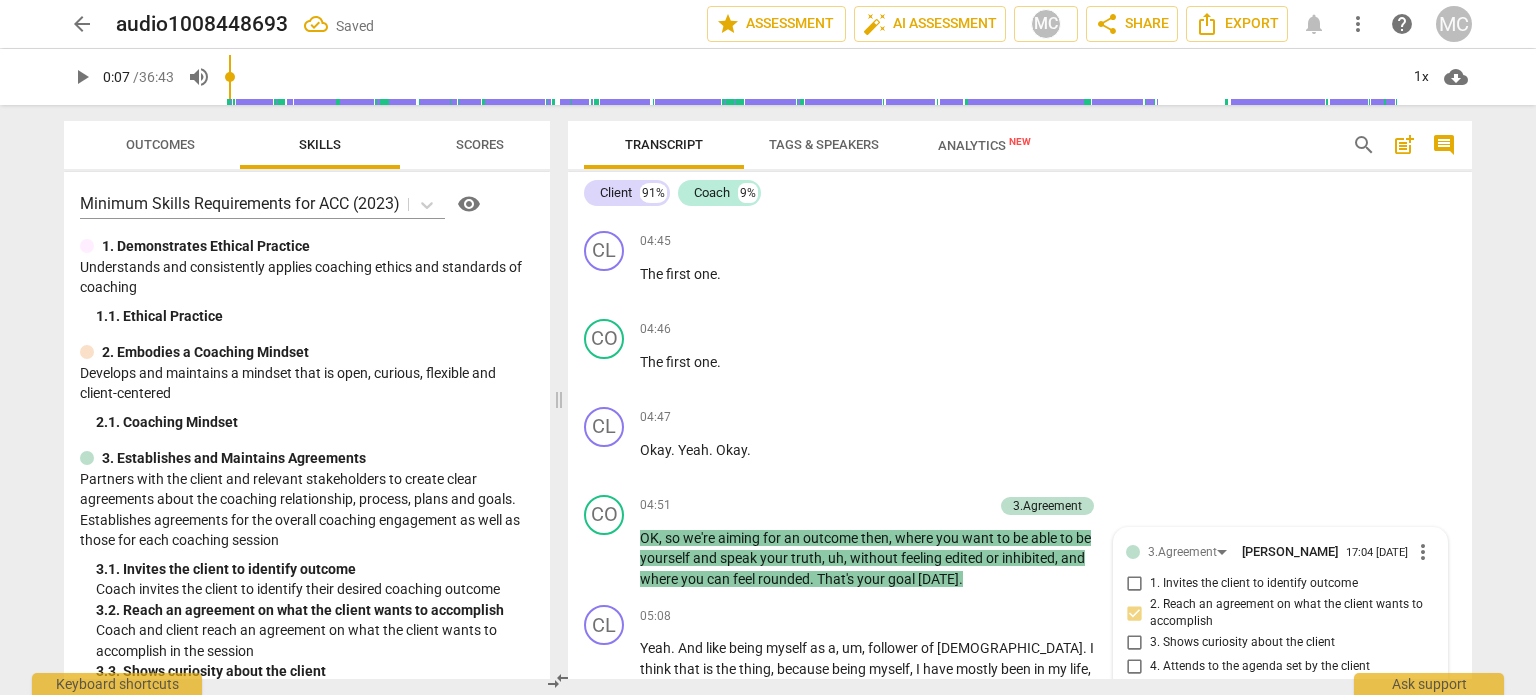 drag, startPoint x: 1464, startPoint y: 315, endPoint x: 1472, endPoint y: 324, distance: 12.0415945 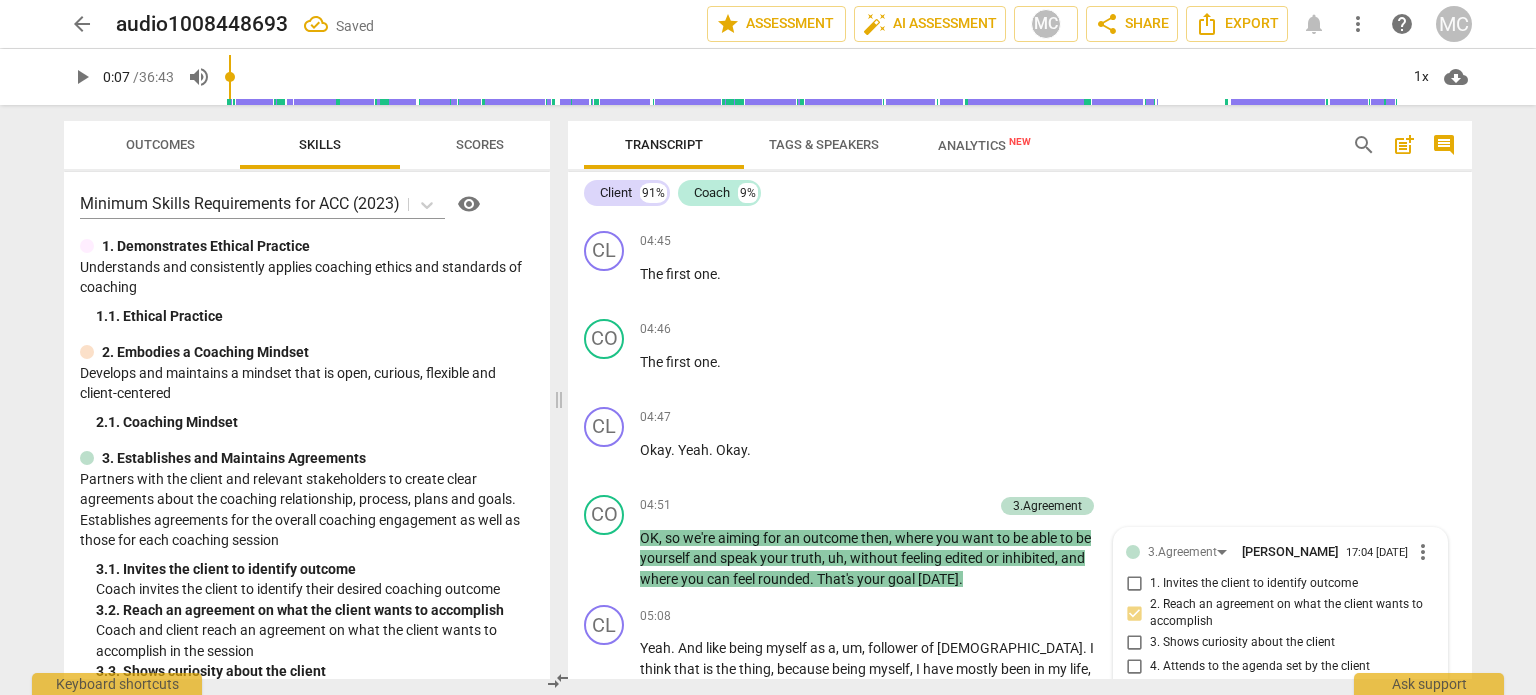 click on "Transcript Tags & Speakers Analytics   New search post_add comment Client 91% Coach 9% CO play_arrow pause 00:04 + Add competency 1.Ethical Practice keyboard_arrow_right OK ,   brilliant ,   [PERSON_NAME] ,   thank   you   so   much   for   agreeing   to   have   your   session   recorded   [DATE] .   I'm   really   grateful . 1.Ethical Practice [PERSON_NAME] 17:00 [DATE] Confirm permission to record CL play_arrow pause 00:12 + Add competency keyboard_arrow_right Yes ,   absolutely .   My   pleasure . CO play_arrow pause 00:14 + Add competency keyboard_arrow_right Thank   you . CO play_arrow pause 00:15 + Add competency 2.Coaching Mindset keyboard_arrow_right Um ,   so   can   I   just   ask   what   you'd   like   to   think   about   [DATE] ? 2.Coaching Mindset [PERSON_NAME] 17:01 [DATE] 1. Coaching Mindset Curious about the client CL play_arrow pause 00:20 + Add competency keyboard_arrow_right Yeah .   So   I   have   two   topics   and   um ,   as   maybe   they're   interlinked .   But   the   one" at bounding box center (1024, 400) 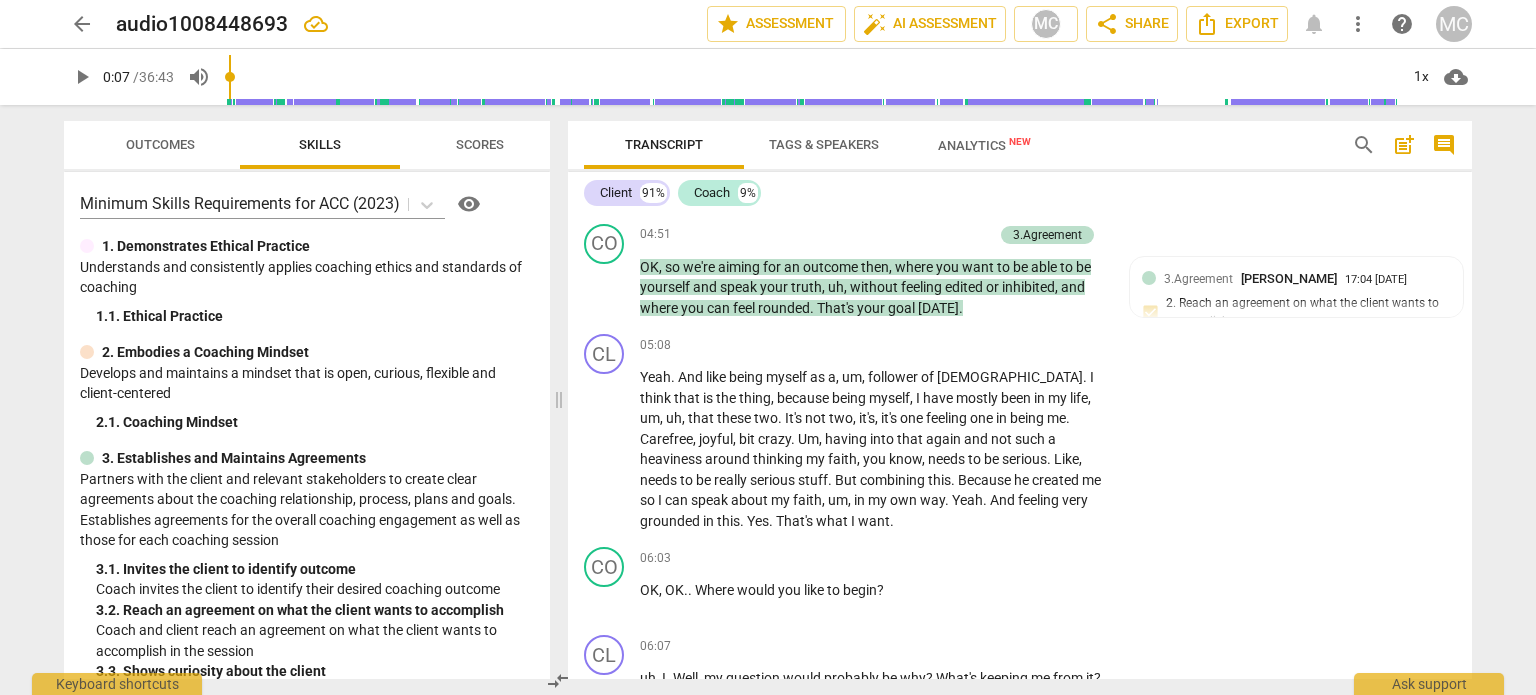 scroll, scrollTop: 2272, scrollLeft: 0, axis: vertical 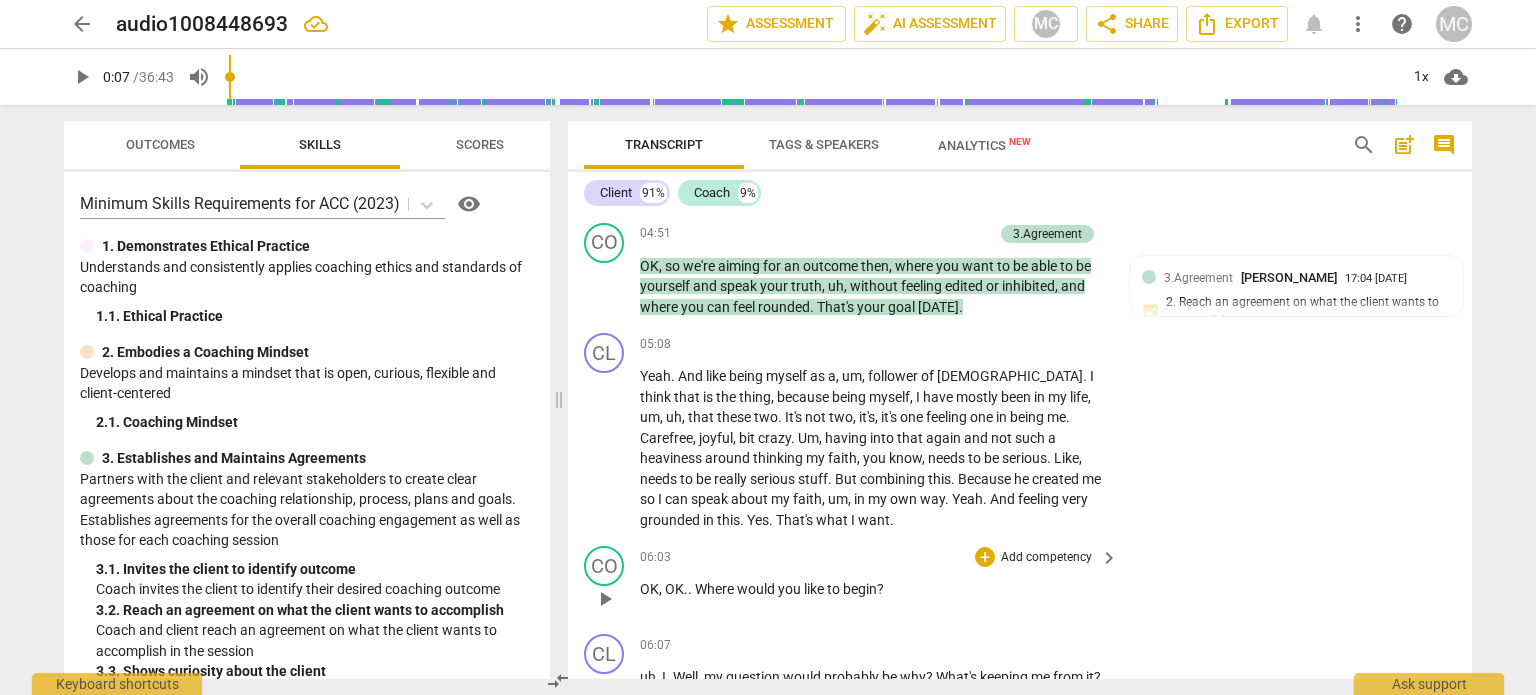 click on "OK" at bounding box center (674, 589) 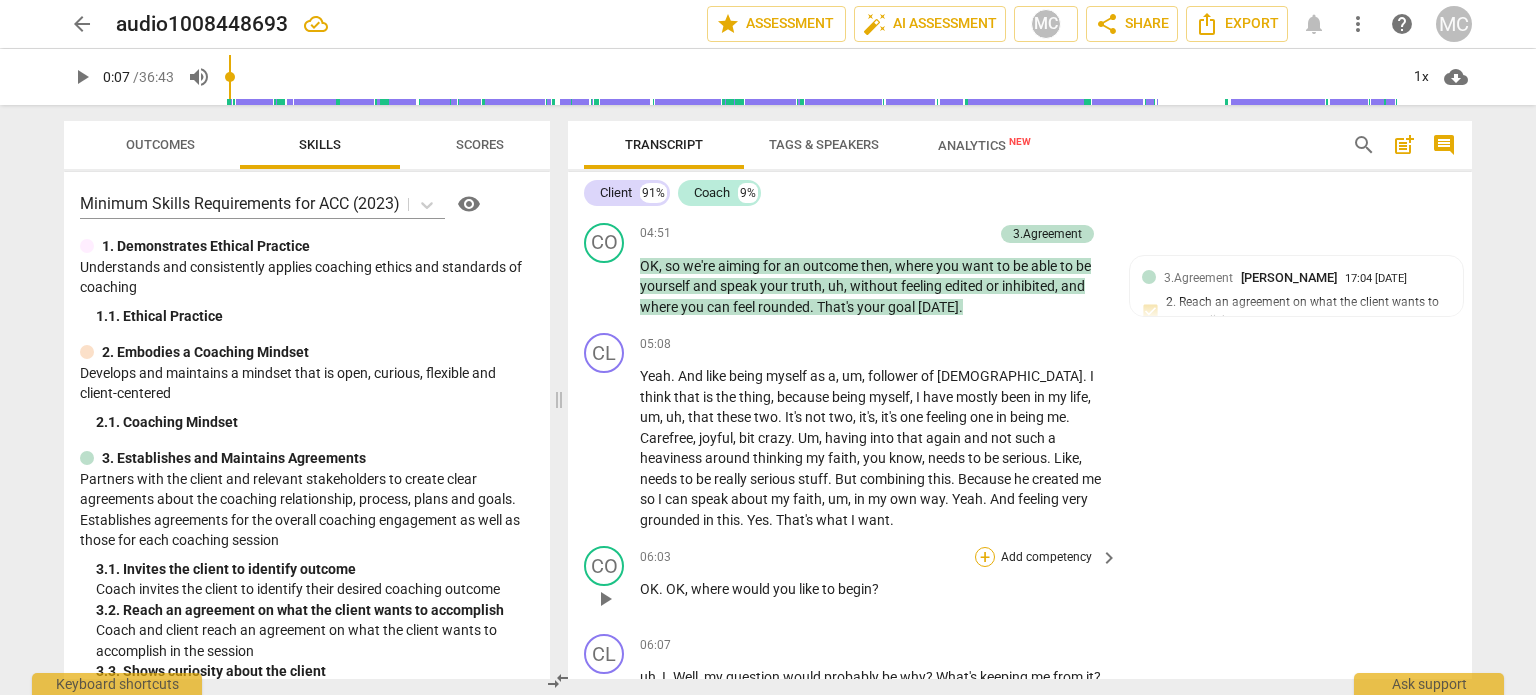 click on "+" at bounding box center [985, 557] 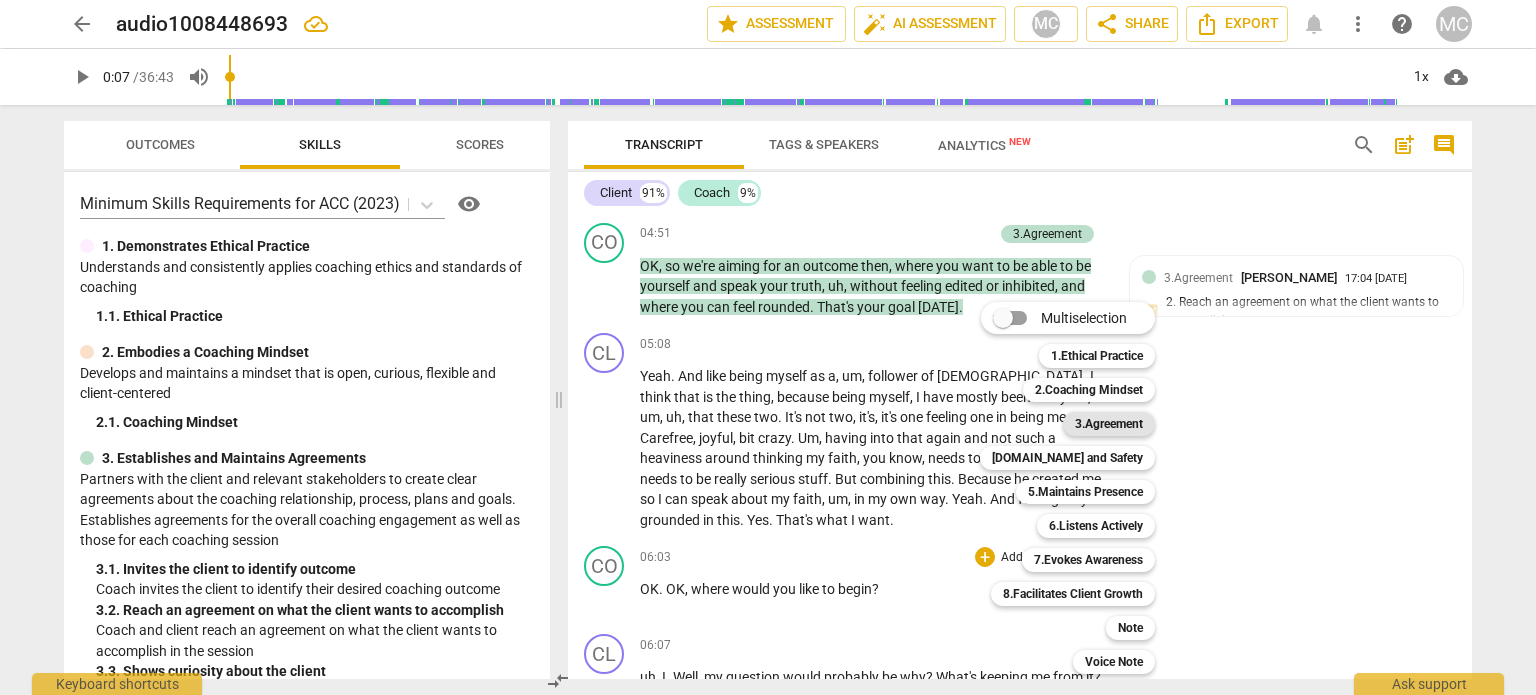 click on "3.Agreement" at bounding box center (1109, 424) 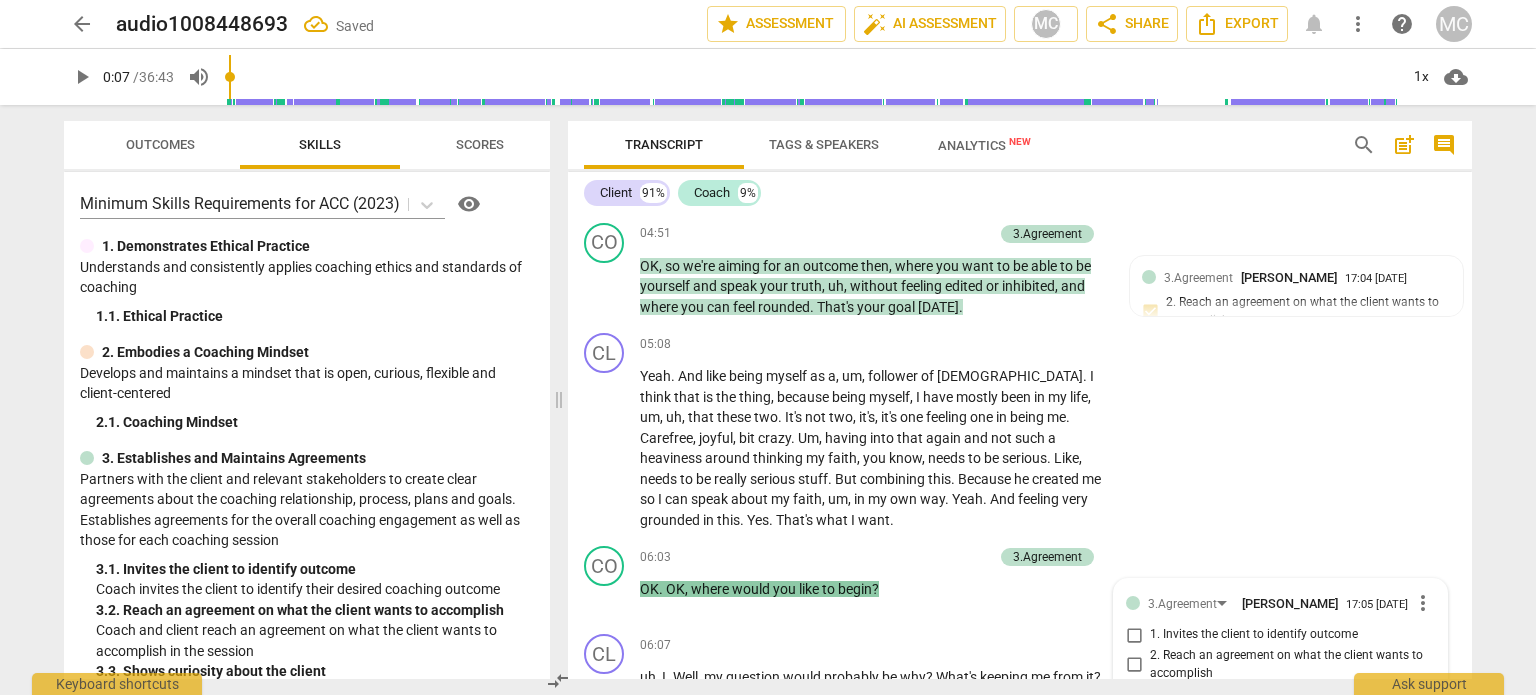 scroll, scrollTop: 2546, scrollLeft: 0, axis: vertical 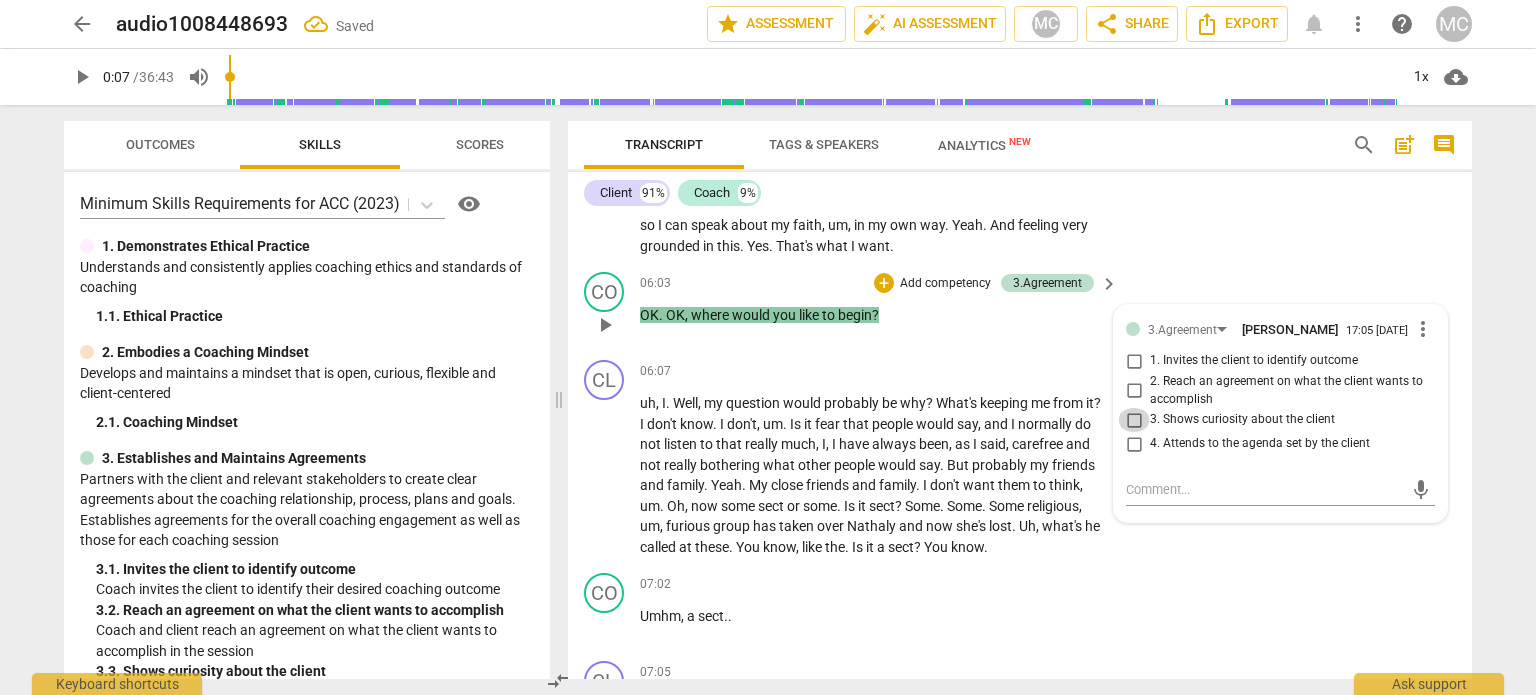 click on "3. Shows curiosity about the client" at bounding box center [1134, 420] 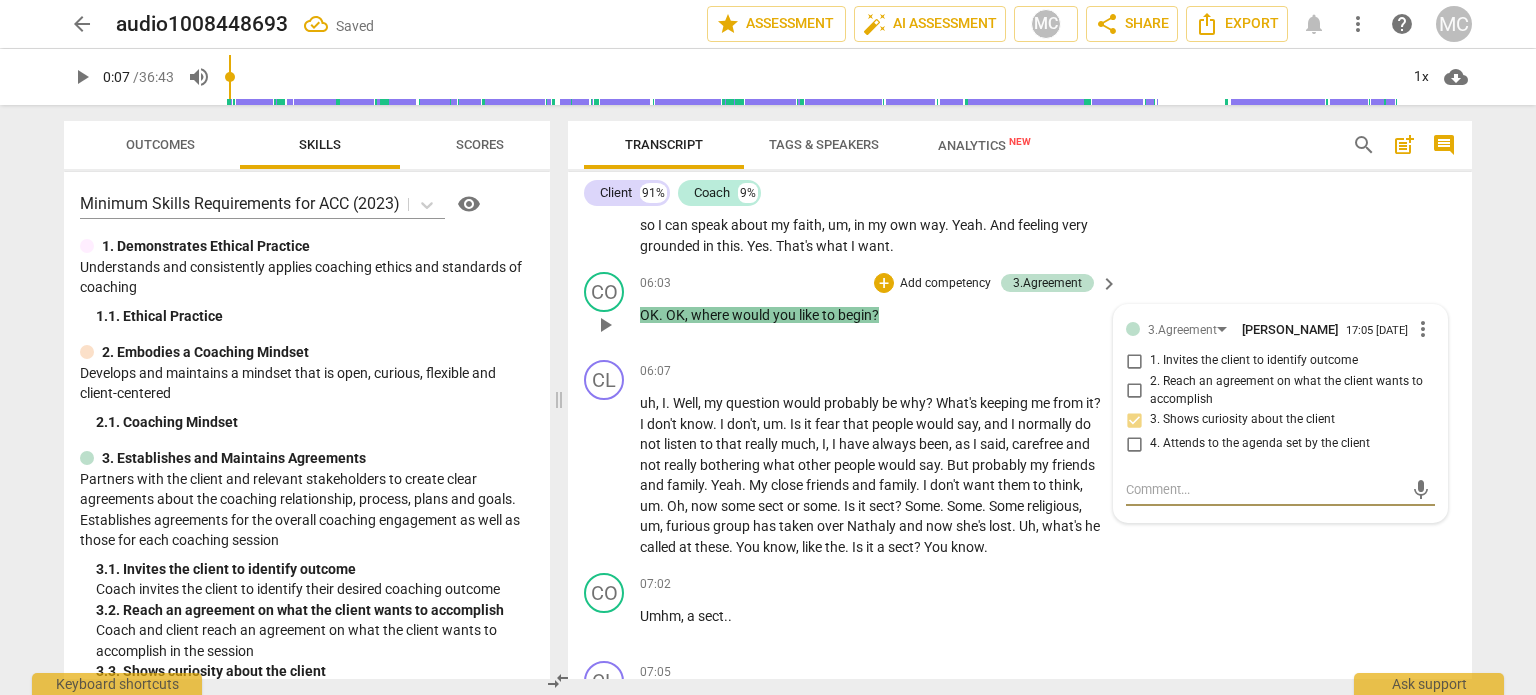 click at bounding box center (1264, 489) 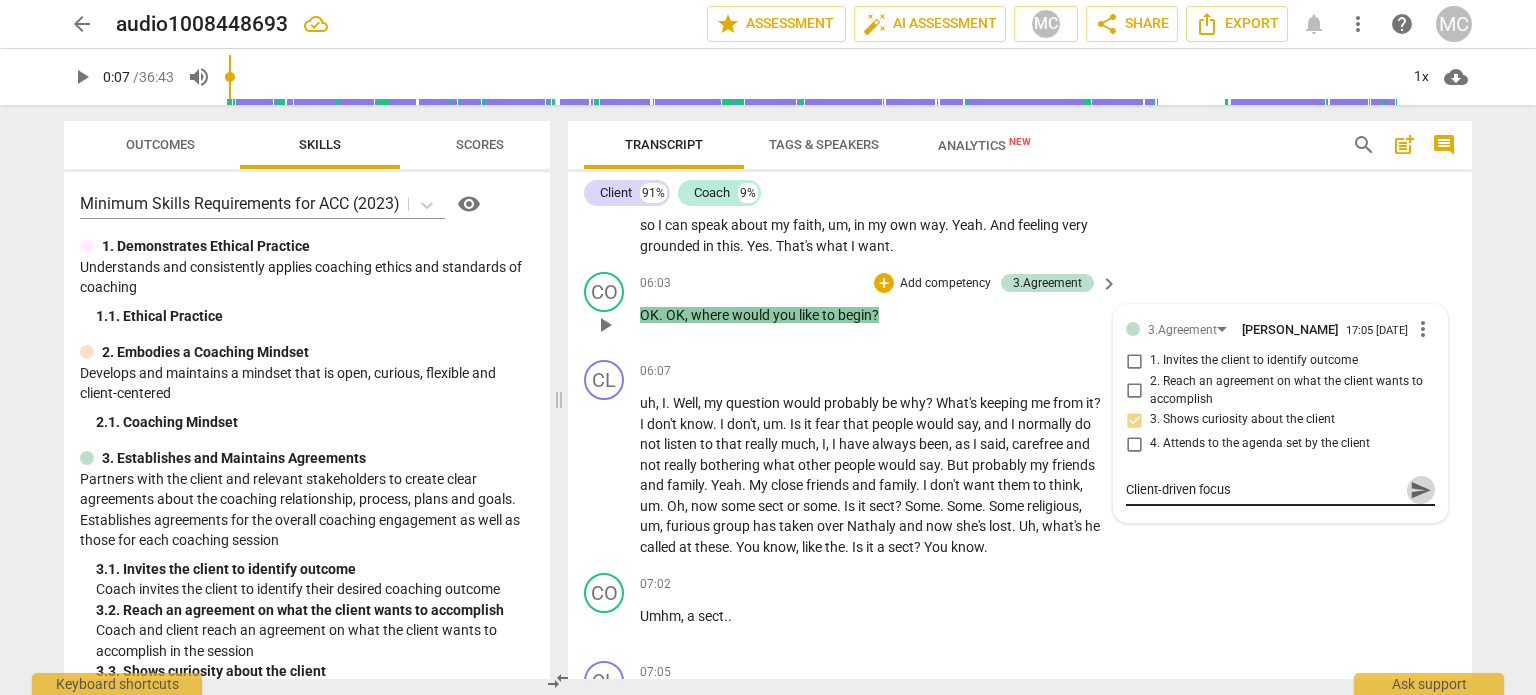click on "send" at bounding box center [1421, 490] 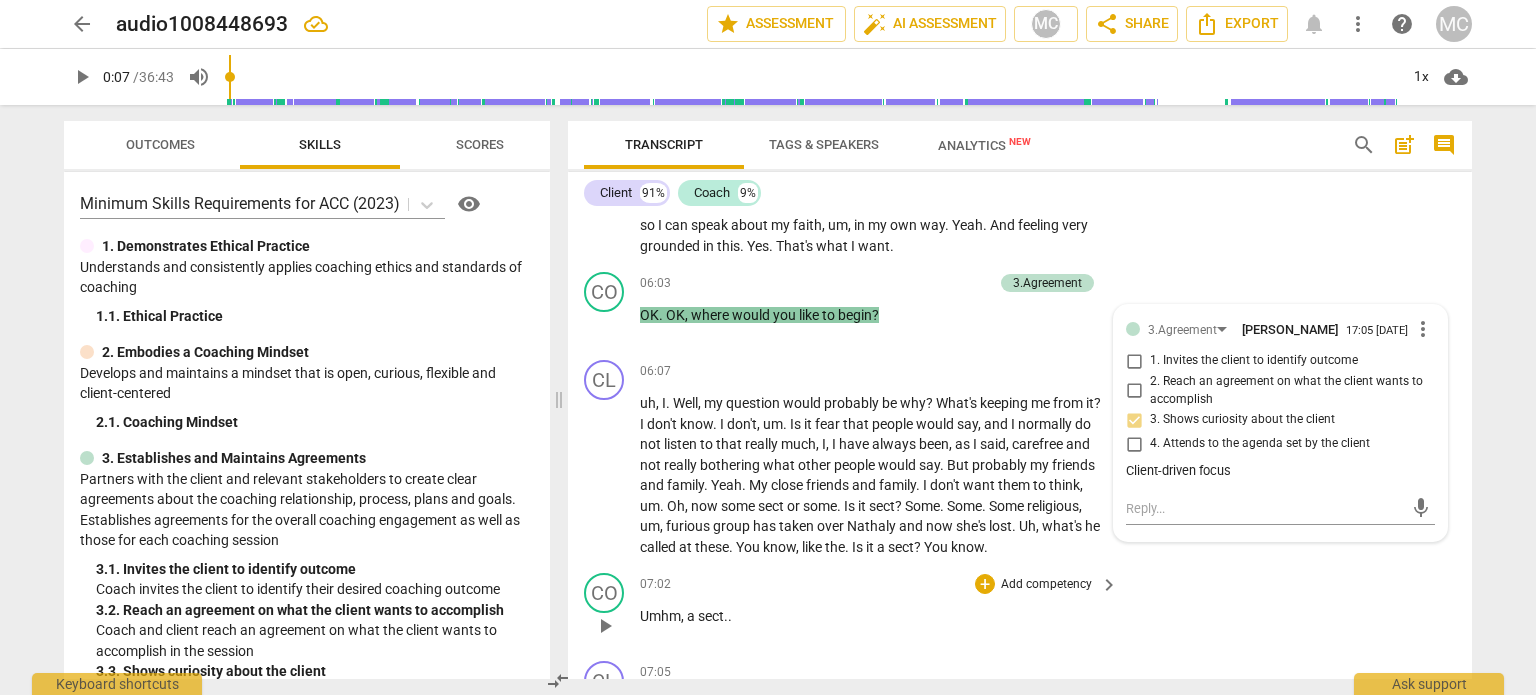 click on "CO play_arrow pause 07:02 + Add competency keyboard_arrow_right Umhm ,   a   sect . ." at bounding box center [1020, 609] 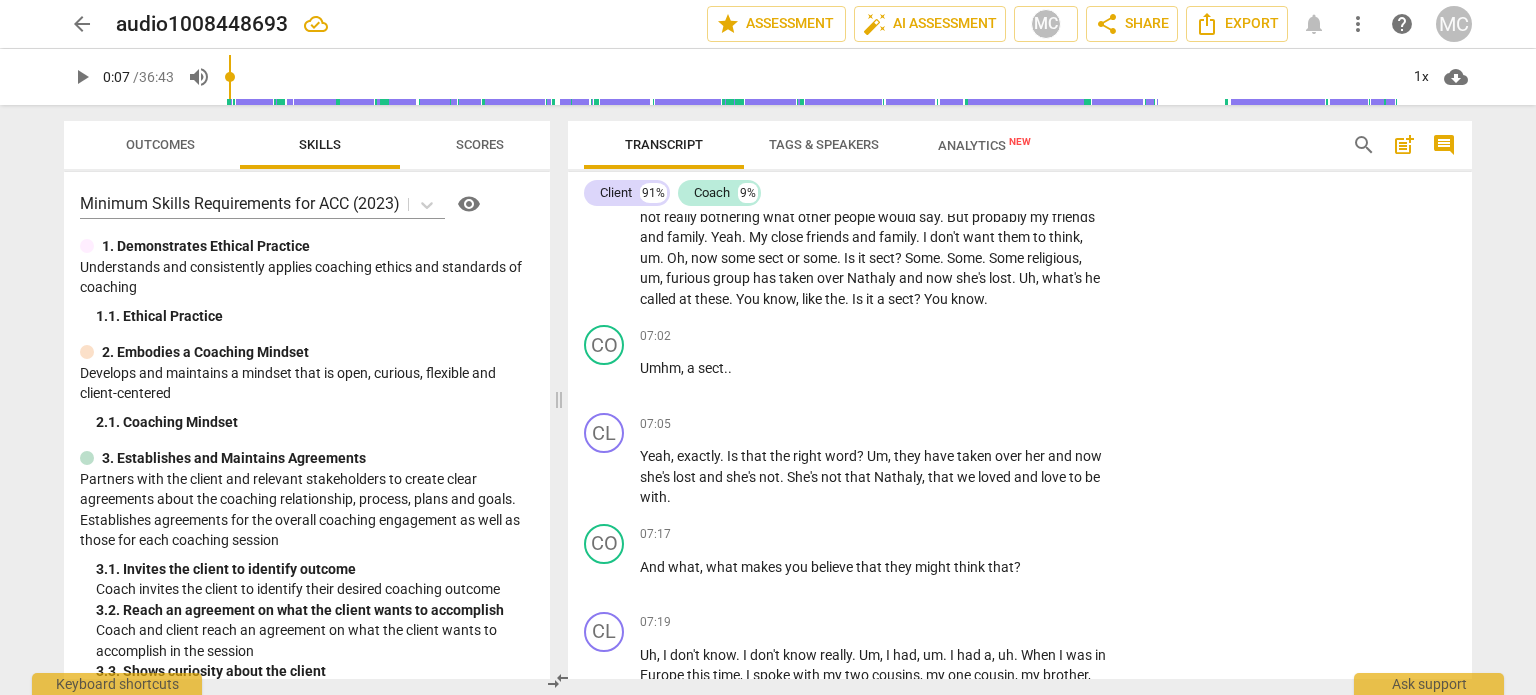 scroll, scrollTop: 2812, scrollLeft: 0, axis: vertical 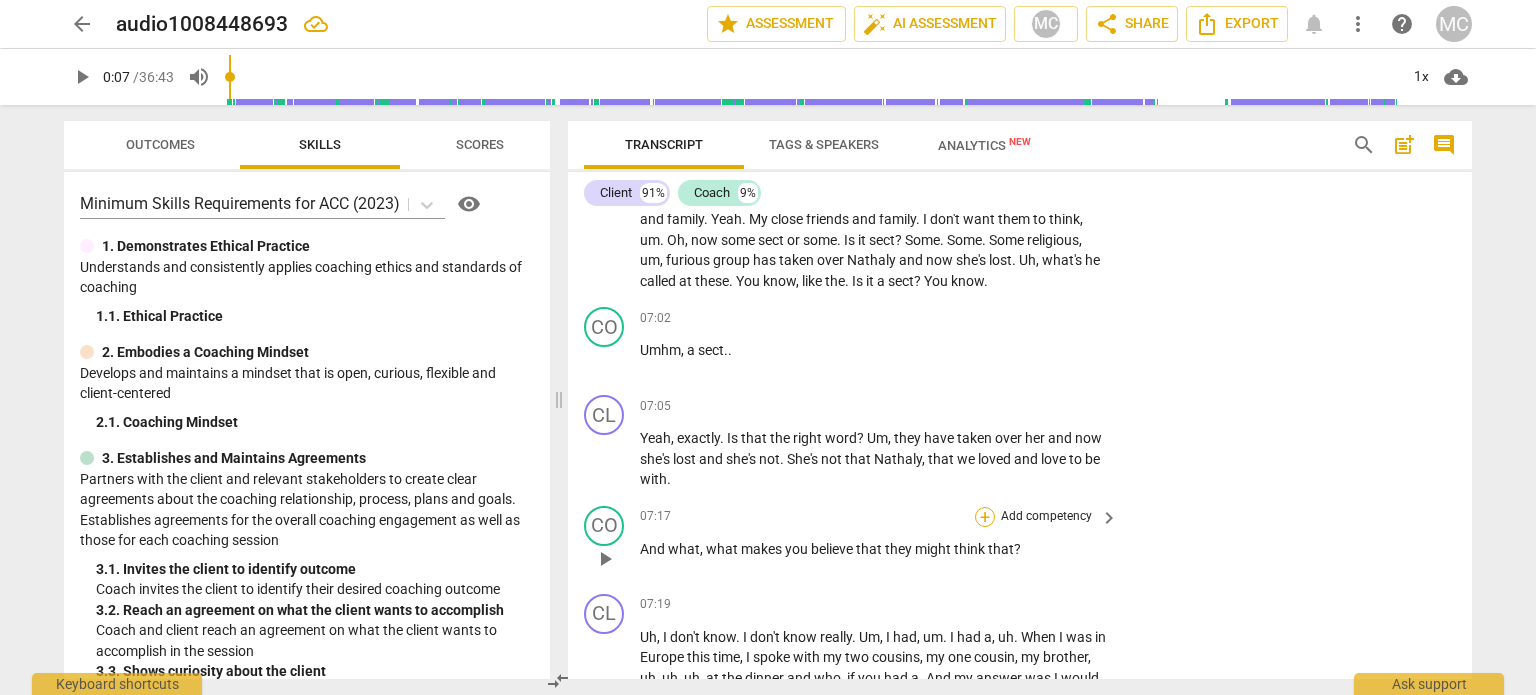 click on "+" at bounding box center (985, 517) 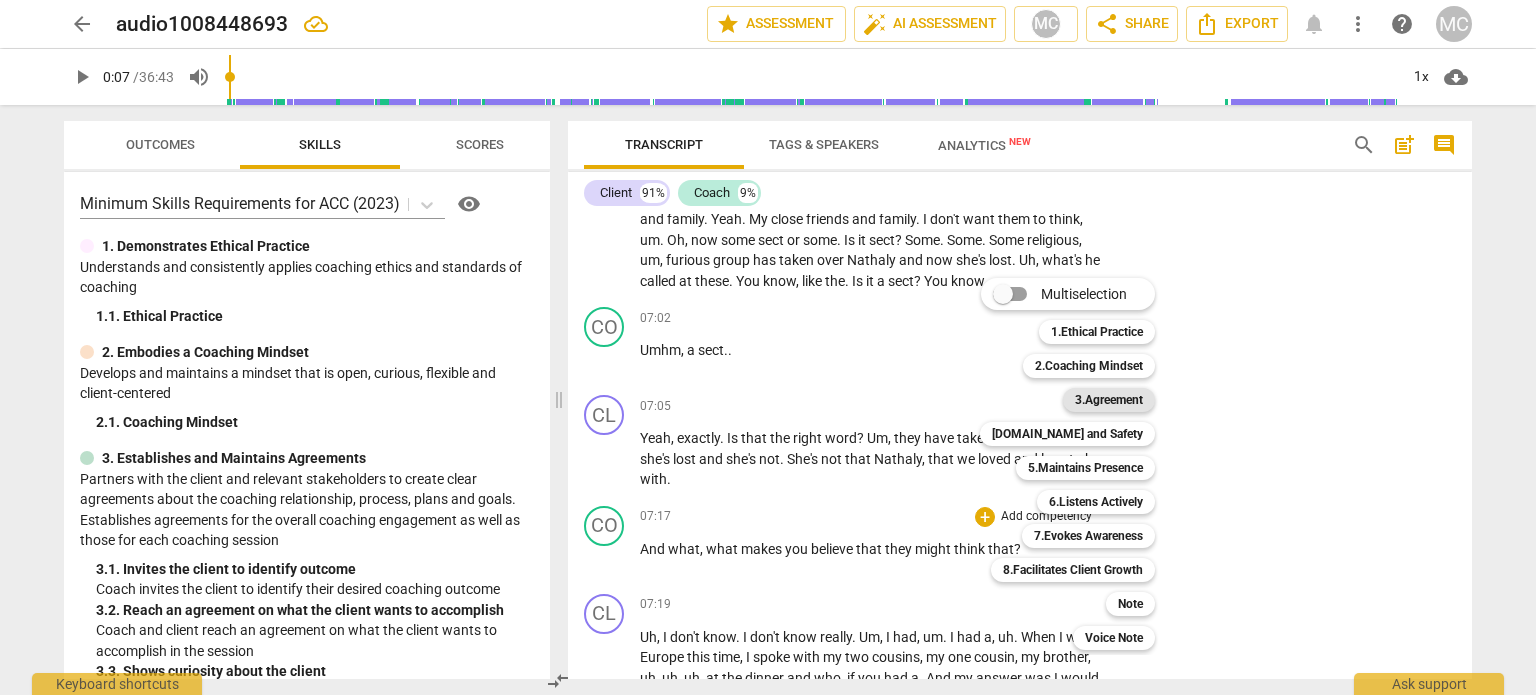 click on "3.Agreement" at bounding box center [1109, 400] 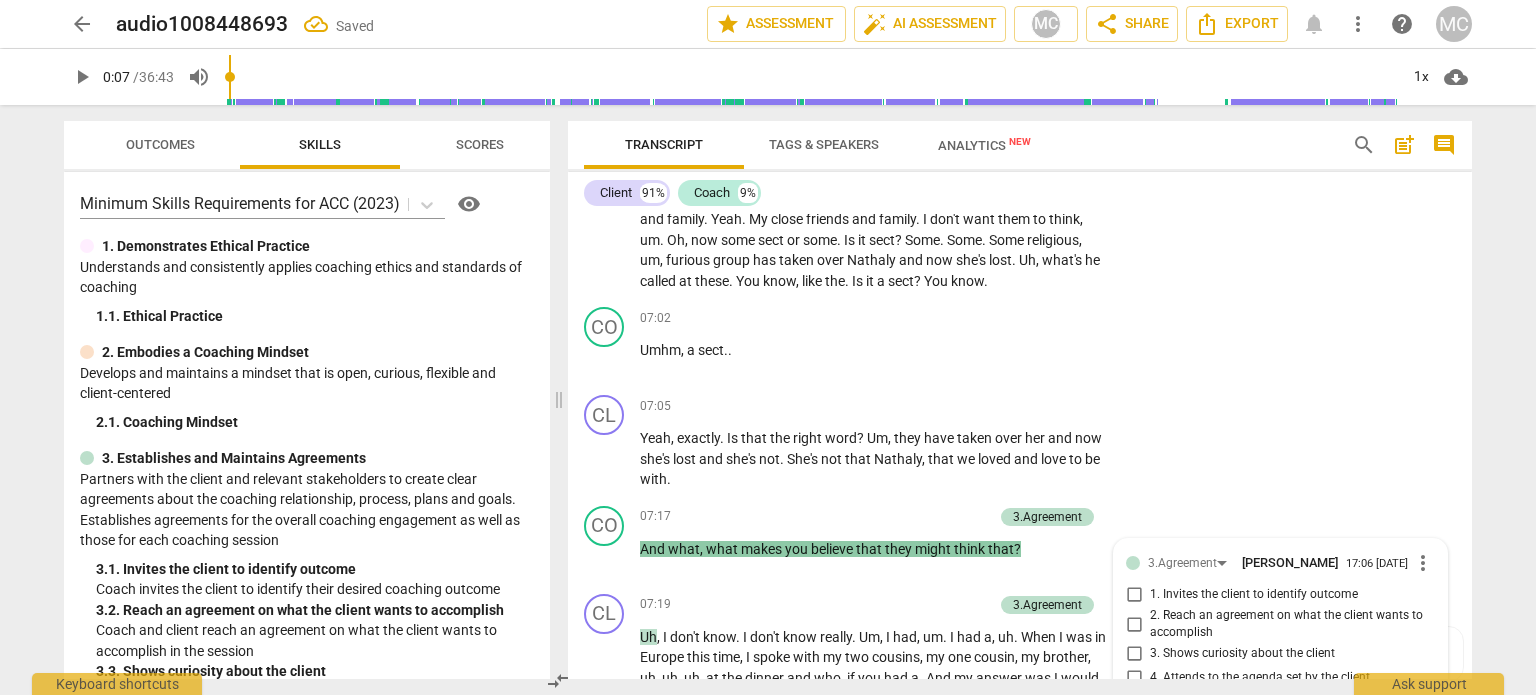 scroll, scrollTop: 2819, scrollLeft: 0, axis: vertical 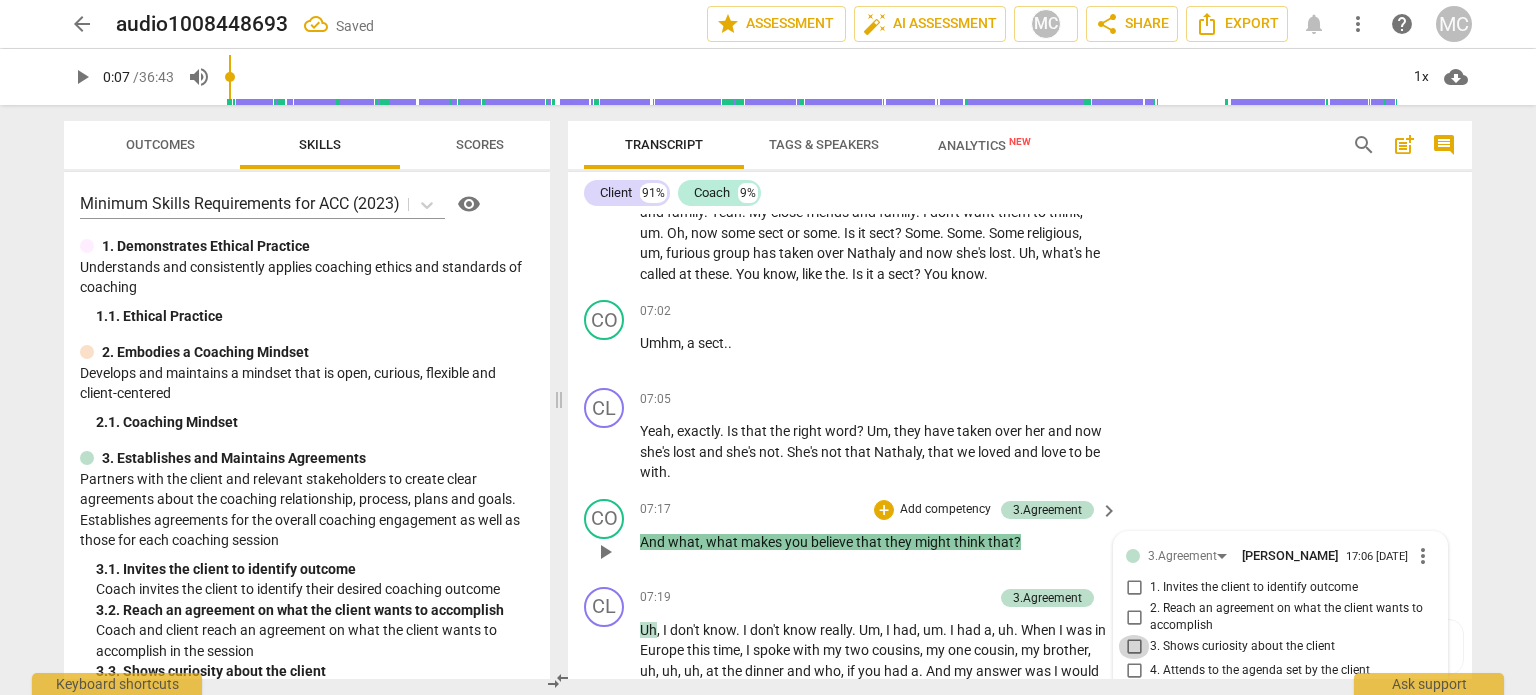 click on "3. Shows curiosity about the client" at bounding box center (1134, 647) 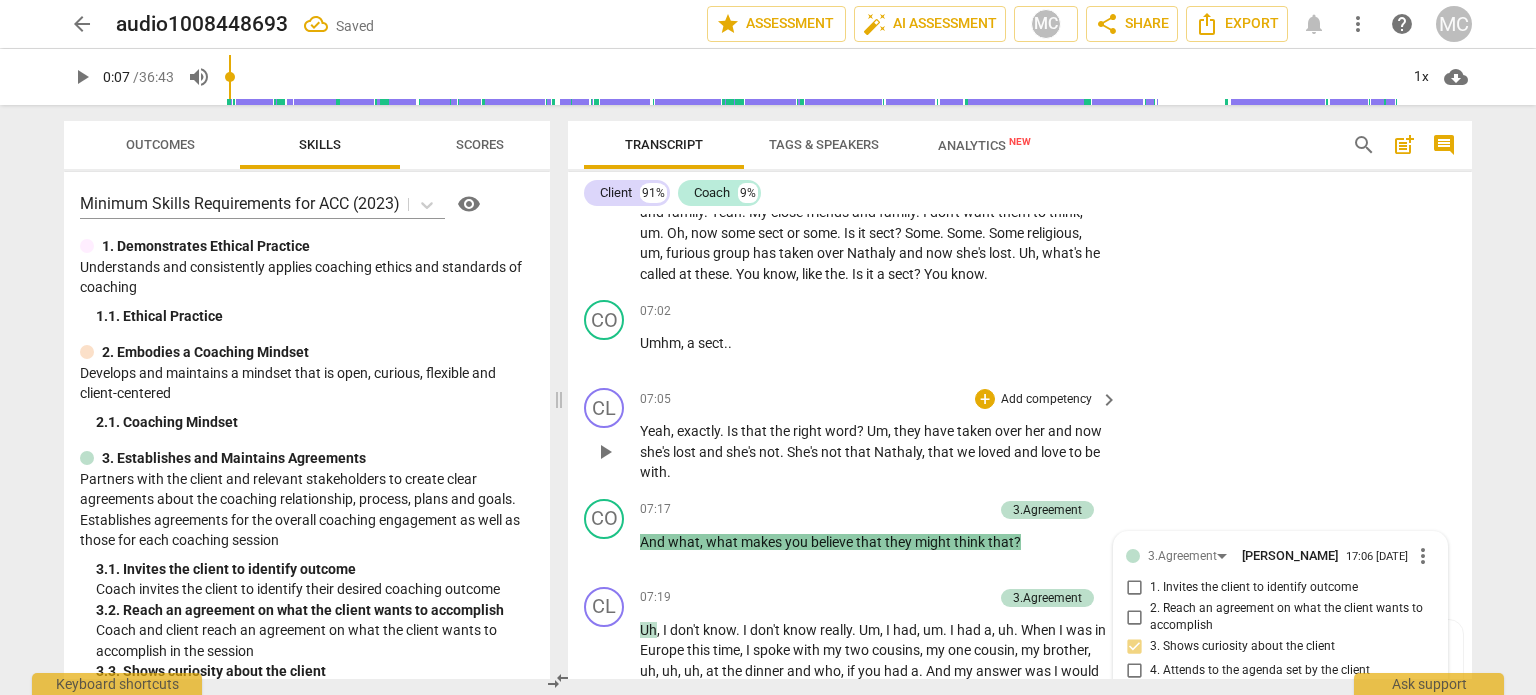 click on "CL play_arrow pause 07:05 + Add competency keyboard_arrow_right Yeah ,   exactly .   Is   that   the   right   word ?   Um ,   they   have   taken   over   her   and   now   she's   lost   and   she's   not .   She's   not   that   [PERSON_NAME] ,   that   we   loved   and   love   to   be   with ." at bounding box center [1020, 435] 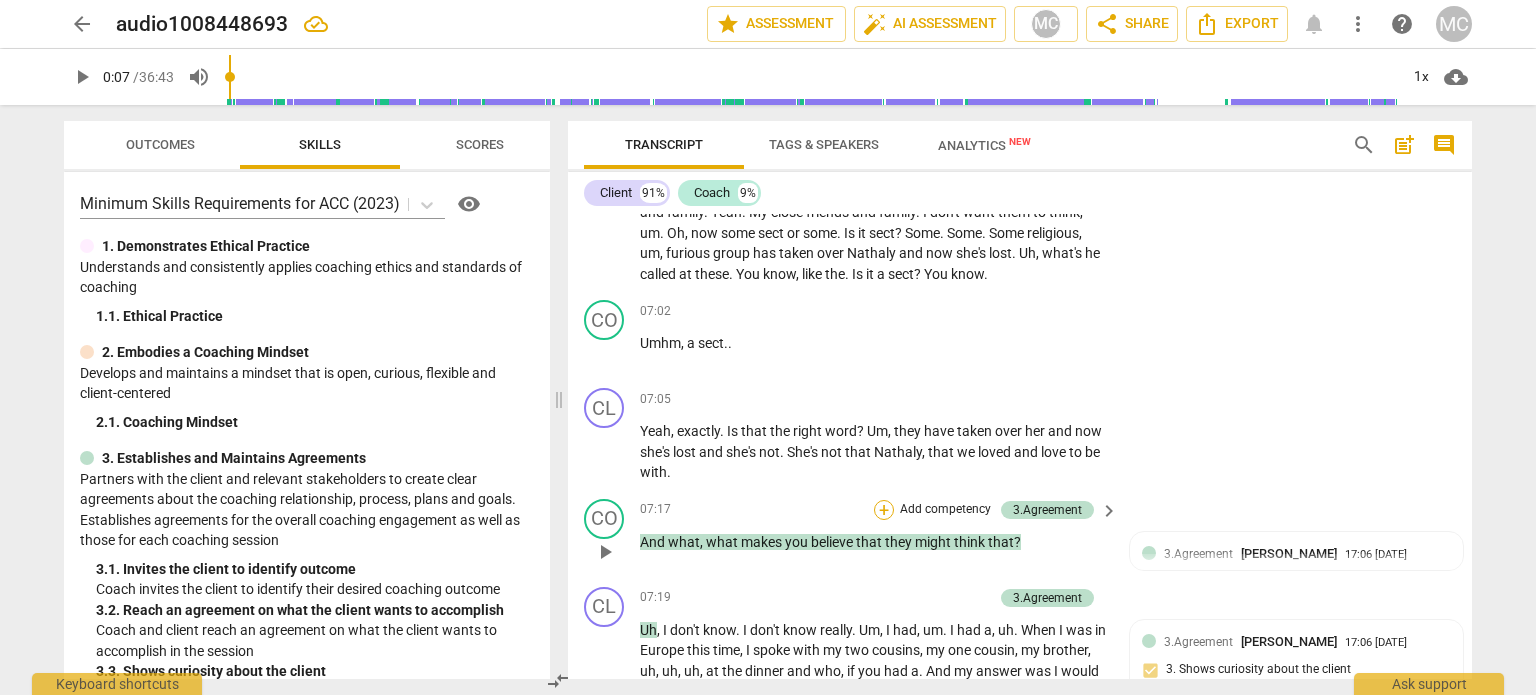 click on "+" at bounding box center [884, 510] 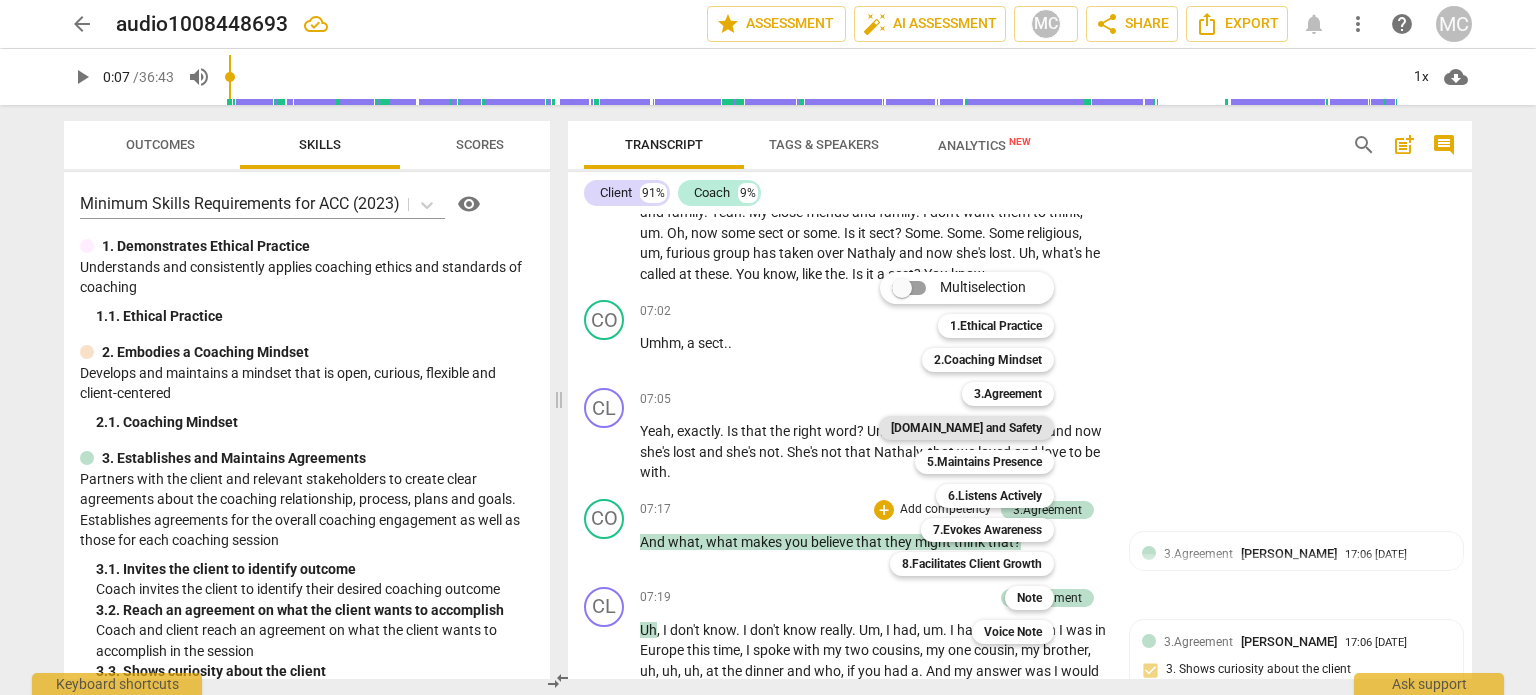 click on "[DOMAIN_NAME] and Safety" at bounding box center (966, 428) 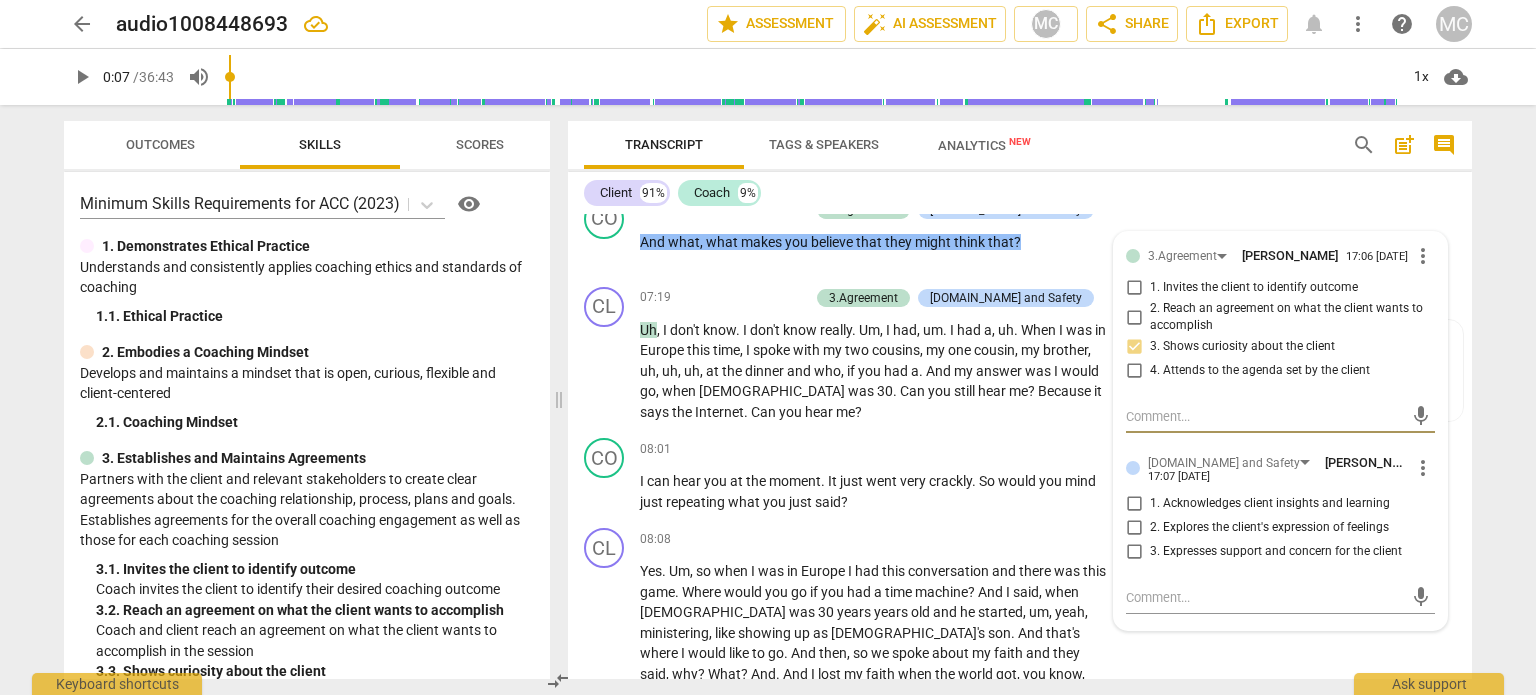 scroll, scrollTop: 3155, scrollLeft: 0, axis: vertical 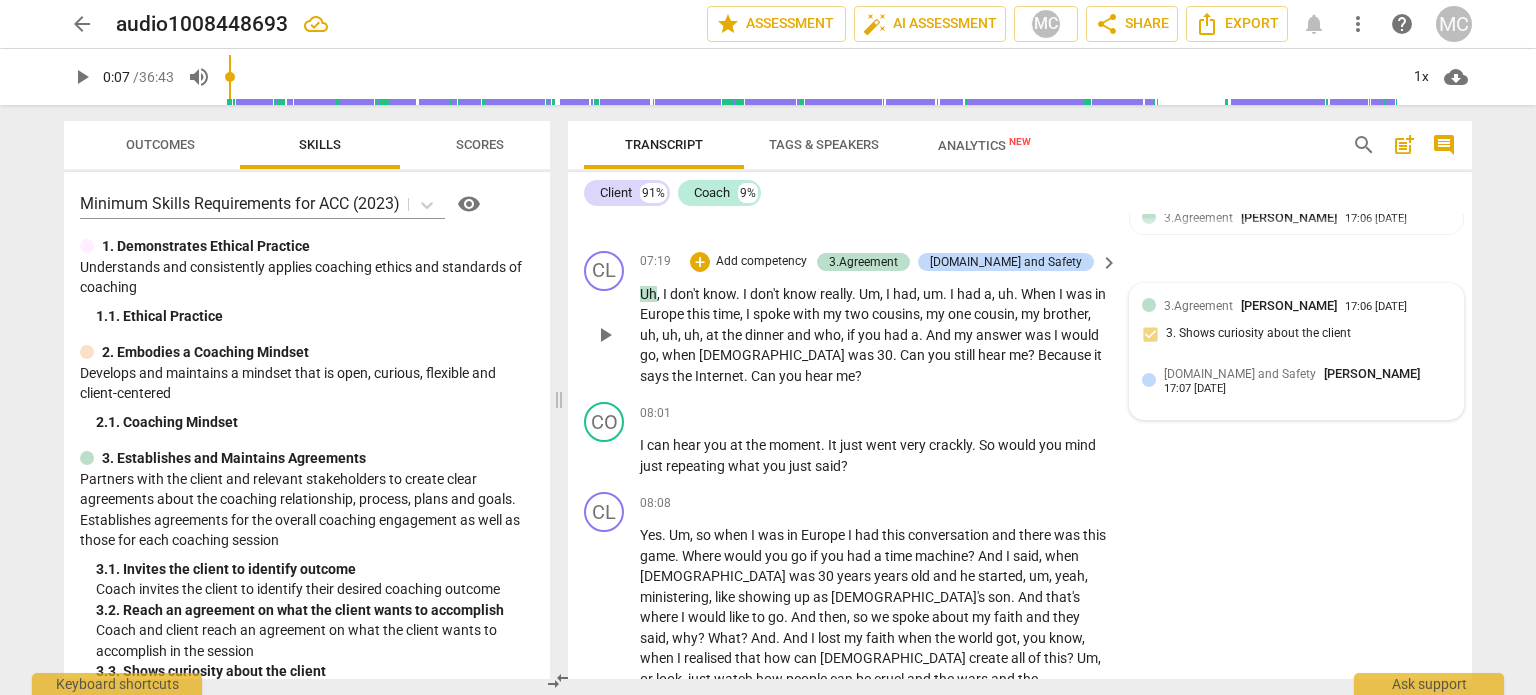 click on "[DOMAIN_NAME] and Safety" at bounding box center (1240, 374) 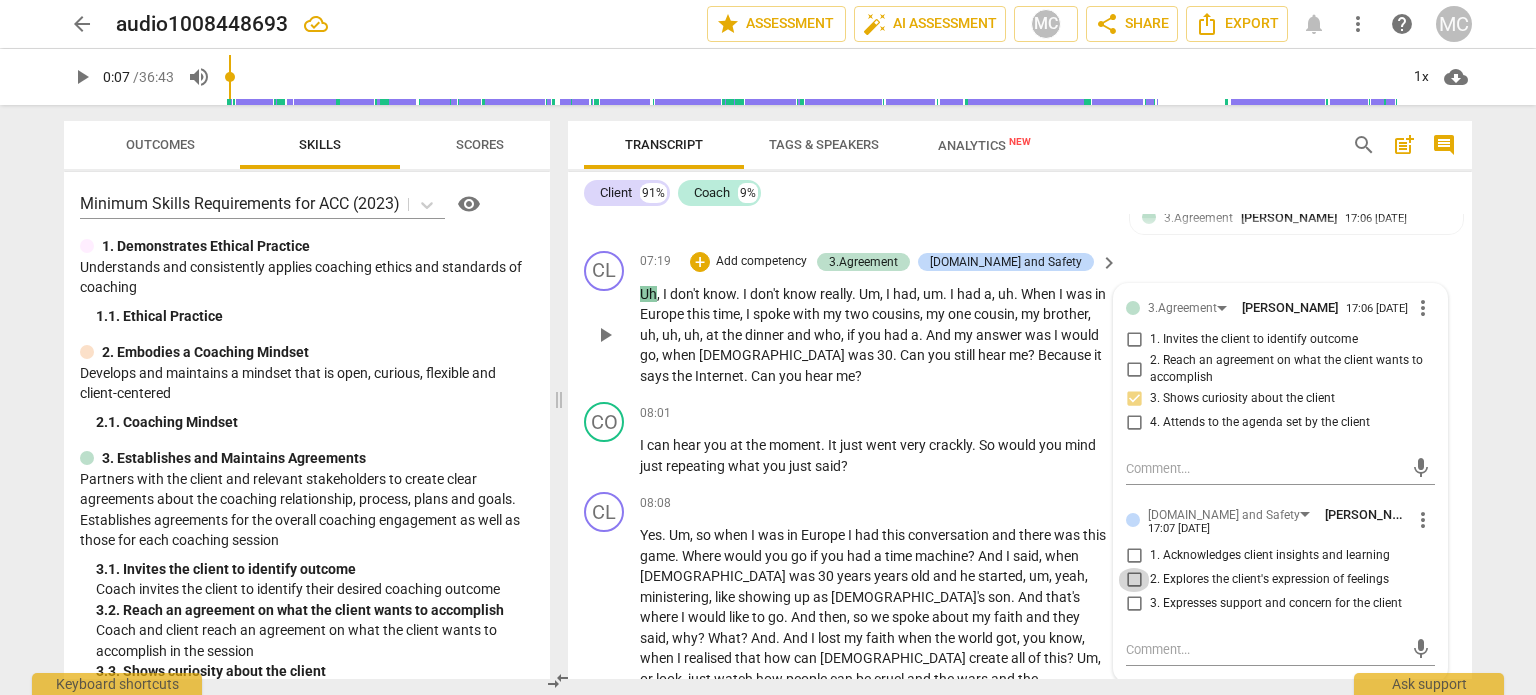 click on "2. Explores the client's expression of feelings" at bounding box center [1134, 580] 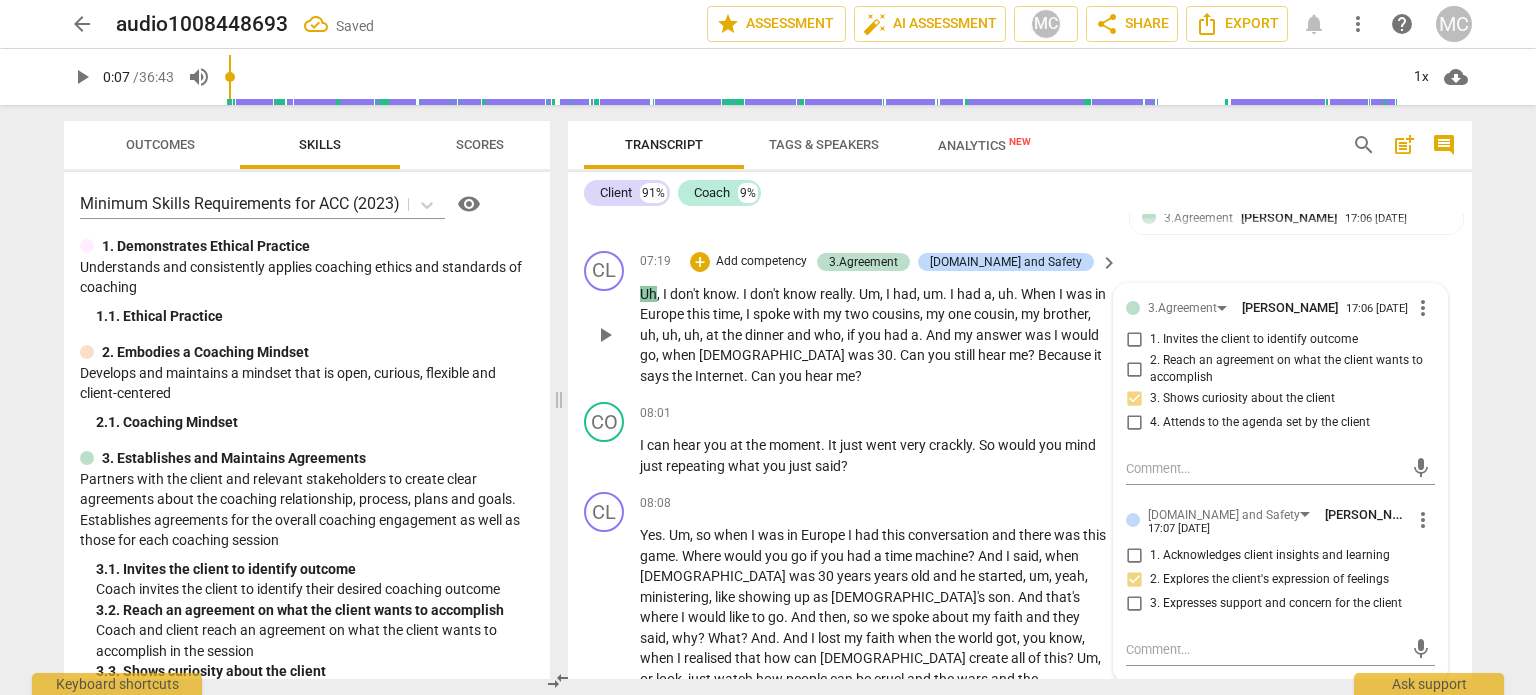 click on "3.Agreement [PERSON_NAME] 17:06 [DATE] more_vert 1. Invites the client to identify outcome 2. Reach an agreement on what the client wants to accomplish 3. Shows curiosity about the client 4. Attends to the agenda set by the client mic [DOMAIN_NAME] and Safety [PERSON_NAME] 17:07 [DATE] more_vert 1. Acknowledges client insights and learning 2. Explores the client's expression of feelings 3. Expresses support and concern for the client mic" at bounding box center [1280, 483] 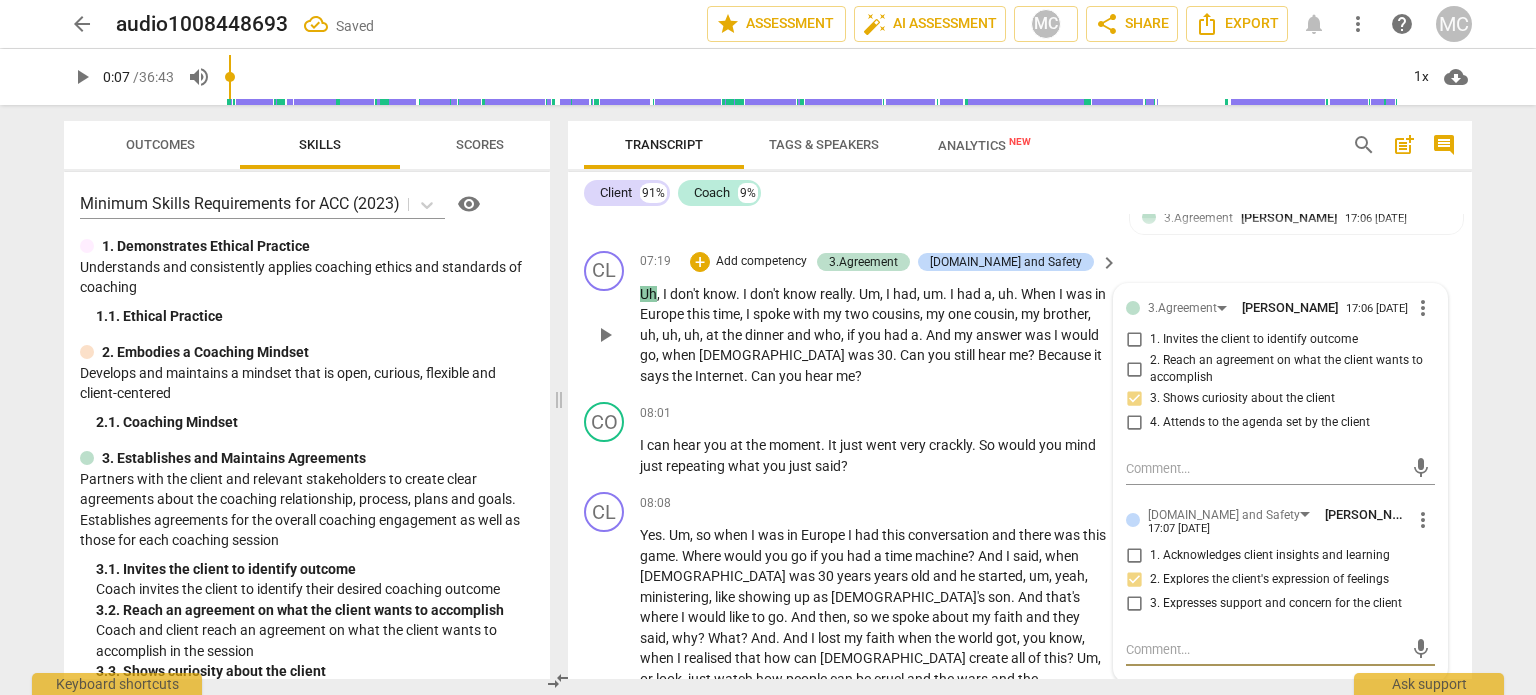 click at bounding box center [1264, 649] 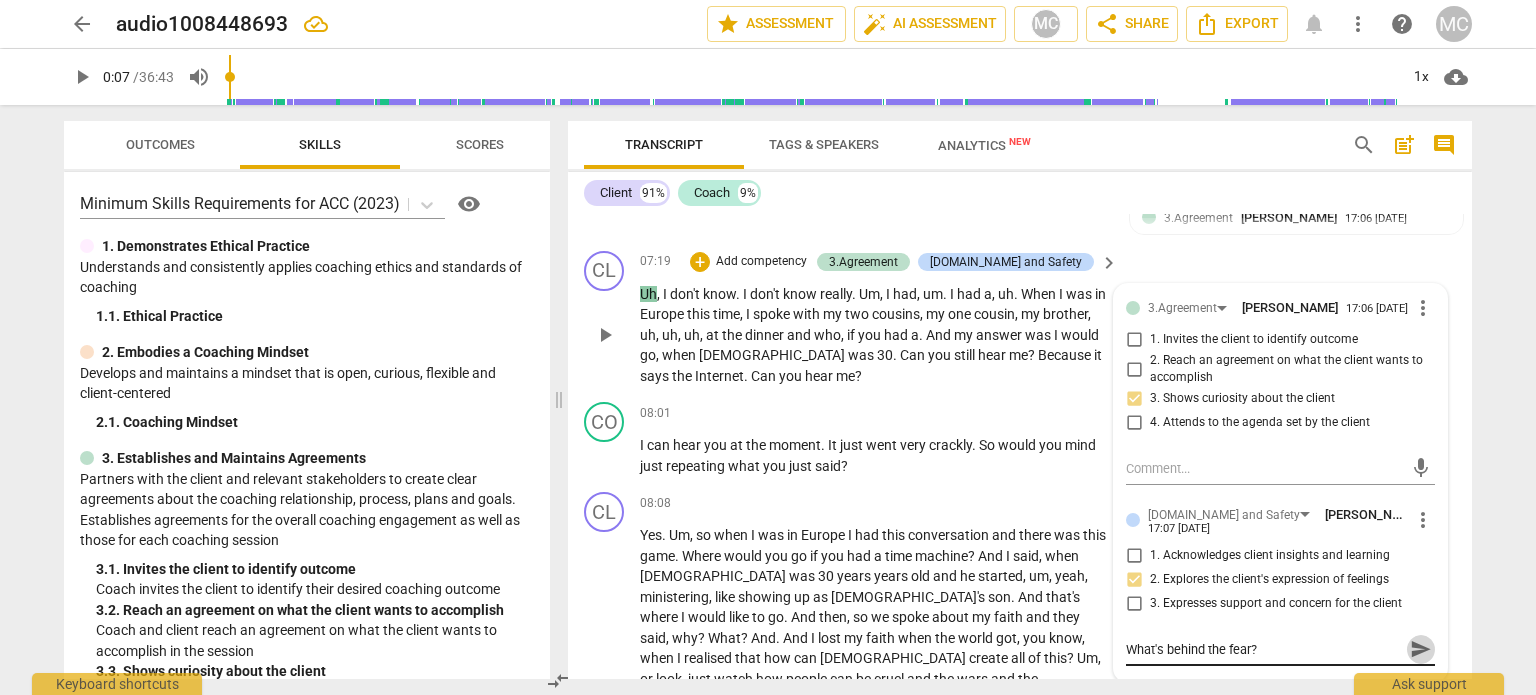 click on "send" at bounding box center [1421, 650] 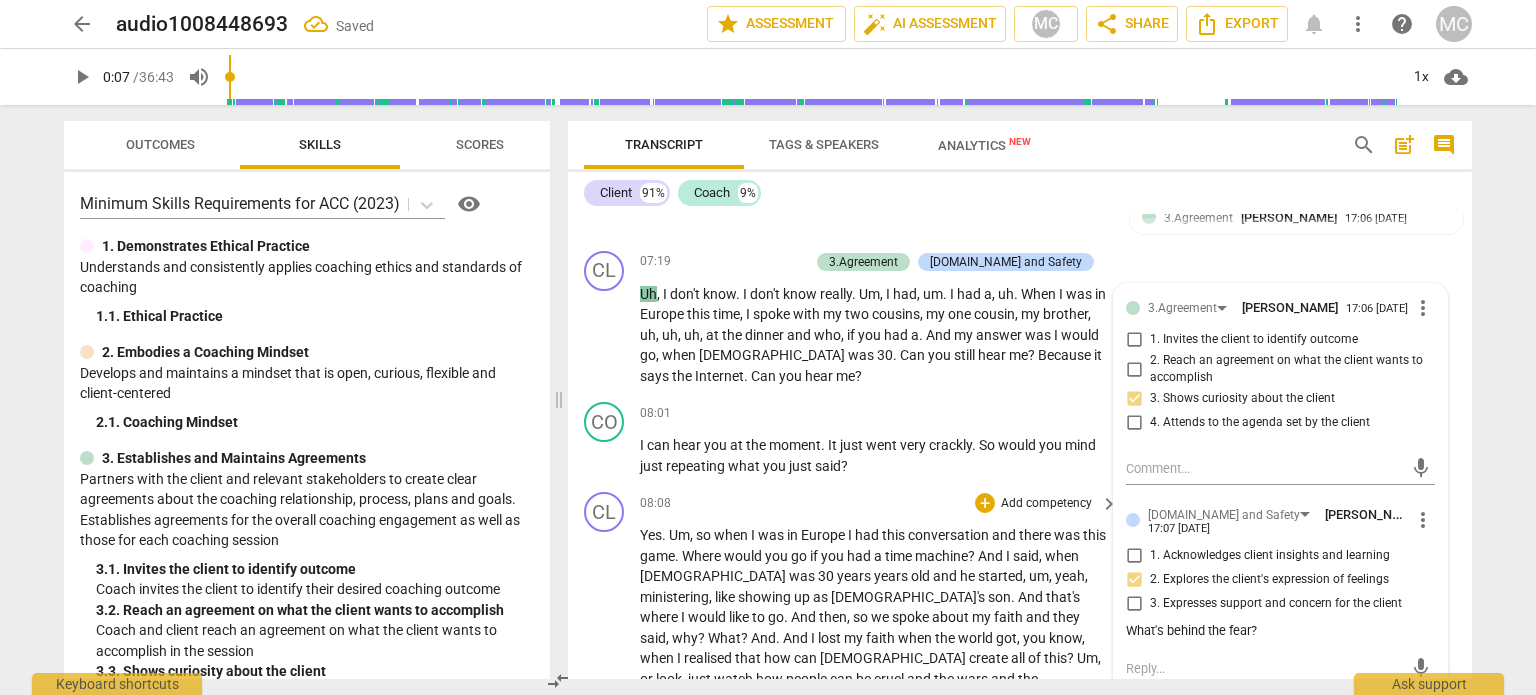 click on "CL play_arrow pause 08:08 + Add competency keyboard_arrow_right Yes .   Um ,   so   when   I   was   in   [GEOGRAPHIC_DATA]   I   had   this   conversation   and   there   was   this   game .   Where   would   you   go   if   you   had   a   time   machine ?   And   I   said ,   when   [PERSON_NAME]   was   30   years   years   old   and   he   started ,   um ,   yeah ,   ministering ,   like   showing   up   as   [DEMOGRAPHIC_DATA]'s   son .   And   that's   where   I   would   like   to   go .   And   then ,   so   we   spoke   about   my   faith   and   they   said ,   why ?   What ?   And .   And   I   lost   my   faith   when   the   world   got ,   you   know ,   when   I   realised   that   how   can   [DEMOGRAPHIC_DATA]   create   all   of   this ?   Um ,   or   look ,   just   watch   how   people   can   be   cruel   and   the   wars   and   the   destruction   and   the   children   suffering   and .   And   um .   I   didn't   have   an   answer .   The   only   thing   is   that   my   answer   was   that   it's   not   him ,   it's   us     ." at bounding box center (1020, 754) 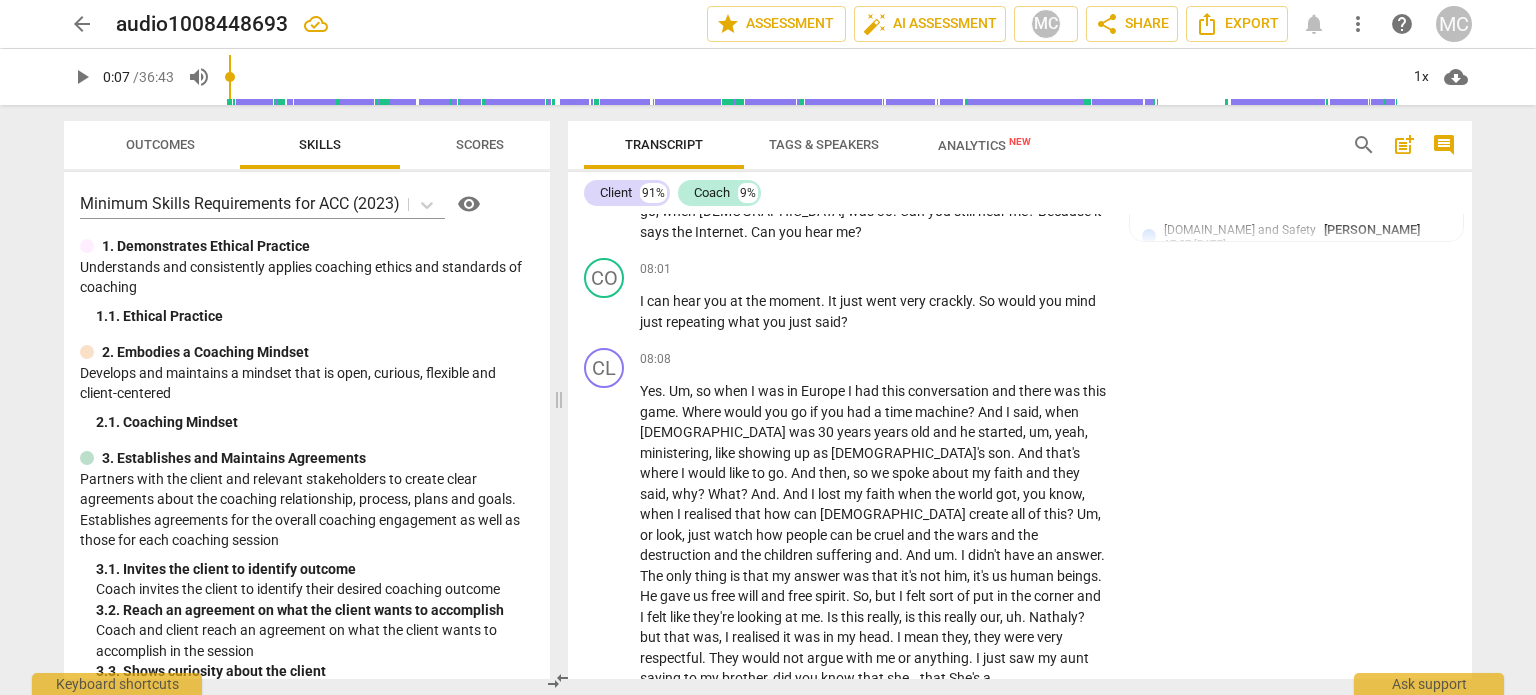 scroll, scrollTop: 3352, scrollLeft: 0, axis: vertical 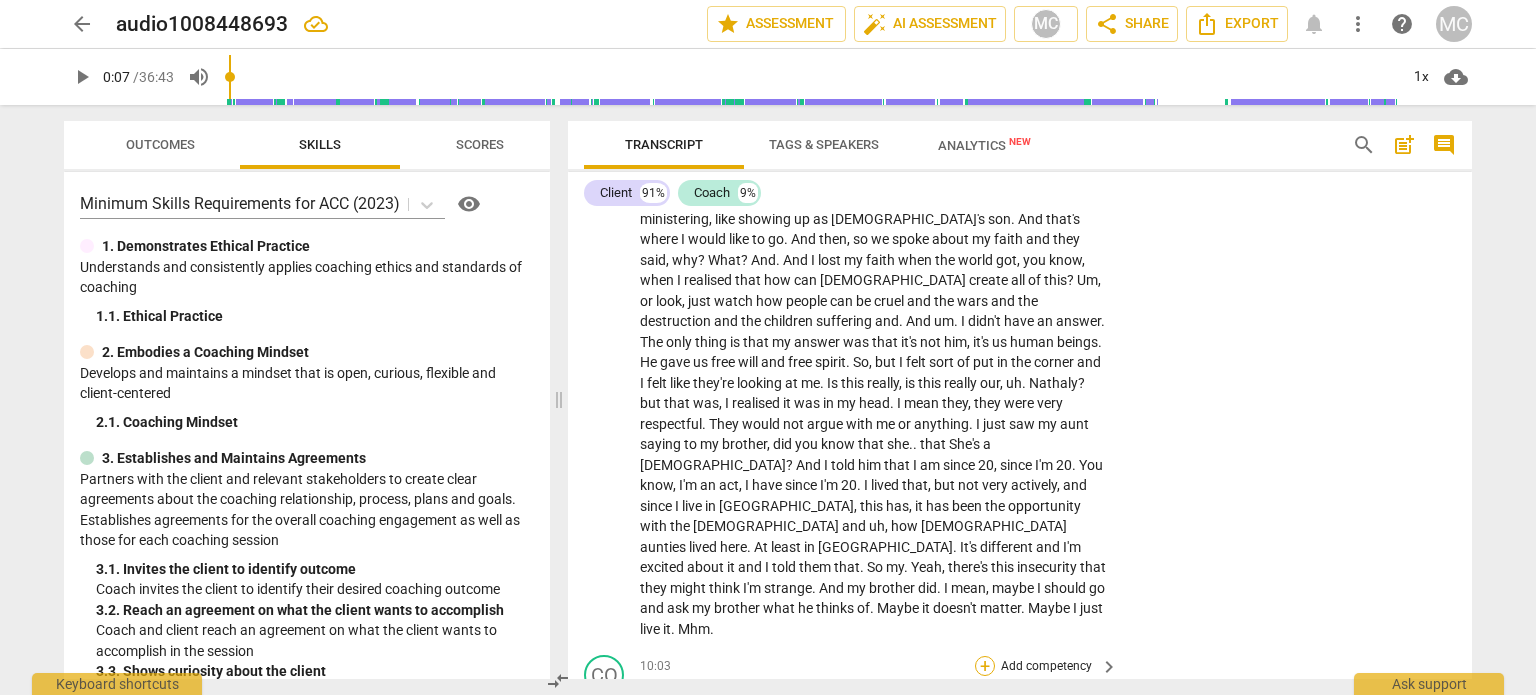 click on "+" at bounding box center [985, 666] 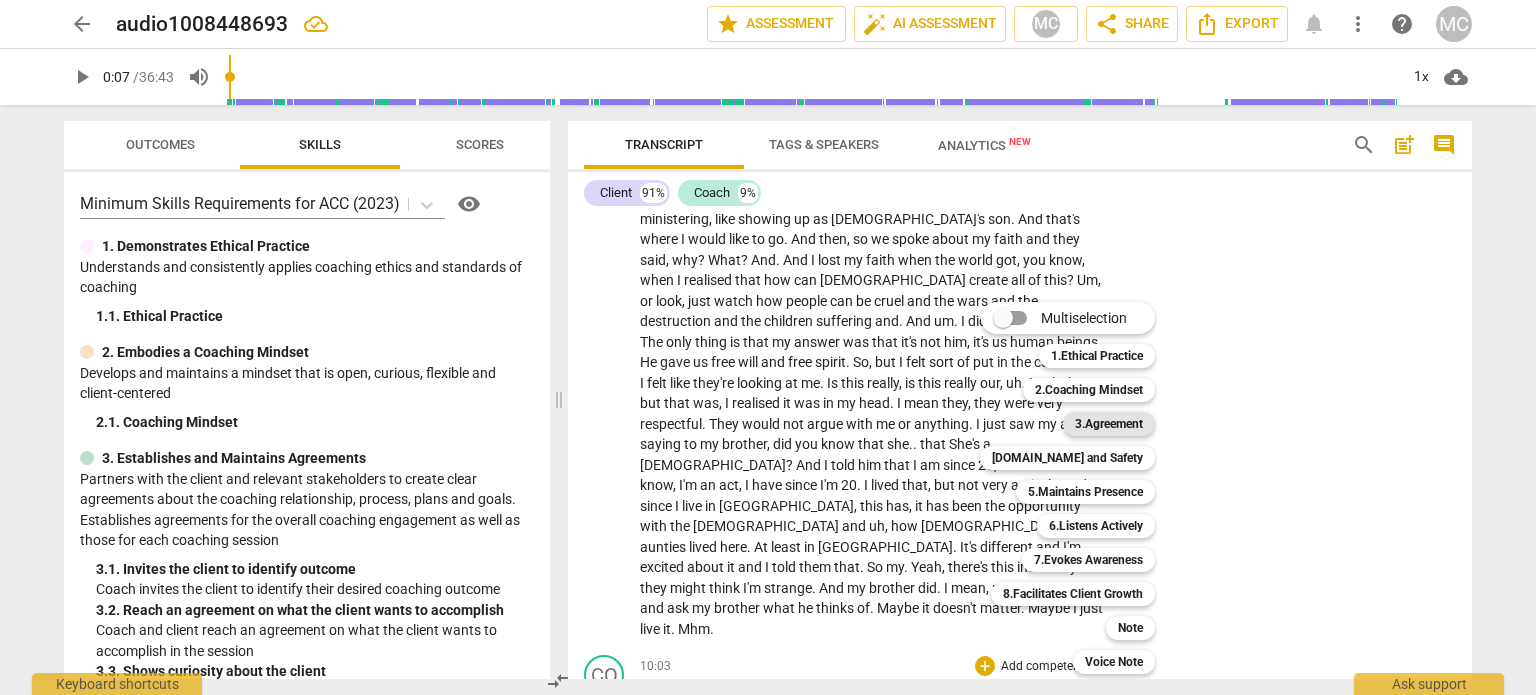 click on "3.Agreement" at bounding box center [1109, 424] 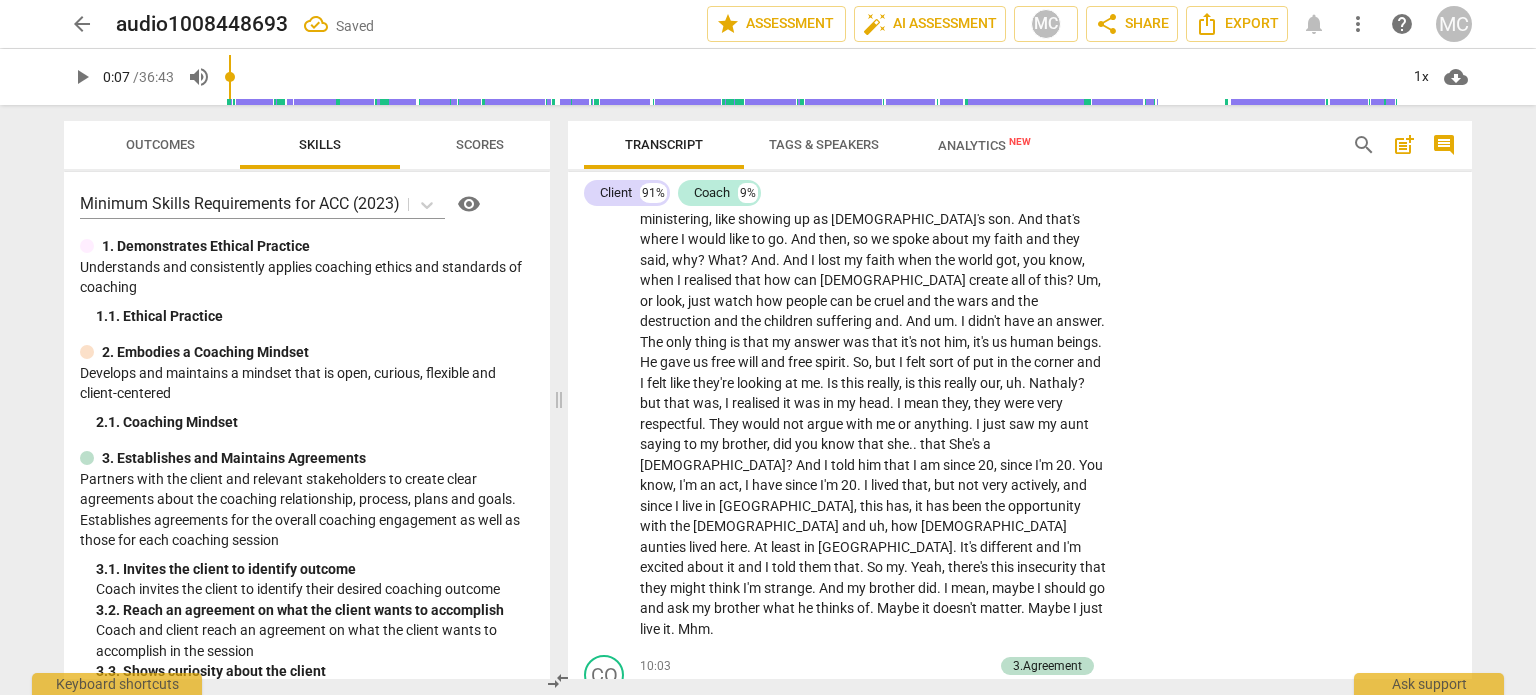 scroll, scrollTop: 3872, scrollLeft: 0, axis: vertical 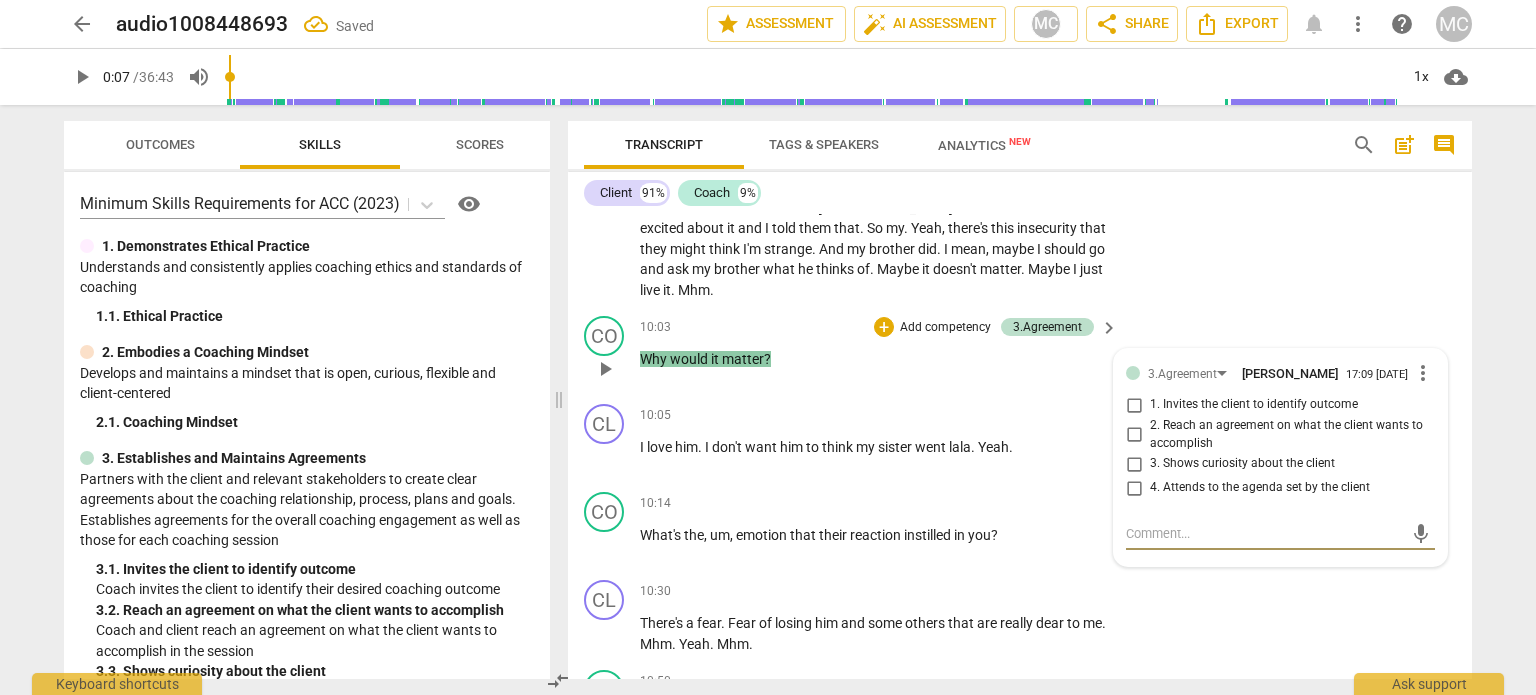 click on "3. Shows curiosity about the client" at bounding box center (1134, 464) 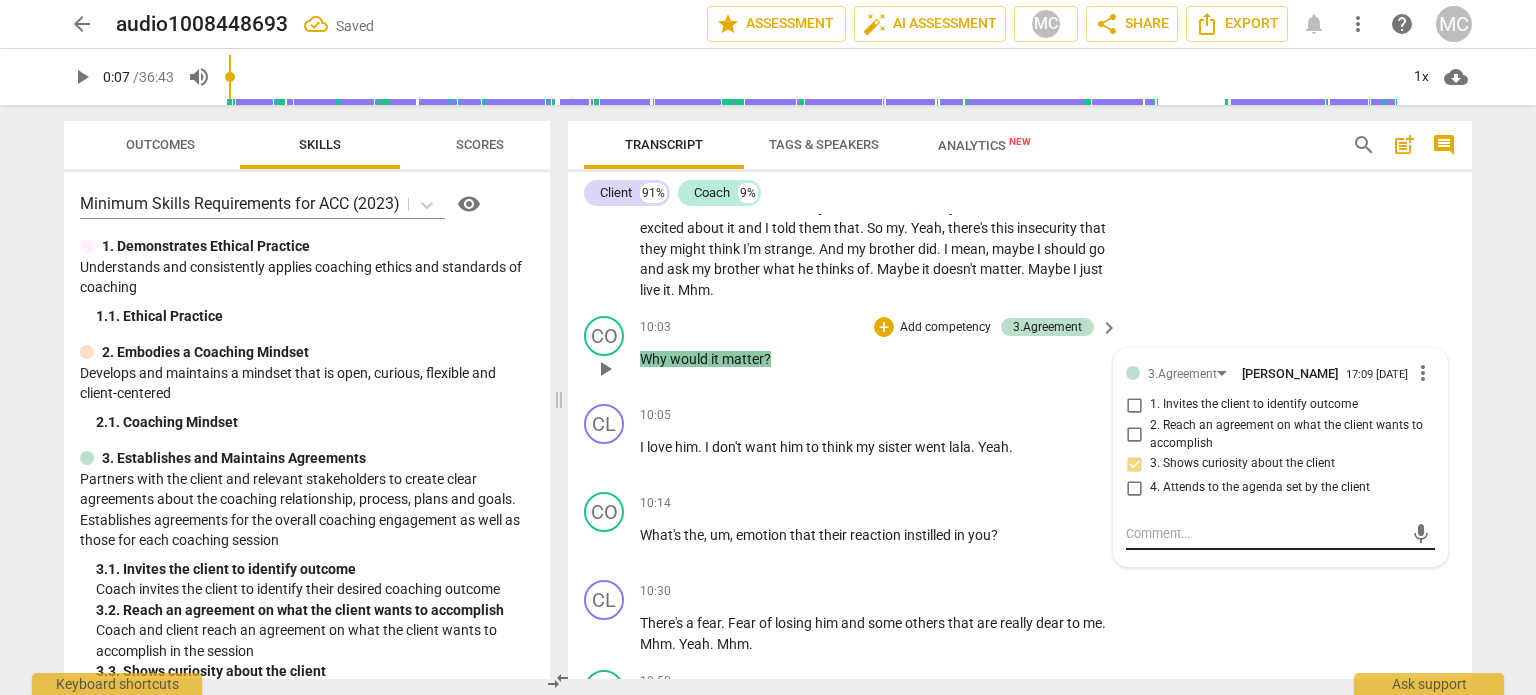 click on "mic" at bounding box center [1280, 534] 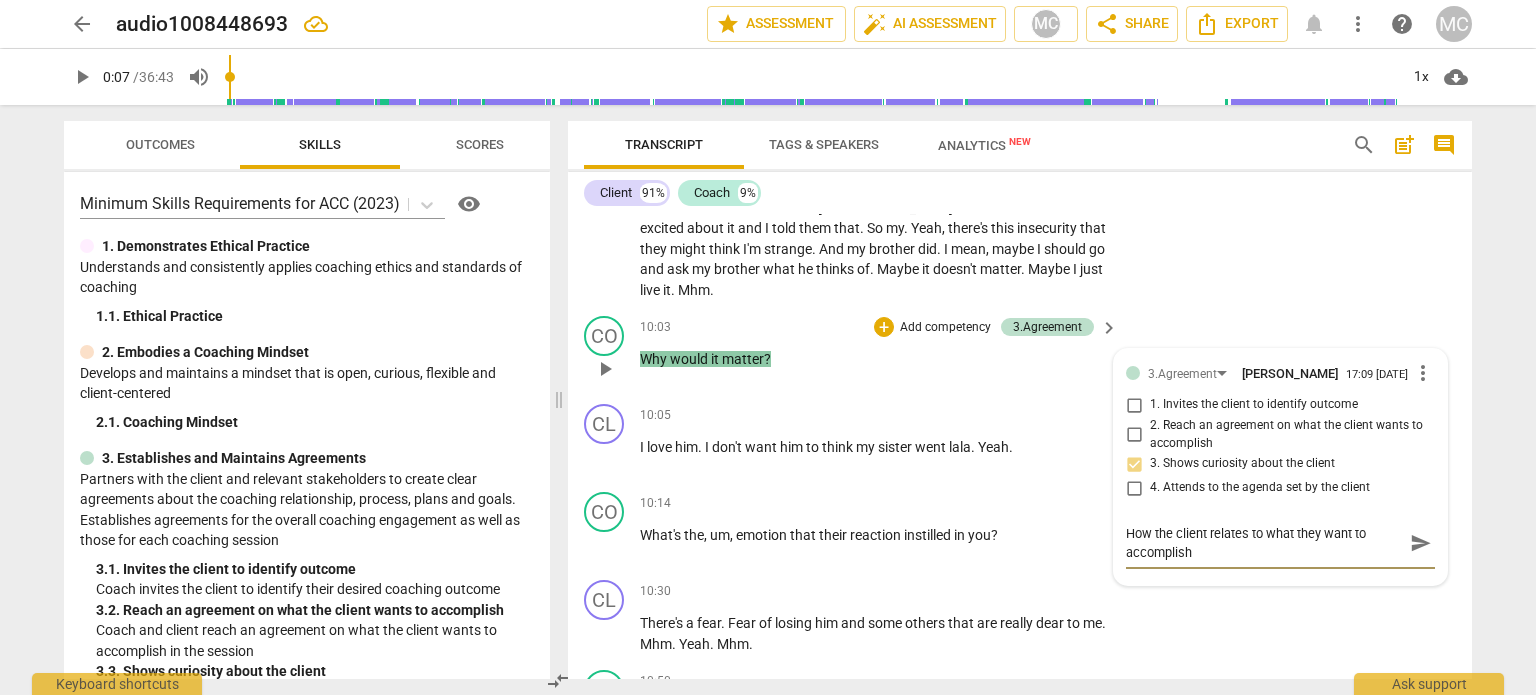 scroll, scrollTop: 0, scrollLeft: 0, axis: both 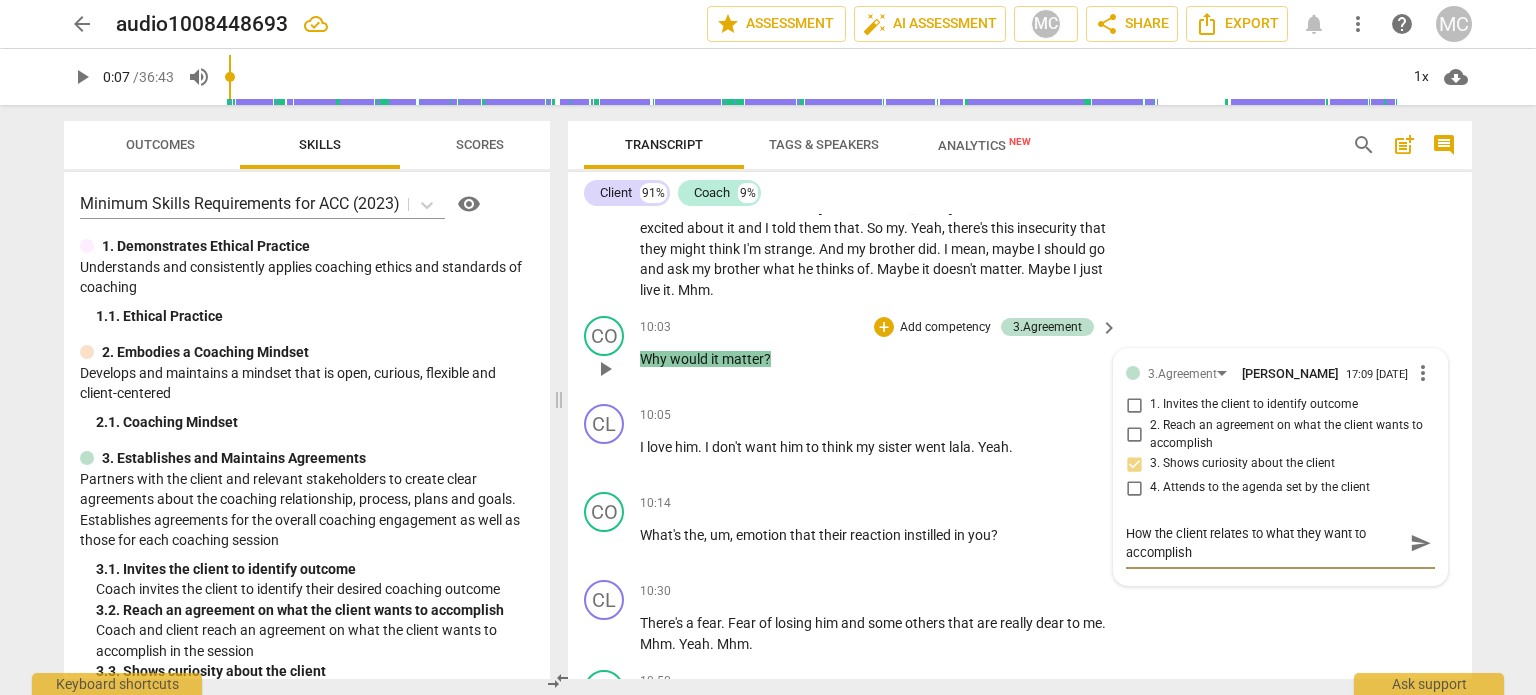 click on "send" at bounding box center [1421, 543] 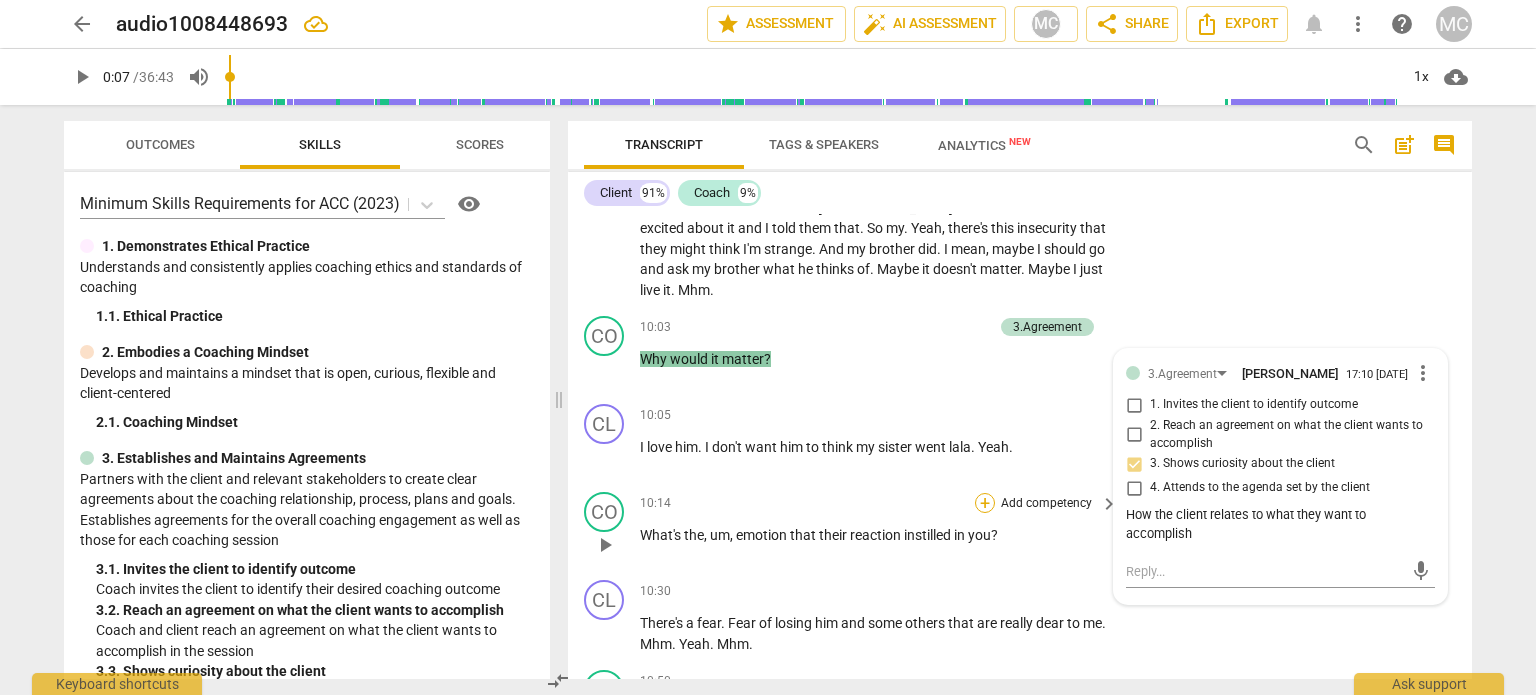click on "+" at bounding box center (985, 503) 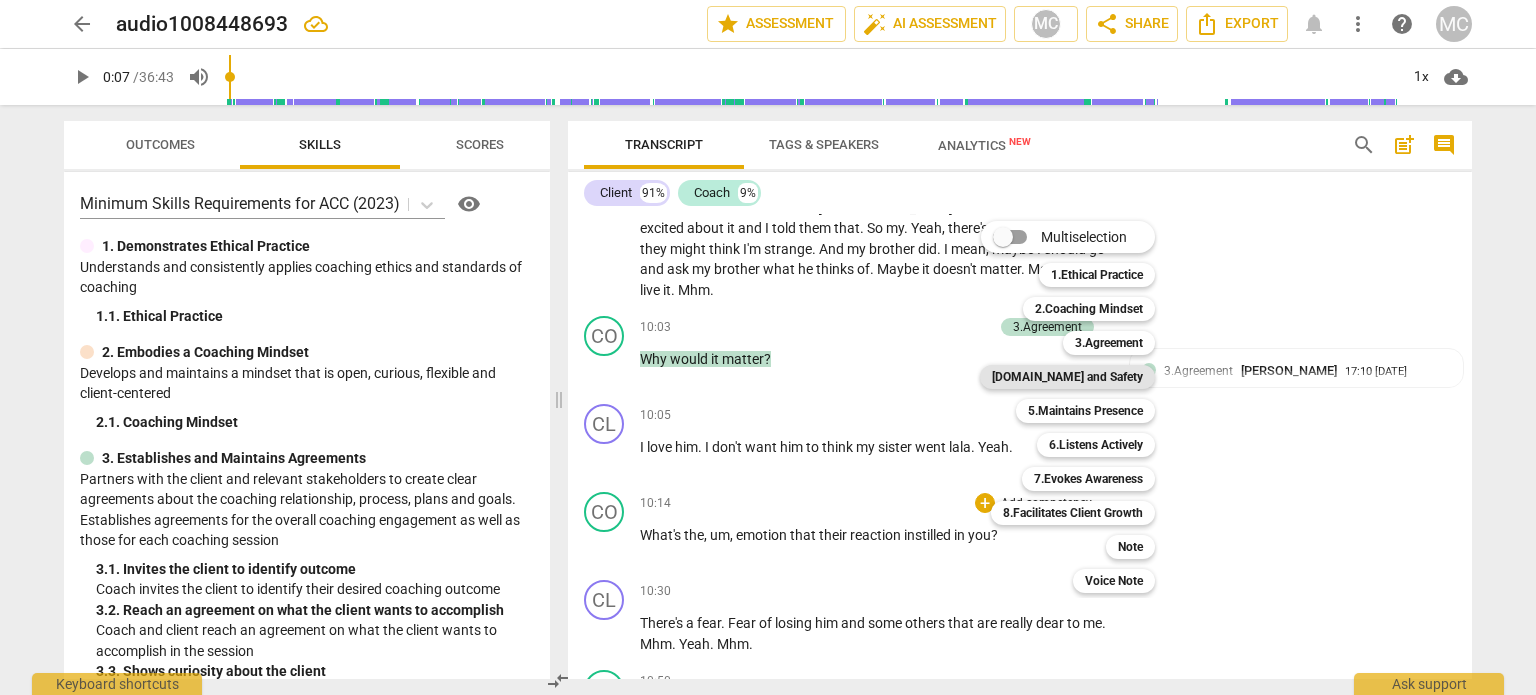 click on "[DOMAIN_NAME] and Safety" at bounding box center (1067, 377) 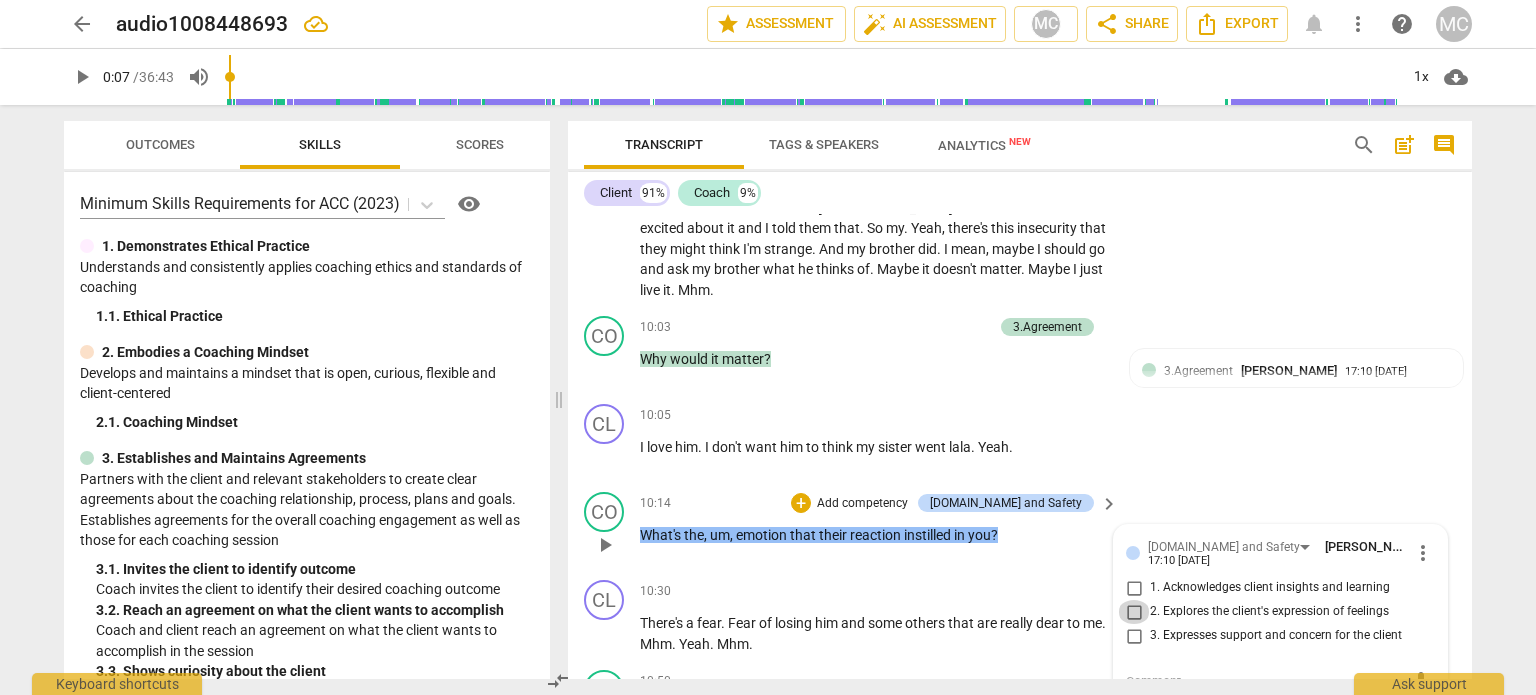 click on "2. Explores the client's expression of feelings" at bounding box center (1134, 612) 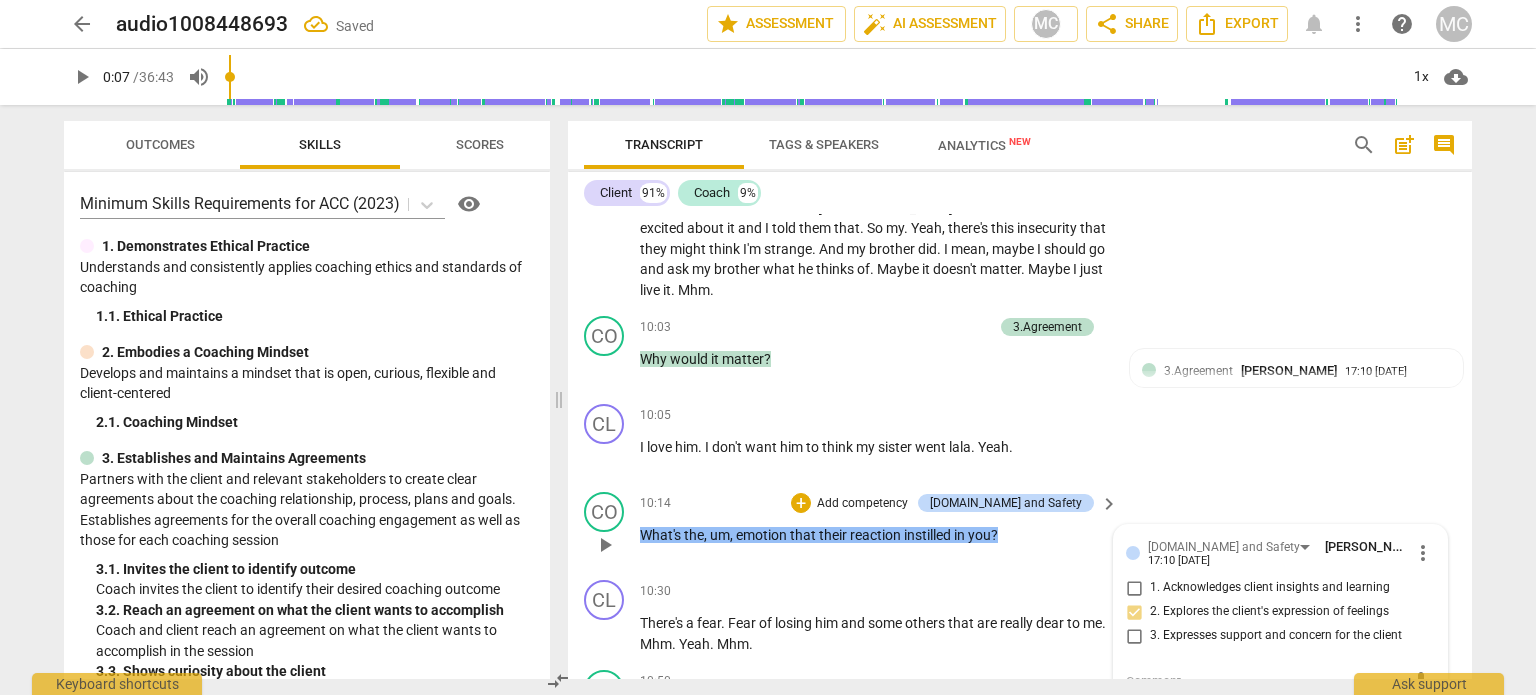 click at bounding box center [1264, 681] 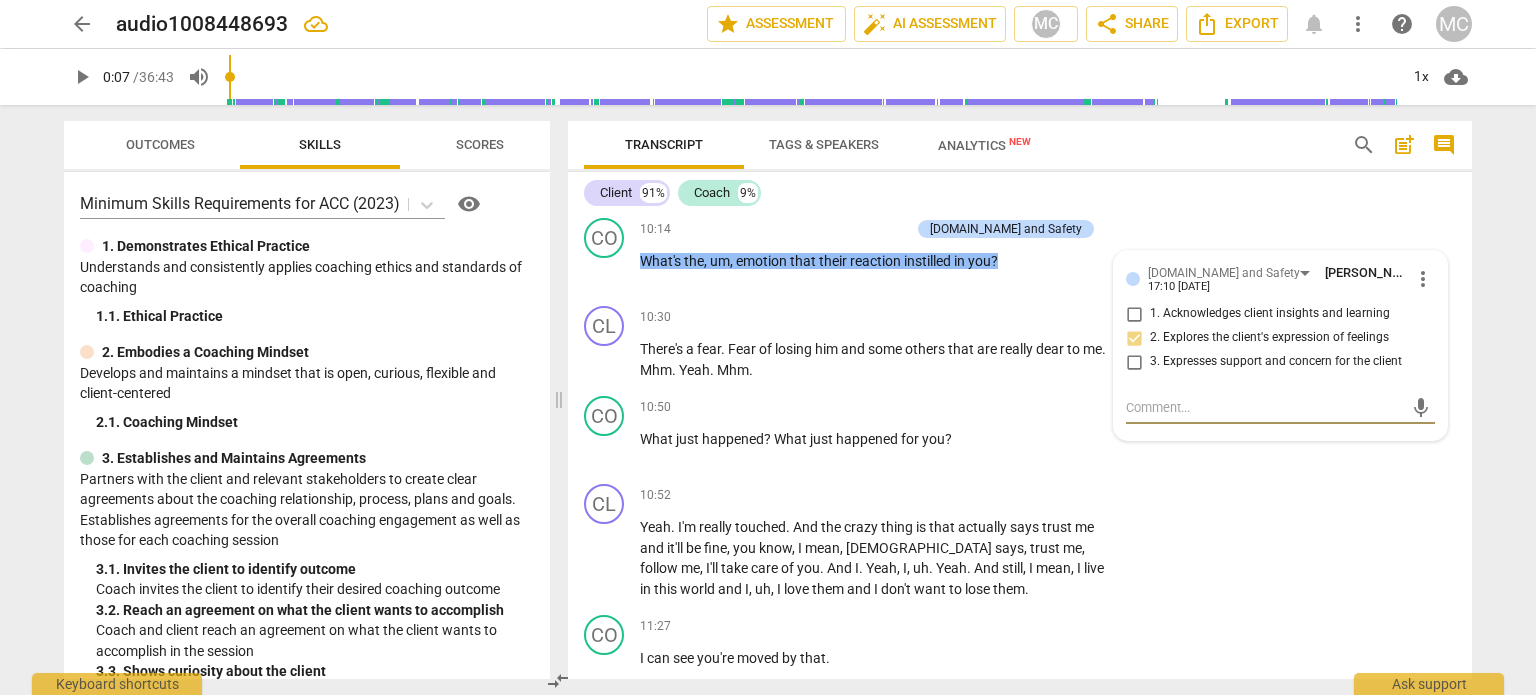 scroll, scrollTop: 4165, scrollLeft: 0, axis: vertical 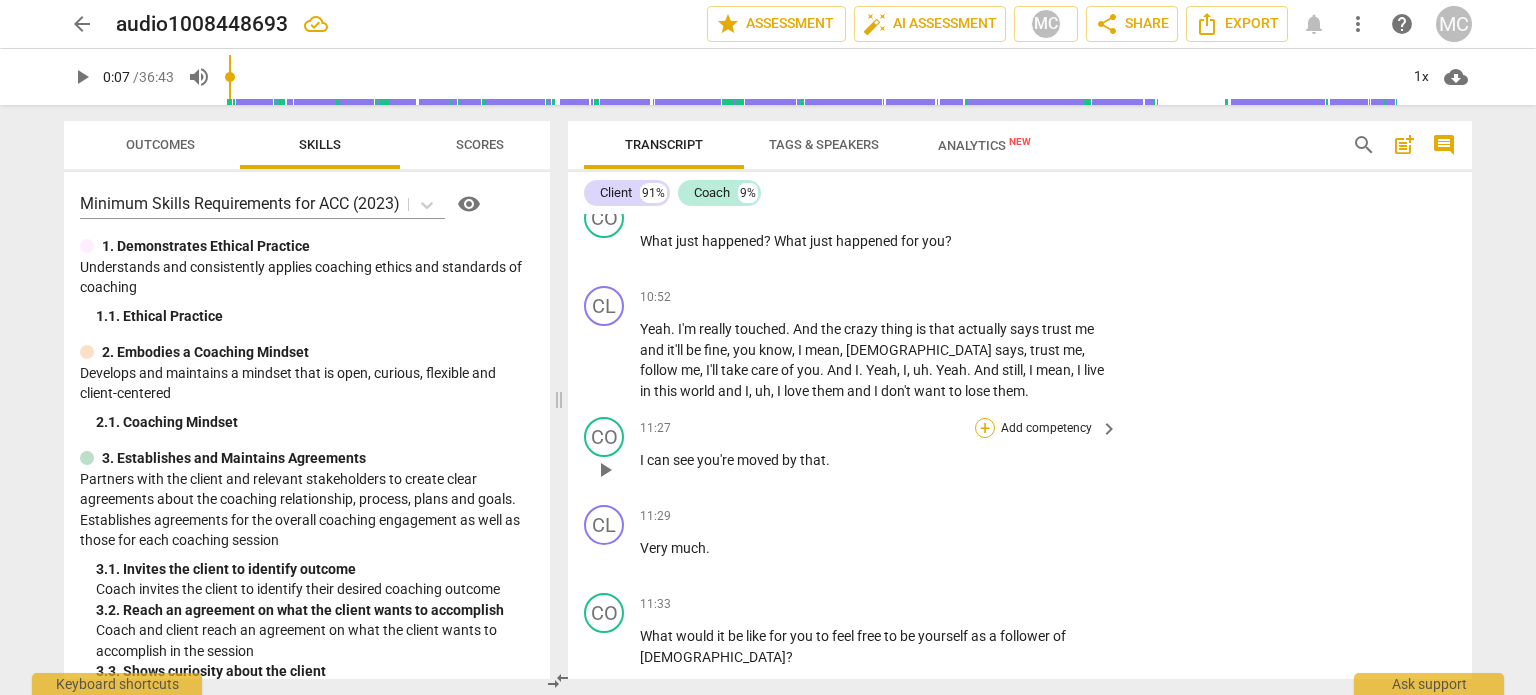 click on "+" at bounding box center [985, 428] 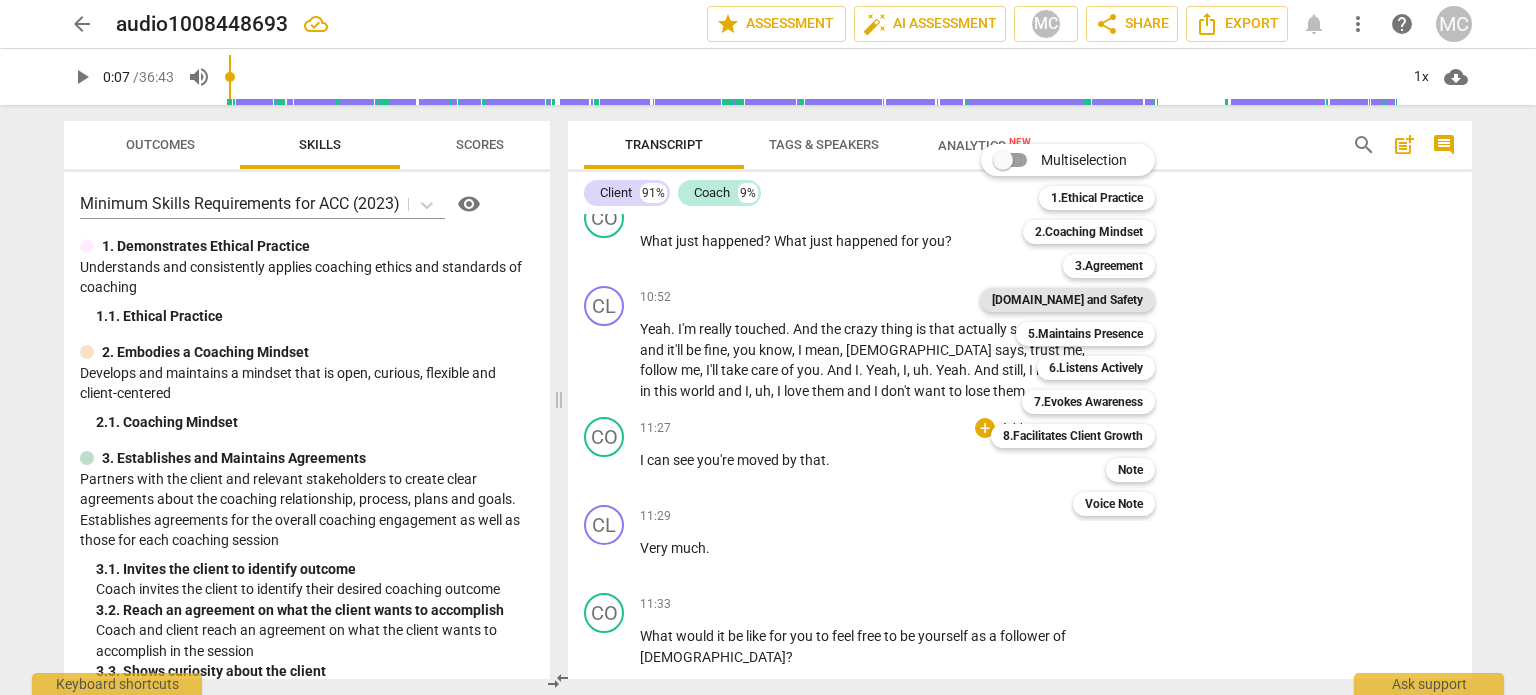 click on "[DOMAIN_NAME] and Safety" at bounding box center (1067, 300) 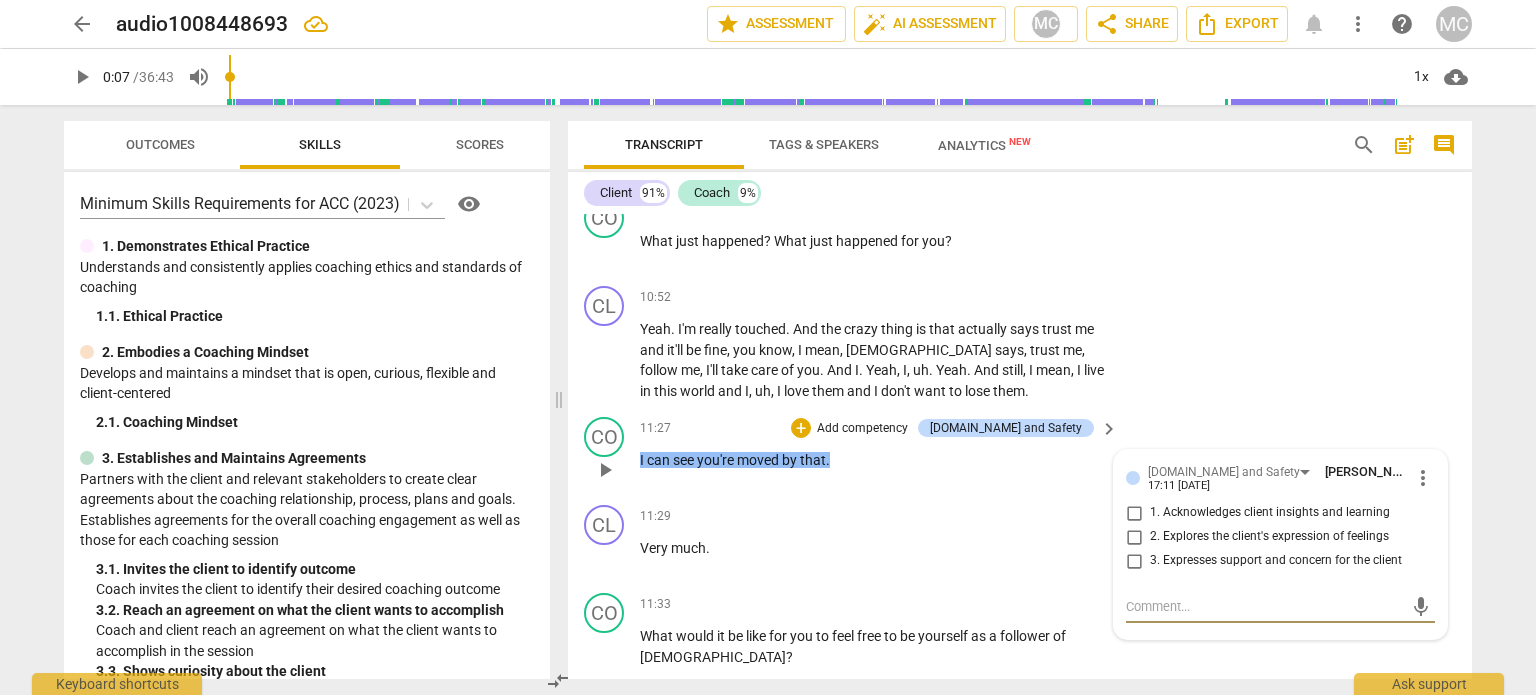 click on "1. Acknowledges client insights and learning" at bounding box center [1134, 513] 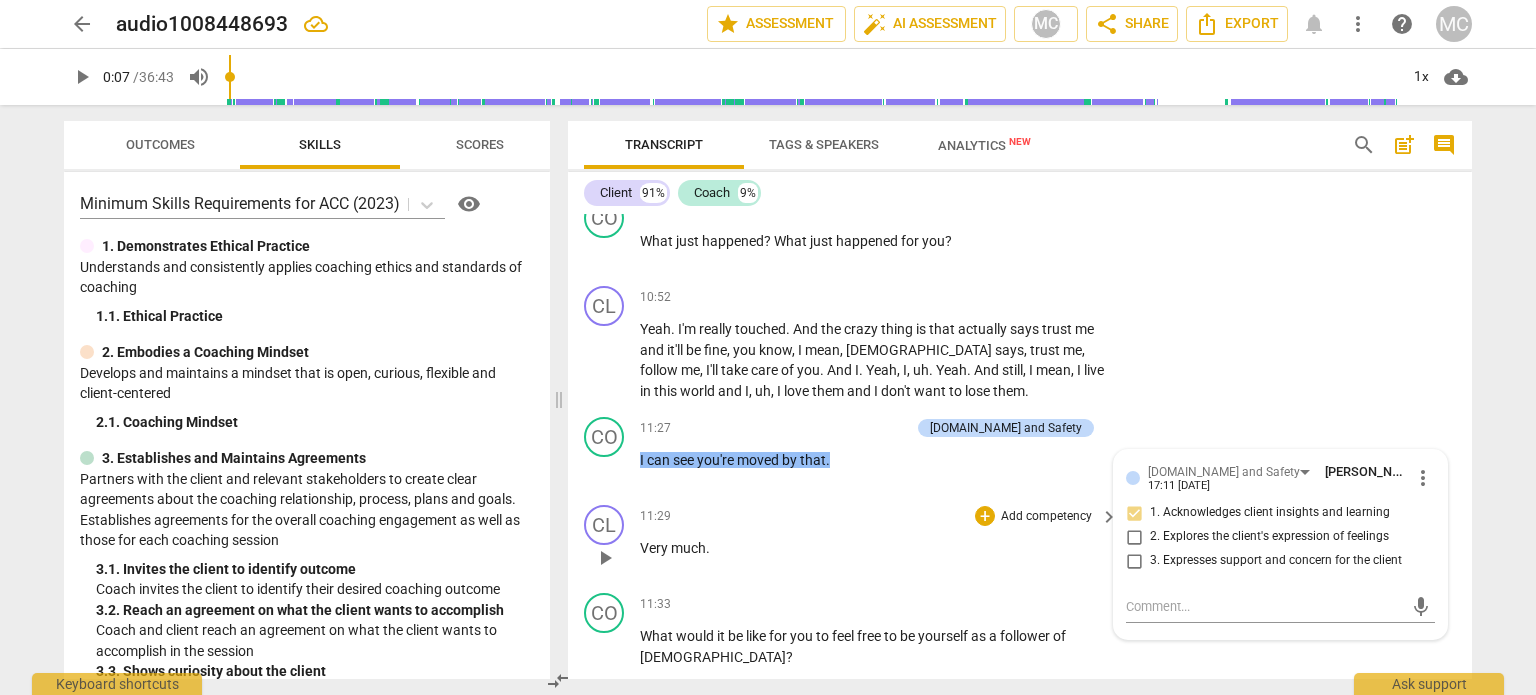 click on "Very   much ." at bounding box center [874, 548] 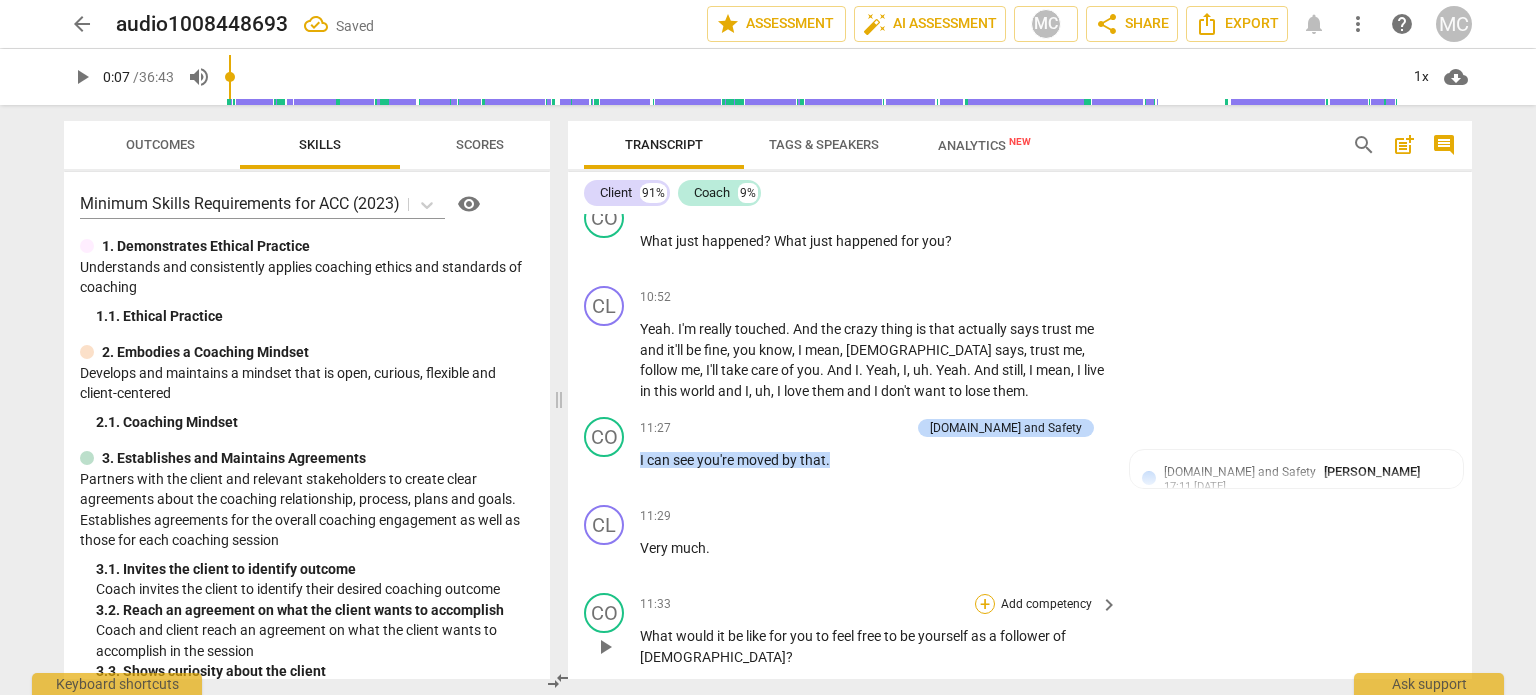 click on "+" at bounding box center (985, 604) 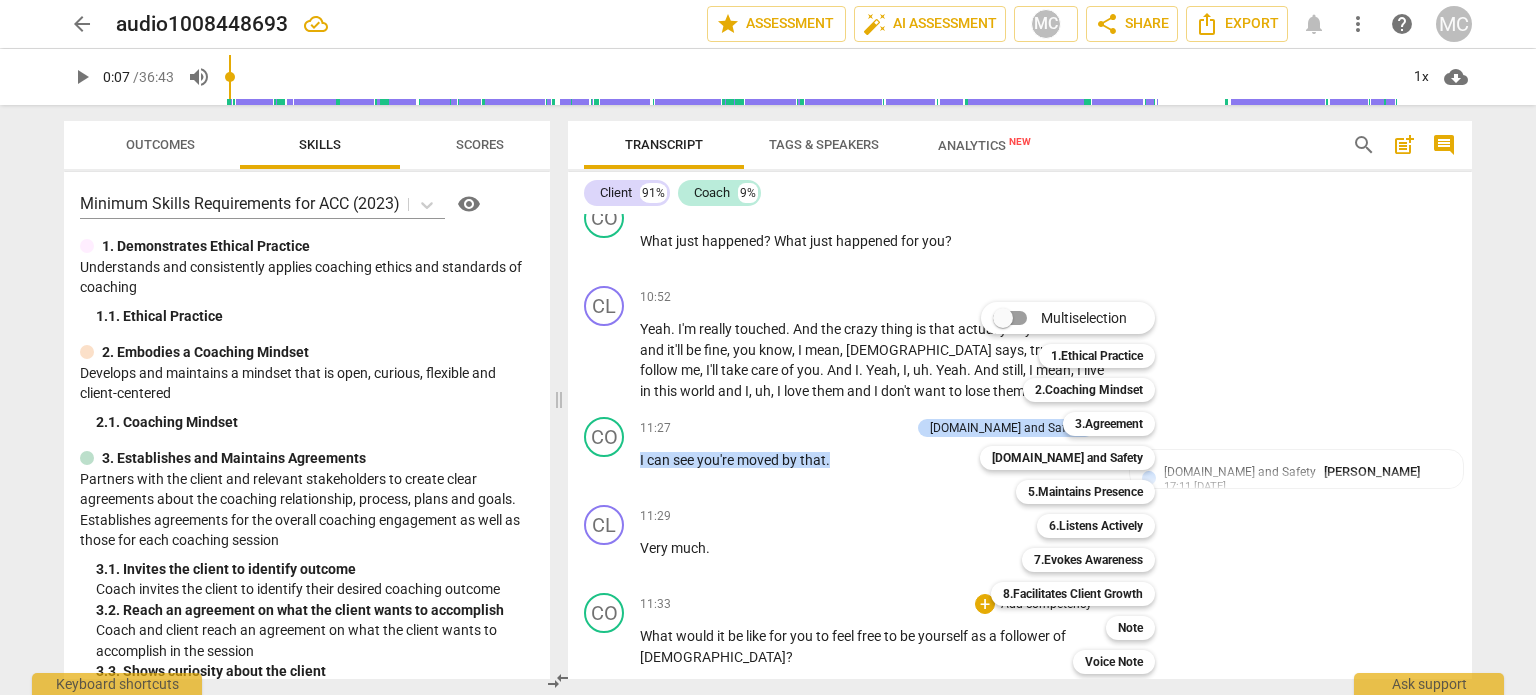 click at bounding box center [768, 347] 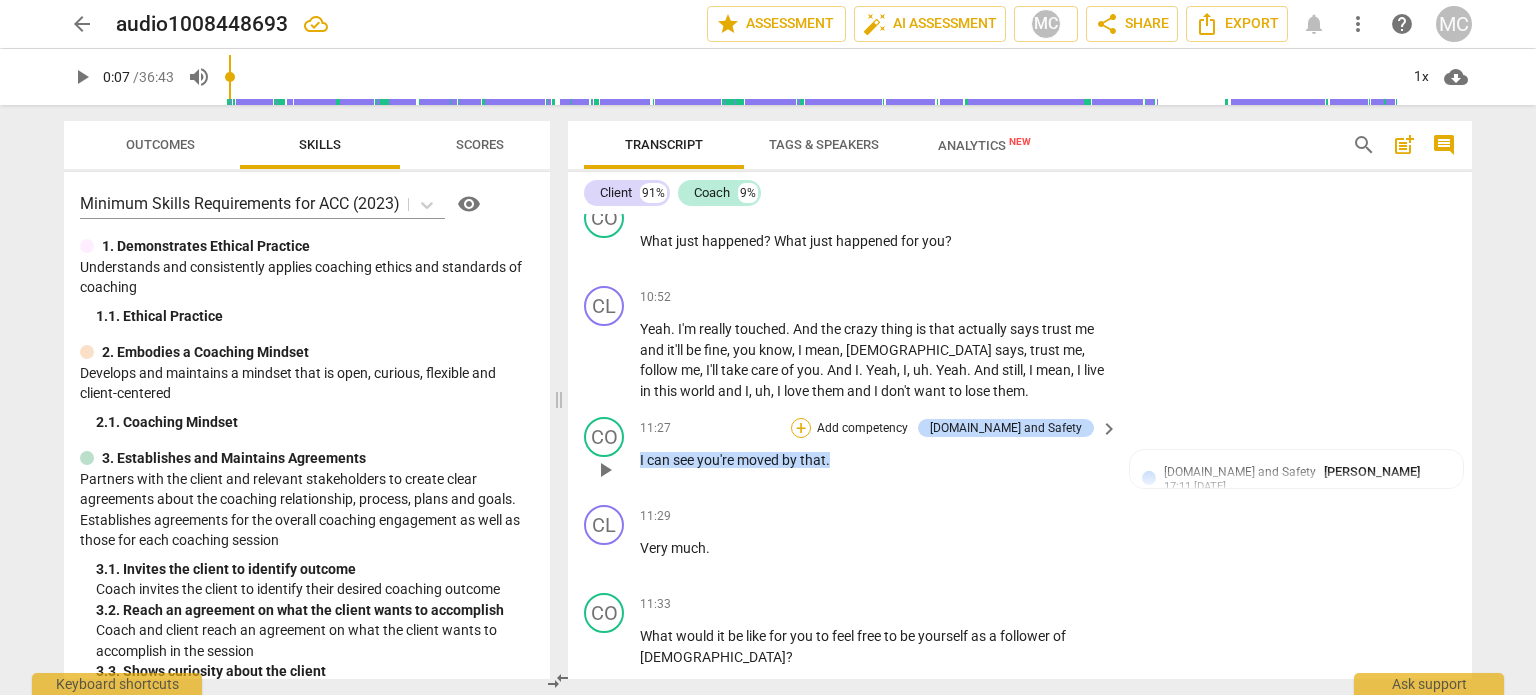 click on "+" at bounding box center [801, 428] 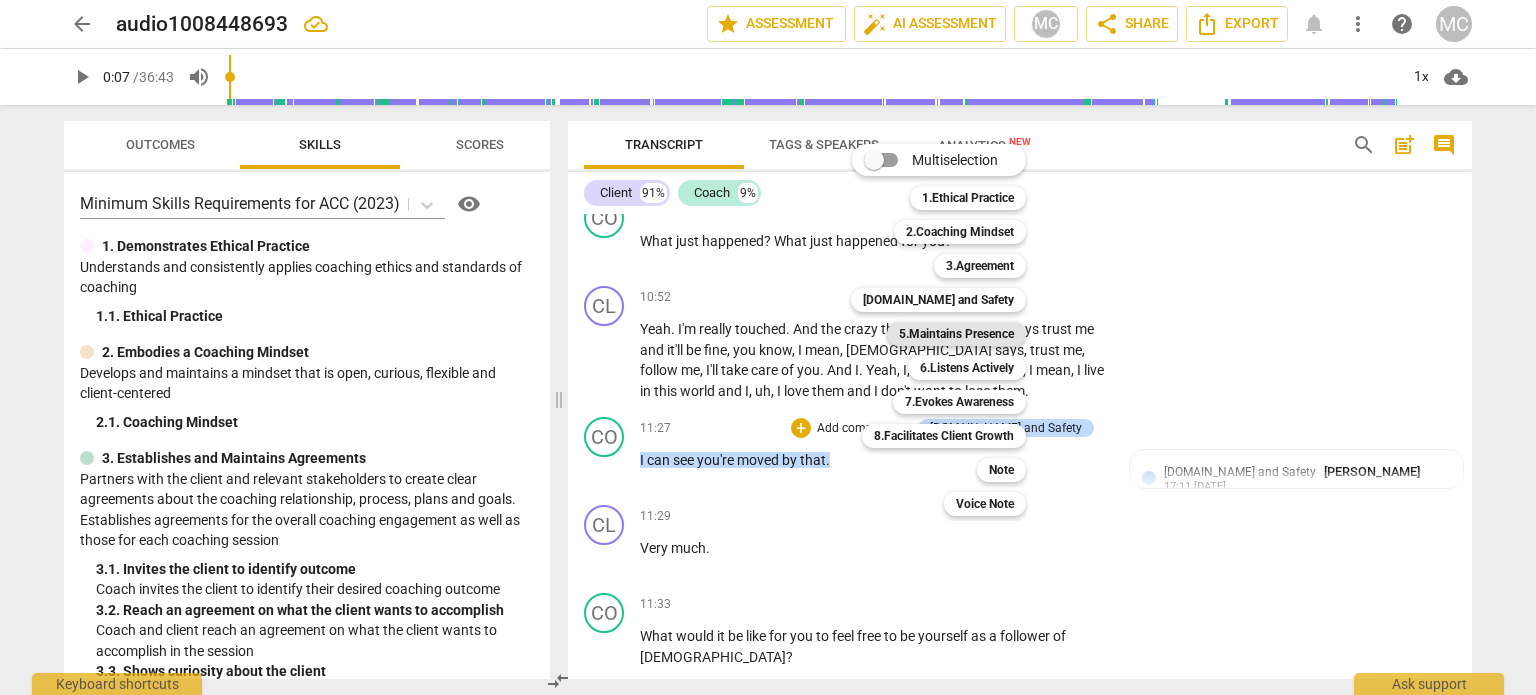 click on "5.Maintains Presence" at bounding box center [956, 334] 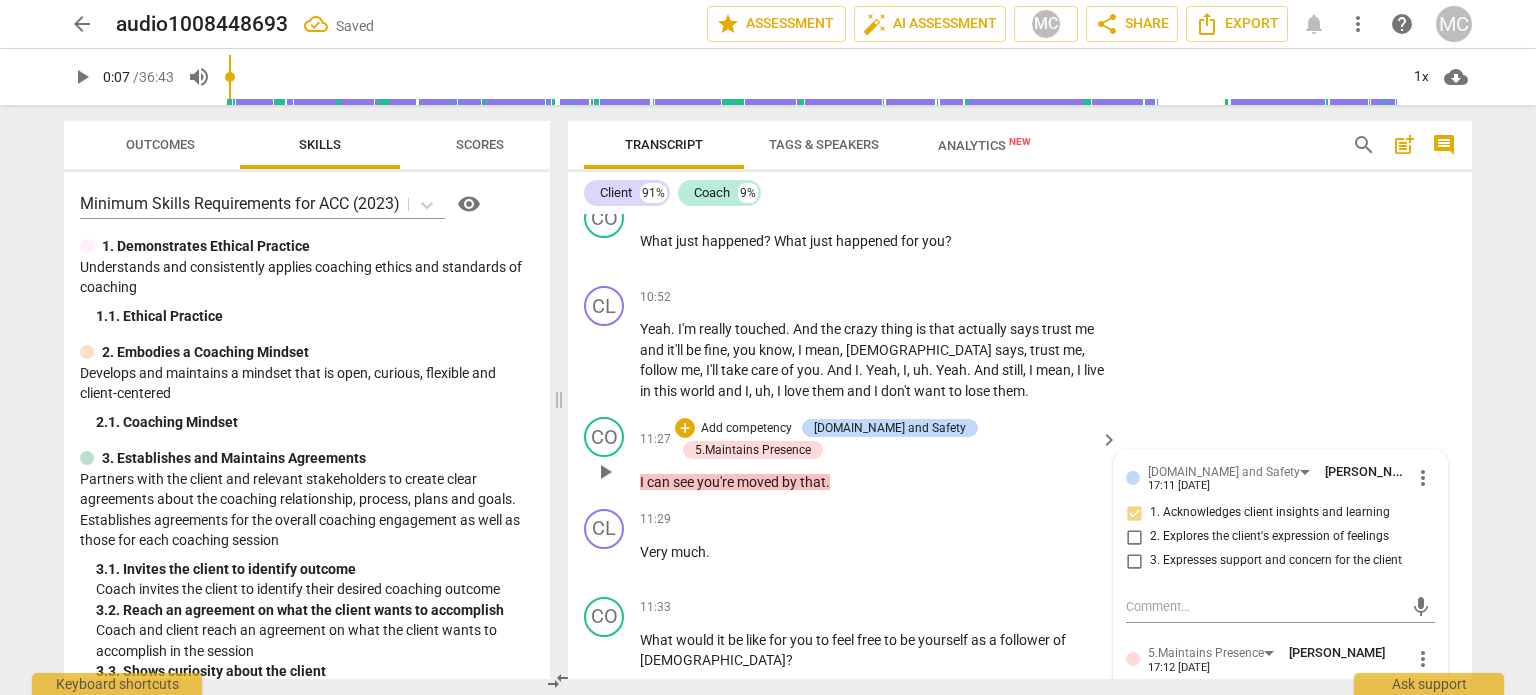 click on "2. Acknowledges situations that the client presents" at bounding box center (1134, 719) 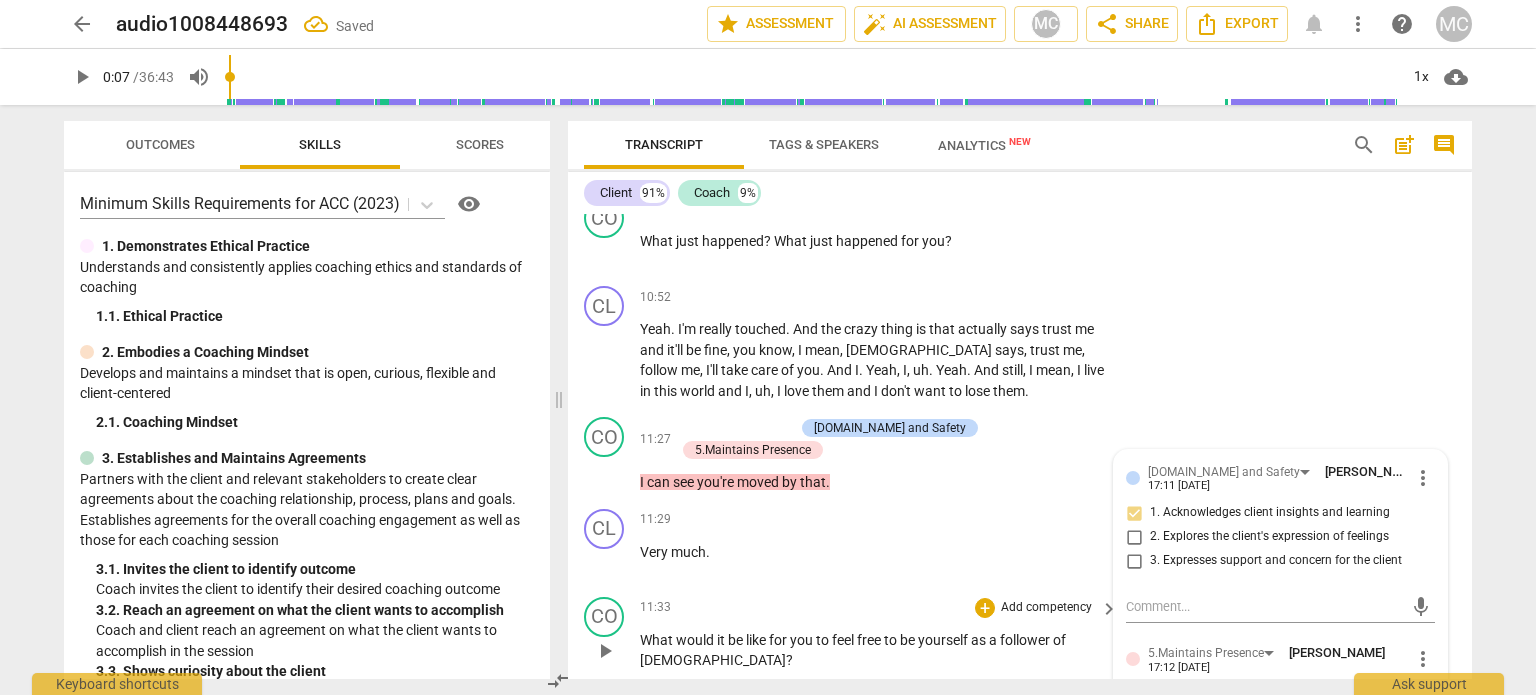 click on "What   would   it   be   like   for   you   to   feel   free   to   be   yourself   as   a   follower   of   [PERSON_NAME] ?" at bounding box center [874, 650] 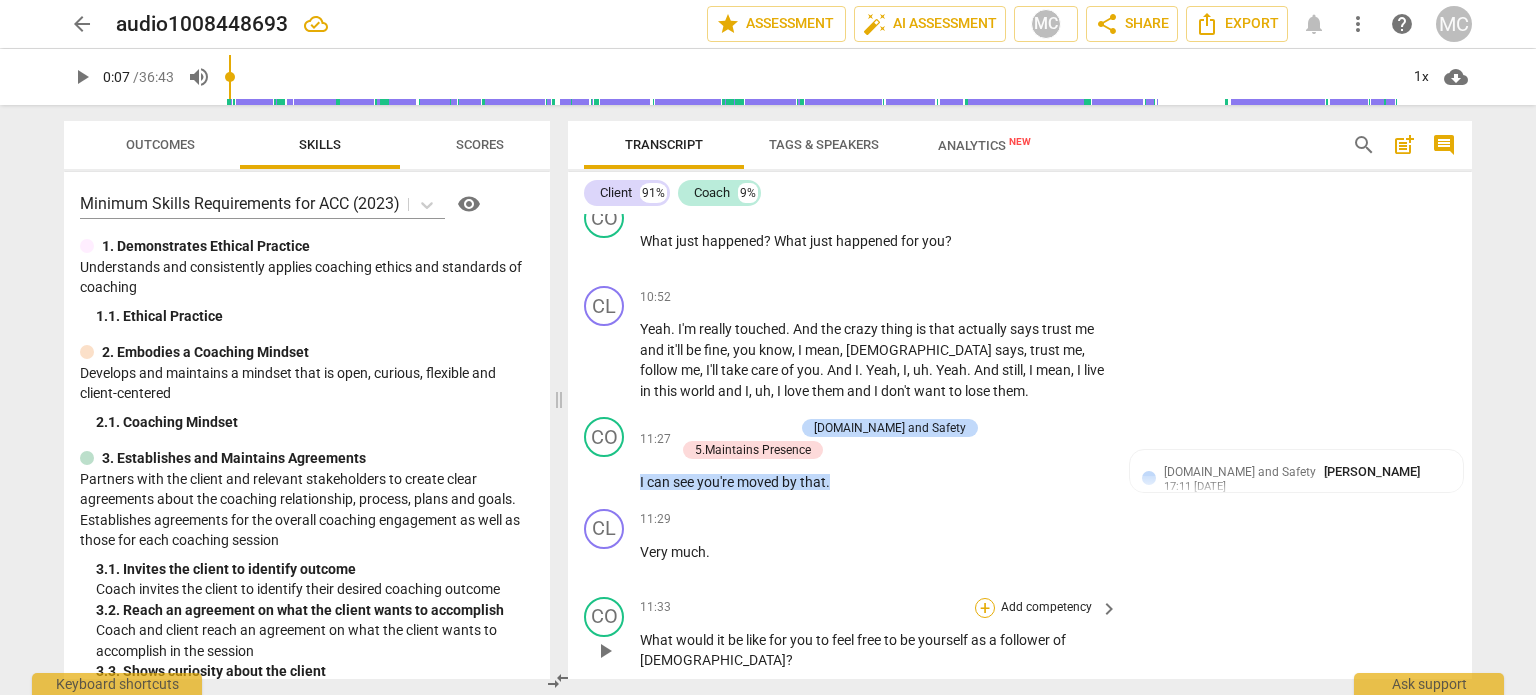 click on "+" at bounding box center (985, 608) 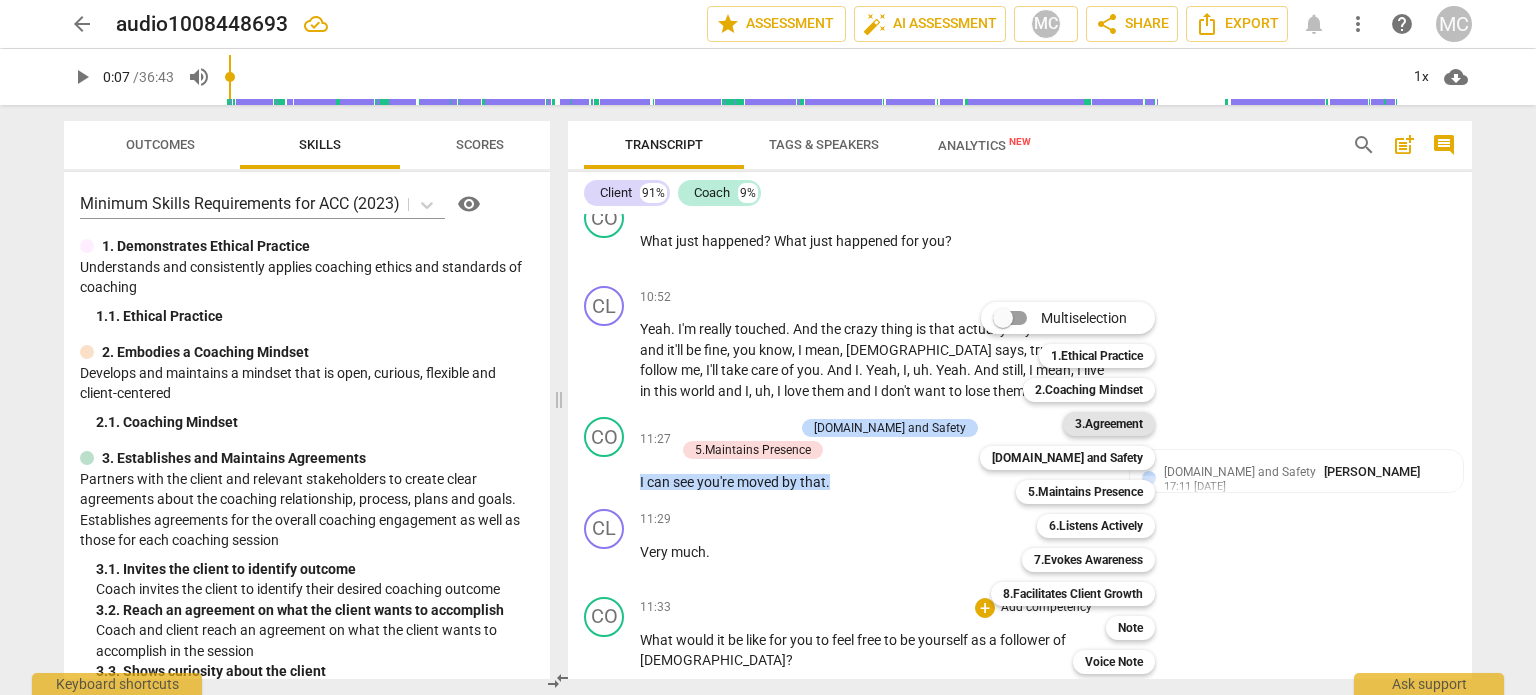 click on "3.Agreement" at bounding box center [1109, 424] 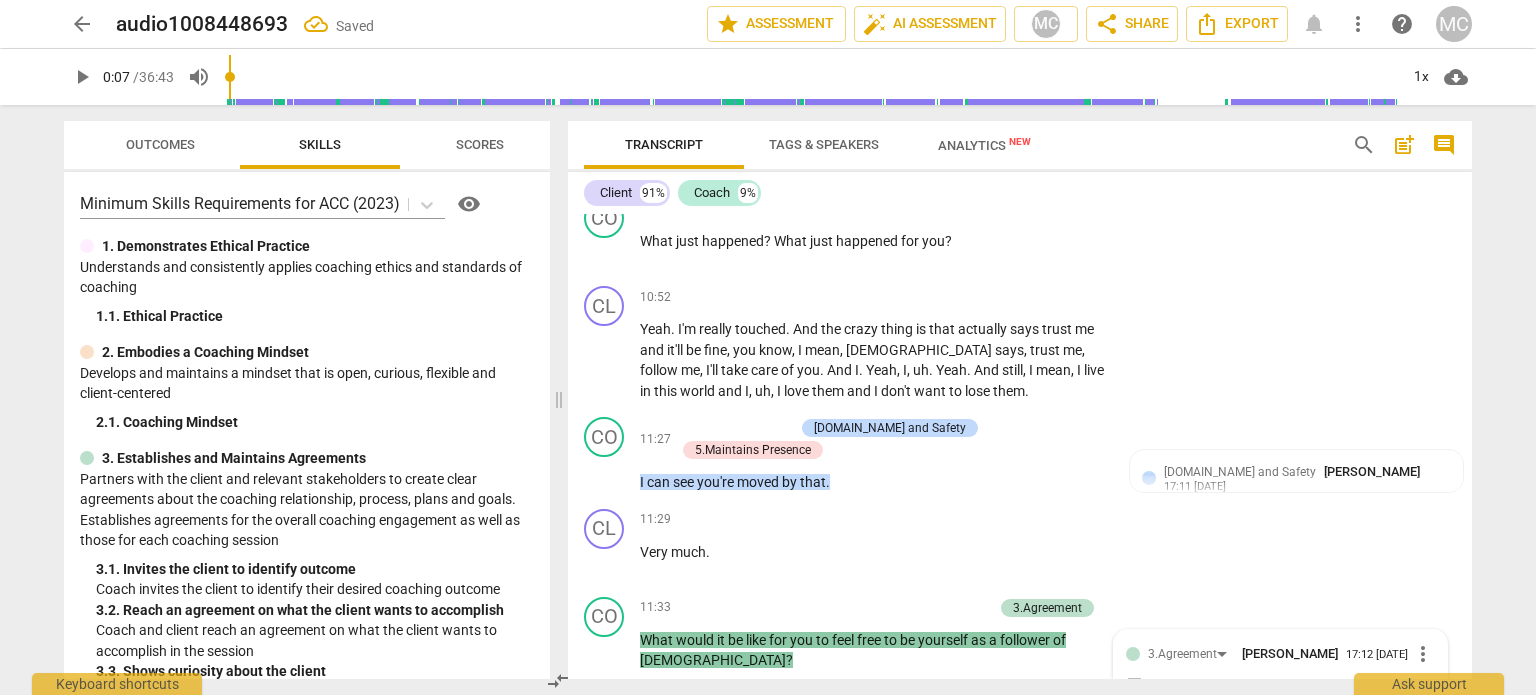 scroll, scrollTop: 4616, scrollLeft: 0, axis: vertical 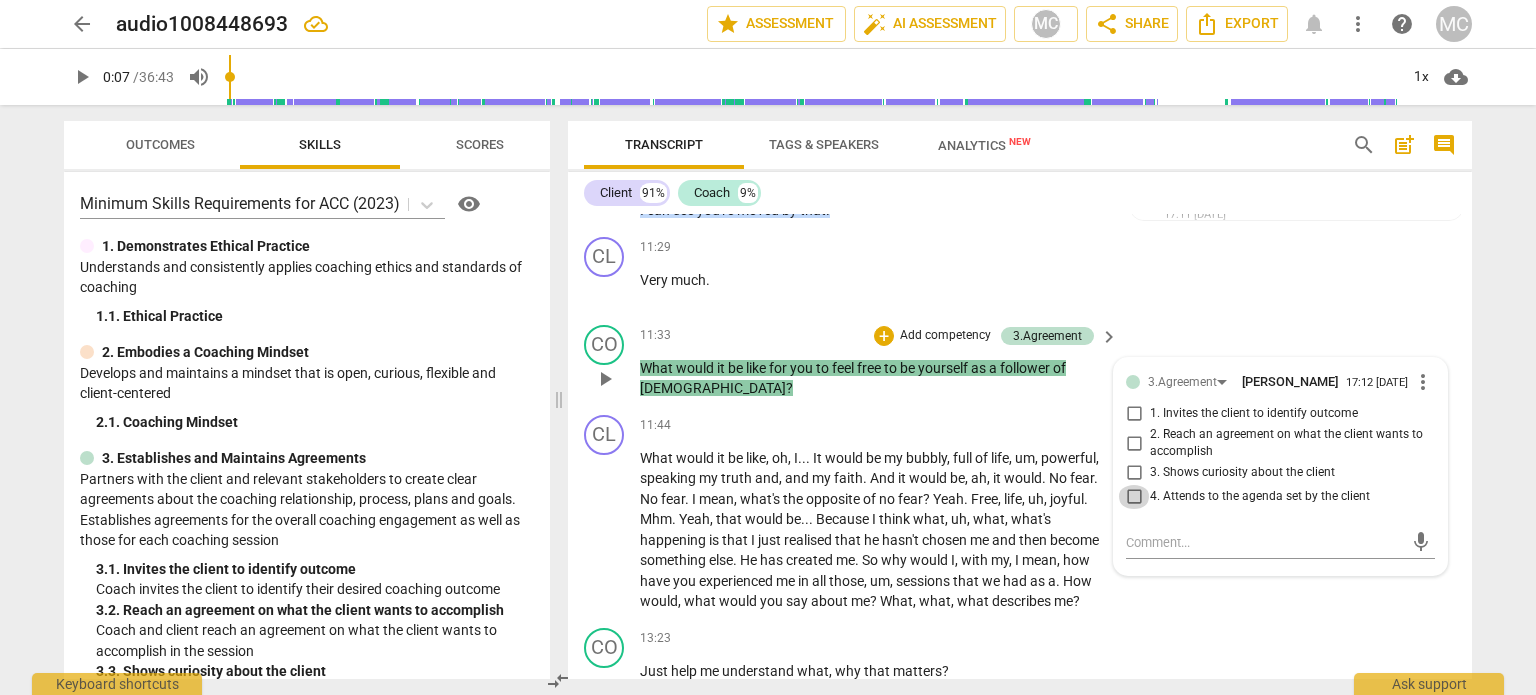 click on "4. Attends to the agenda set by the client" at bounding box center [1134, 497] 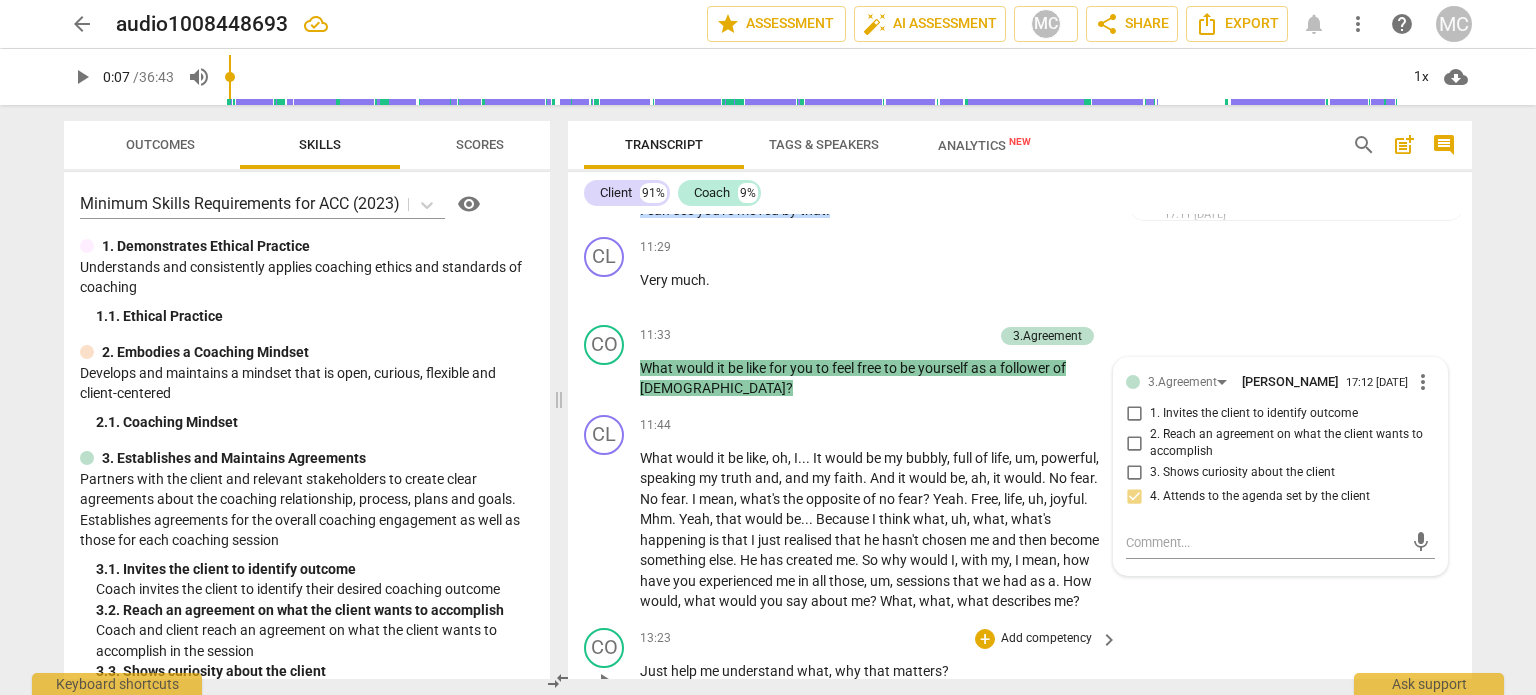 click on "CO play_arrow pause 13:23 + Add competency keyboard_arrow_right Just   help   me   understand   what ,   why   that   matters ?" at bounding box center (1020, 664) 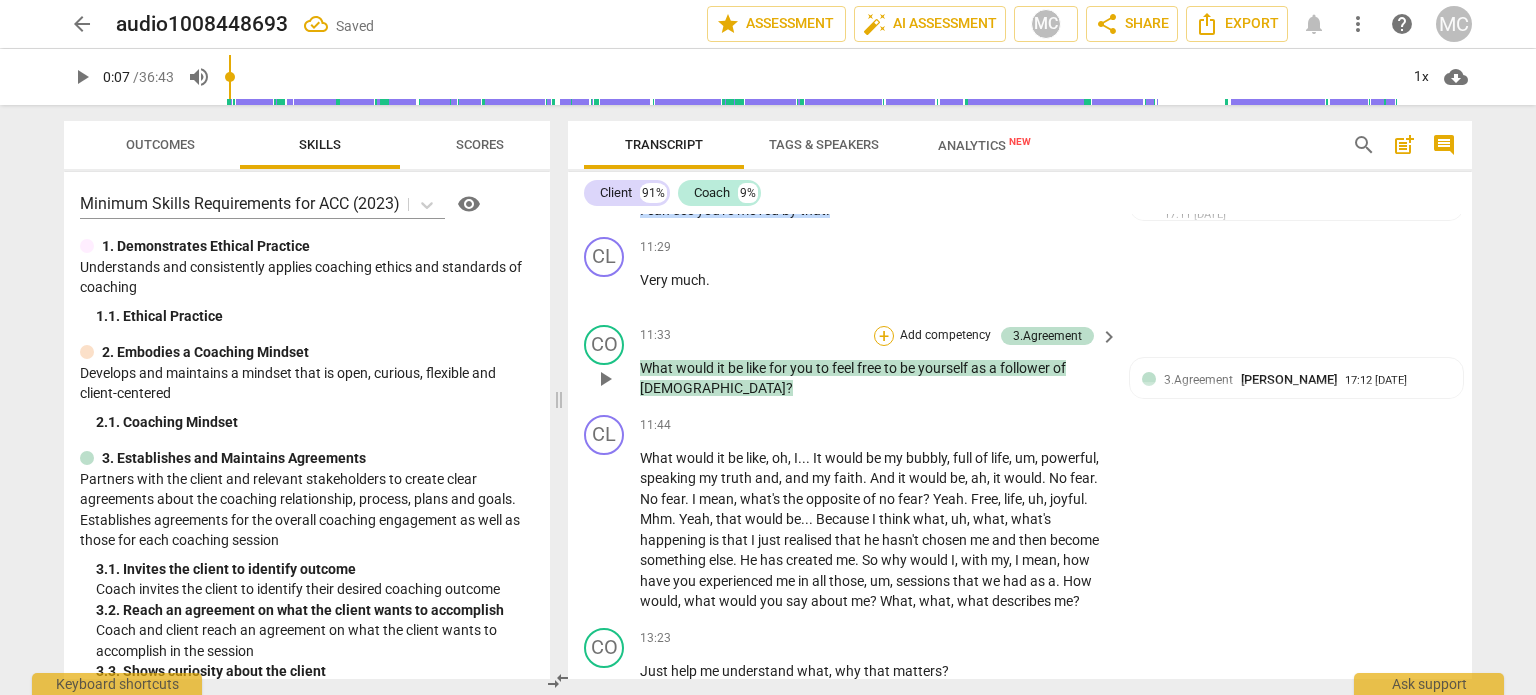 click on "+" at bounding box center [884, 336] 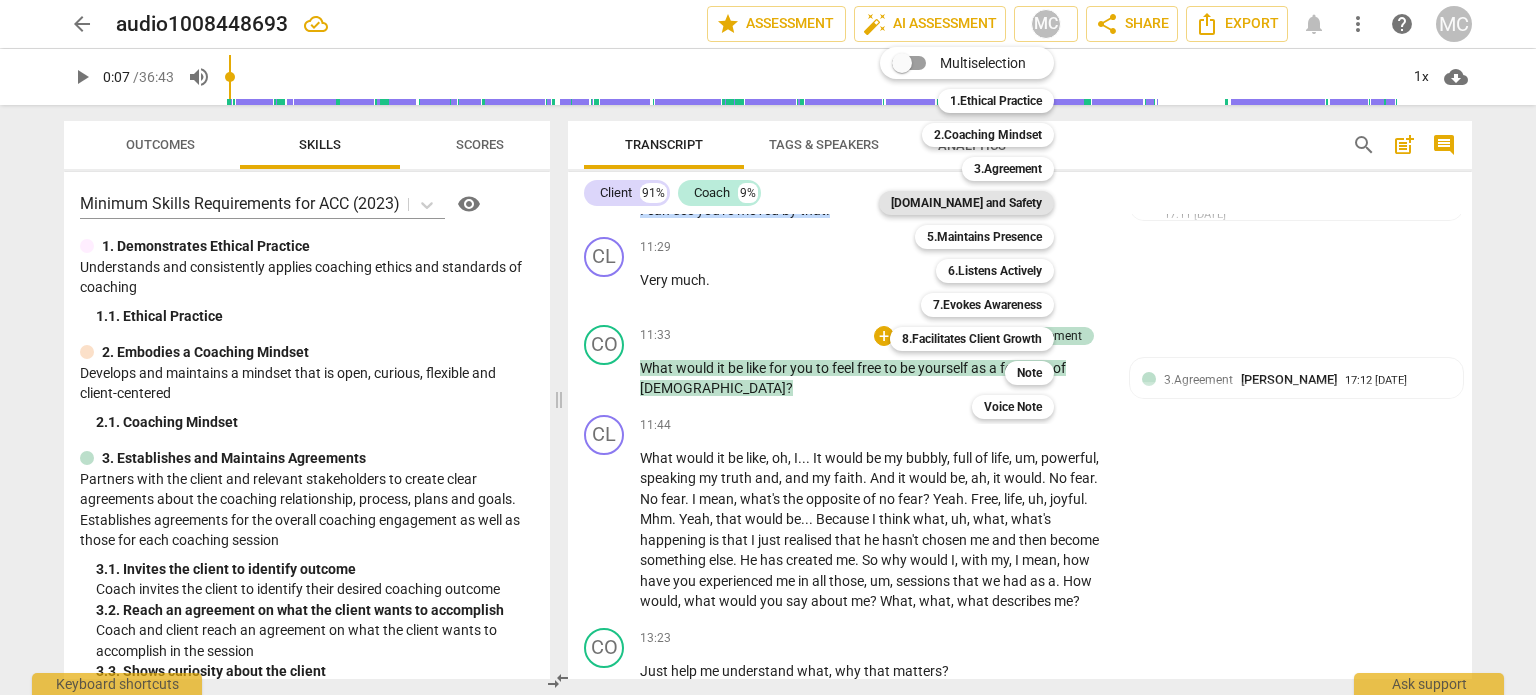 click on "[DOMAIN_NAME] and Safety" at bounding box center [966, 203] 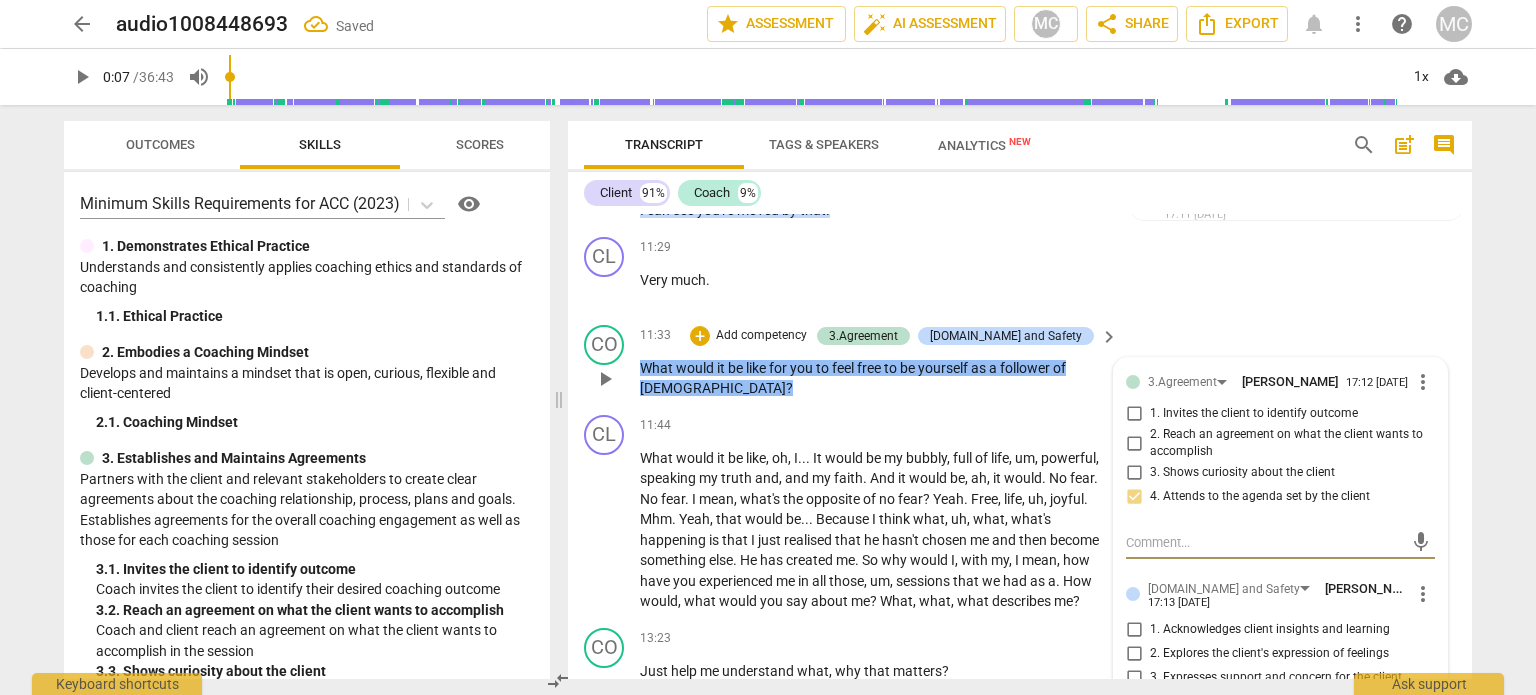 click on "2. Explores the client's expression of feelings" at bounding box center (1134, 654) 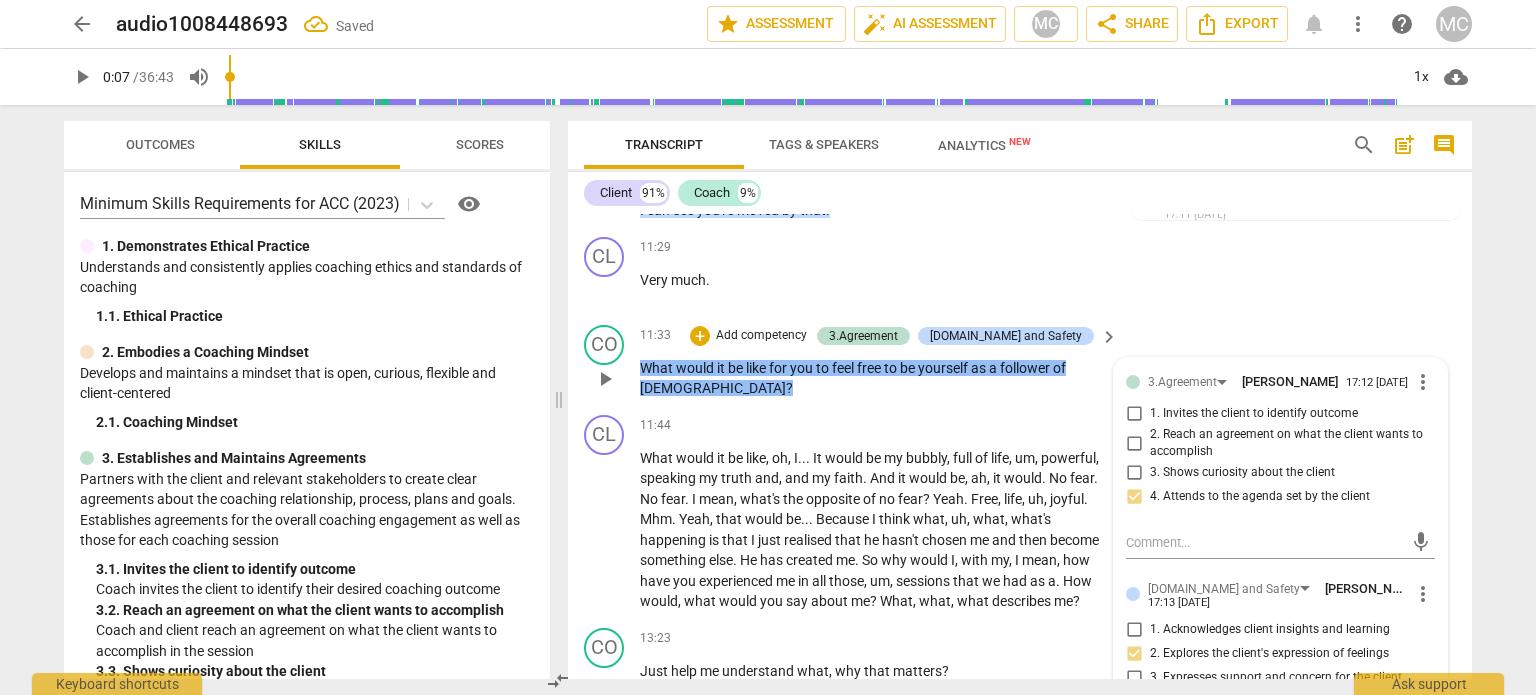 click on "Add competency" at bounding box center [761, 336] 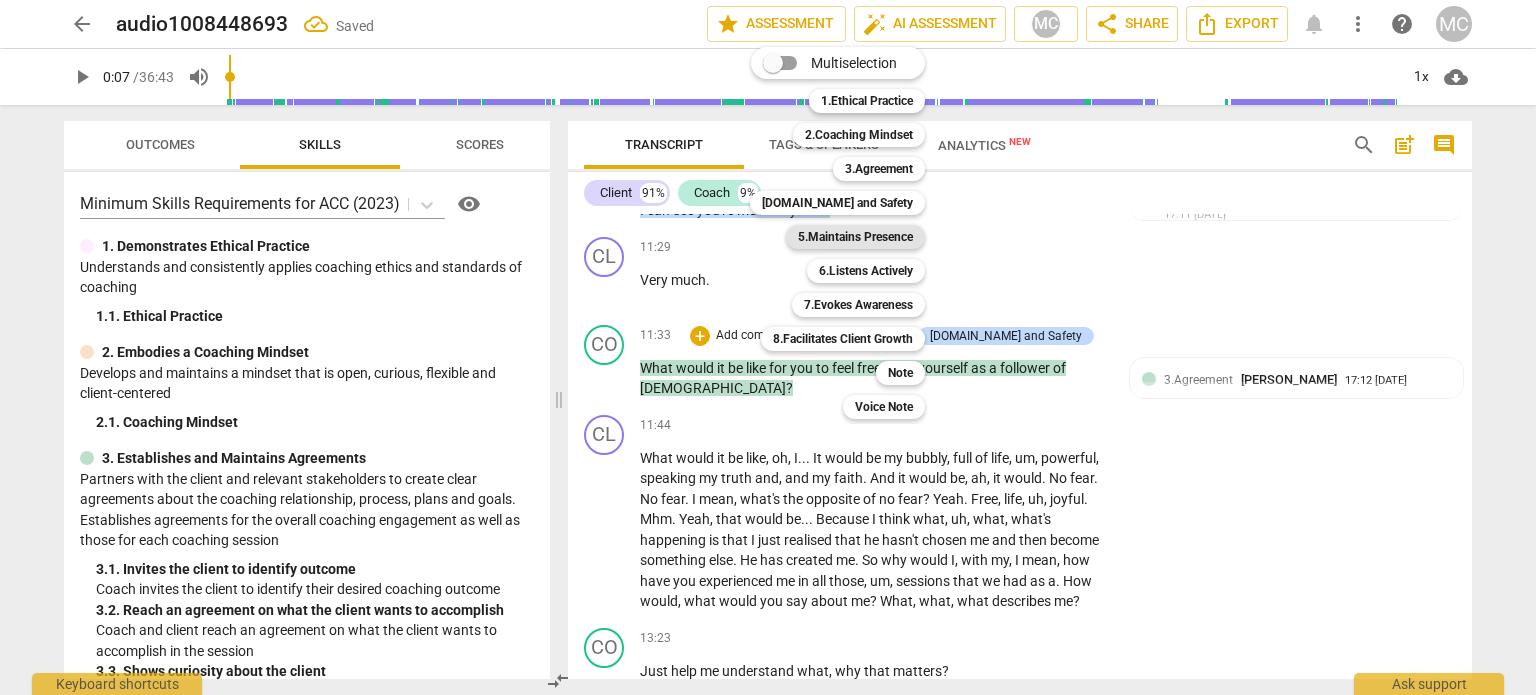 click on "5.Maintains Presence" at bounding box center [855, 237] 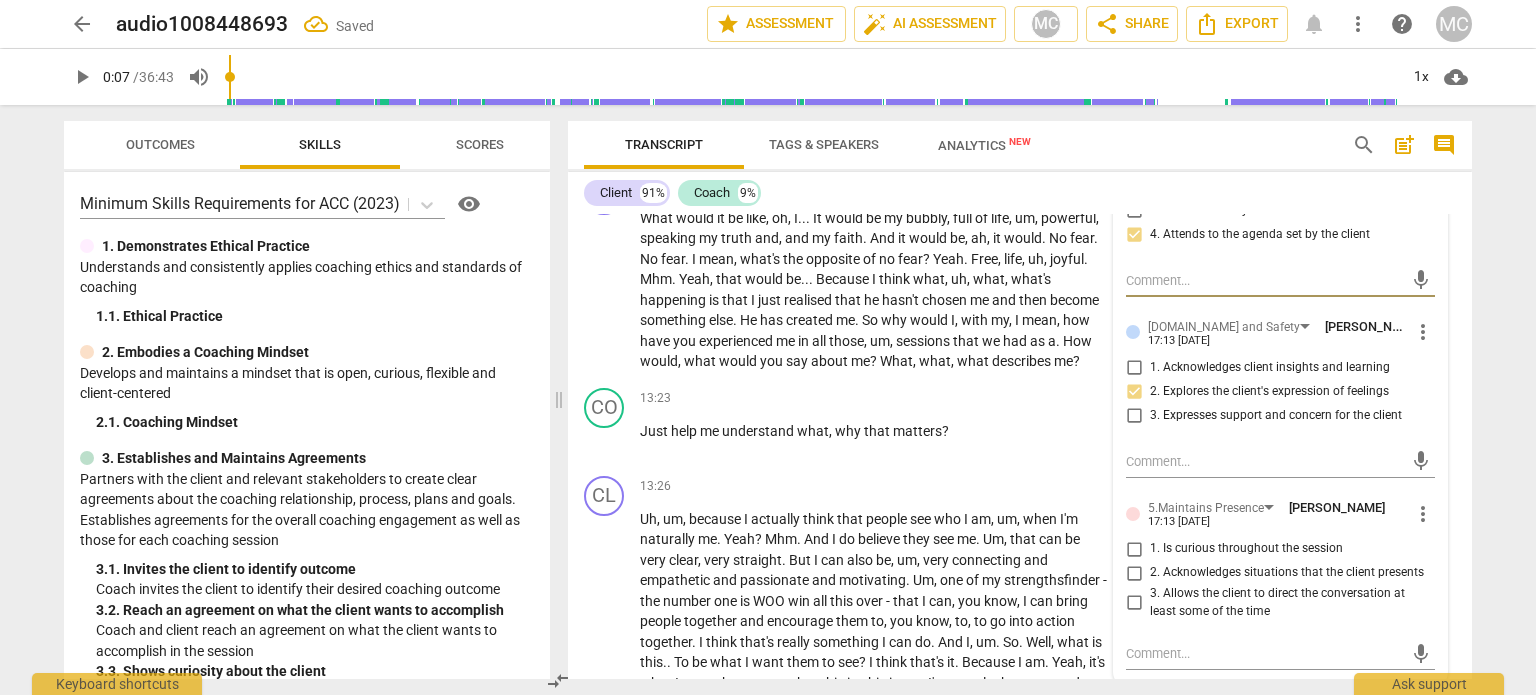 scroll, scrollTop: 4896, scrollLeft: 0, axis: vertical 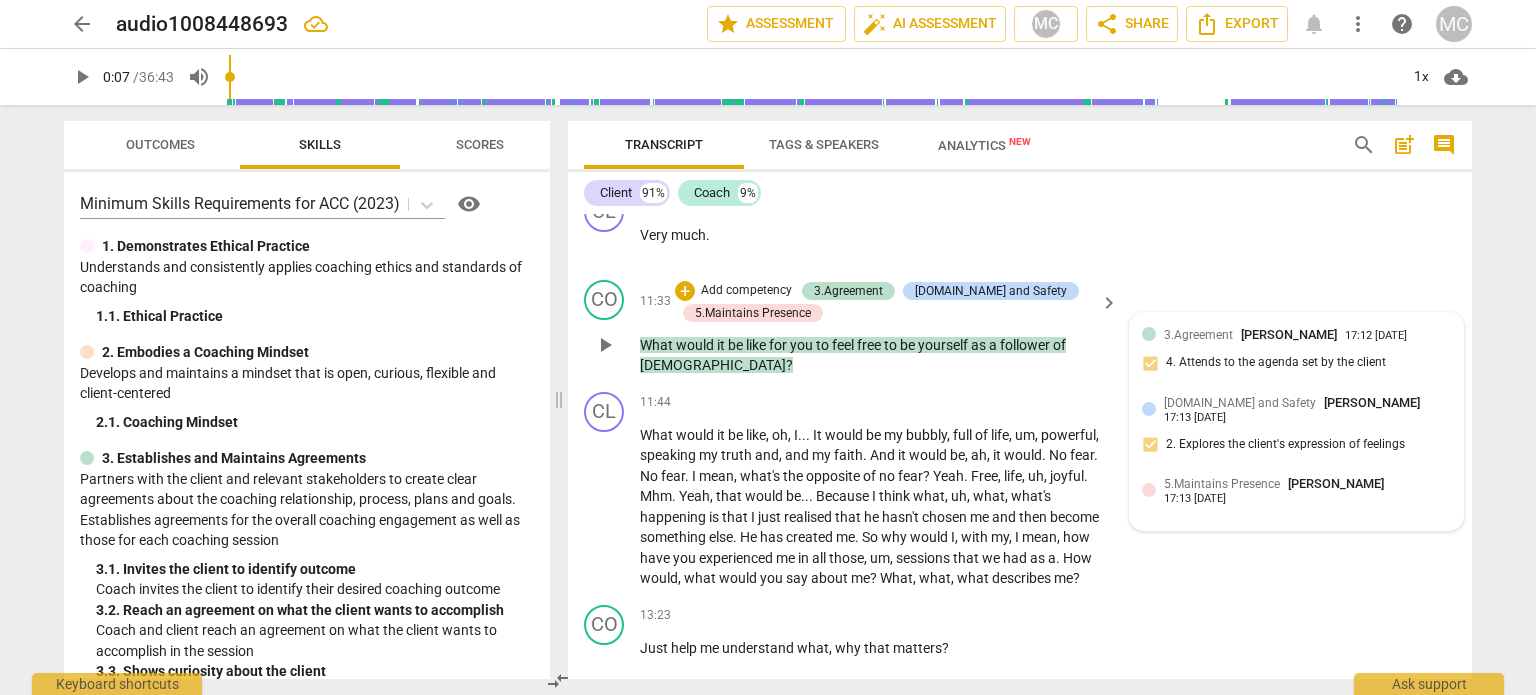 click on "5.Maintains Presence" at bounding box center [1222, 484] 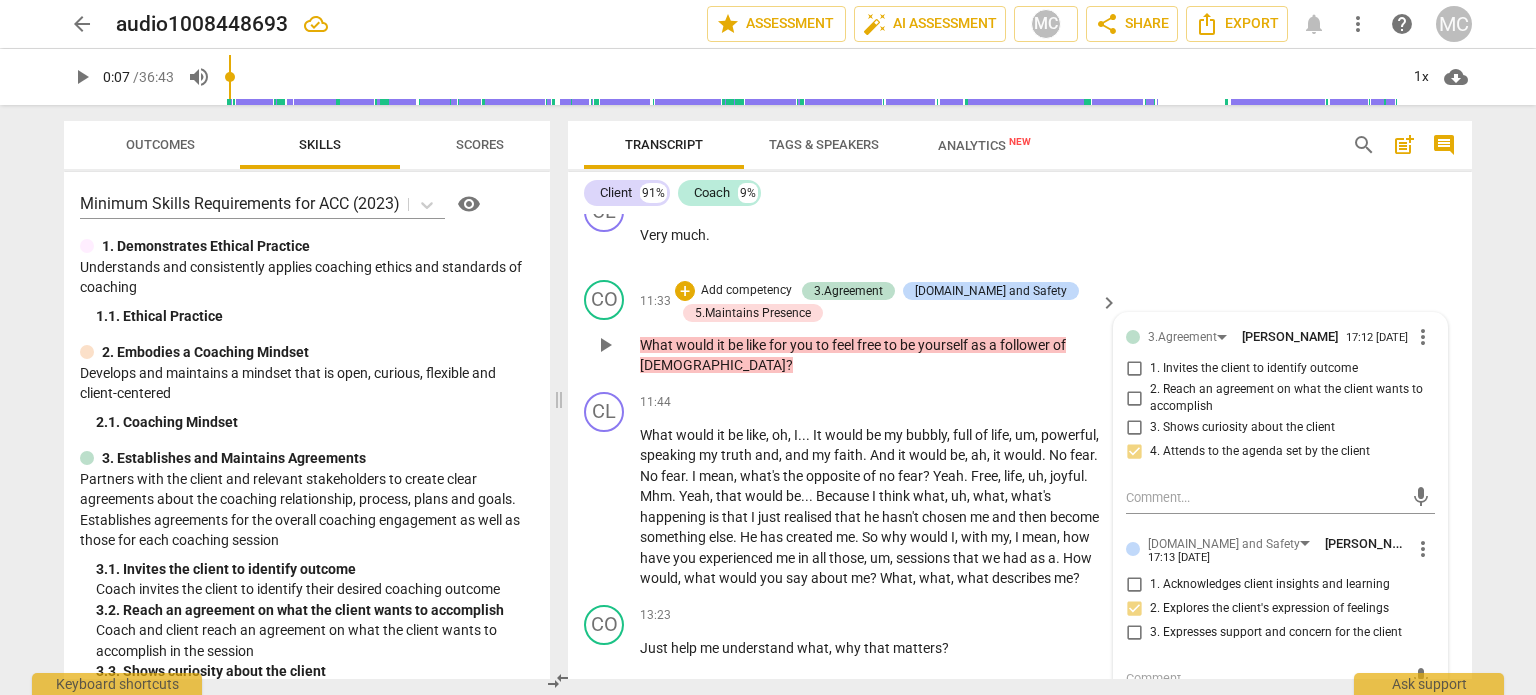 click on "1. Is curious throughout the session" at bounding box center (1134, 766) 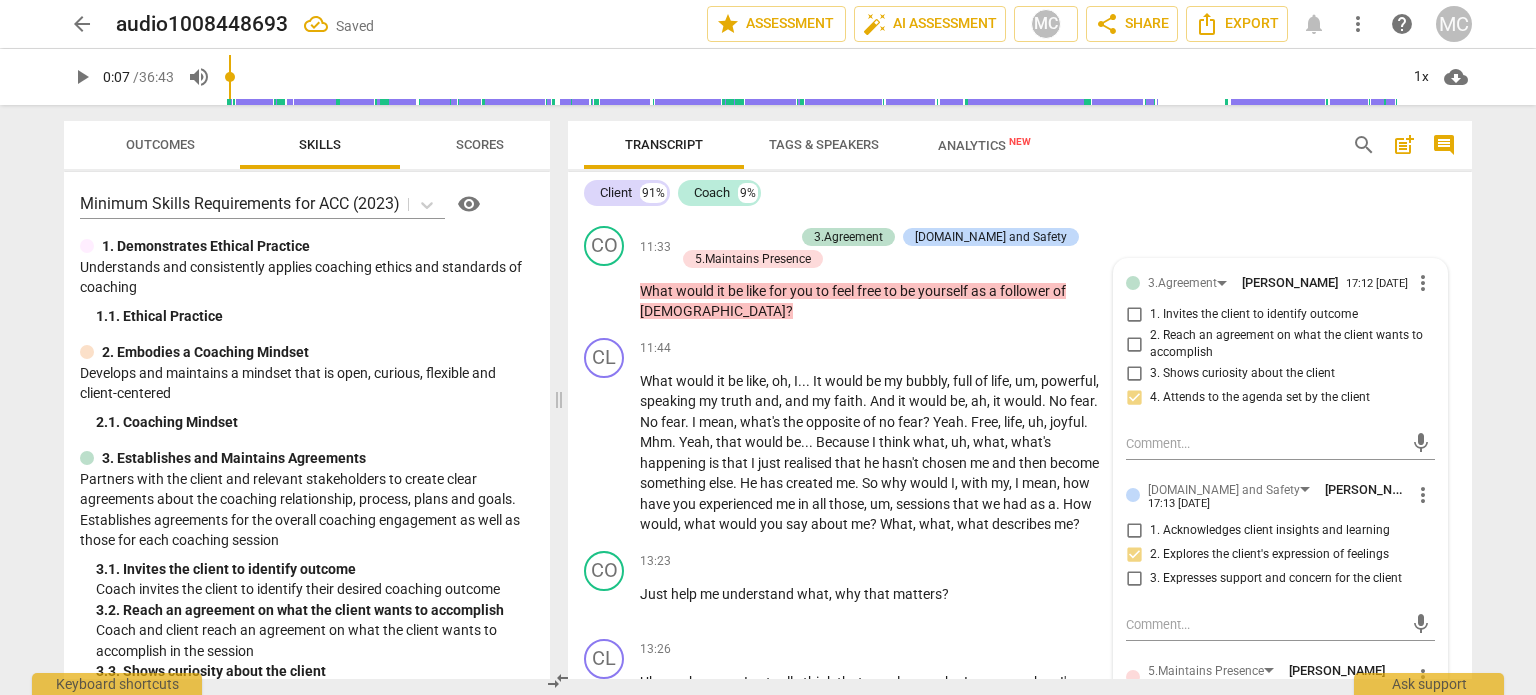 scroll, scrollTop: 4661, scrollLeft: 0, axis: vertical 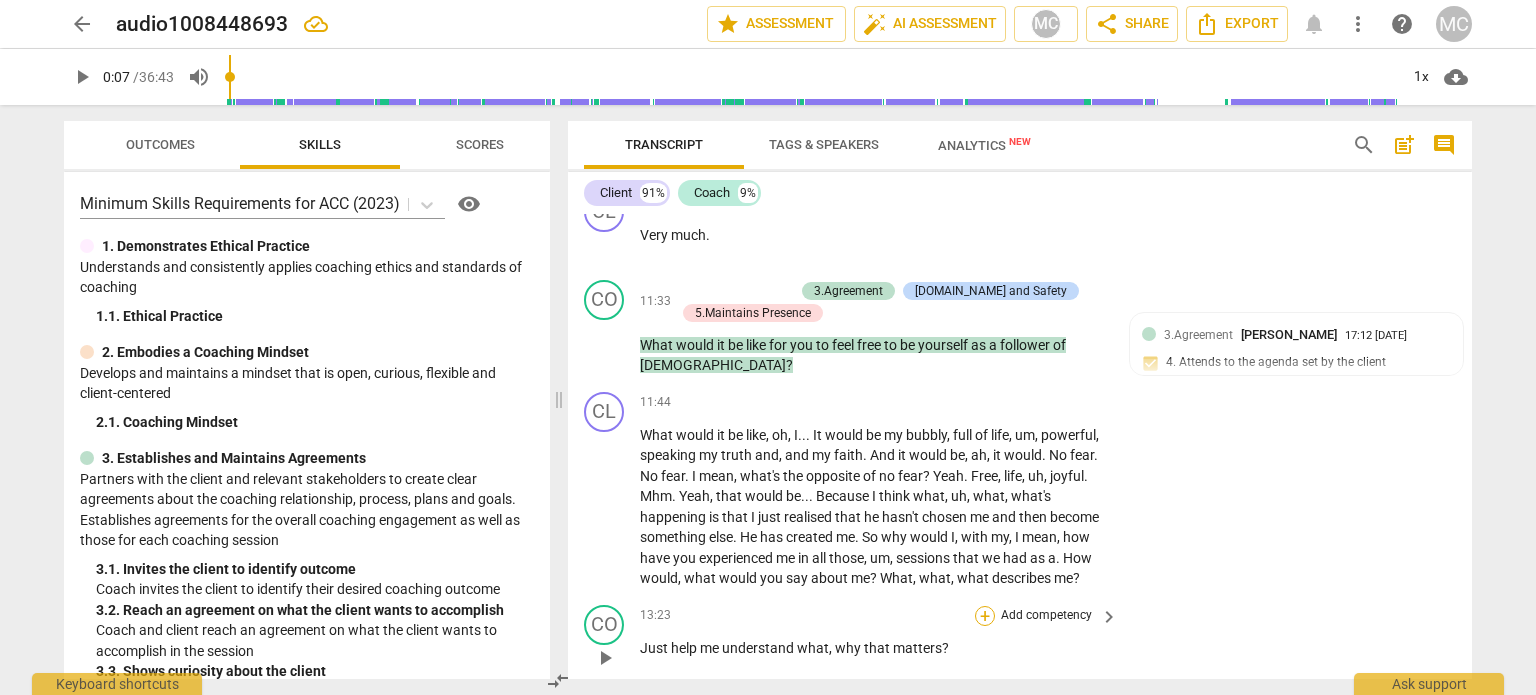 click on "+" at bounding box center (985, 616) 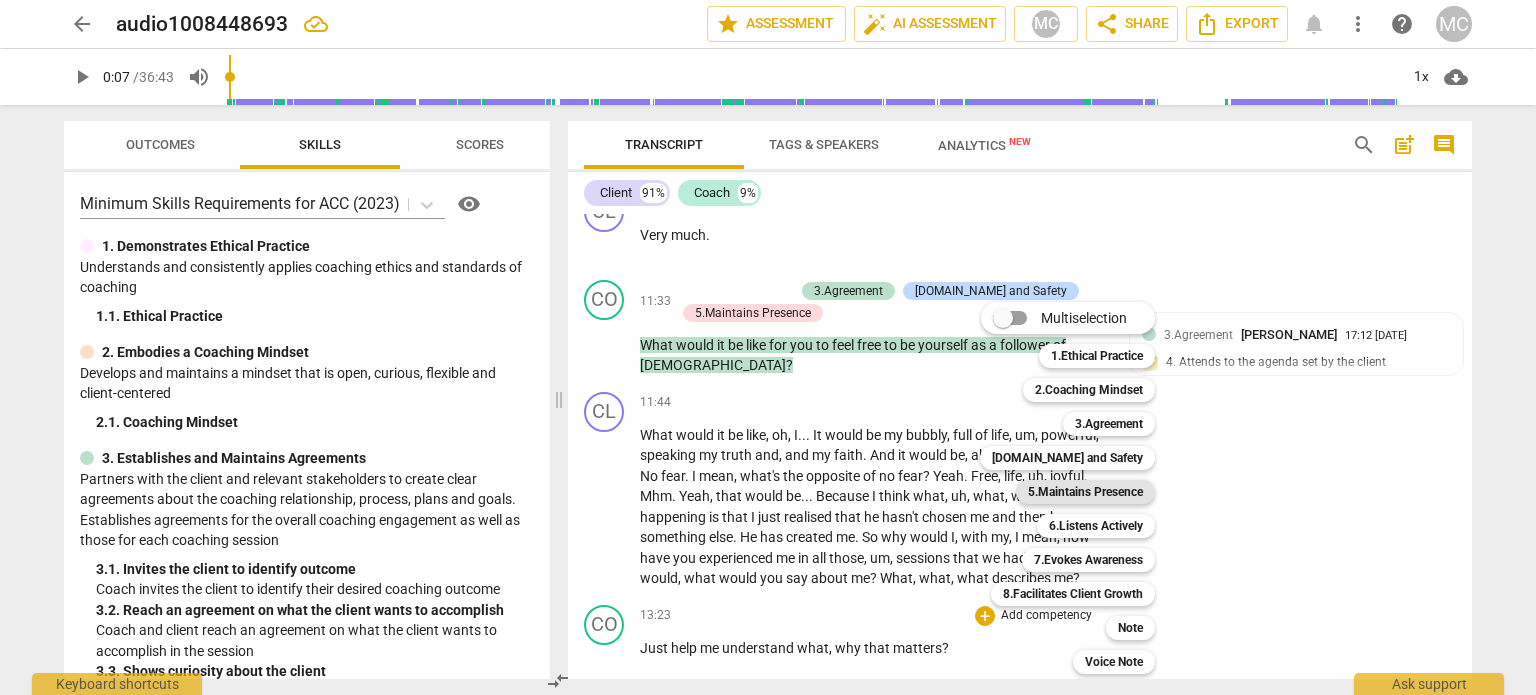 click on "5.Maintains Presence" at bounding box center [1085, 492] 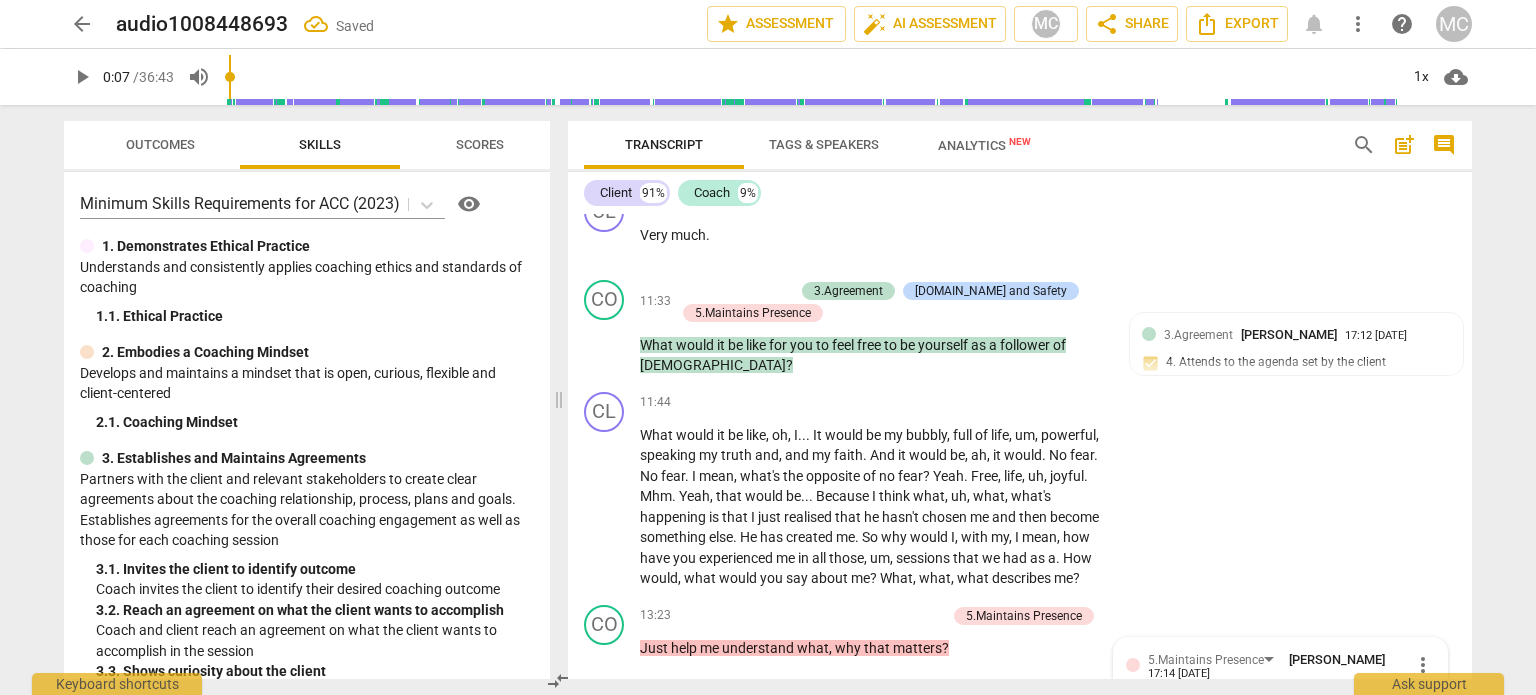 scroll, scrollTop: 4918, scrollLeft: 0, axis: vertical 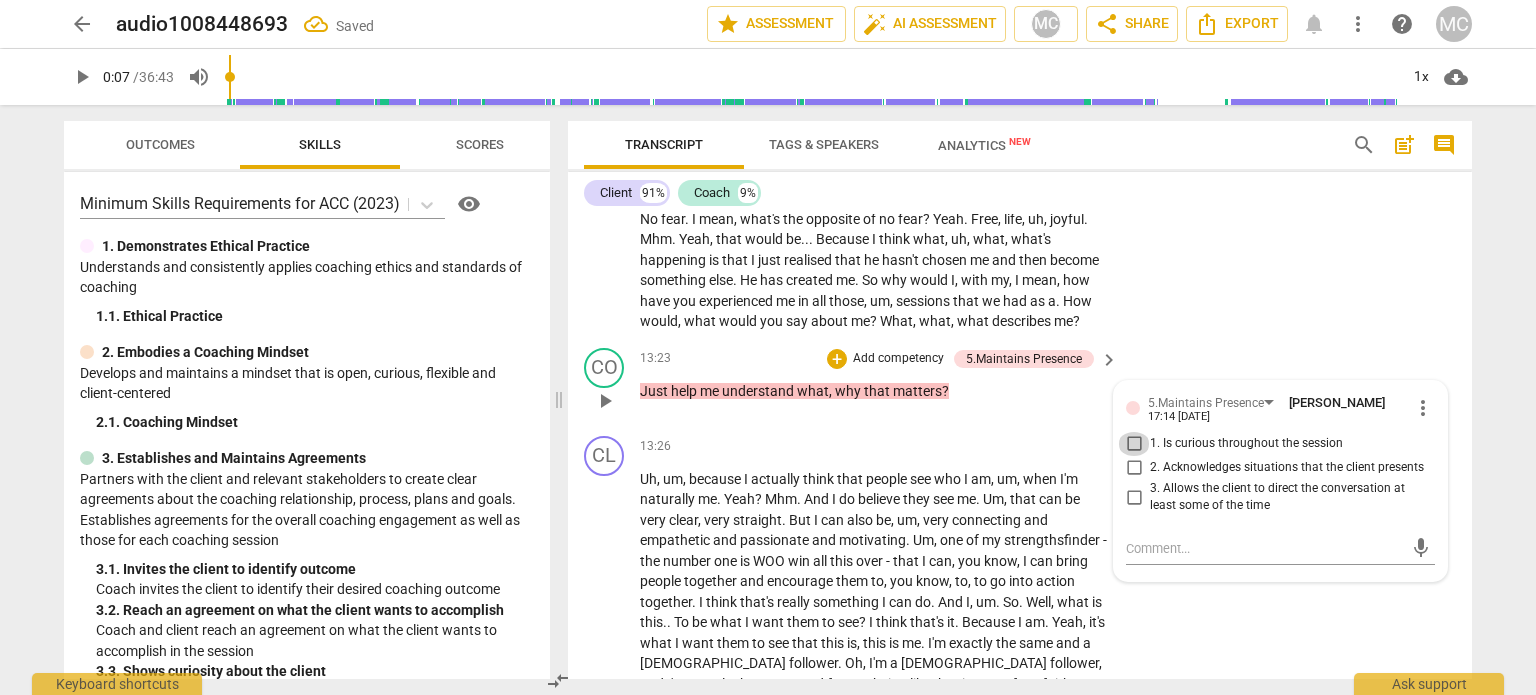 click on "1. Is curious throughout the session" at bounding box center (1134, 444) 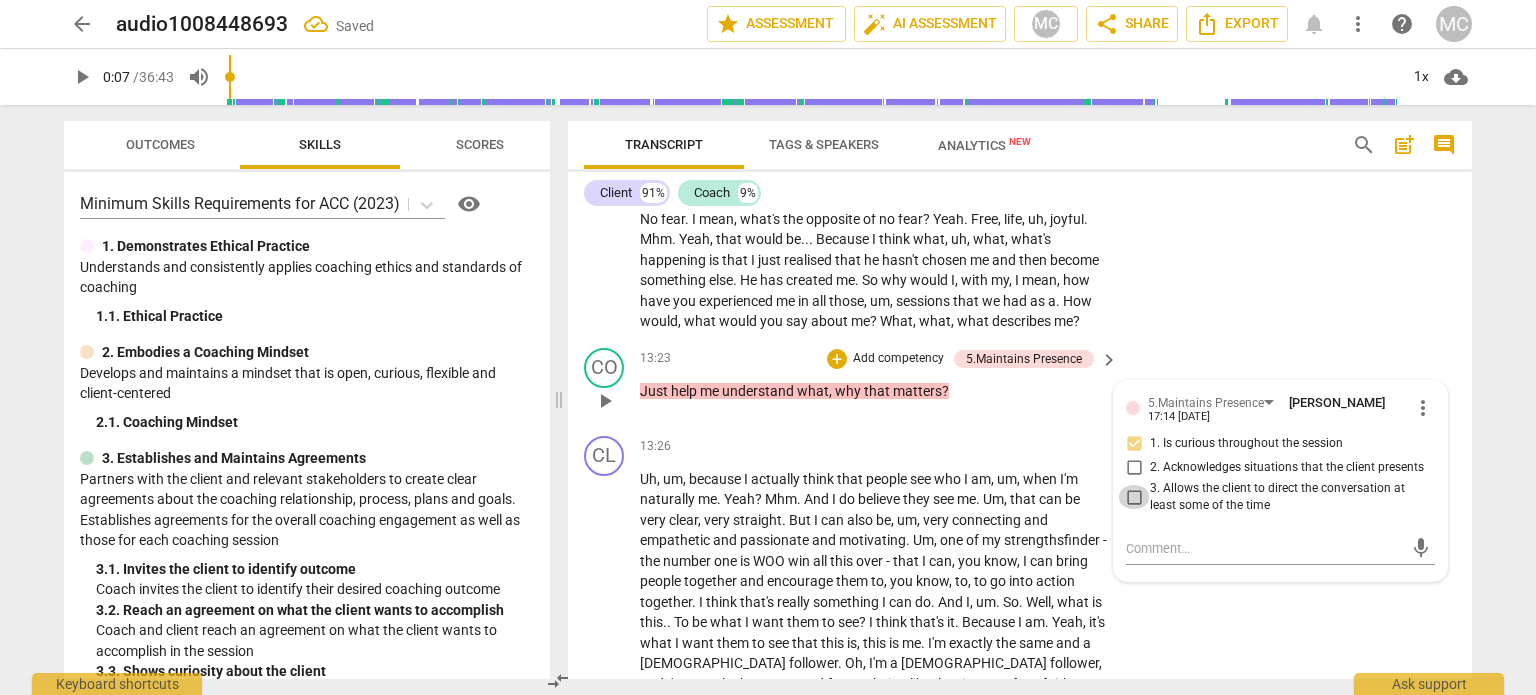 click on "3. Allows the client to direct the conversation at least some of the time" at bounding box center (1134, 497) 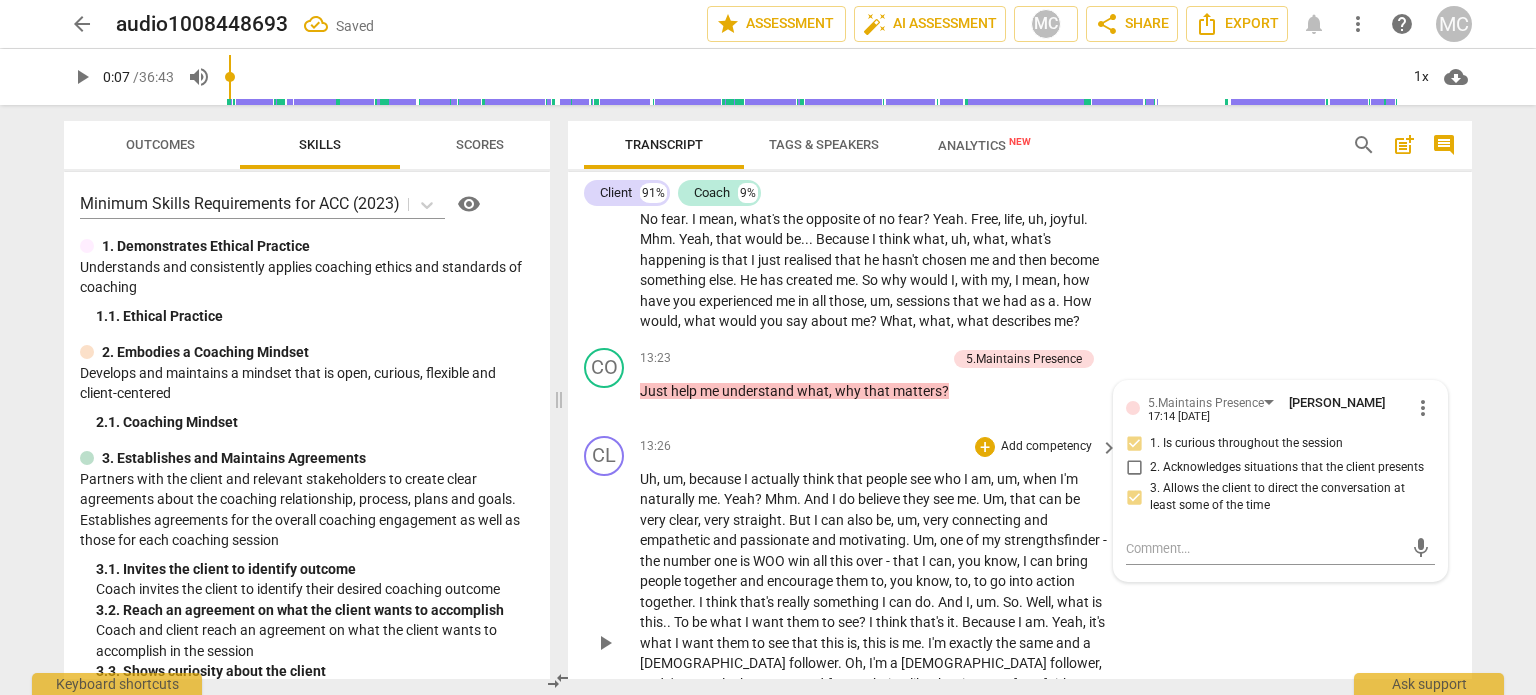 click on "CL play_arrow pause 13:26 + Add competency keyboard_arrow_right Uh ,   um ,   because   I   actually   think   that   people   see   who   I   am ,   um ,   when   I'm   naturally   me .   Yeah ?   Mhm .   And   I   do   believe   they   see   me .   Um ,   that   can   be   very   clear ,   very   straight .   But   I   can   also   be ,   um ,   very   connecting   and   empathetic   and   passionate   and   motivating .   Um ,   one   of   my   strengthsfinder   -   the   number   one   is   WOO   win   all   this   over   -   that   I   can ,   you   know ,   I   can   bring   people   together   and   encourage   them   to ,   you   know ,   to ,   to   go   into   action   together .   I   think   that's   really   something   I   can   do .   And   I ,   um .   So .   Well ,   what   is   this . .   To   be   what   I   want   them   to   see ?   I   think   that's   it .   Because   I   am .   Yeah ,   it's   what   I   want   them   to   see   that   this   is ,   this   is   me .   I'm   exactly" at bounding box center (1020, 627) 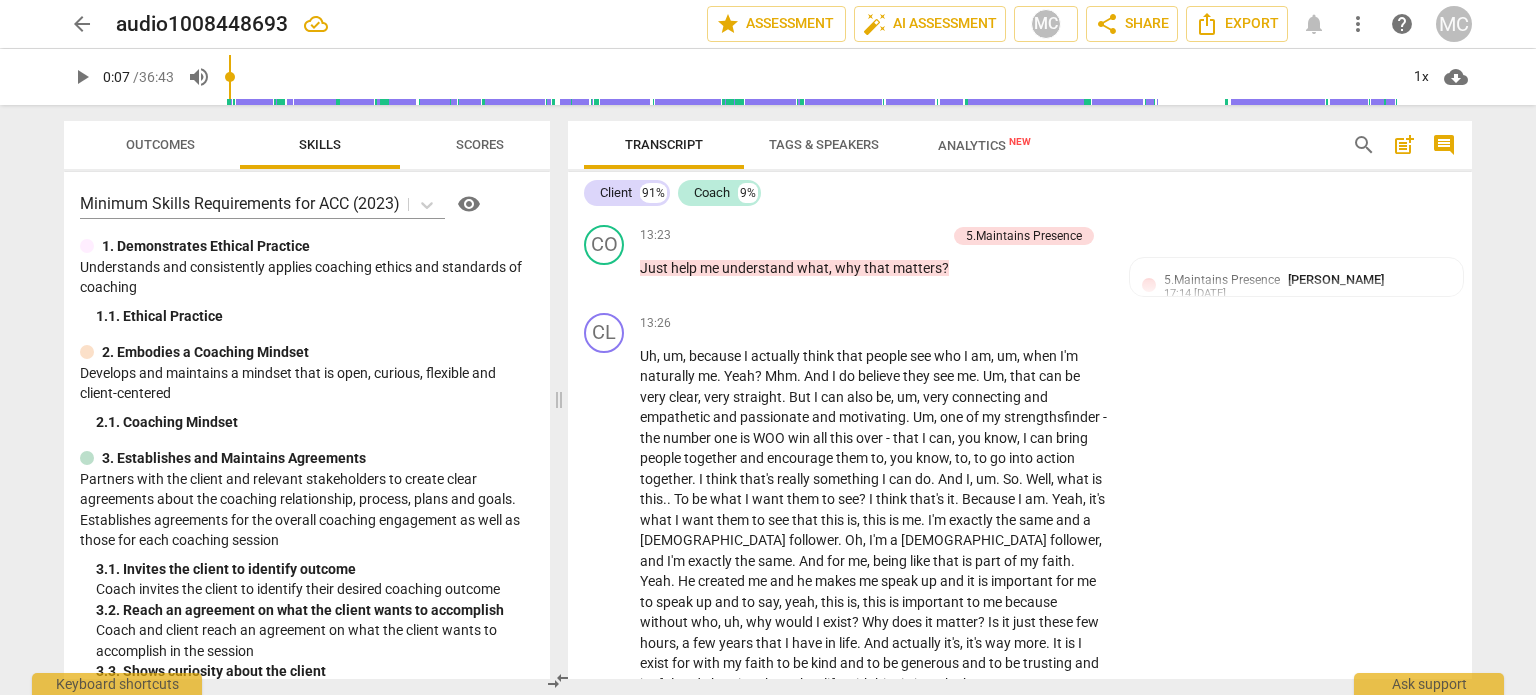 scroll, scrollTop: 5022, scrollLeft: 0, axis: vertical 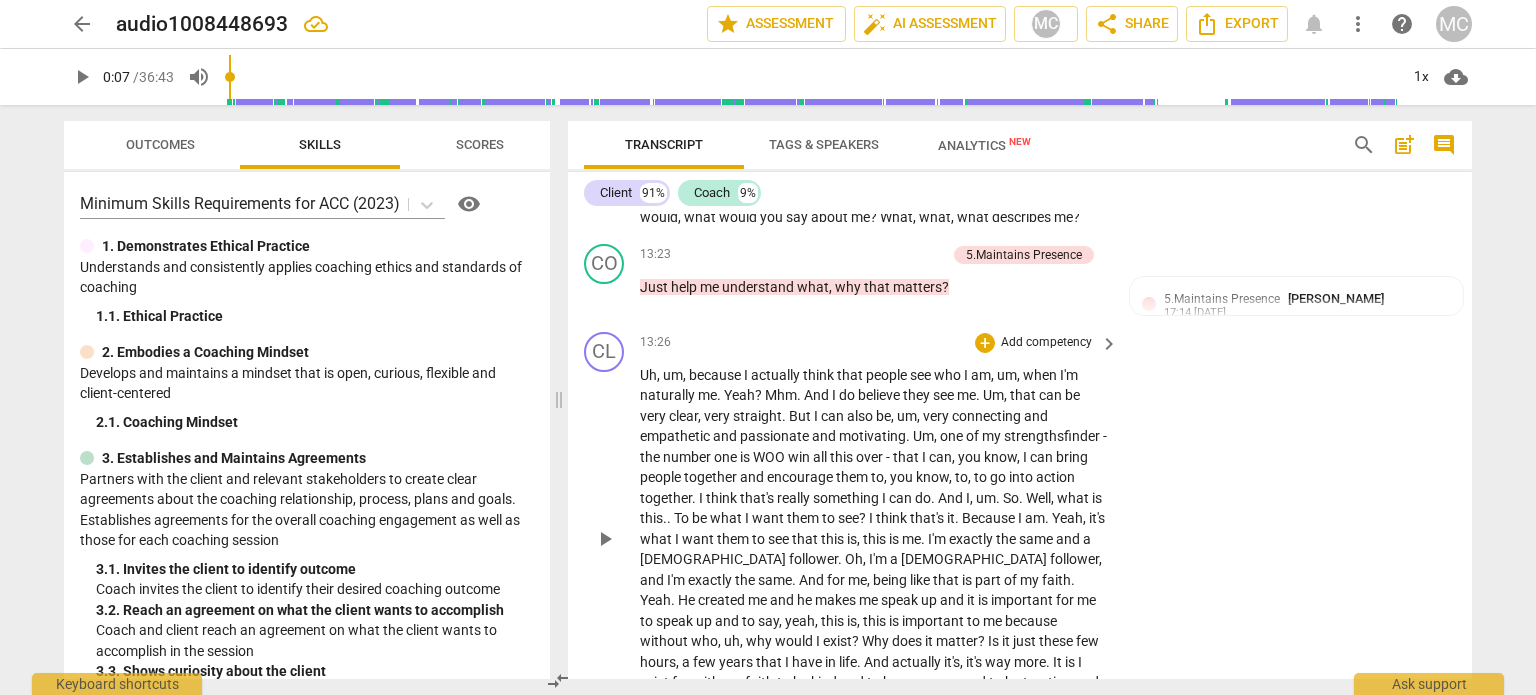 click on "same" at bounding box center [1037, 539] 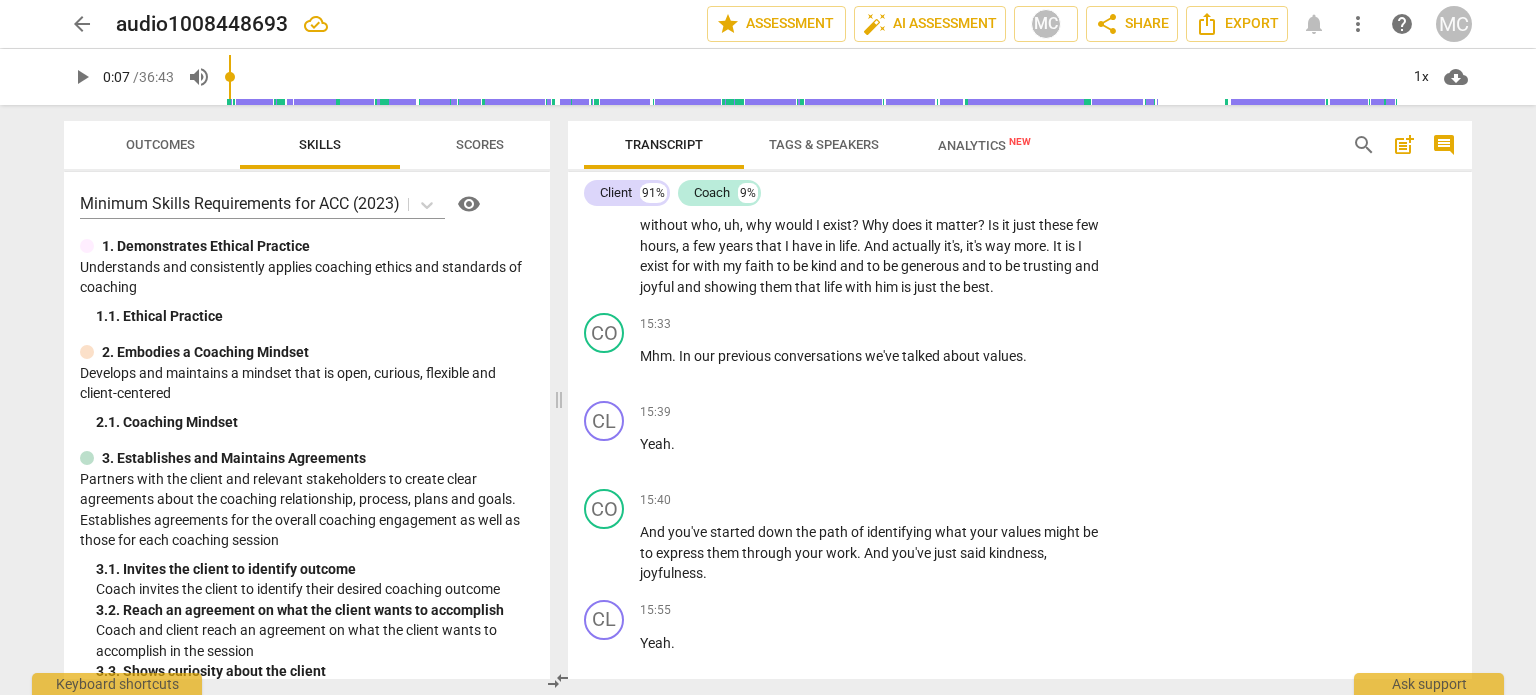 scroll, scrollTop: 5456, scrollLeft: 0, axis: vertical 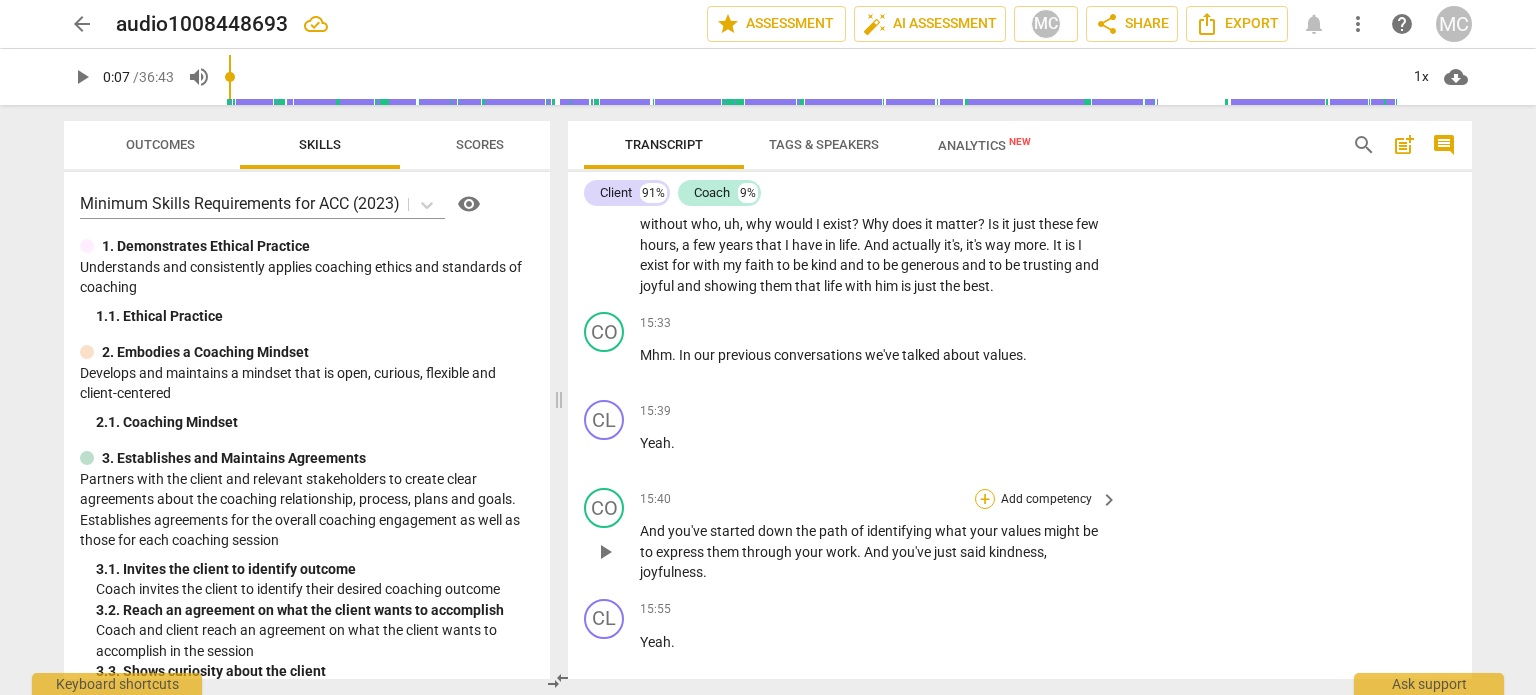 click on "+" at bounding box center [985, 499] 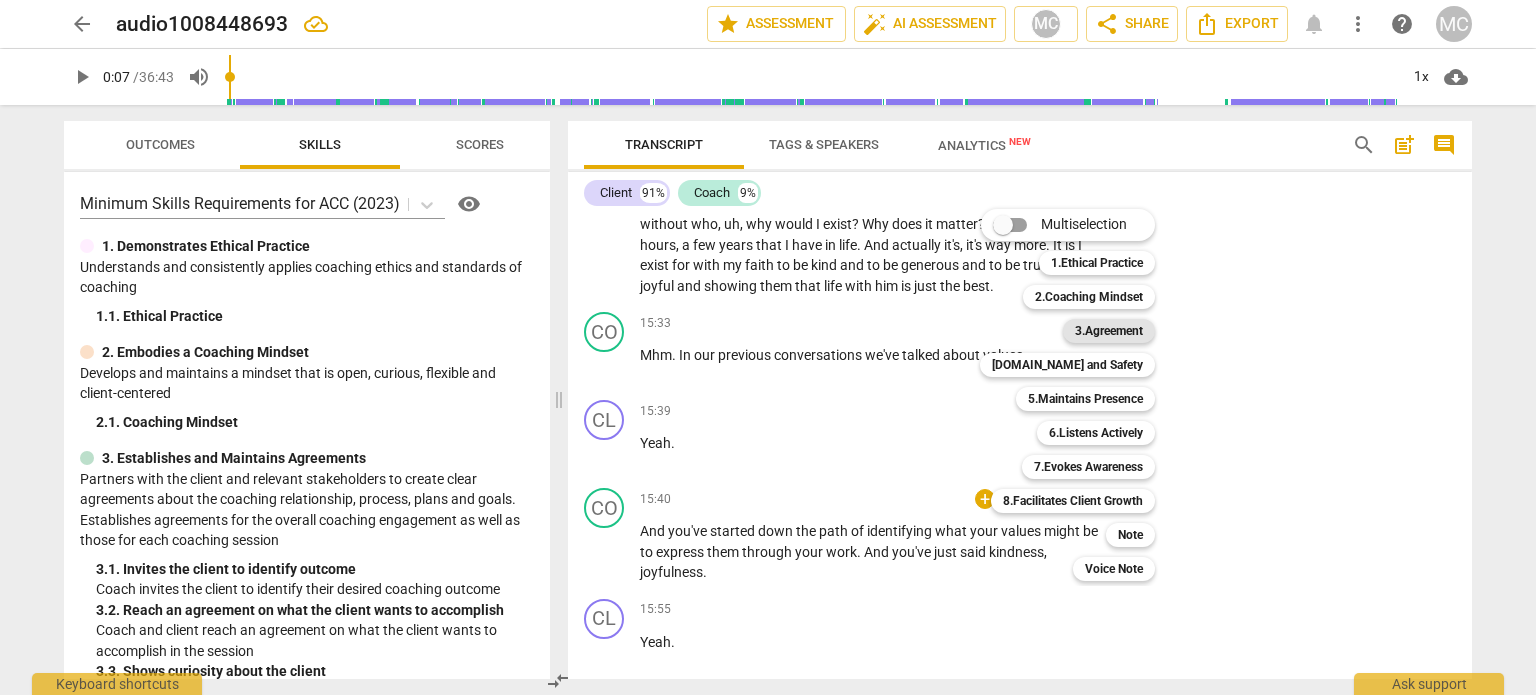 click on "3.Agreement" at bounding box center [1109, 331] 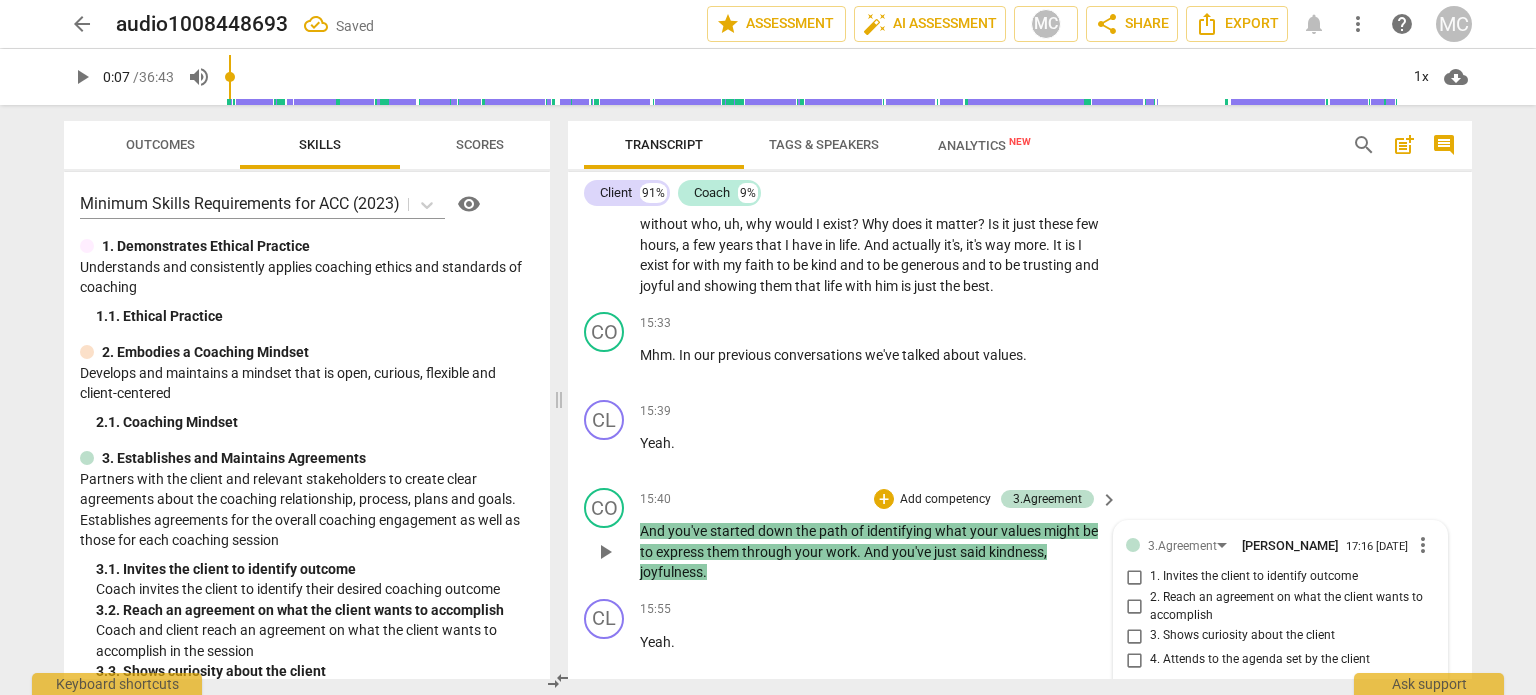 click on "4. Attends to the agenda set by the client" at bounding box center [1134, 660] 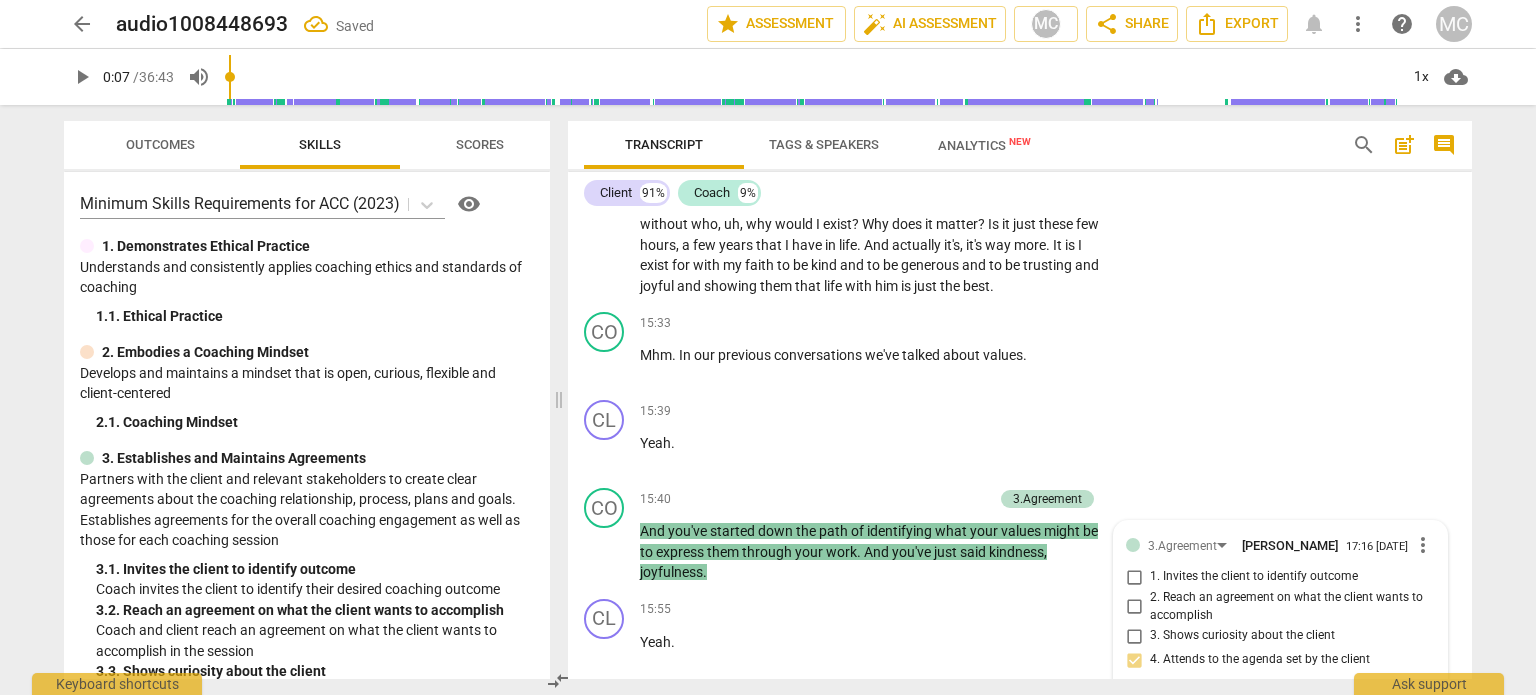 click on "Add competency" at bounding box center [1046, 698] 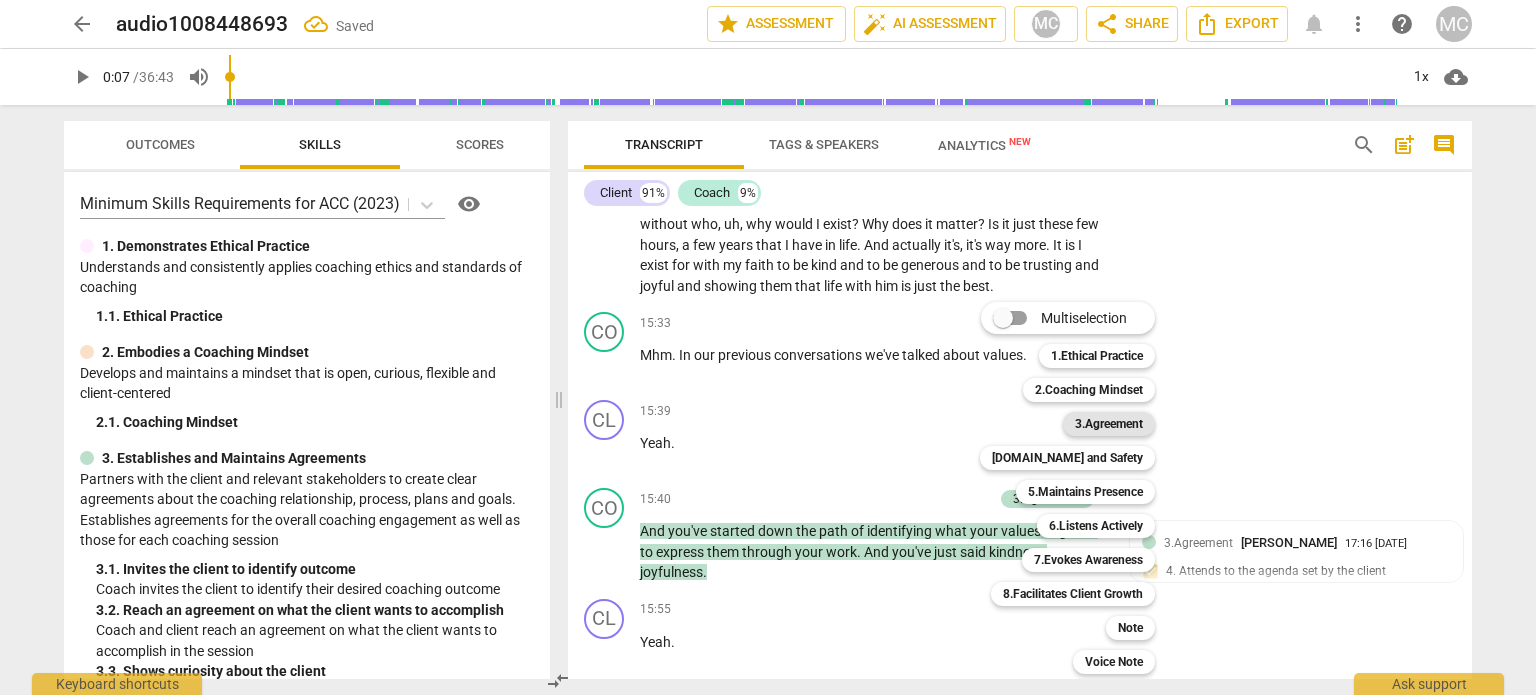 click on "3.Agreement" at bounding box center (1109, 424) 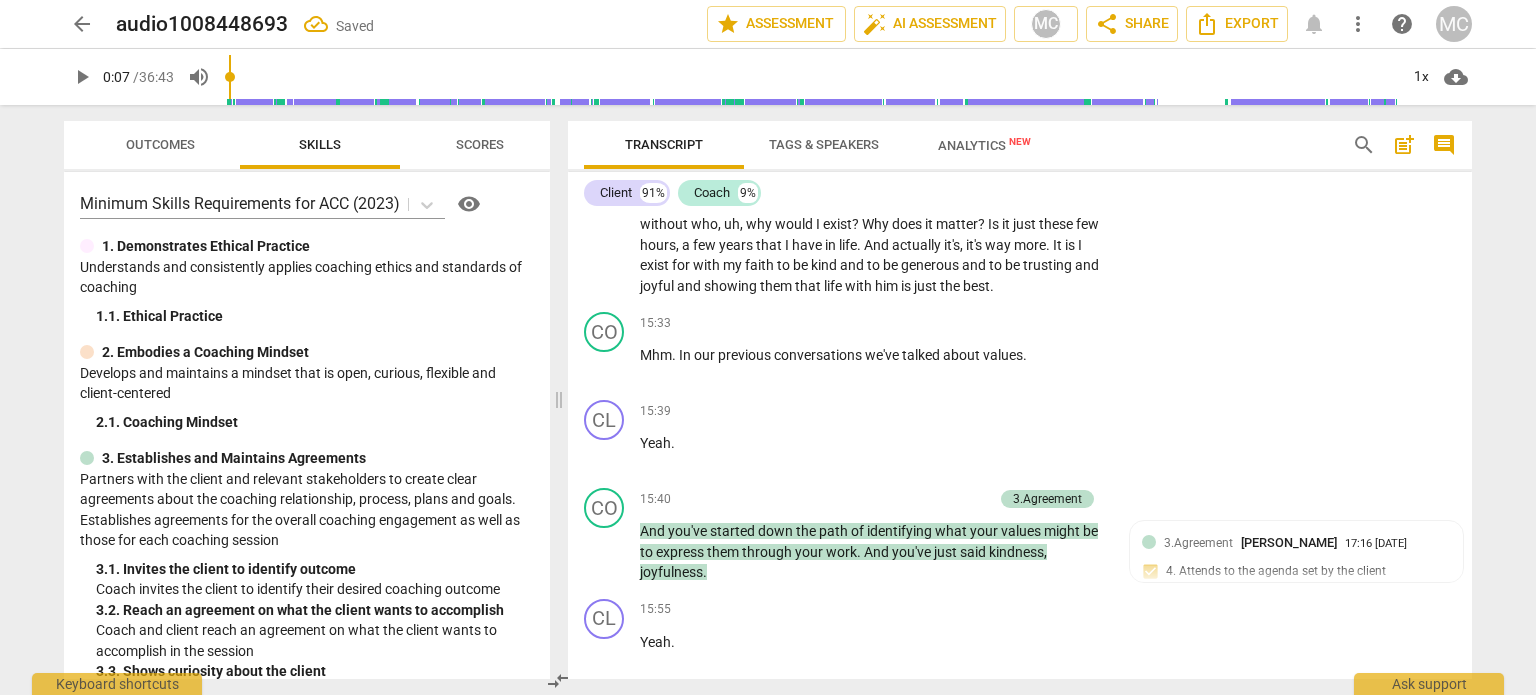 scroll, scrollTop: 5799, scrollLeft: 0, axis: vertical 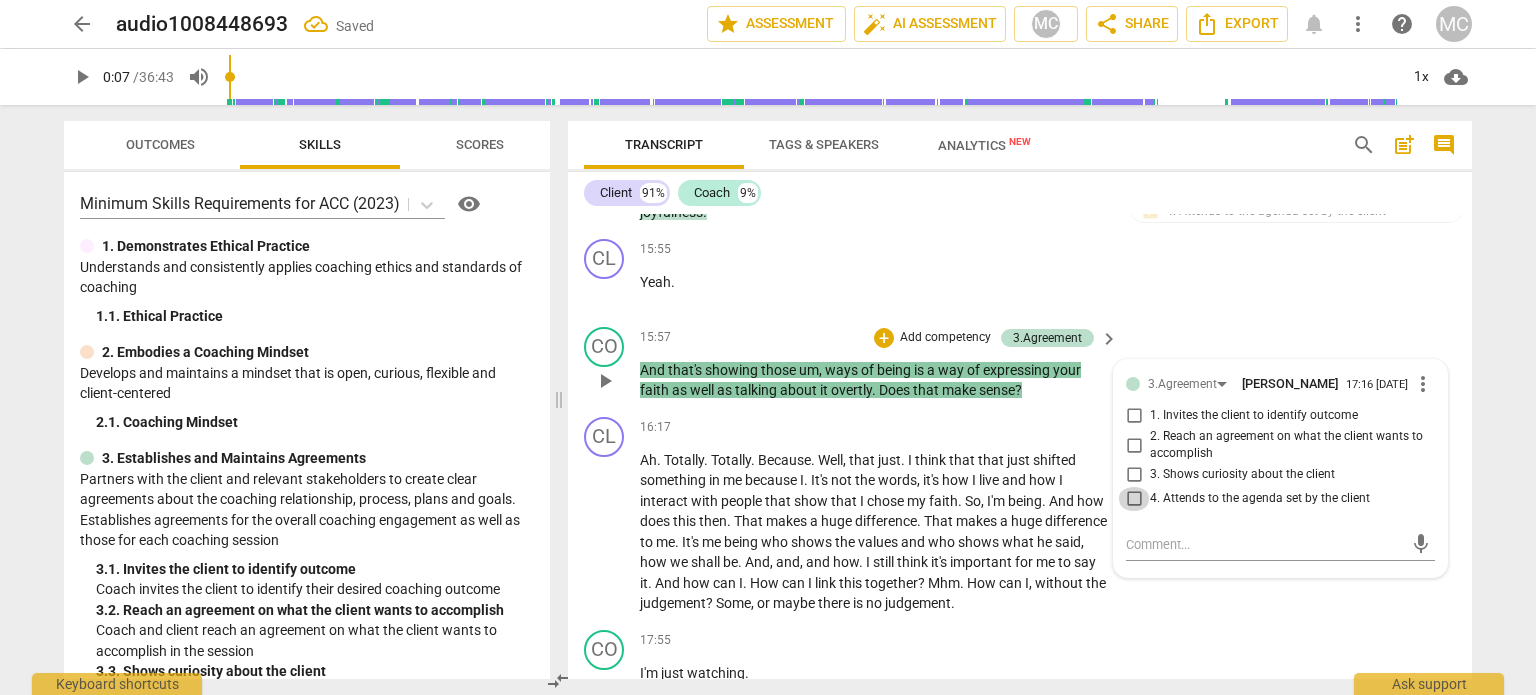 click on "4. Attends to the agenda set by the client" at bounding box center [1134, 499] 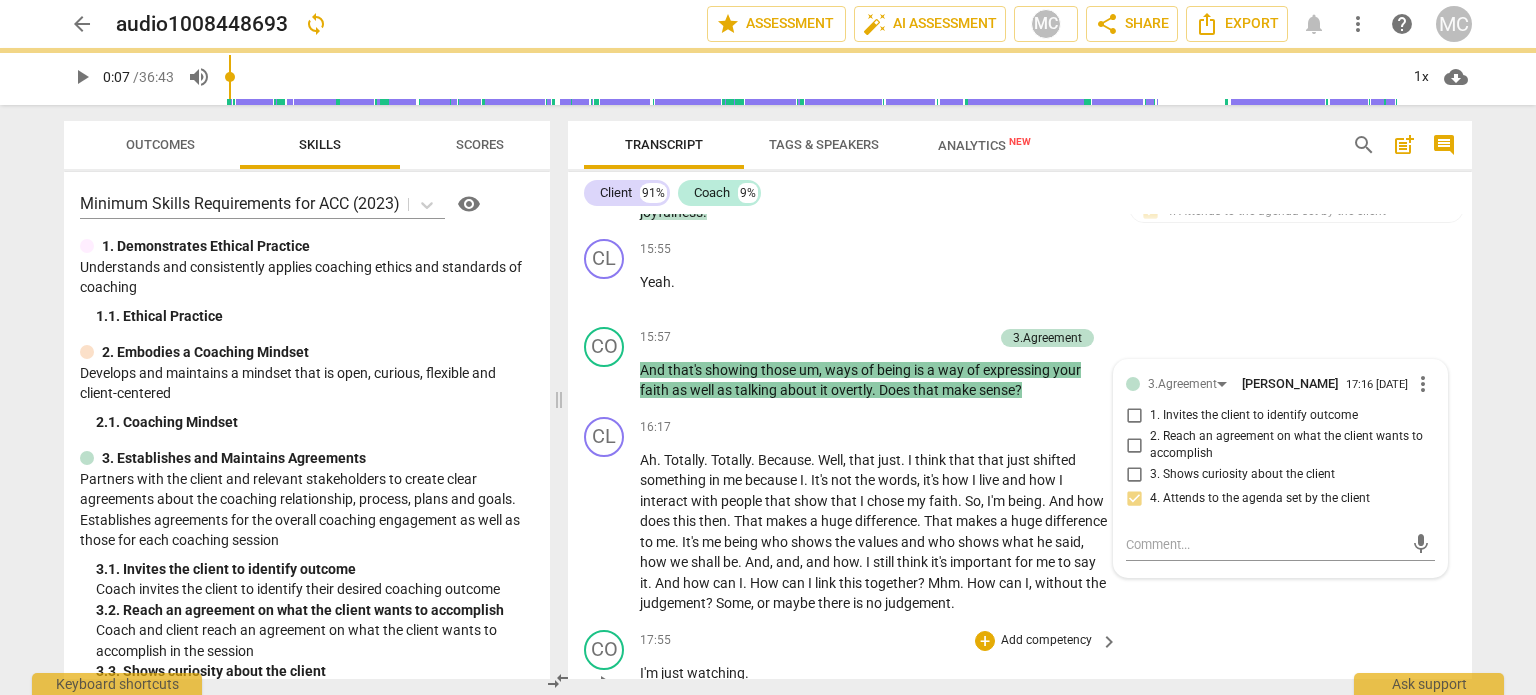 click on "CO play_arrow pause 17:55 + Add competency keyboard_arrow_right I'm   just   watching ." at bounding box center (1020, 666) 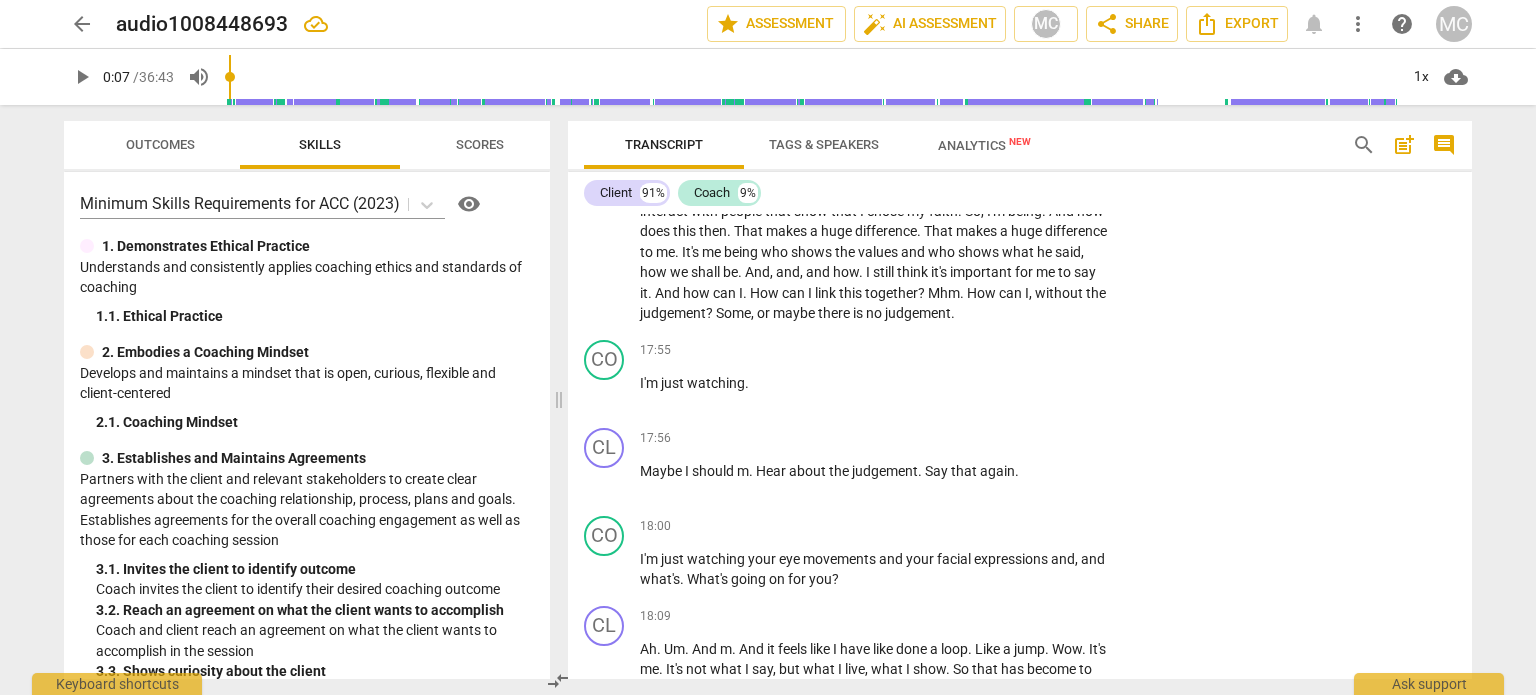 scroll, scrollTop: 6107, scrollLeft: 0, axis: vertical 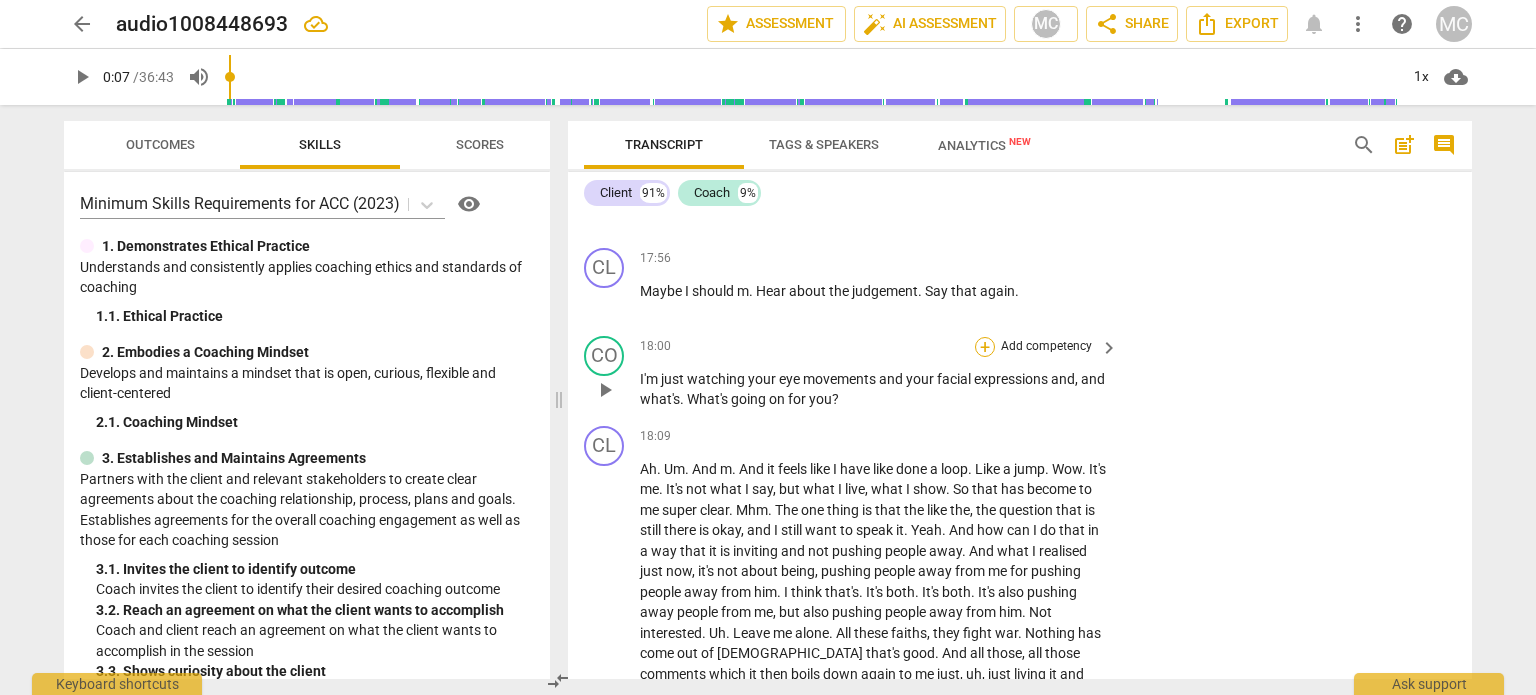click on "+" at bounding box center [985, 347] 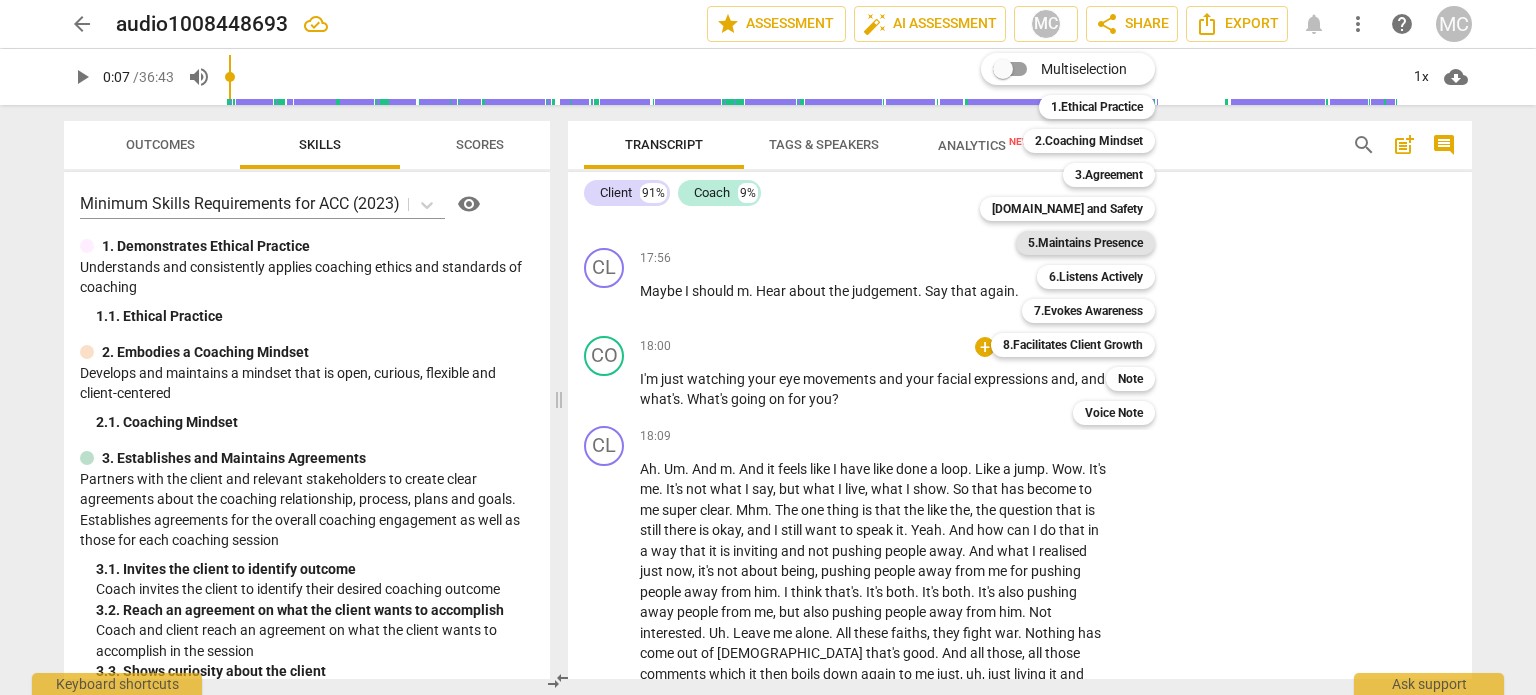click on "5.Maintains Presence" at bounding box center [1085, 243] 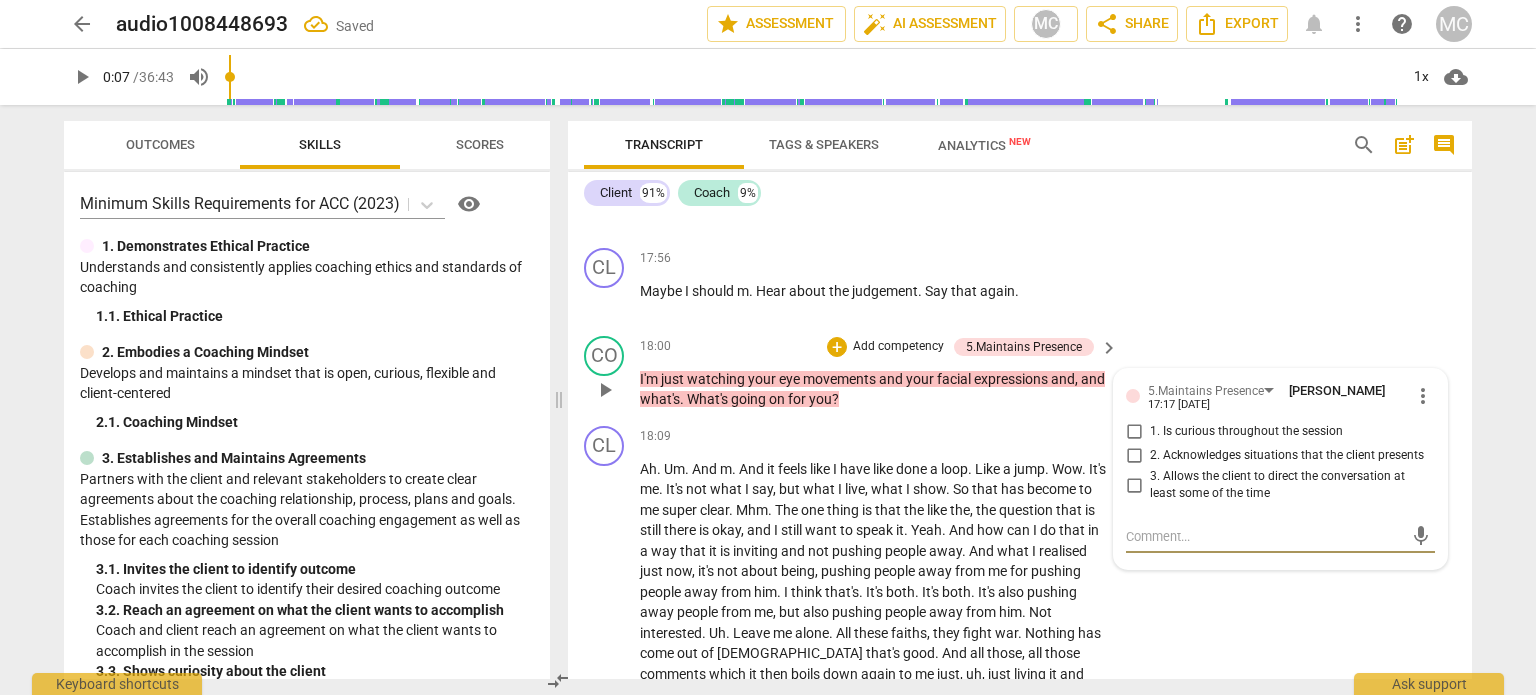 click on "1. Is curious throughout the session" at bounding box center [1134, 432] 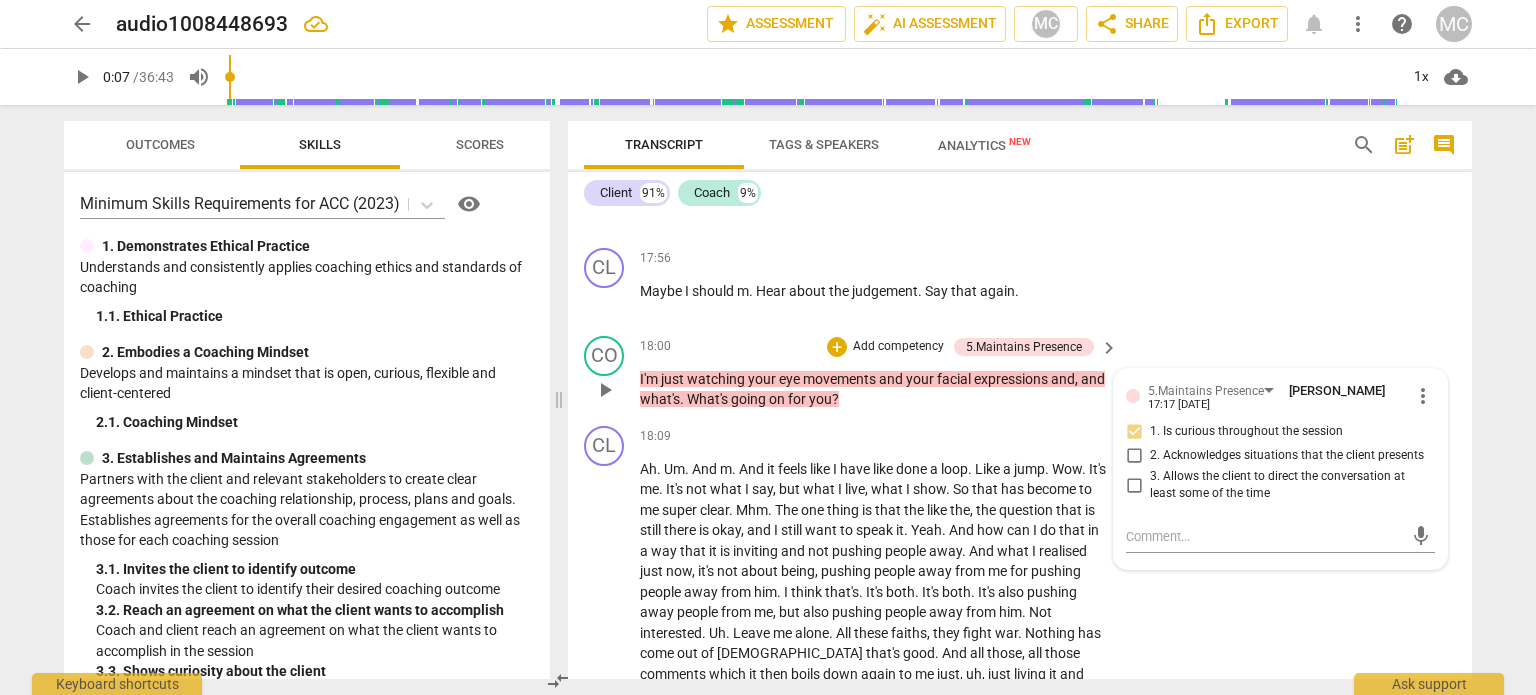 click on "Add competency" at bounding box center [898, 347] 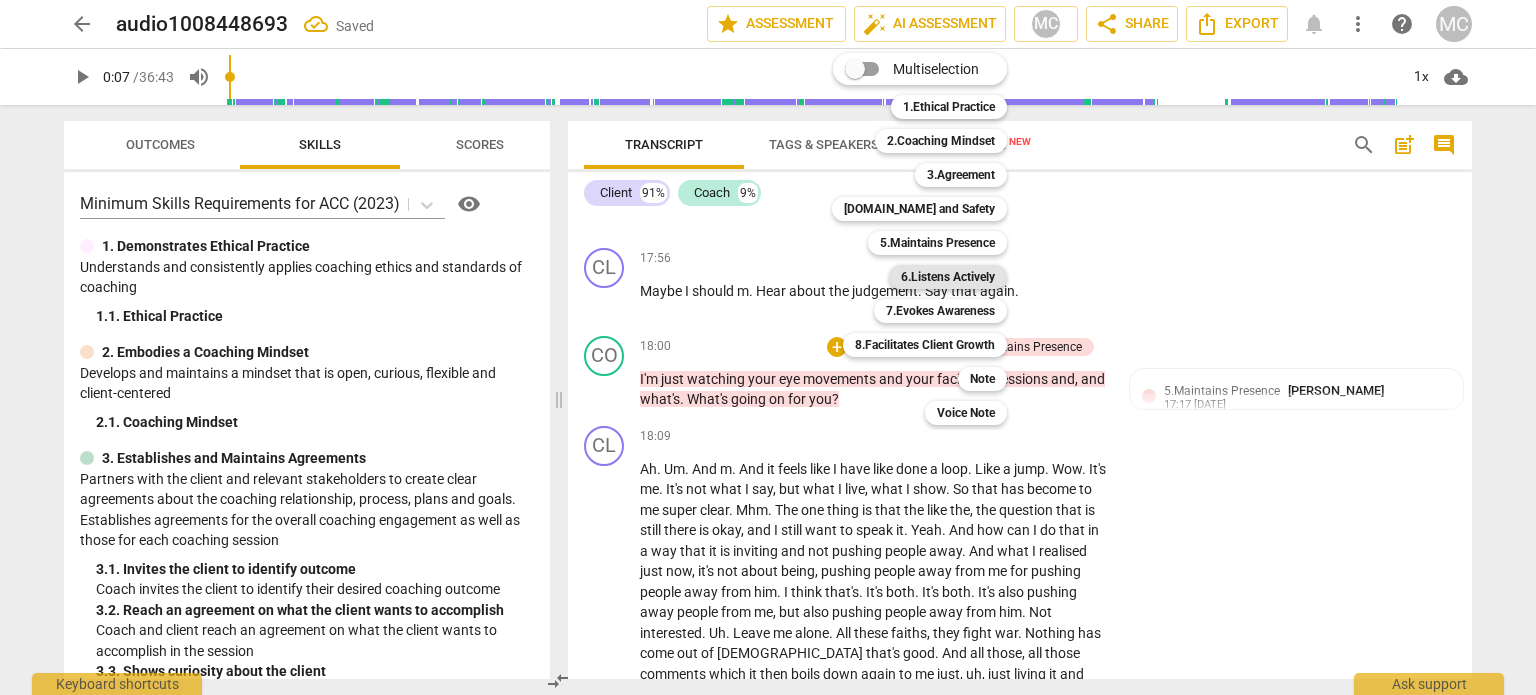 click on "6.Listens Actively" at bounding box center (948, 277) 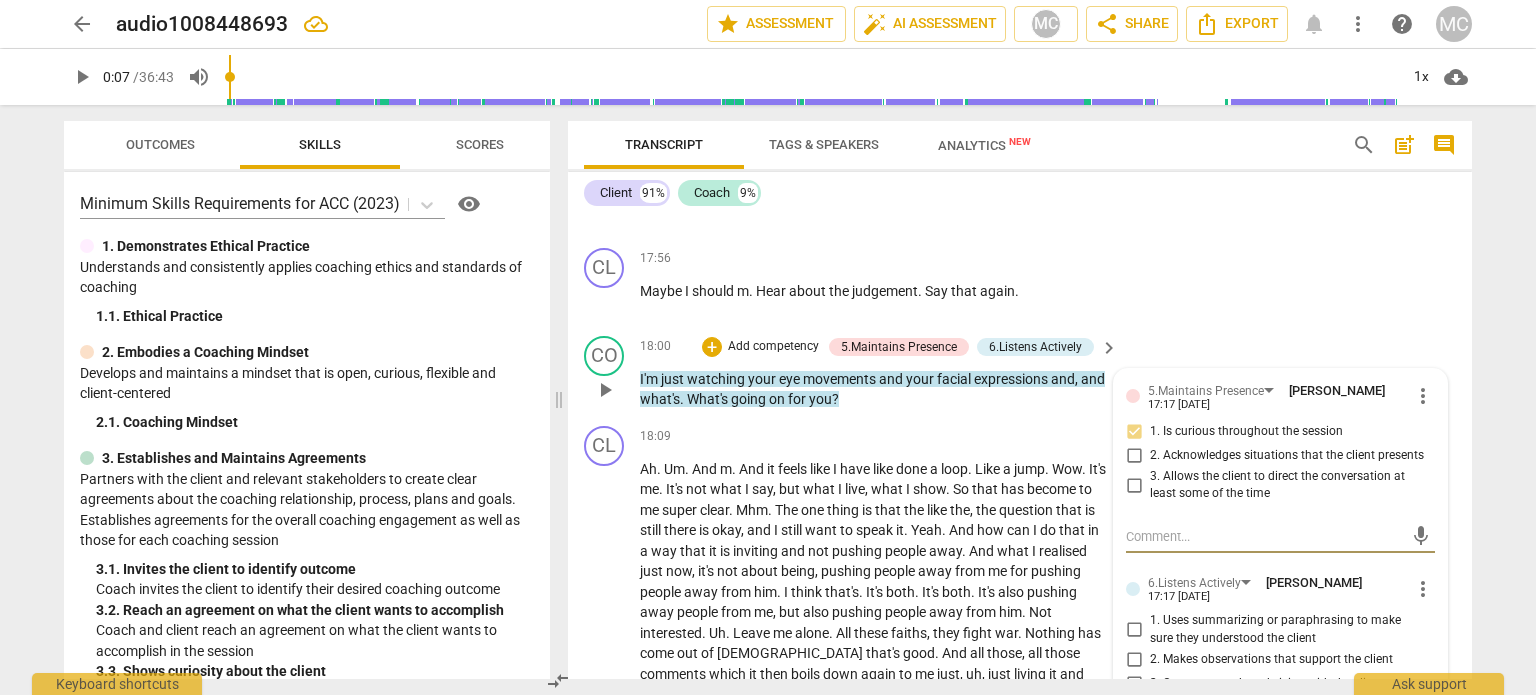 click on "2. Makes observations that support the client" at bounding box center [1134, 659] 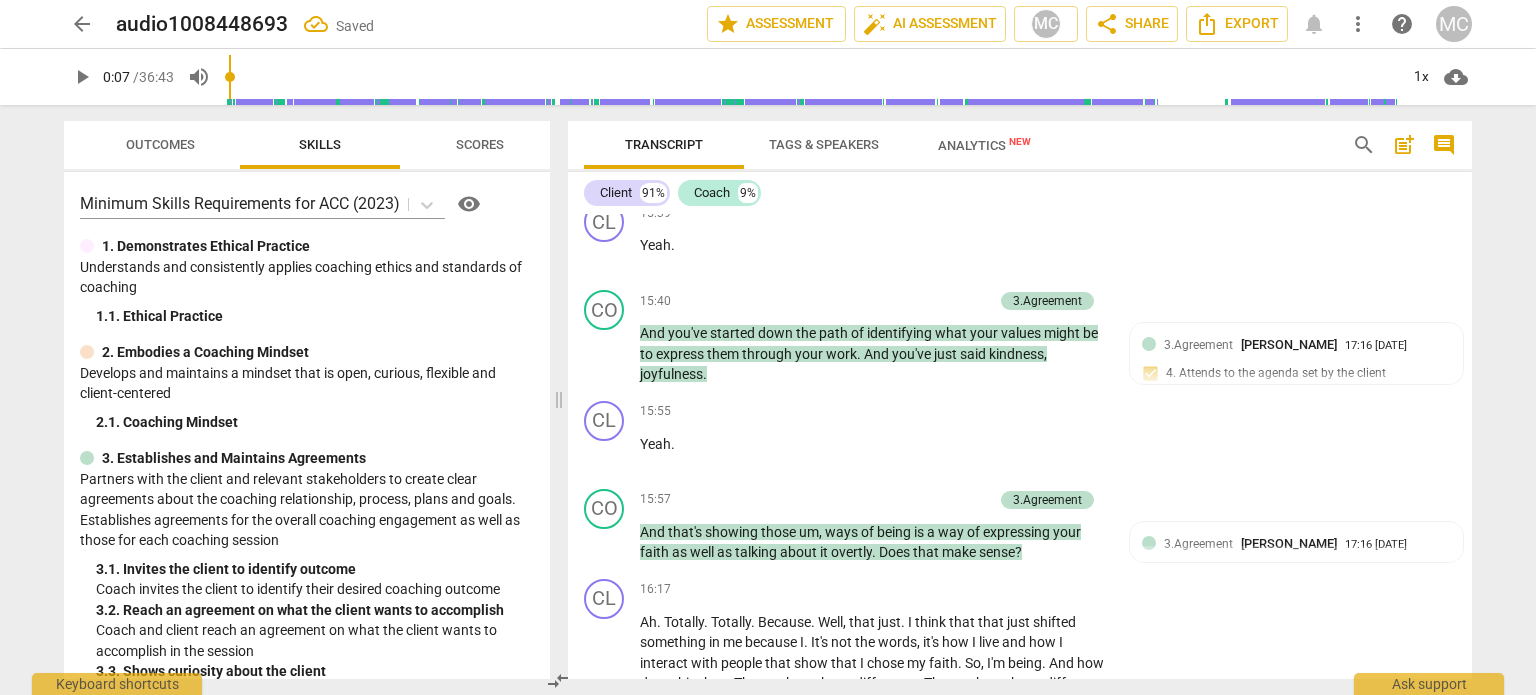 scroll, scrollTop: 5583, scrollLeft: 0, axis: vertical 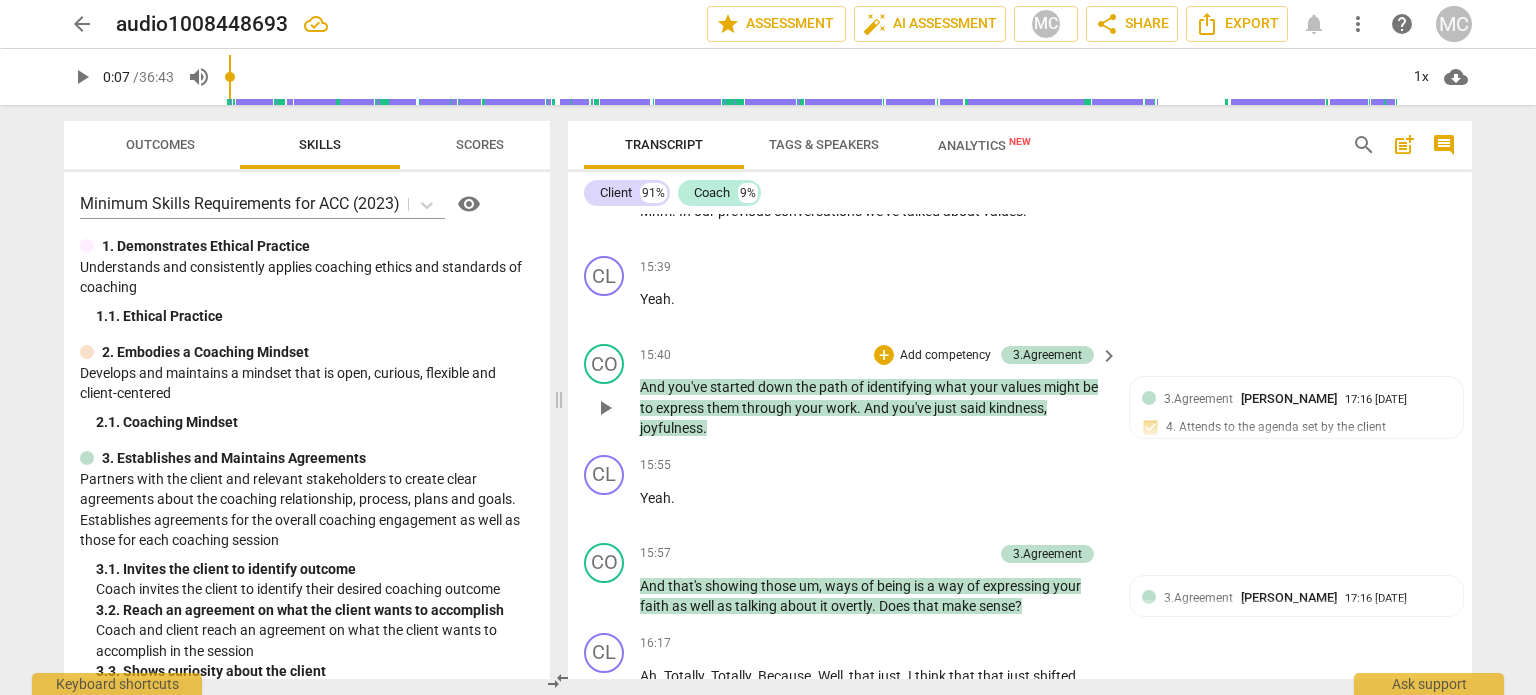 click on "Add competency" at bounding box center (945, 356) 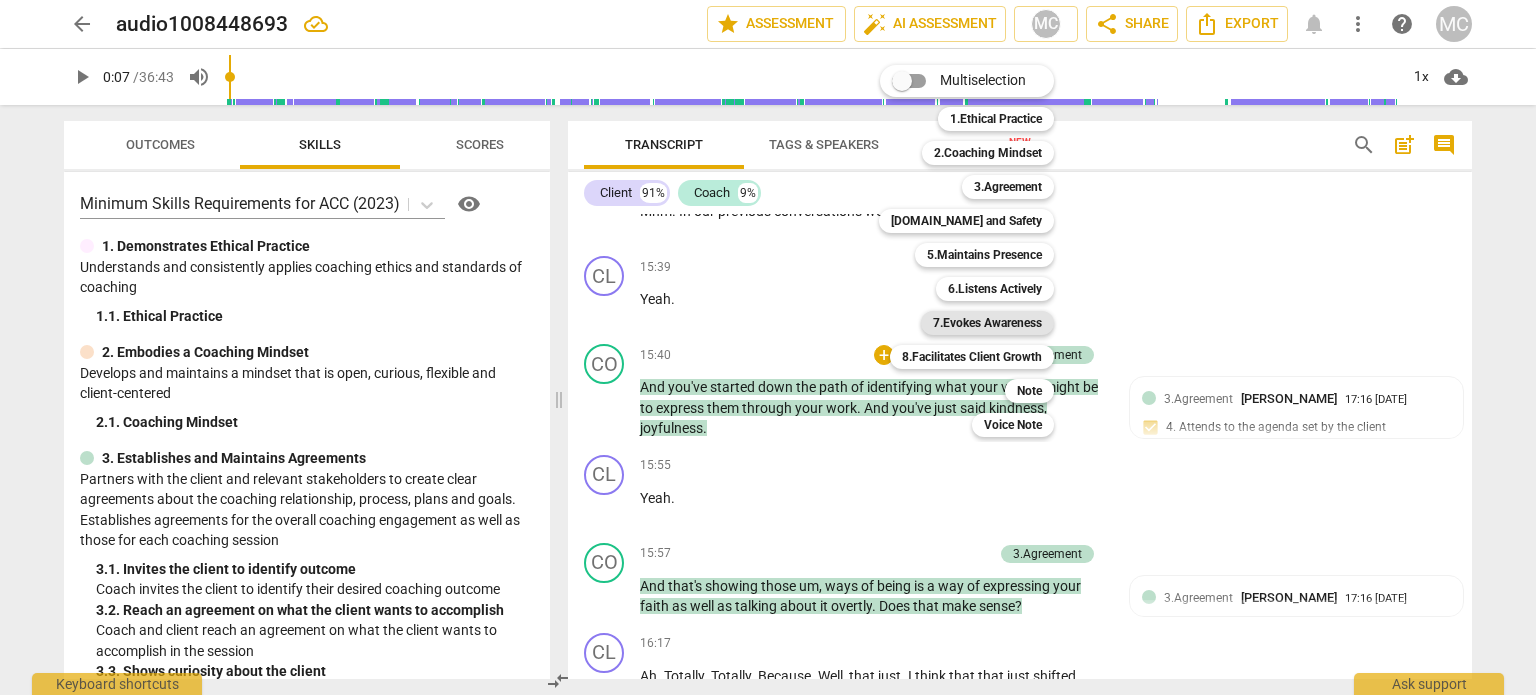 click on "7.Evokes Awareness" at bounding box center (987, 323) 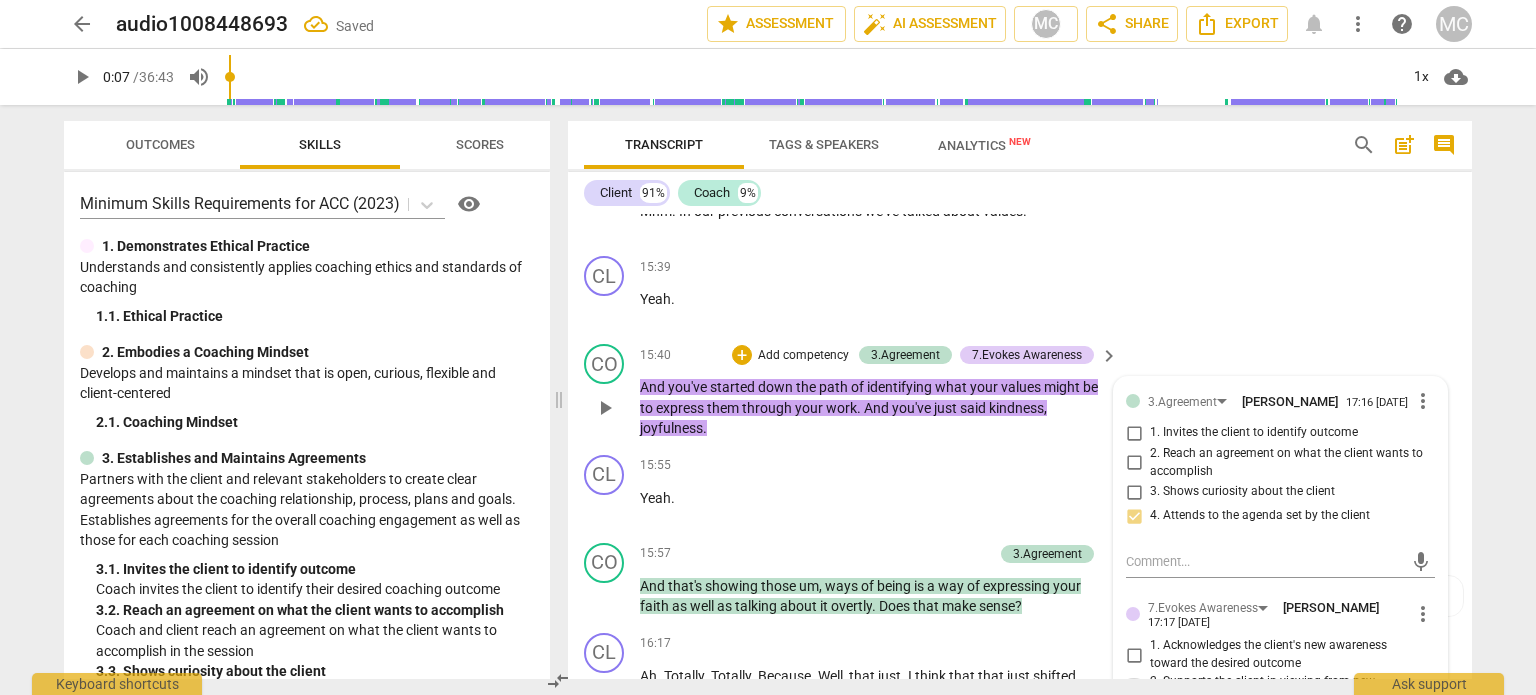 click on "2. Supports the client in viewing from new perspectives" at bounding box center (1134, 690) 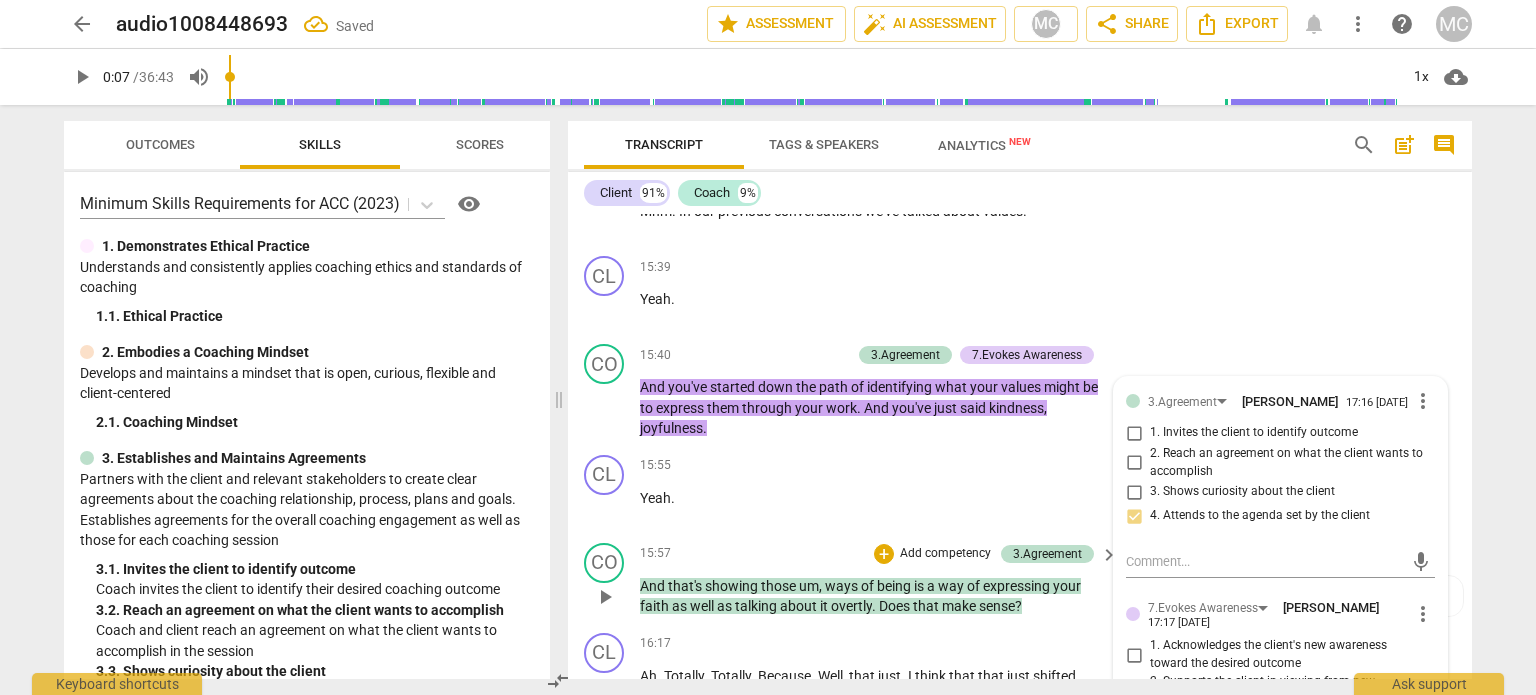 click on "Add competency" at bounding box center [945, 554] 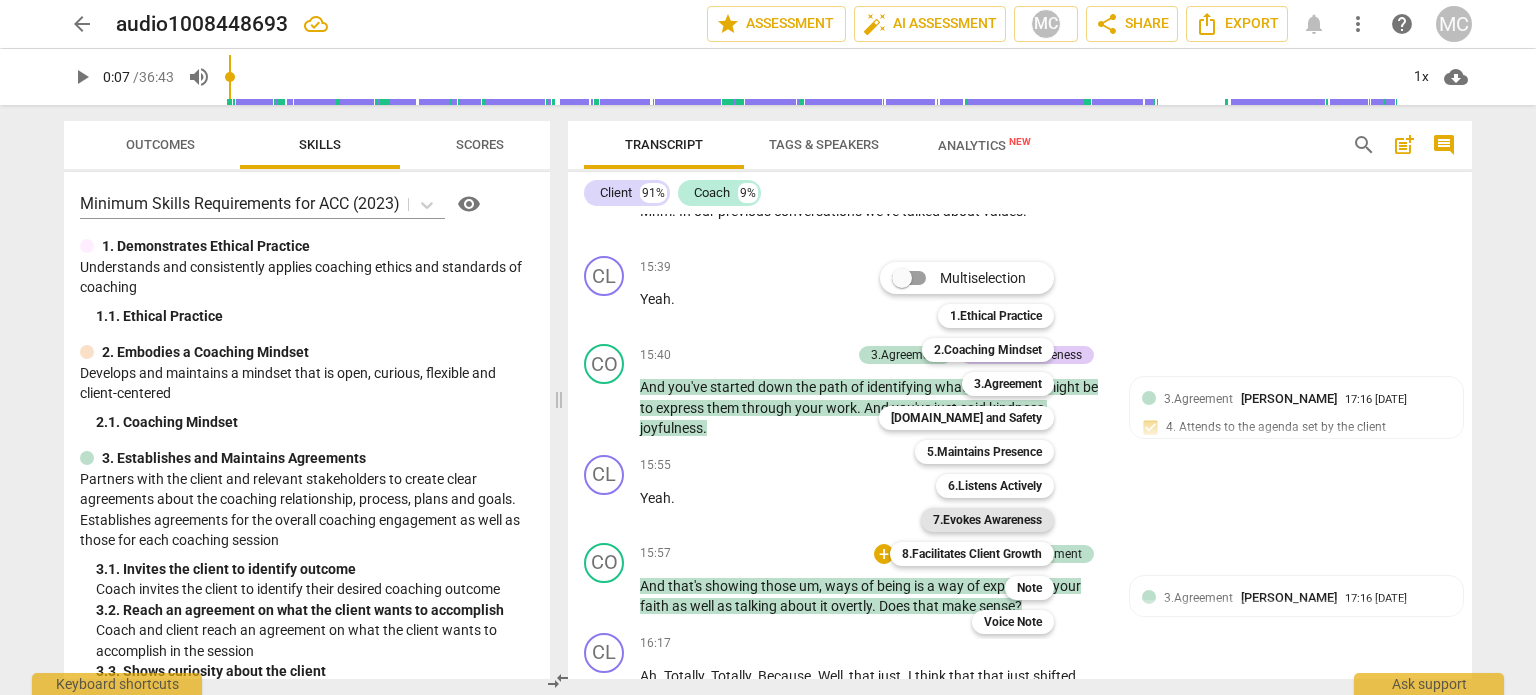 click on "7.Evokes Awareness" at bounding box center [987, 520] 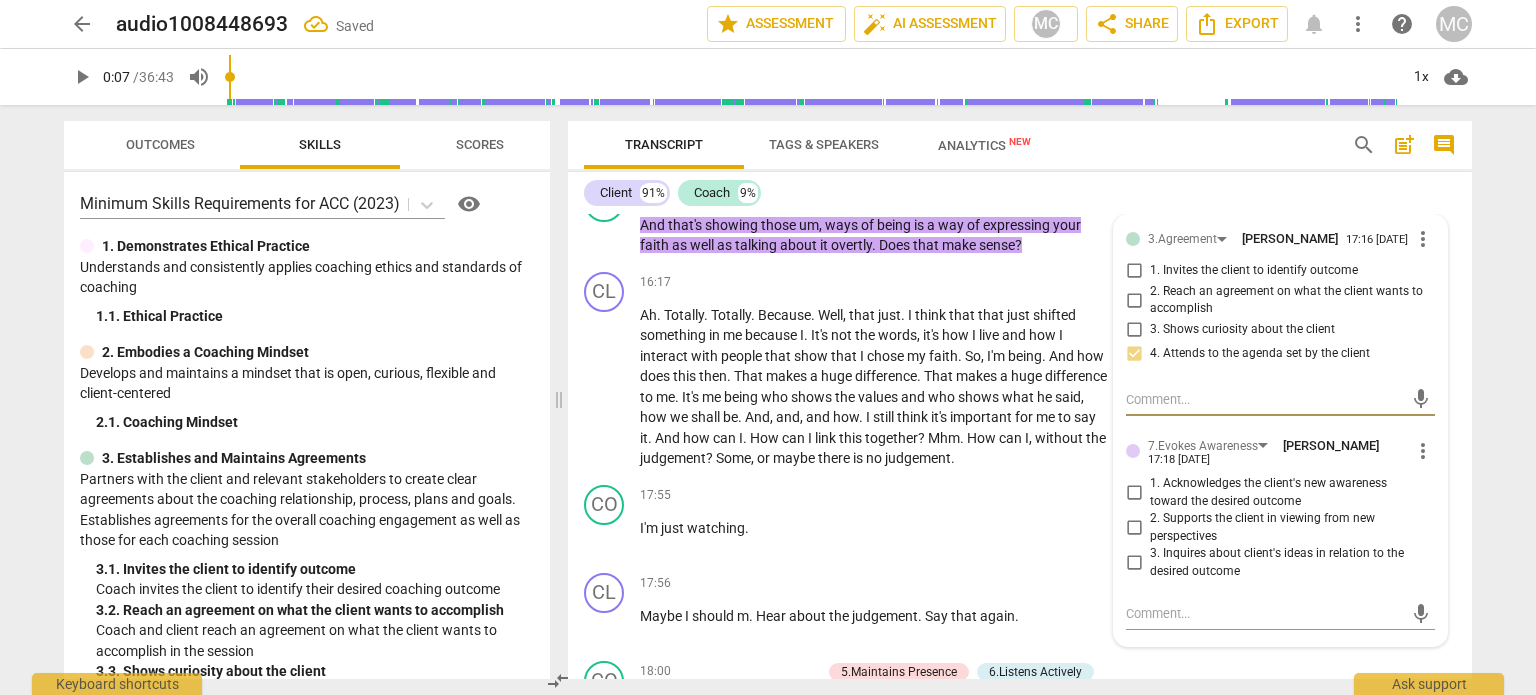 scroll, scrollTop: 5999, scrollLeft: 0, axis: vertical 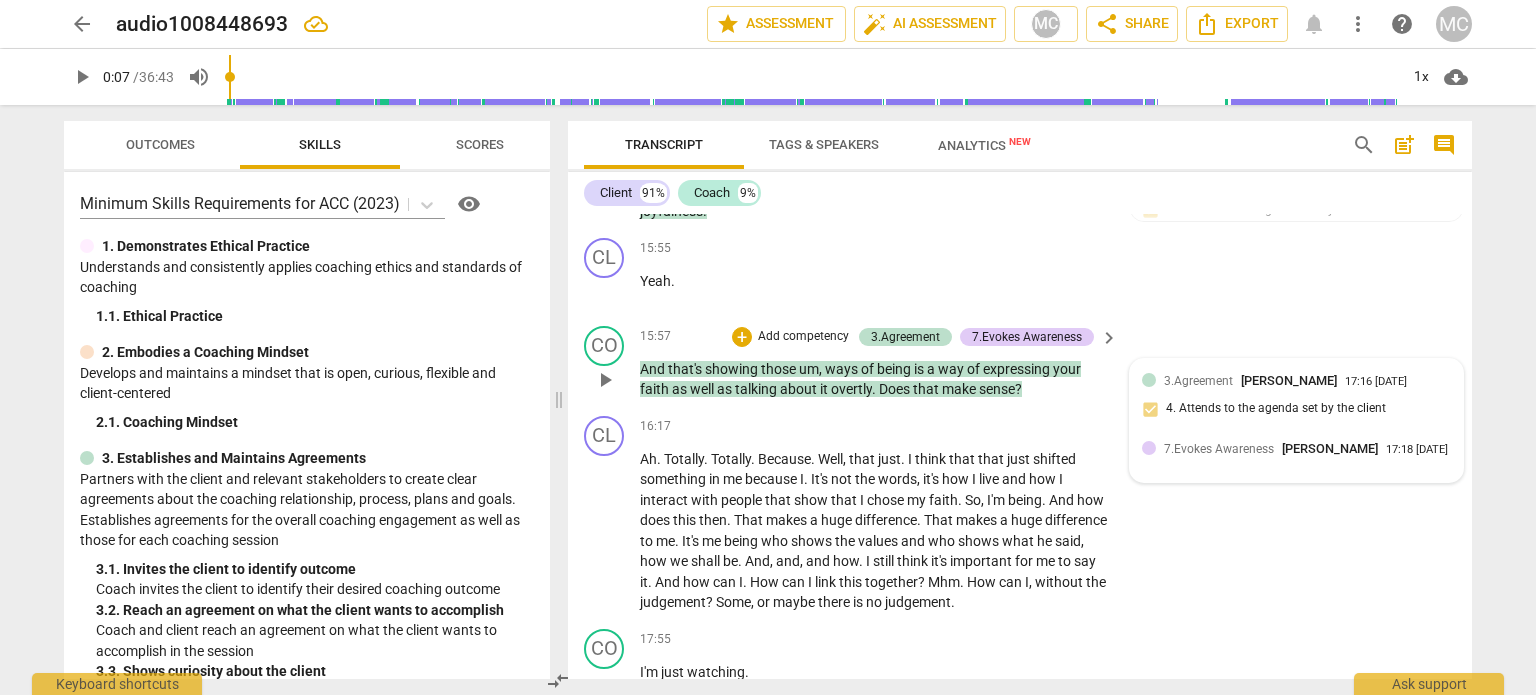 click on "7.Evokes Awareness" at bounding box center (1219, 449) 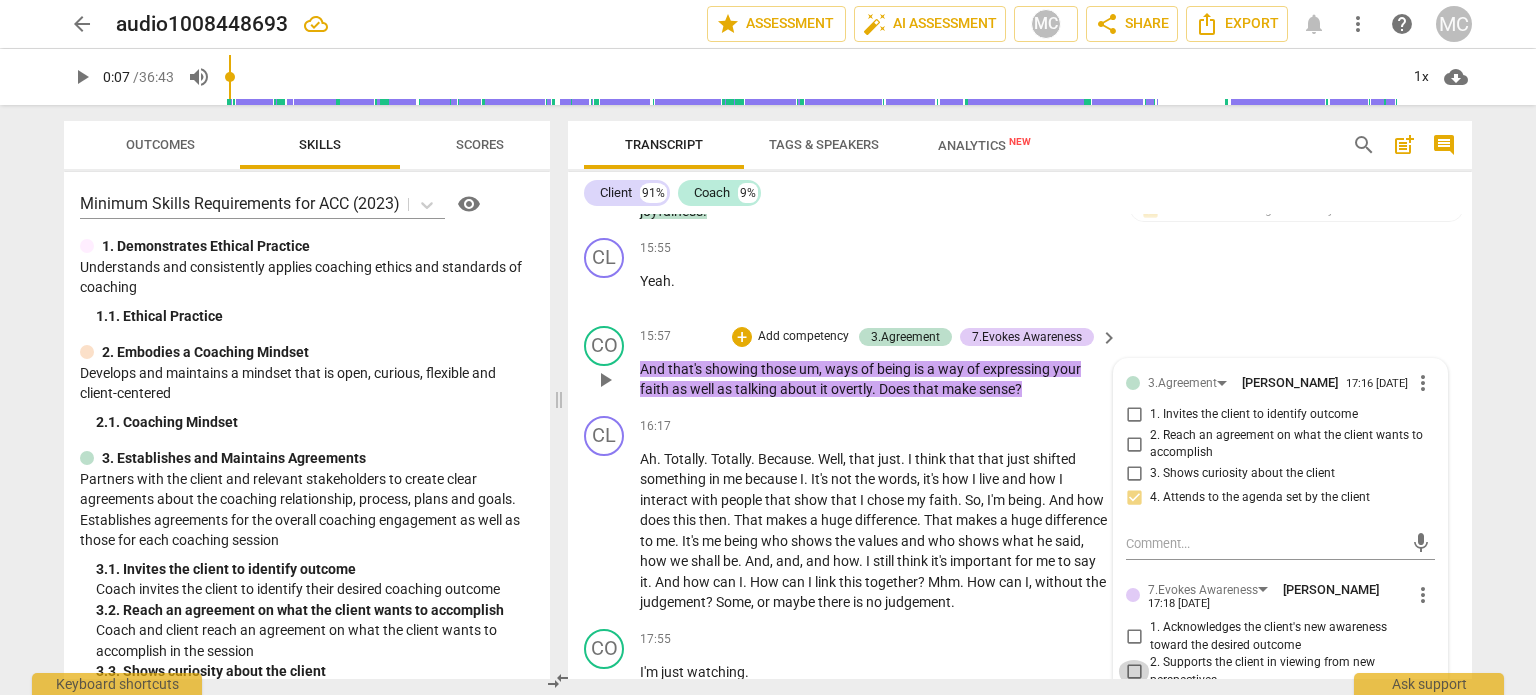 click on "2. Supports the client in viewing from new perspectives" at bounding box center (1134, 672) 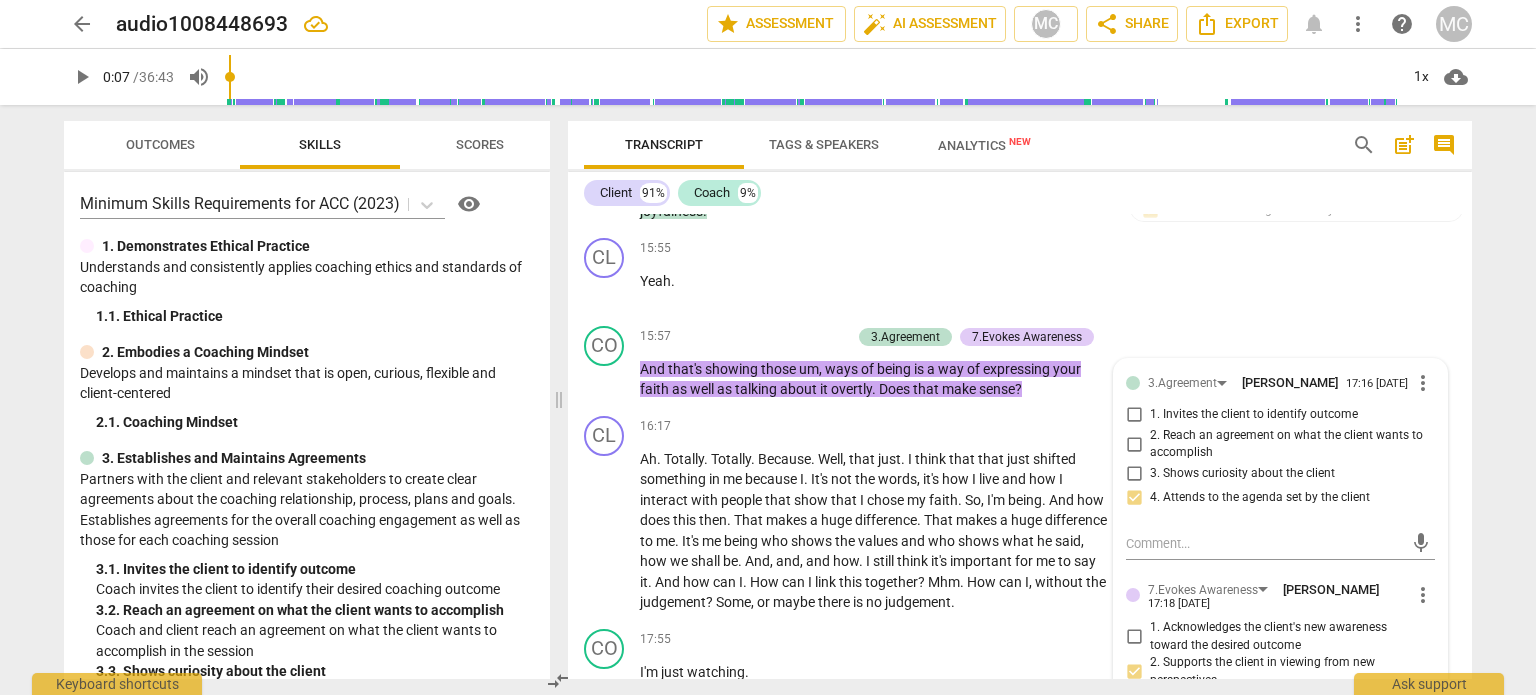 drag, startPoint x: 1464, startPoint y: 478, endPoint x: 1466, endPoint y: 488, distance: 10.198039 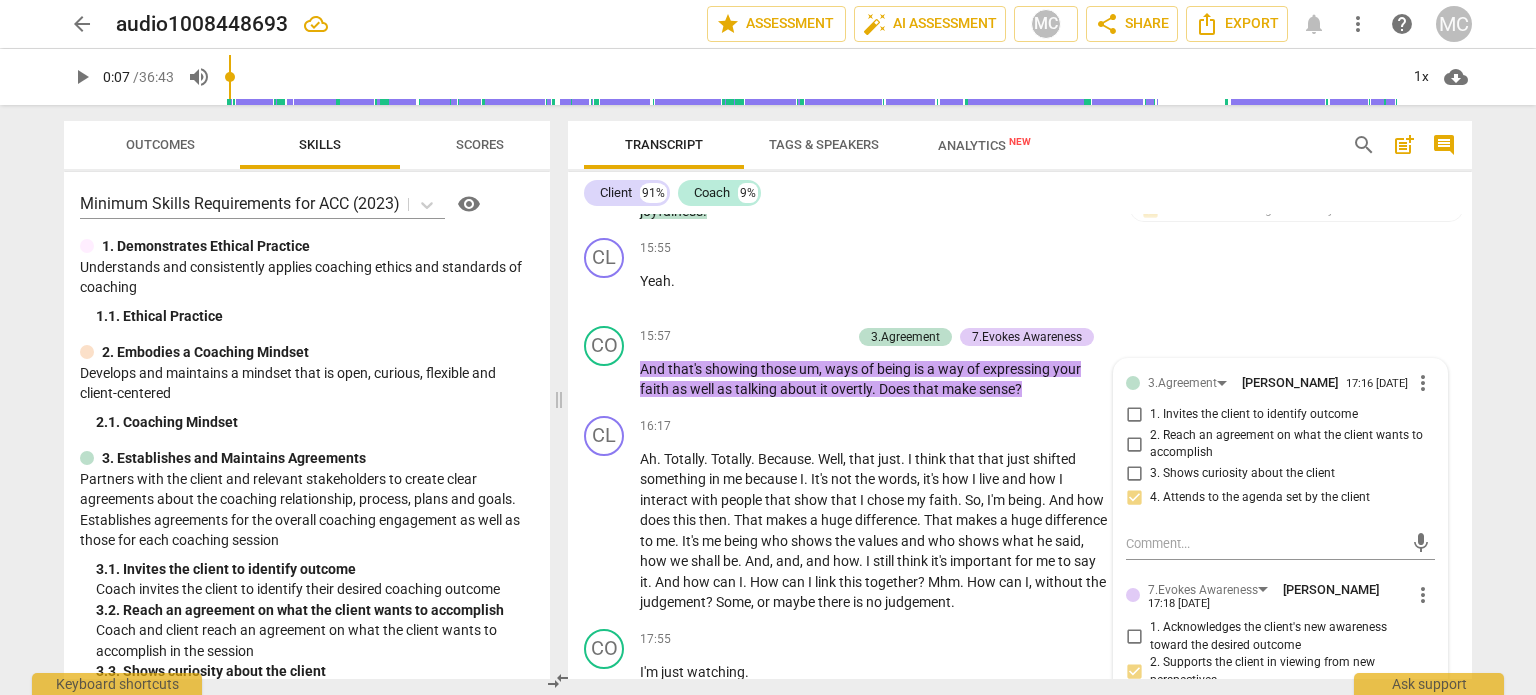 click on "CO play_arrow pause 00:04 + Add competency 1.Ethical Practice keyboard_arrow_right OK ,   brilliant ,   [PERSON_NAME] ,   thank   you   so   much   for   agreeing   to   have   your   session   recorded   [DATE] .   I'm   really   grateful . 1.Ethical Practice [PERSON_NAME] 17:00 [DATE] Confirm permission to record CL play_arrow pause 00:12 + Add competency keyboard_arrow_right Yes ,   absolutely .   My   pleasure . CO play_arrow pause 00:14 + Add competency keyboard_arrow_right Thank   you . CO play_arrow pause 00:15 + Add competency 2.Coaching Mindset keyboard_arrow_right Um ,   so   can   I   just   ask   what   you'd   like   to   think   about   [DATE] ? 2.Coaching Mindset [PERSON_NAME] 17:01 [DATE] 1. Coaching Mindset Curious about the client CL play_arrow pause 00:20 + Add competency keyboard_arrow_right Yeah .   So   I   have   two   topics   and   um ,   as   maybe   they're   interlinked .   But   the   one   thing   is   for   um ,   my ,   you   know ,   I   have   this   Phoenix   project" at bounding box center [1020, 446] 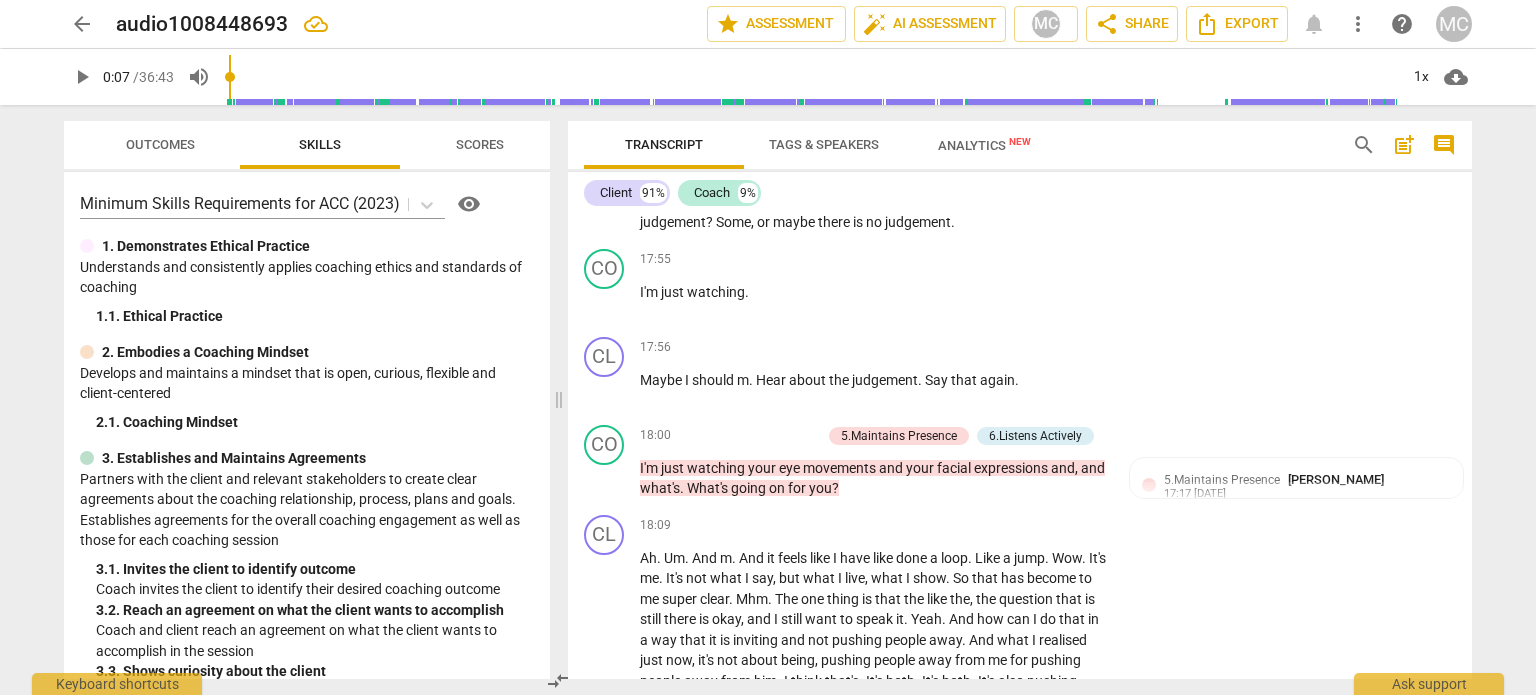 scroll, scrollTop: 6160, scrollLeft: 0, axis: vertical 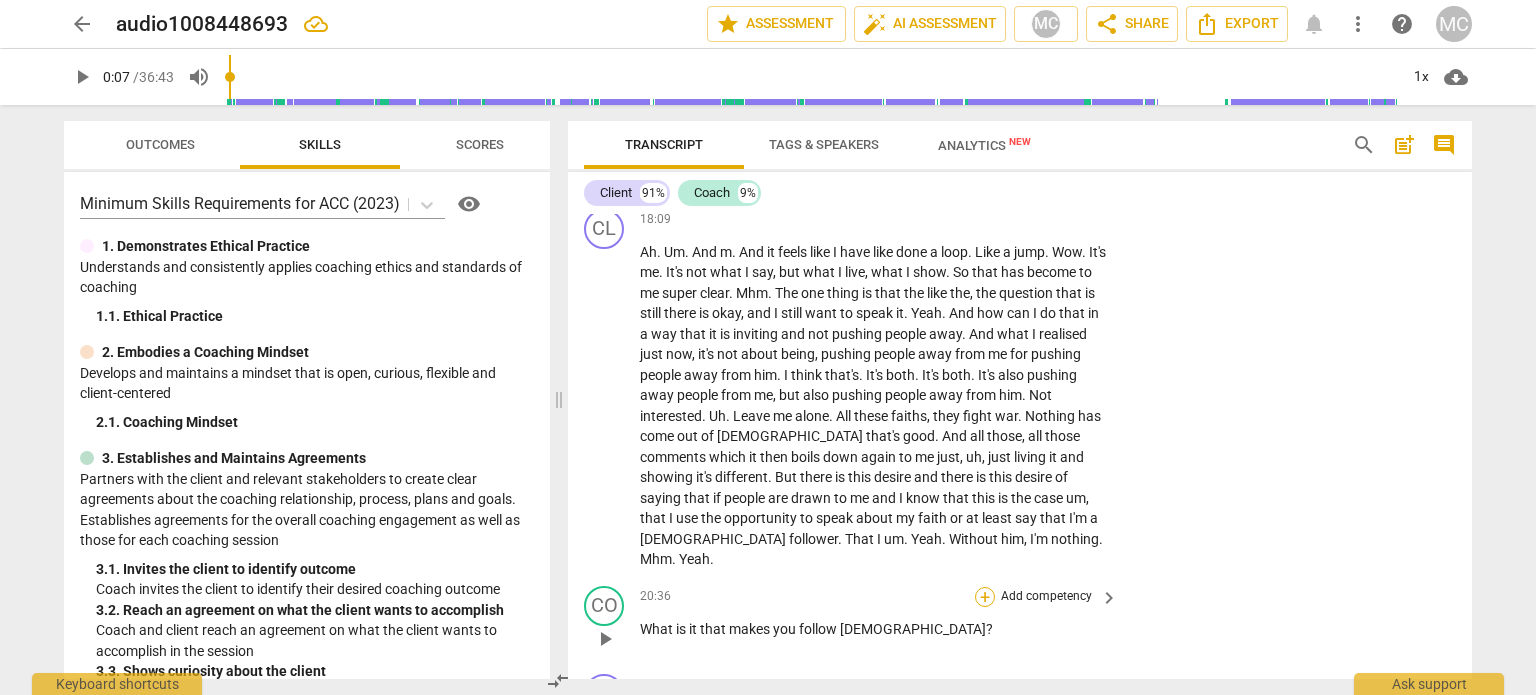 click on "+" at bounding box center (985, 597) 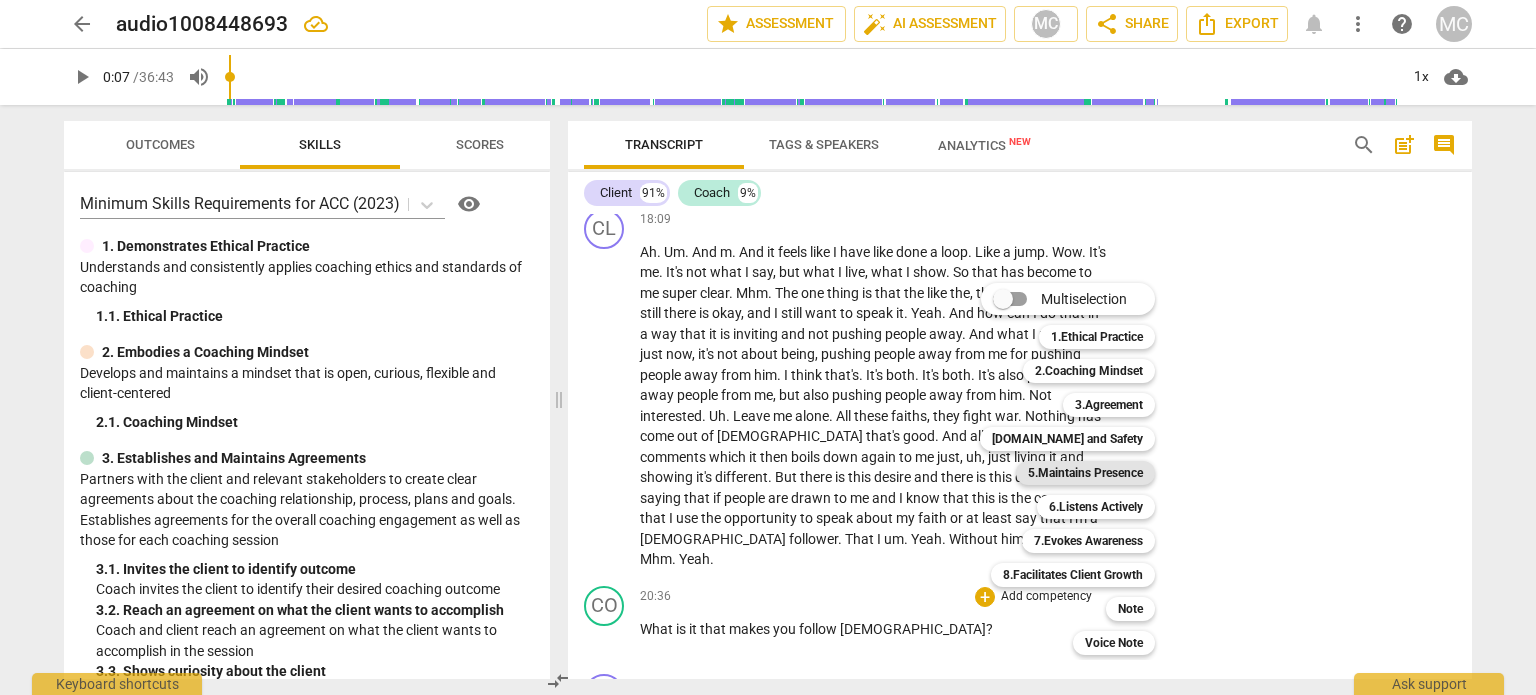 click on "5.Maintains Presence" at bounding box center (1085, 473) 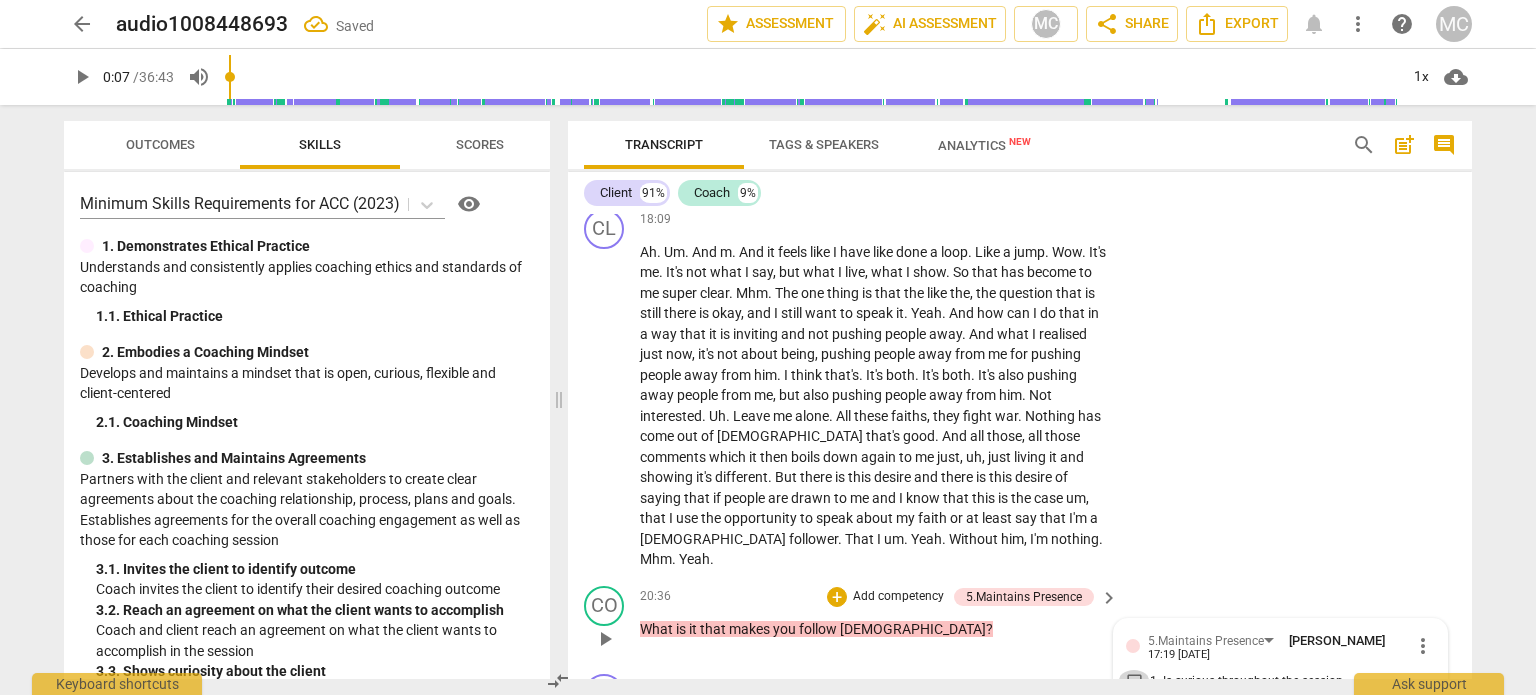 click on "1. Is curious throughout the session" at bounding box center [1134, 682] 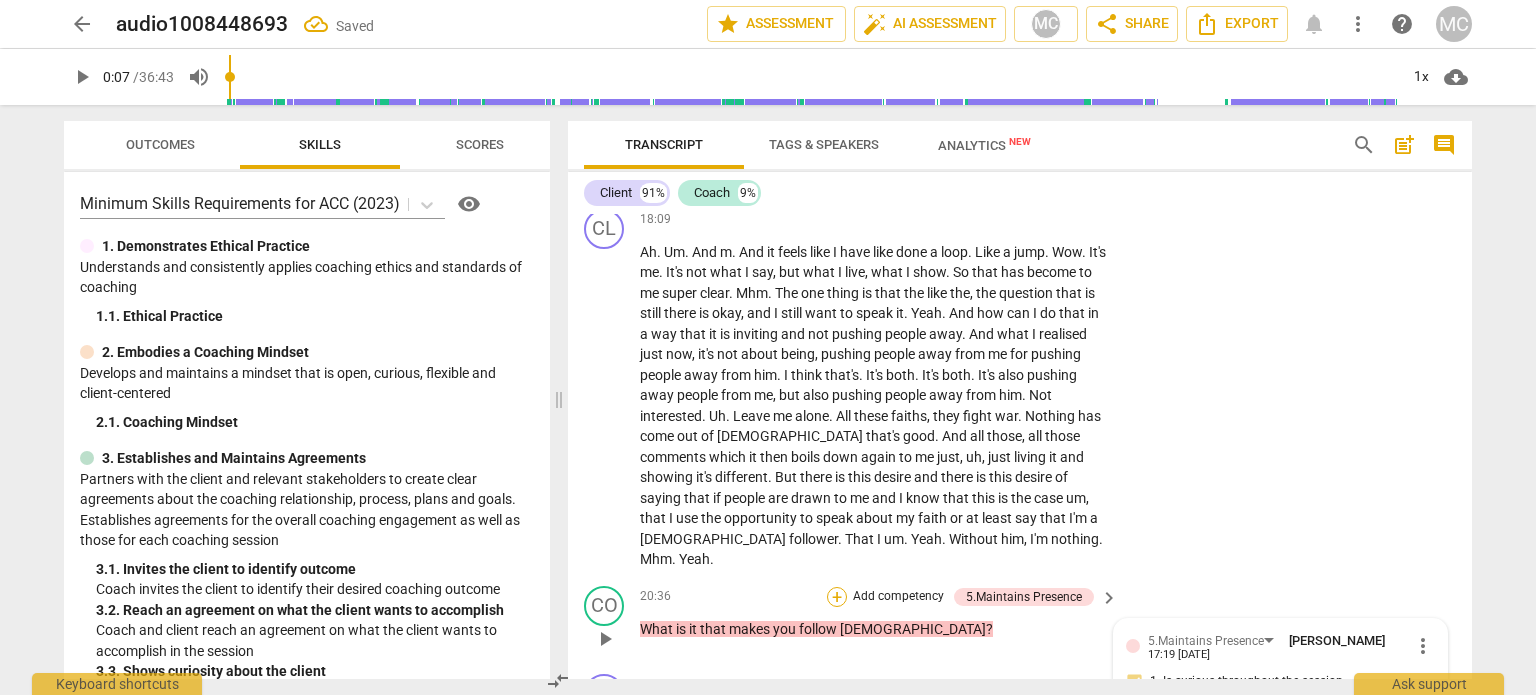 click on "+" at bounding box center (837, 597) 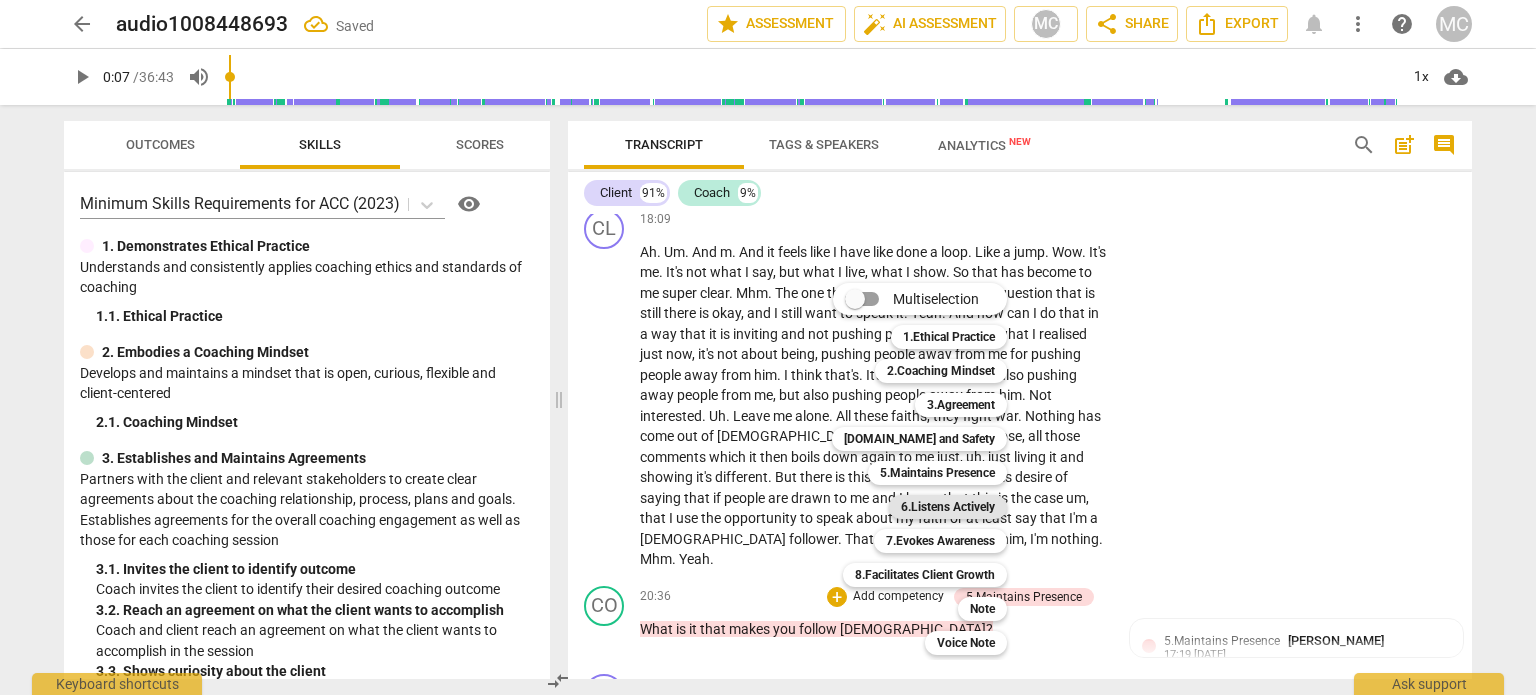 click on "6.Listens Actively" at bounding box center [948, 507] 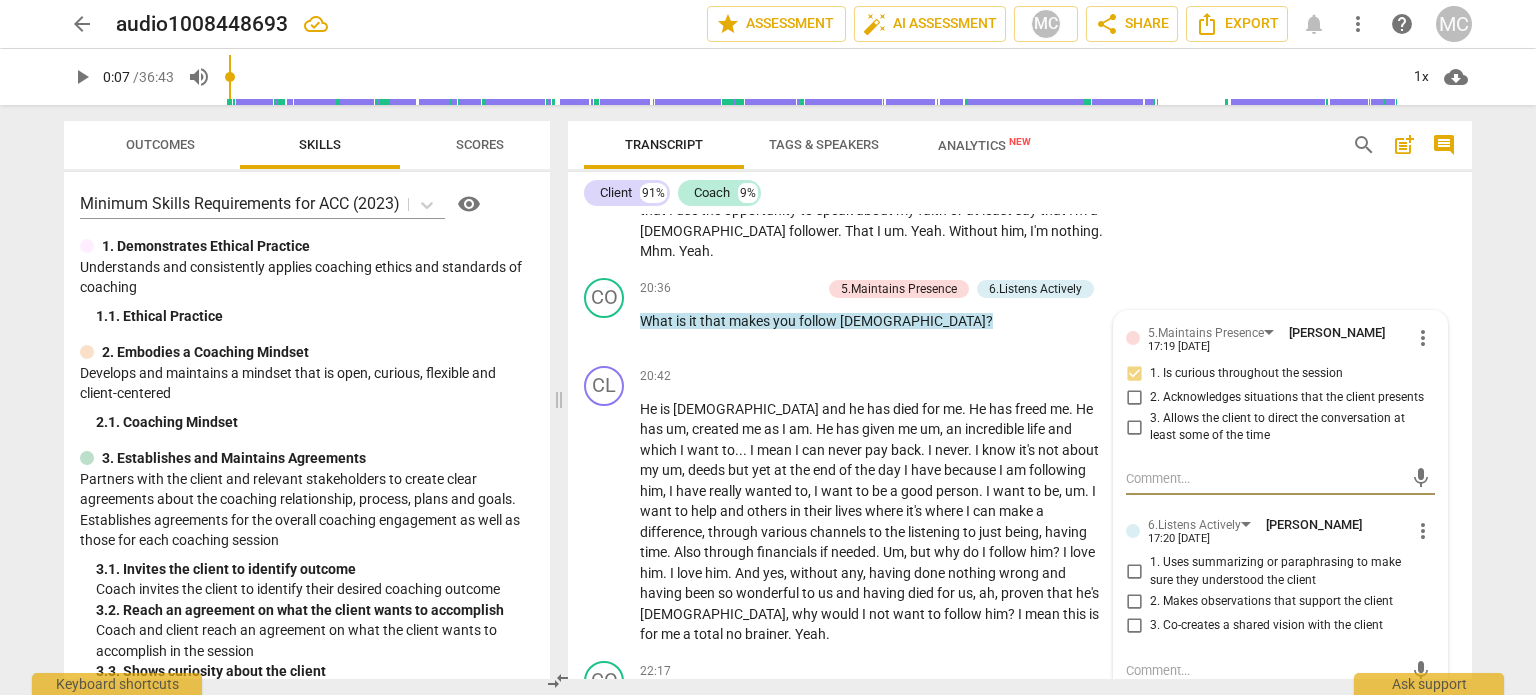scroll, scrollTop: 6740, scrollLeft: 0, axis: vertical 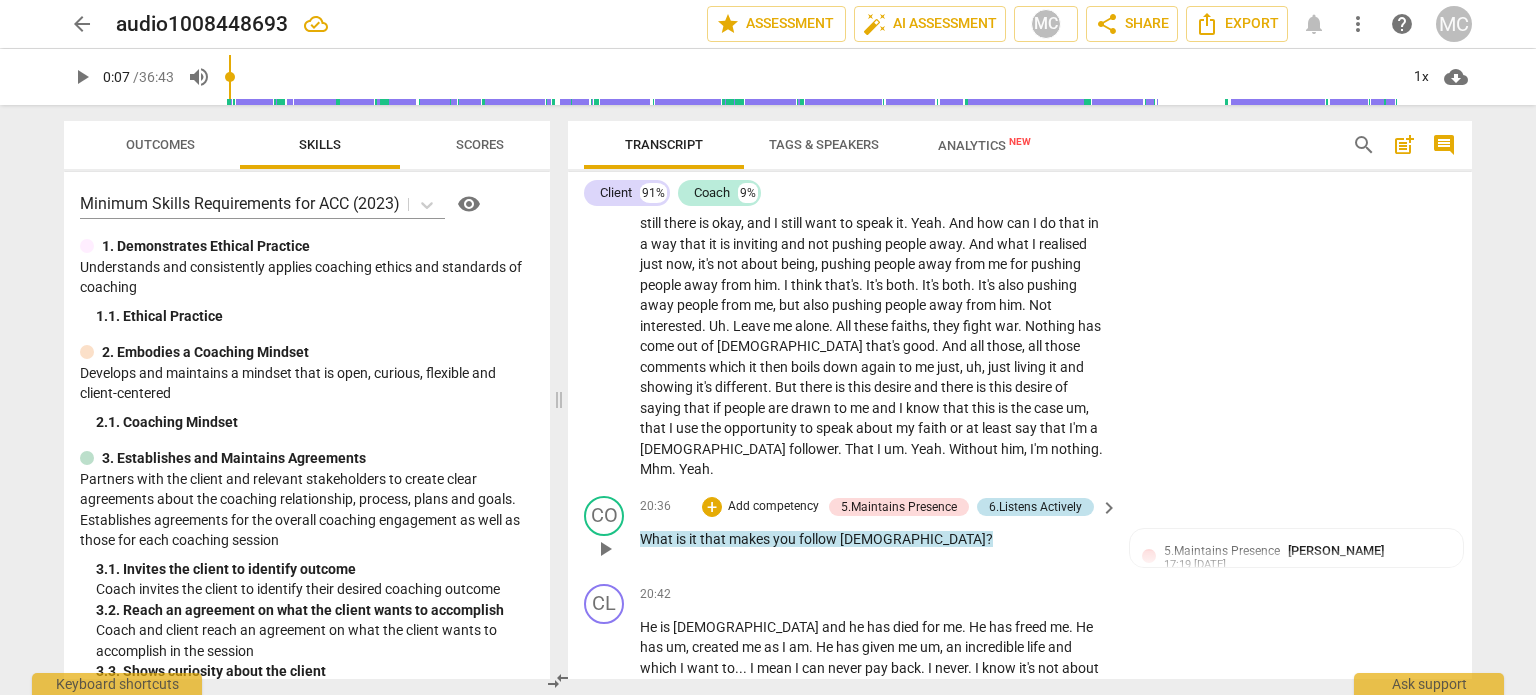 click on "6.Listens Actively" at bounding box center (1035, 507) 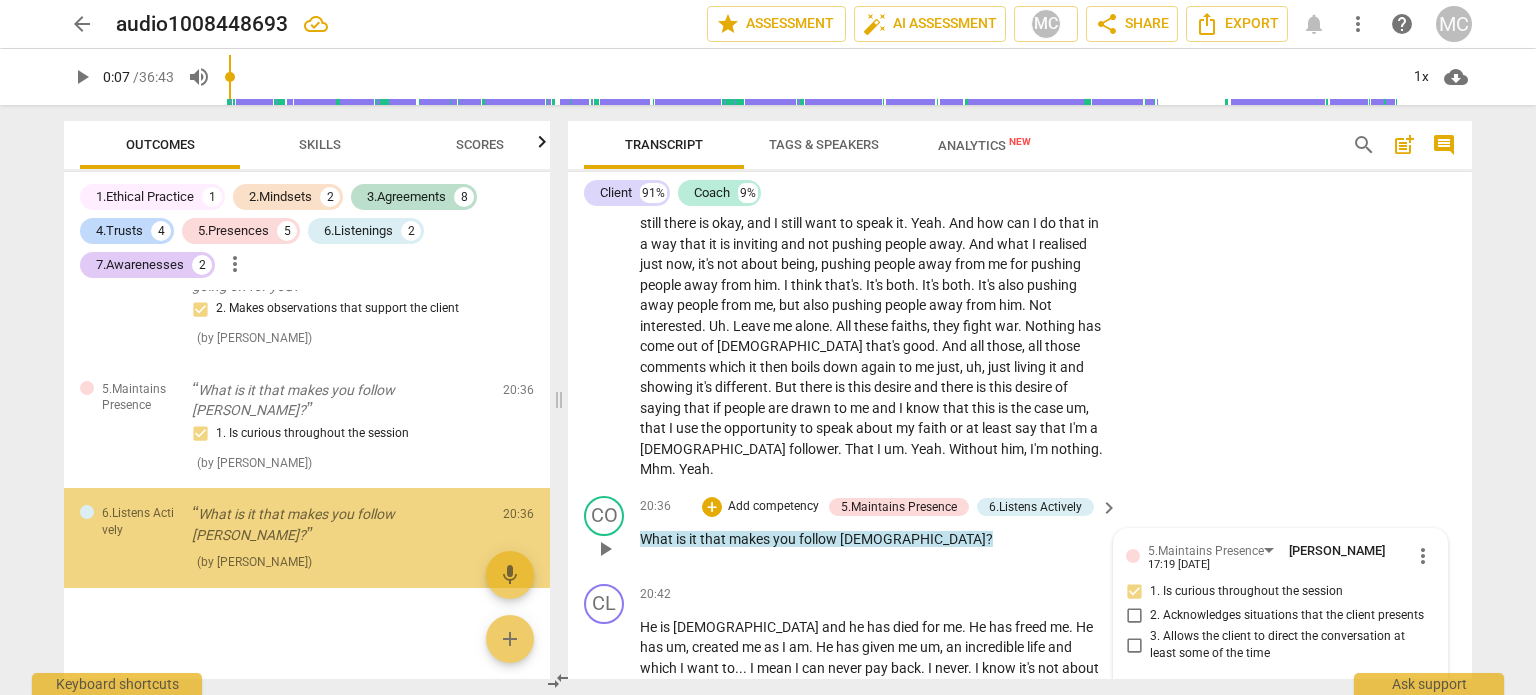 scroll, scrollTop: 2896, scrollLeft: 0, axis: vertical 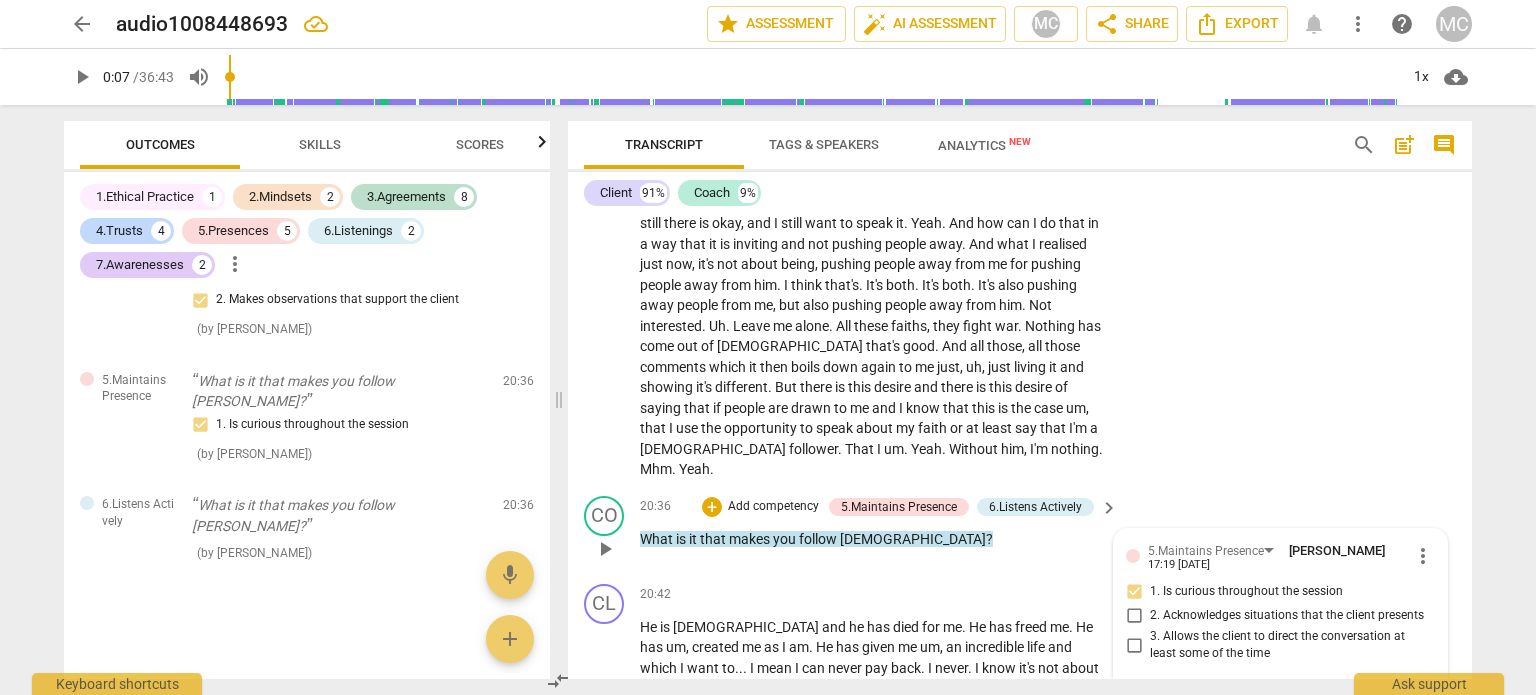 click on "more_vert" at bounding box center [1423, 749] 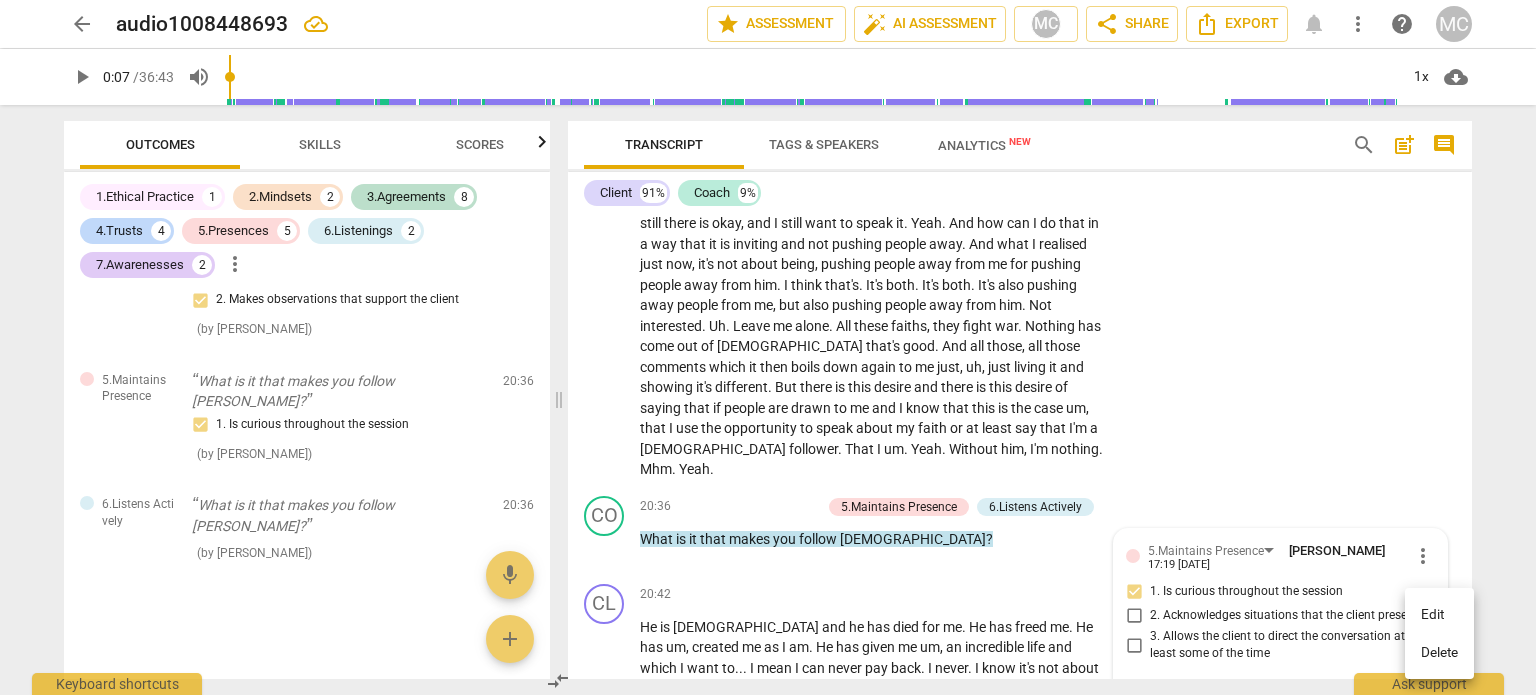 click on "Delete" at bounding box center (1439, 653) 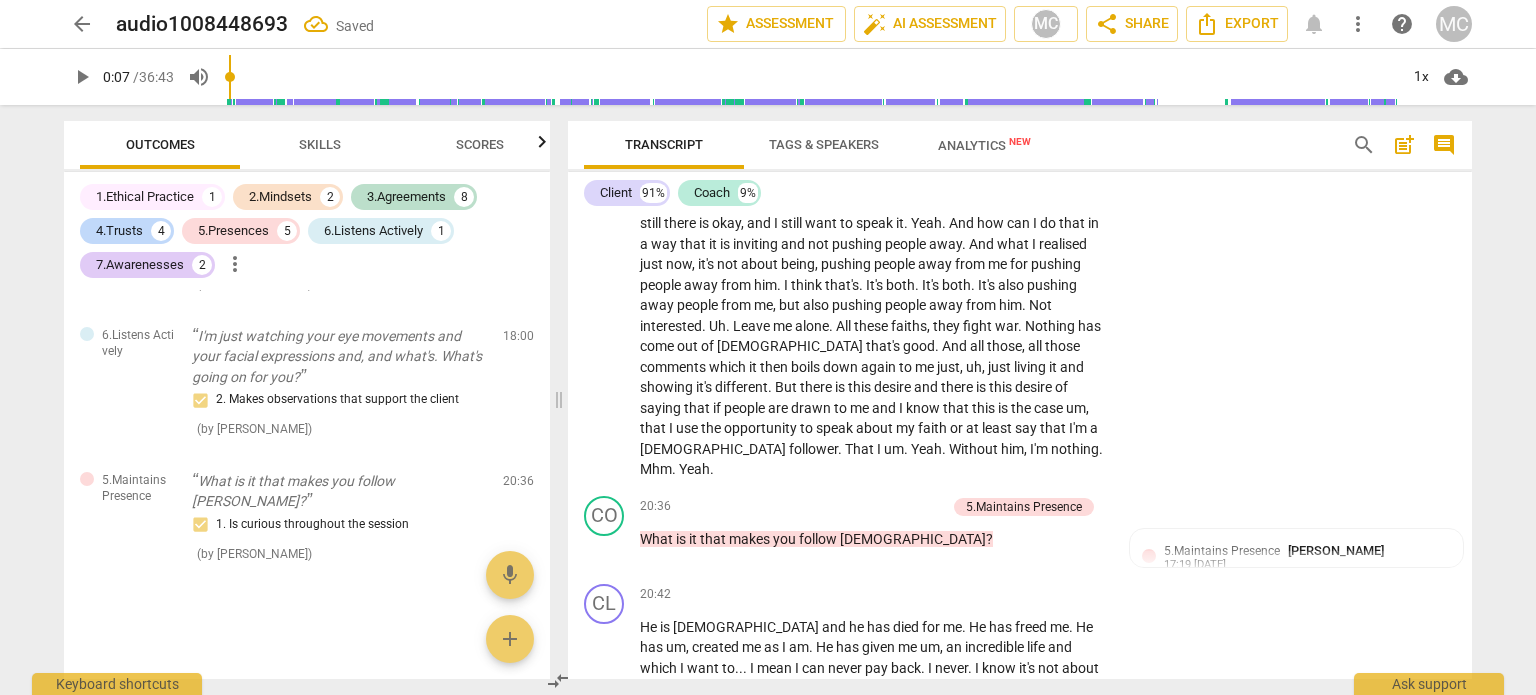 scroll, scrollTop: 2813, scrollLeft: 0, axis: vertical 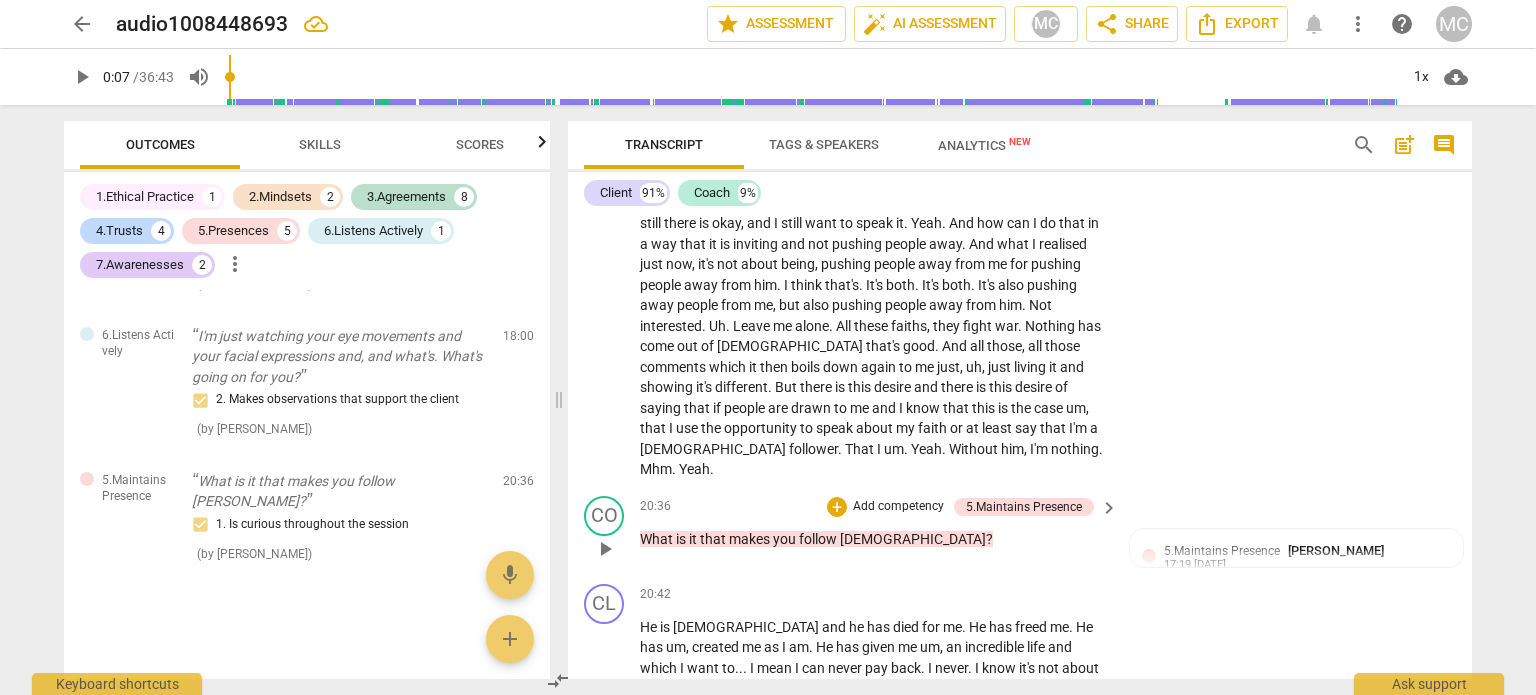 click on "Add competency" at bounding box center (898, 507) 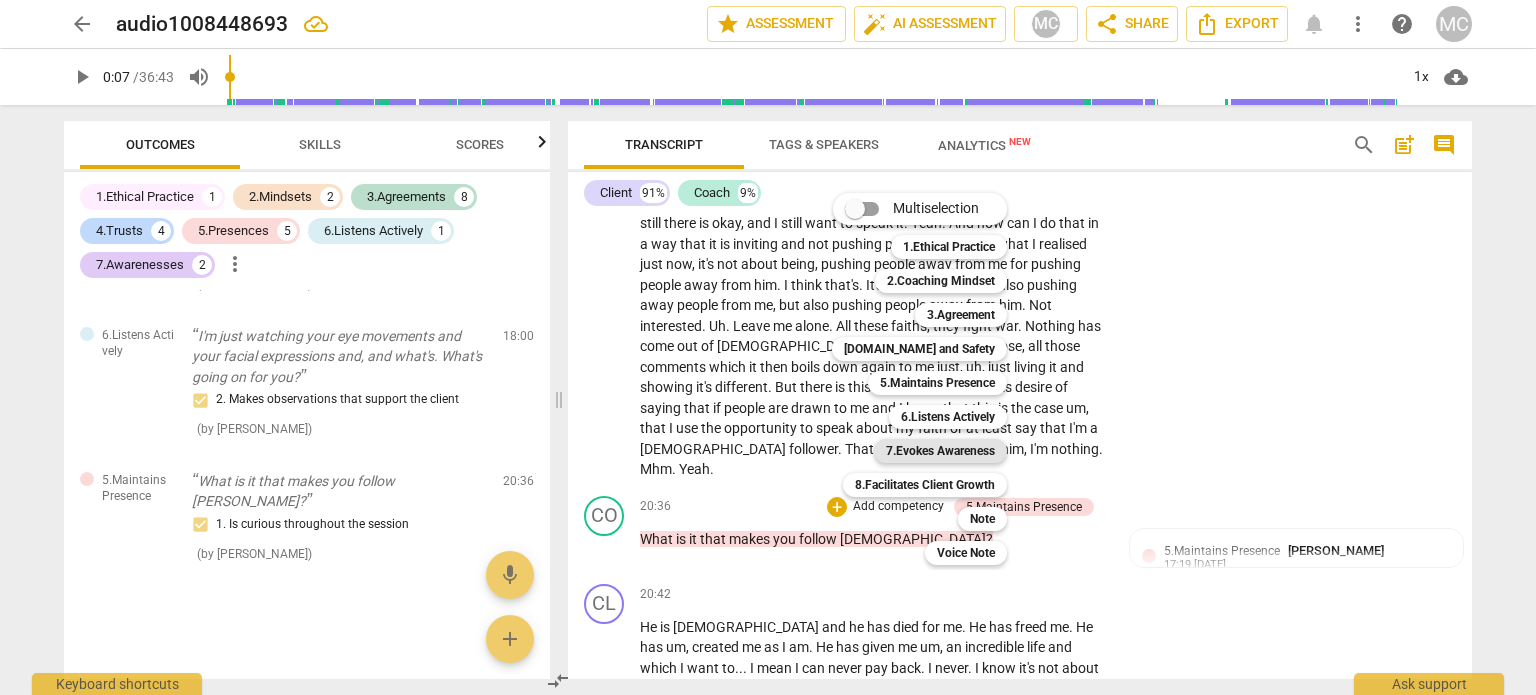 click on "7.Evokes Awareness" at bounding box center (940, 451) 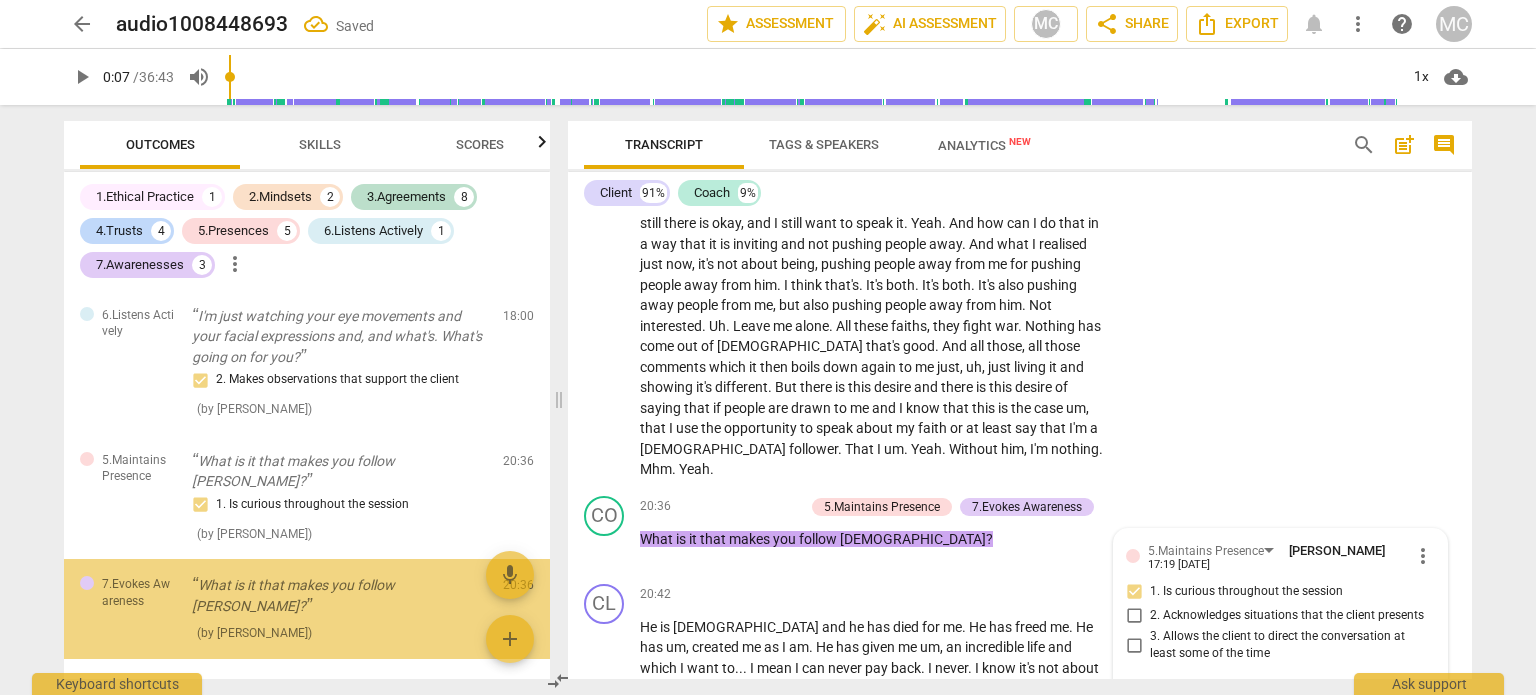 scroll, scrollTop: 2896, scrollLeft: 0, axis: vertical 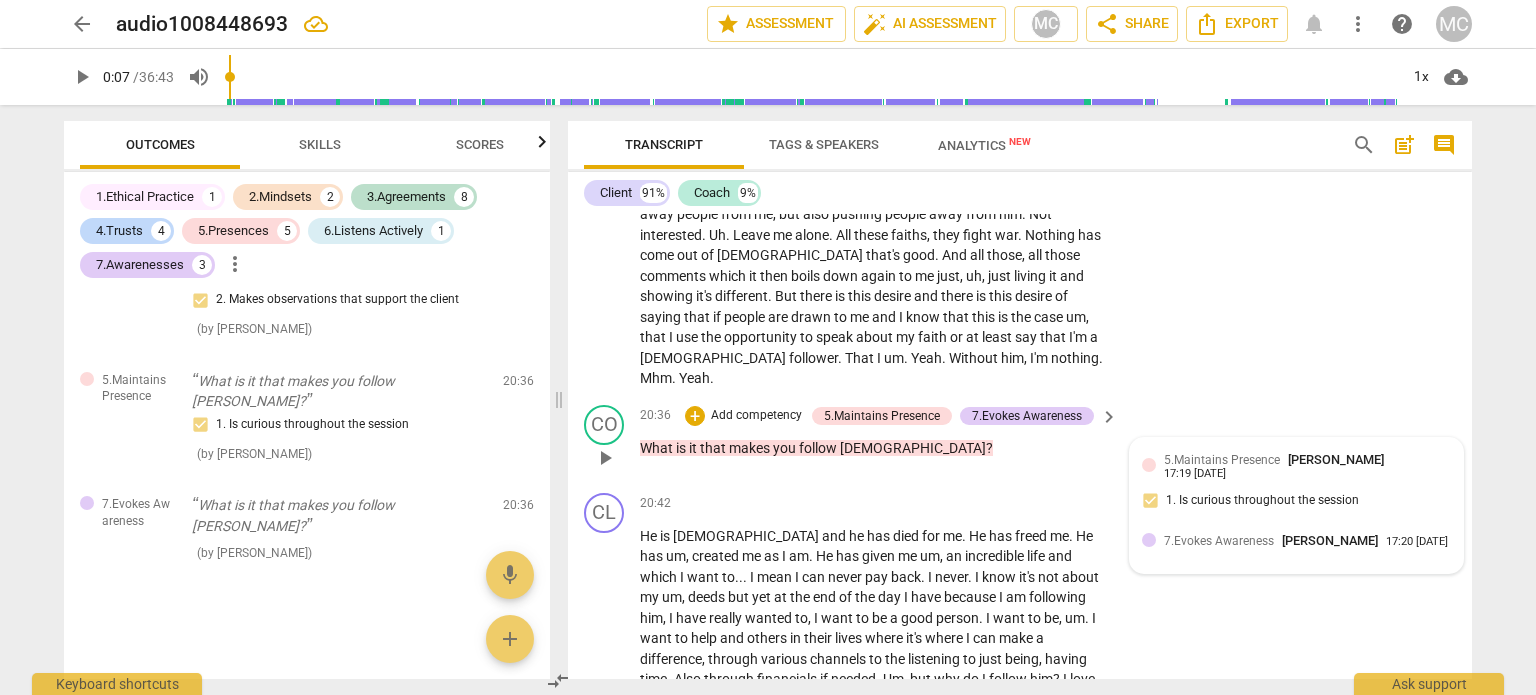 click on "7.Evokes Awareness [PERSON_NAME] 17:20 [DATE]" at bounding box center [1296, 546] 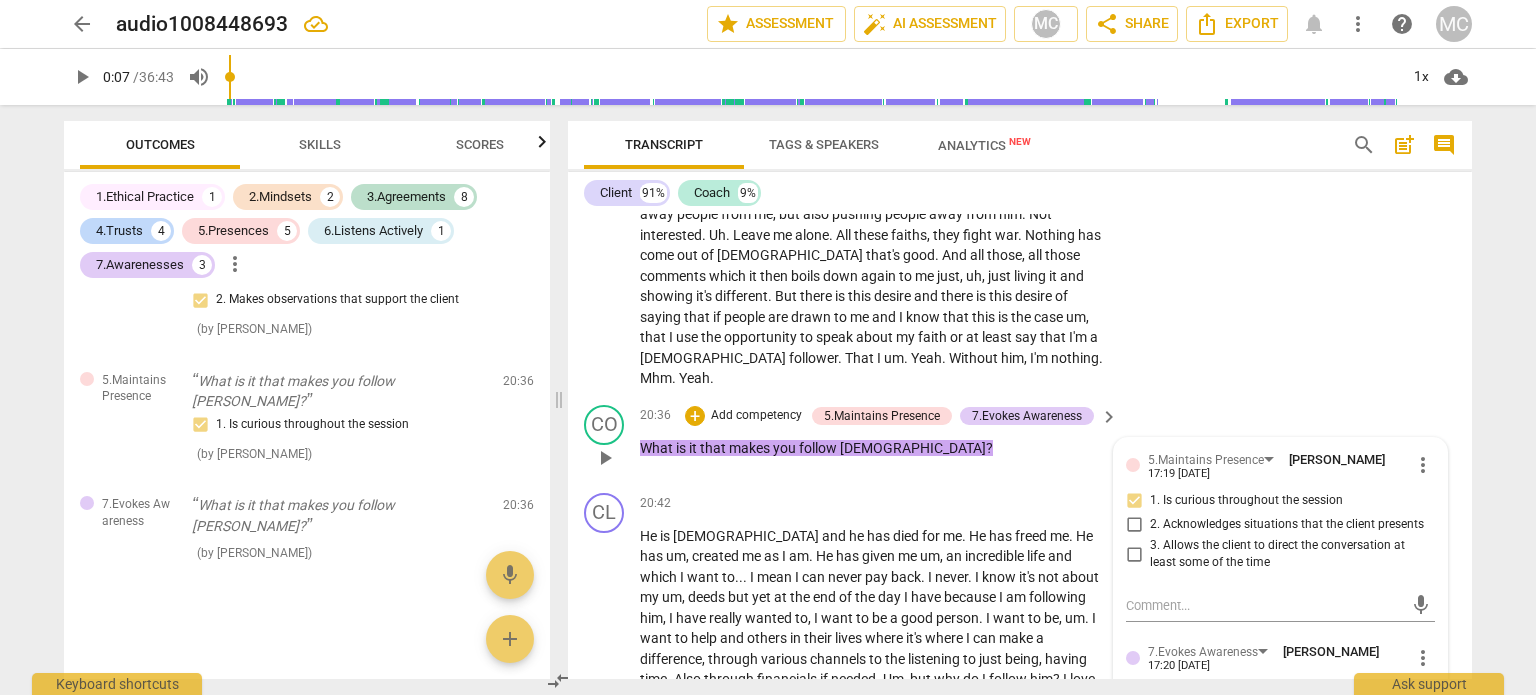 click on "2. Supports the client in viewing from new perspectives" at bounding box center (1134, 734) 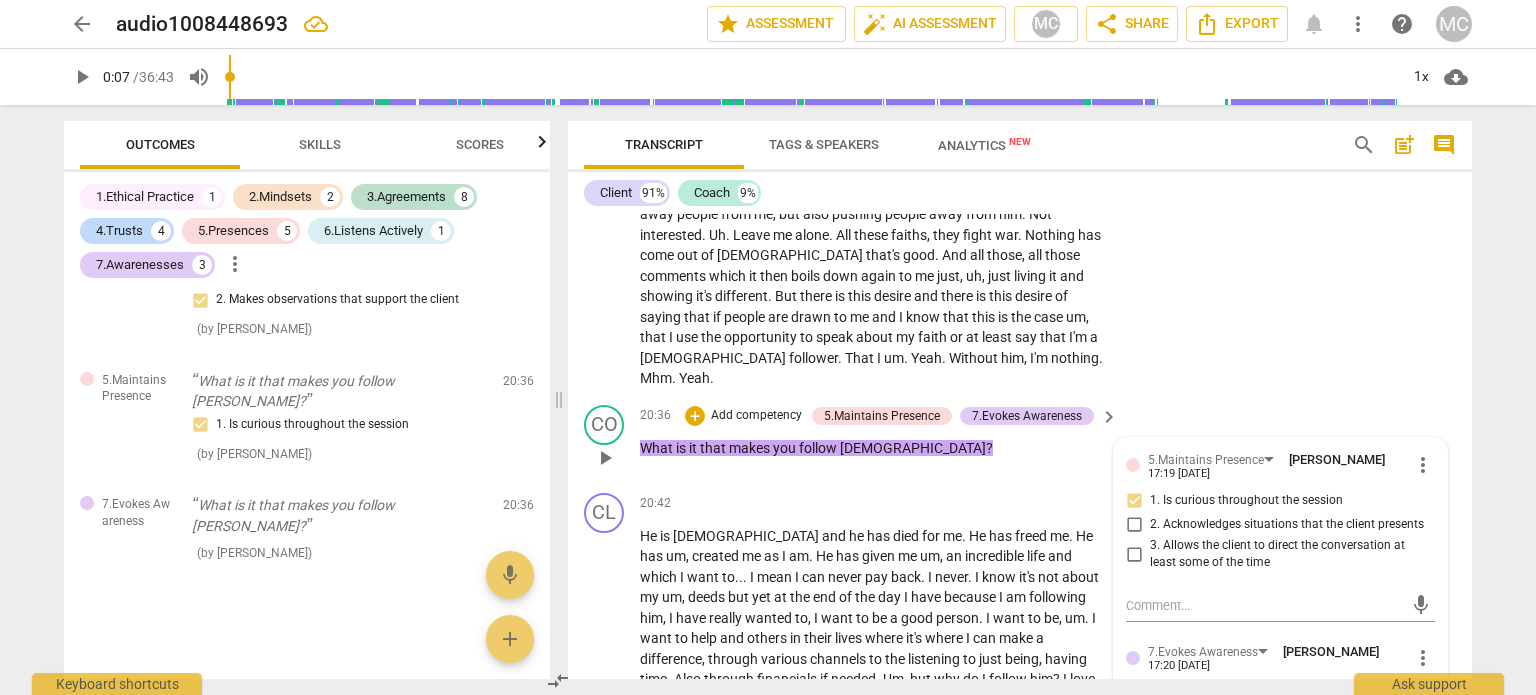 click on "3. Inquires about client's ideas in relation to the desired outcome" at bounding box center [1134, 769] 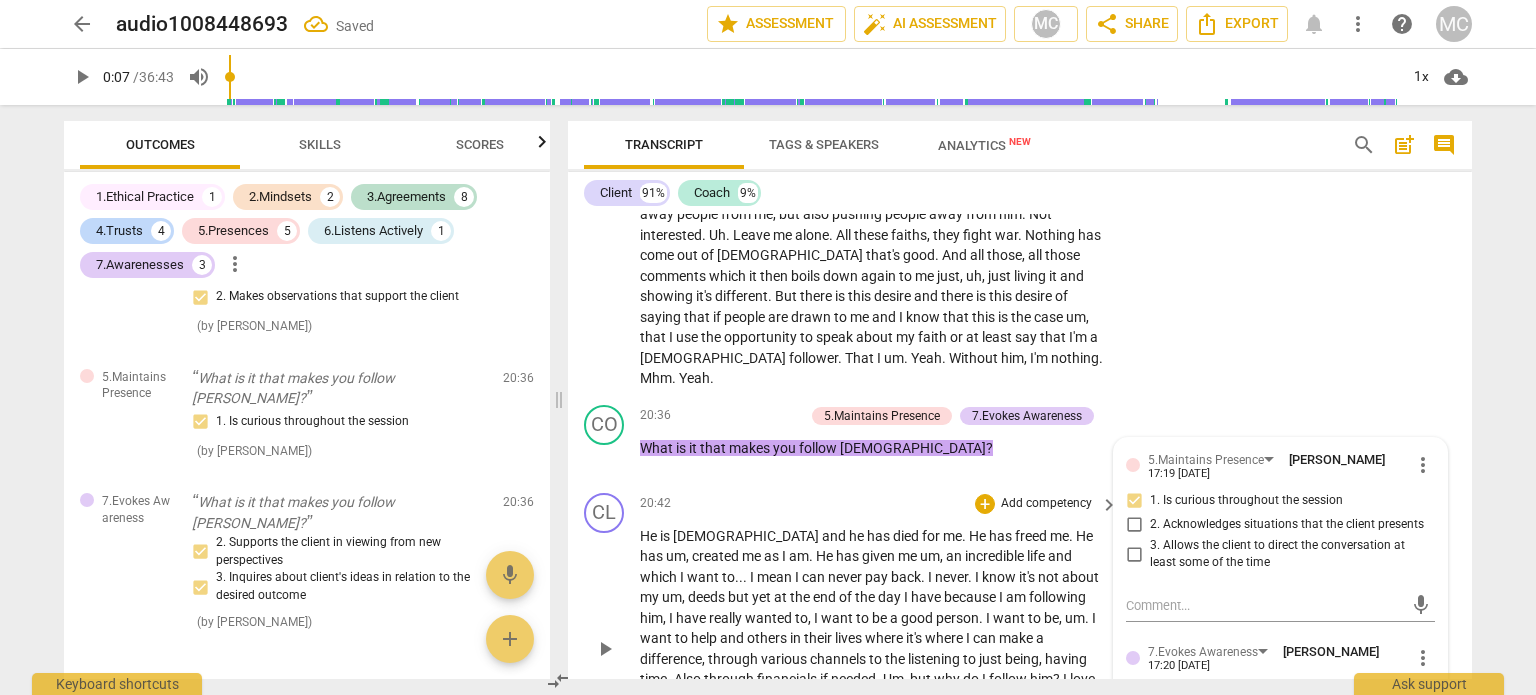 click on "He   is   [DEMOGRAPHIC_DATA]   and   he   has   died   for   me .   He   has   freed   me .   He   has   um ,   created   me   as   I   am .   He   has   given   me   um ,   an   incredible   life   and   which   I   want   to . . .   I   mean   I   can   never   pay   back .   I   never .   I   know   it's   not   about   my   um ,   deeds   but   yet   at   the   end   of   the   day   I   have   because   I   am   following   him ,   I   have   really   wanted   to ,   I   want   to   be   a   good   person .   I   want   to   be ,   um .   I   want   to   help   and   others   in   their   lives   where   it's   where   I   can   make   a   difference ,   through   various   channels   to   the   listening   to   just   being ,   having   time .   Also   through   financials   if   needed .   Um ,   but   why   do   I   follow   him ?   I   love   him .   I   love   him .   And   yes ,   without   any ,   having   done   nothing   wrong   and   having   been   so   wonderful   to   us   and   having   died   for   us ," at bounding box center (874, 649) 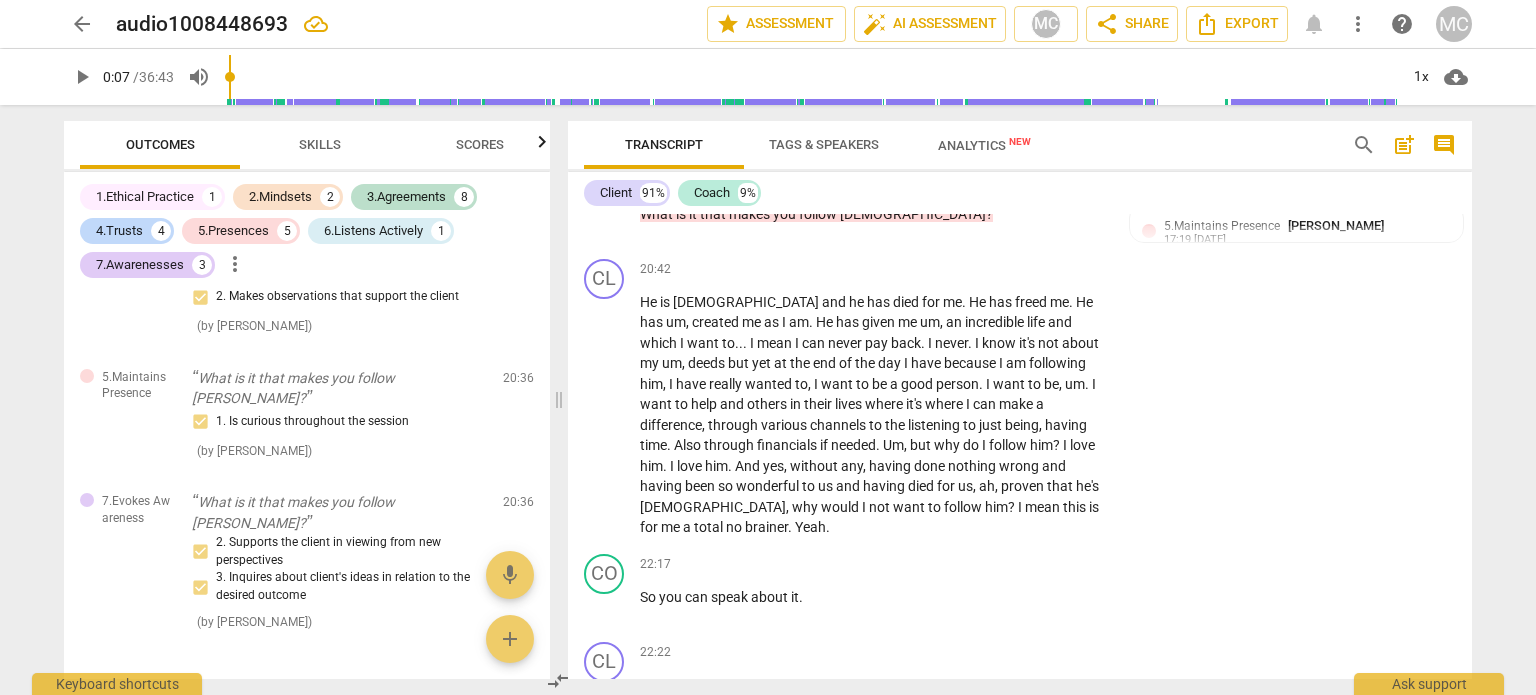 scroll, scrollTop: 6920, scrollLeft: 0, axis: vertical 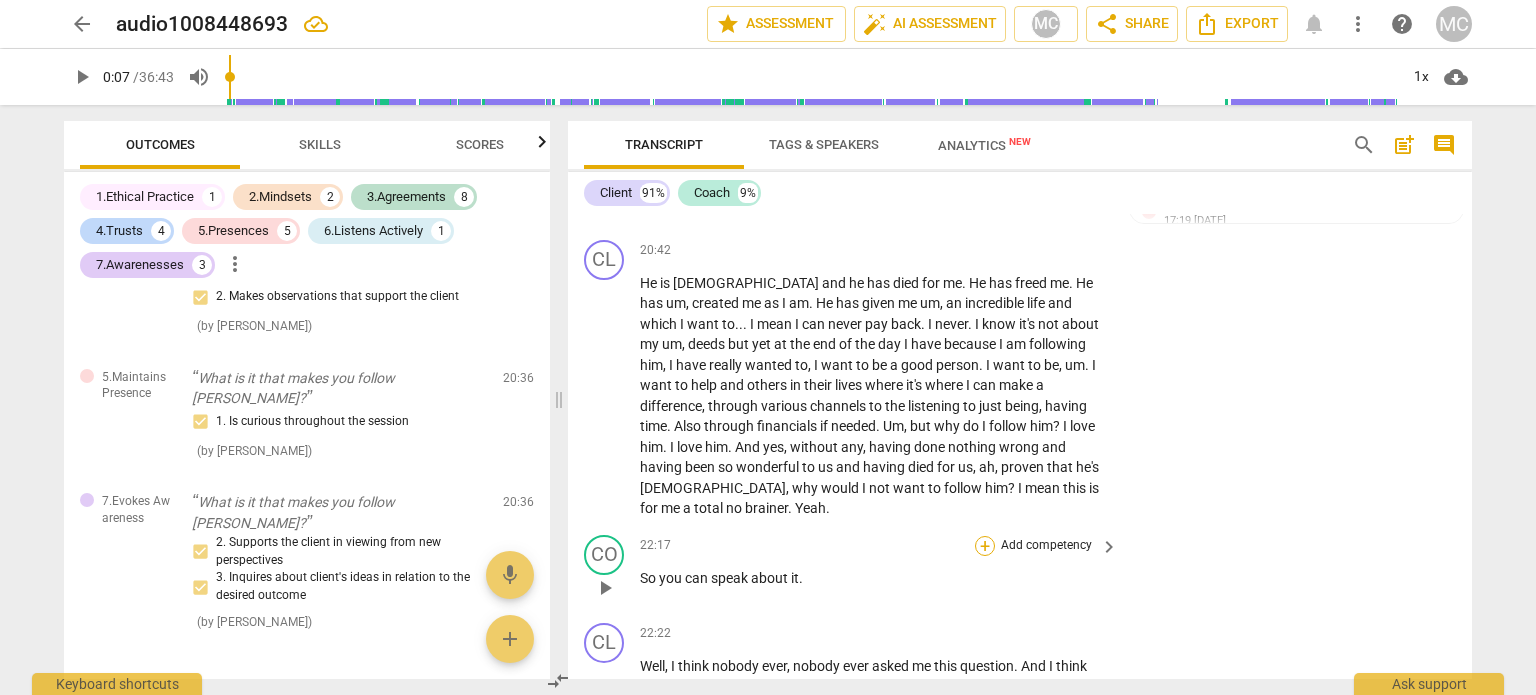 click on "+" at bounding box center [985, 546] 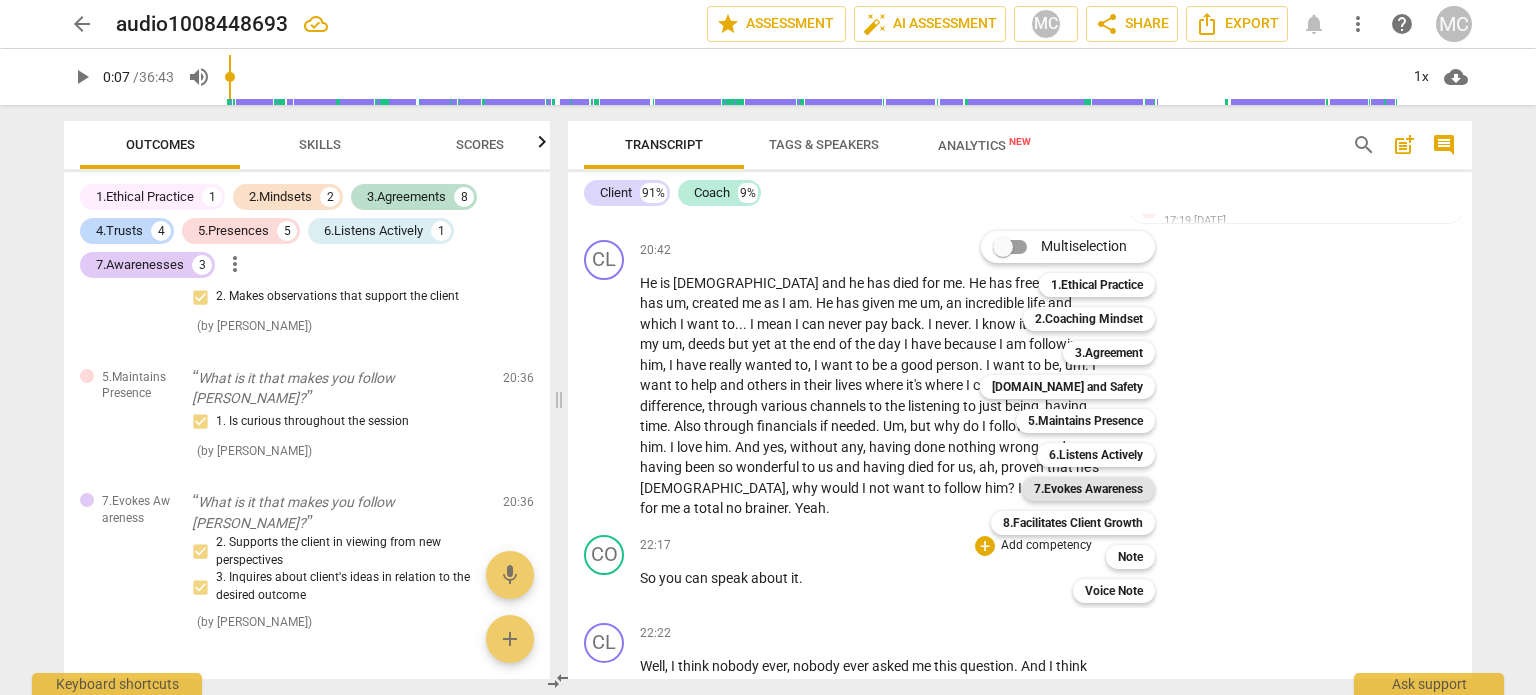click on "7.Evokes Awareness" at bounding box center [1088, 489] 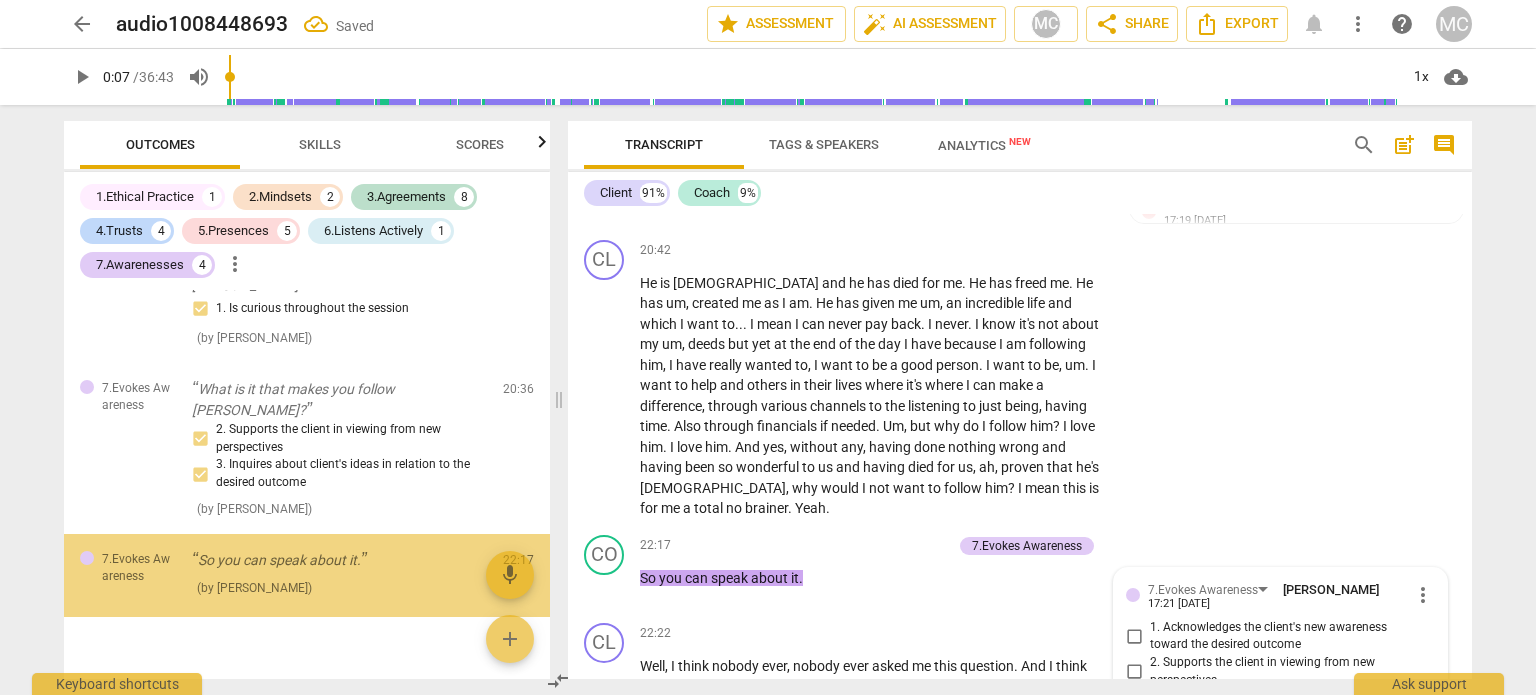 scroll, scrollTop: 3046, scrollLeft: 0, axis: vertical 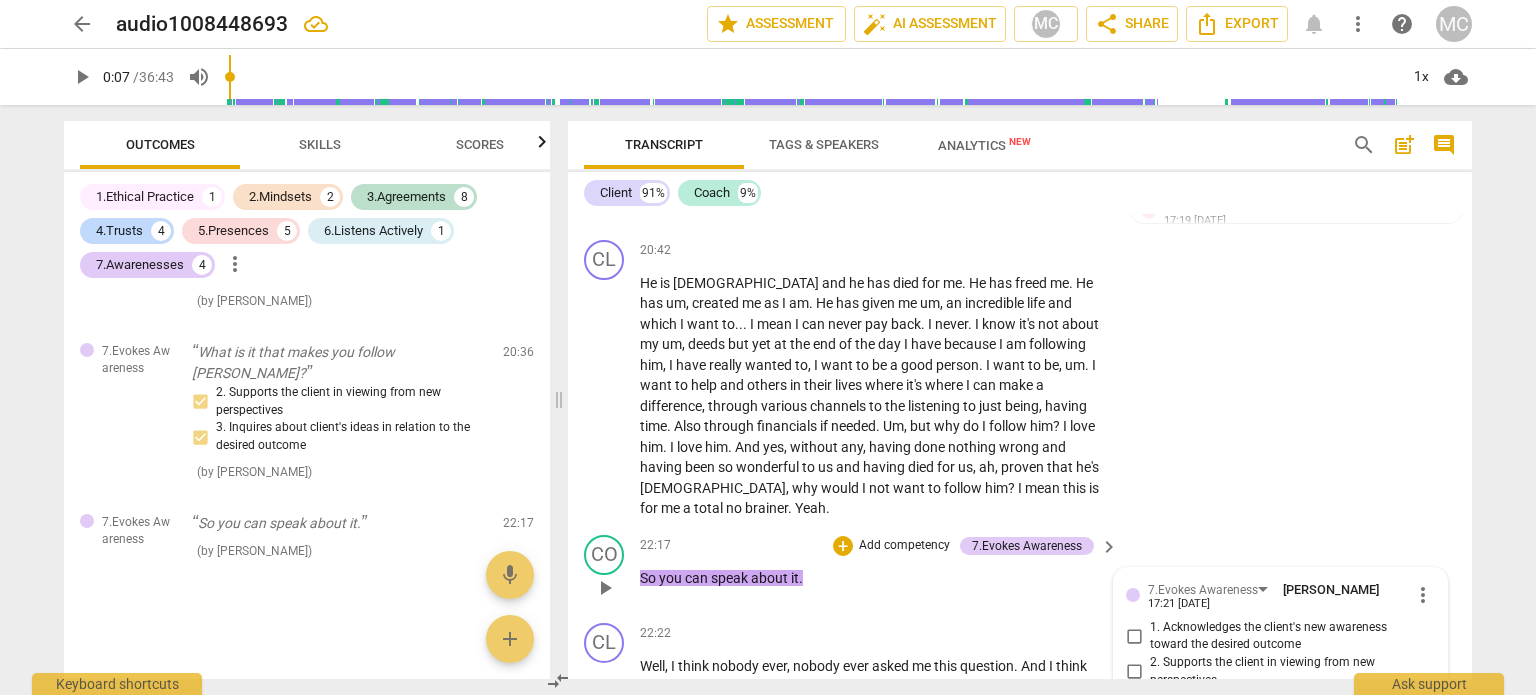 click on "1. Acknowledges the client's new awareness toward the desired outcome" at bounding box center (1134, 636) 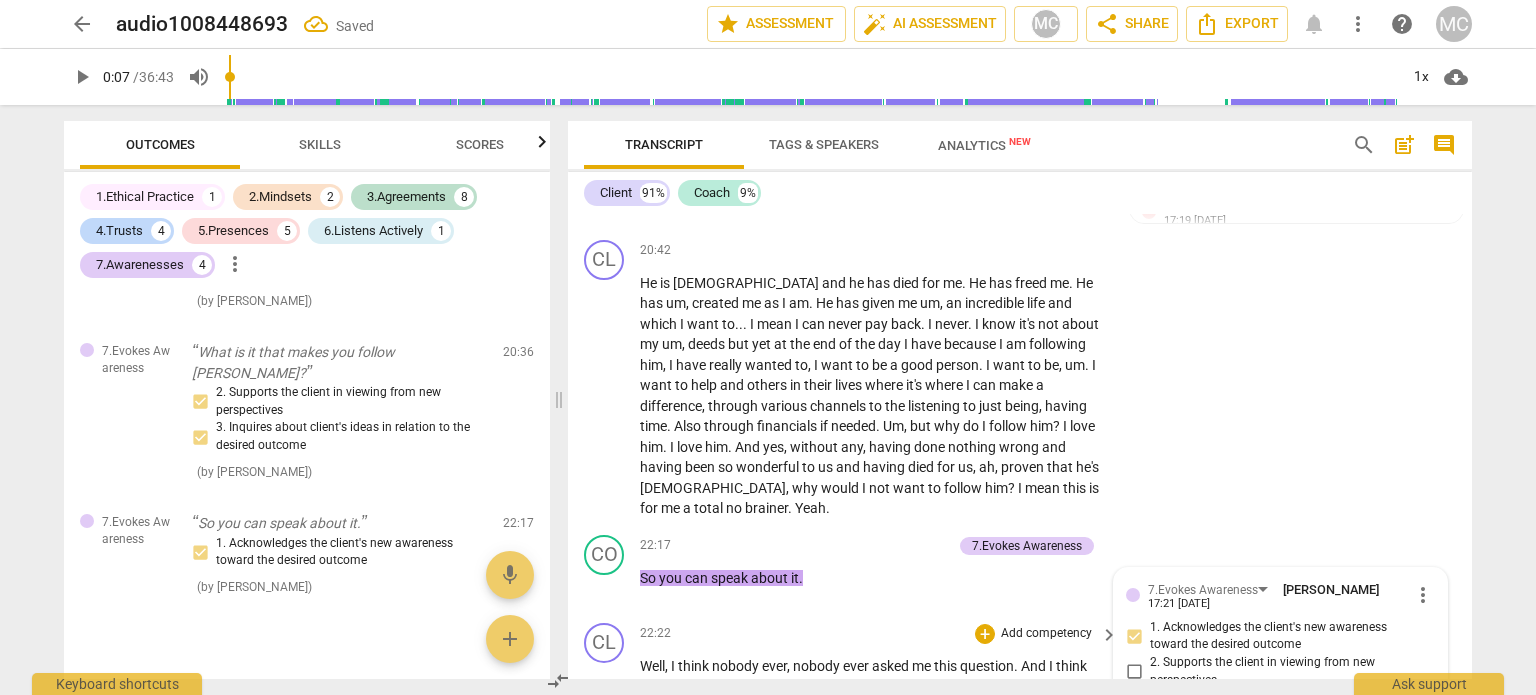 click on "my" at bounding box center [942, 748] 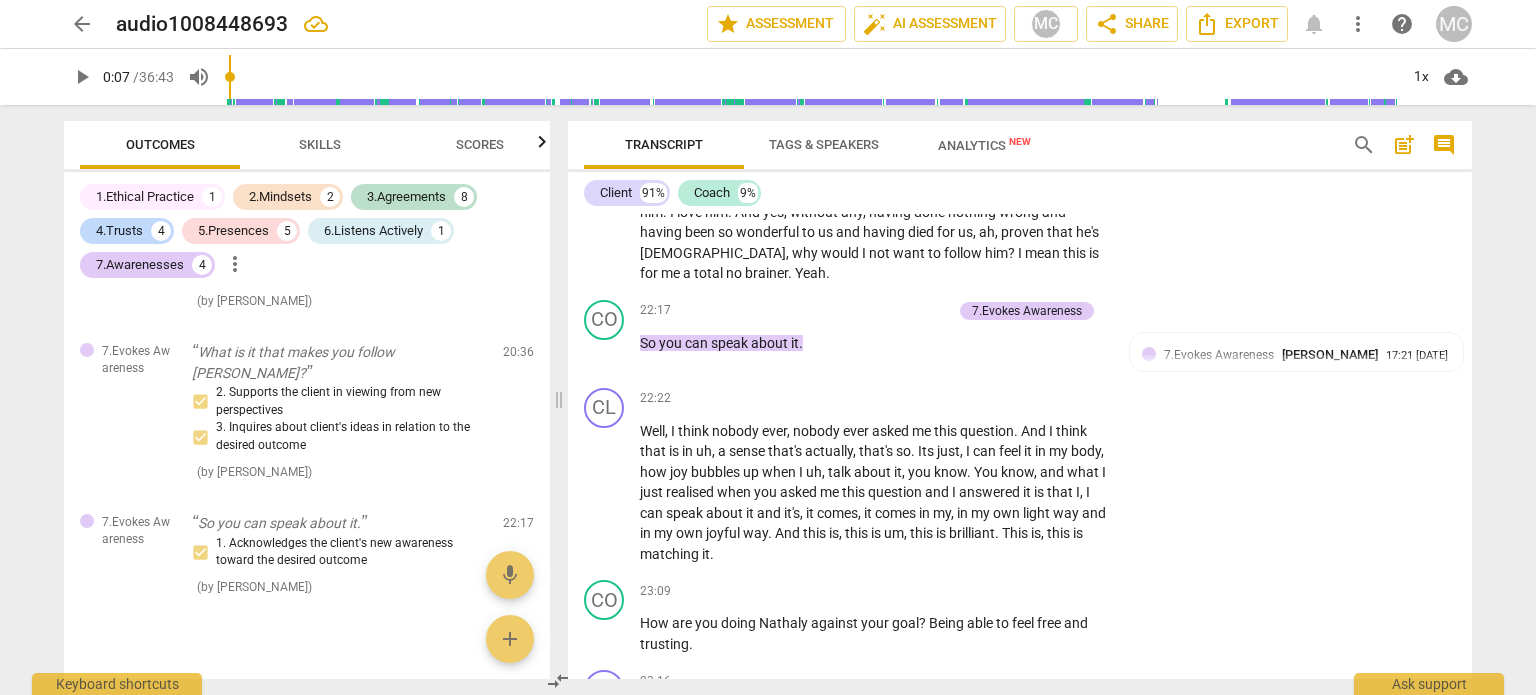 scroll, scrollTop: 7172, scrollLeft: 0, axis: vertical 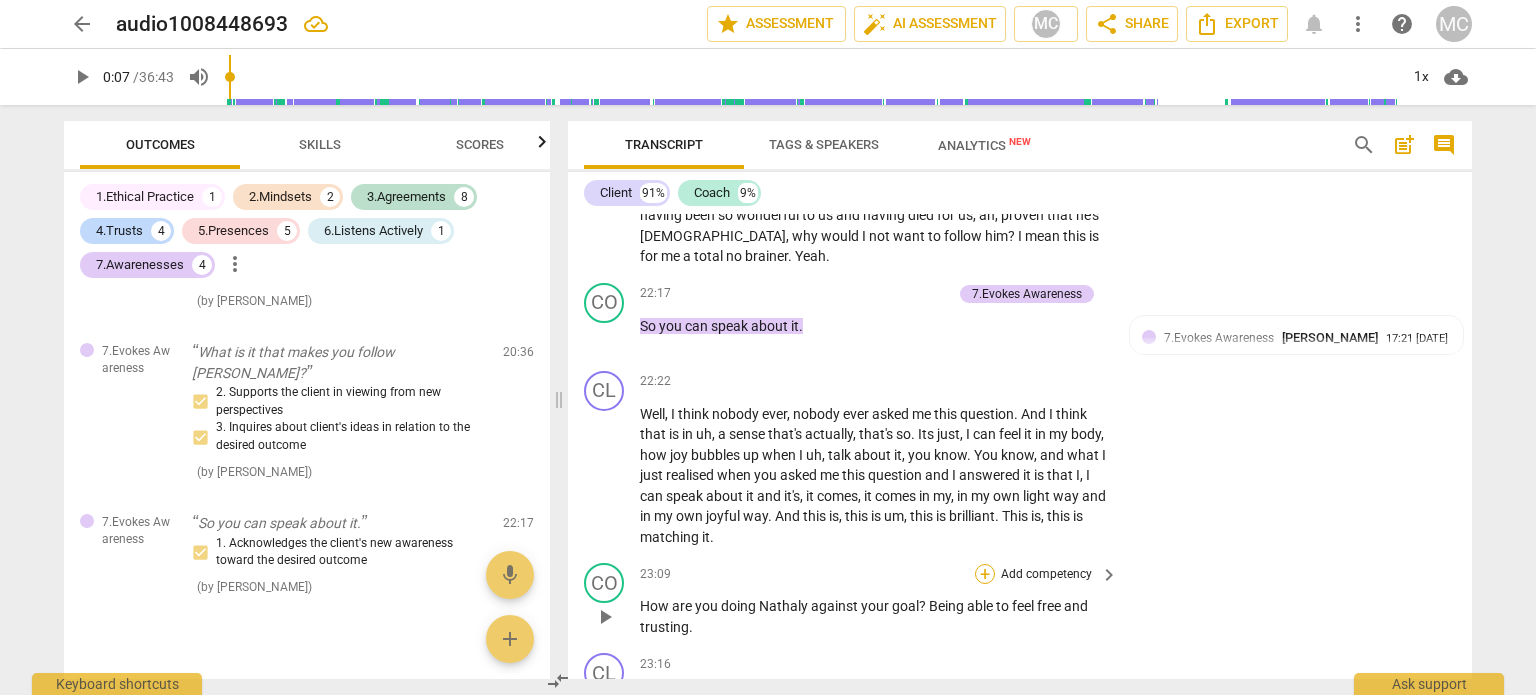 click on "+" at bounding box center [985, 574] 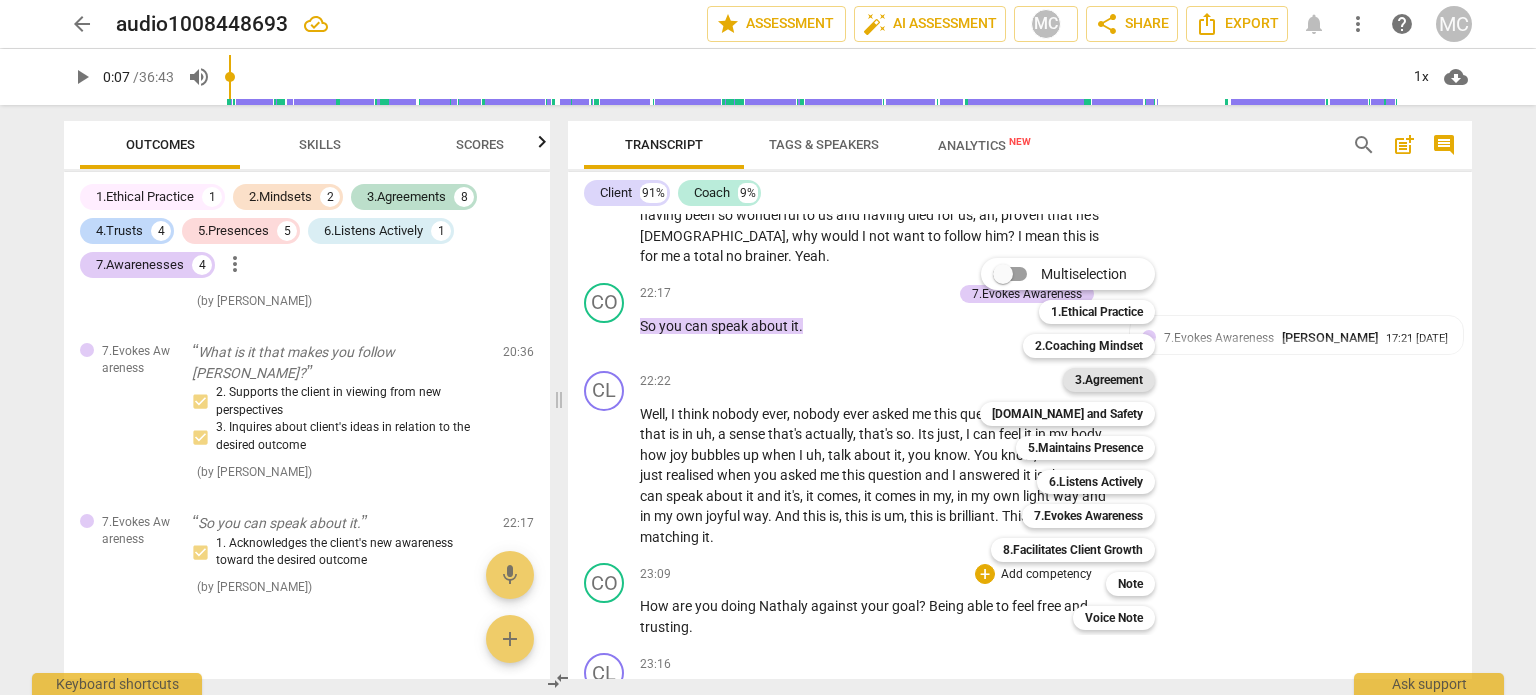 click on "3.Agreement" at bounding box center (1109, 380) 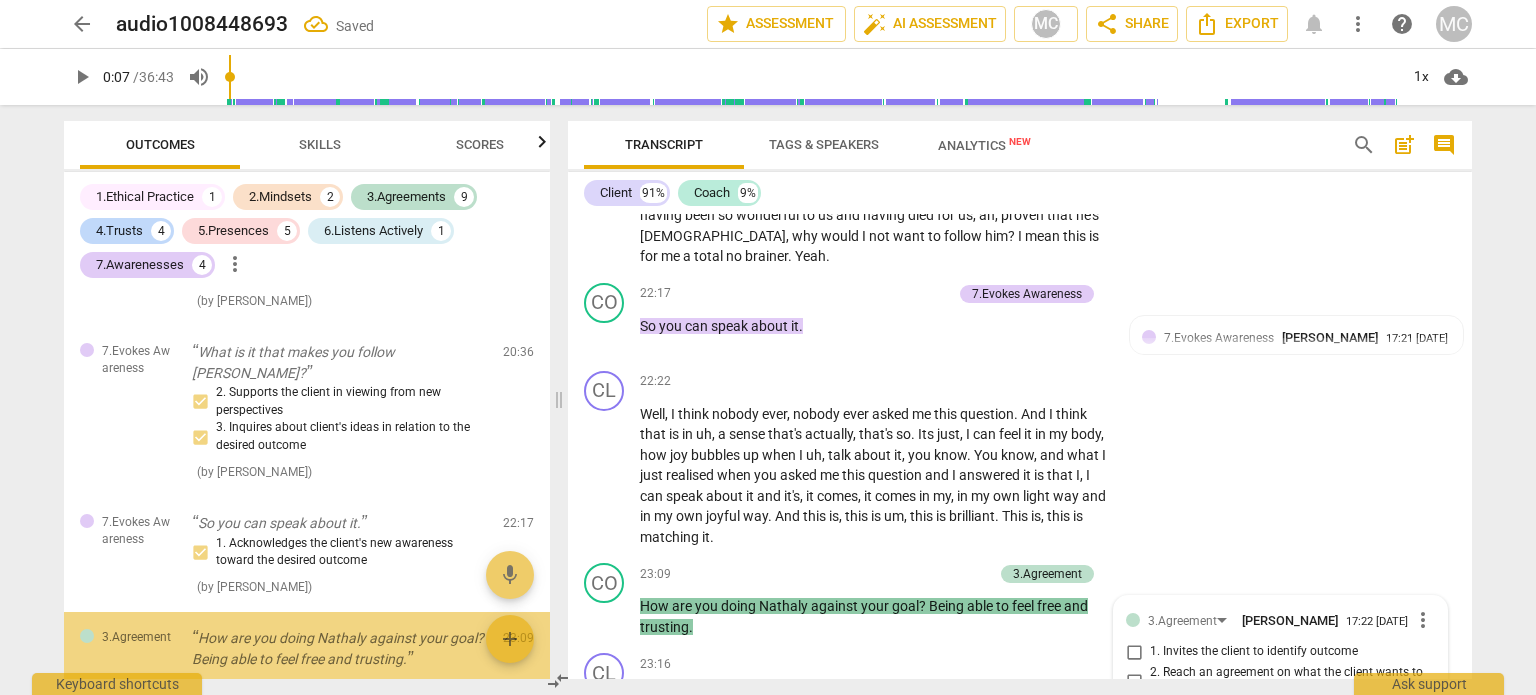 scroll, scrollTop: 3179, scrollLeft: 0, axis: vertical 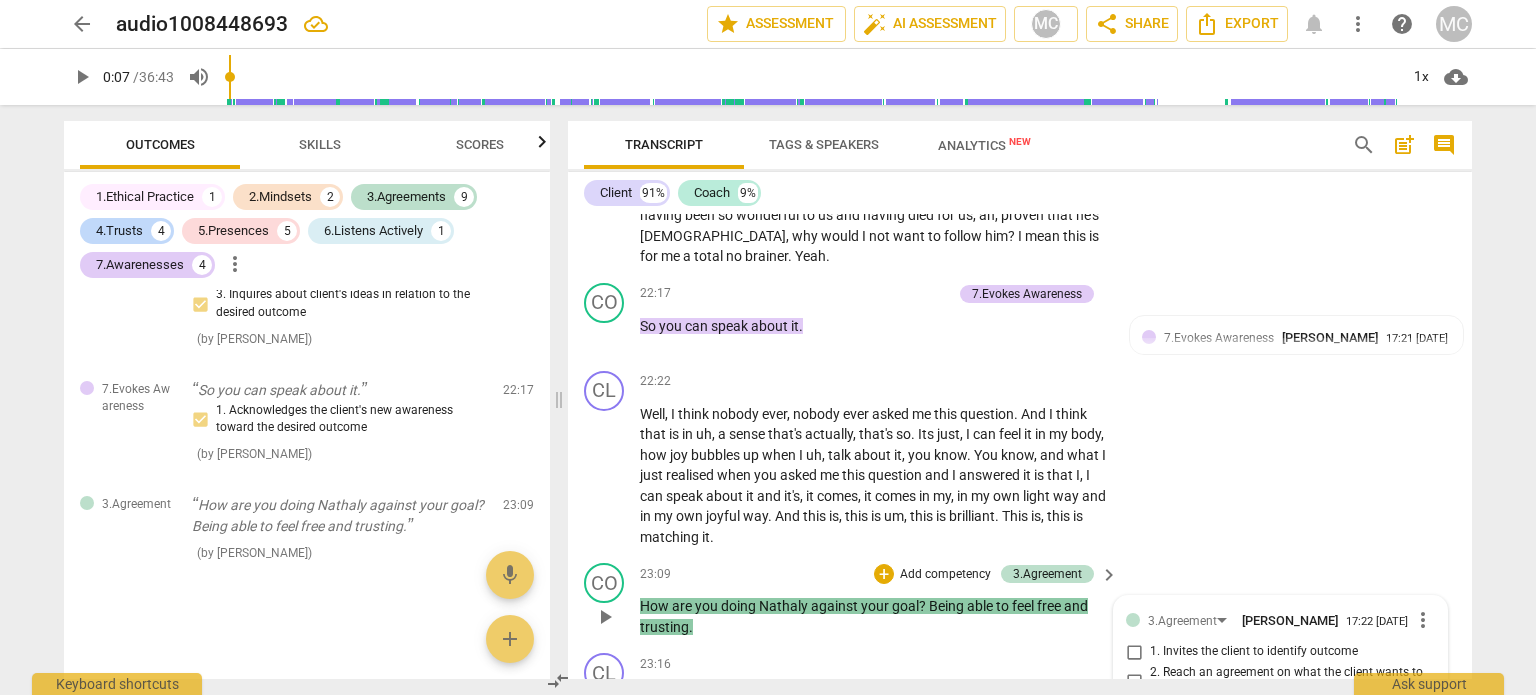 click on "4. Attends to the agenda set by the client" at bounding box center (1134, 735) 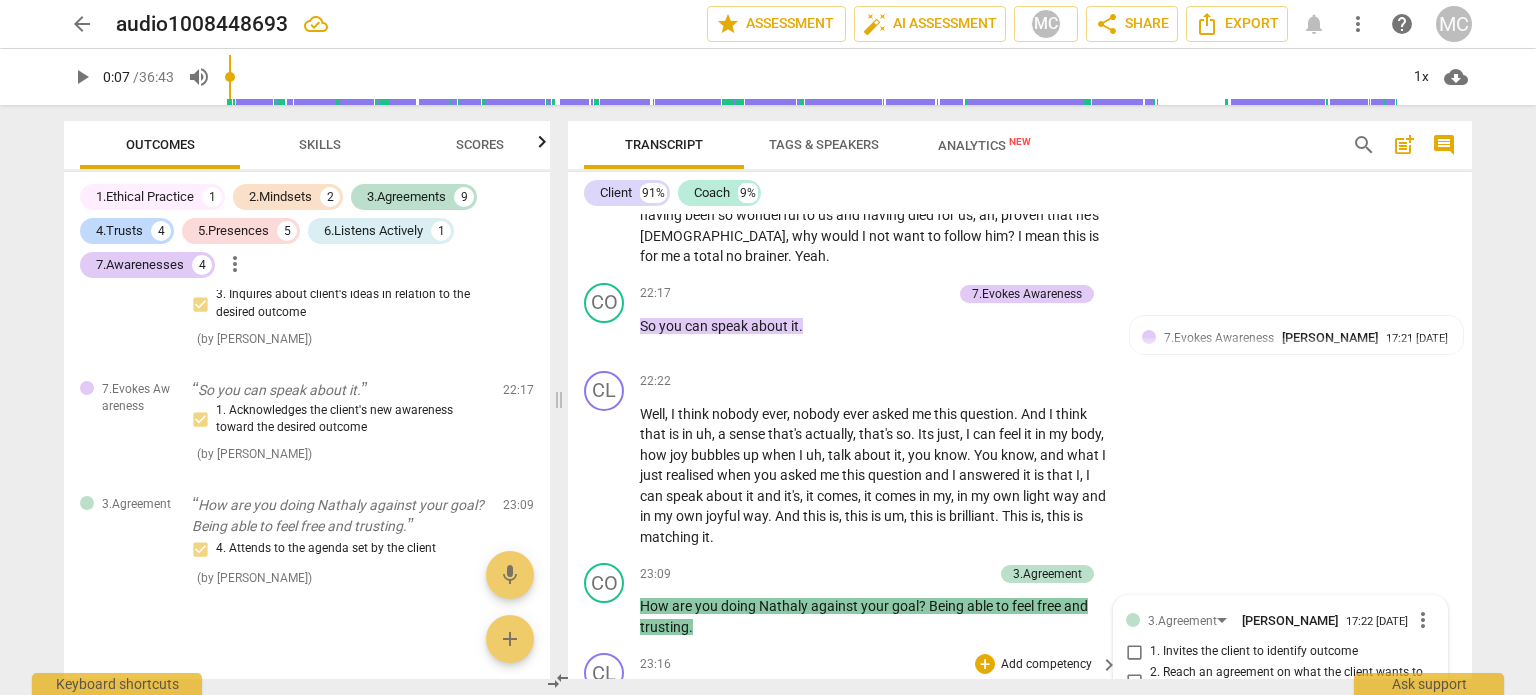 click on "I   was   just   about   to   say .   I   was   just .   Yes ,   I   was   just   about   to   say .   So   when   I   look   at .   When   I   said   I   want   to ,   you   know ,   I   want   to   match   this   and   I   want   to   be   free .   Be   me .   And   answering   this   question ,   I   think   uh ,   what   feels   right   to   me   is   that   when   I   have   a   conversation   and   this   comes   up   or   I   have   the   opportunity   to   say   I   just   answered   that   question   as   if   that   person   has   um ,   asked   that   question ,   can   say   exactly   that   because   I   think   it   comes   out   listening   to   myself ,   it   was .   I   felt   authentic .   I   felt   me ,   ah ,   without   the   heaviness   but   with   all   the   joy   and   the   love   and   why ,   why   it's   important   to   me .   Though ,   if   we   look   at   how   do   we . .   what   my   good   outcome   is .   I   think   if   I   summarise   it ,   it   is   towards   ." at bounding box center [874, 983] 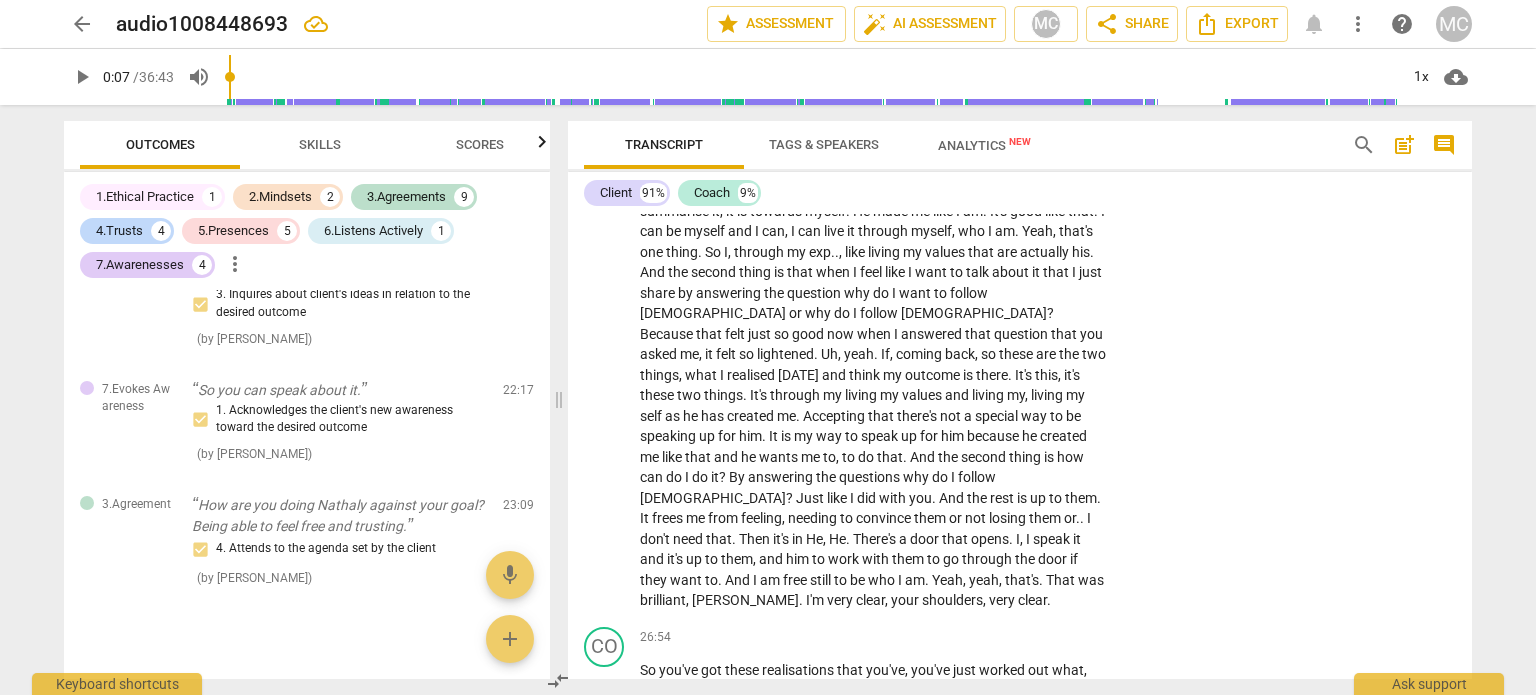 scroll, scrollTop: 7859, scrollLeft: 0, axis: vertical 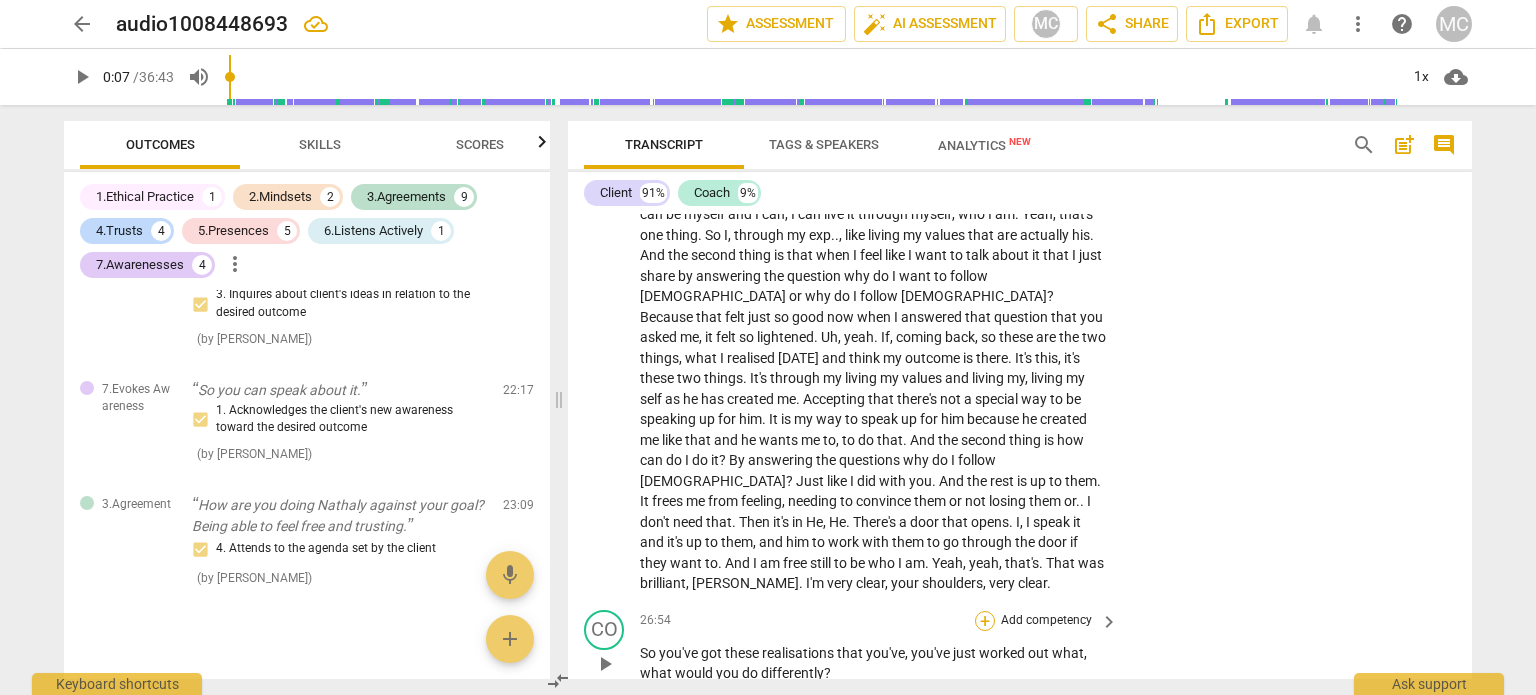 click on "+" at bounding box center [985, 621] 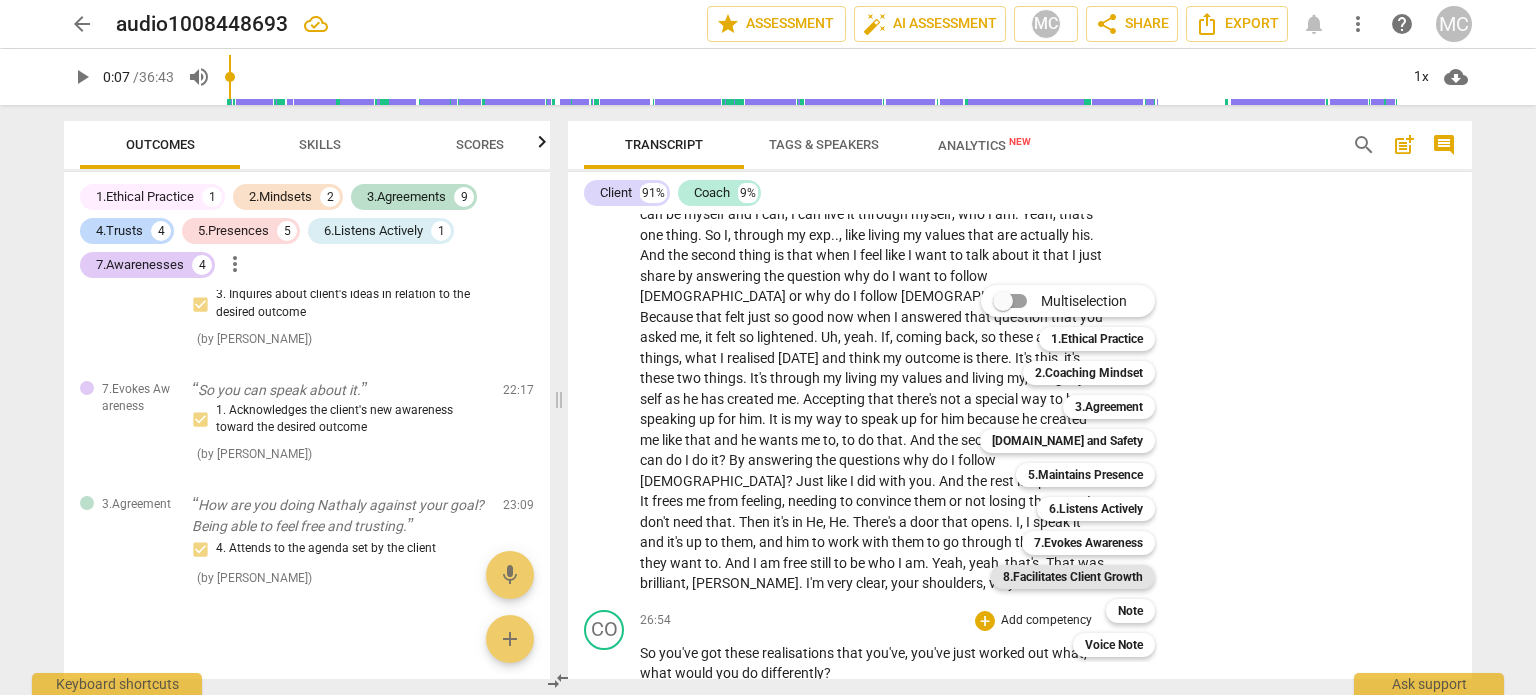 click on "8.Facilitates Client Growth" at bounding box center (1073, 577) 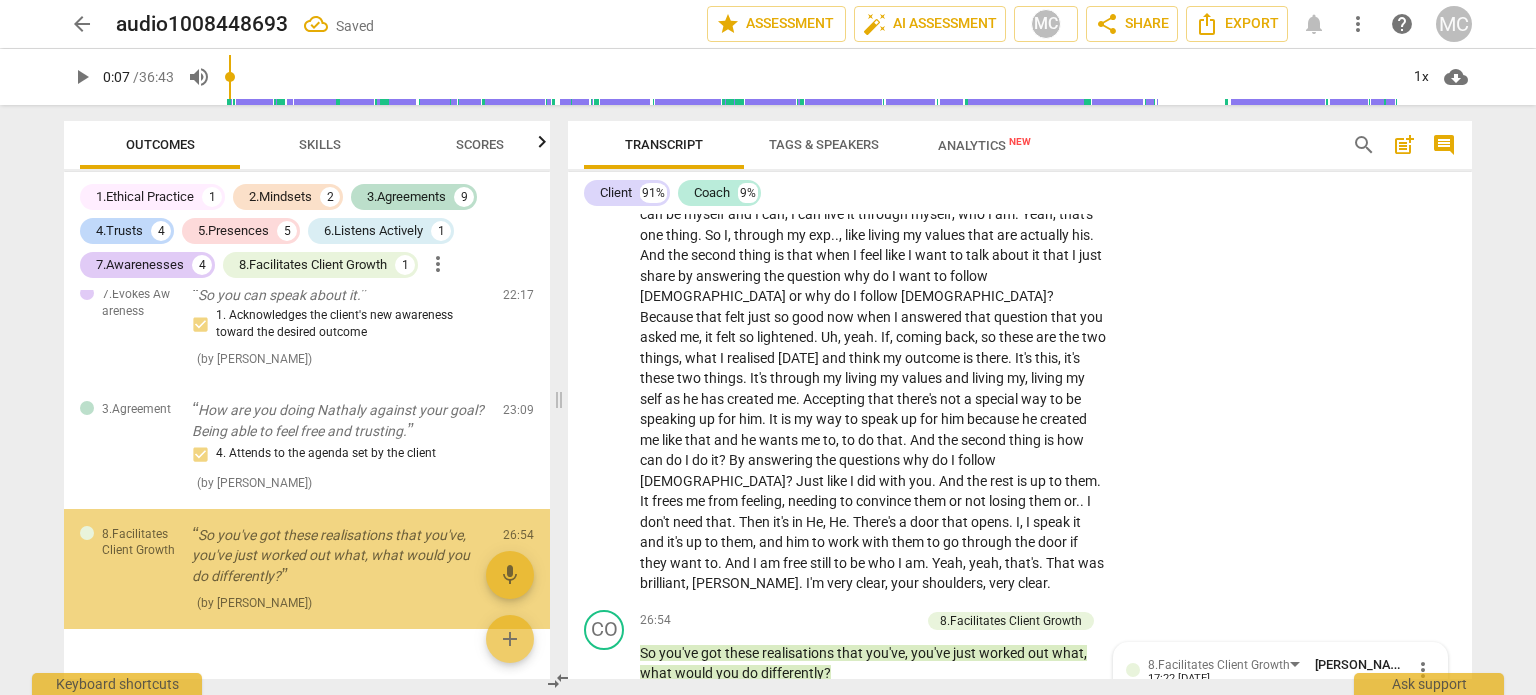scroll, scrollTop: 3324, scrollLeft: 0, axis: vertical 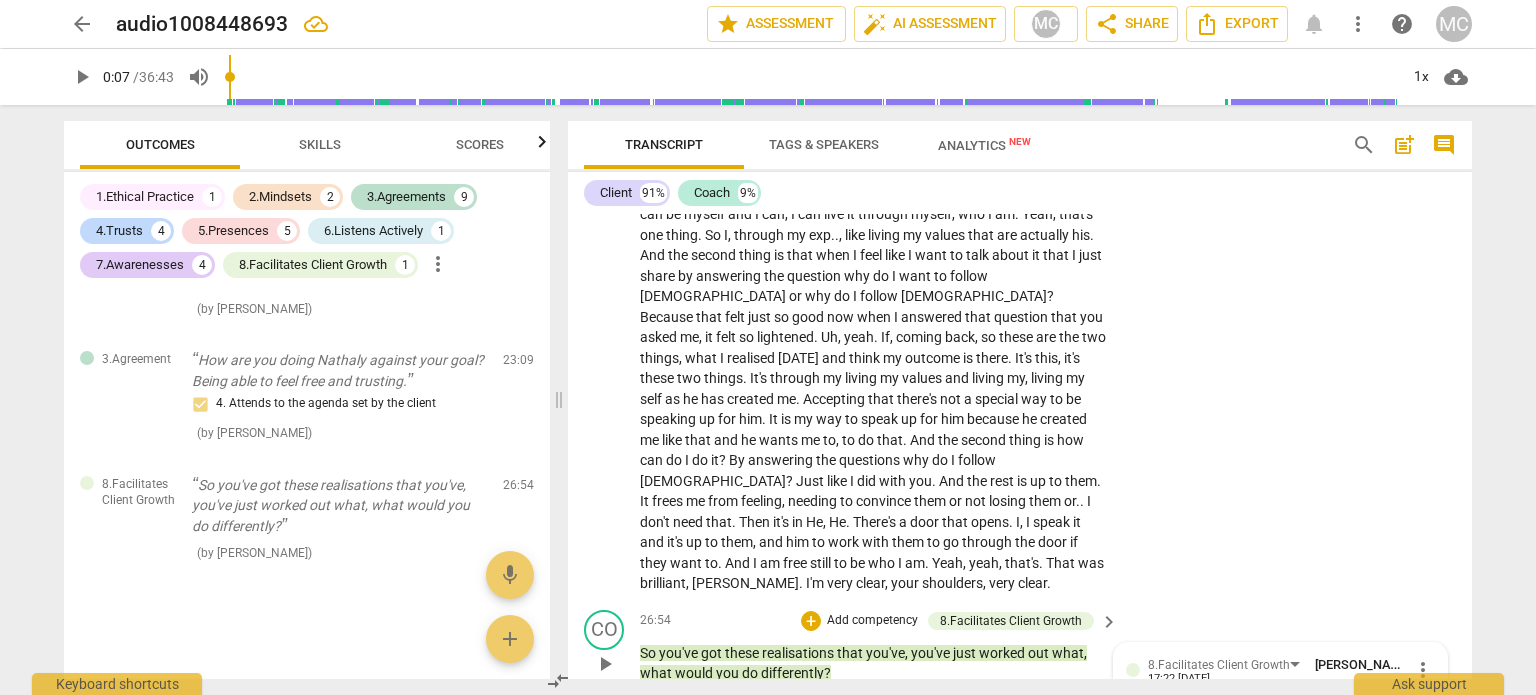 click on "2. Asks questions to support the client in translating awareness into action" at bounding box center [1134, 735] 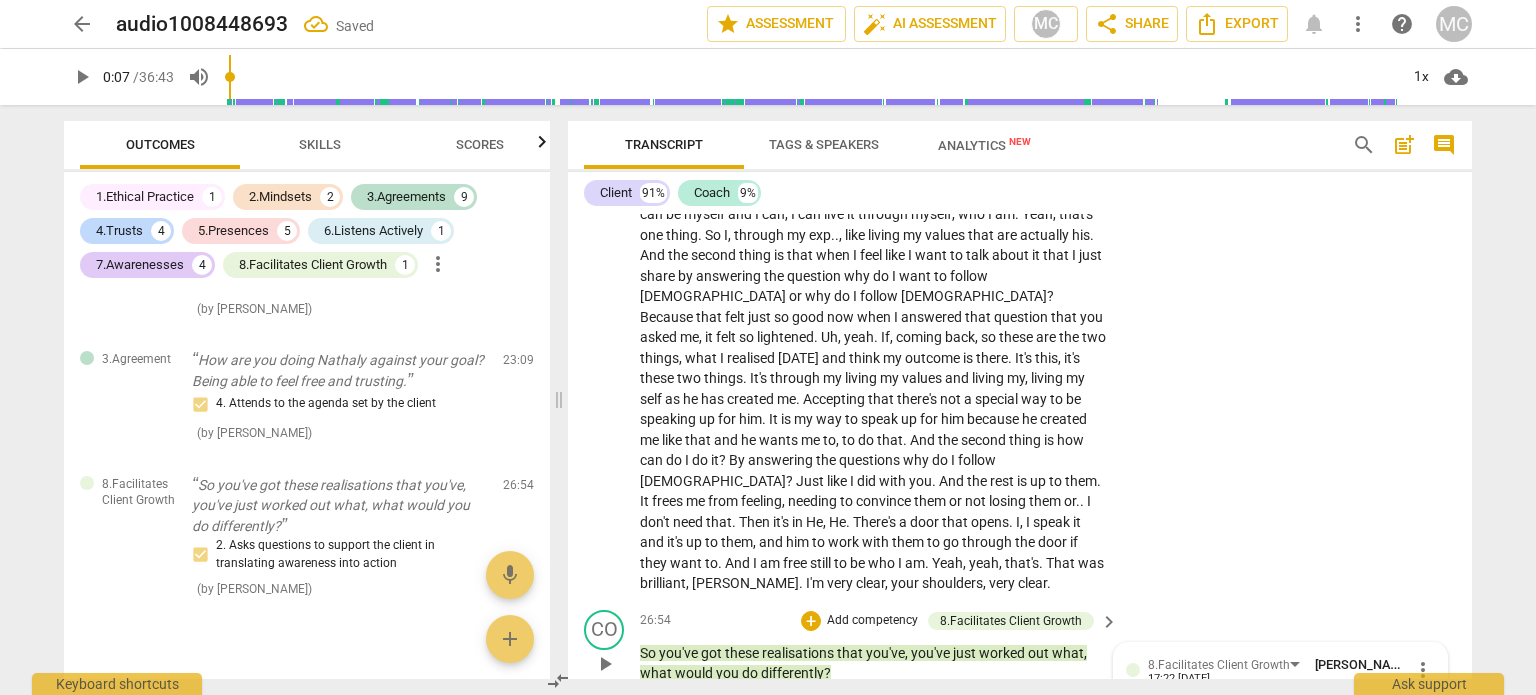 click on "Add competency" at bounding box center (872, 621) 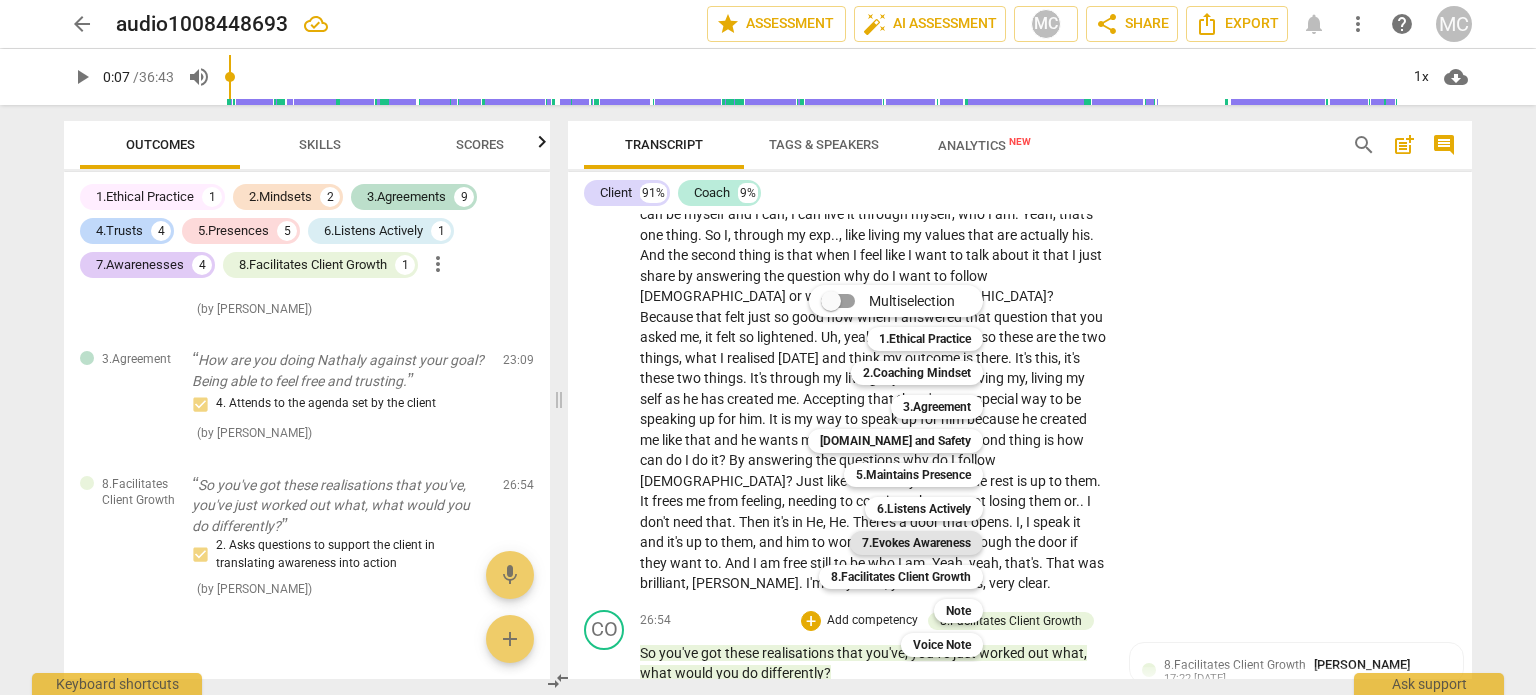 click on "7.Evokes Awareness" at bounding box center (916, 543) 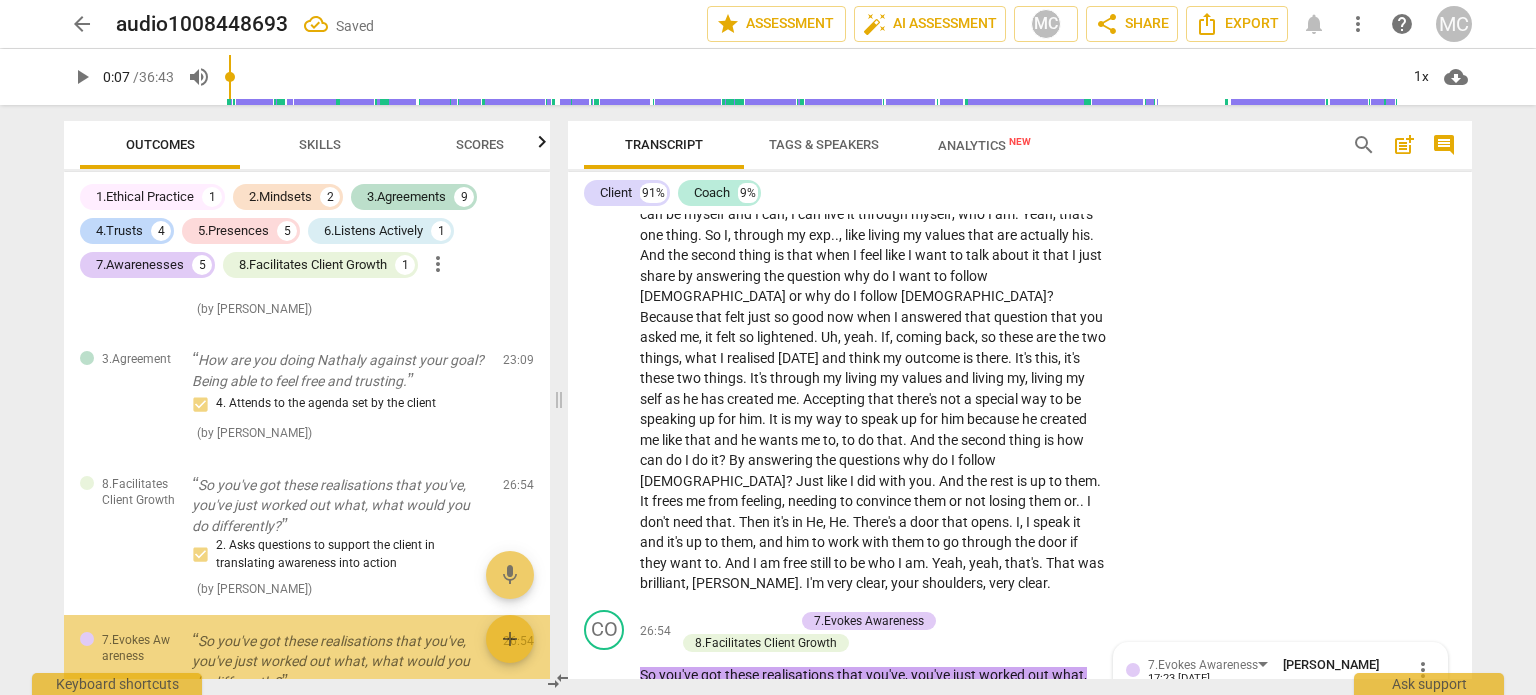 scroll, scrollTop: 7871, scrollLeft: 0, axis: vertical 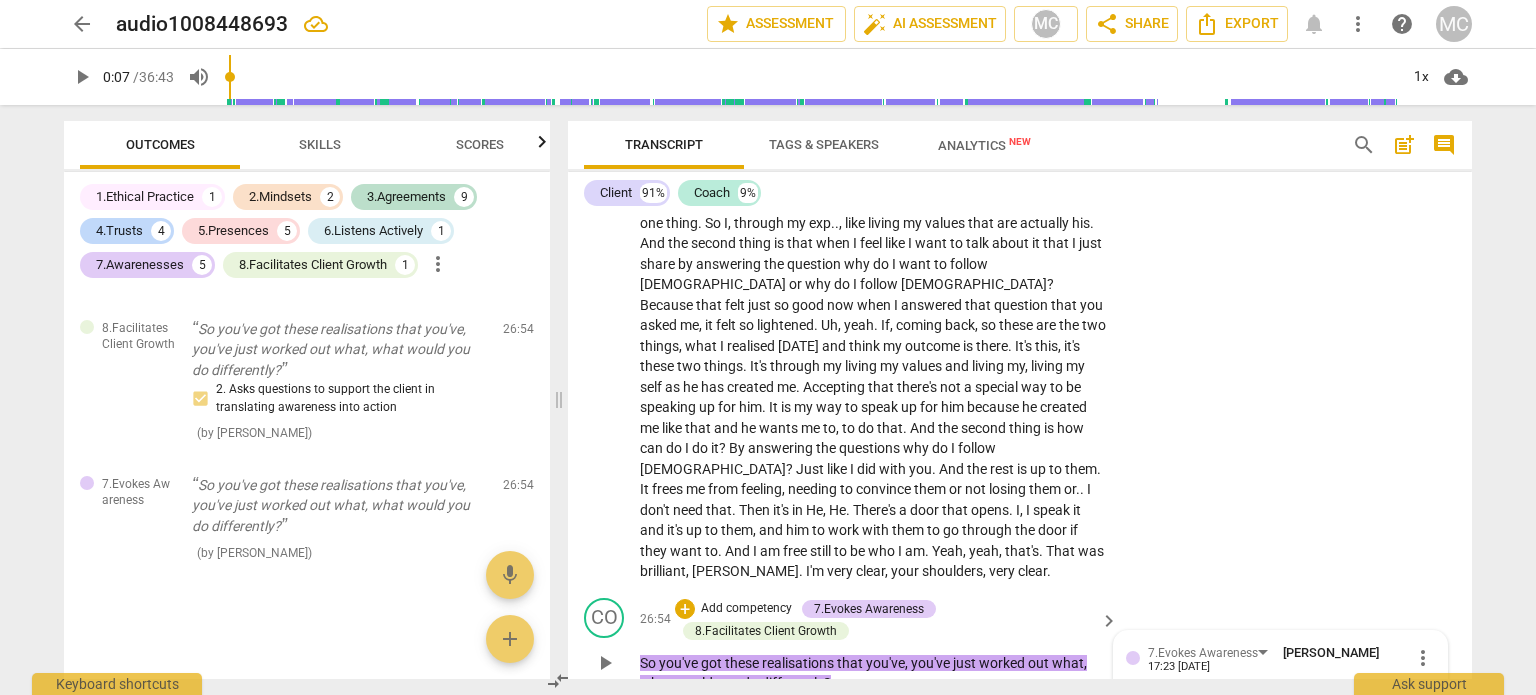 click on "3. Inquires about client's ideas in relation to the desired outcome" at bounding box center (1134, 770) 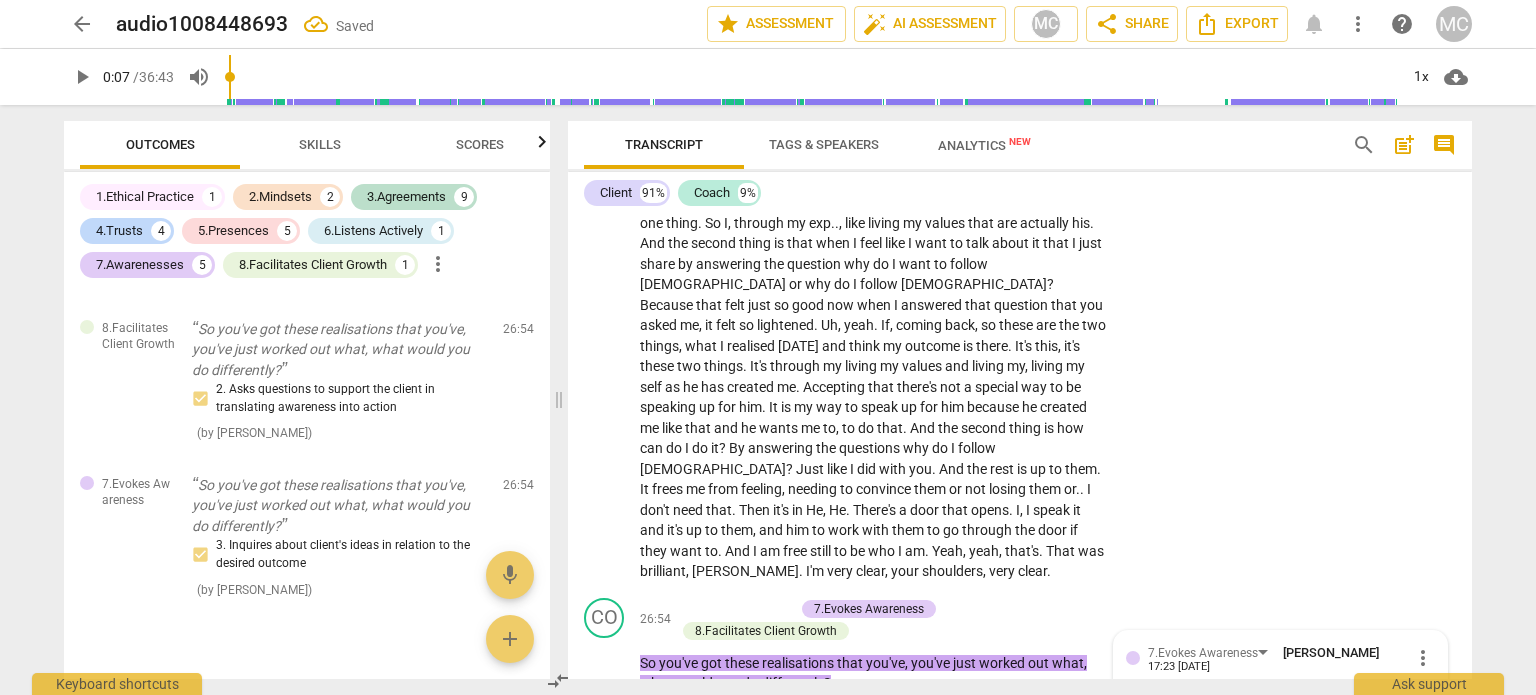 scroll, scrollTop: 7949, scrollLeft: 0, axis: vertical 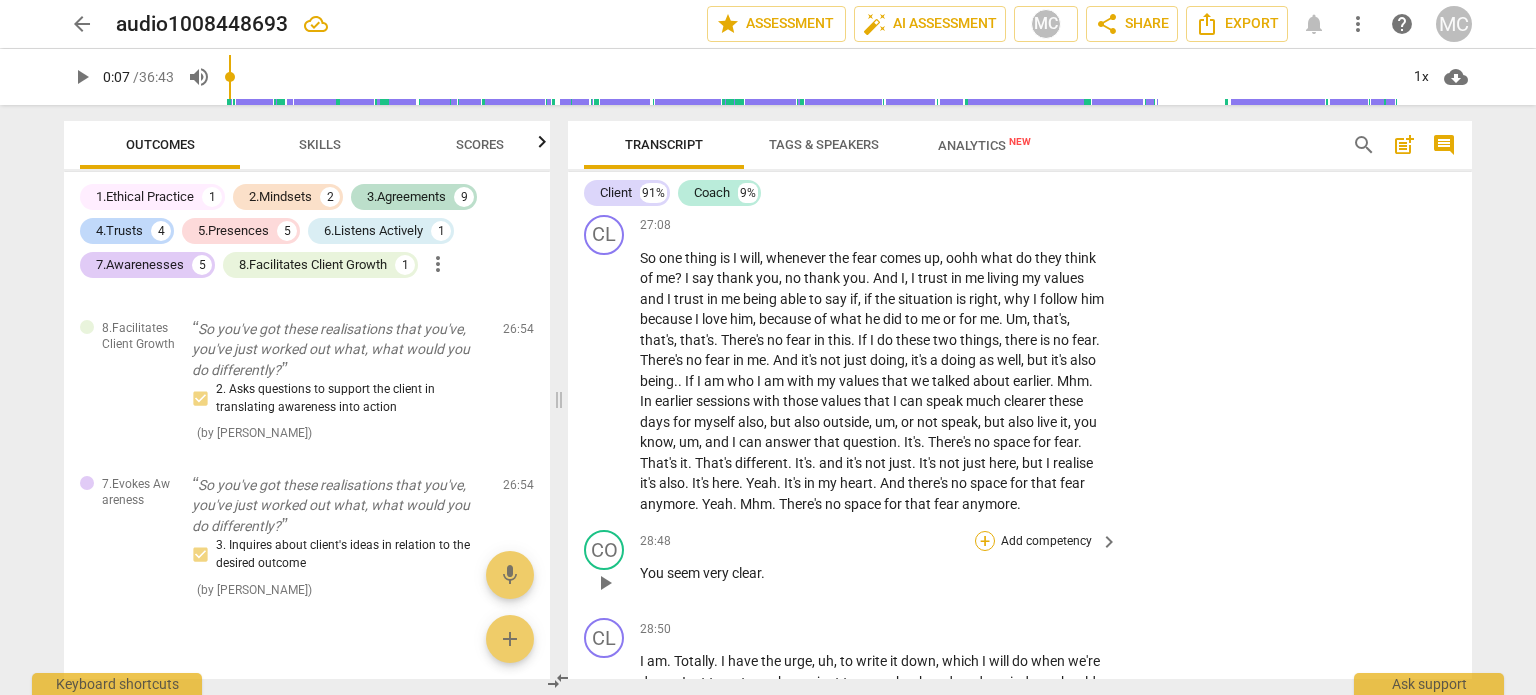 click on "+" at bounding box center (985, 541) 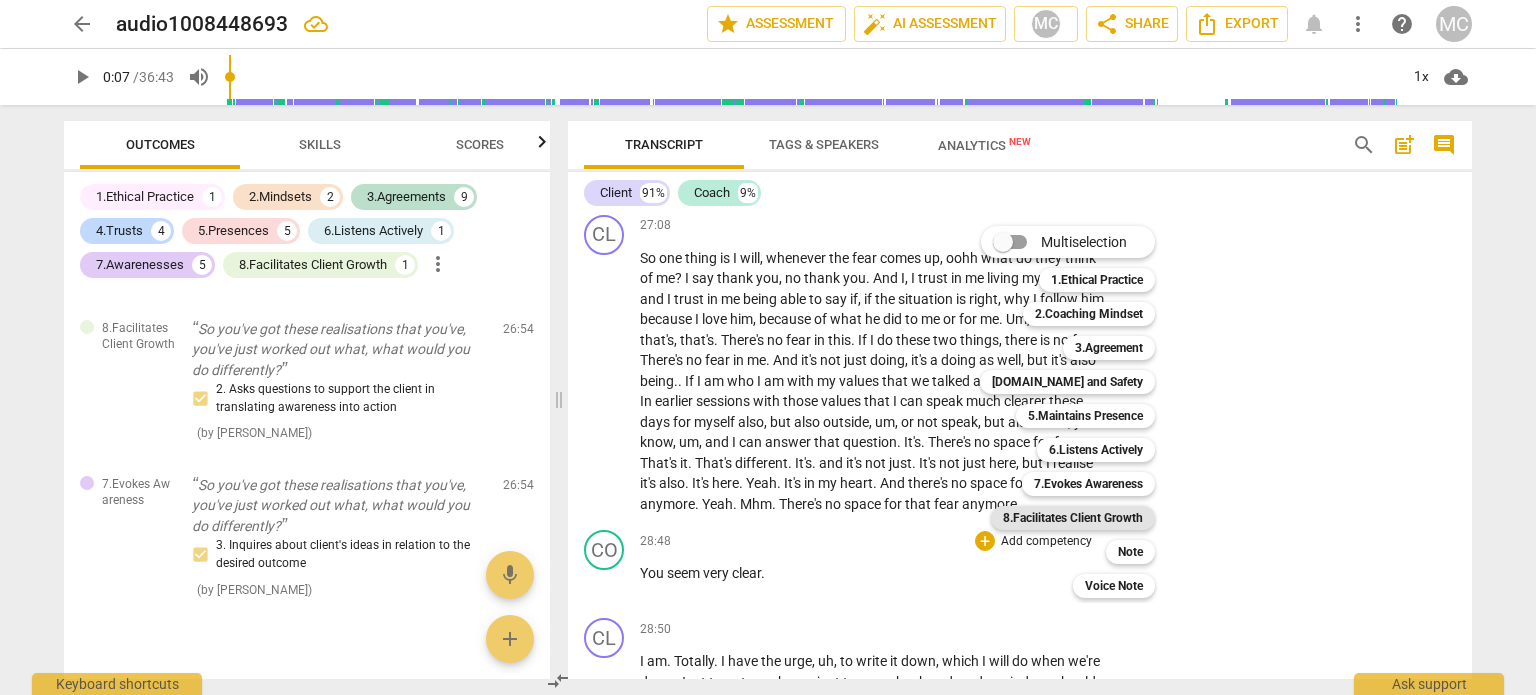 click on "8.Facilitates Client Growth" at bounding box center [1073, 518] 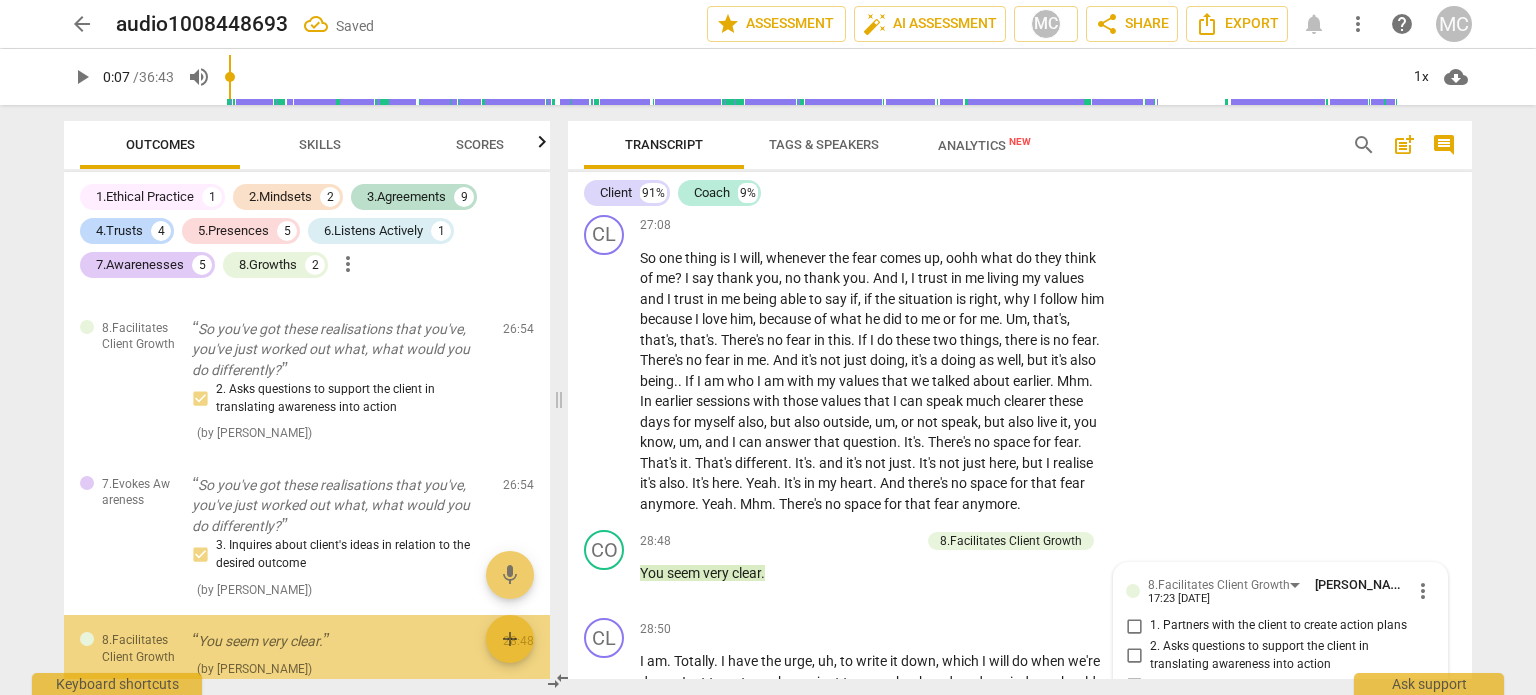 scroll, scrollTop: 3598, scrollLeft: 0, axis: vertical 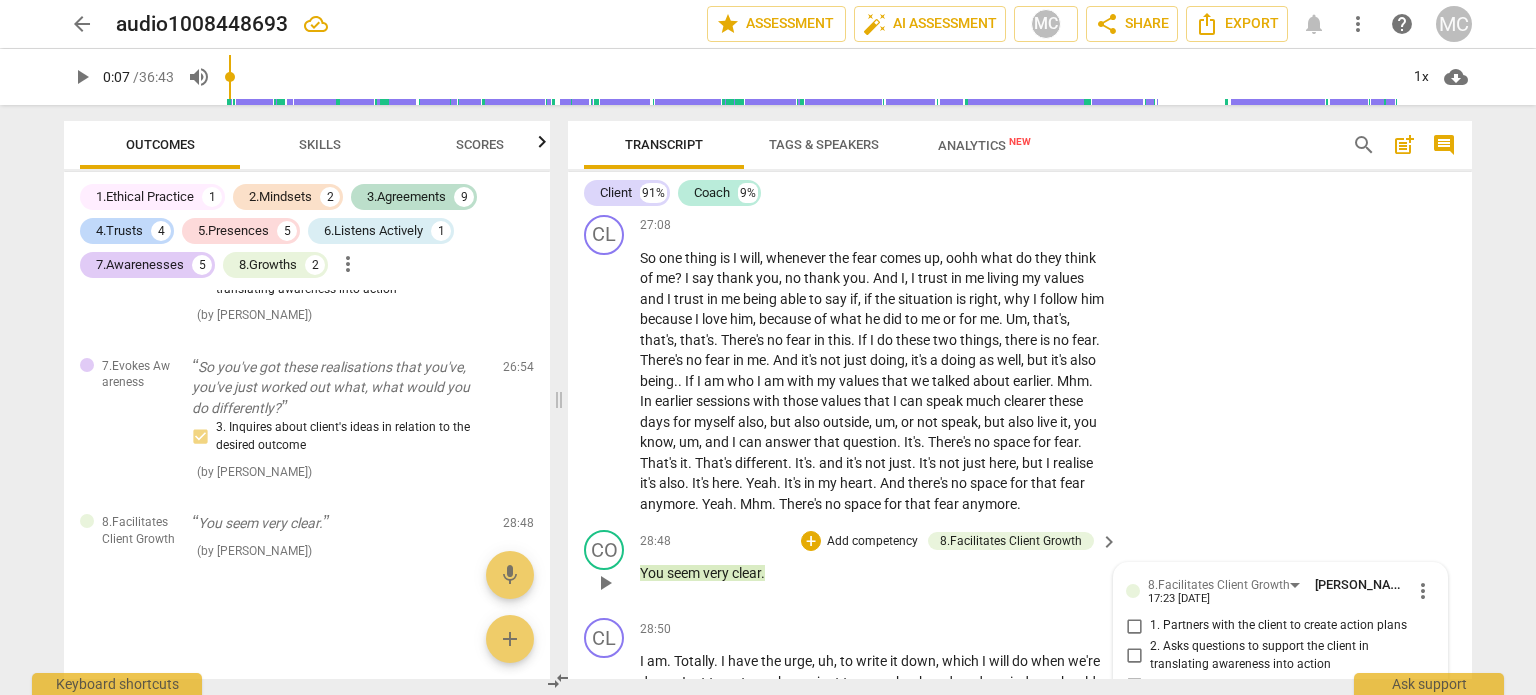 click on "3. Supports the client to close the session" at bounding box center [1134, 685] 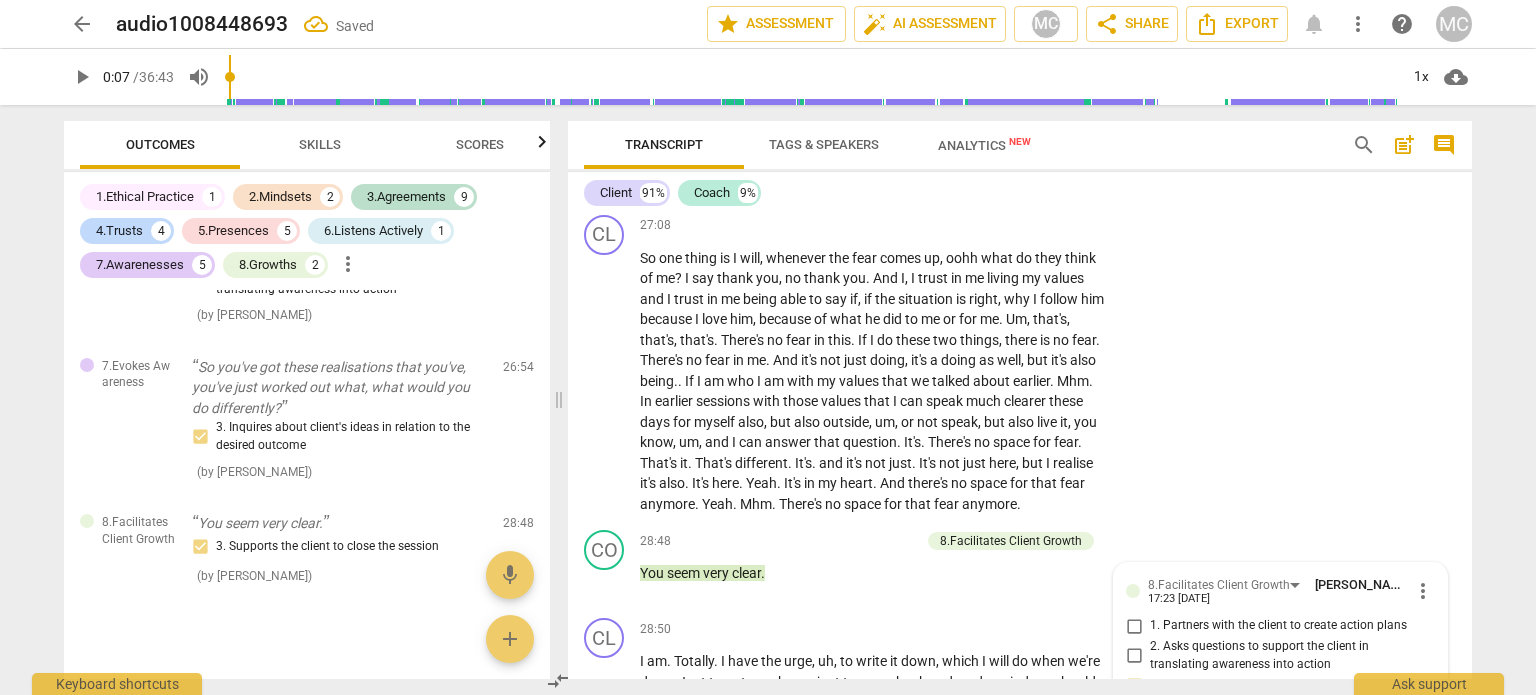 click on "+" at bounding box center (985, 740) 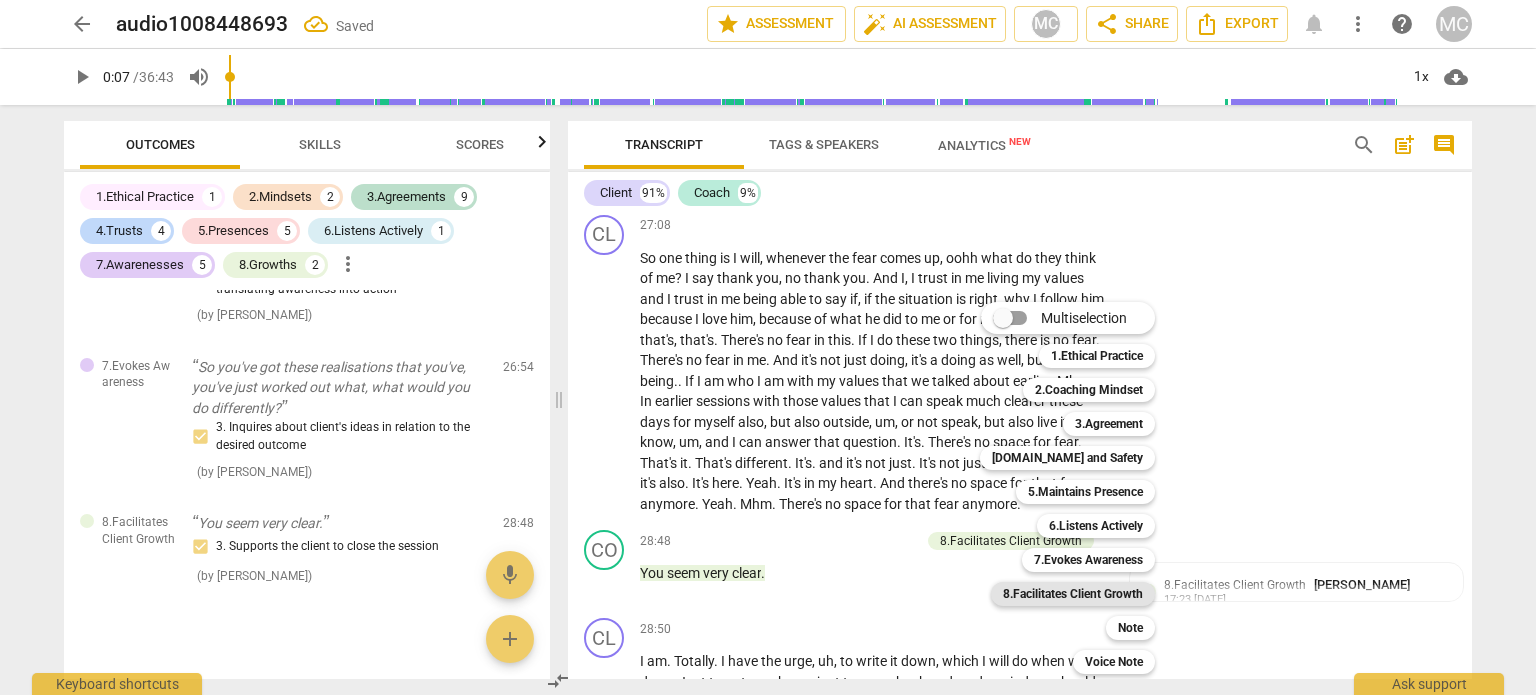 click on "8.Facilitates Client Growth" at bounding box center [1073, 594] 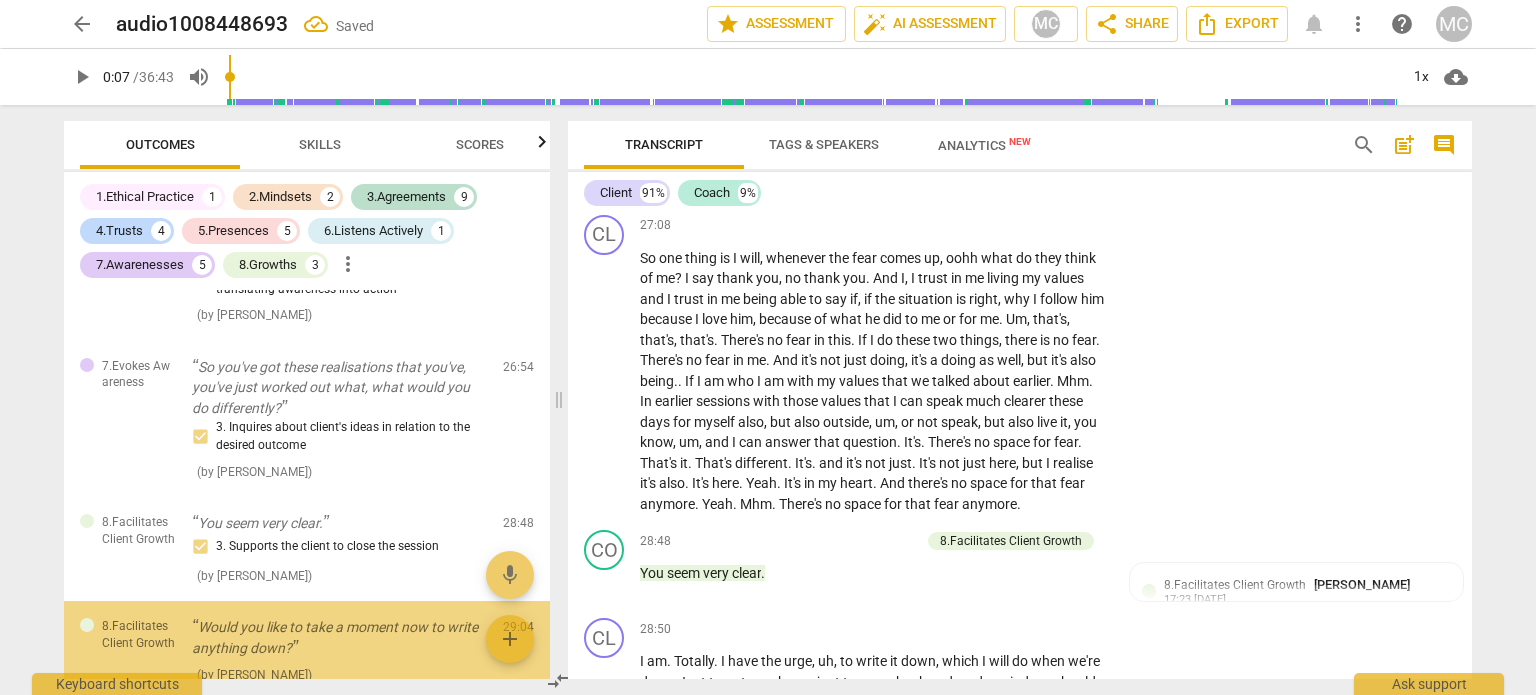 scroll, scrollTop: 8719, scrollLeft: 0, axis: vertical 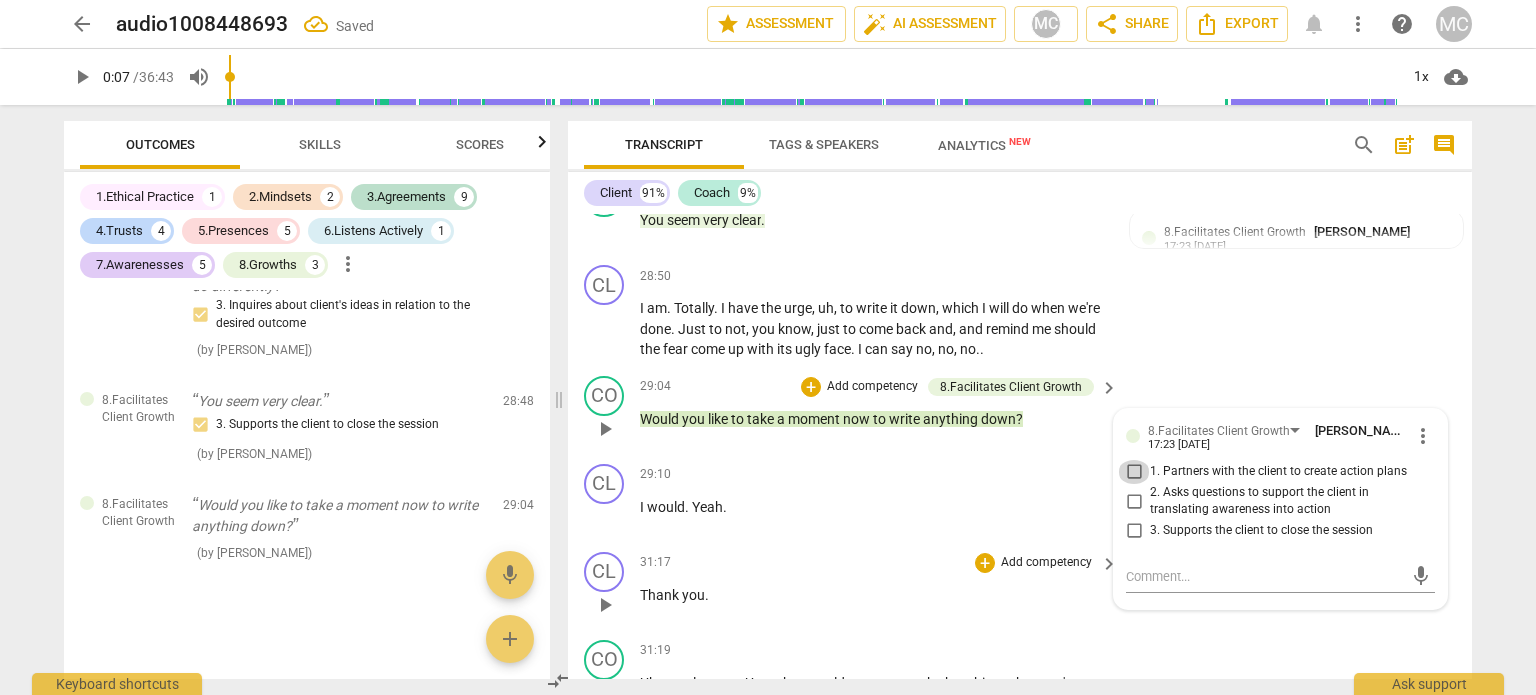 click on "1. Partners with the client to create action plans" at bounding box center [1134, 472] 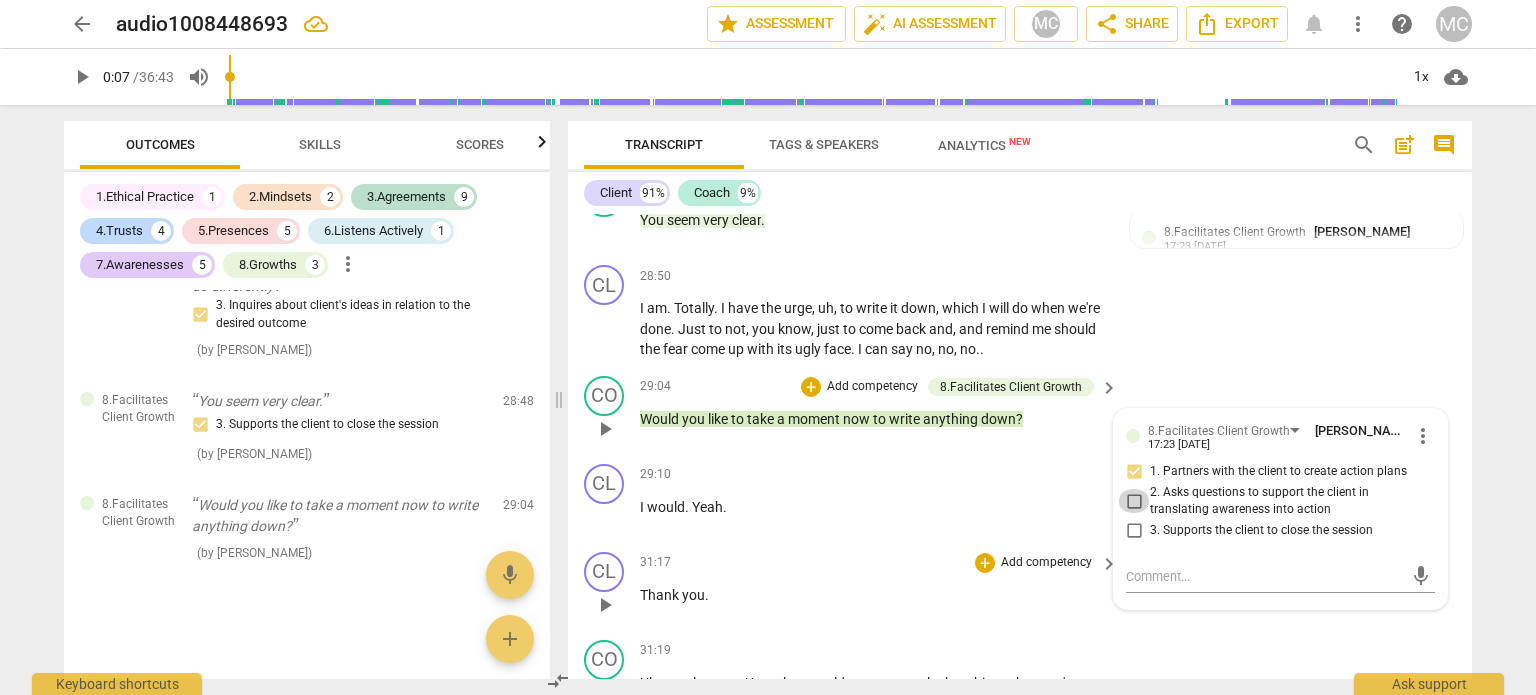 click on "2. Asks questions to support the client in translating awareness into action" at bounding box center (1134, 501) 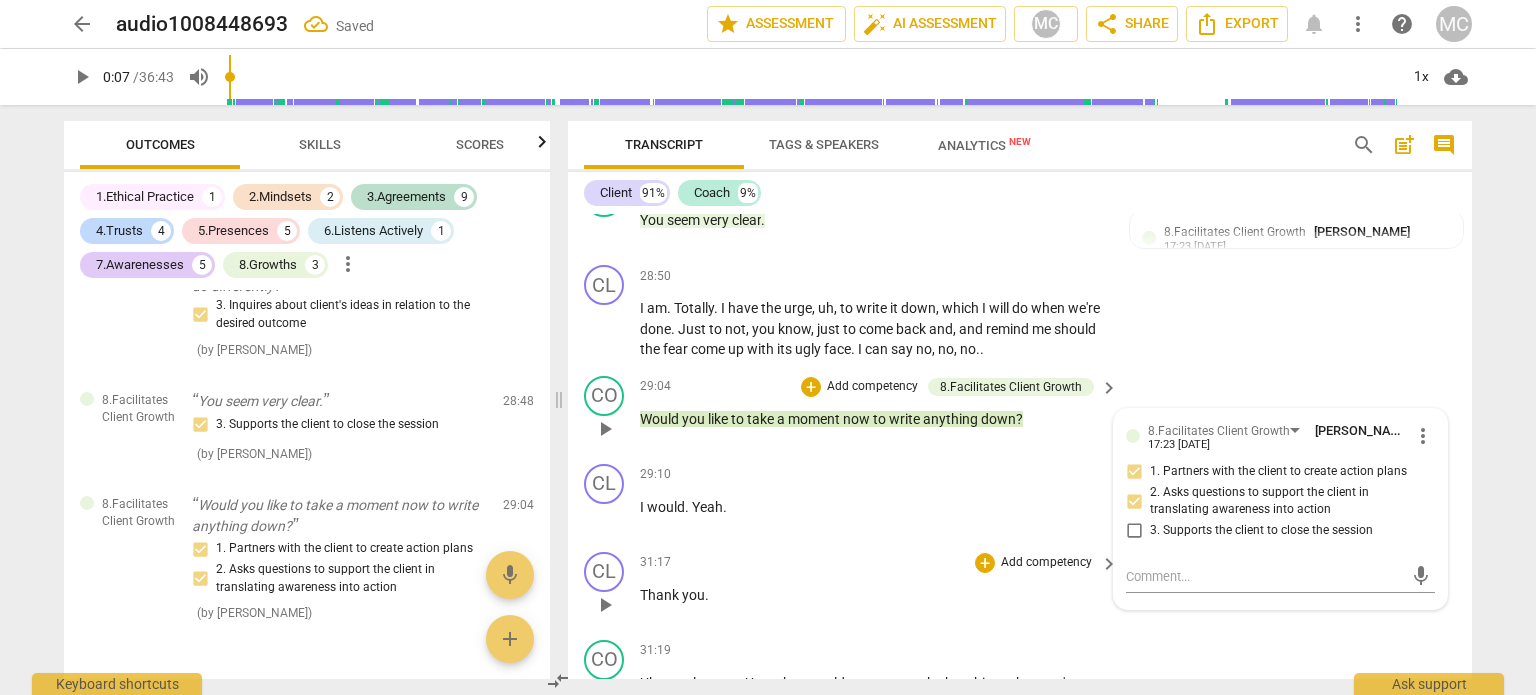 click on "3. Supports the client to close the session" at bounding box center (1134, 531) 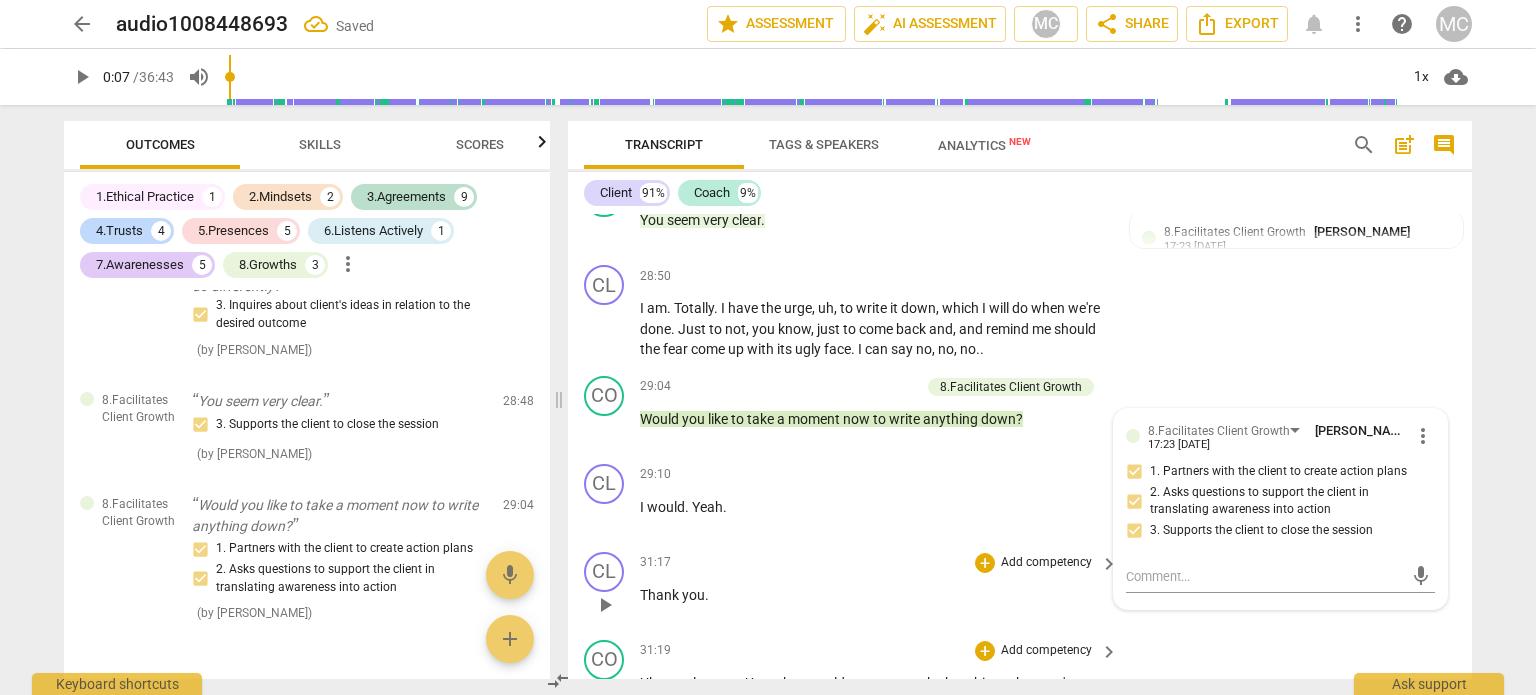 click on "CO play_arrow pause 31:19 + Add competency keyboard_arrow_right Uh ,   my   pleasure .   Um ,   what   would   you   say   are   the   key   things   that   you're .   You   have   learned   [DATE] ?" at bounding box center [1020, 677] 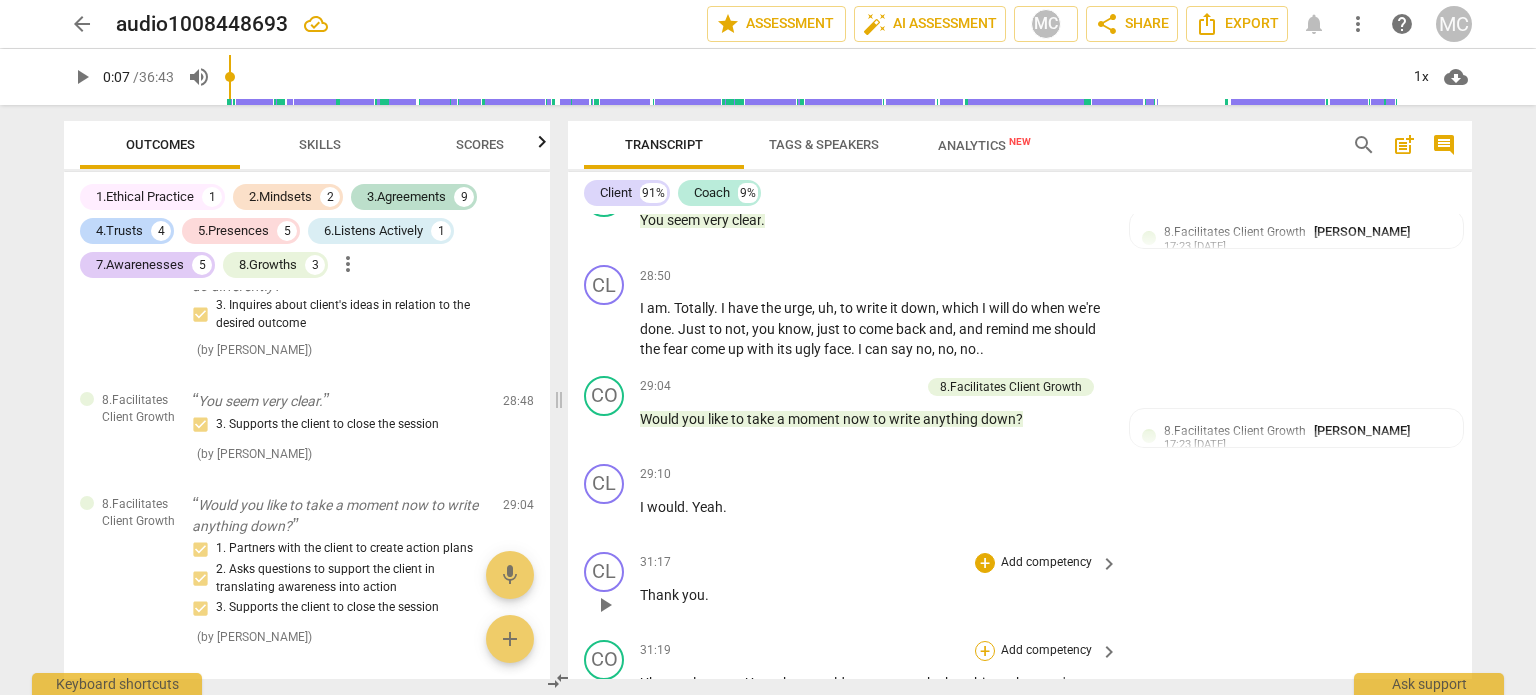 click on "+" at bounding box center [985, 651] 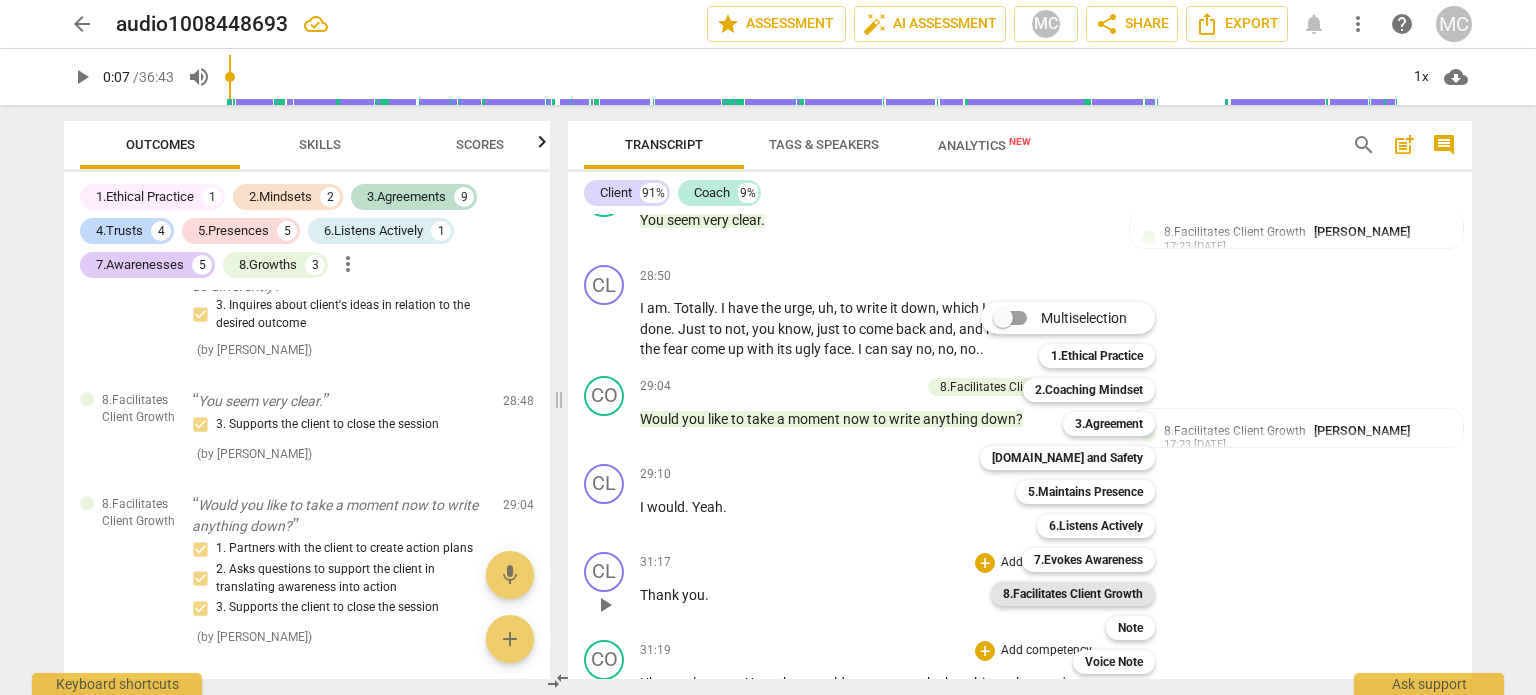 click on "8.Facilitates Client Growth" at bounding box center [1073, 594] 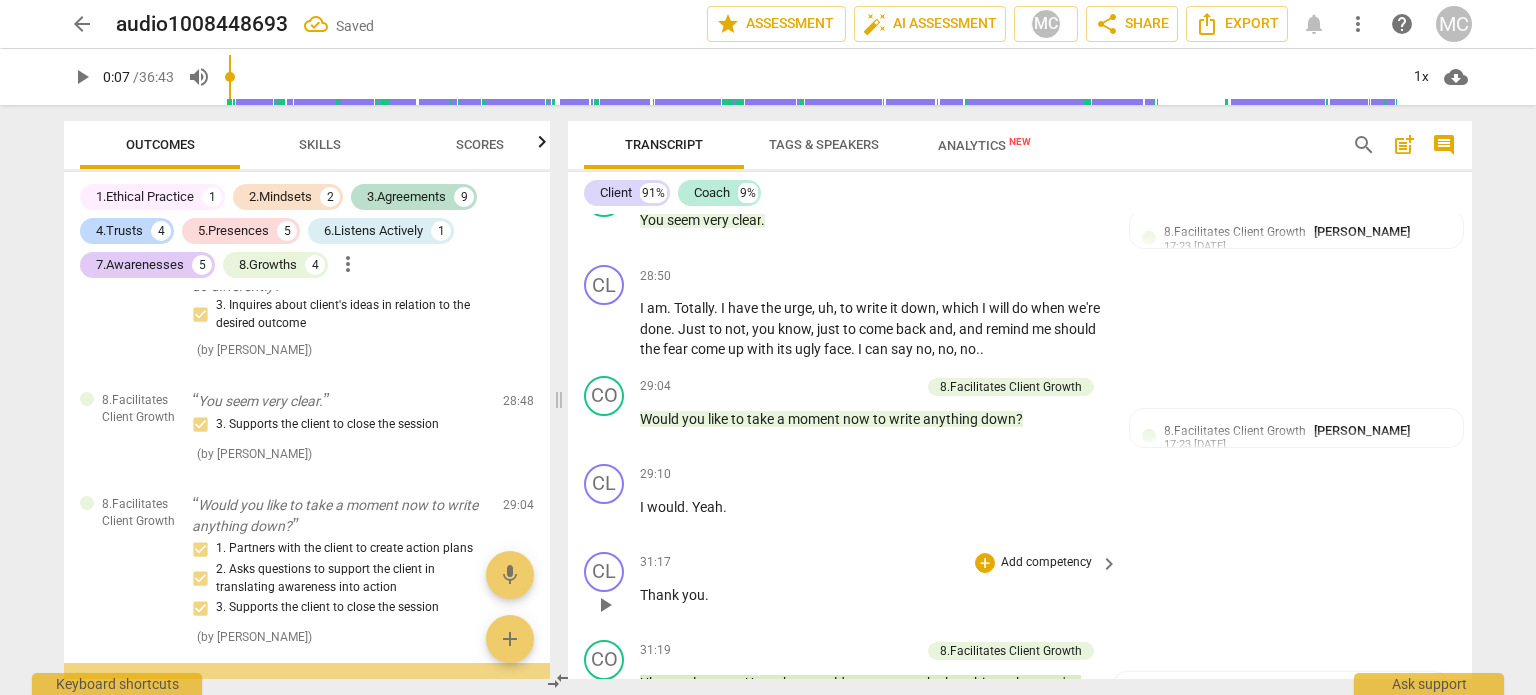 scroll, scrollTop: 8980, scrollLeft: 0, axis: vertical 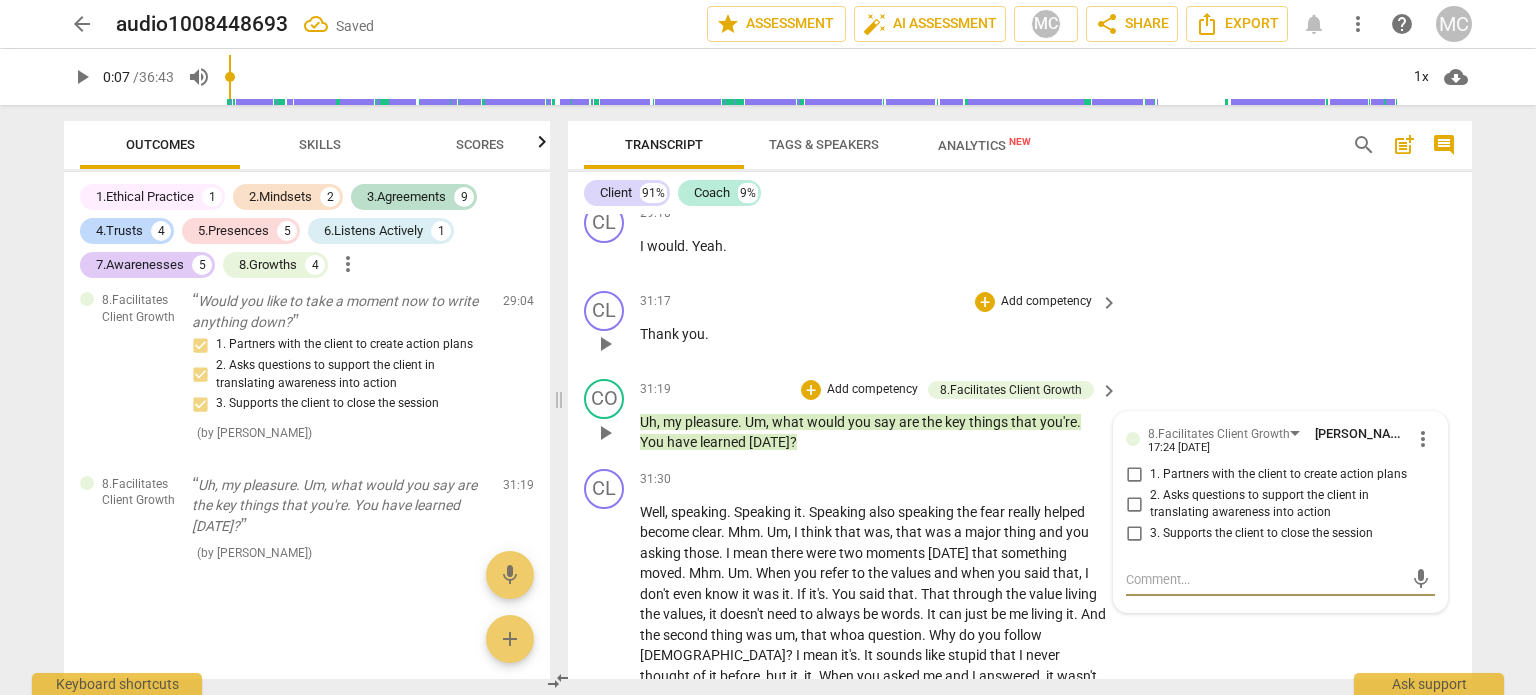 click on "2. Asks questions to support the client in translating awareness into action" at bounding box center (1134, 504) 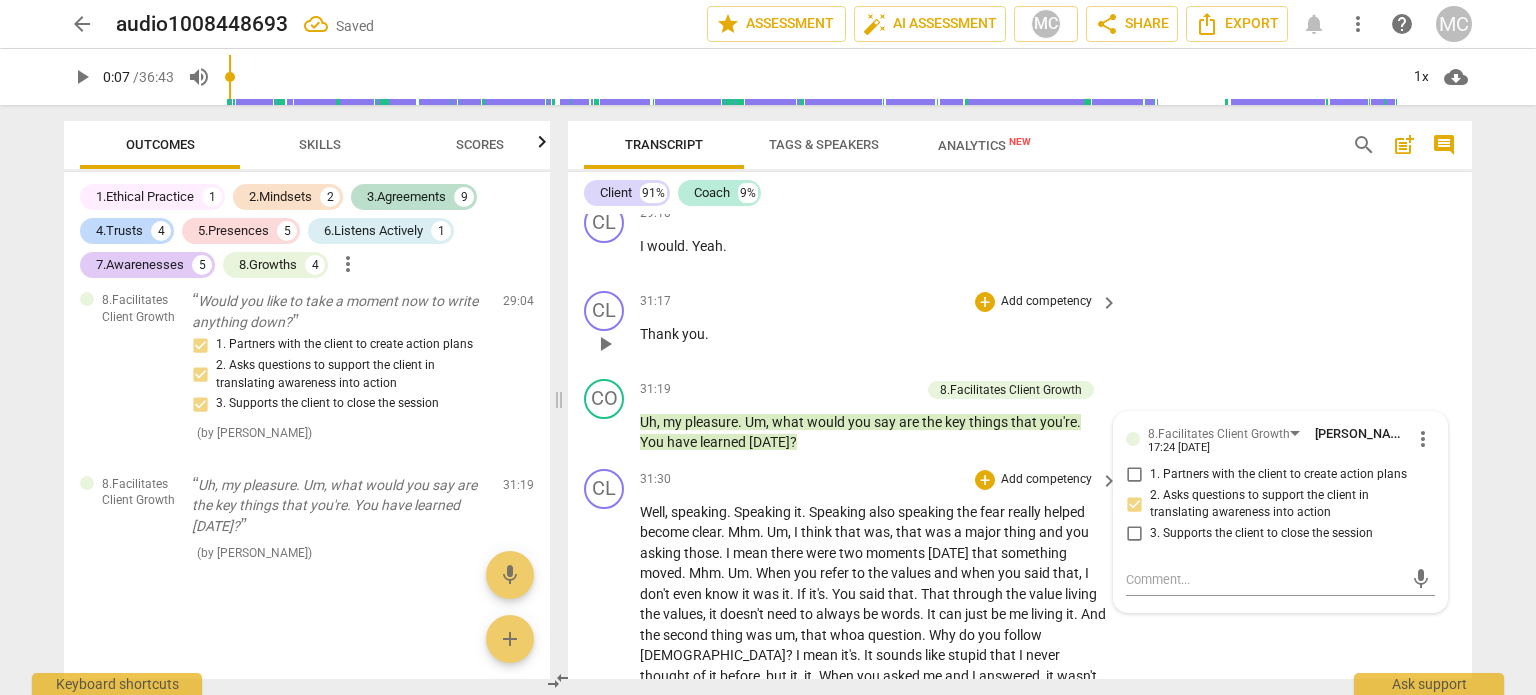 click on "CL play_arrow pause 31:30 + Add competency keyboard_arrow_right Well ,   speaking .   Speaking   it .   Speaking   also   speaking   the   fear   really   helped   become   clear .   Mhm .   Um ,   I   think   that   was ,   that   was   a   major   thing   and   you   asking   those .   I   mean   there   were   two   moments   [DATE]   that   something   moved .   Mhm .   Um .   When   you   refer   to   the   values   and   when   you   said   that ,   I   don't   even   know   it   was   it .   If   it's .   You   said   that .   That   through   the   value   living   the   values ,   it   doesn't   need   to   always   be   words .   It   can   just   be   me   living   it .   And   the   second   thing   was   um ,   that   whoa   question .   Why   do   you   follow   [PERSON_NAME] ?   I   mean   it's .   It   sounds   like   stupid   that   I   never   thought   of   it   before ,   but   it ,   it .   When   you   asked   me   and   I   answered ,   it   wasn't   just   what   I   said ,   it   was   also" at bounding box center (1020, 711) 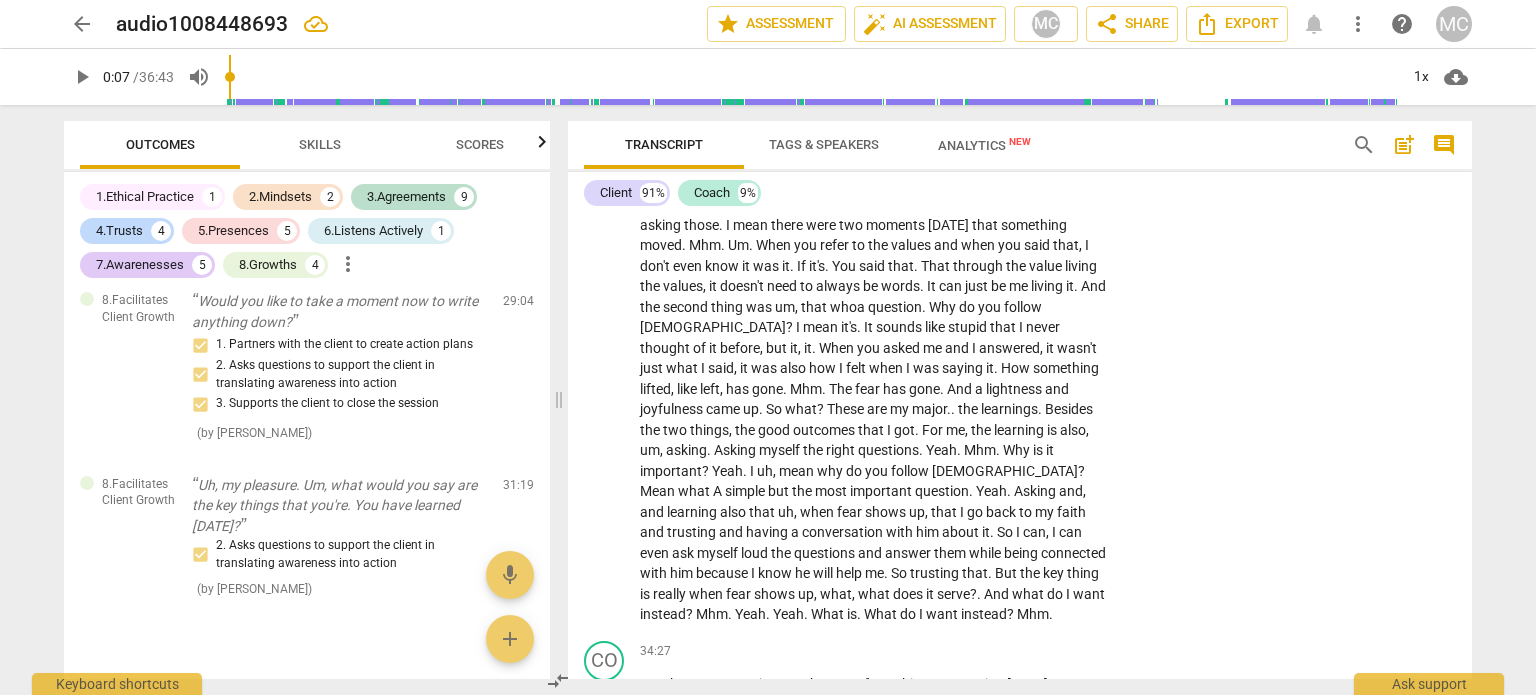 scroll, scrollTop: 9326, scrollLeft: 0, axis: vertical 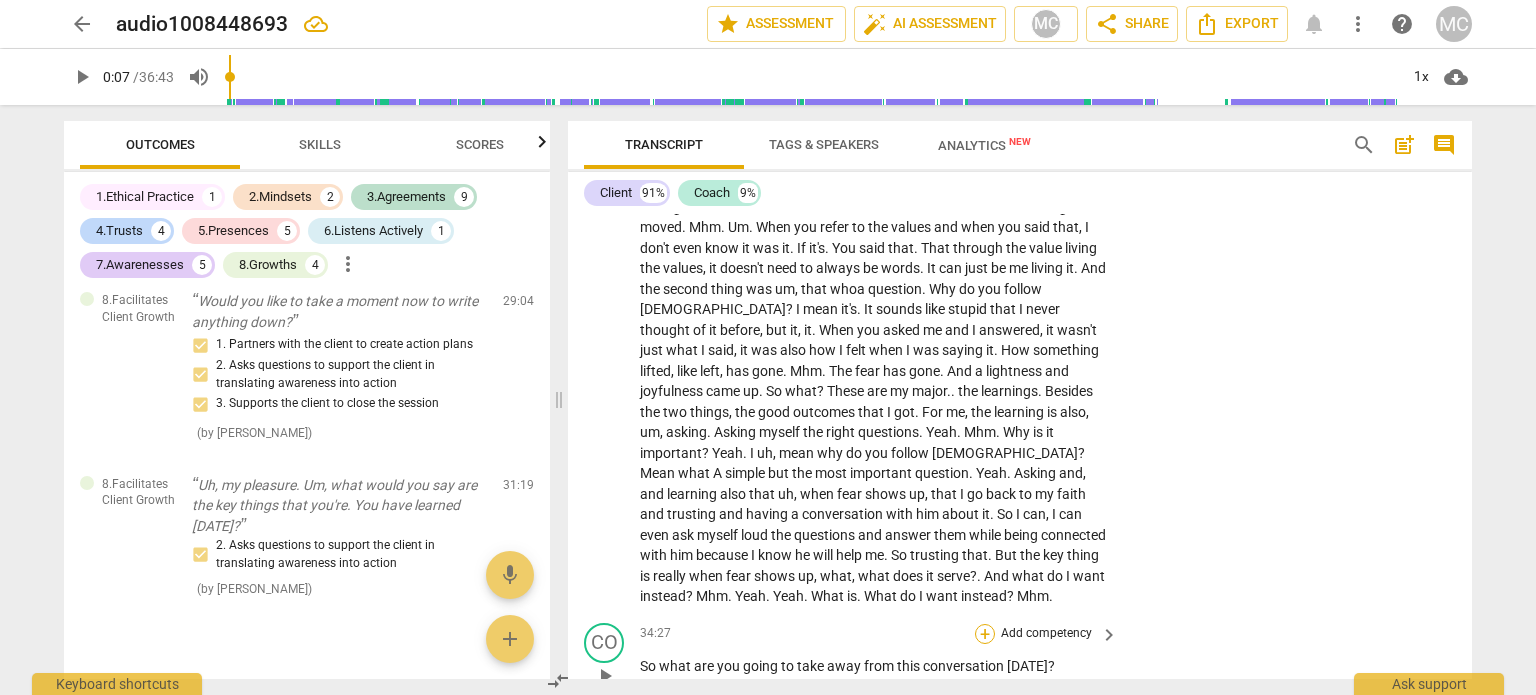 click on "+" at bounding box center [985, 634] 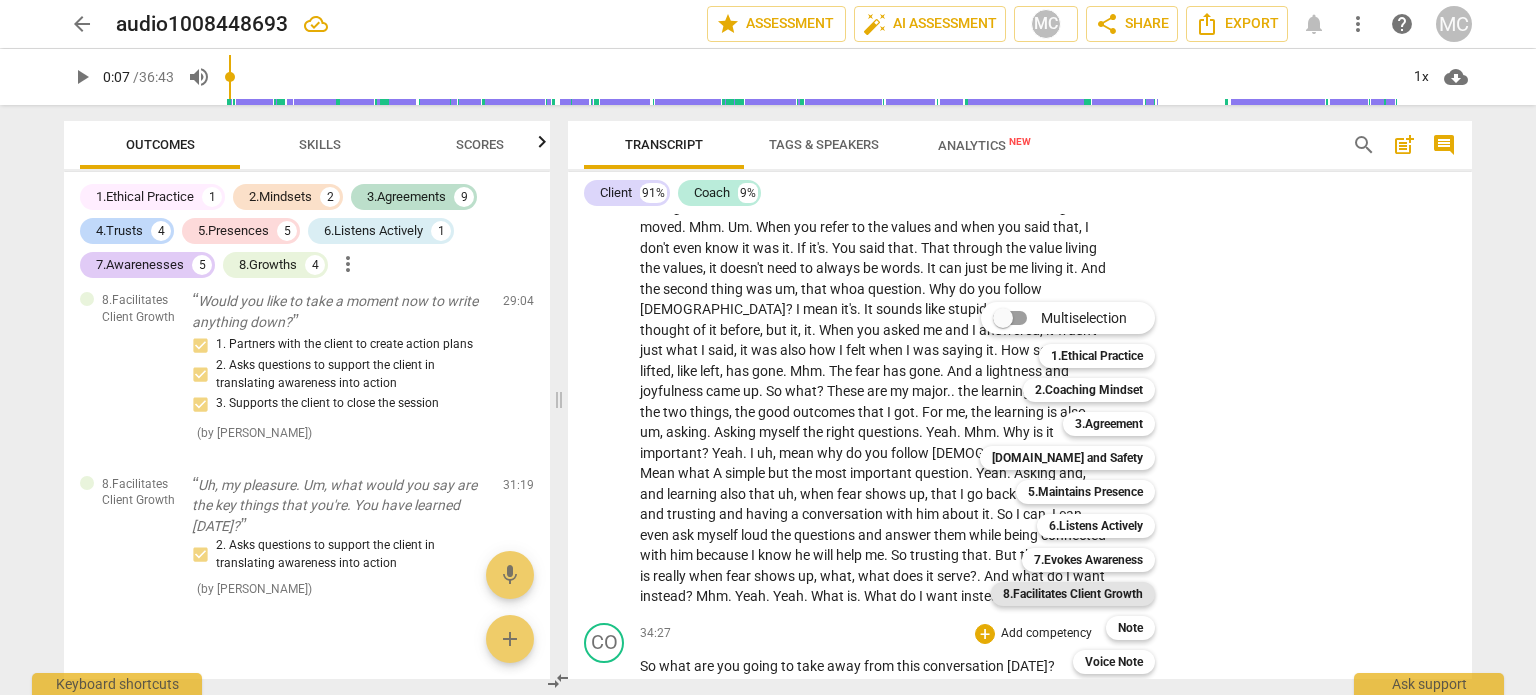 click on "8.Facilitates Client Growth" at bounding box center (1073, 594) 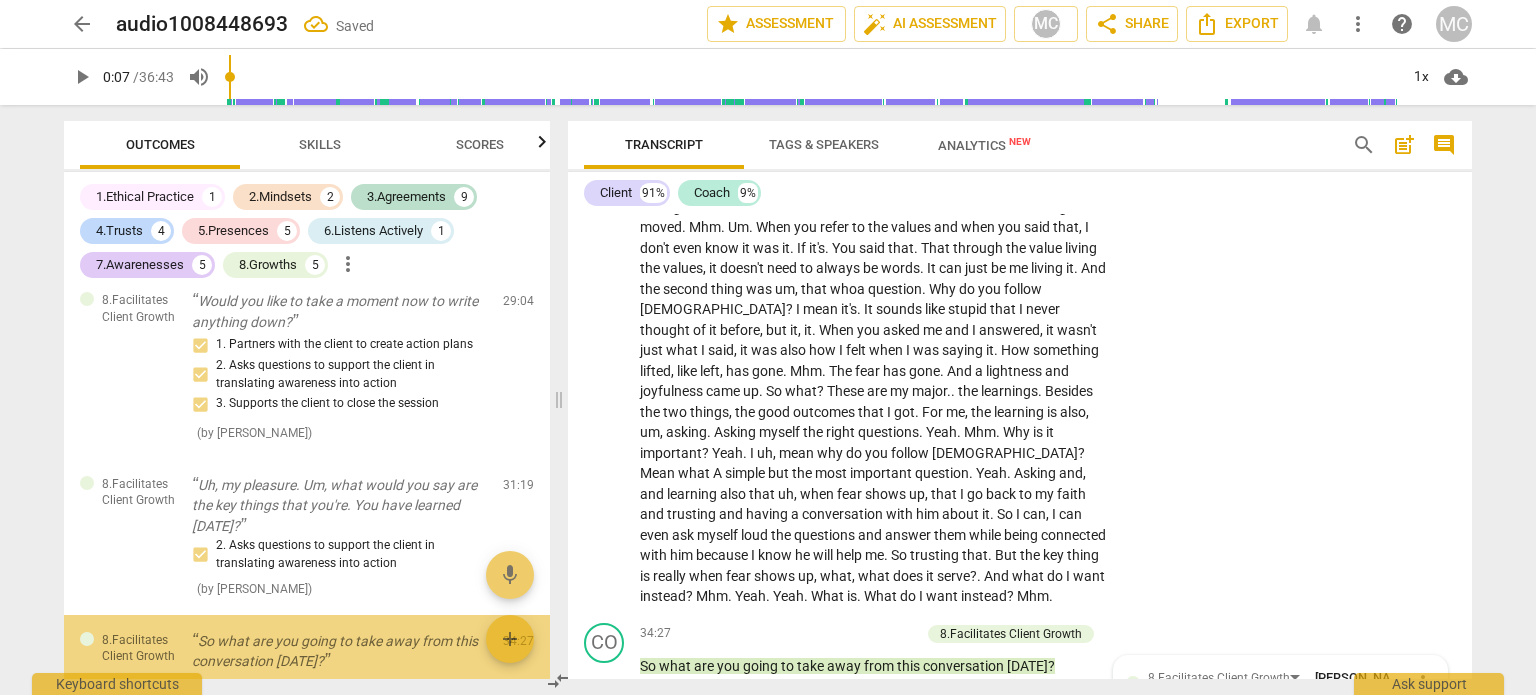 scroll, scrollTop: 9571, scrollLeft: 0, axis: vertical 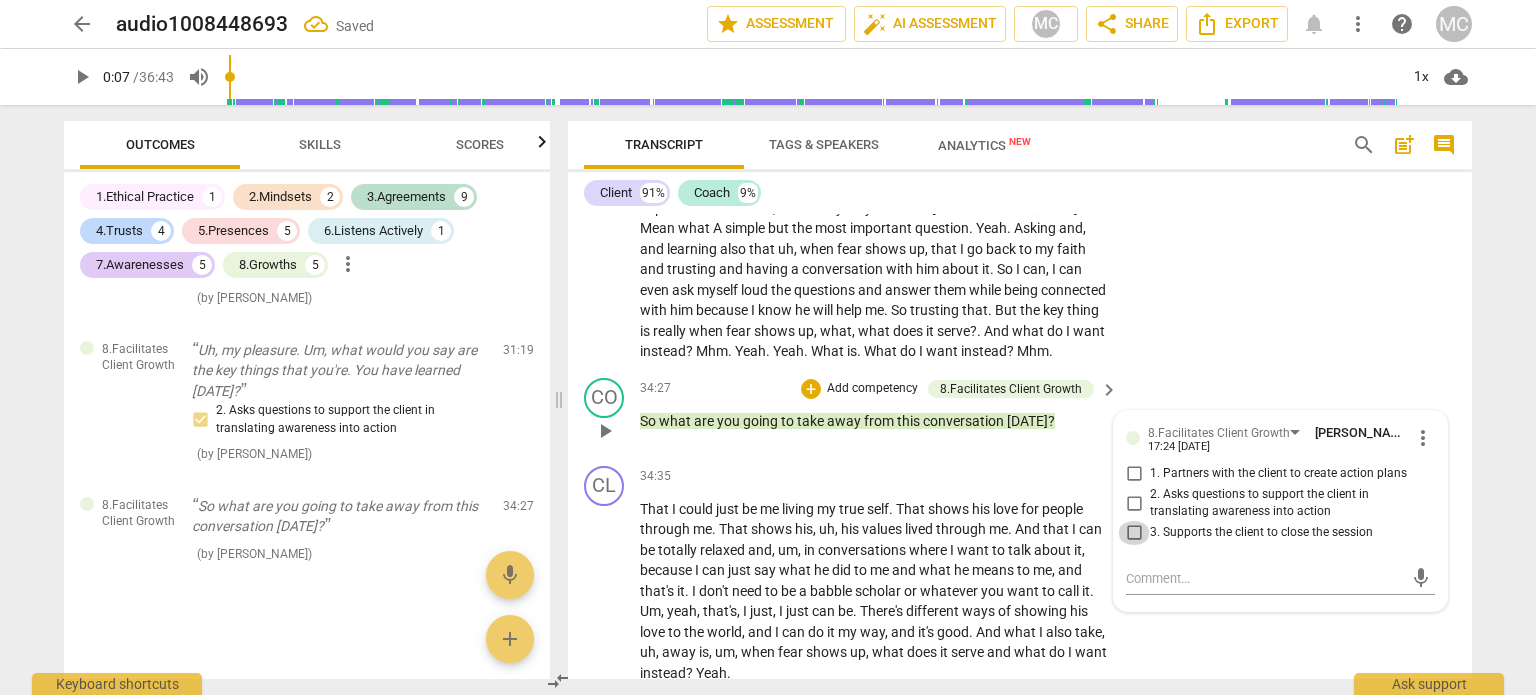 click on "3. Supports the client to close the session" at bounding box center [1134, 533] 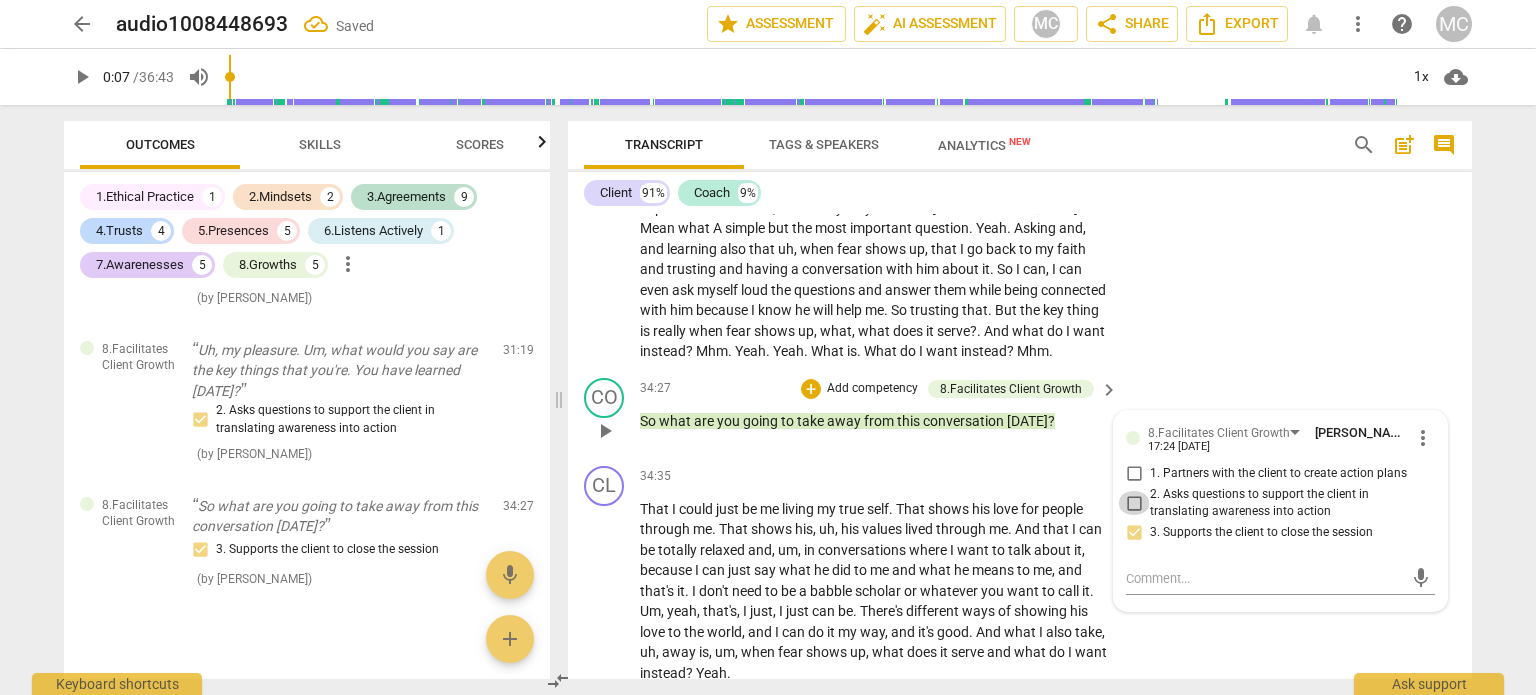 click on "2. Asks questions to support the client in translating awareness into action" at bounding box center [1134, 503] 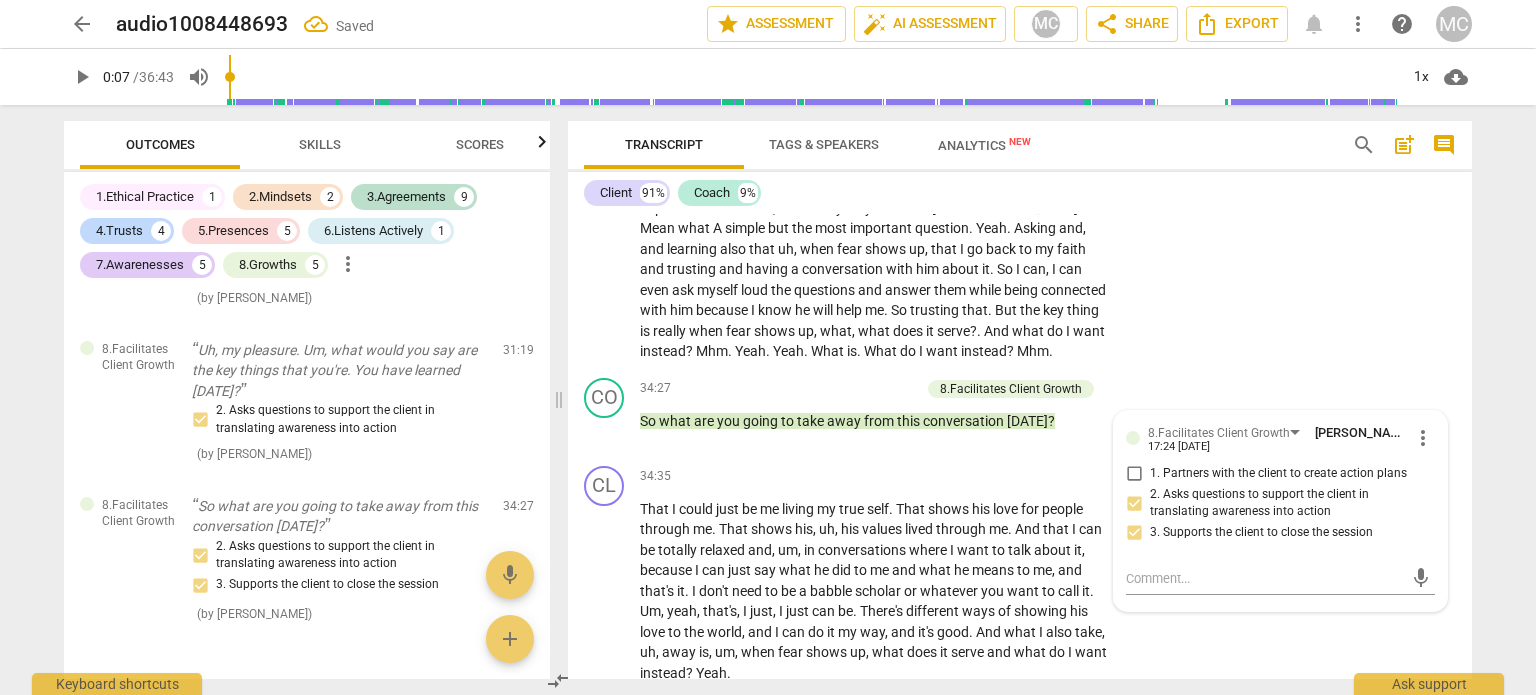 click on "+" at bounding box center [985, 710] 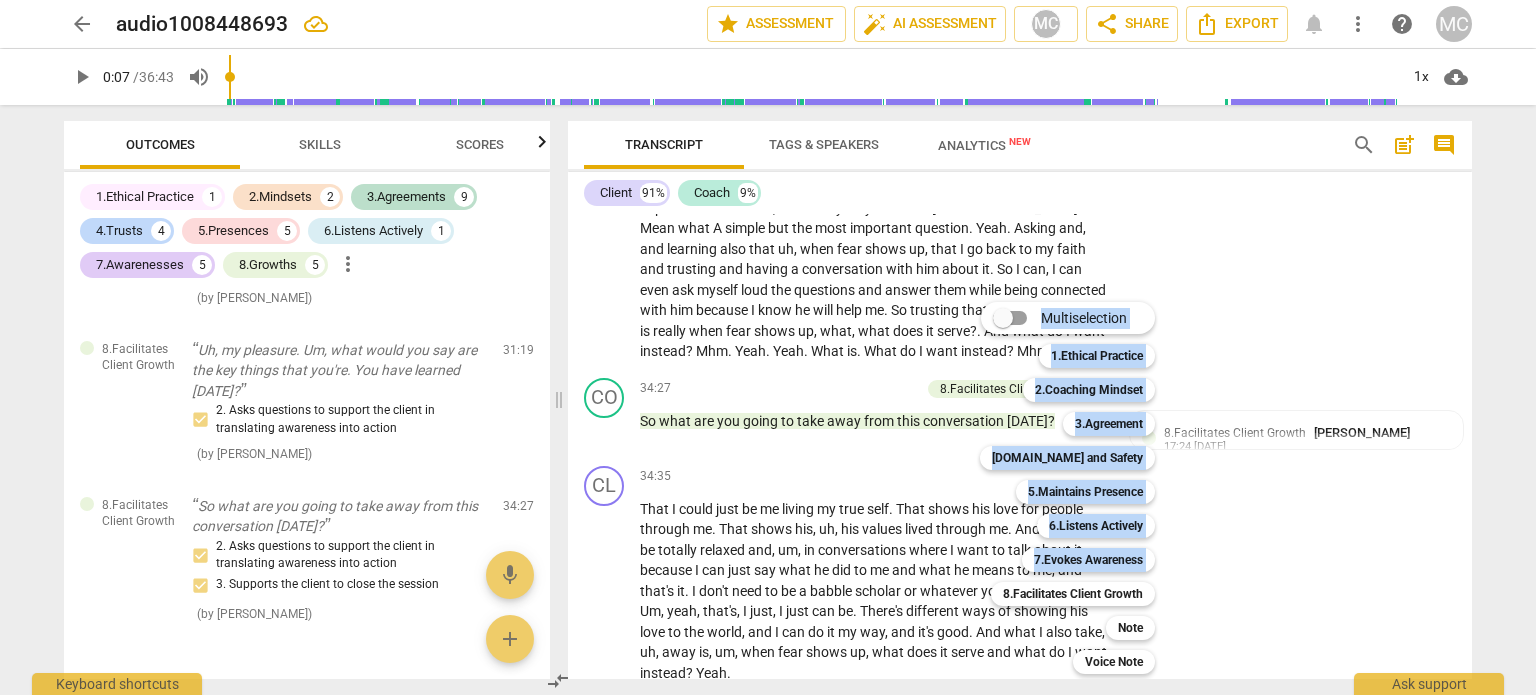 drag, startPoint x: 980, startPoint y: 576, endPoint x: 807, endPoint y: 567, distance: 173.23395 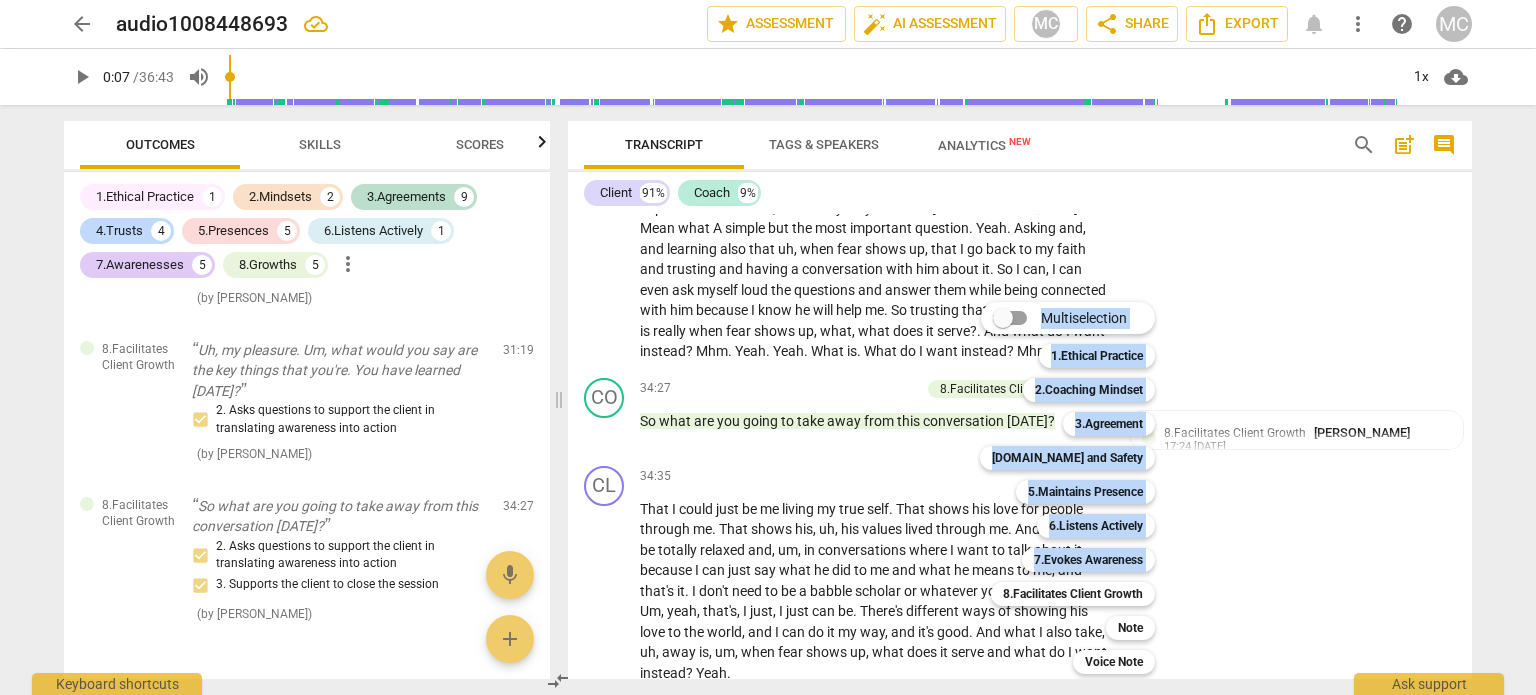 click on "Multiselection m 1.Ethical Practice 1 2.Coaching Mindset 2 3.Agreement 3 [DOMAIN_NAME] and Safety 4 5.Maintains Presence 5 6.Listens Actively 6 7.Evokes Awareness 7 8.Facilitates Client Growth 8 Note 9 Voice Note 0" at bounding box center [768, 347] 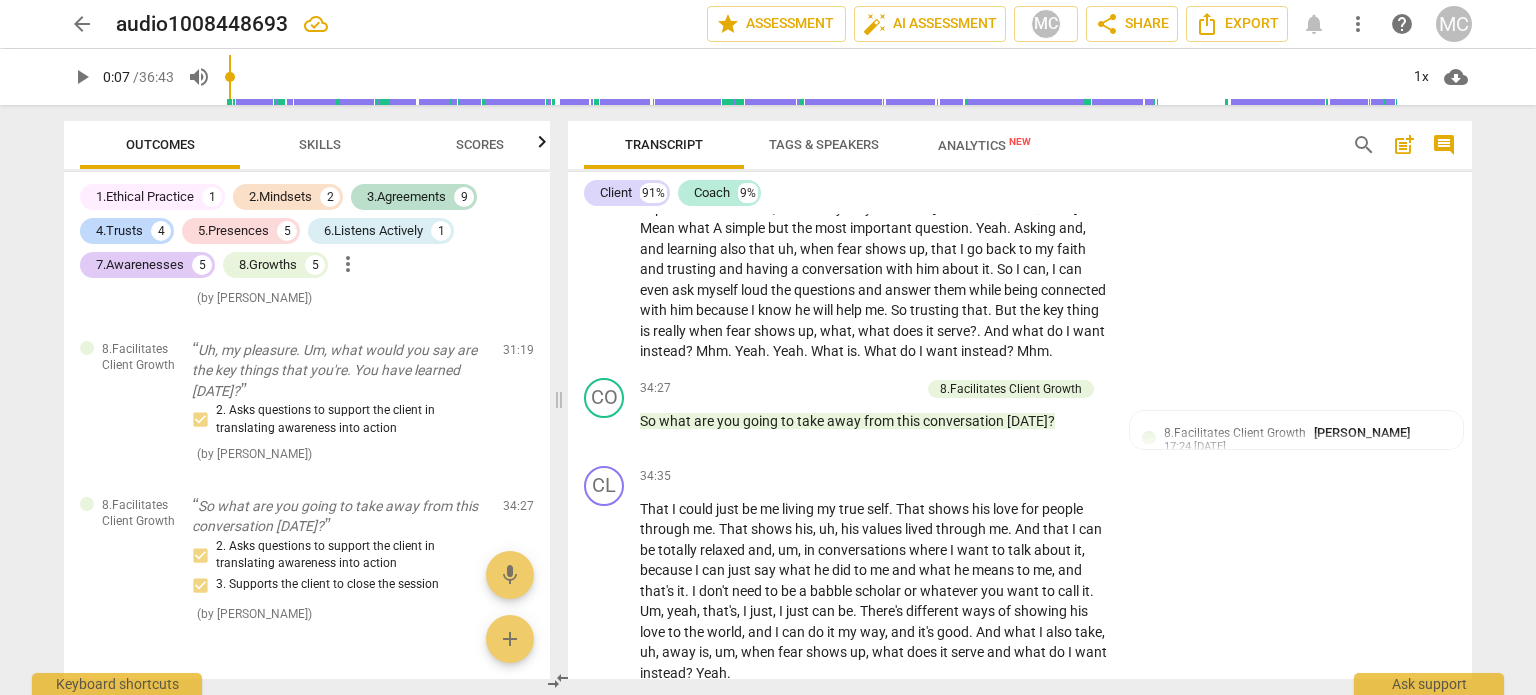 click on "+" at bounding box center [985, 710] 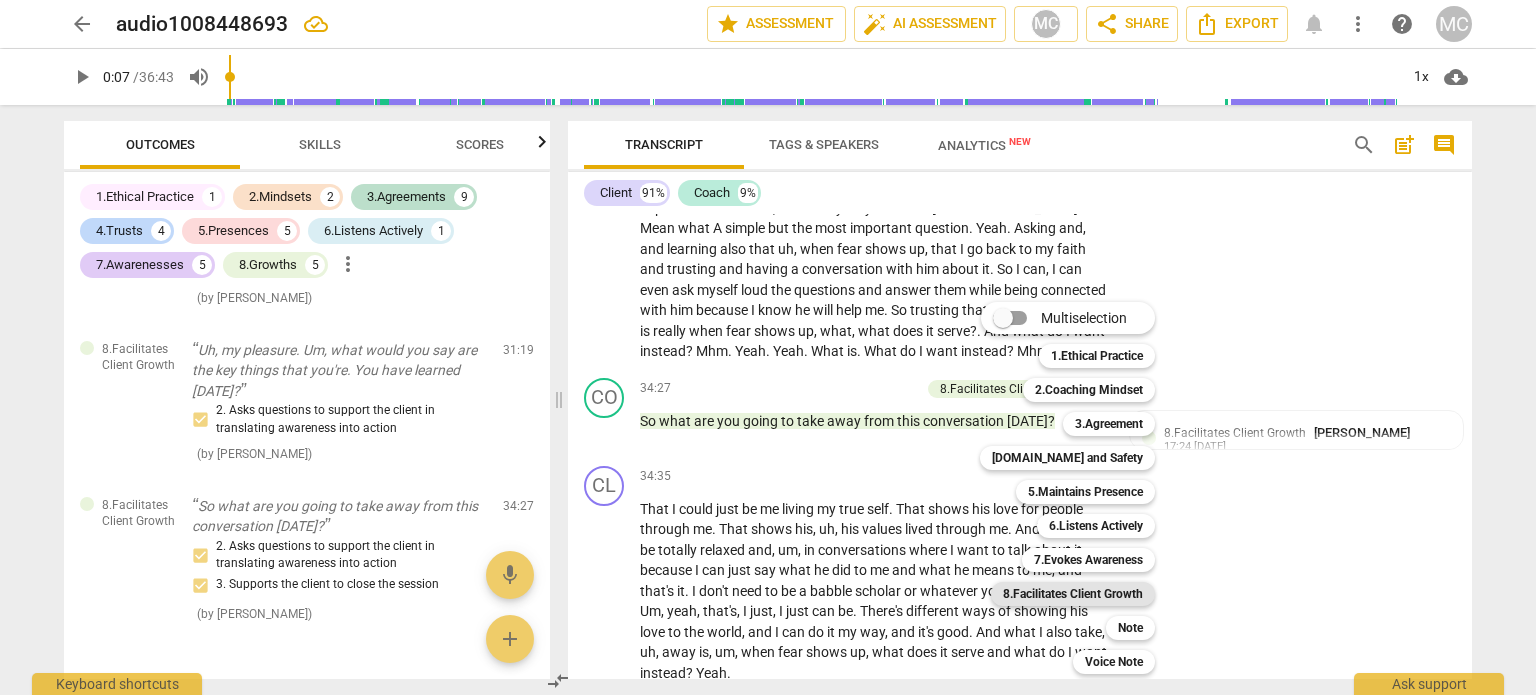click on "8.Facilitates Client Growth" at bounding box center [1073, 594] 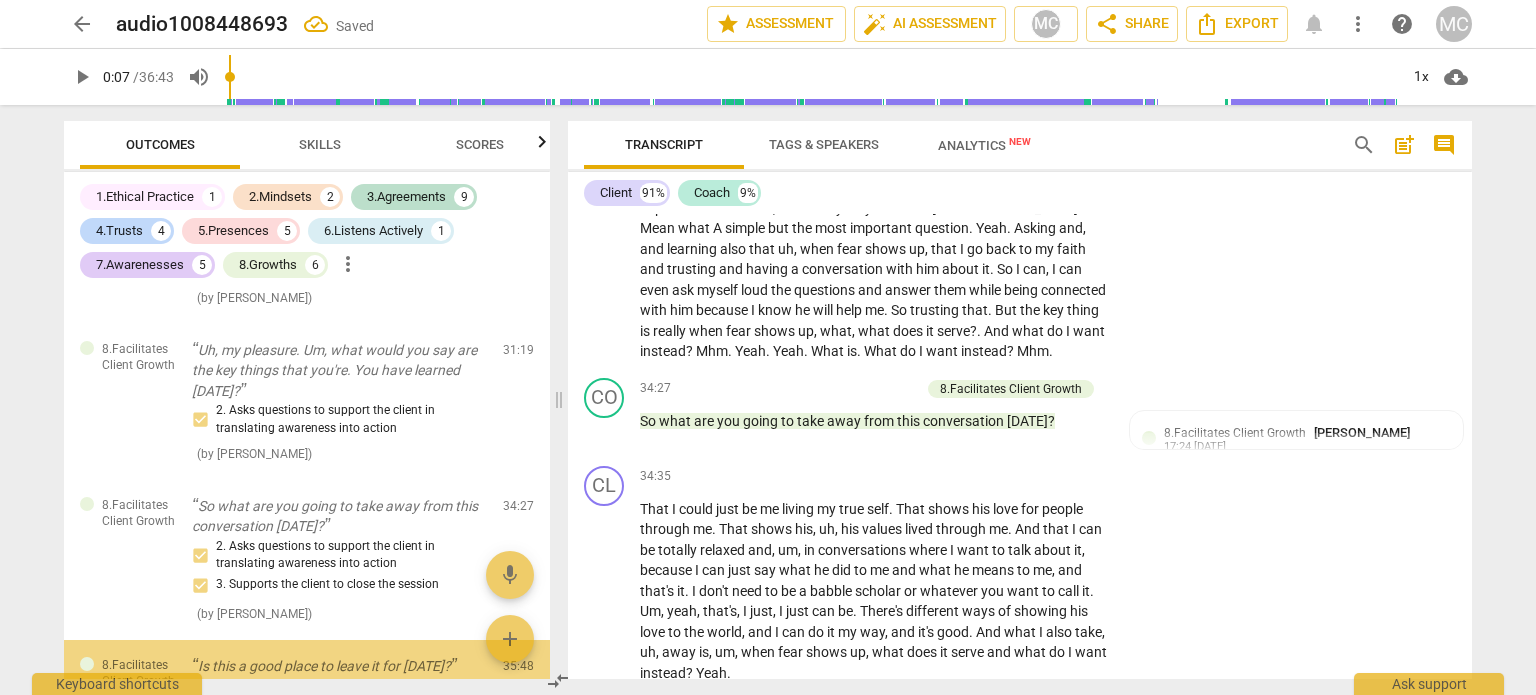 scroll, scrollTop: 9892, scrollLeft: 0, axis: vertical 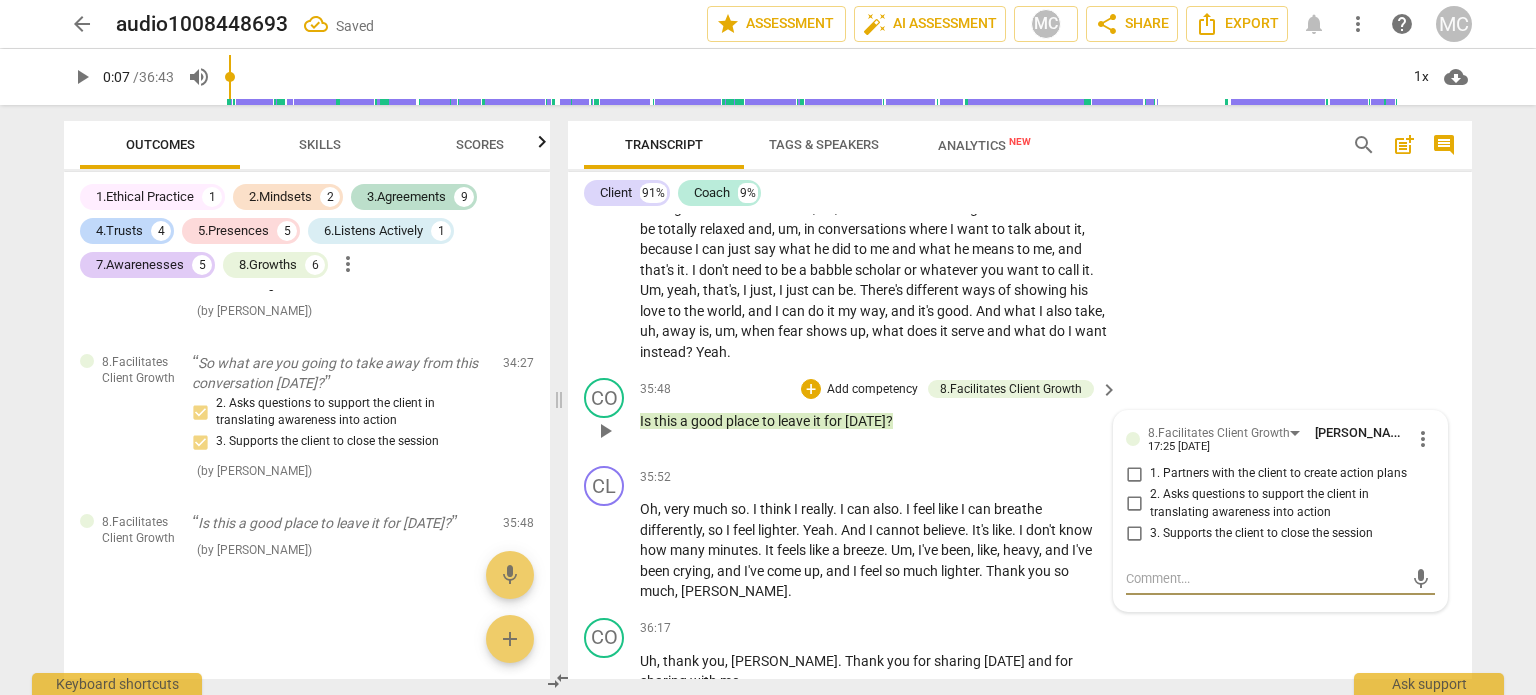 click on "3. Supports the client to close the session" at bounding box center [1134, 533] 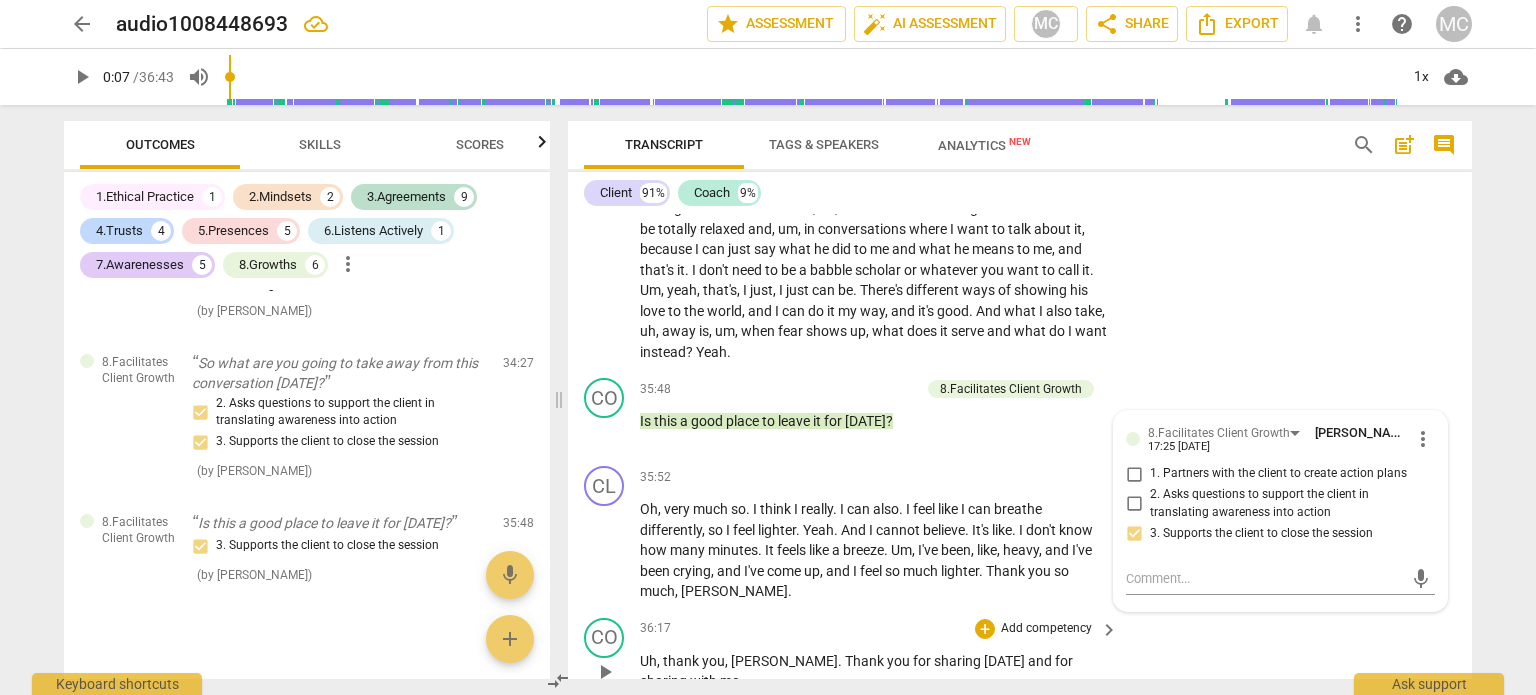 click on "CO play_arrow pause 36:17 + Add competency keyboard_arrow_right Uh ,   thank   you ,   [PERSON_NAME] .   Thank   you   for   sharing   [DATE]   and   for   sharing   with   me ." at bounding box center [1020, 655] 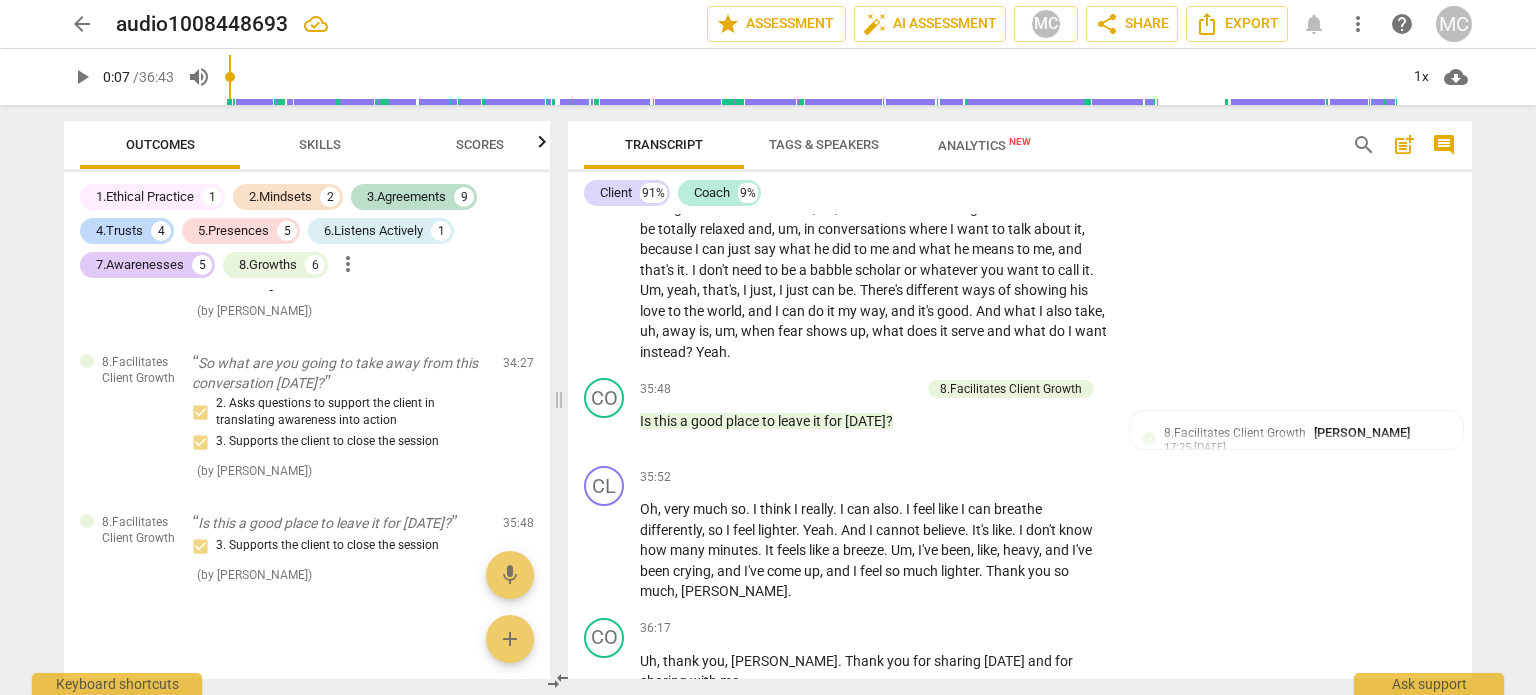 scroll, scrollTop: 10050, scrollLeft: 0, axis: vertical 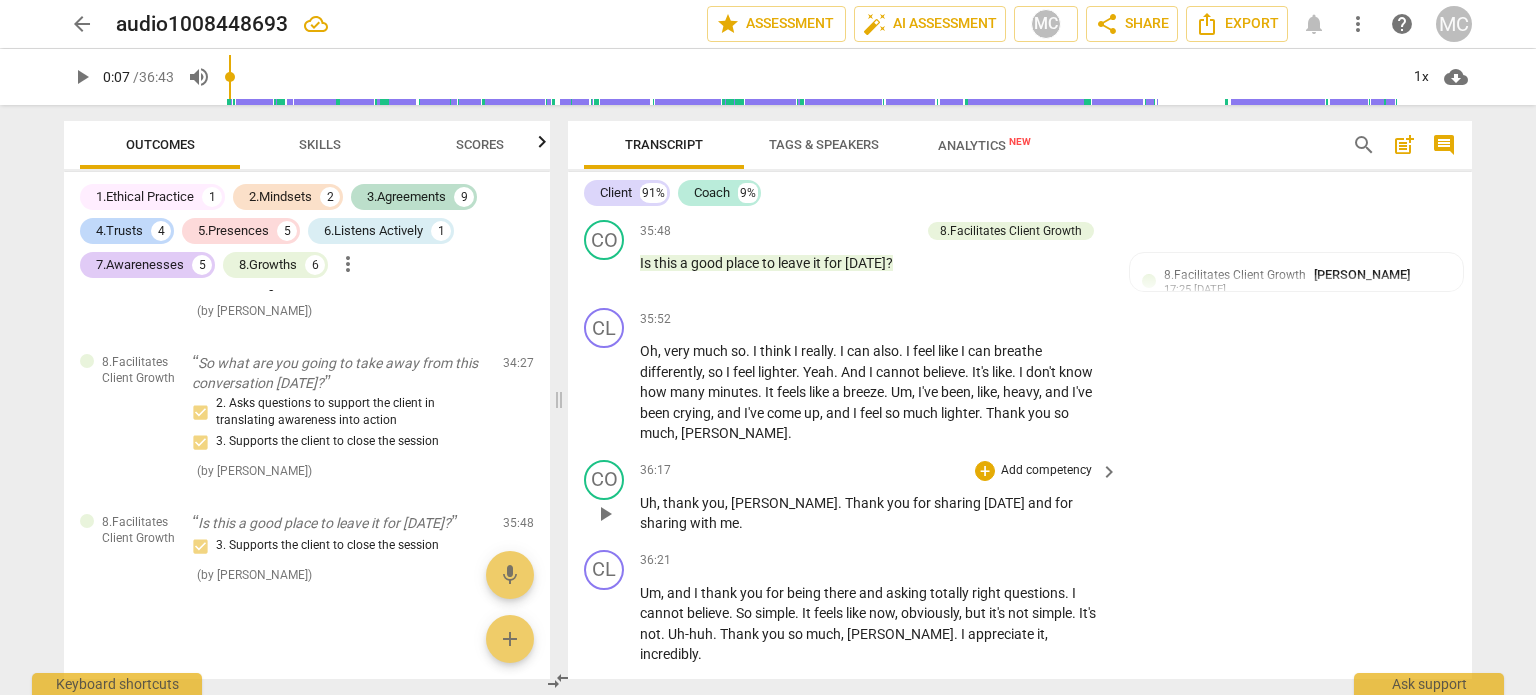 click on "[PERSON_NAME]" at bounding box center [784, 503] 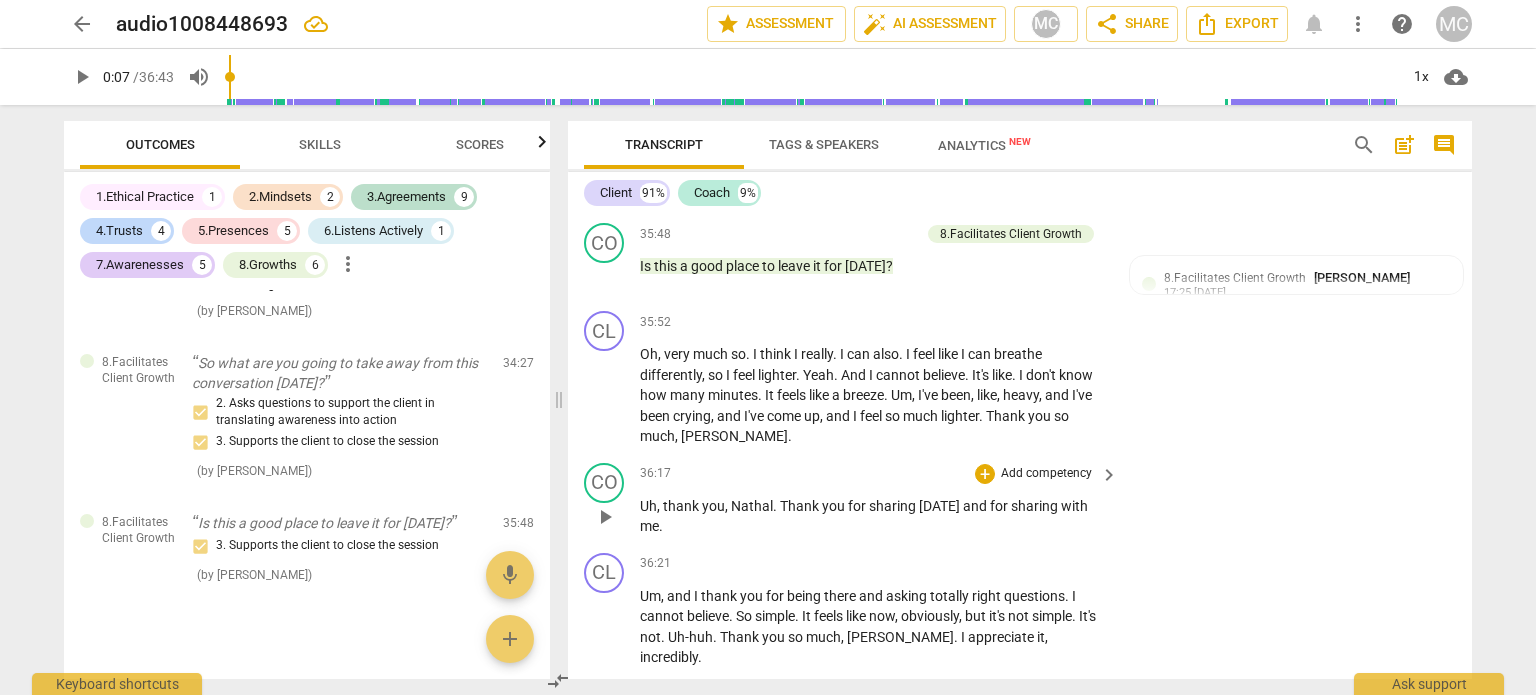 scroll, scrollTop: 10050, scrollLeft: 0, axis: vertical 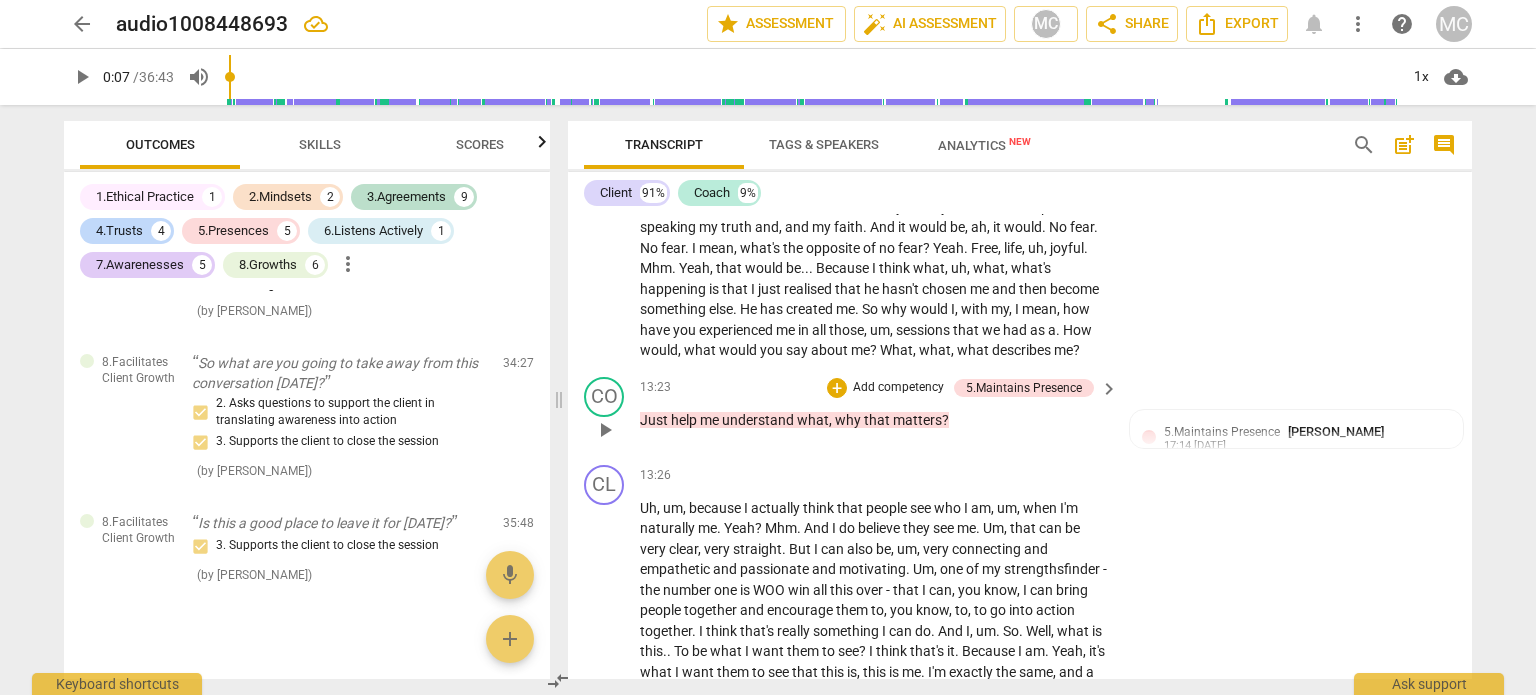 click on "Add competency" at bounding box center (898, 388) 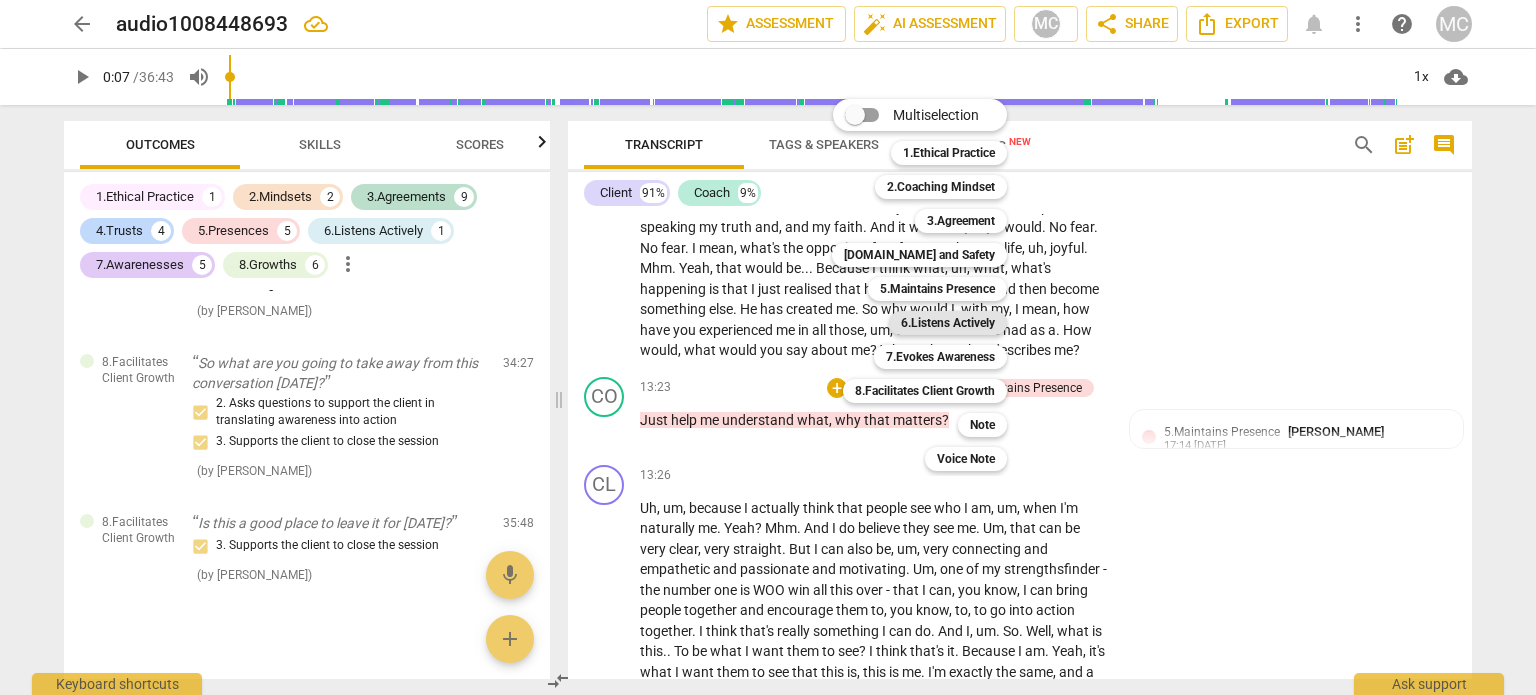click on "6.Listens Actively" at bounding box center (948, 323) 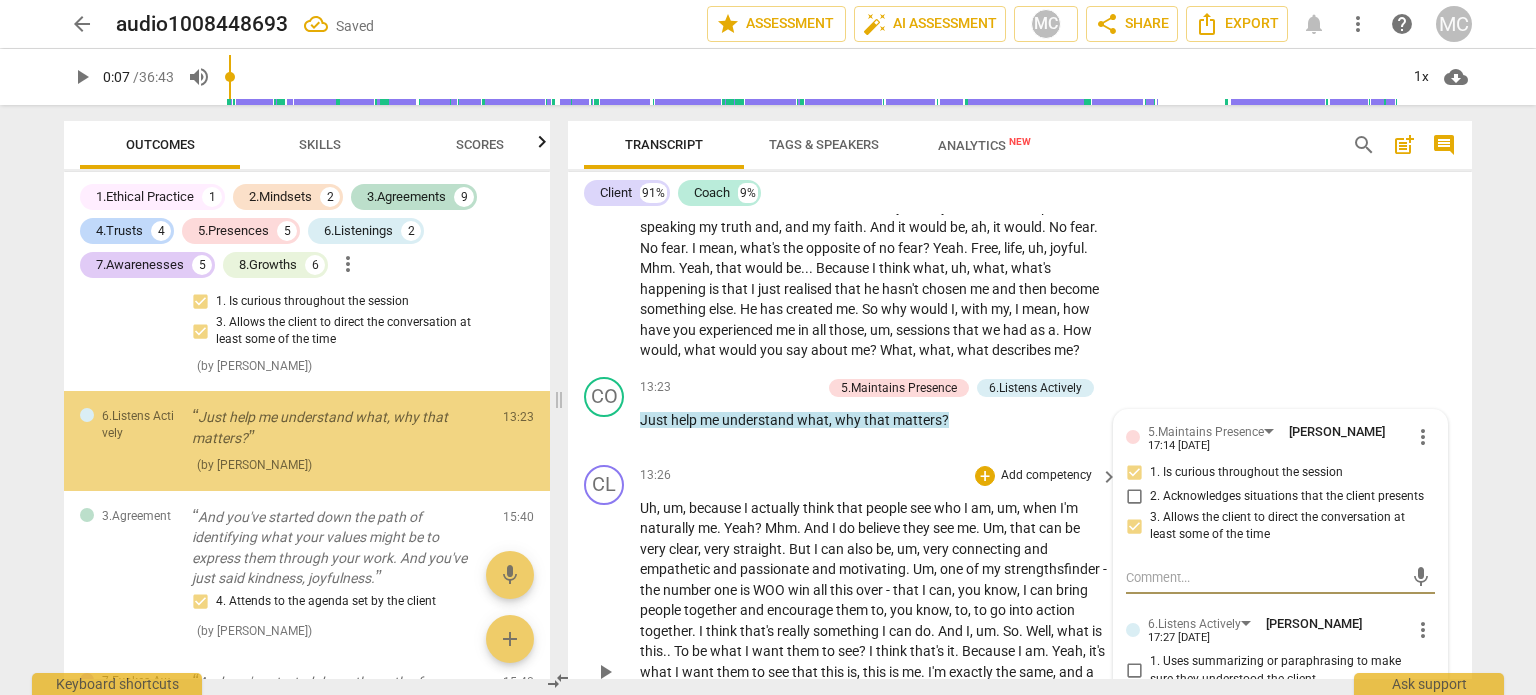 scroll, scrollTop: 1880, scrollLeft: 0, axis: vertical 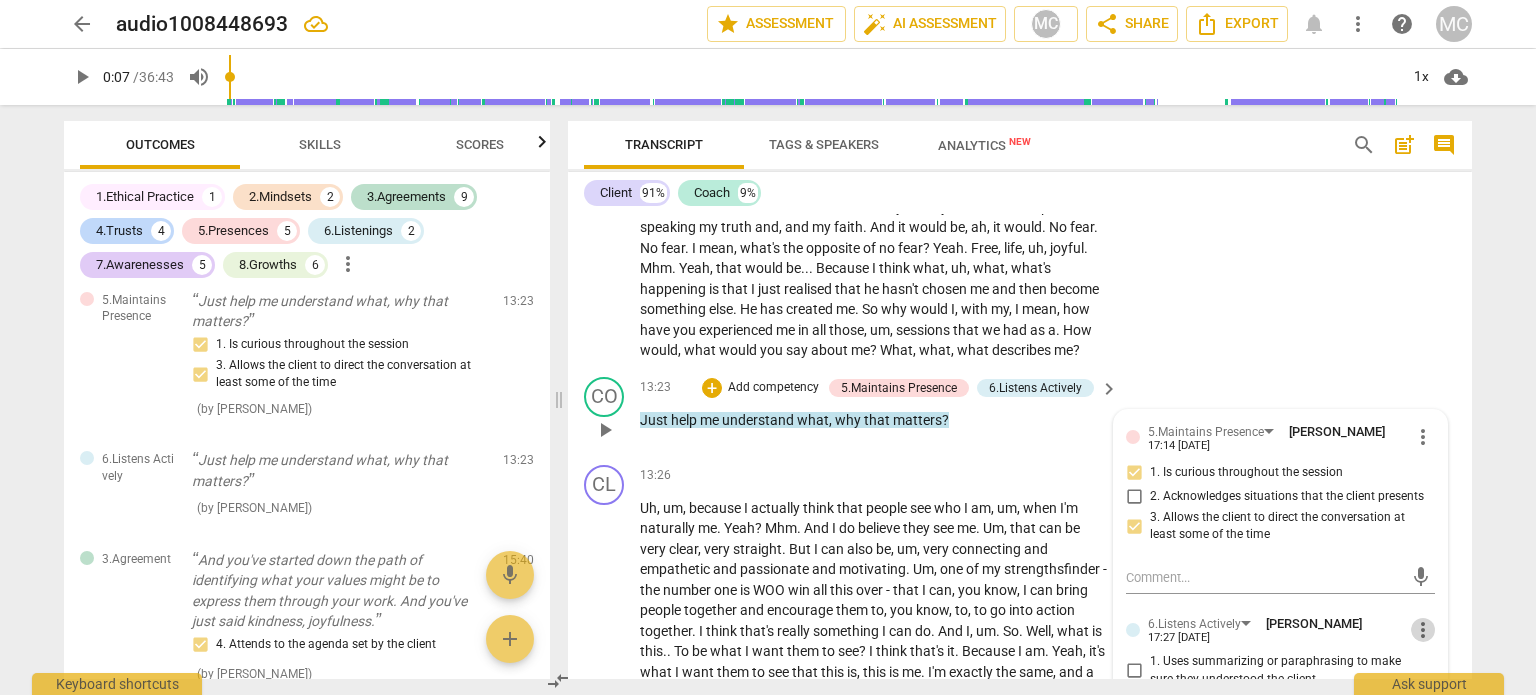 click on "more_vert" at bounding box center [1423, 630] 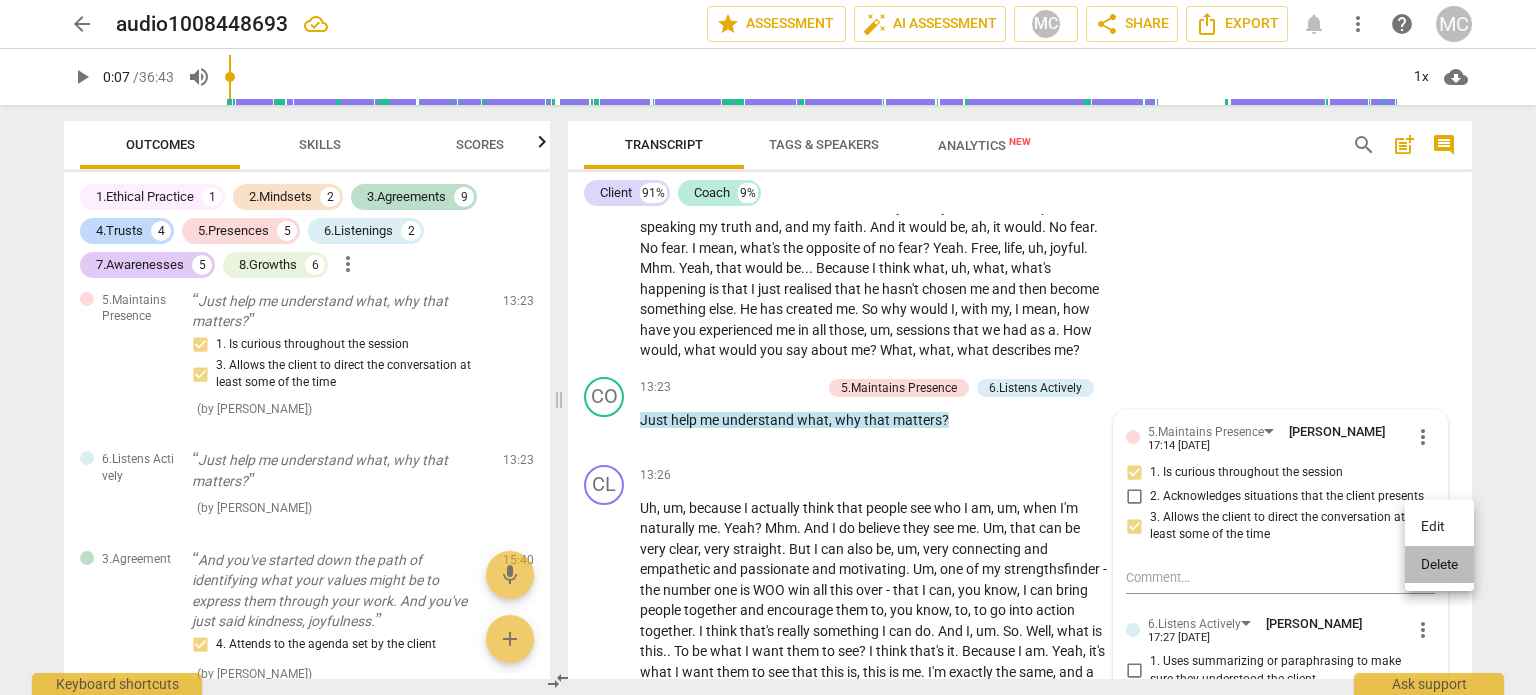 click on "Delete" at bounding box center [1439, 565] 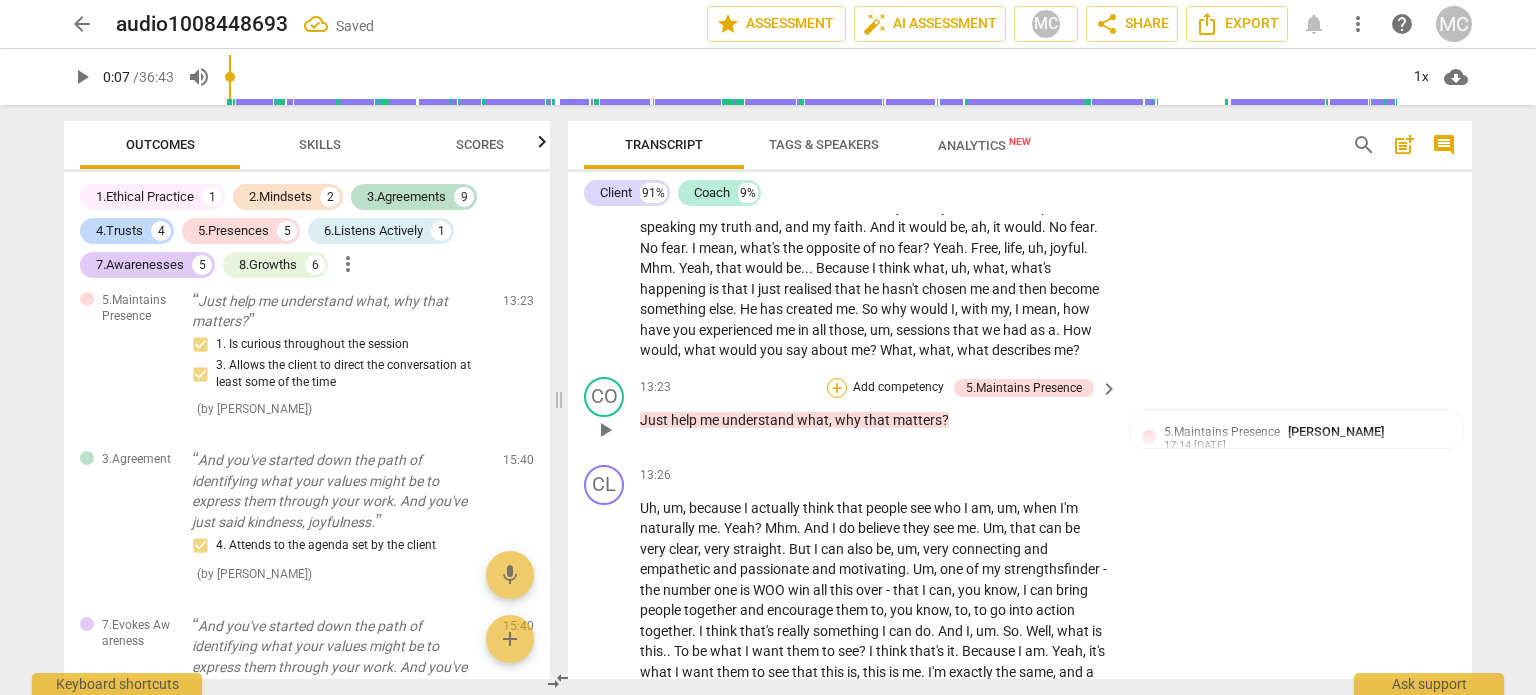 click on "+" at bounding box center [837, 388] 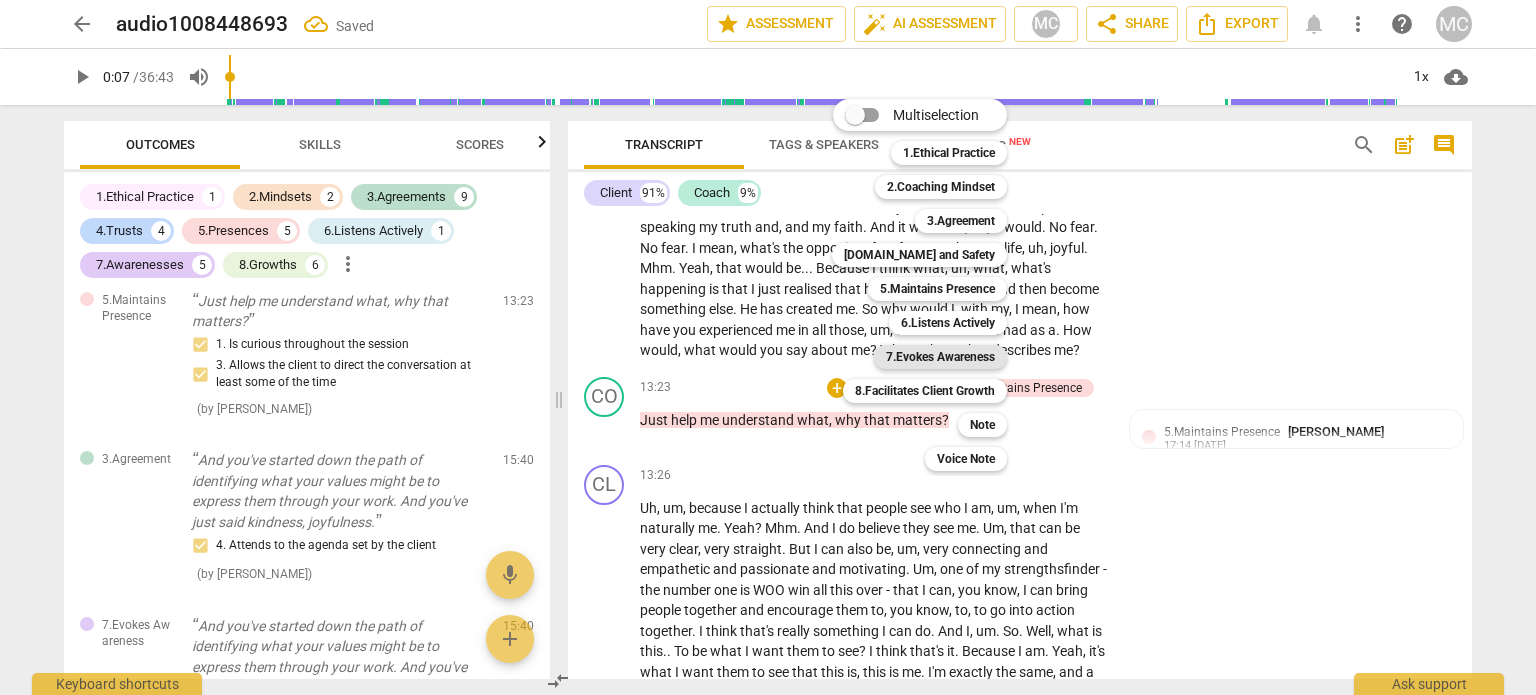 click on "7.Evokes Awareness" at bounding box center [940, 357] 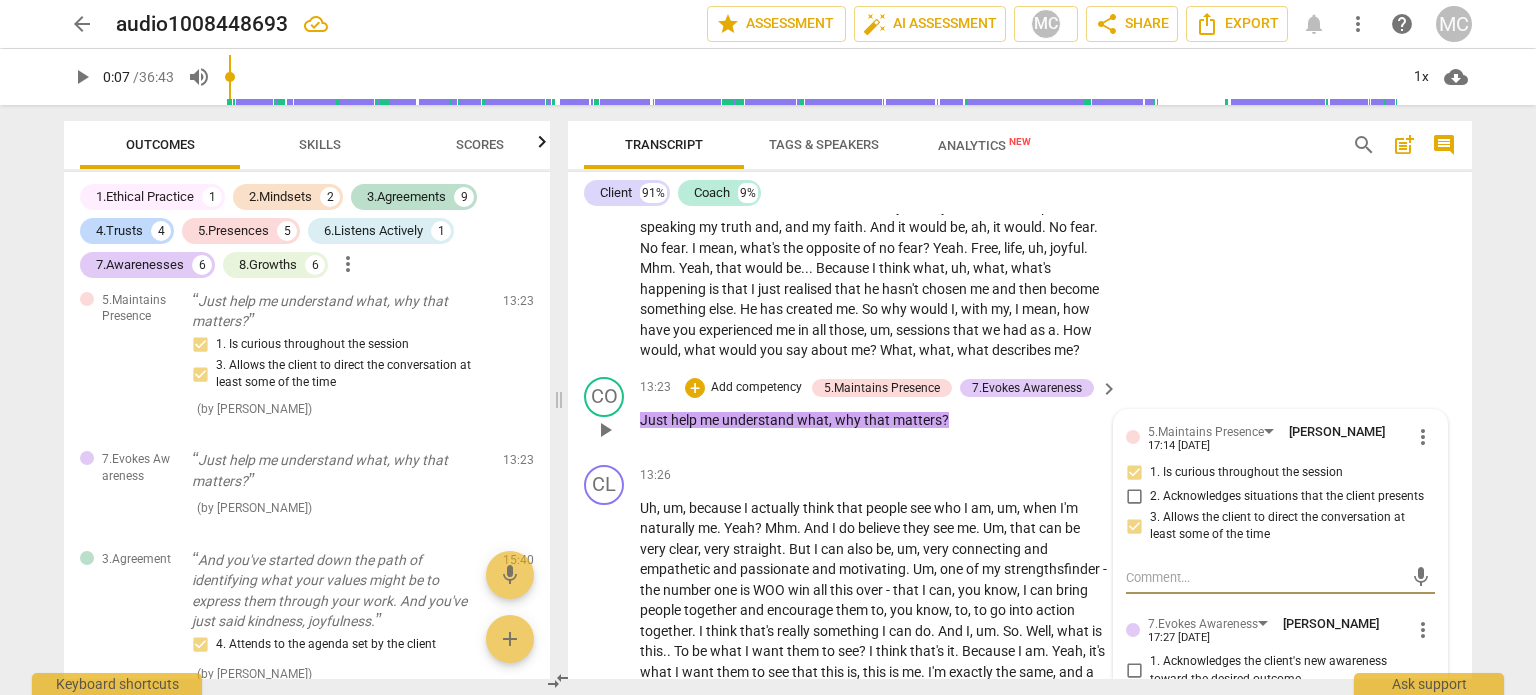click on "3. Inquires about client's ideas in relation to the desired outcome" at bounding box center [1134, 741] 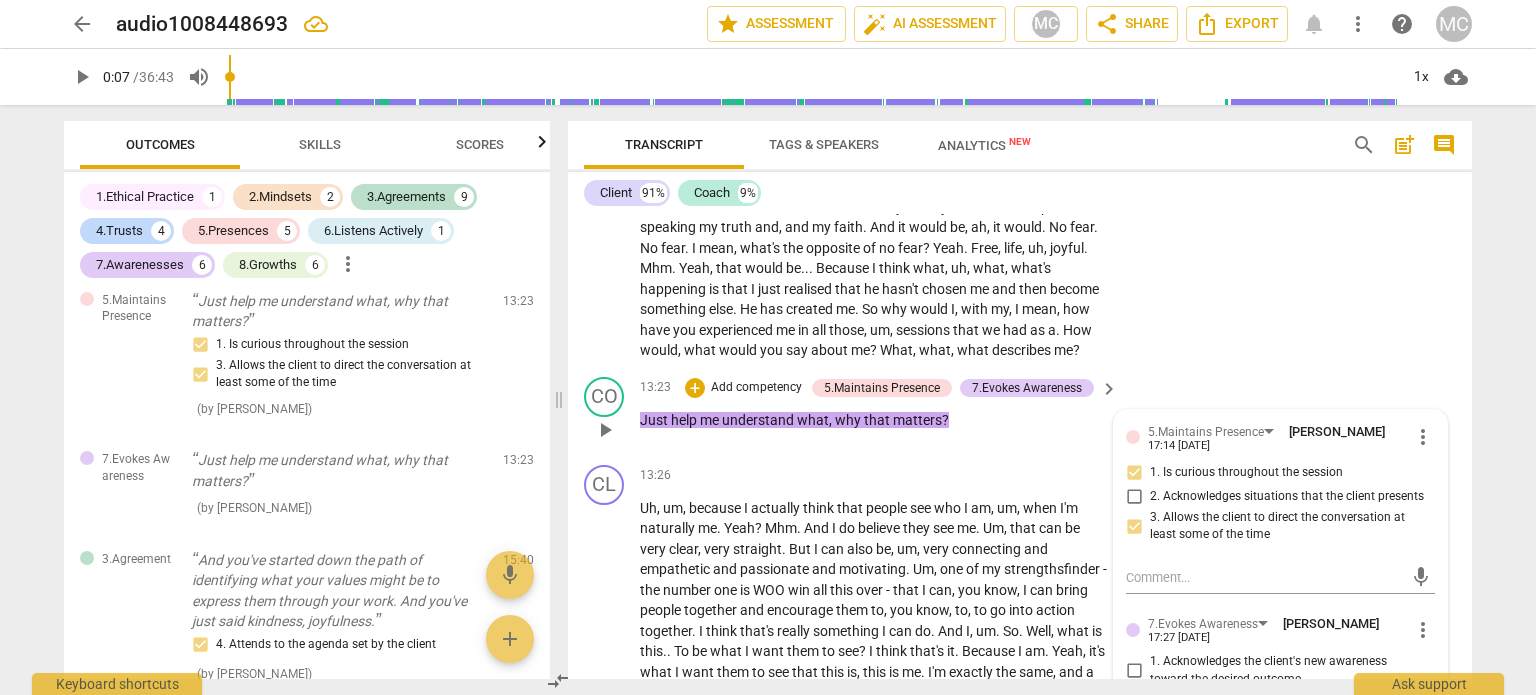 click on "2. Supports the client in viewing from new perspectives" at bounding box center [1134, 706] 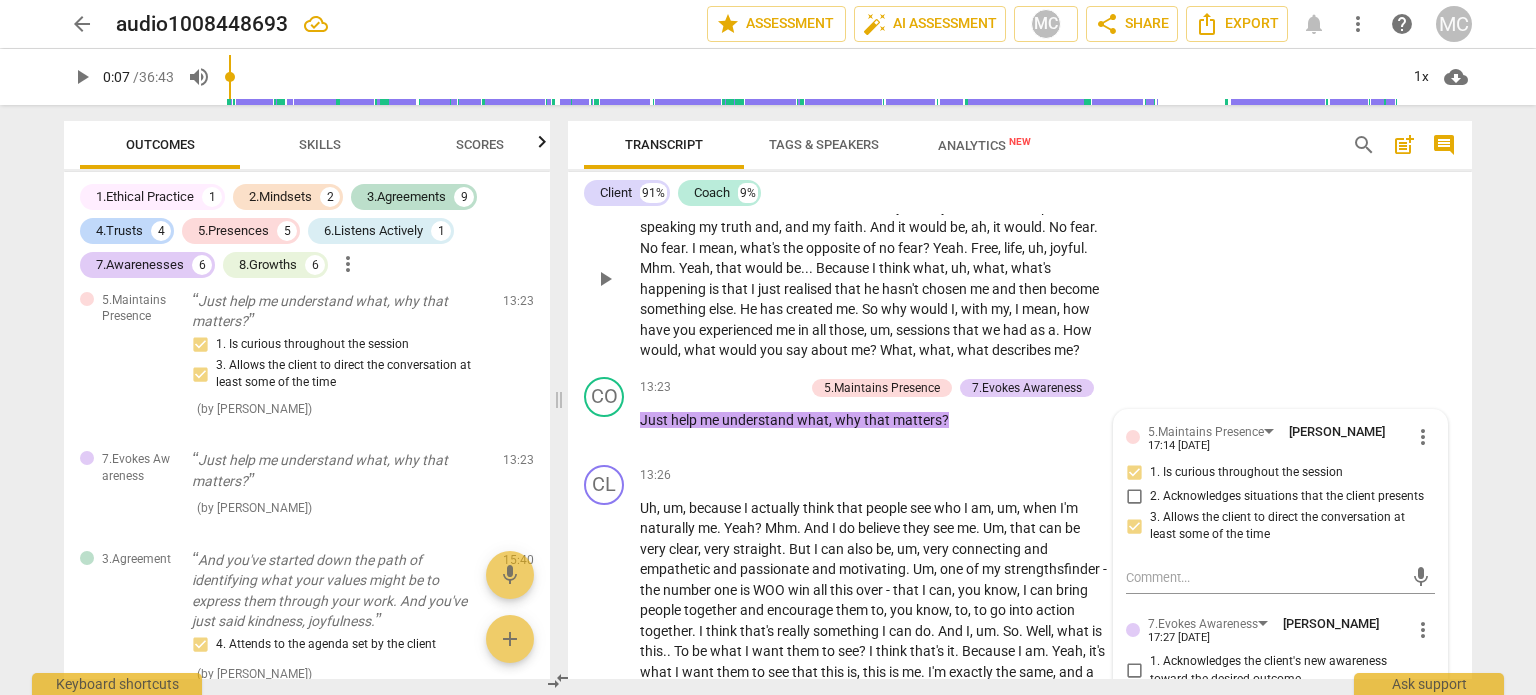 click on "CL play_arrow pause 11:44 + Add competency keyboard_arrow_right What   would   it   be   like ,   oh ,   I . . .   It   would   be   my   bubbly ,   full   of   life ,   um ,   powerful ,   speaking   my   truth   and ,   and   my   faith .   And   it   would   be ,   ah ,   it   would .   No   fear .   No   fear .   I   mean ,   what's   the   opposite   of   no   fear ?   Yeah .   Free ,   life ,   uh ,   joyful .   Mhm .   Yeah ,   that   would   be . . .   Because   I   think   what ,   uh ,   what ,   what's   happening   is   that   I   just   realised   that   he   hasn't   chosen   me   and   then   become   something   else .   He   has   created   me .   So   why   would   I ,   with   my ,   I   mean ,   how   have   you   experienced   me   in   all   those ,   um ,   sessions   that   we   had   as   a .   How   would ,   what   would   you   say   about   me ?   What ,   what ,   what   describes   me ?" at bounding box center [1020, 262] 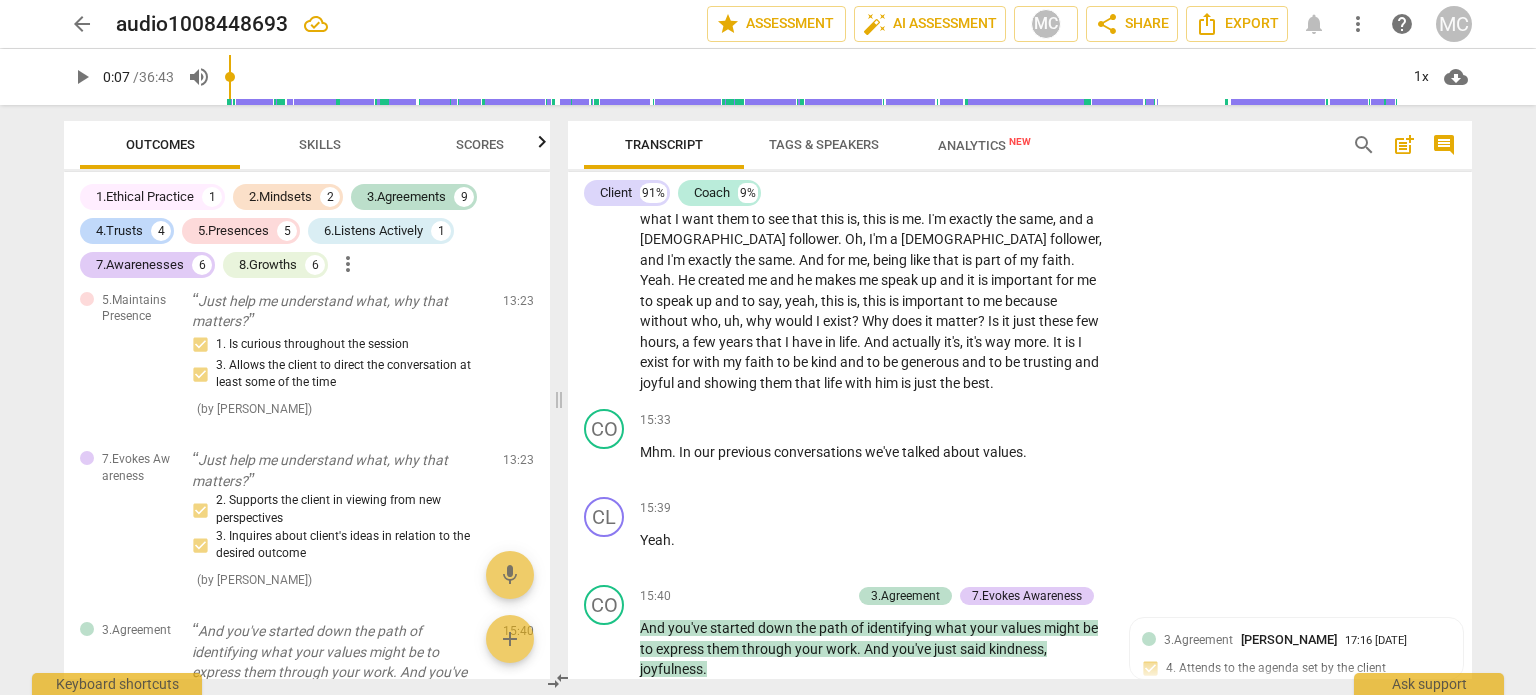 scroll, scrollTop: 5324, scrollLeft: 0, axis: vertical 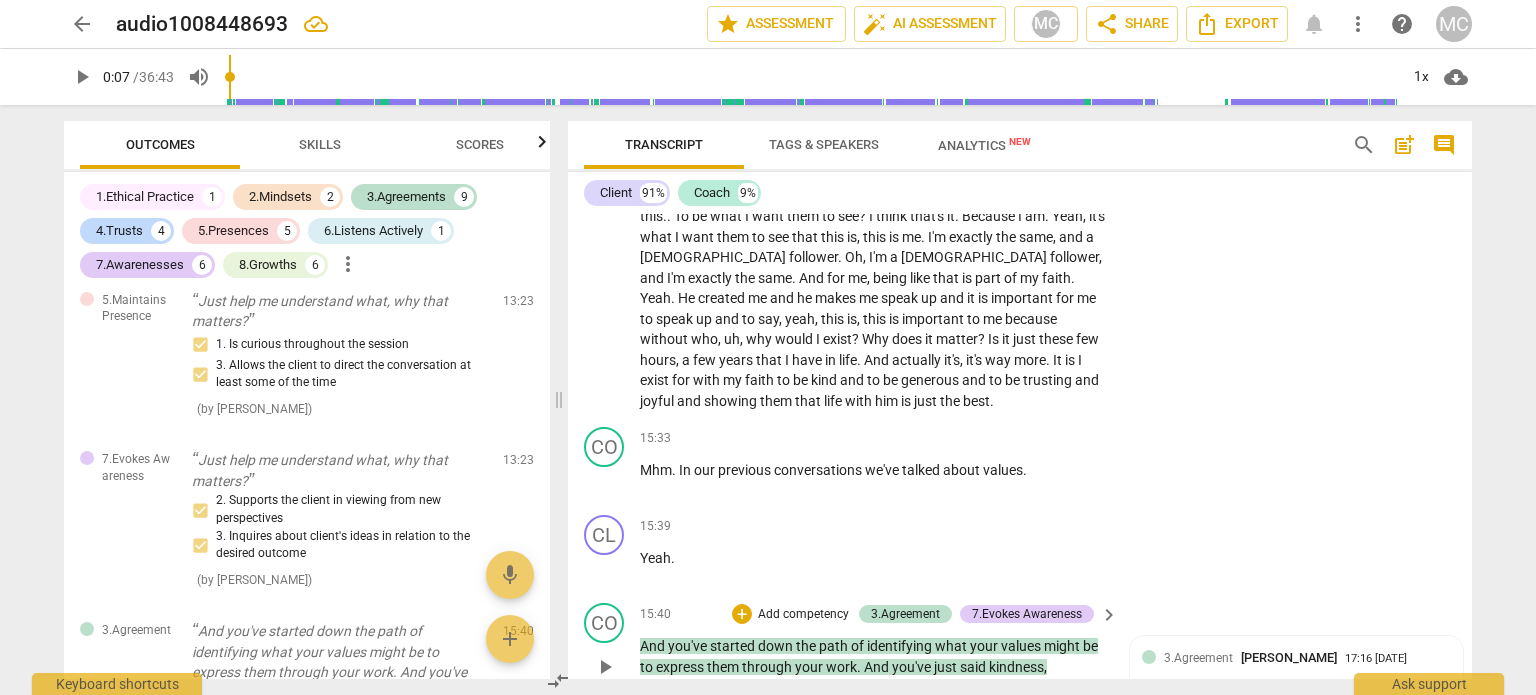 click on "Add competency" at bounding box center [803, 615] 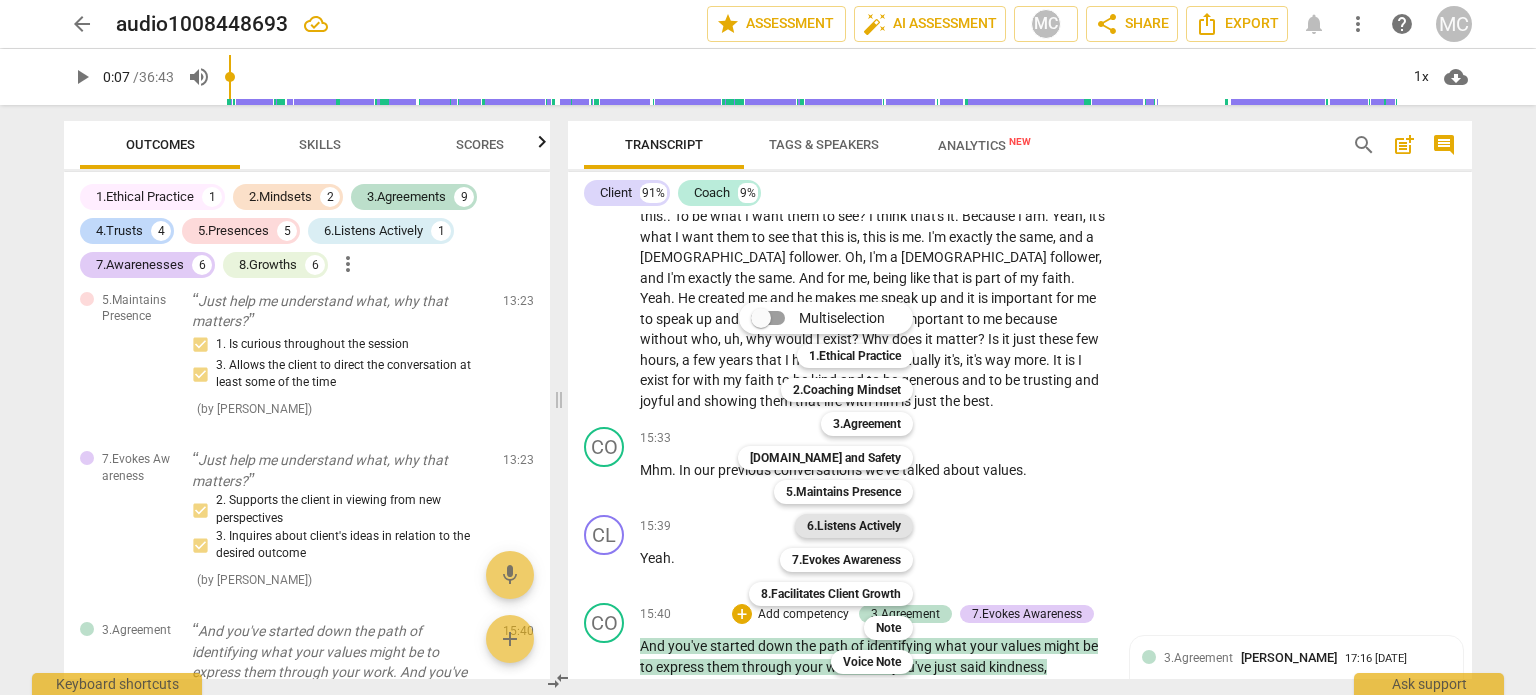 click on "6.Listens Actively" at bounding box center (854, 526) 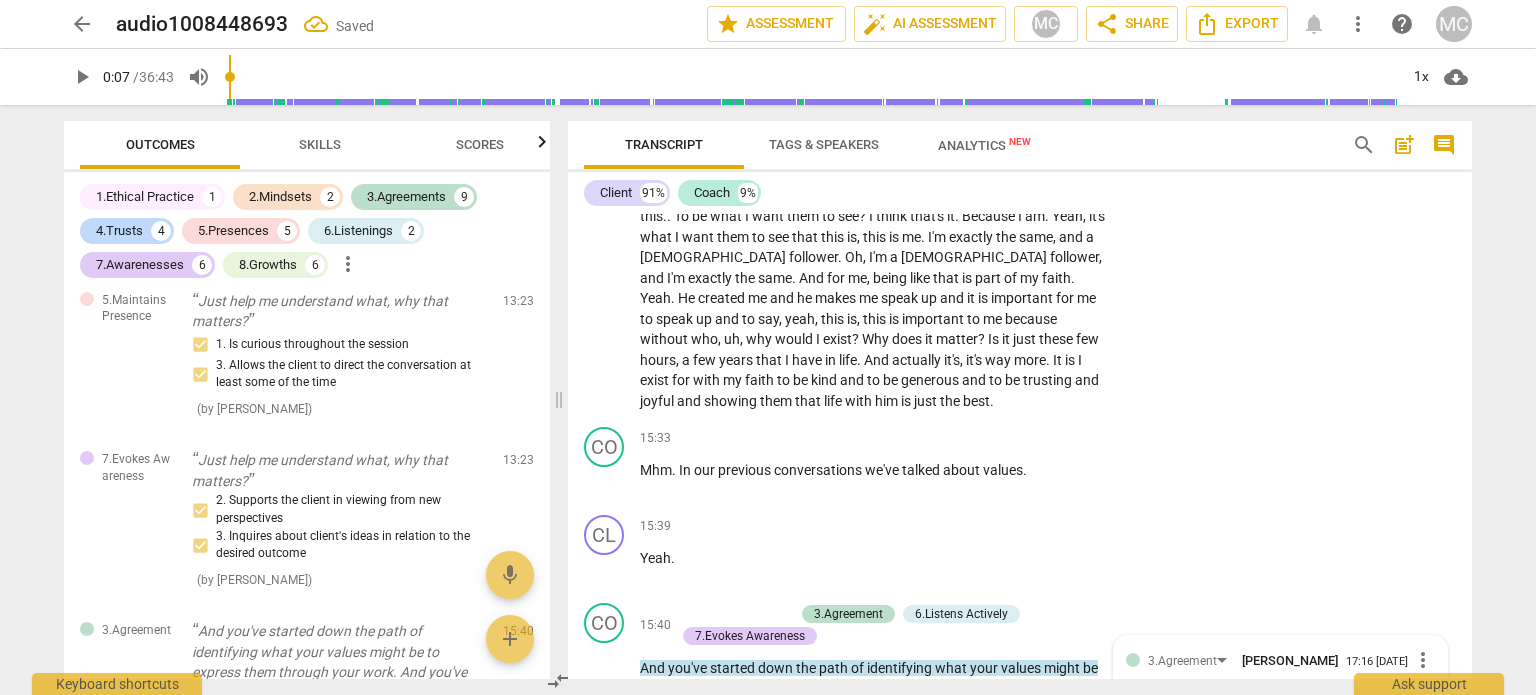 scroll, scrollTop: 5601, scrollLeft: 0, axis: vertical 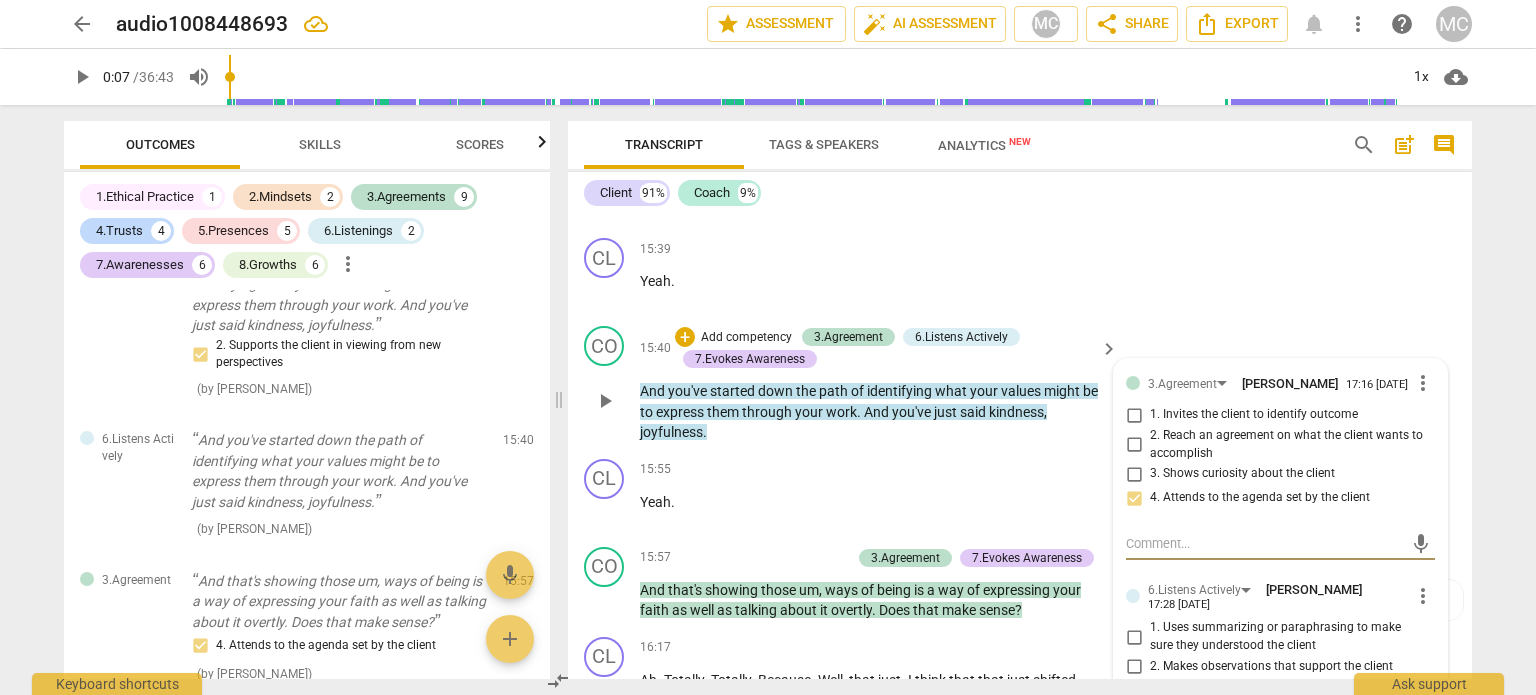 click on "1. Uses summarizing or paraphrasing to make sure they understood the client" at bounding box center (1134, 637) 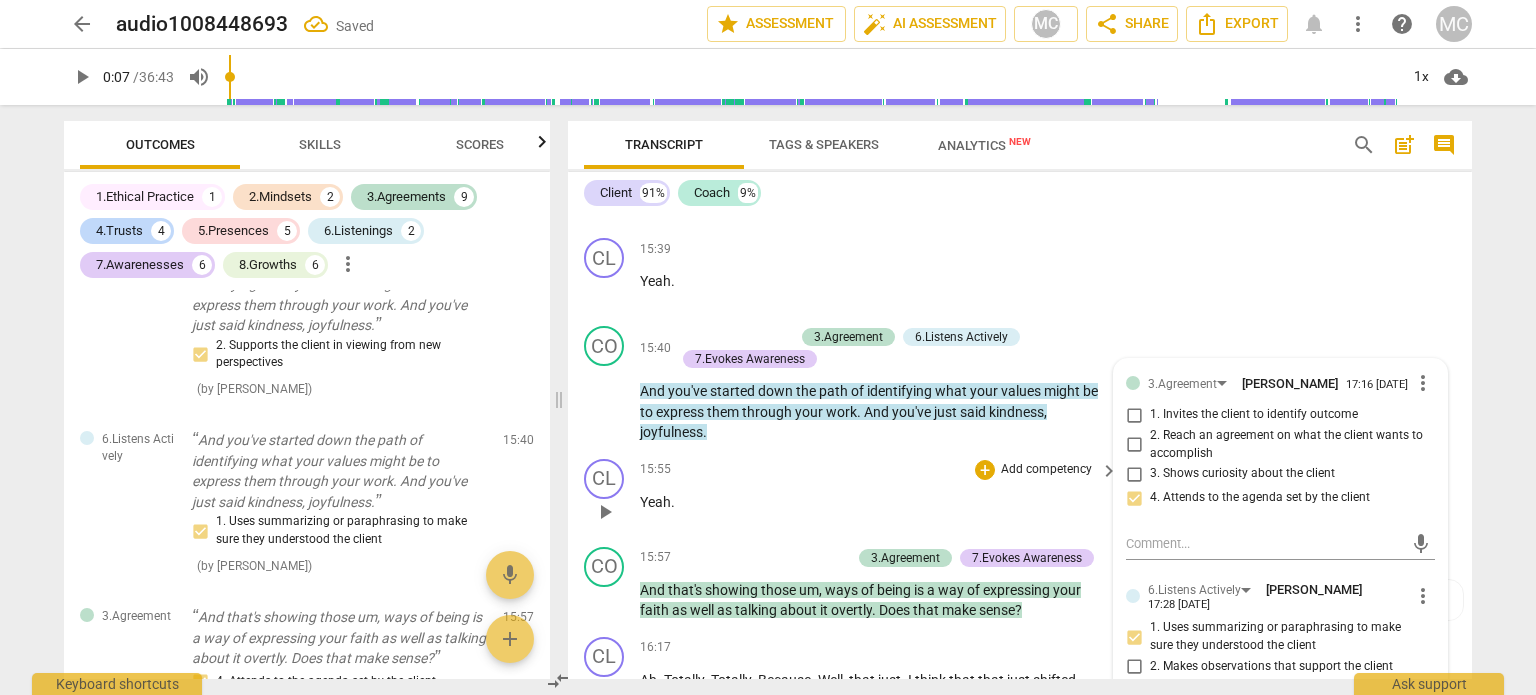 click on "Yeah ." at bounding box center (874, 502) 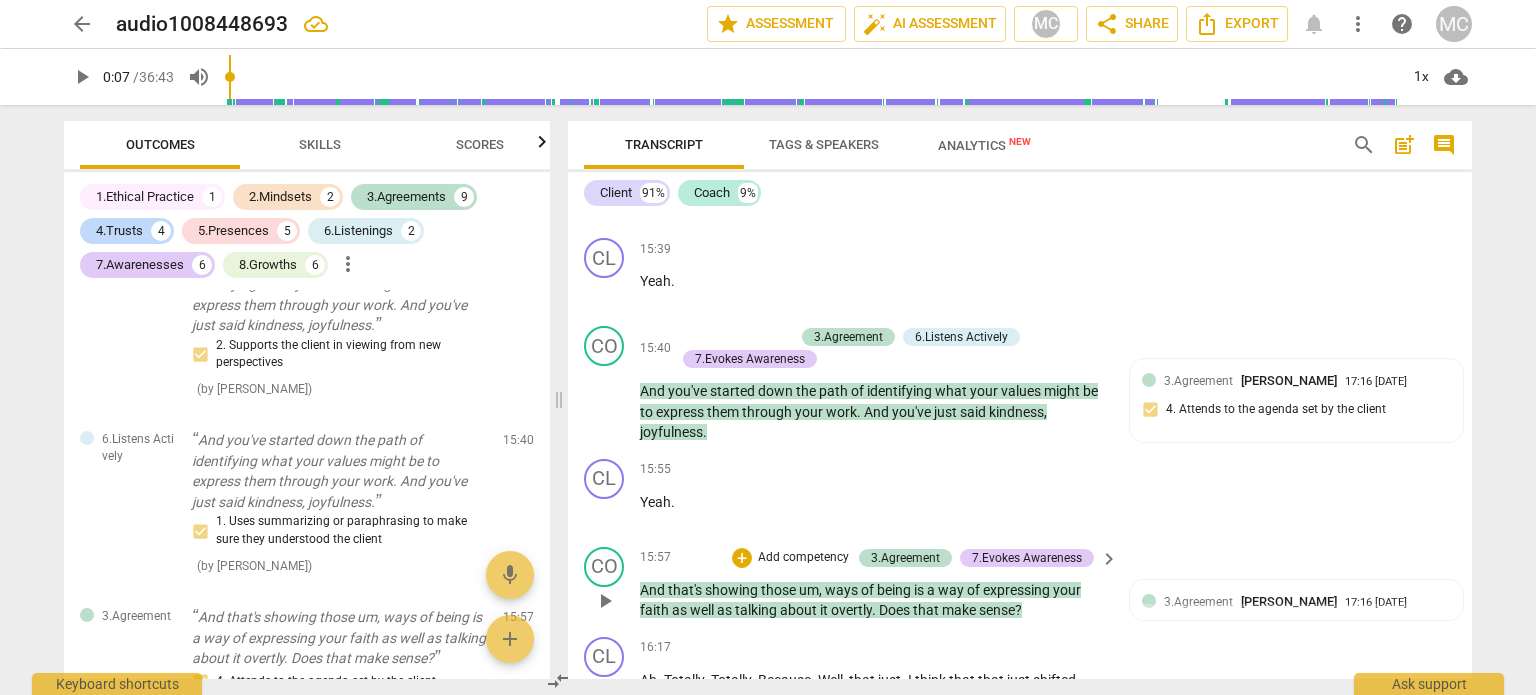 click on "Add competency" at bounding box center (803, 558) 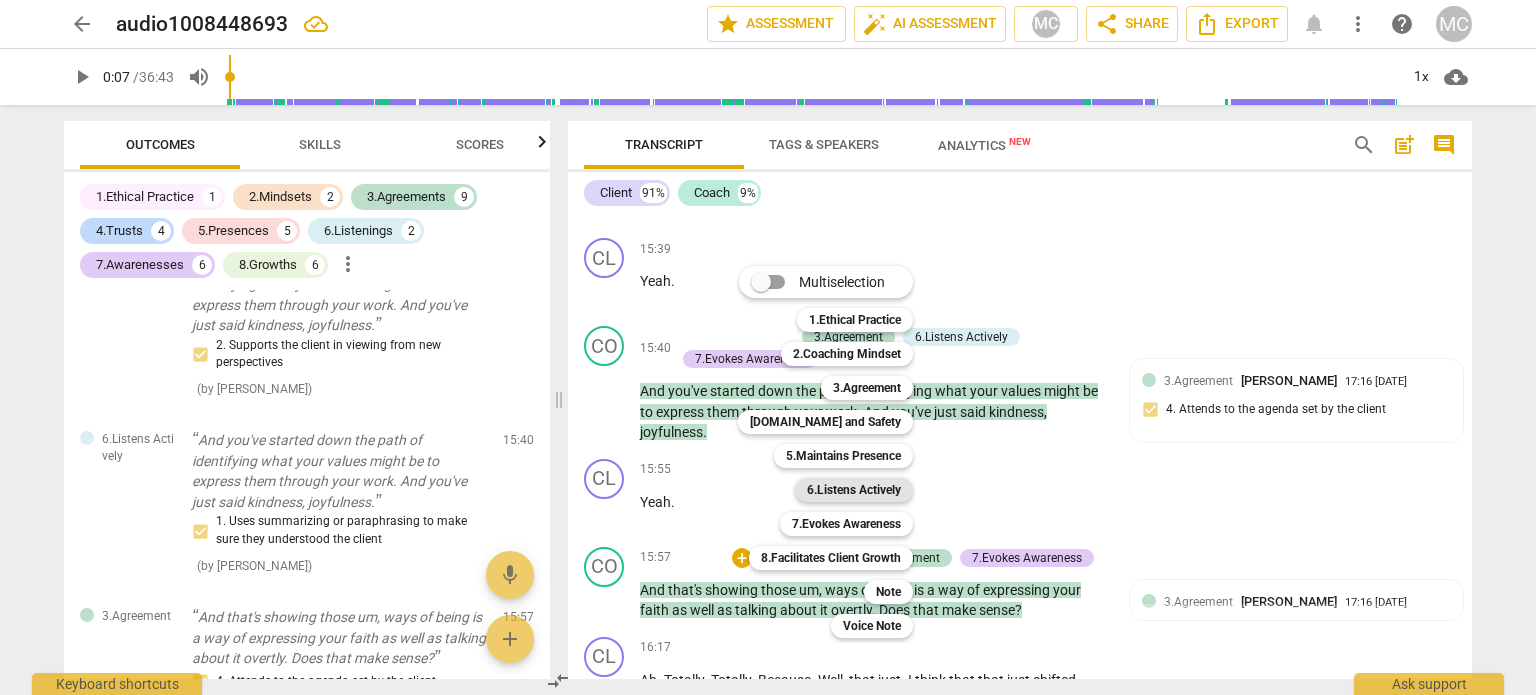 click on "6.Listens Actively" at bounding box center (854, 490) 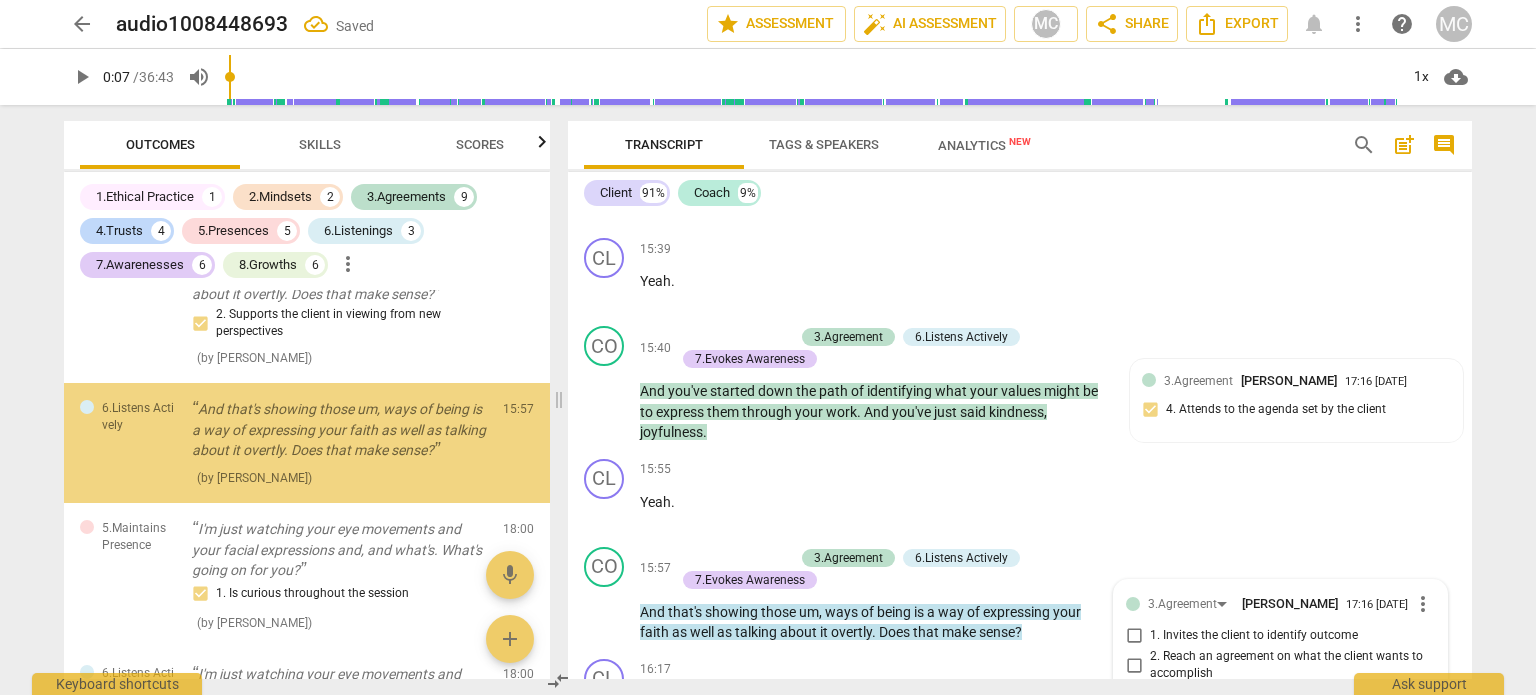 scroll, scrollTop: 2932, scrollLeft: 0, axis: vertical 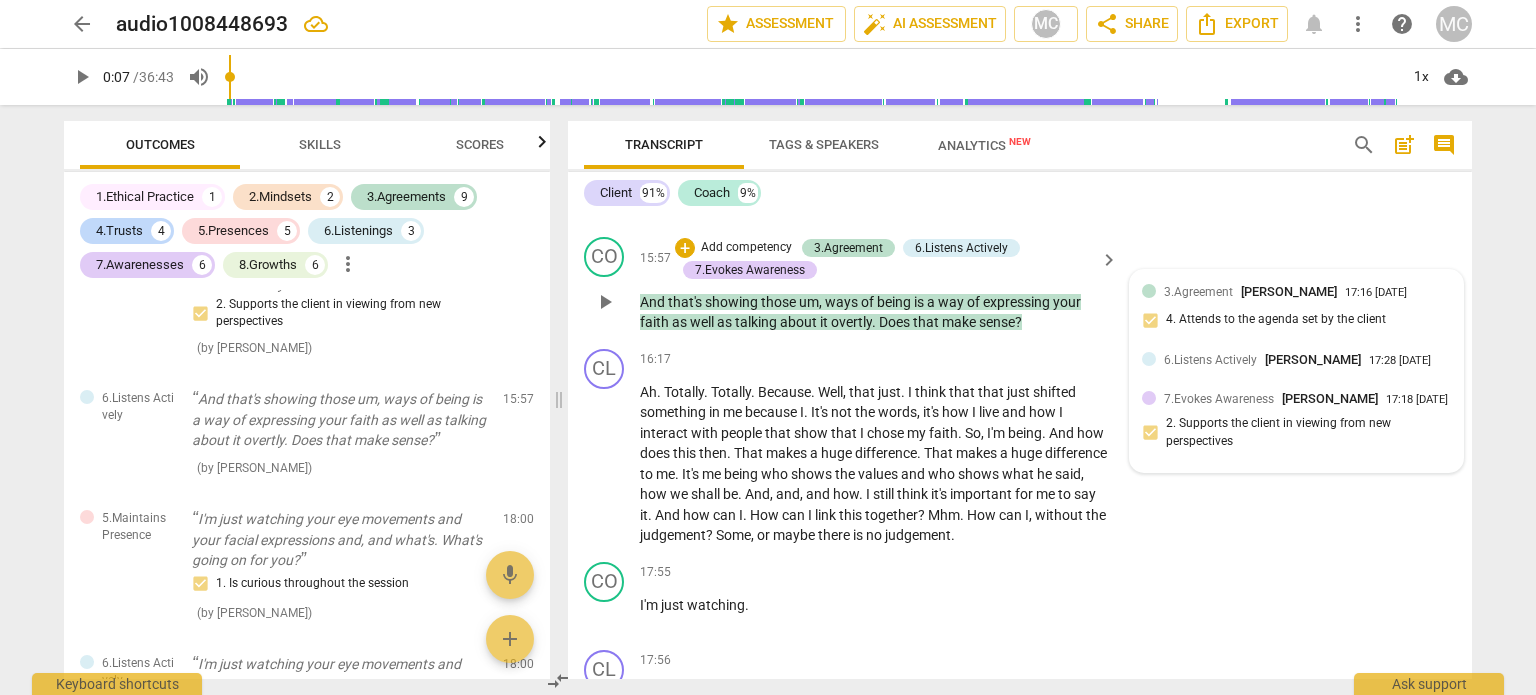 click on "6.Listens Actively" at bounding box center (1210, 360) 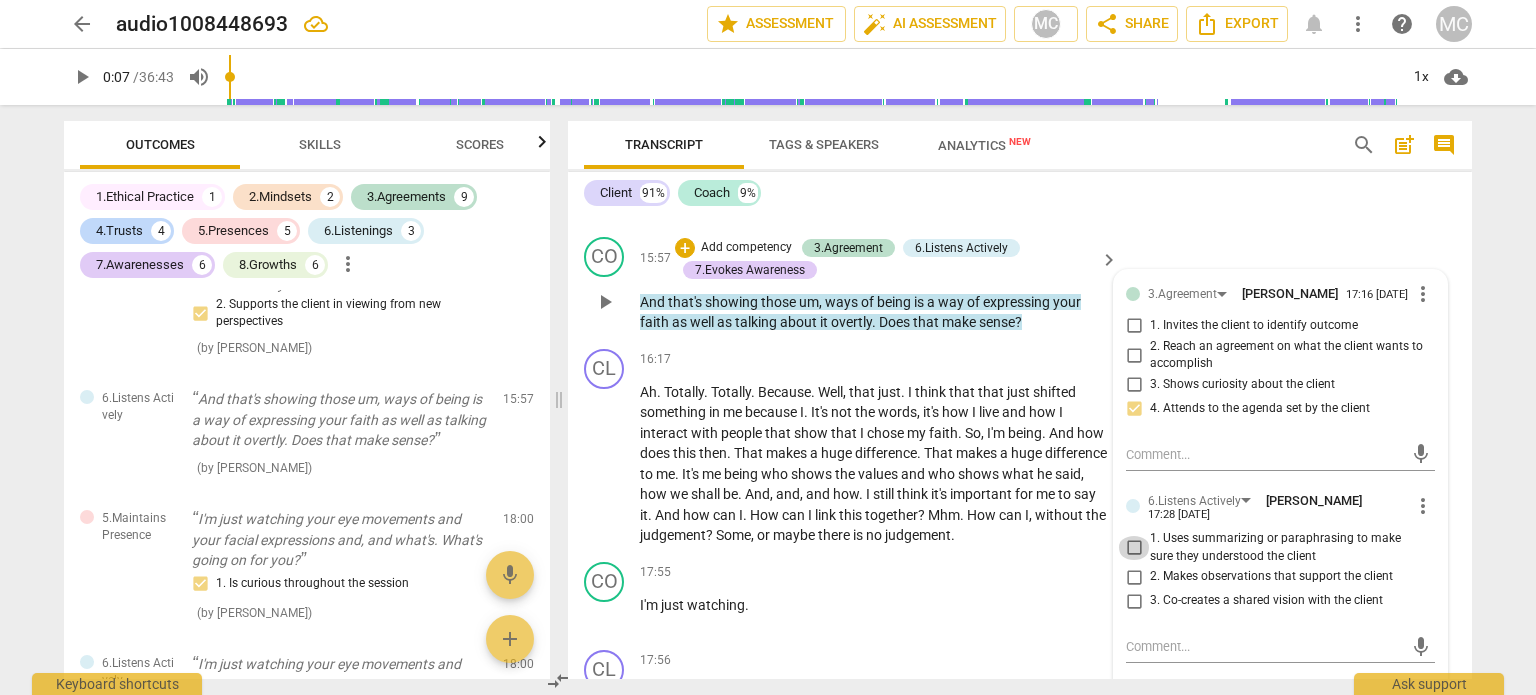 click on "1. Uses summarizing or paraphrasing to make sure they understood the client" at bounding box center [1134, 548] 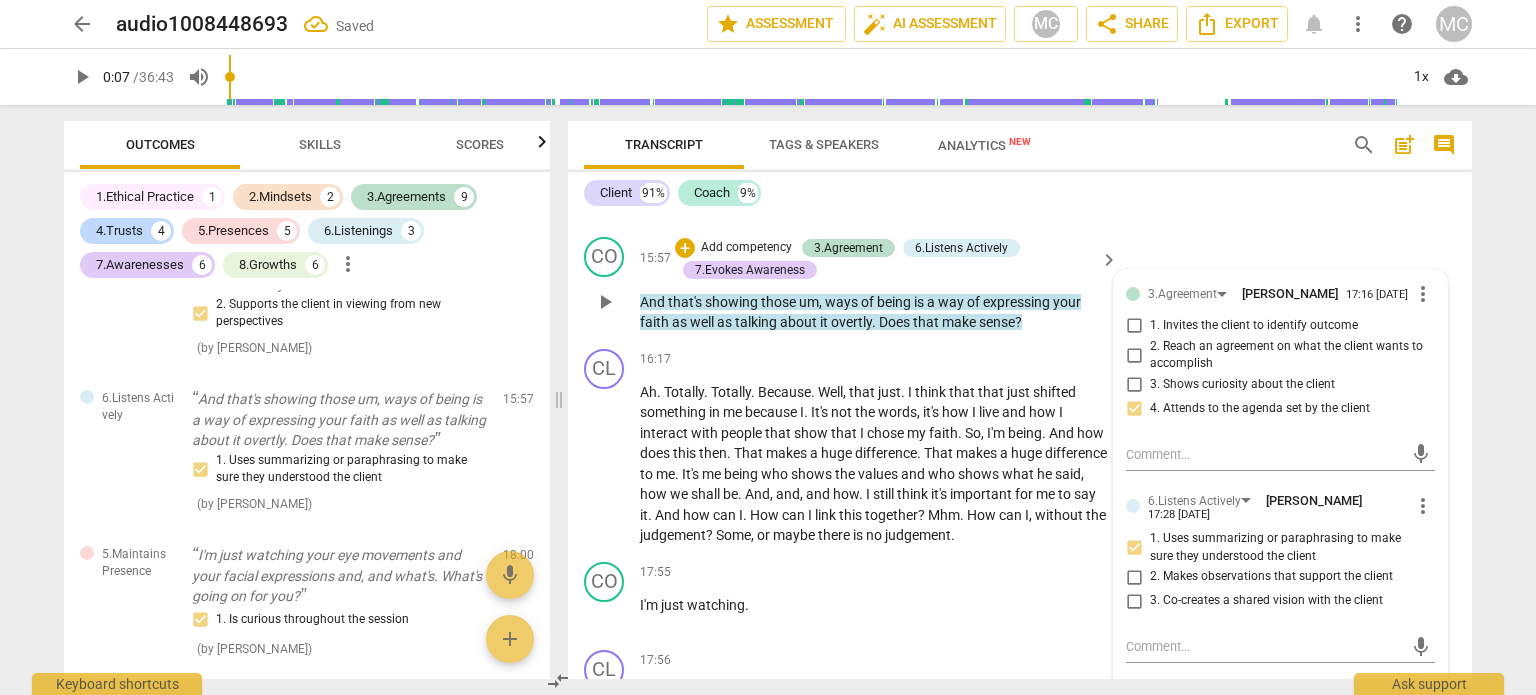 click on "3. Co-creates a shared vision with the client" at bounding box center [1134, 601] 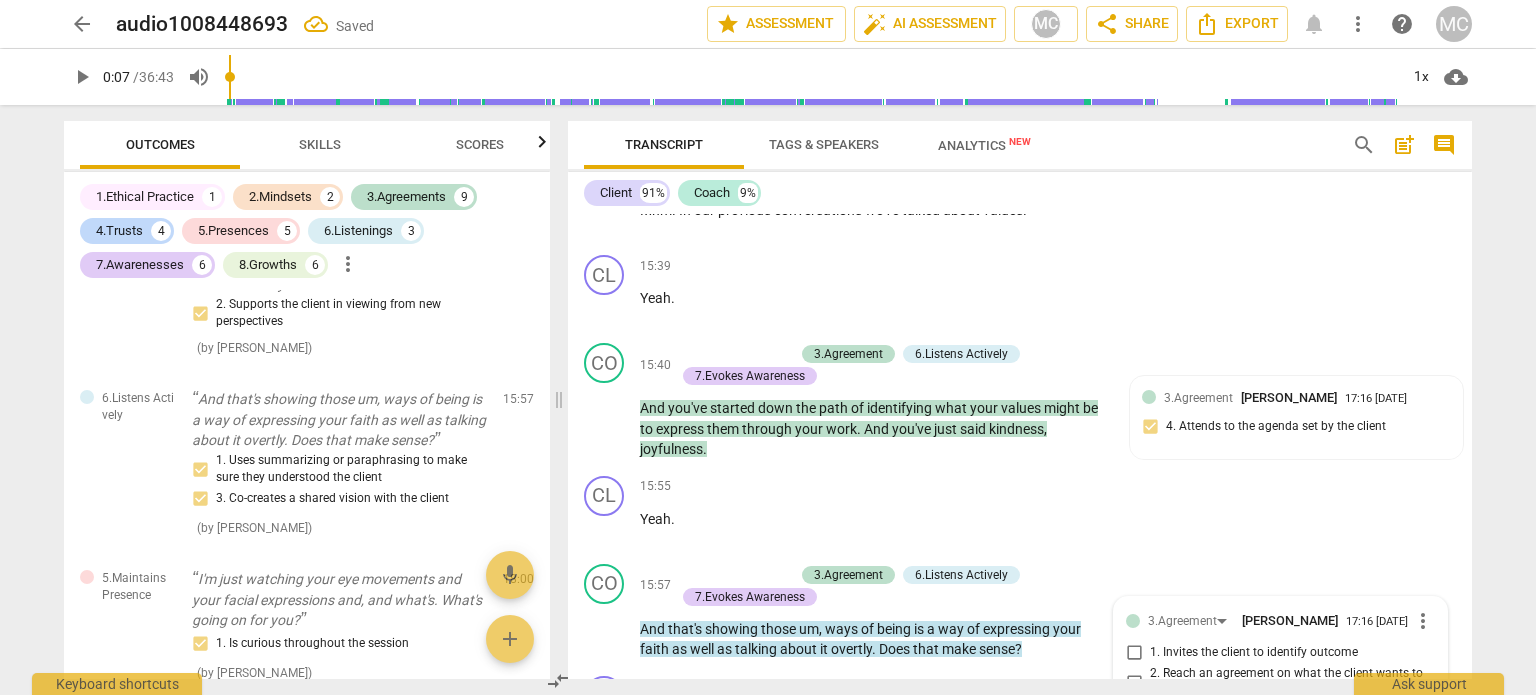 scroll, scrollTop: 5547, scrollLeft: 0, axis: vertical 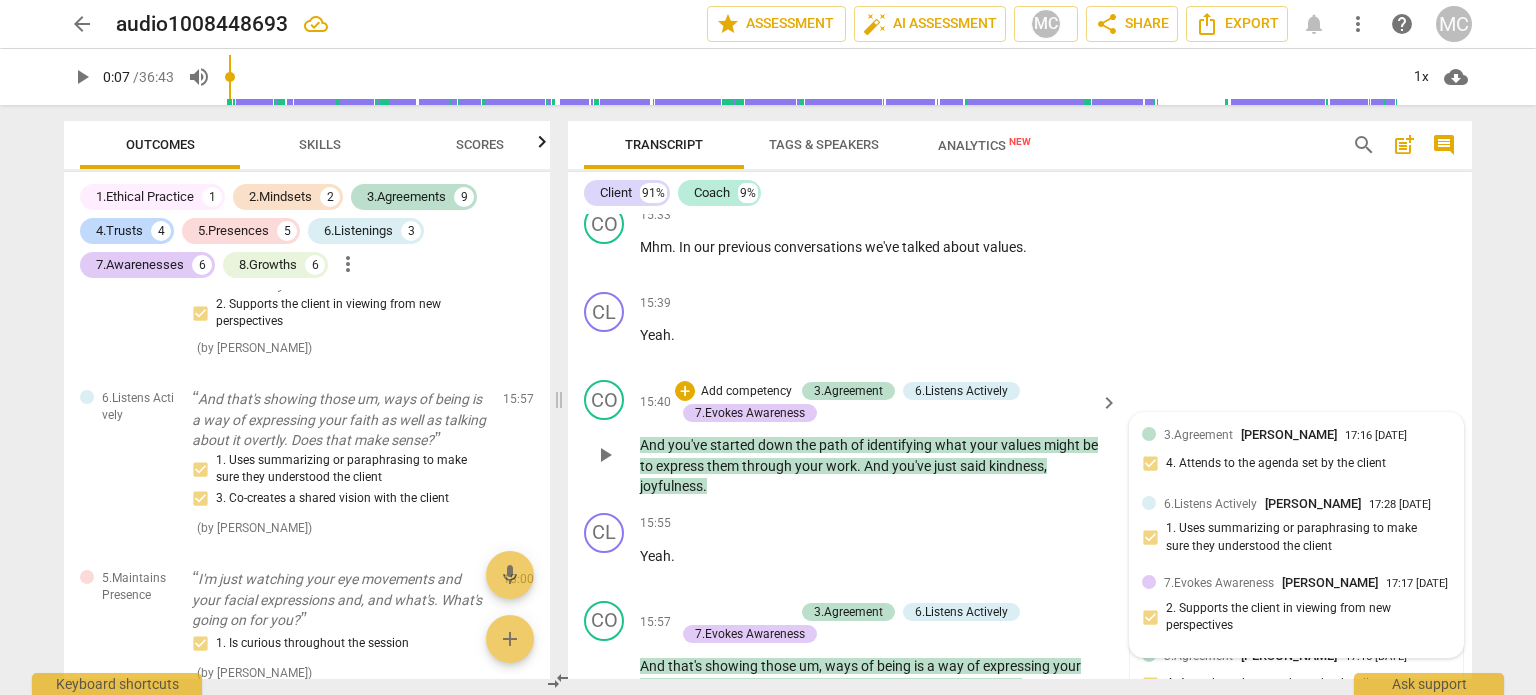 click on "6.Listens Actively [PERSON_NAME] 17:28 [DATE] 1. Uses summarizing or paraphrasing to make sure they understood the client" at bounding box center [1296, 530] 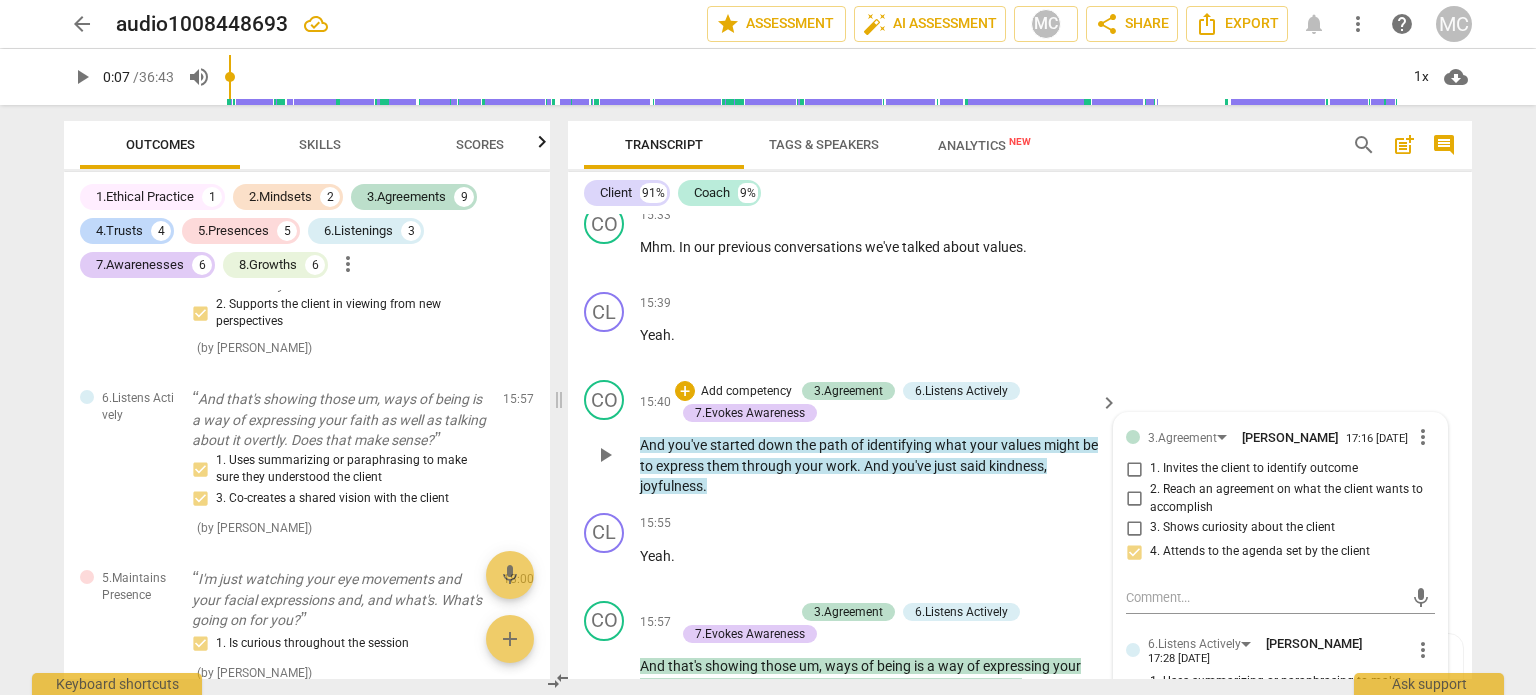 click on "3. Co-creates a shared vision with the client" at bounding box center [1134, 745] 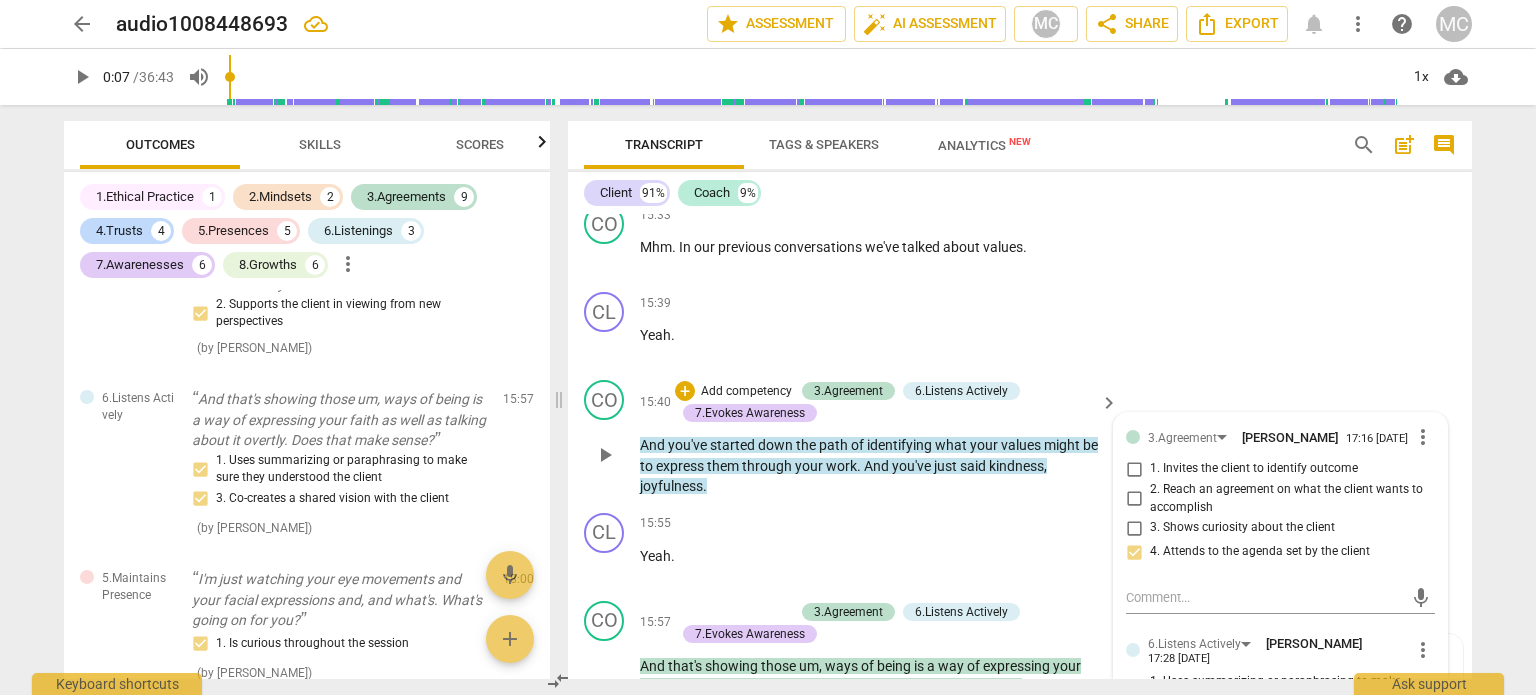 click on "CO play_arrow pause 15:40 + Add competency 3.Agreement 6.Listens Actively 7.Evokes Awareness keyboard_arrow_right And   you've   started   down   the   path   of   identifying   what   your   values   might   be   to   express   them   through   your   work .   And   you've   just   said   kindness ,   joyfulness . 3.Agreement [PERSON_NAME] 17:16 [DATE] more_vert 1. Invites the client to identify outcome 2. Reach an agreement on what the client wants to accomplish 3. Shows curiosity about the client 4. Attends to the agenda set by the client mic 6.Listens Actively [PERSON_NAME] 17:28 [DATE] more_vert 1. Uses summarizing or paraphrasing to make sure they understood the client 2. Makes observations that support the client 3. Co-creates a shared vision with the client mic 7.Evokes Awareness [PERSON_NAME] 17:17 [DATE] more_vert 1. Acknowledges the client's new awareness toward the desired outcome 2. Supports the client in viewing from new perspectives mic" at bounding box center (1020, 438) 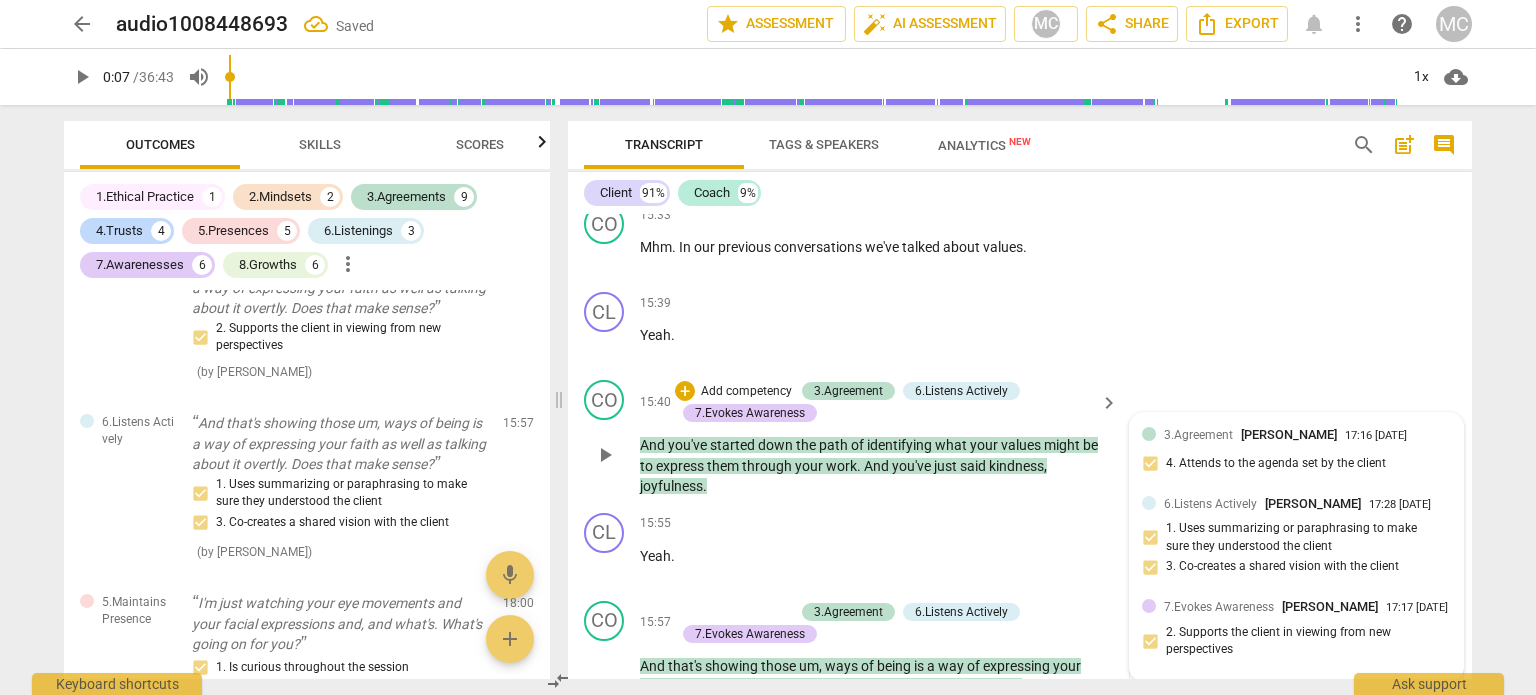 scroll, scrollTop: 2956, scrollLeft: 0, axis: vertical 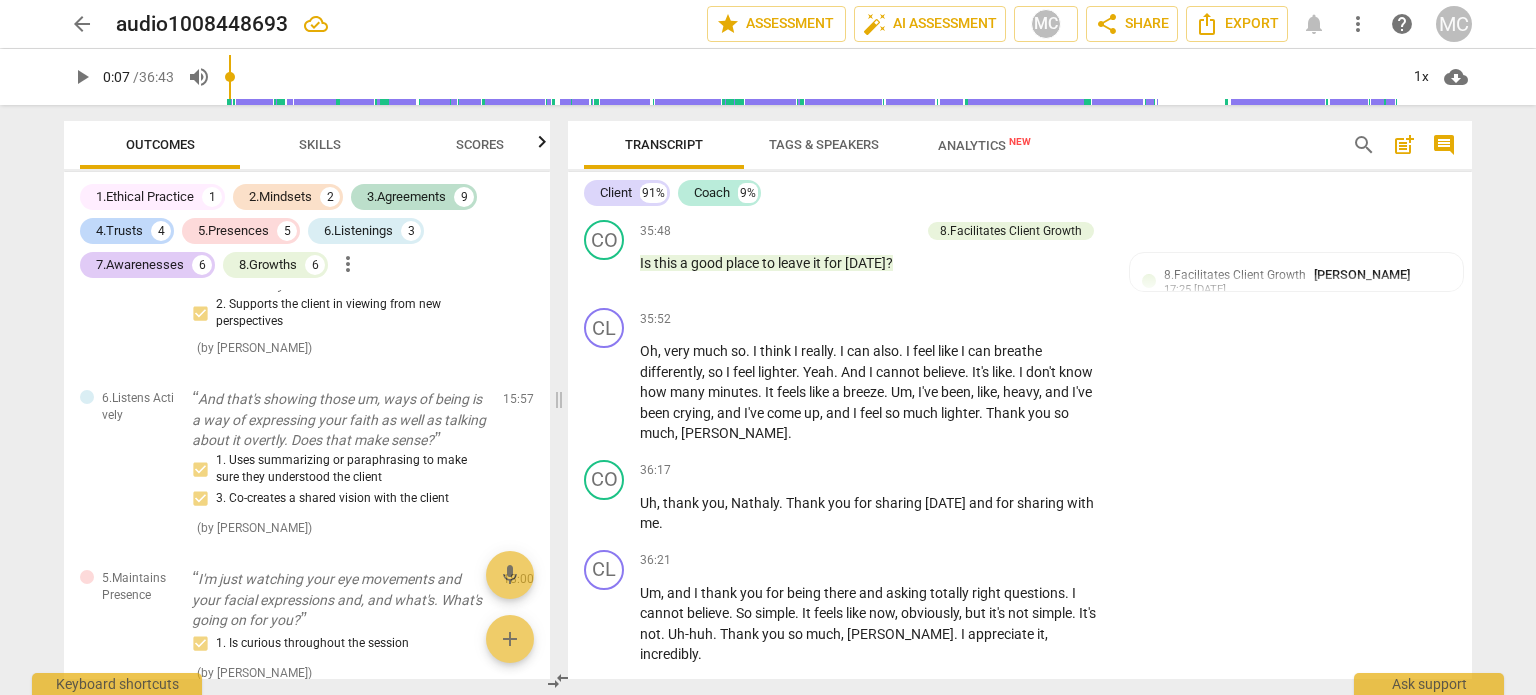 click 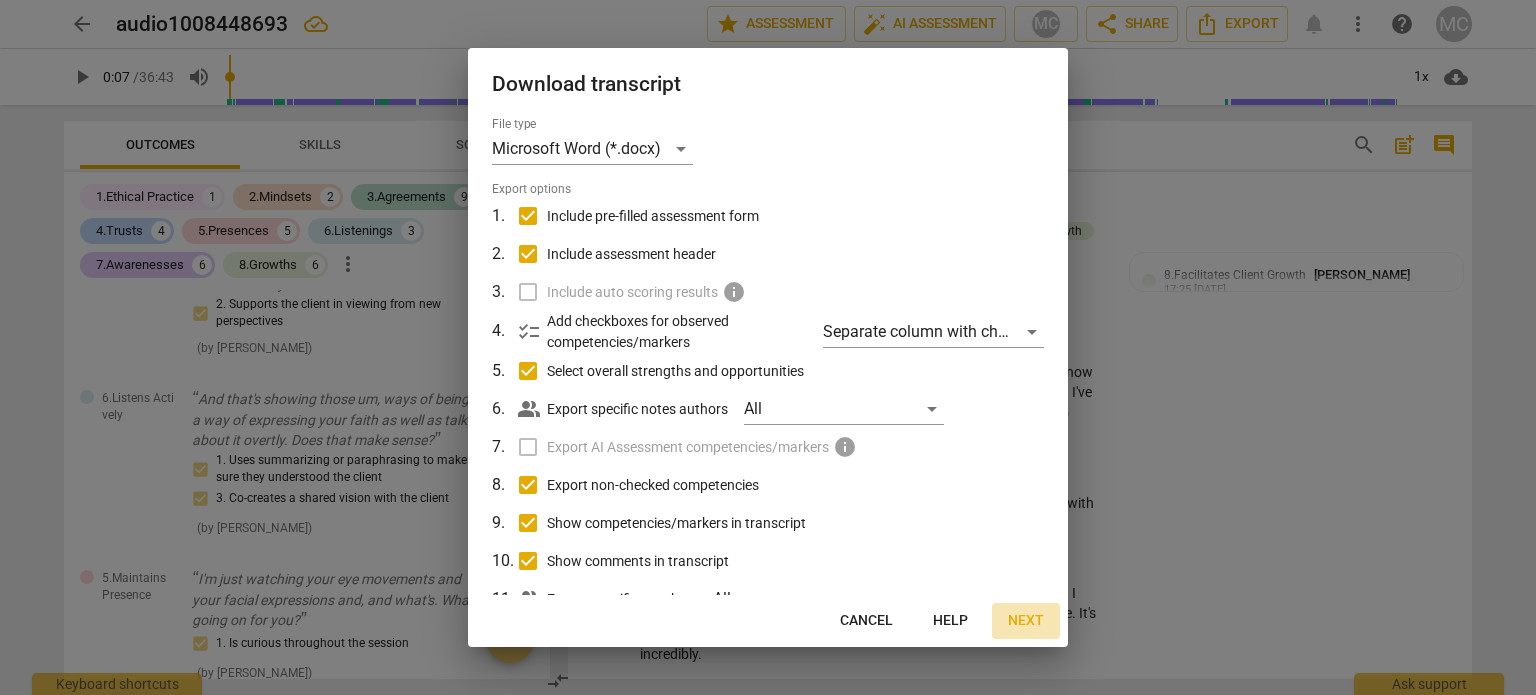 click on "Next" at bounding box center (1026, 621) 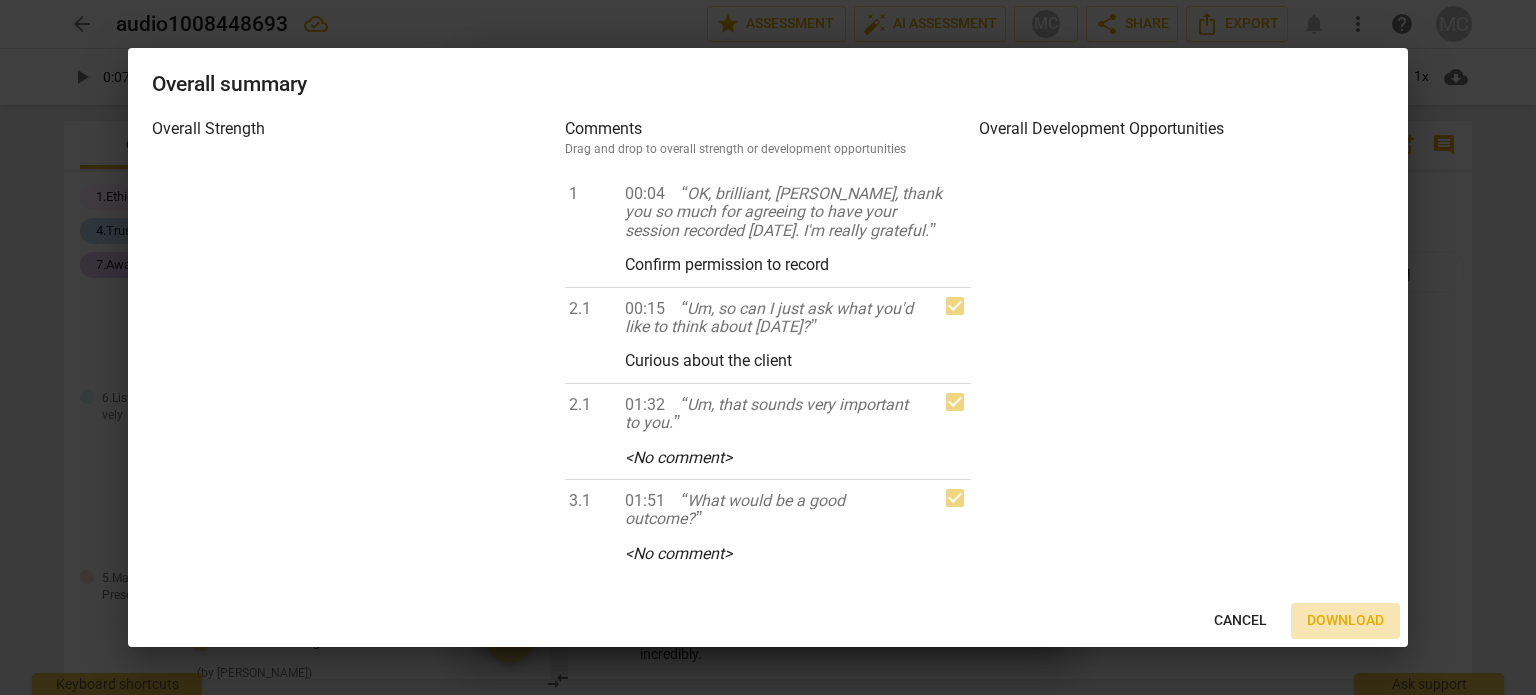 click on "Download" at bounding box center [1345, 621] 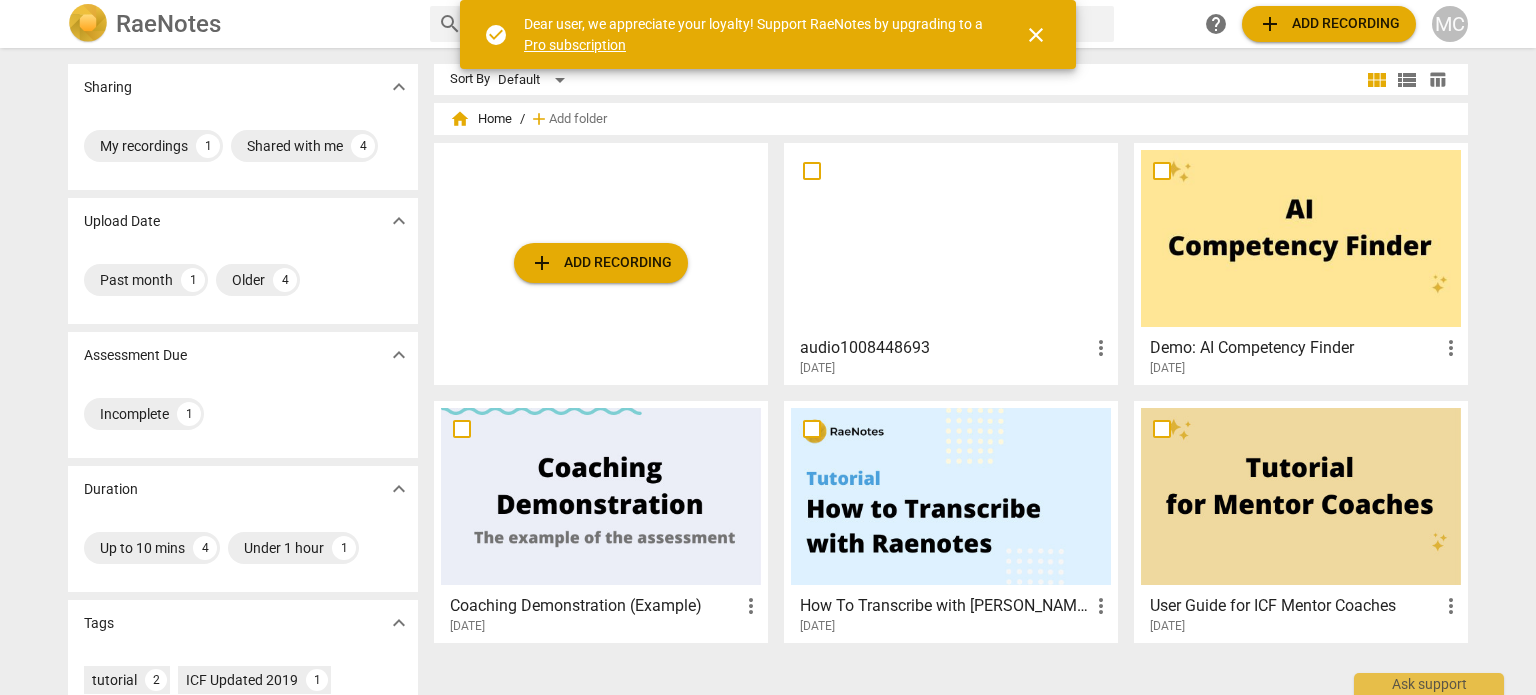 scroll, scrollTop: 0, scrollLeft: 0, axis: both 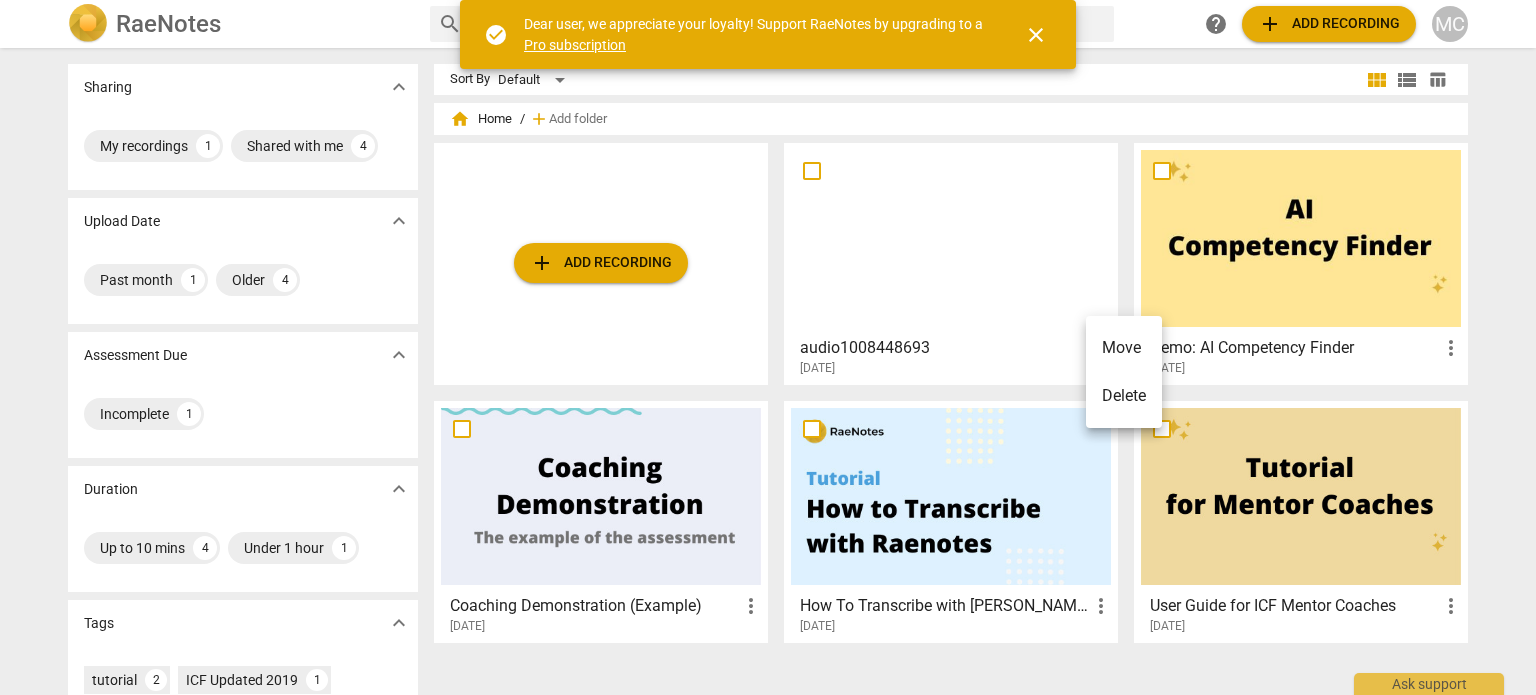 click at bounding box center (768, 347) 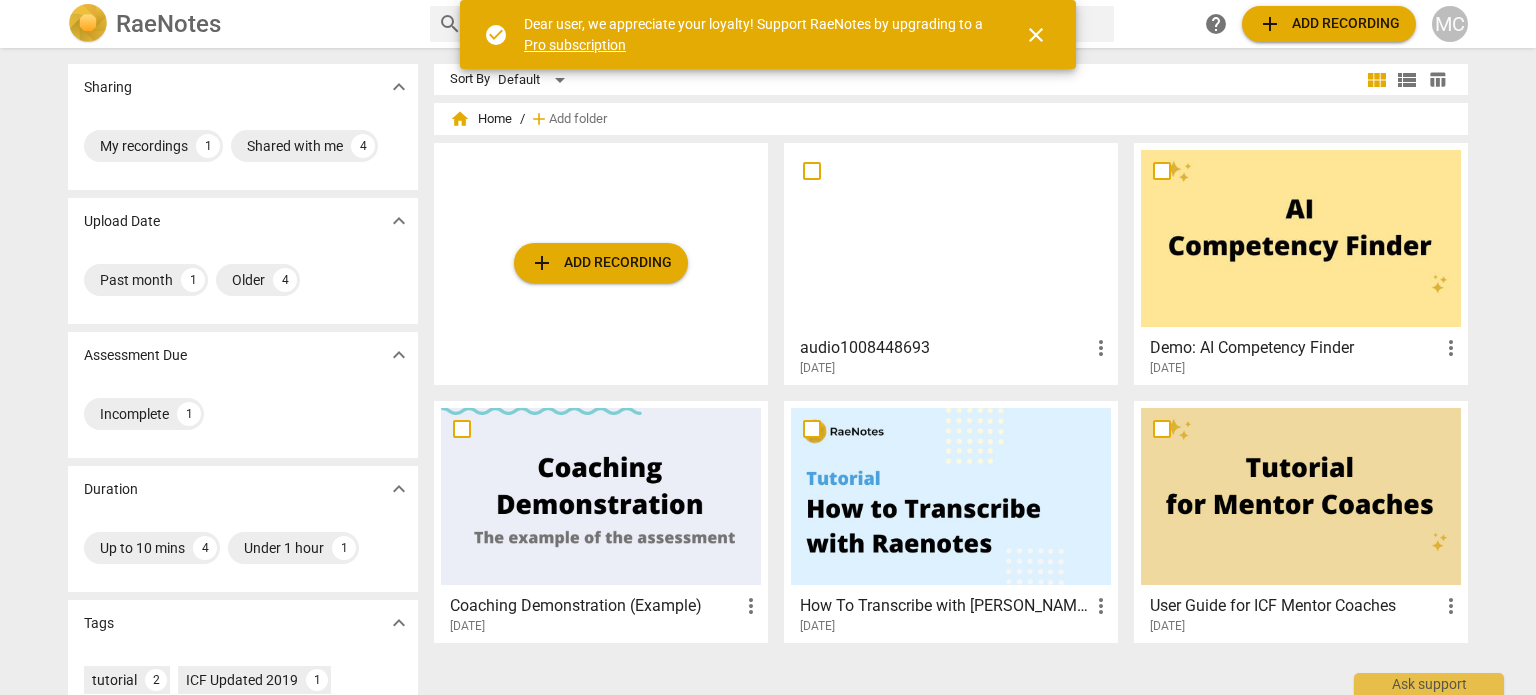 click at bounding box center (951, 238) 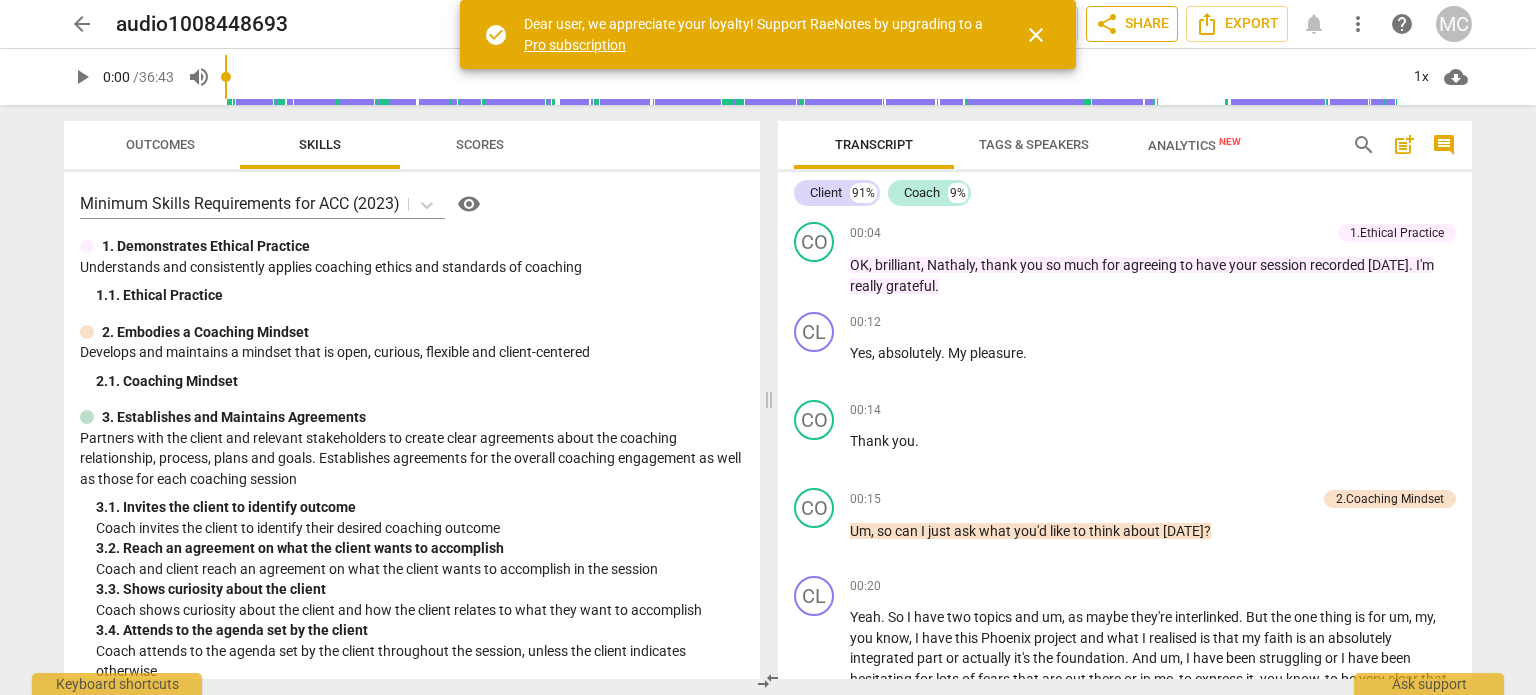 click on "share    Share" at bounding box center [1132, 24] 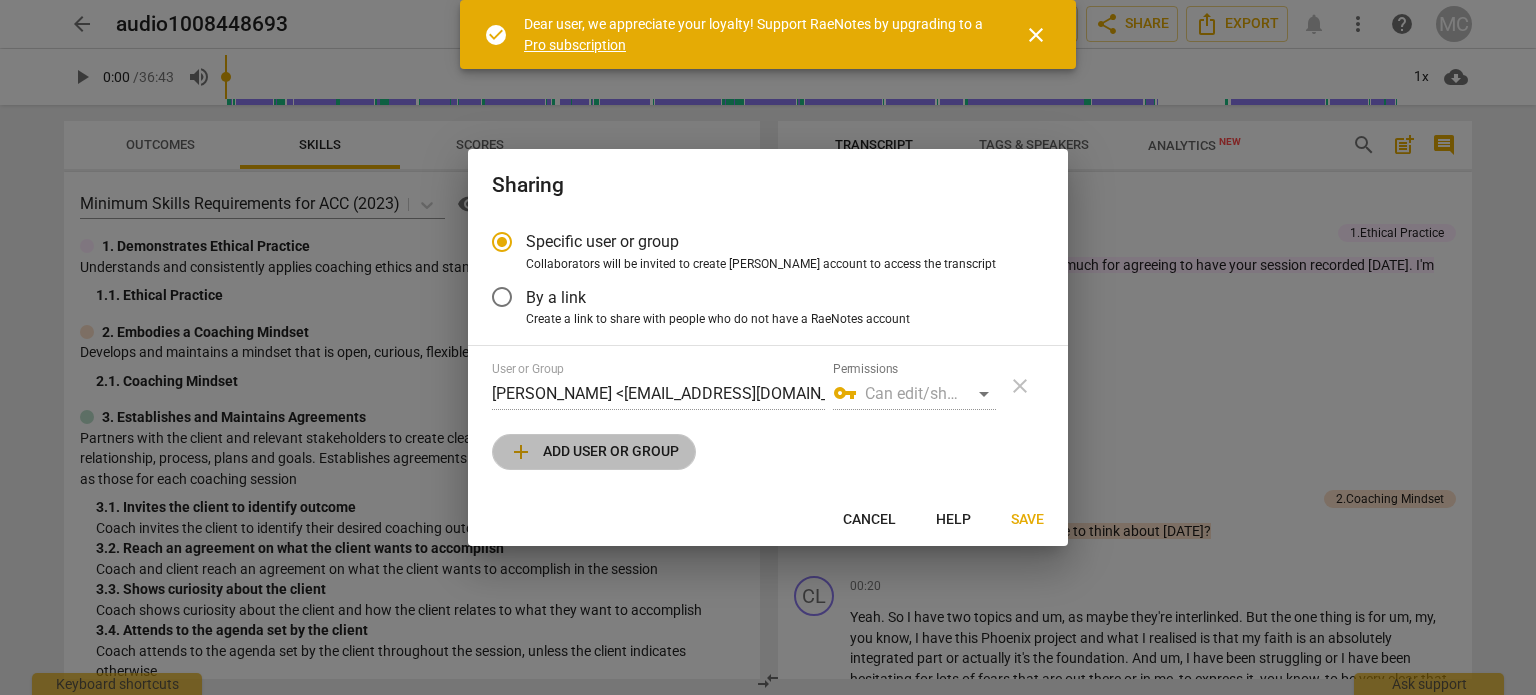 click on "add Add user or group" at bounding box center (594, 452) 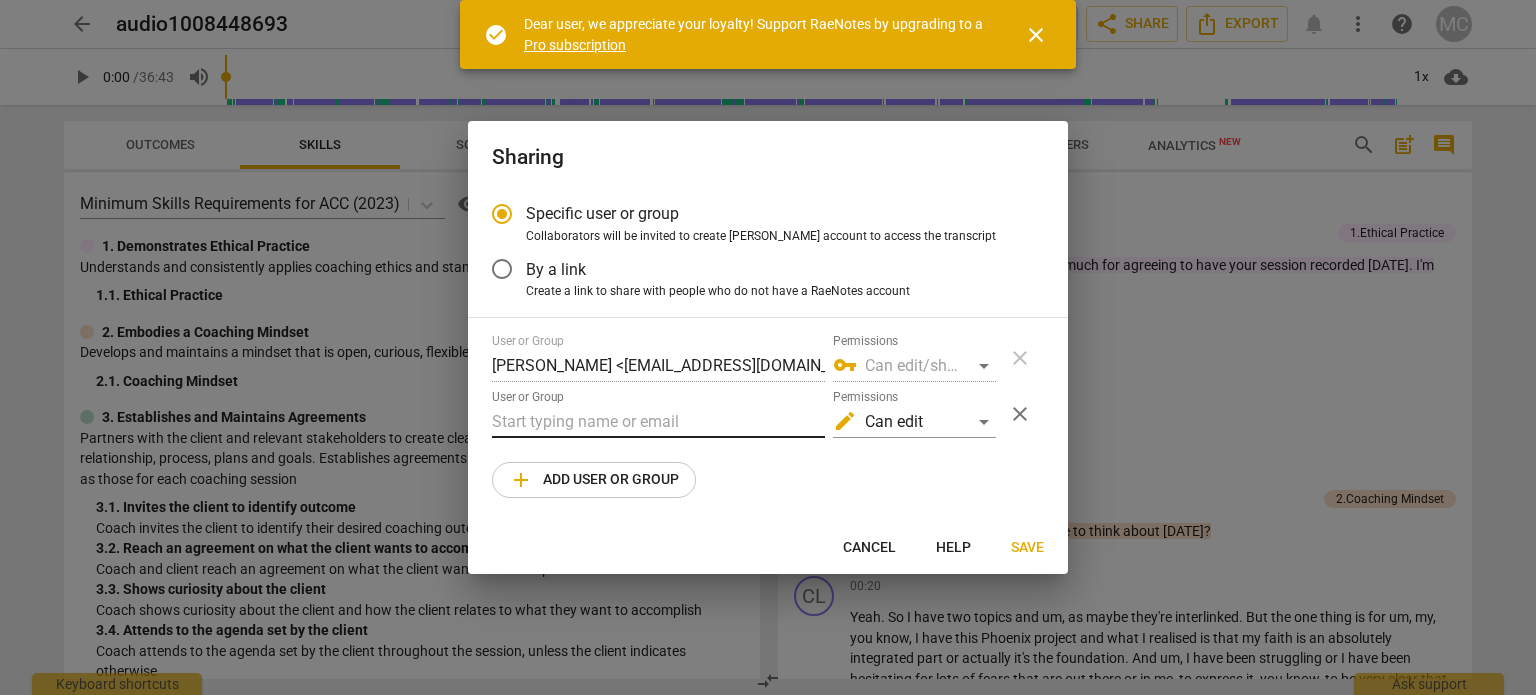 click at bounding box center (658, 422) 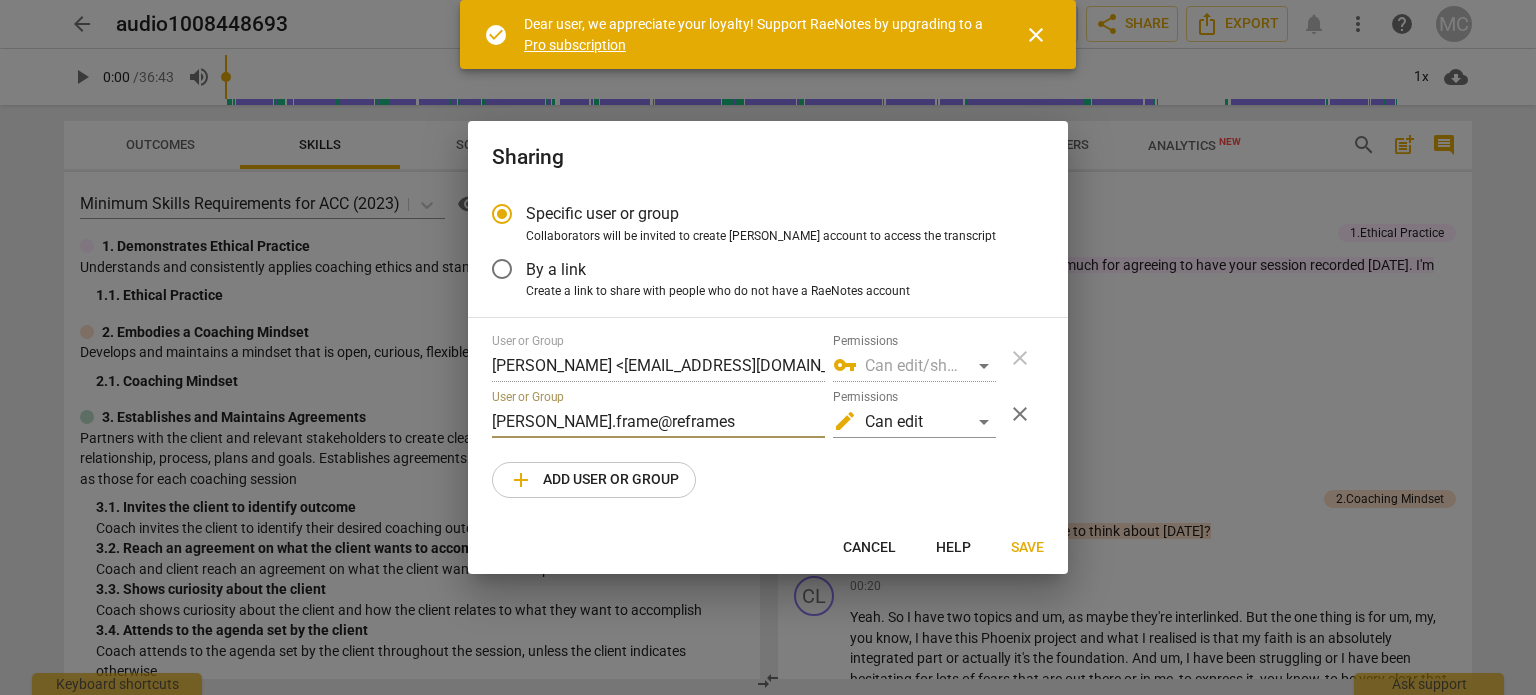 click on "gill.frame@reframes" at bounding box center [658, 422] 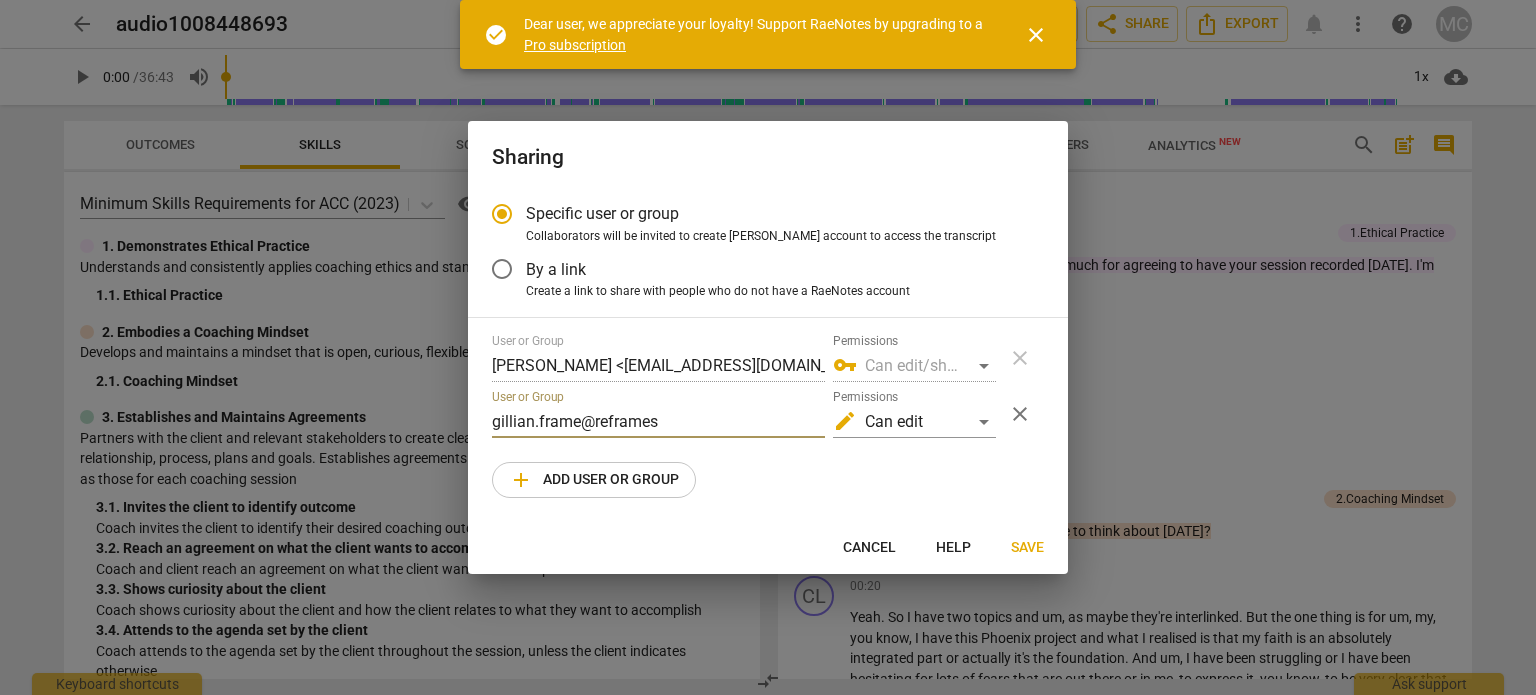 click on "gillian.frame@reframes" at bounding box center (658, 422) 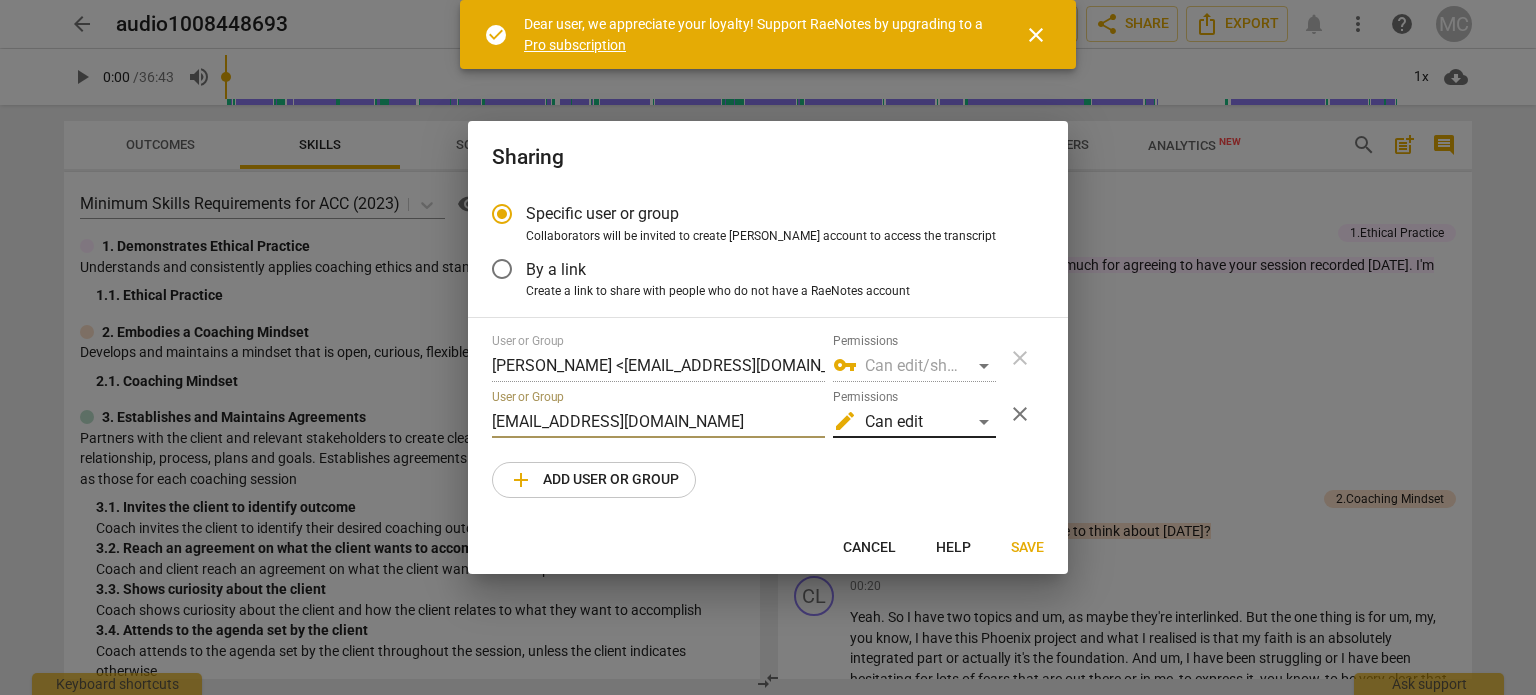 type on "gillian.frame@reframes.co.uk" 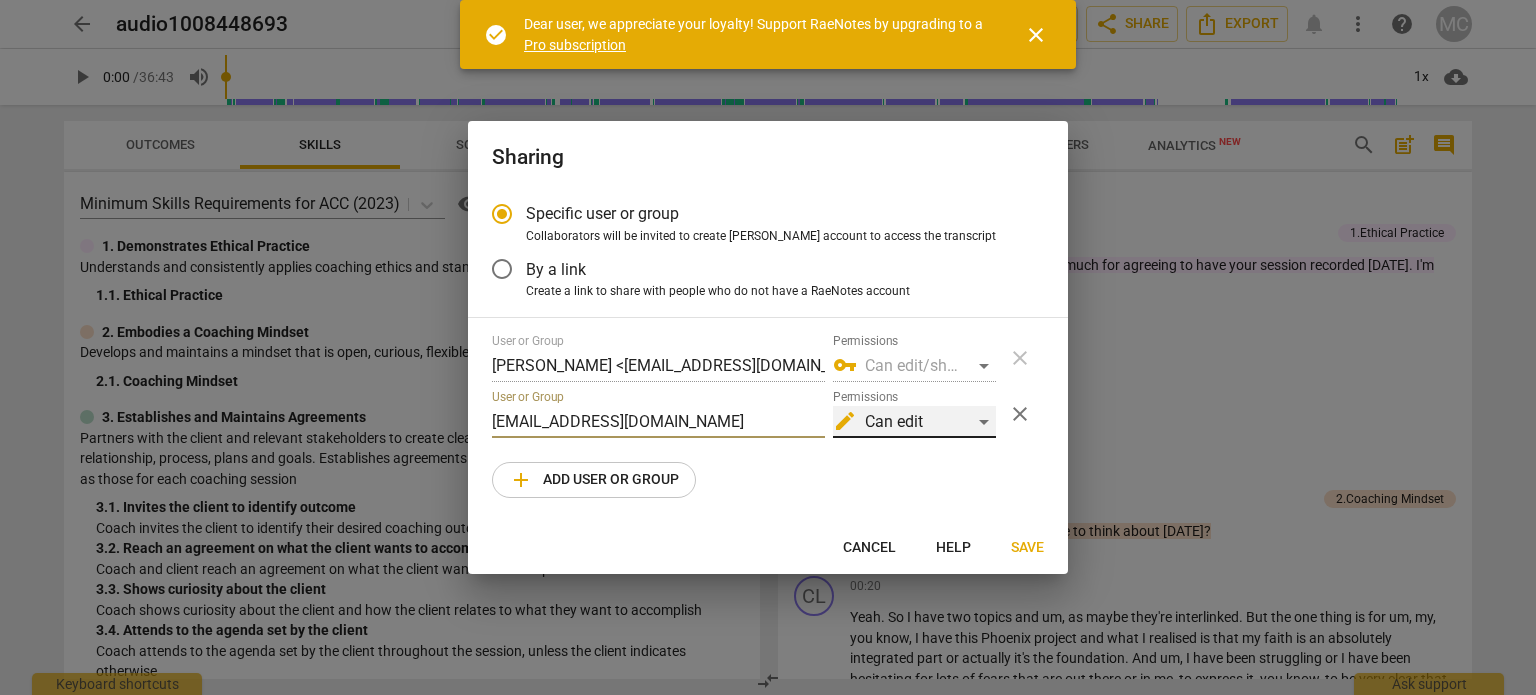 click on "edit Can edit" at bounding box center (914, 422) 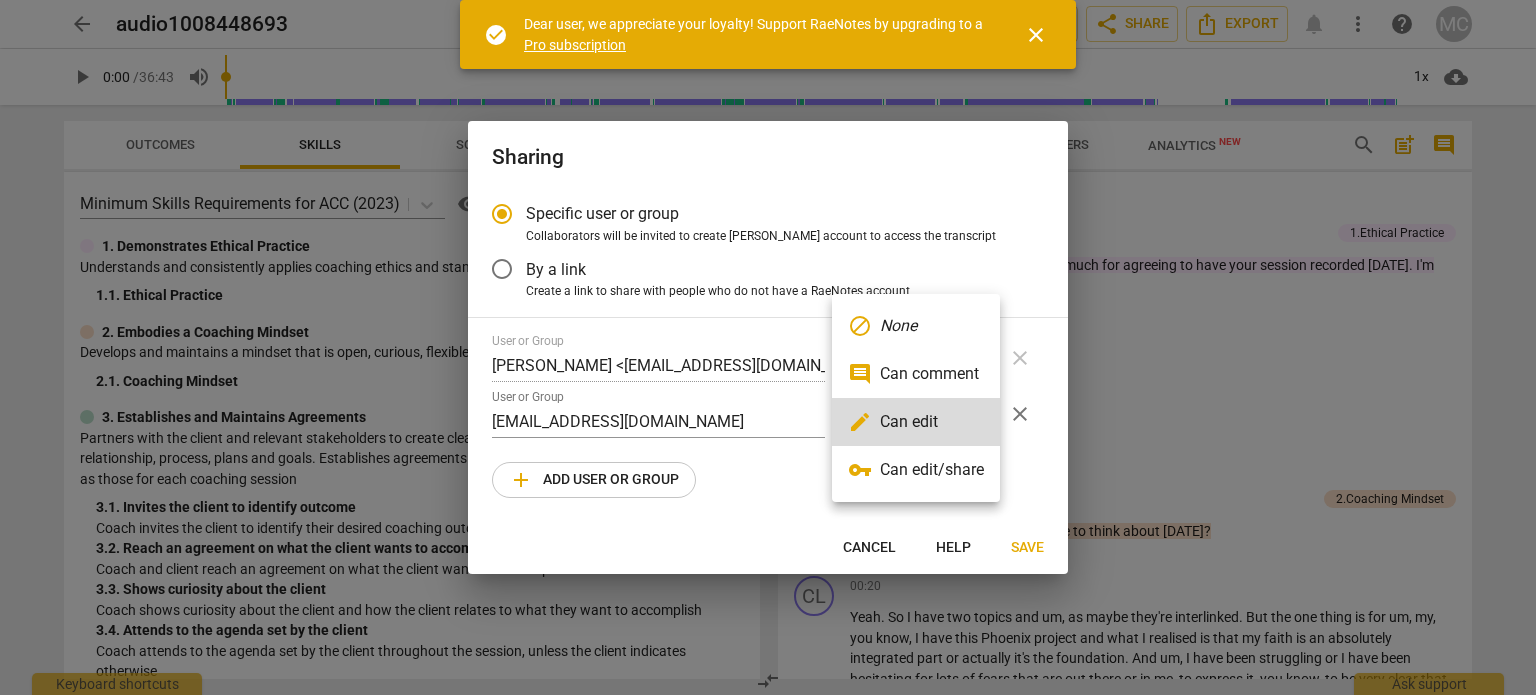 click on "comment Can comment" at bounding box center (916, 374) 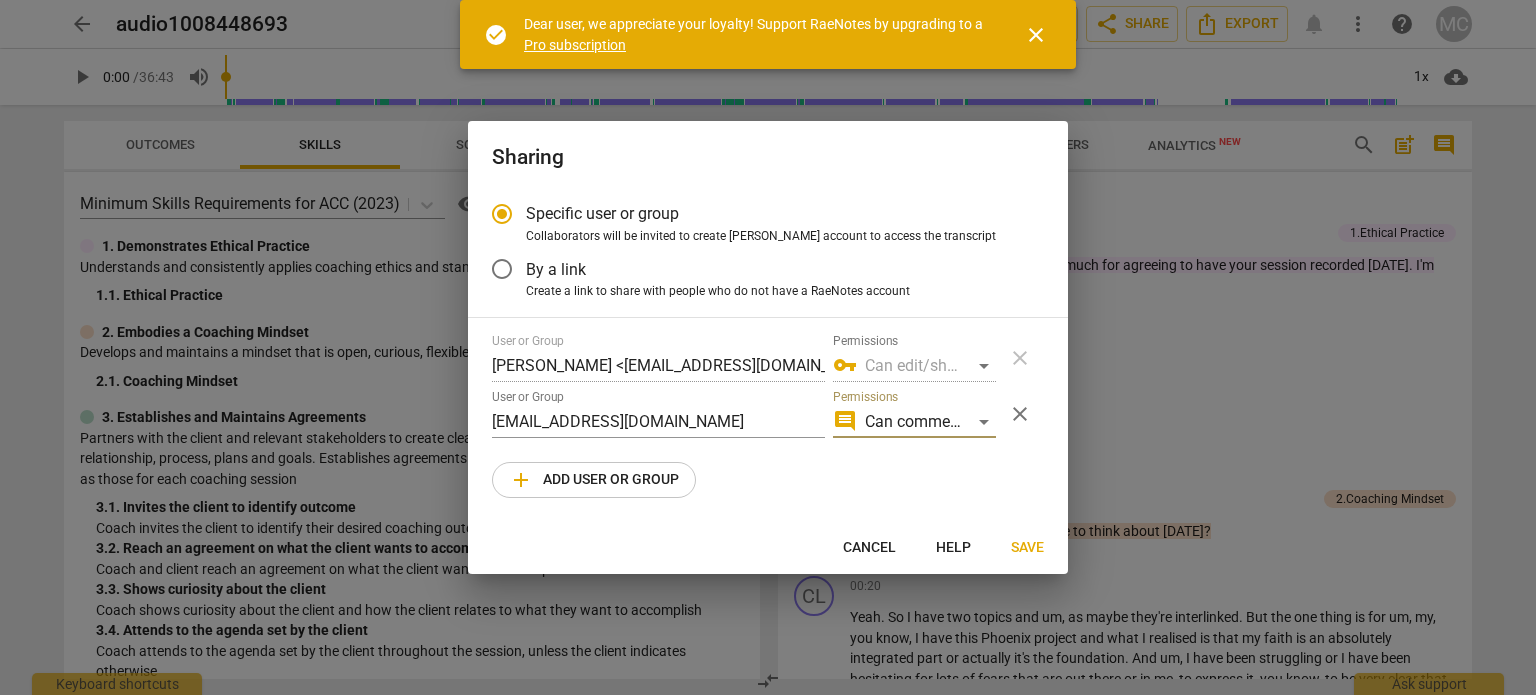 click on "Save" at bounding box center (1027, 548) 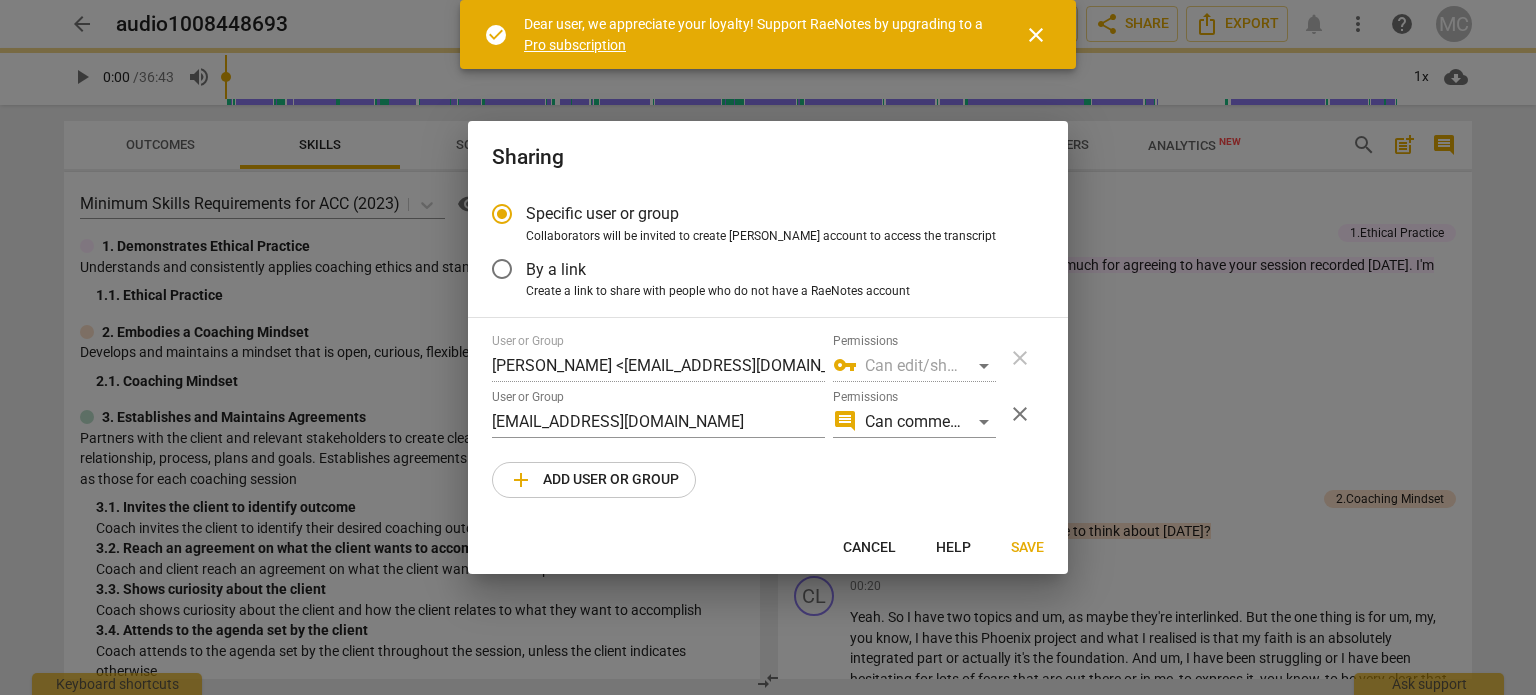 radio on "false" 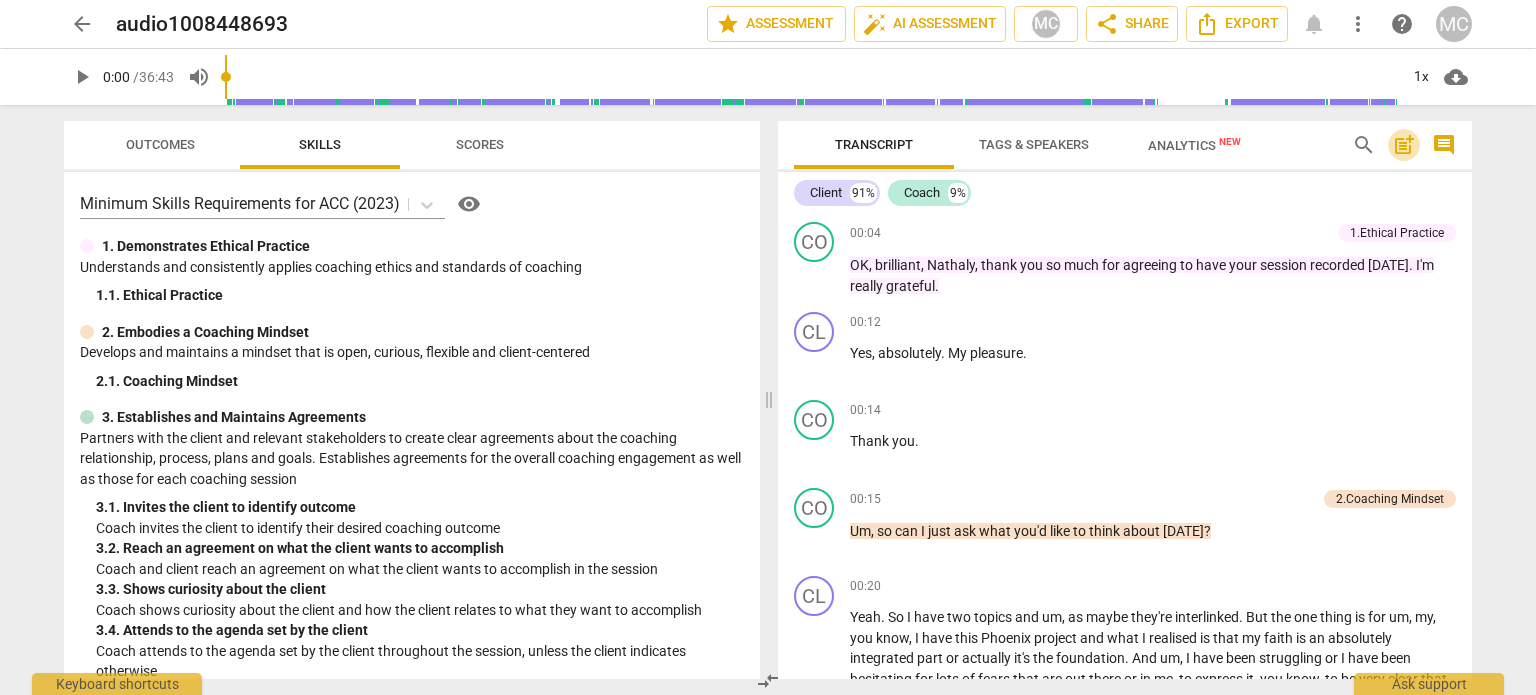click on "post_add" at bounding box center [1404, 145] 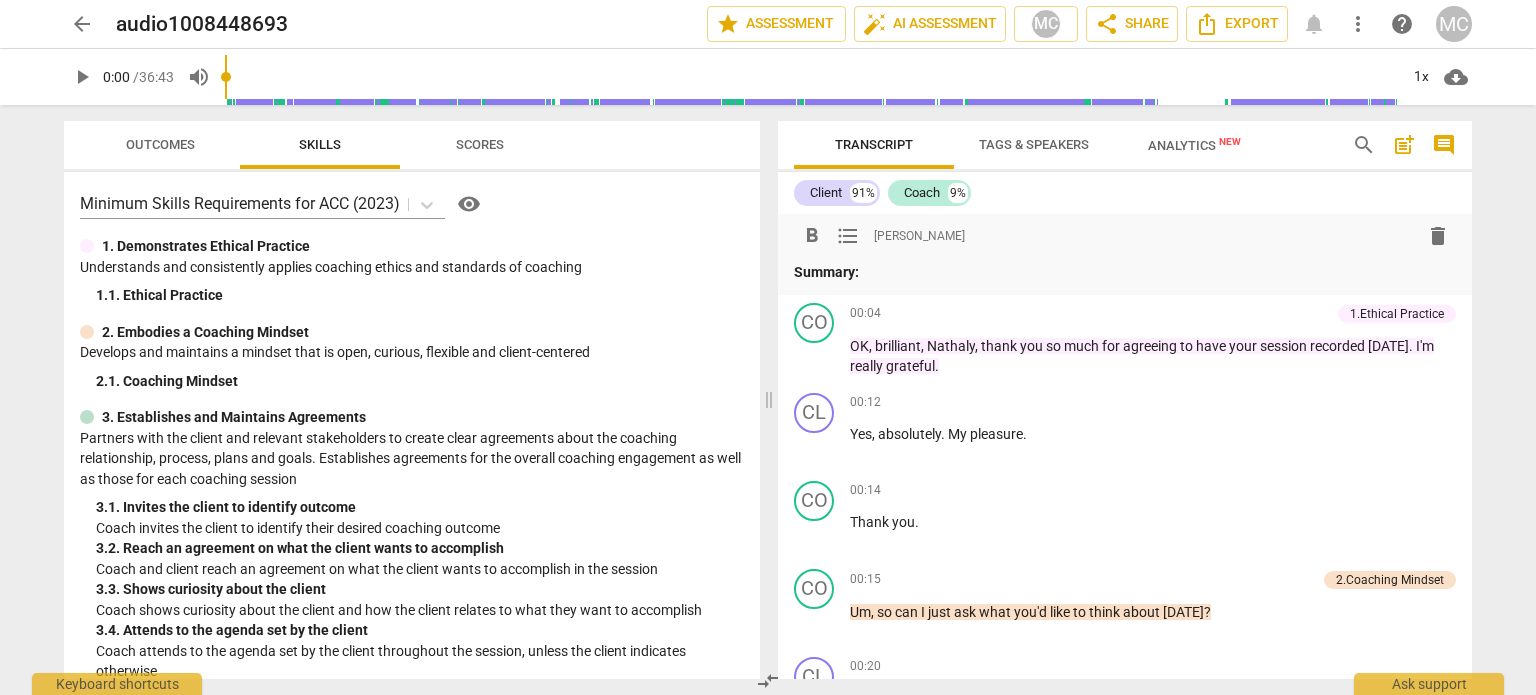 type 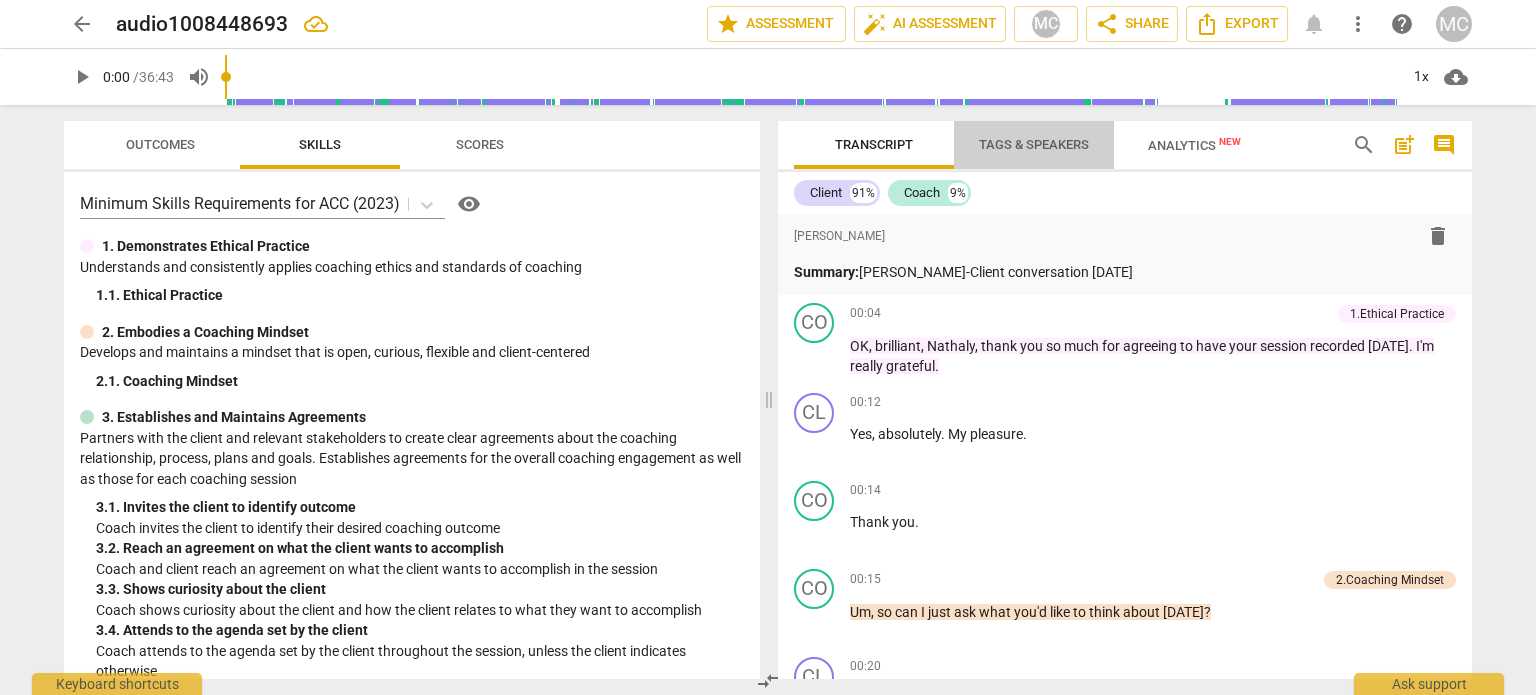 click on "Tags & Speakers" at bounding box center (1034, 144) 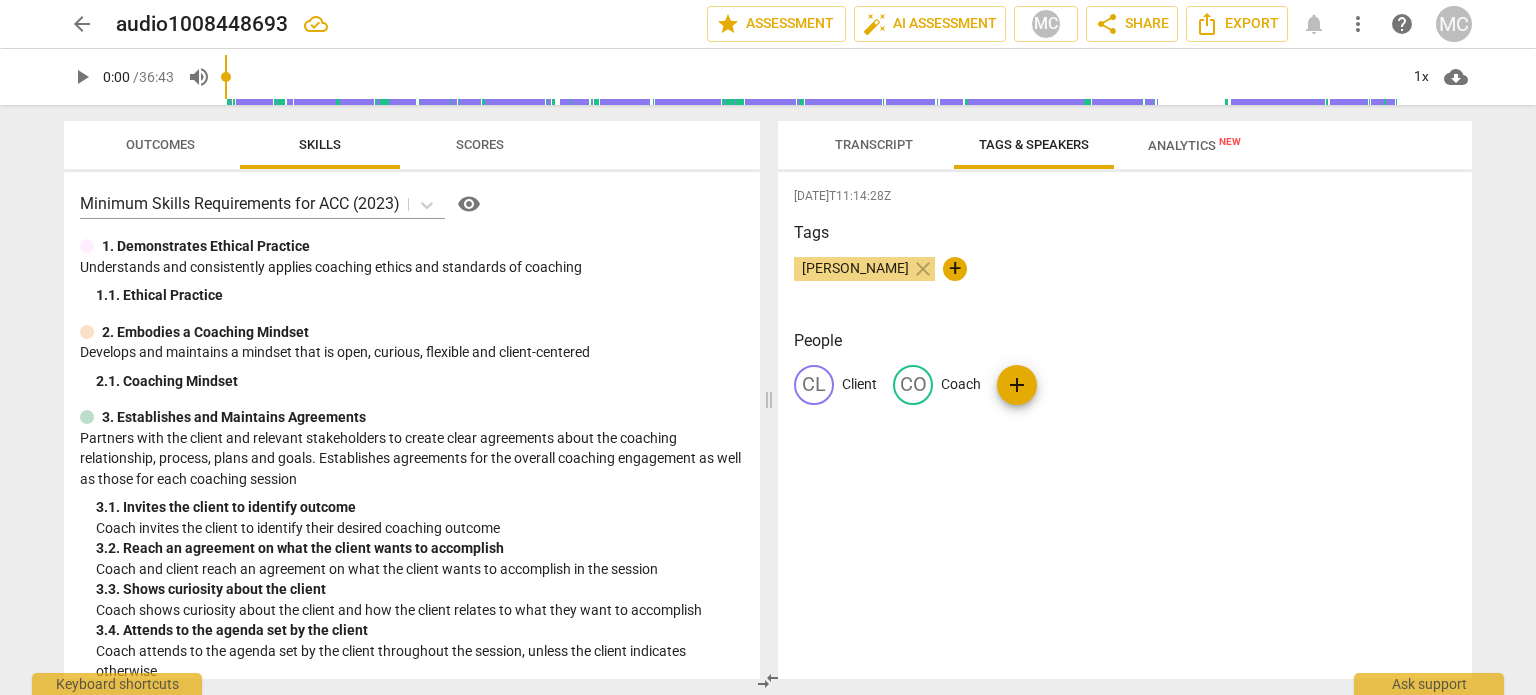 click on "Transcript" at bounding box center [874, 144] 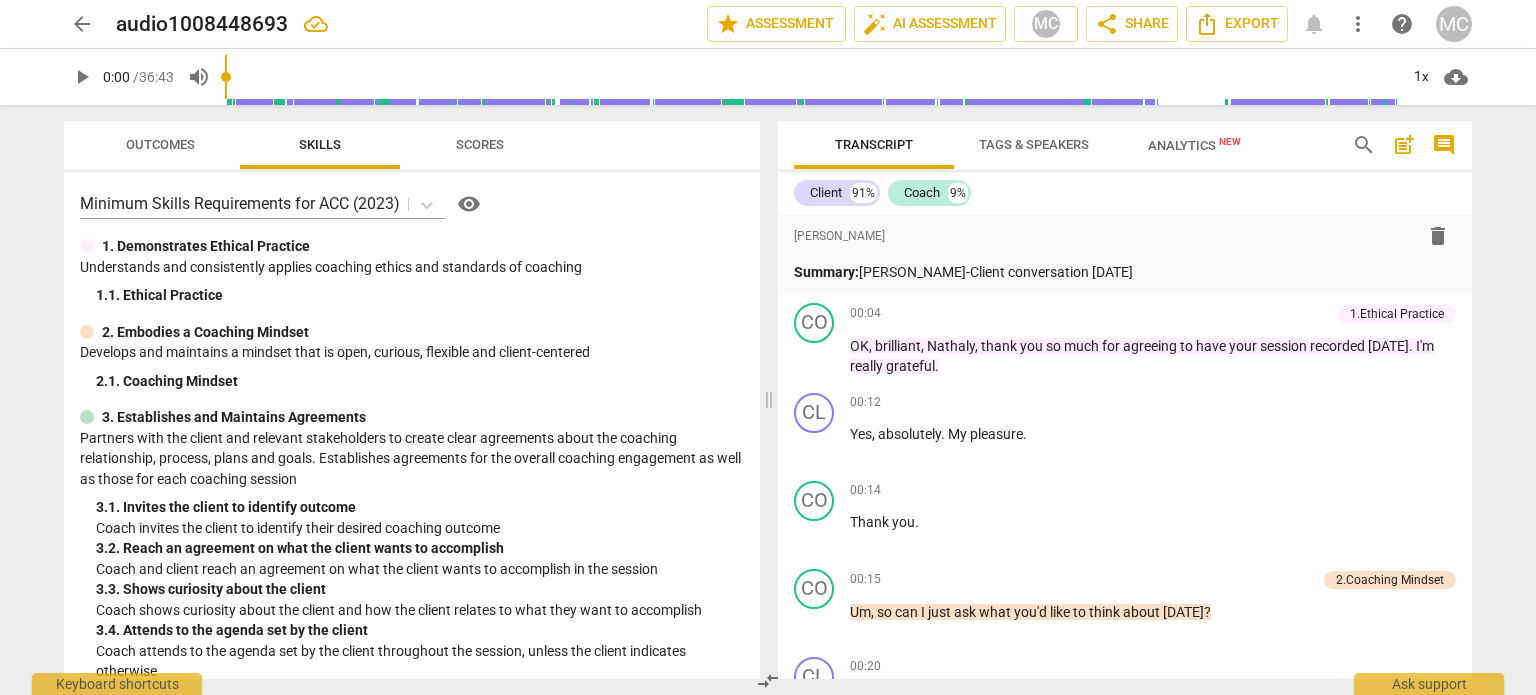 click on "more_vert" at bounding box center (1358, 24) 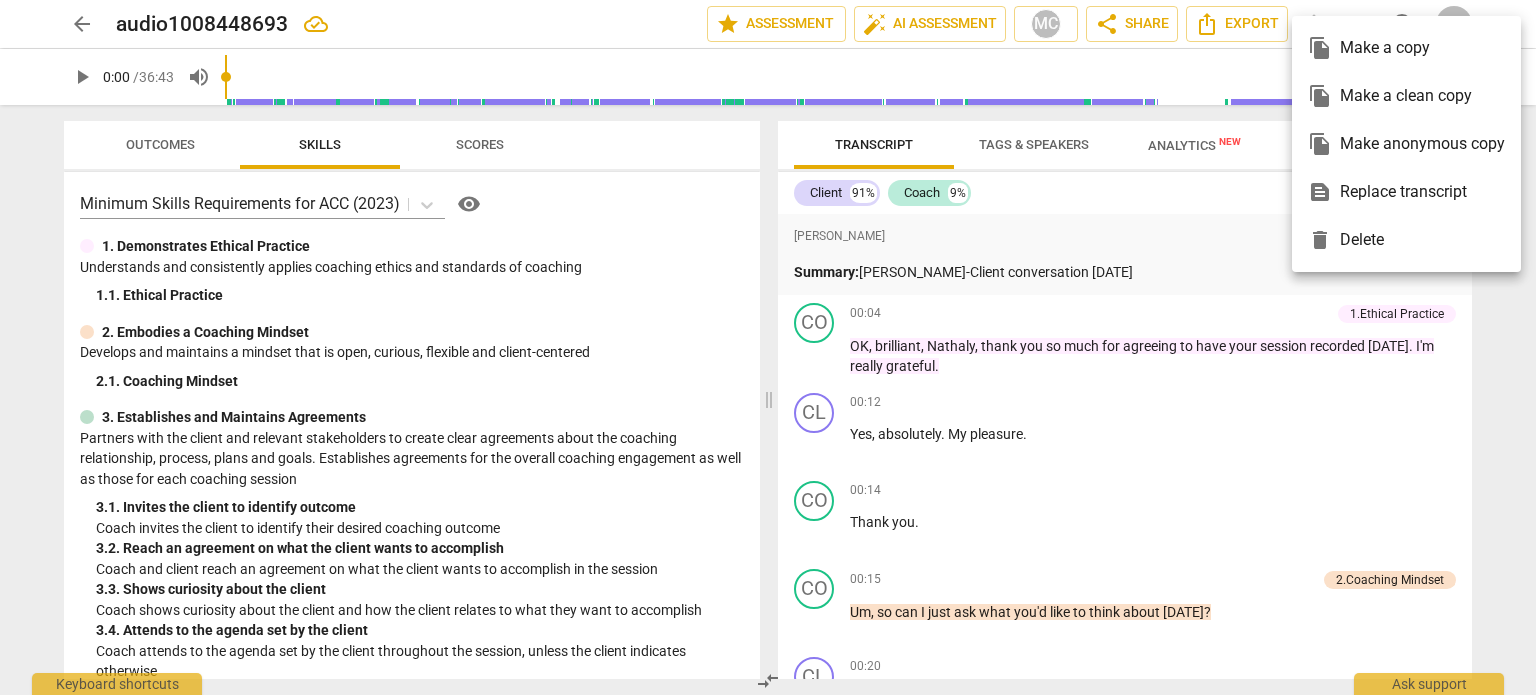 click at bounding box center [768, 347] 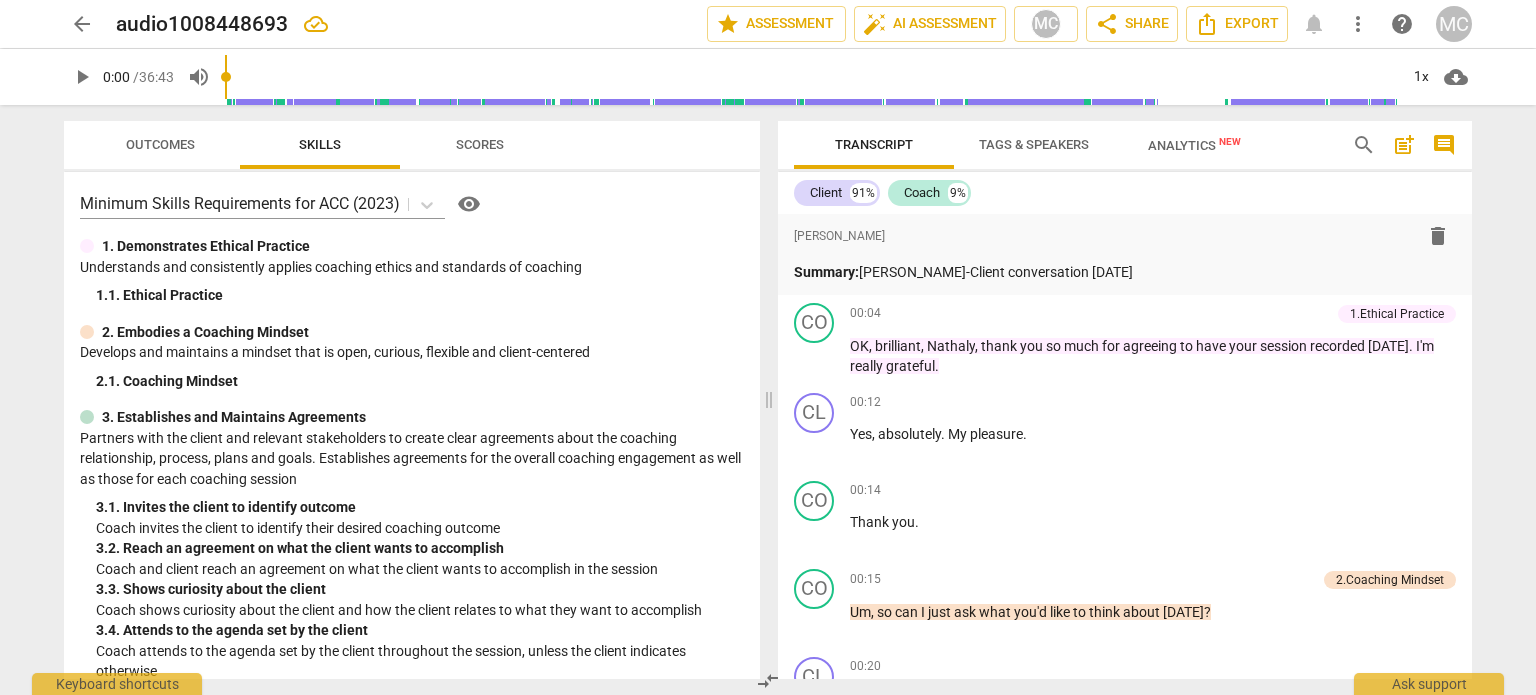 click on "Scores" at bounding box center (480, 144) 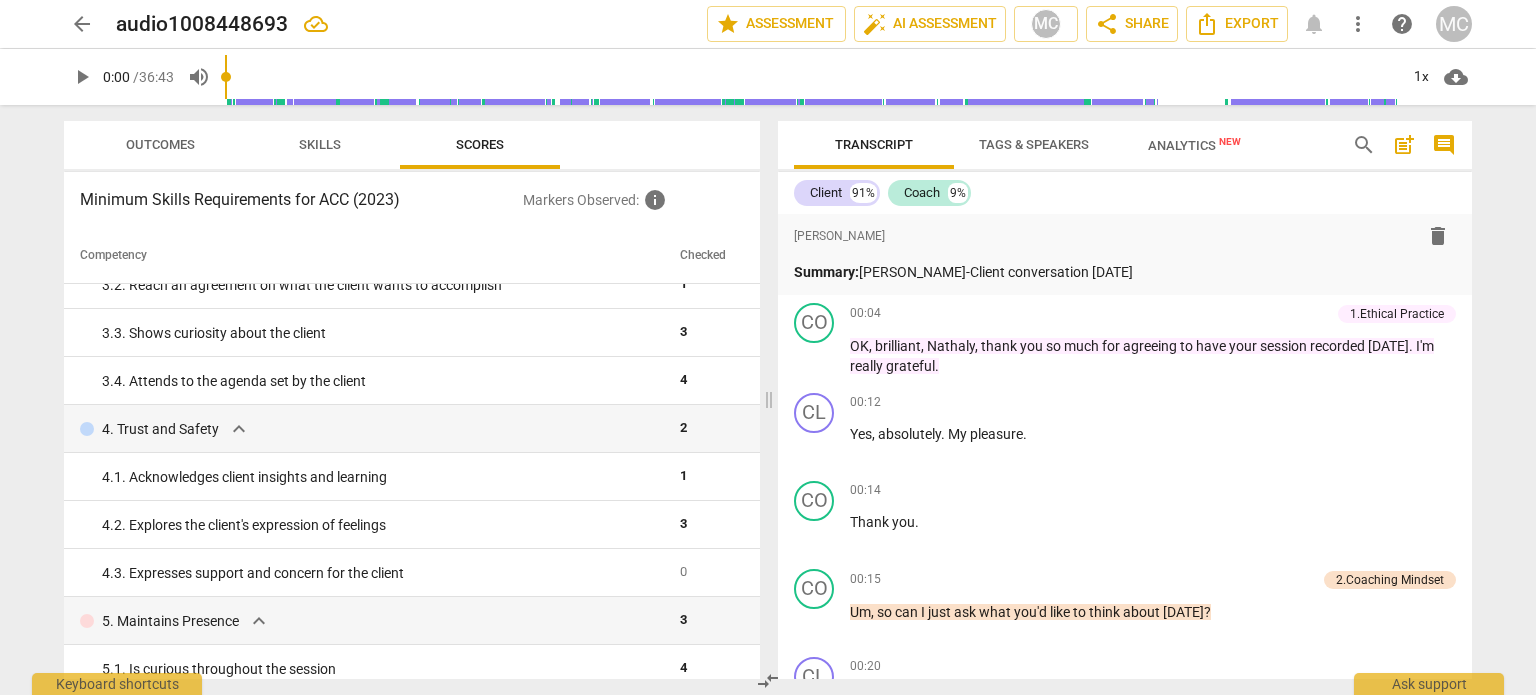 scroll, scrollTop: 0, scrollLeft: 0, axis: both 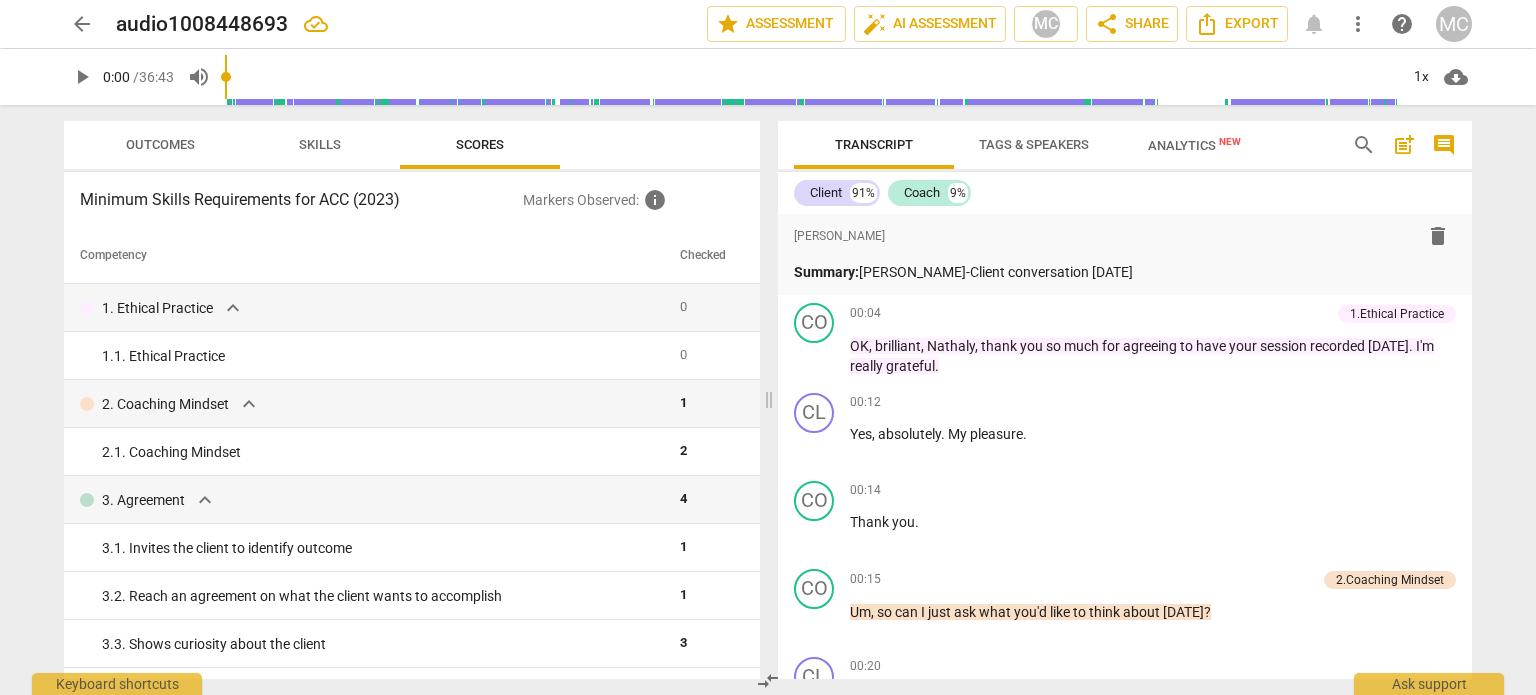 click on "Skills" at bounding box center [320, 145] 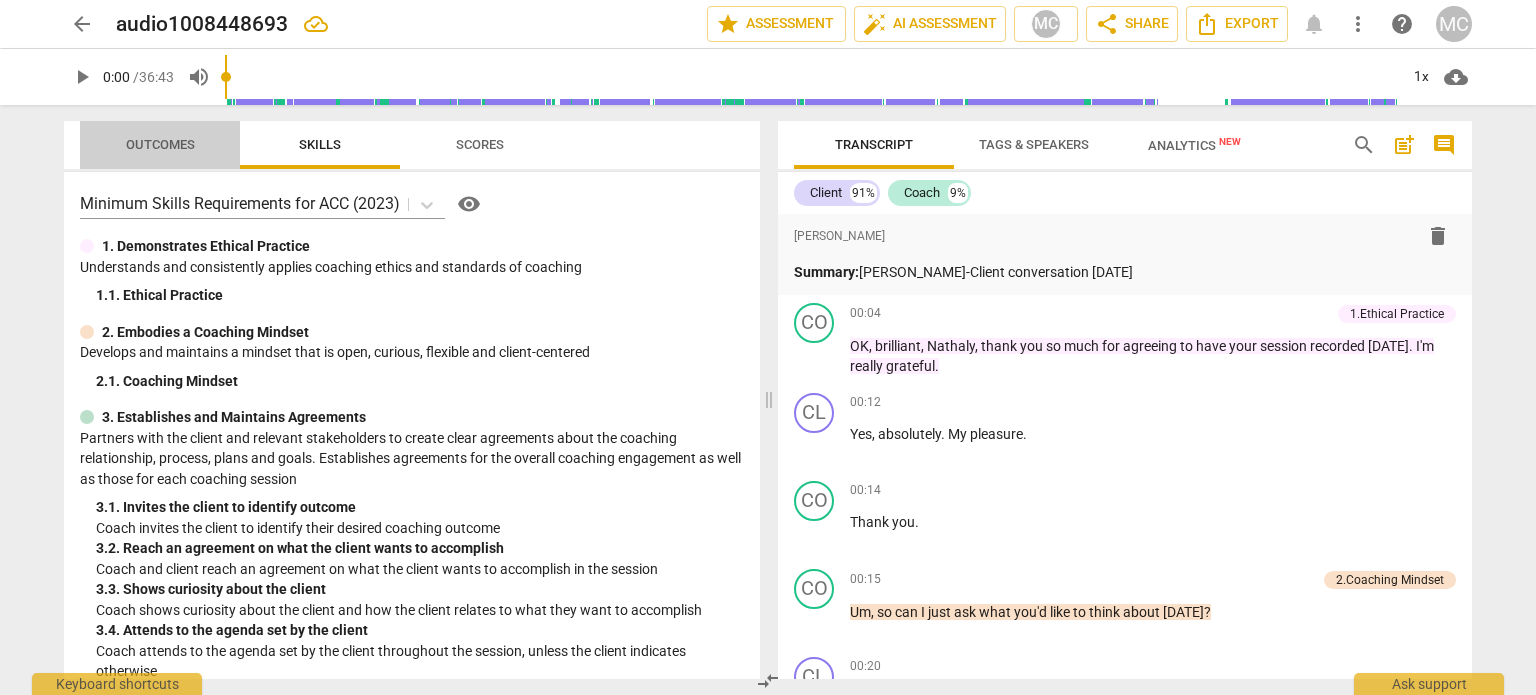 click on "Outcomes" at bounding box center (160, 144) 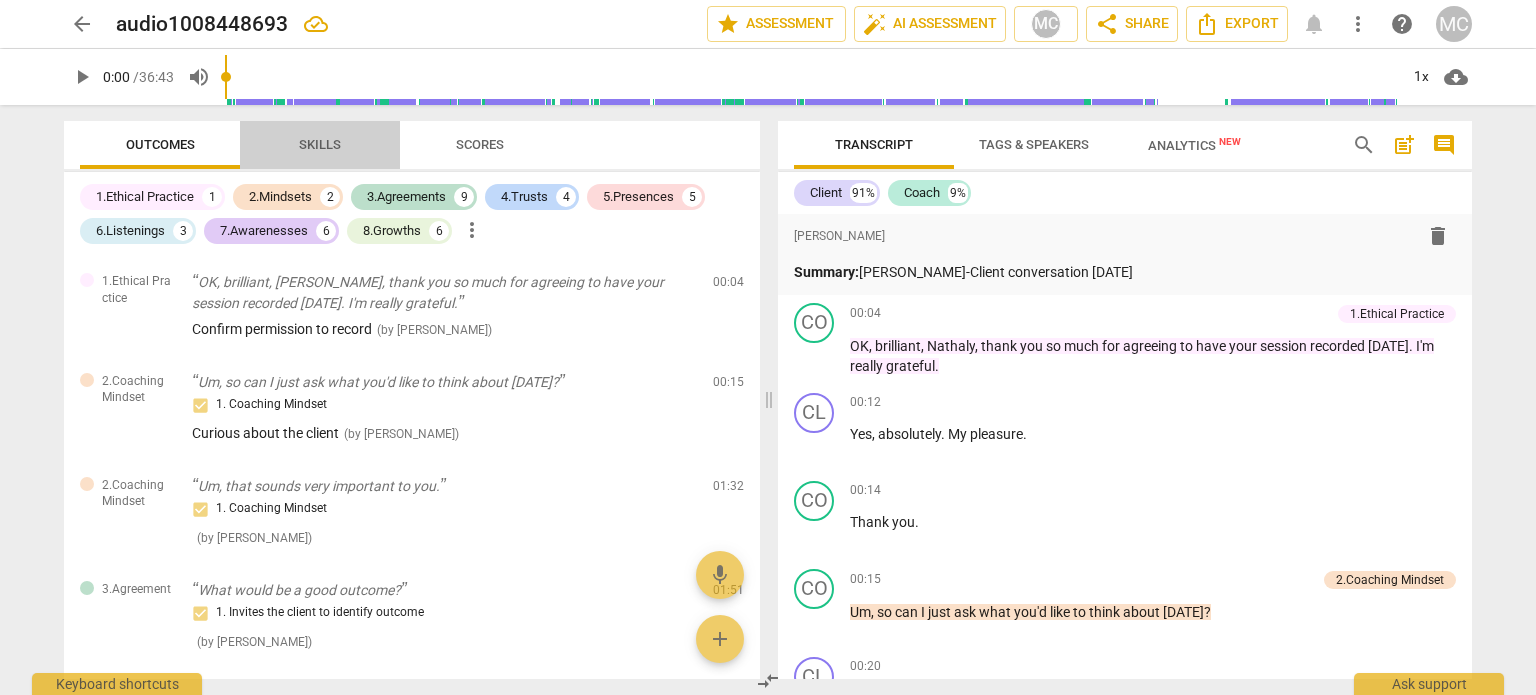 click on "Skills" at bounding box center [320, 144] 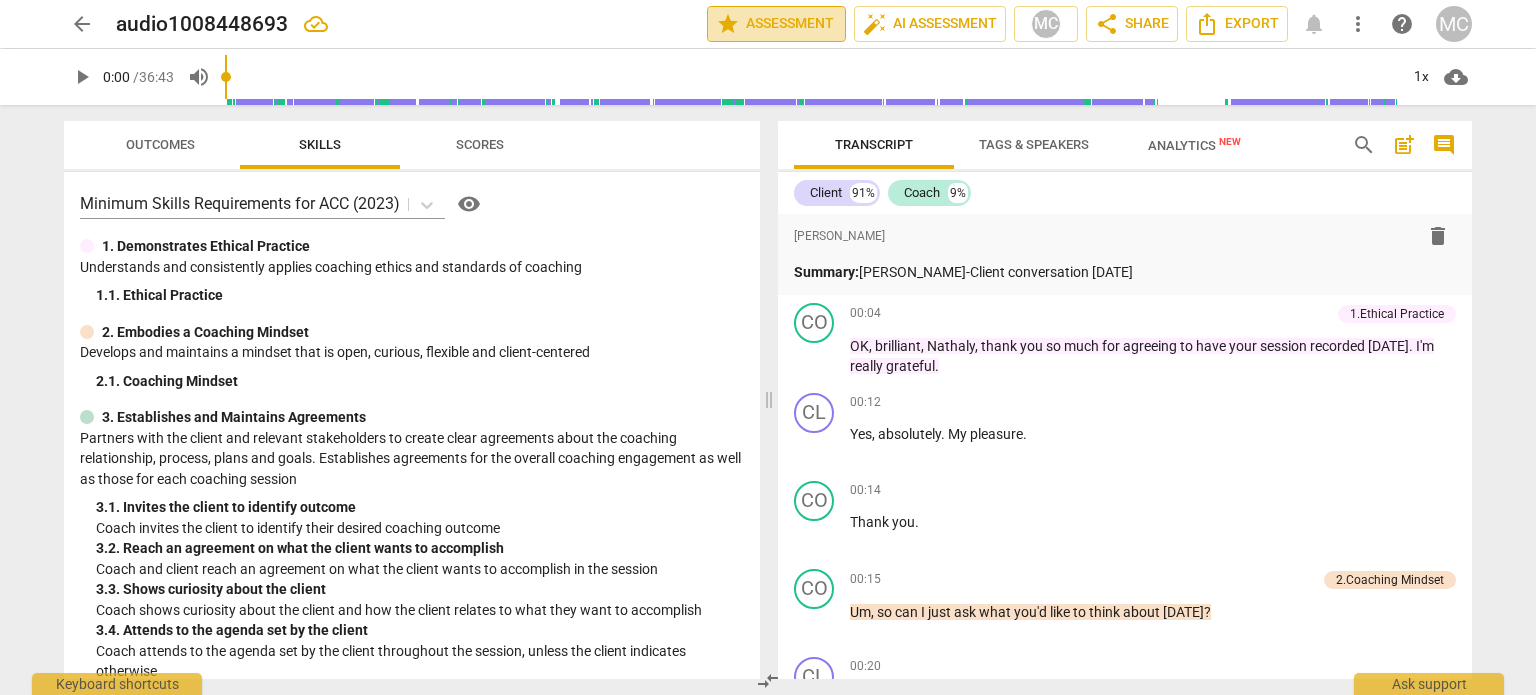 click on "star    Assessment" at bounding box center (776, 24) 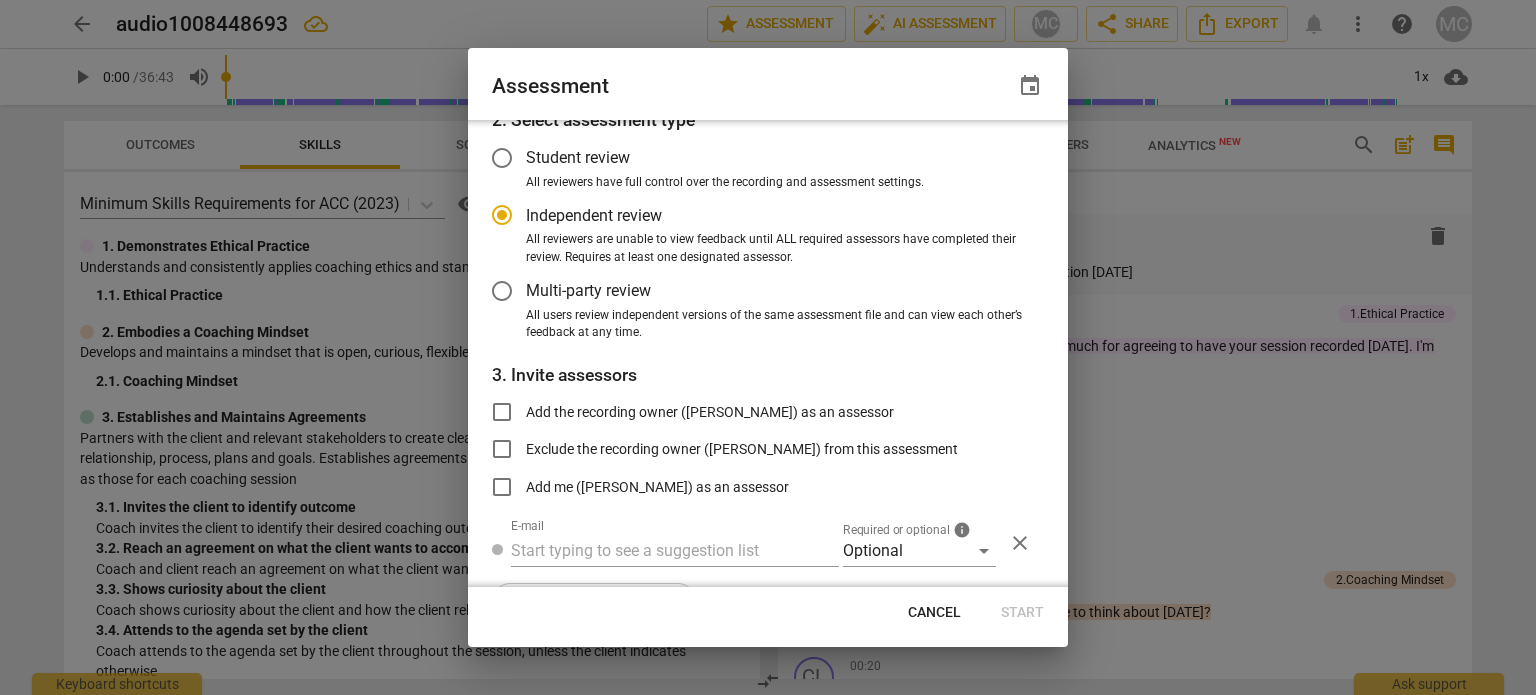 scroll, scrollTop: 100, scrollLeft: 0, axis: vertical 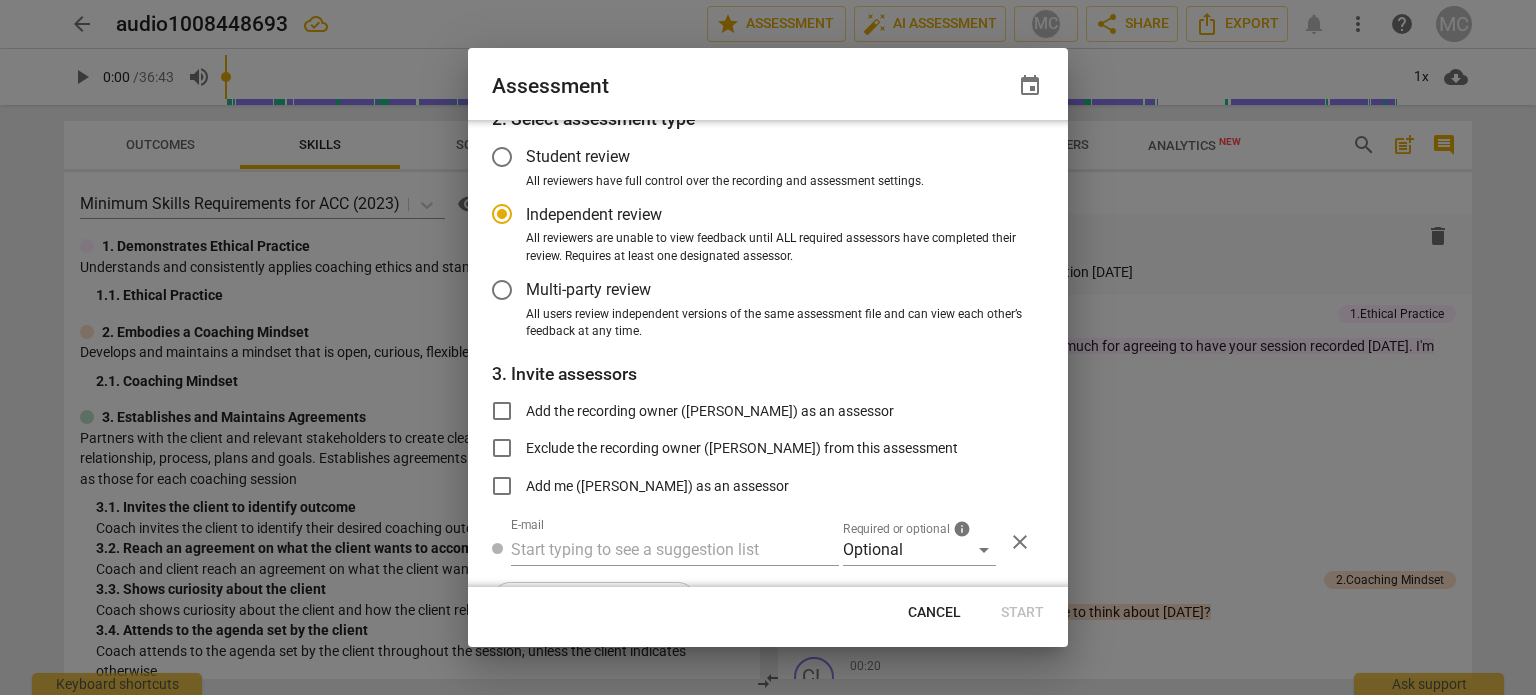 radio on "false" 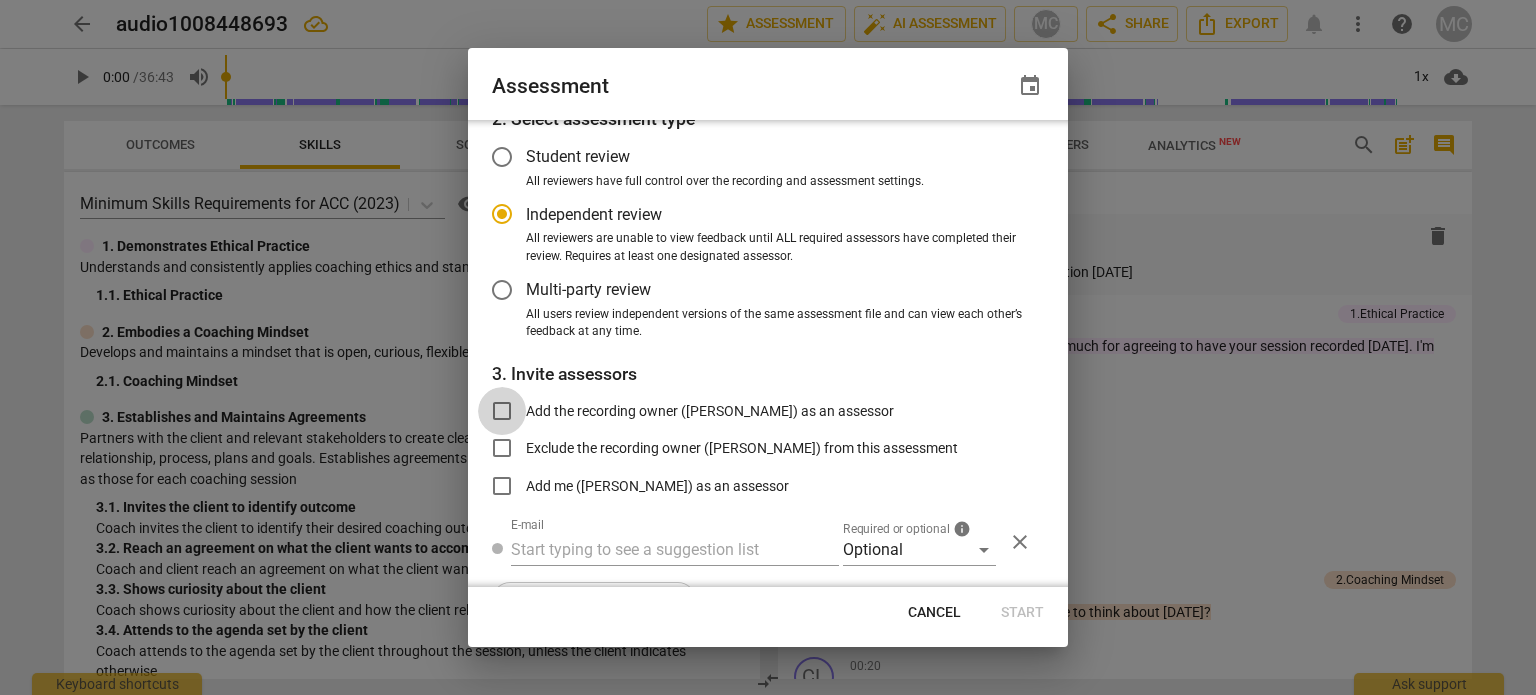 click on "Add the recording owner (Michelle Cotter) as an assessor" at bounding box center (502, 411) 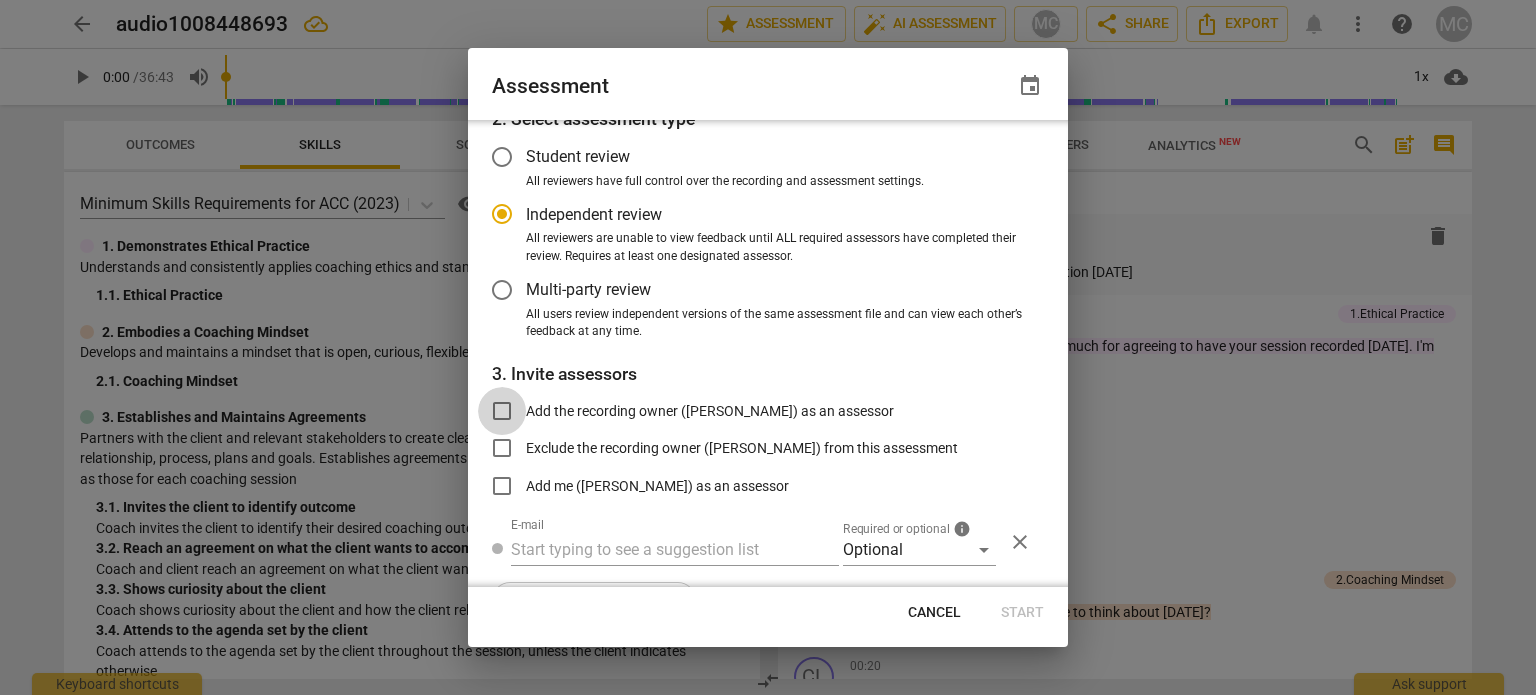 checkbox on "true" 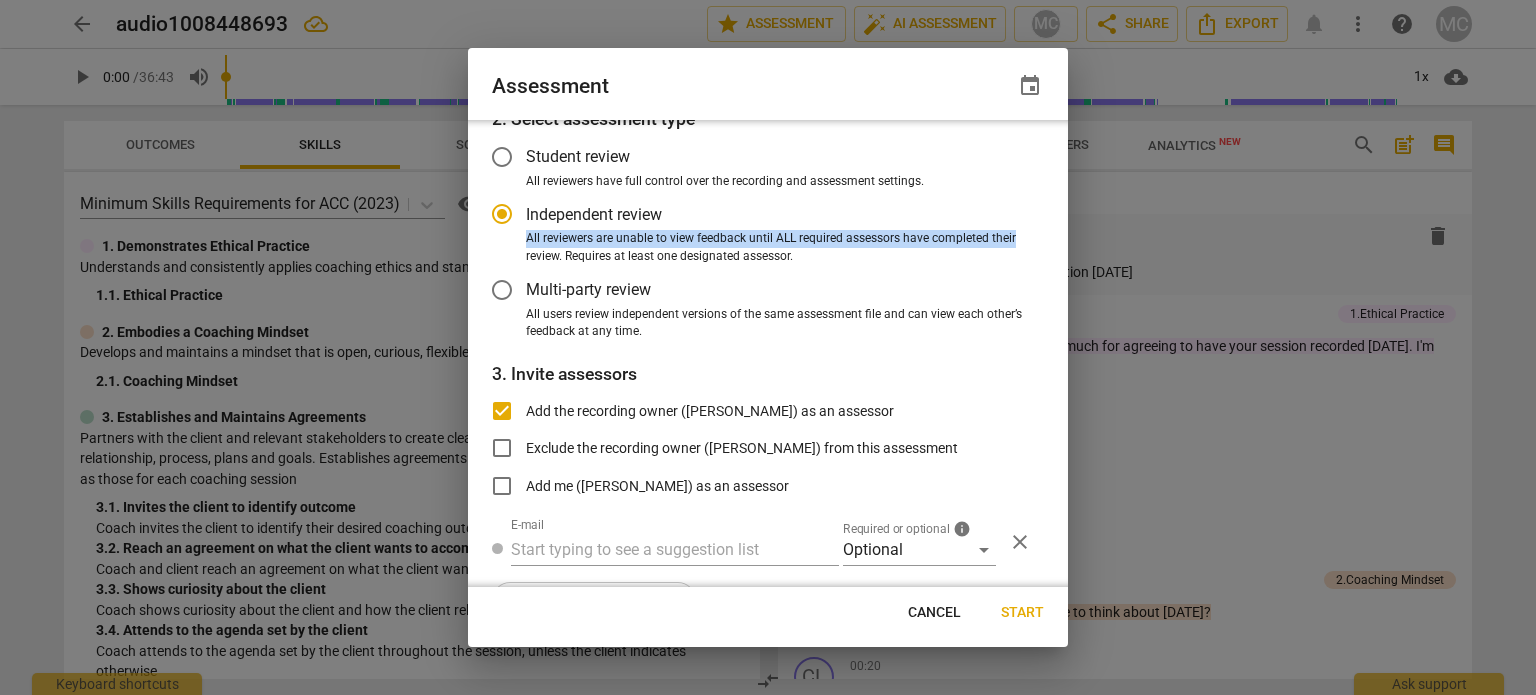 drag, startPoint x: 1060, startPoint y: 241, endPoint x: 1055, endPoint y: 199, distance: 42.296574 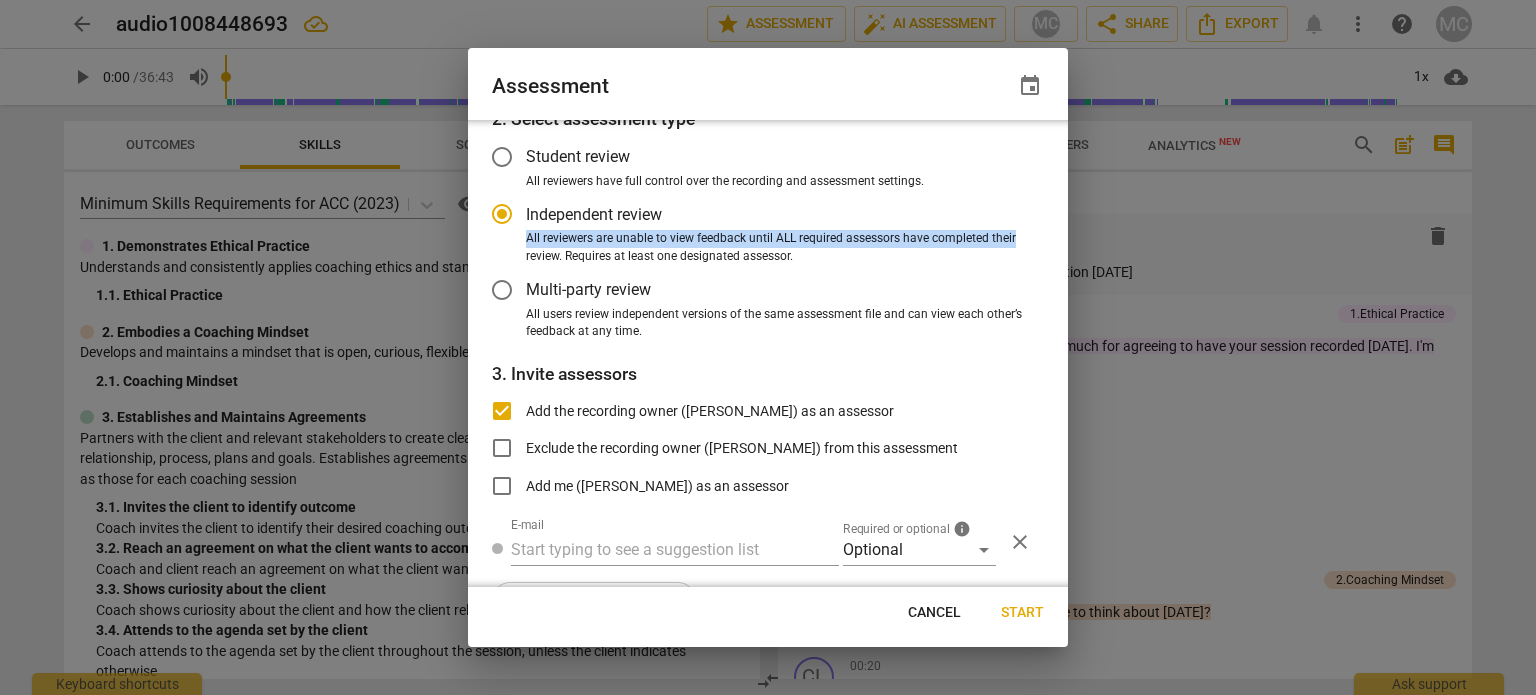 click on "1. Select competency model Minimum Skills Requirements for ACC (2023) visibility 2. Select assessment type Student review All reviewers have full control over the recording and assessment settings. Independent review All reviewers are unable to view feedback until ALL required assessors have completed their review. Requires at least one designated assessor. Multi-party review All users review independent versions of the same assessment file and can view each other’s feedback at any time. 3. Invite assessors Add the recording owner (Michelle Cotter) as an assessor Exclude the recording owner (Michelle Cotter) from this assessment Add me (Michelle Cotter) as an assessor E-mail Required or optional info Optional close add Add user or group" at bounding box center [768, 353] 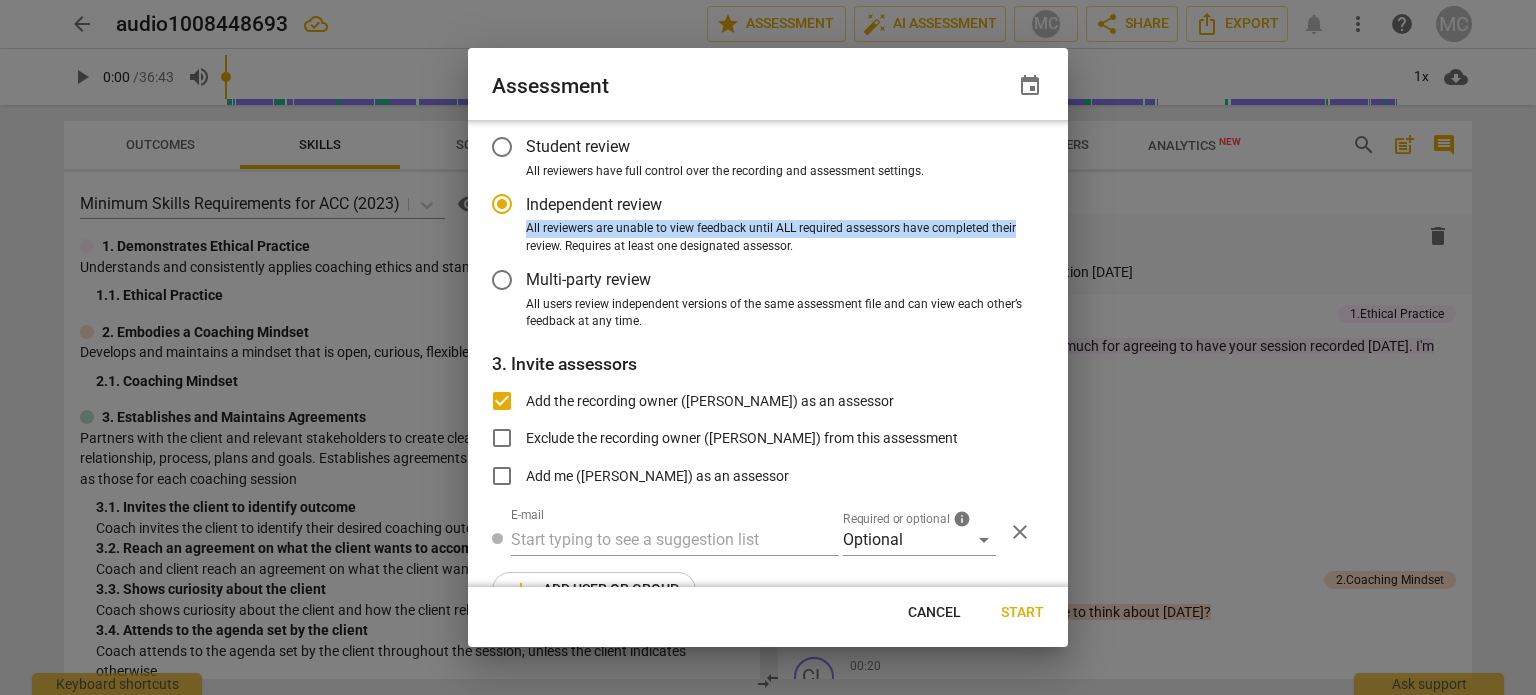 scroll, scrollTop: 154, scrollLeft: 0, axis: vertical 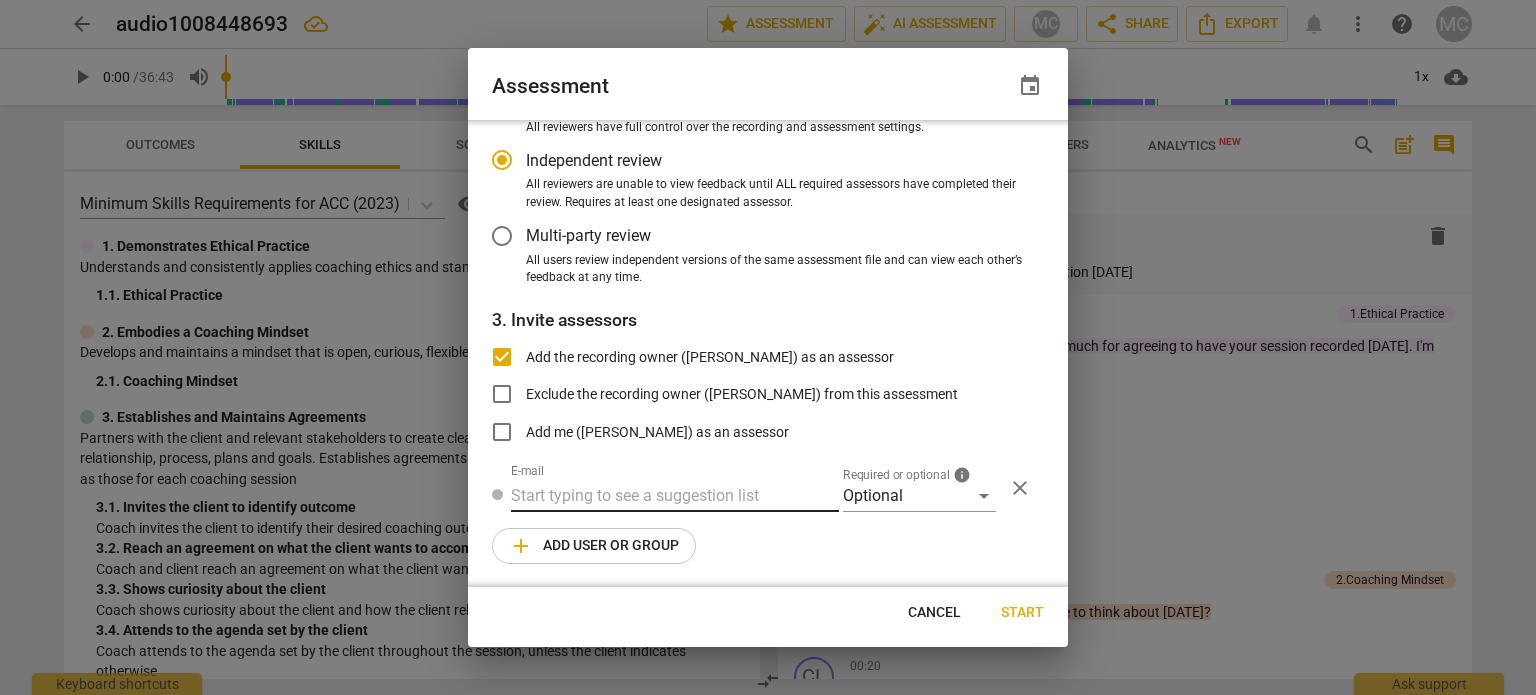 click at bounding box center (675, 496) 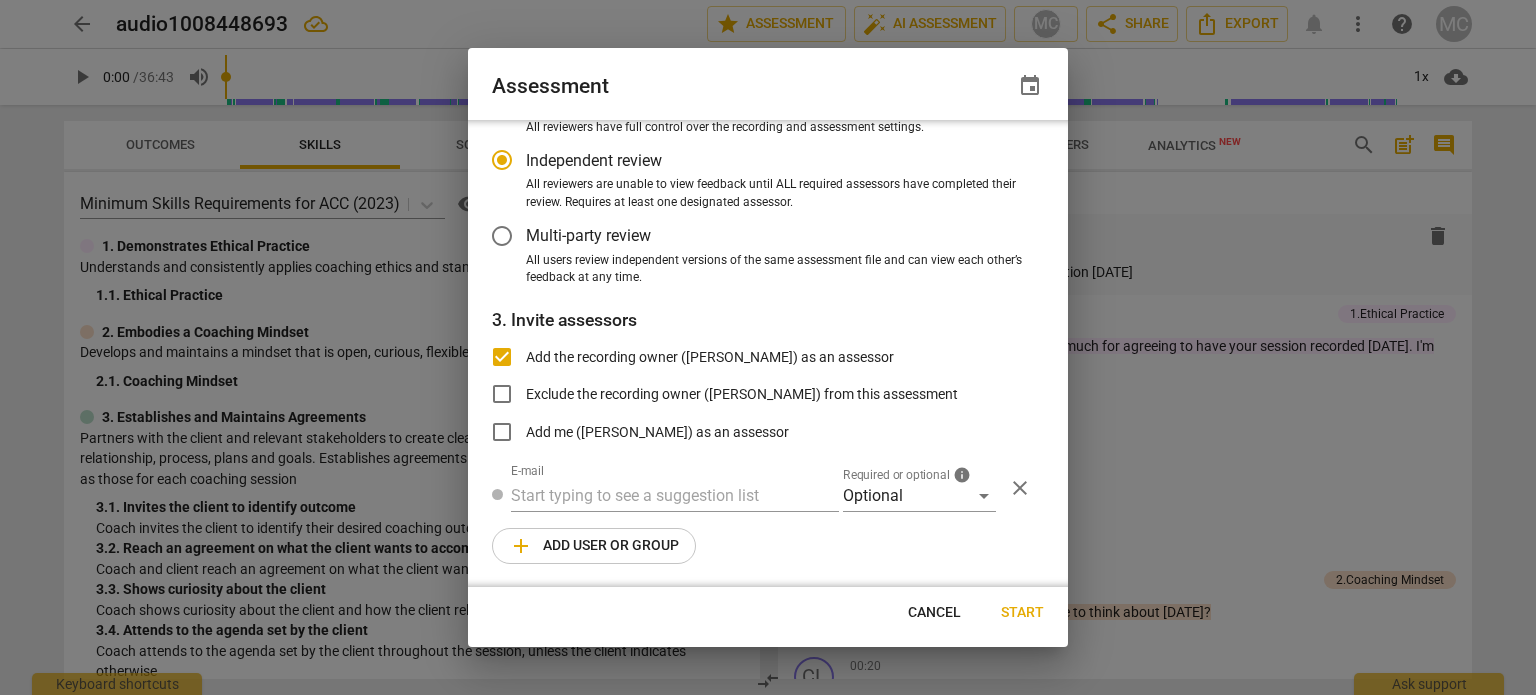 drag, startPoint x: 1060, startPoint y: 332, endPoint x: 1060, endPoint y: 315, distance: 17 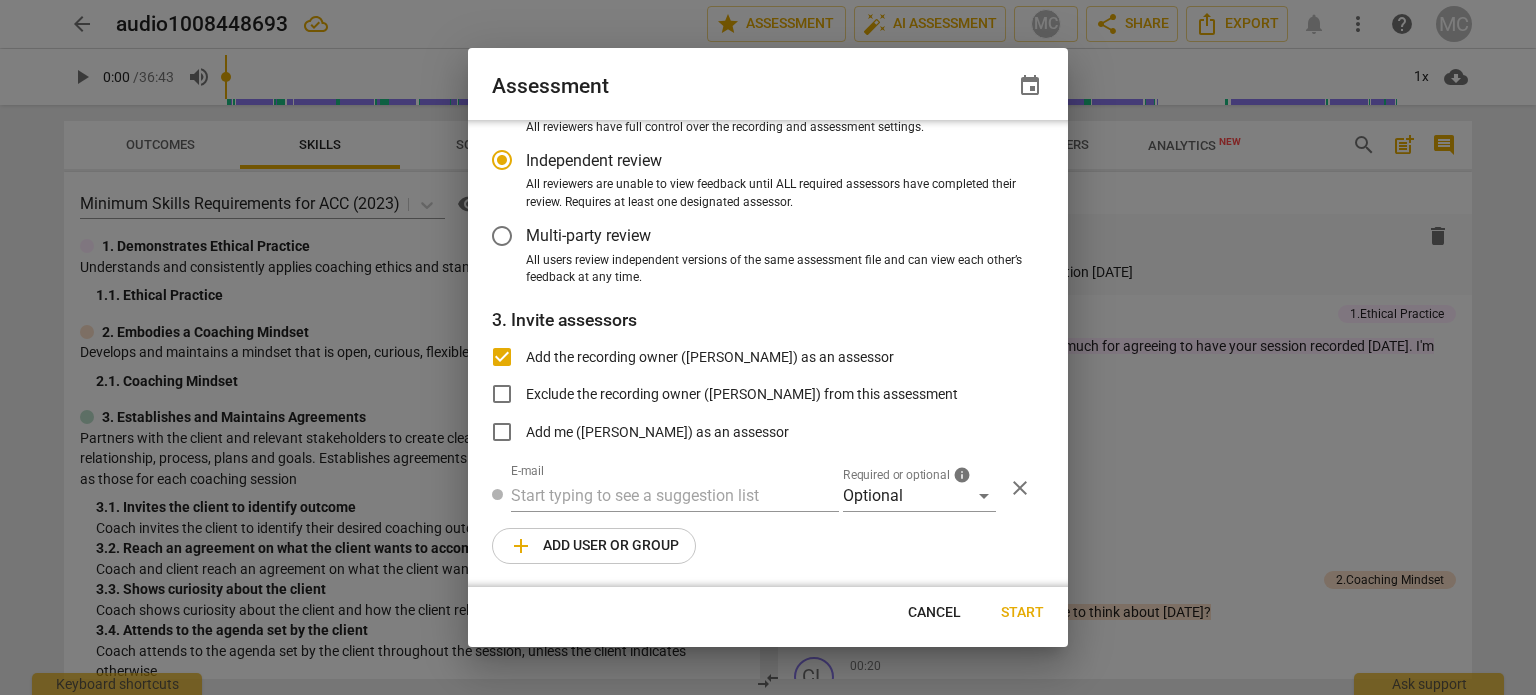 click on "1. Select competency model Minimum Skills Requirements for ACC (2023) visibility 2. Select assessment type Student review All reviewers have full control over the recording and assessment settings. Independent review All reviewers are unable to view feedback until ALL required assessors have completed their review. Requires at least one designated assessor. Multi-party review All users review independent versions of the same assessment file and can view each other’s feedback at any time. 3. Invite assessors Add the recording owner (Michelle Cotter) as an assessor Exclude the recording owner (Michelle Cotter) from this assessment Add me (Michelle Cotter) as an assessor E-mail Required or optional info Optional close add Add user or group" at bounding box center [768, 353] 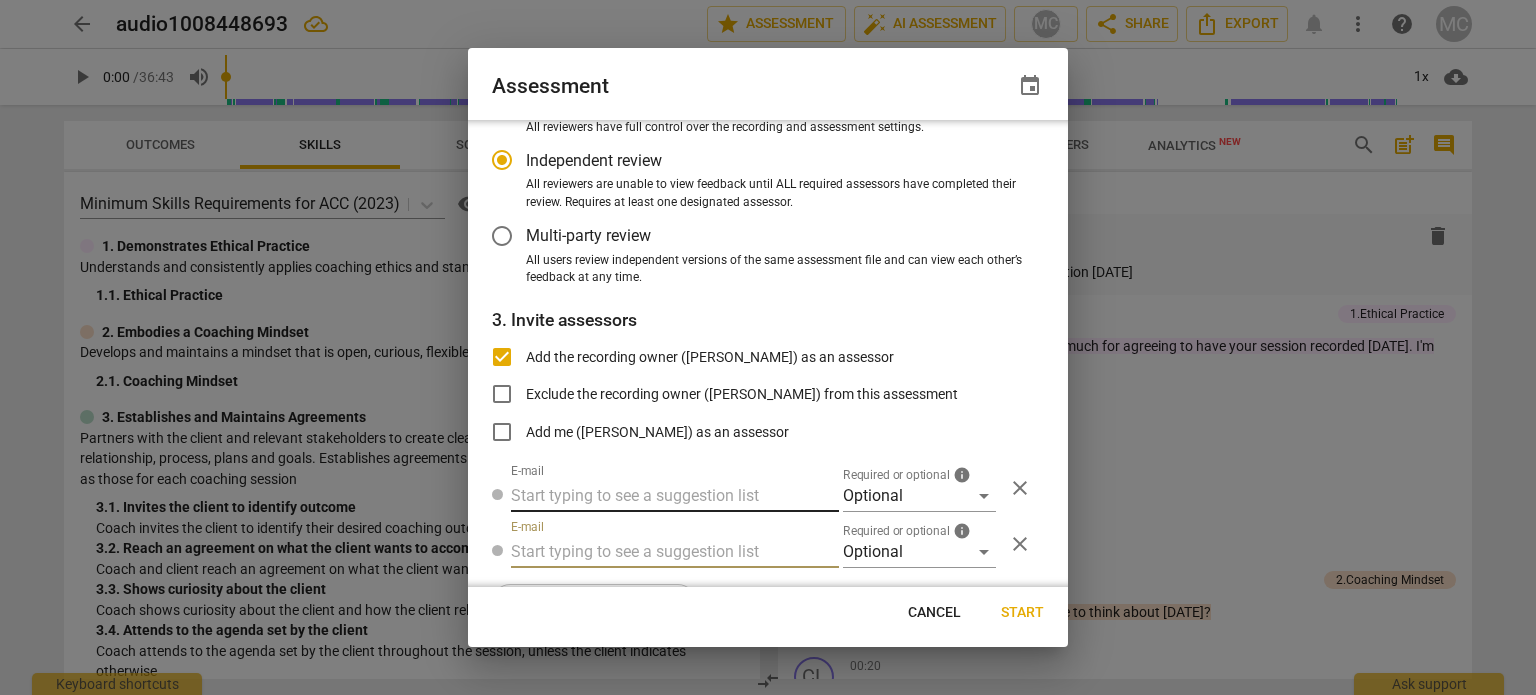 radio on "false" 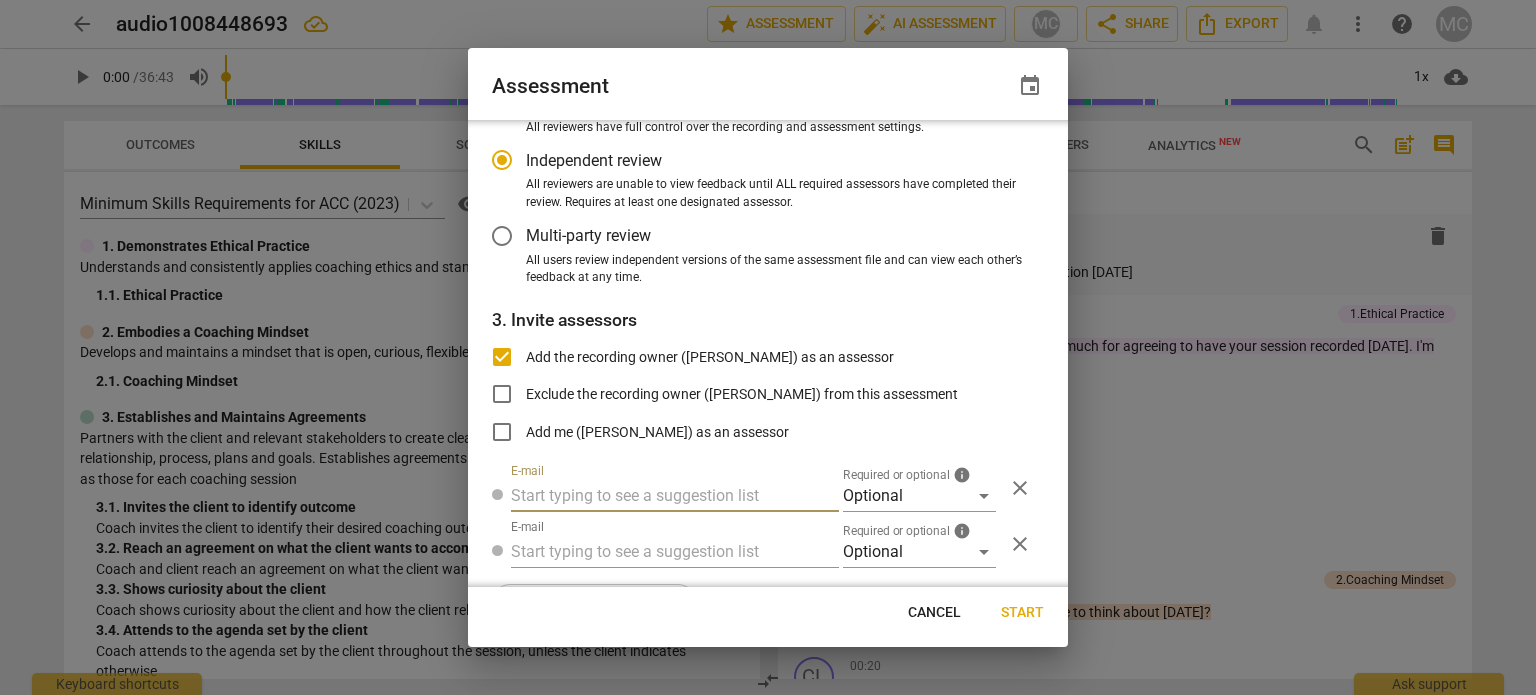 click at bounding box center [675, 496] 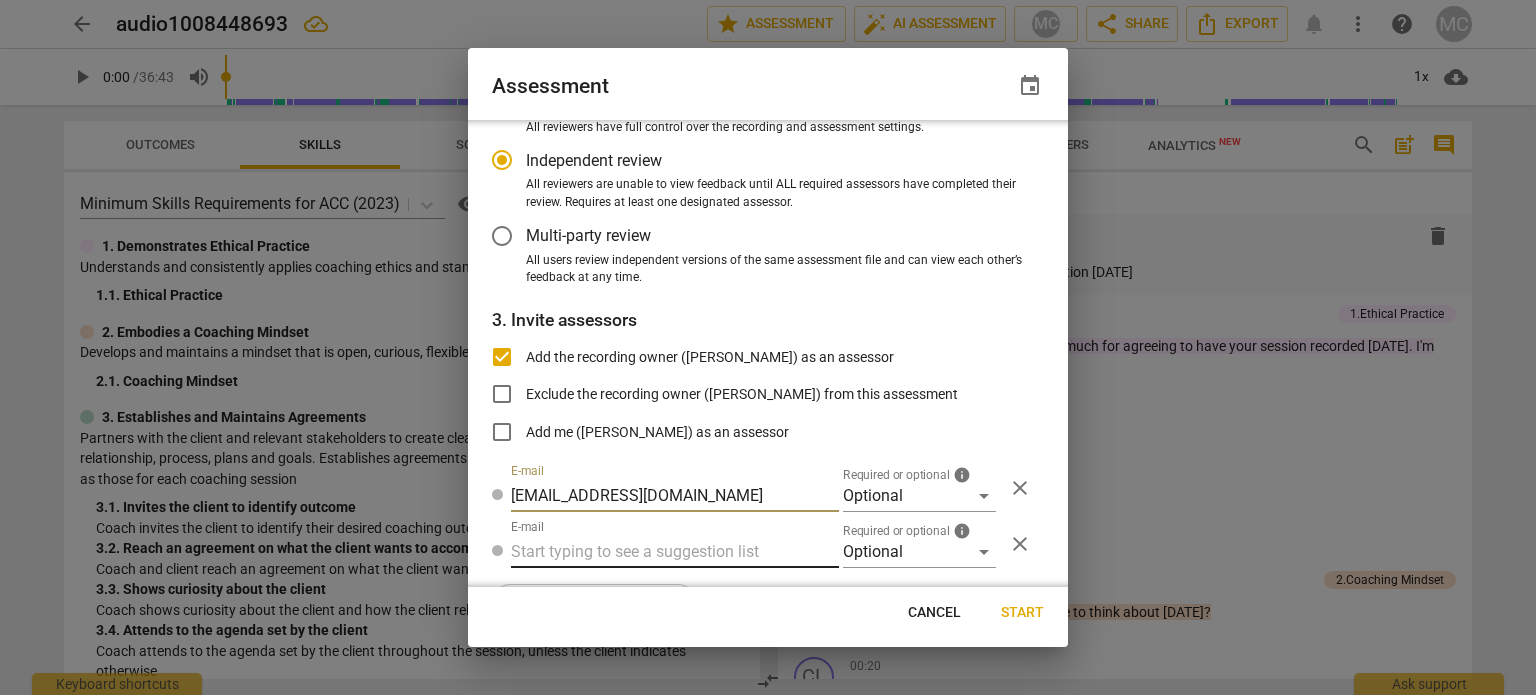 type on "simpsoncotter@gmail.com" 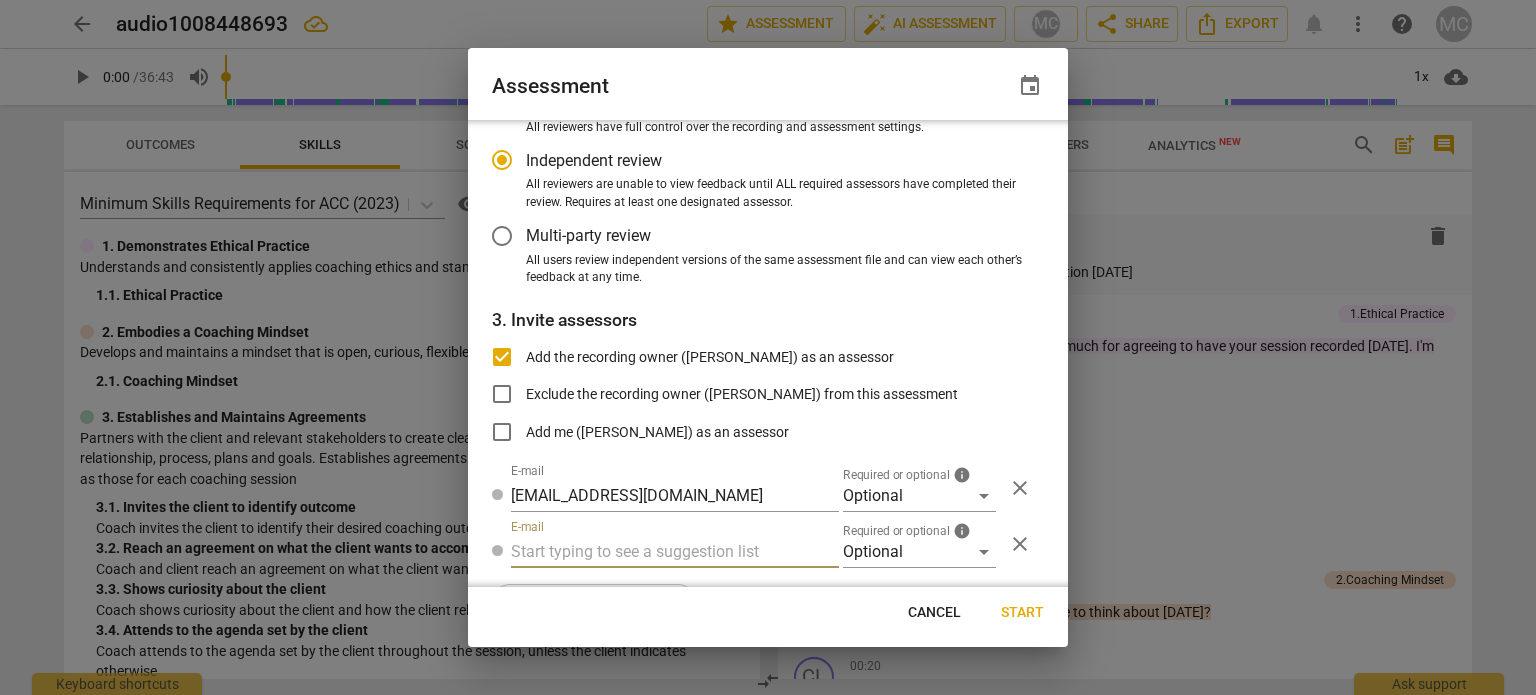 click at bounding box center (675, 552) 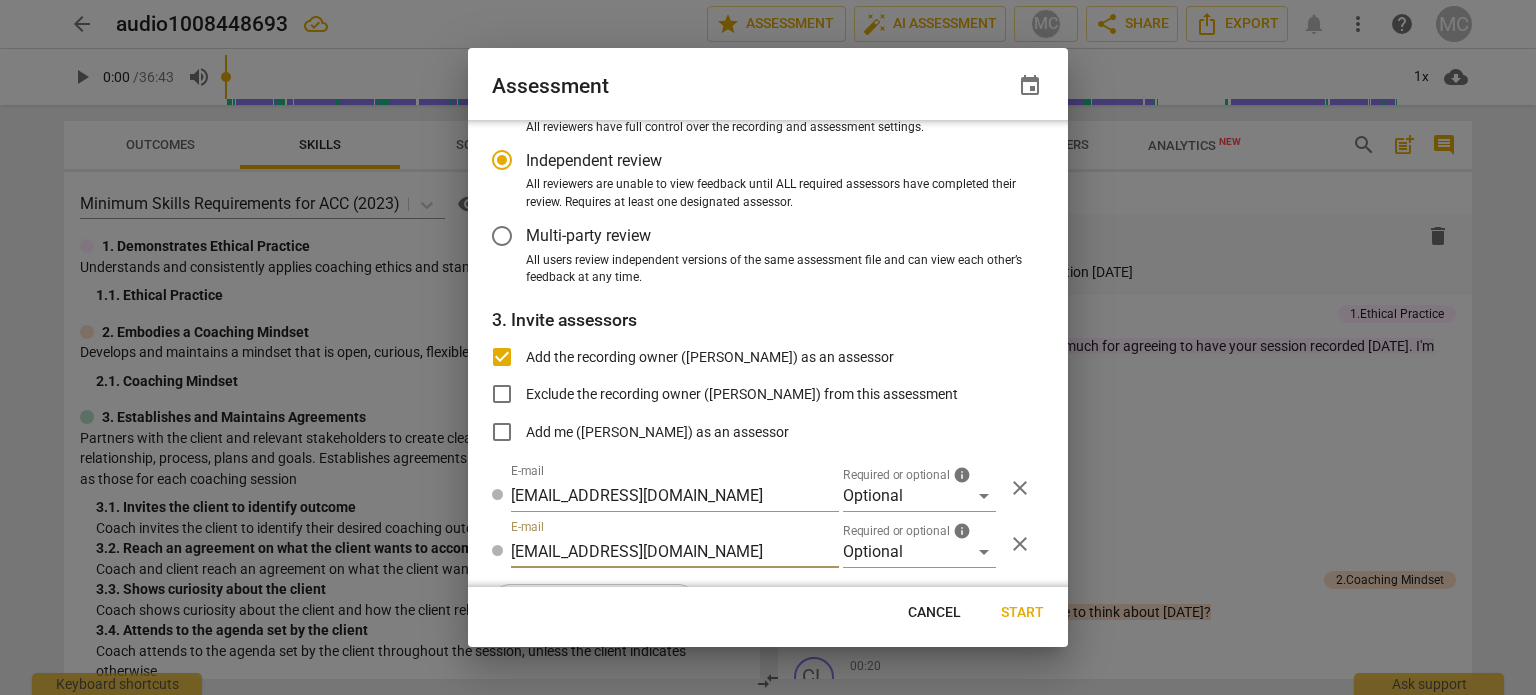 type on "gillian.frame@reframes.co.uk" 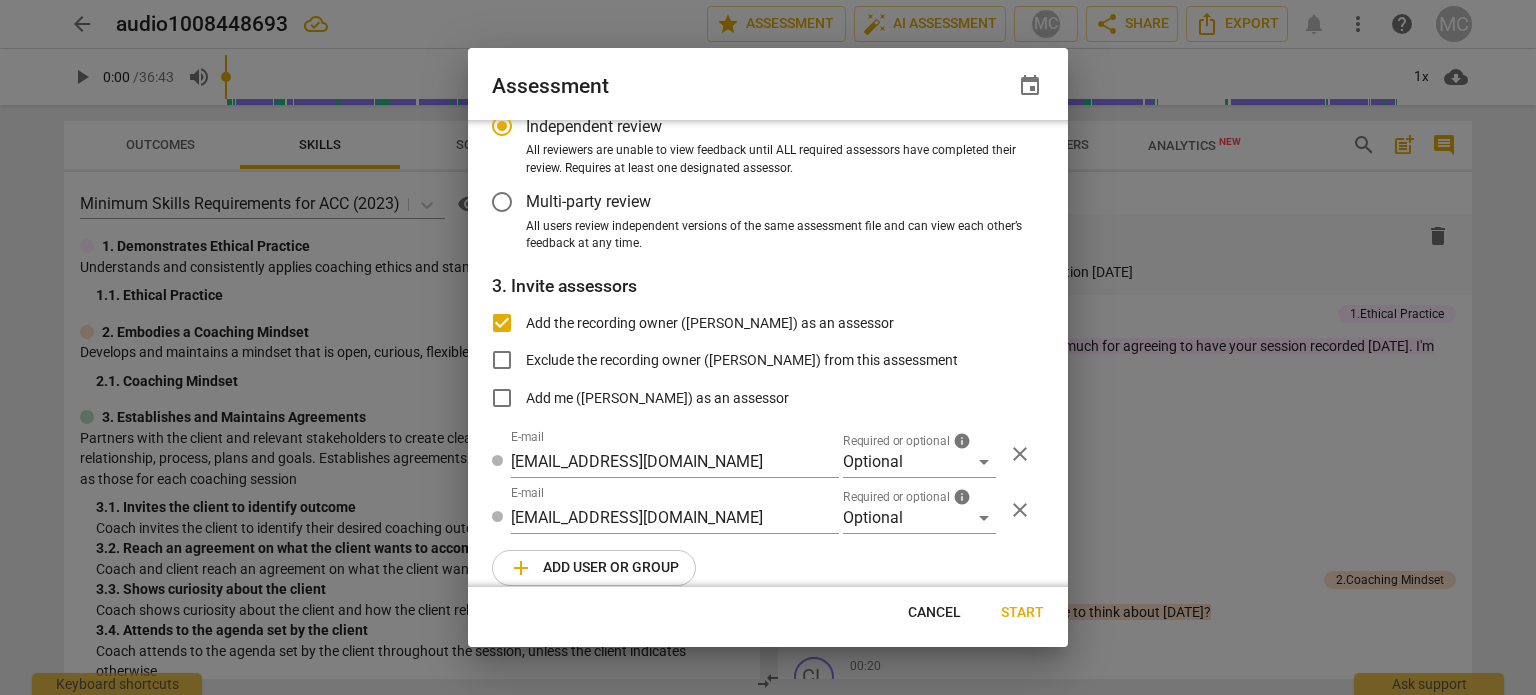 scroll, scrollTop: 210, scrollLeft: 0, axis: vertical 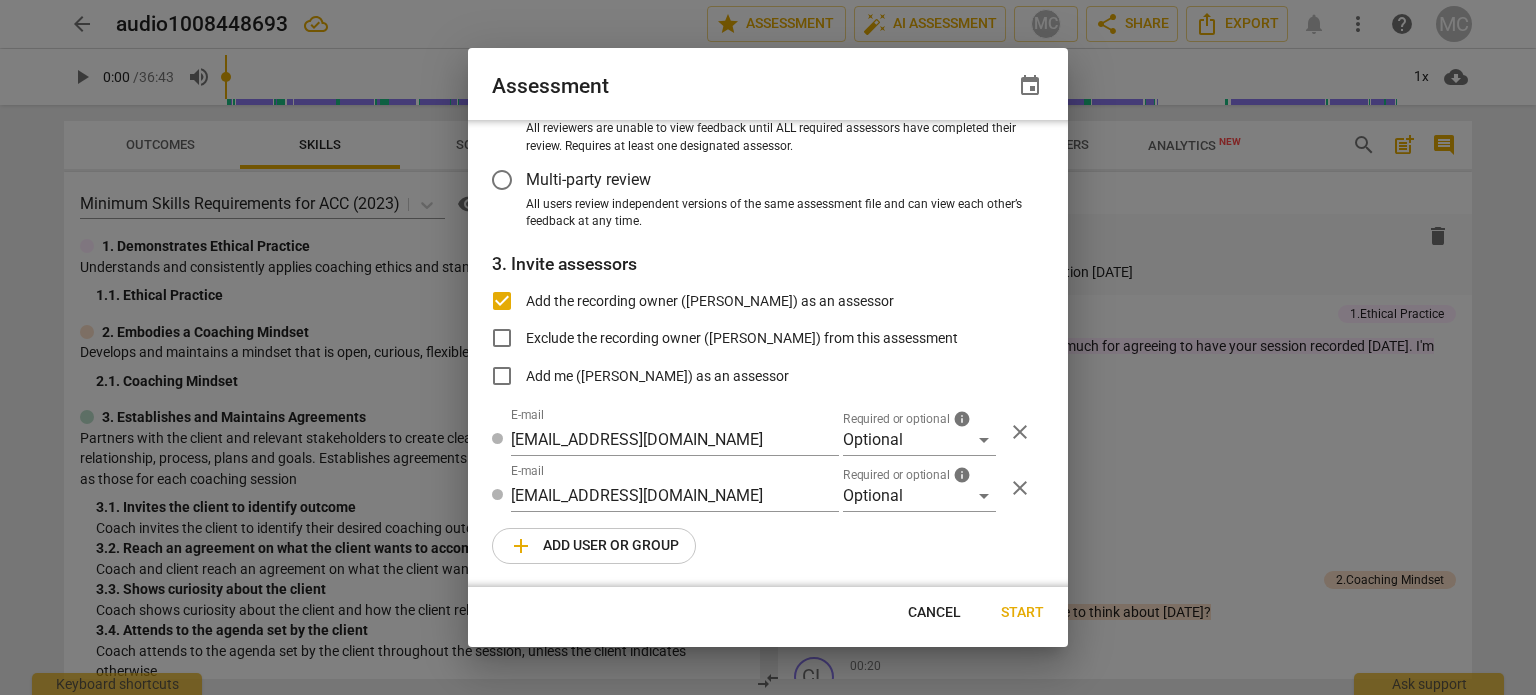 click on "Start" at bounding box center (1022, 613) 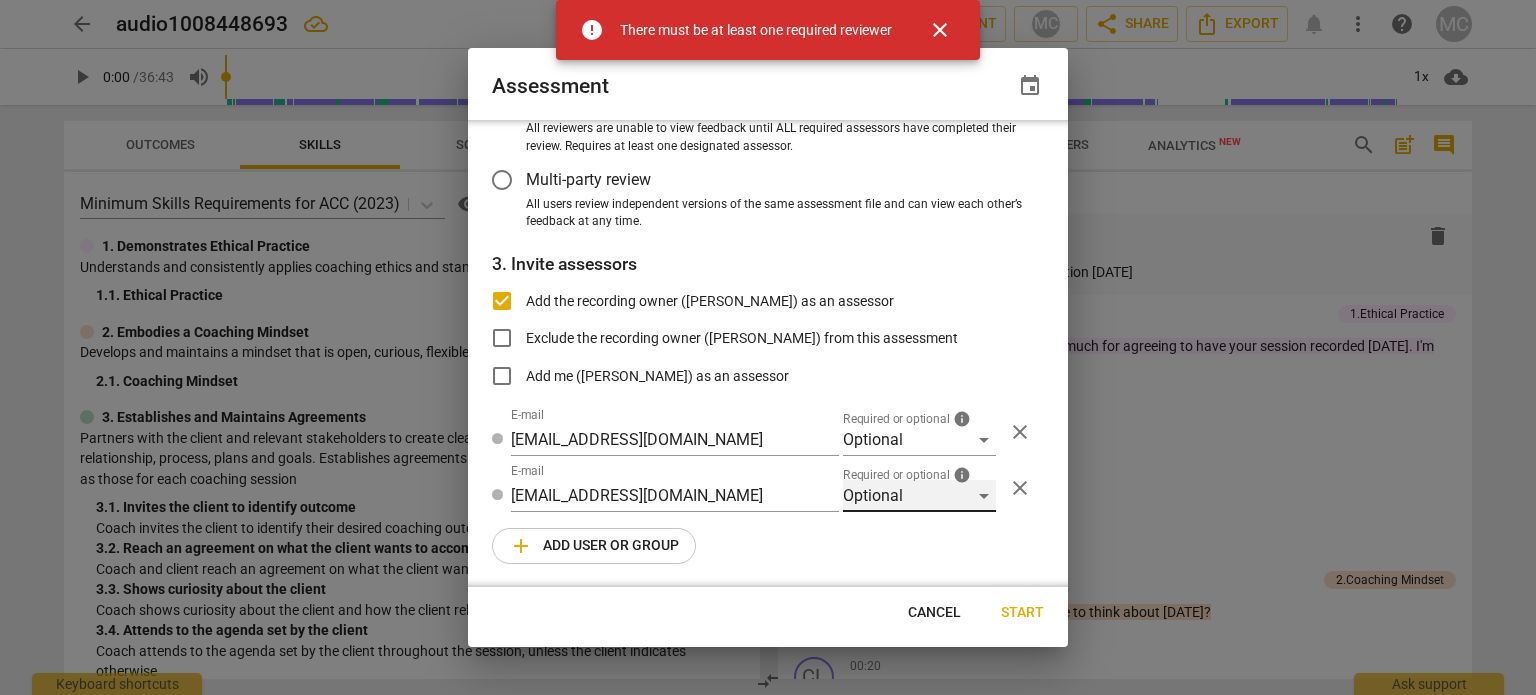 click on "Optional" at bounding box center (919, 496) 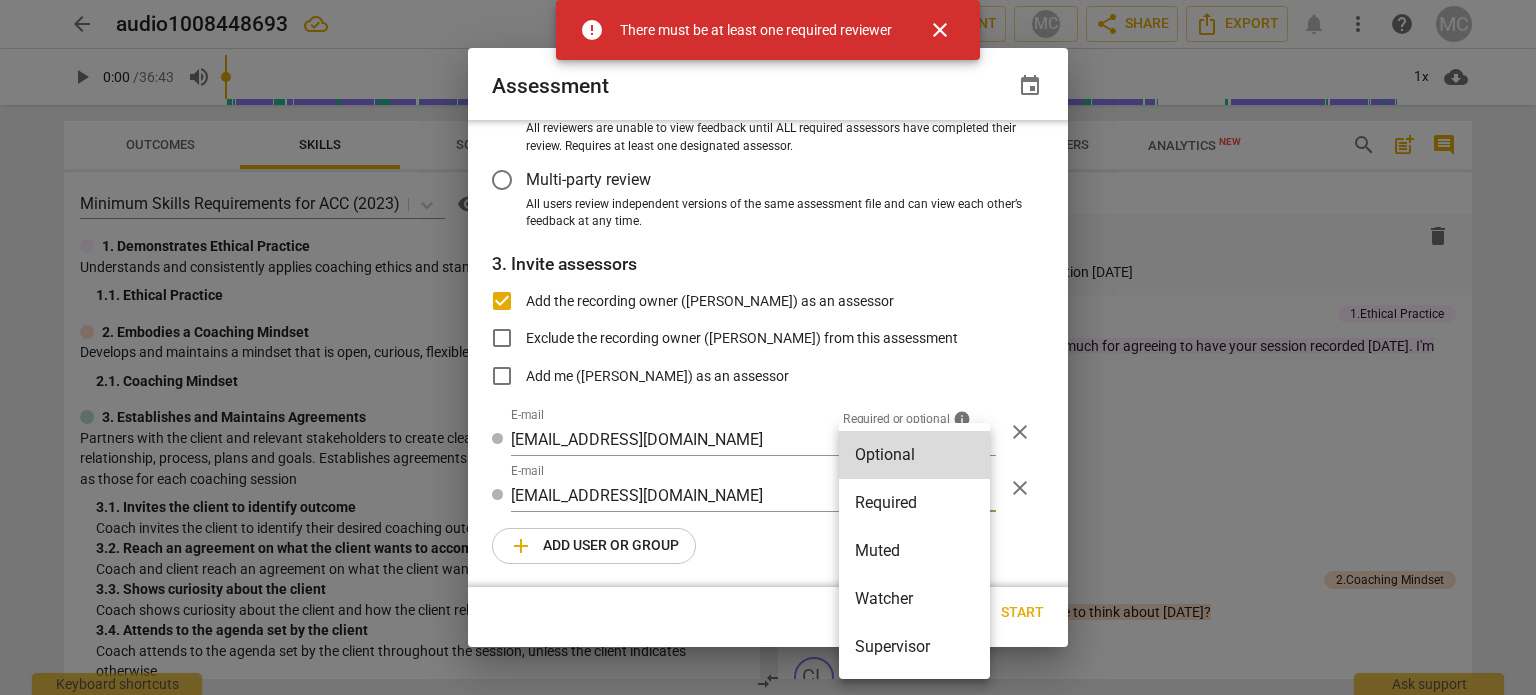 click on "Required" at bounding box center [914, 503] 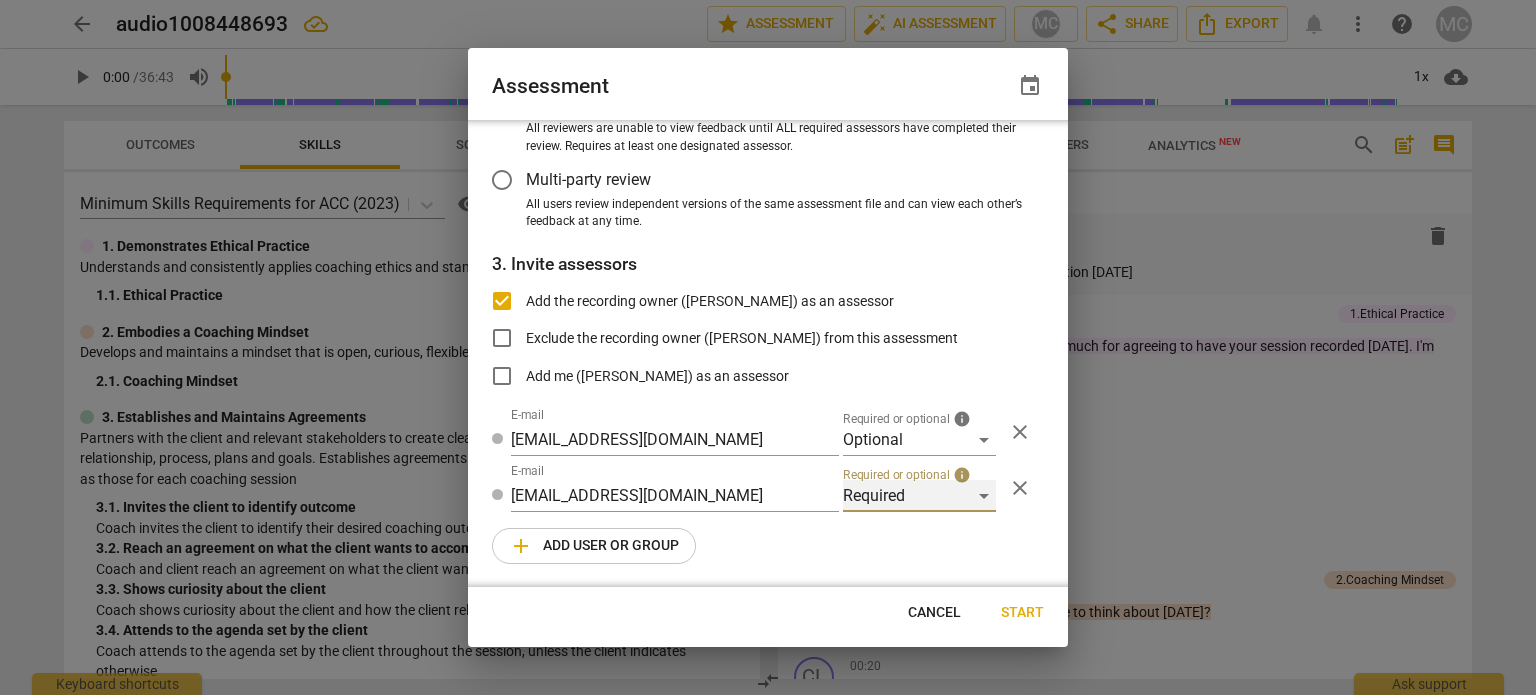 click on "Required" at bounding box center (919, 496) 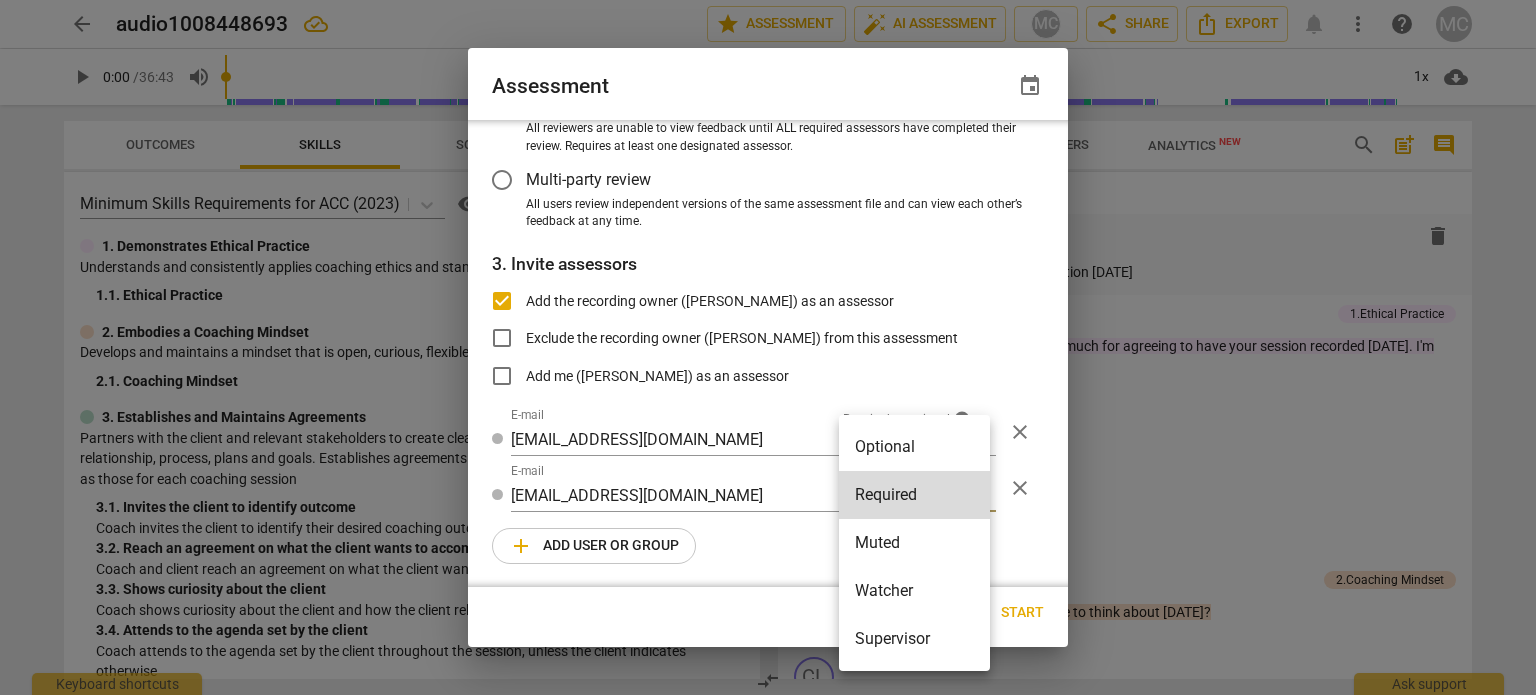 click on "Required" at bounding box center [914, 495] 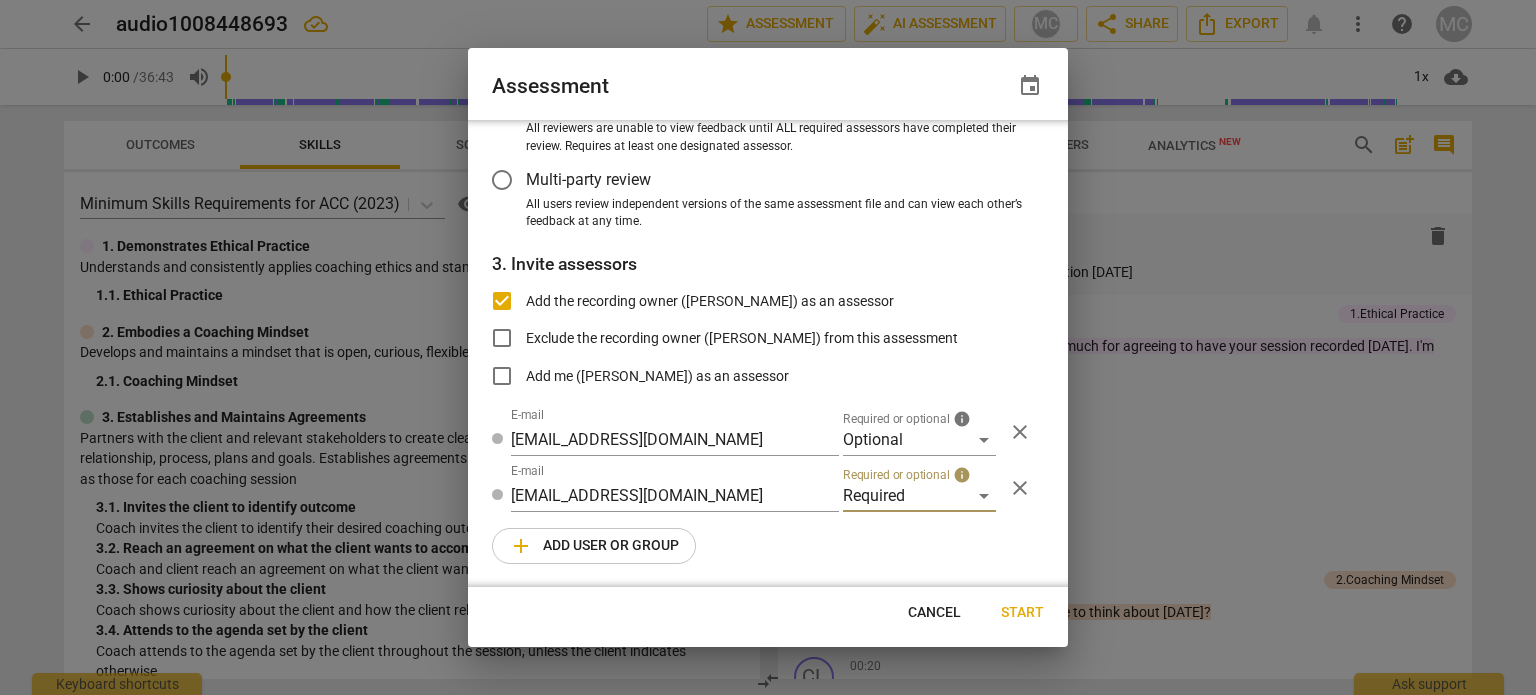 click on "Start" at bounding box center [1022, 613] 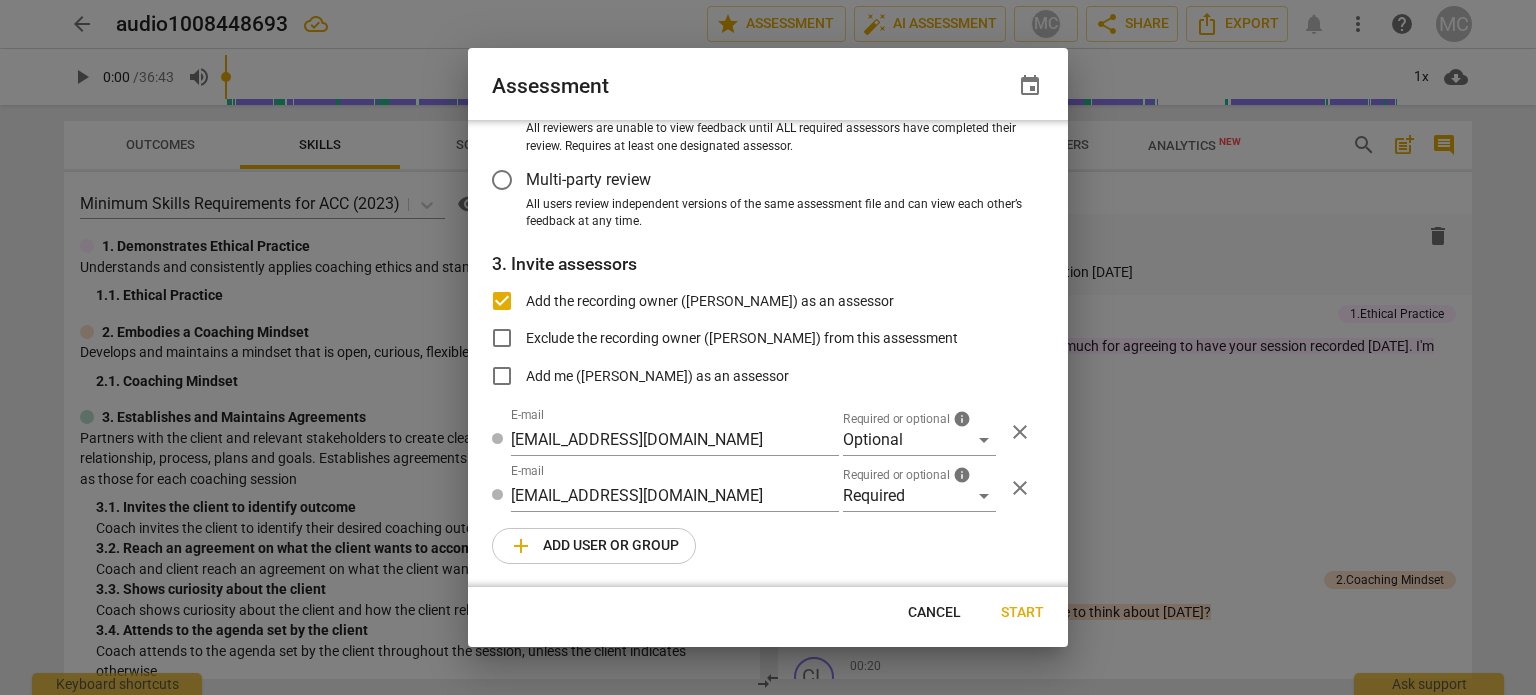 radio on "false" 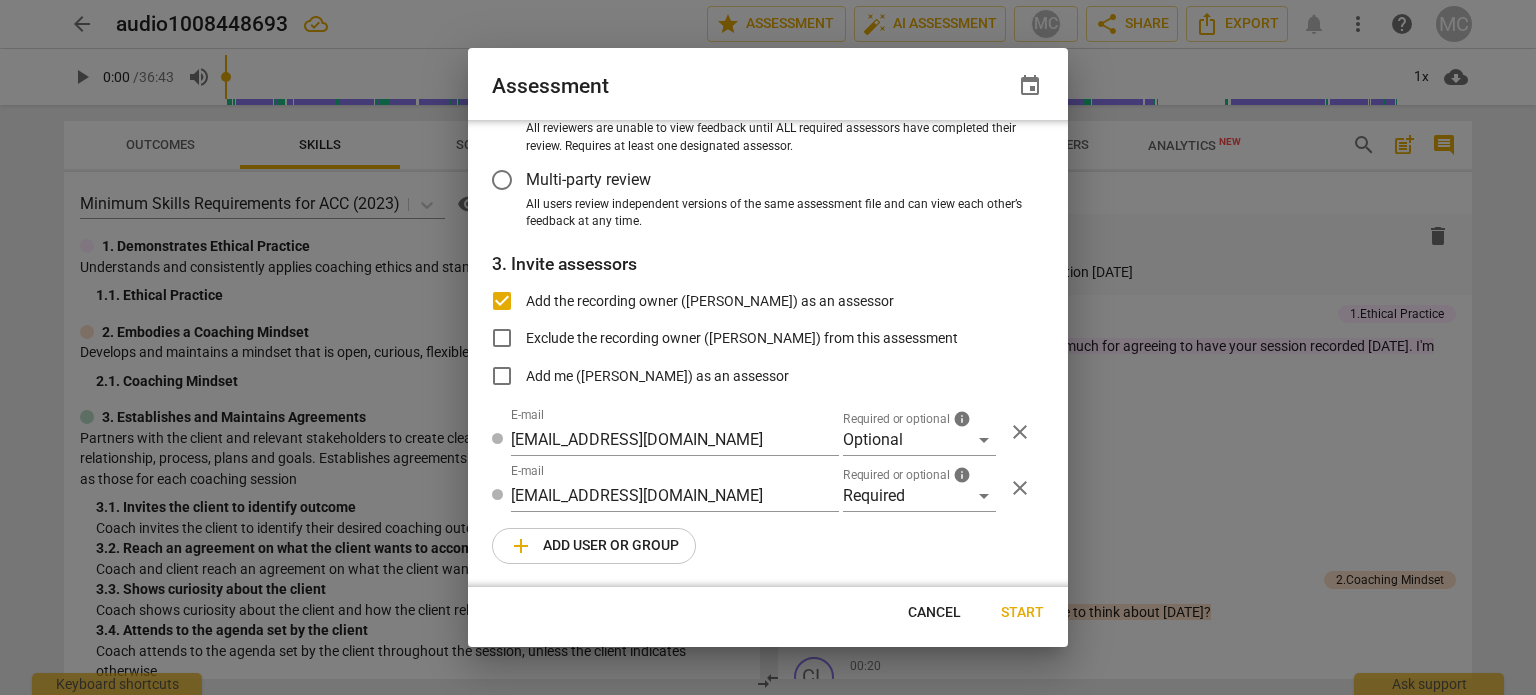 type on "Michelle Cotter <simpsoncotter@gmail.com>" 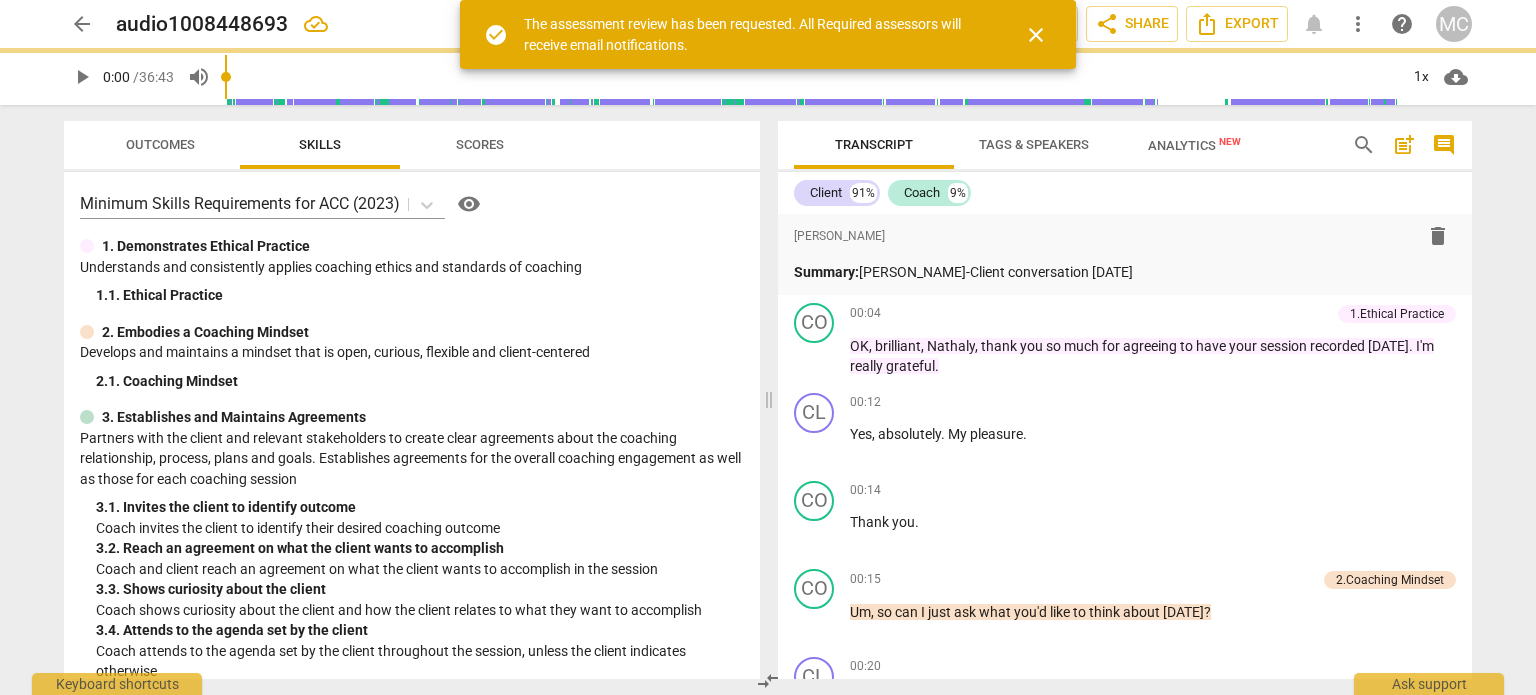 scroll, scrollTop: 88, scrollLeft: 0, axis: vertical 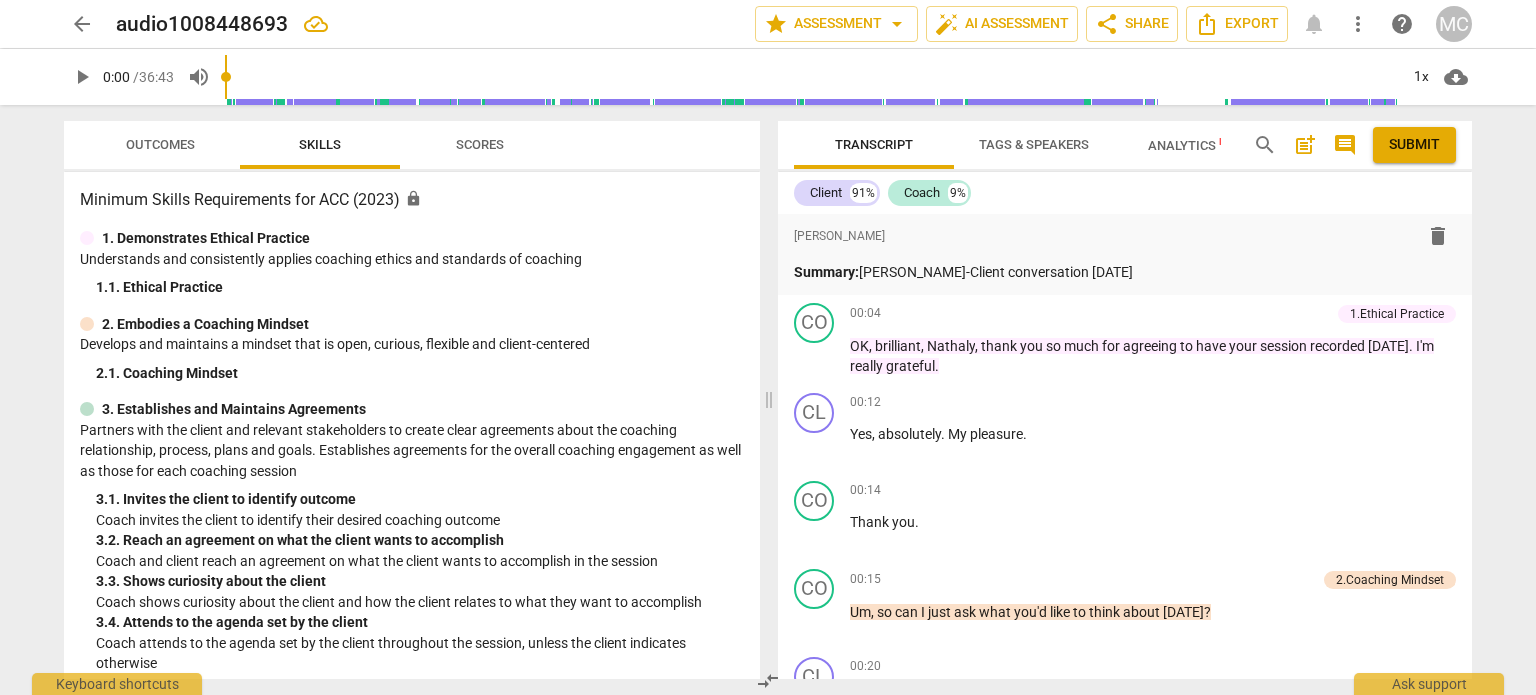 click on "Submit" at bounding box center (1414, 145) 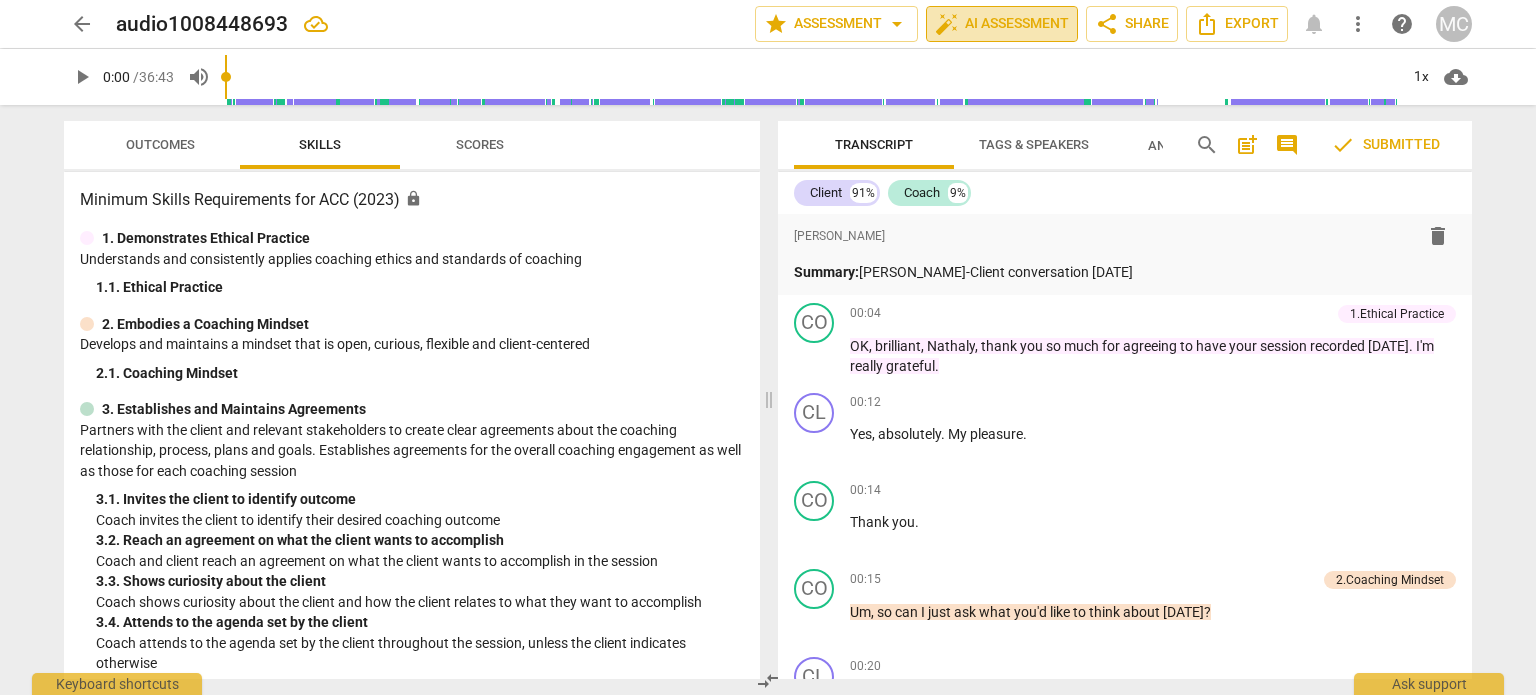 click on "auto_fix_high    AI Assessment" at bounding box center [1002, 24] 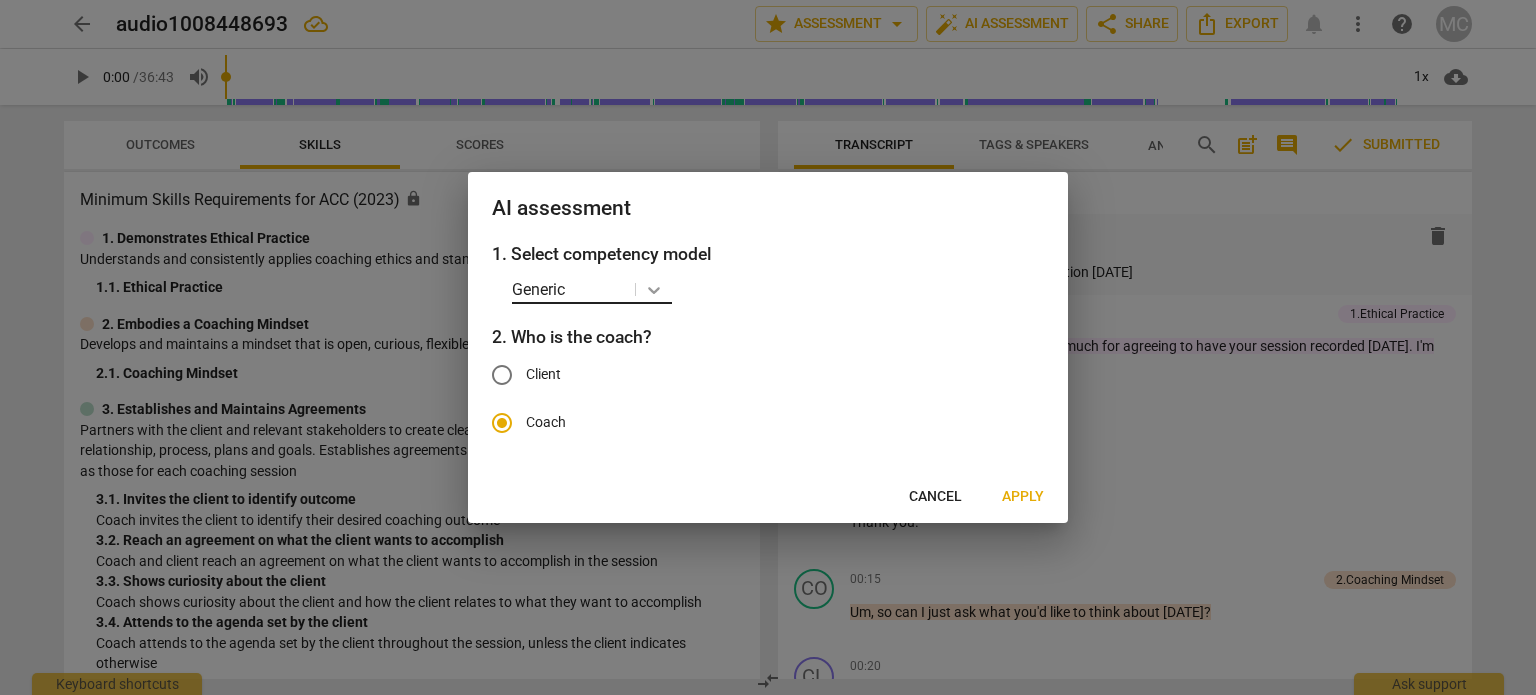 click 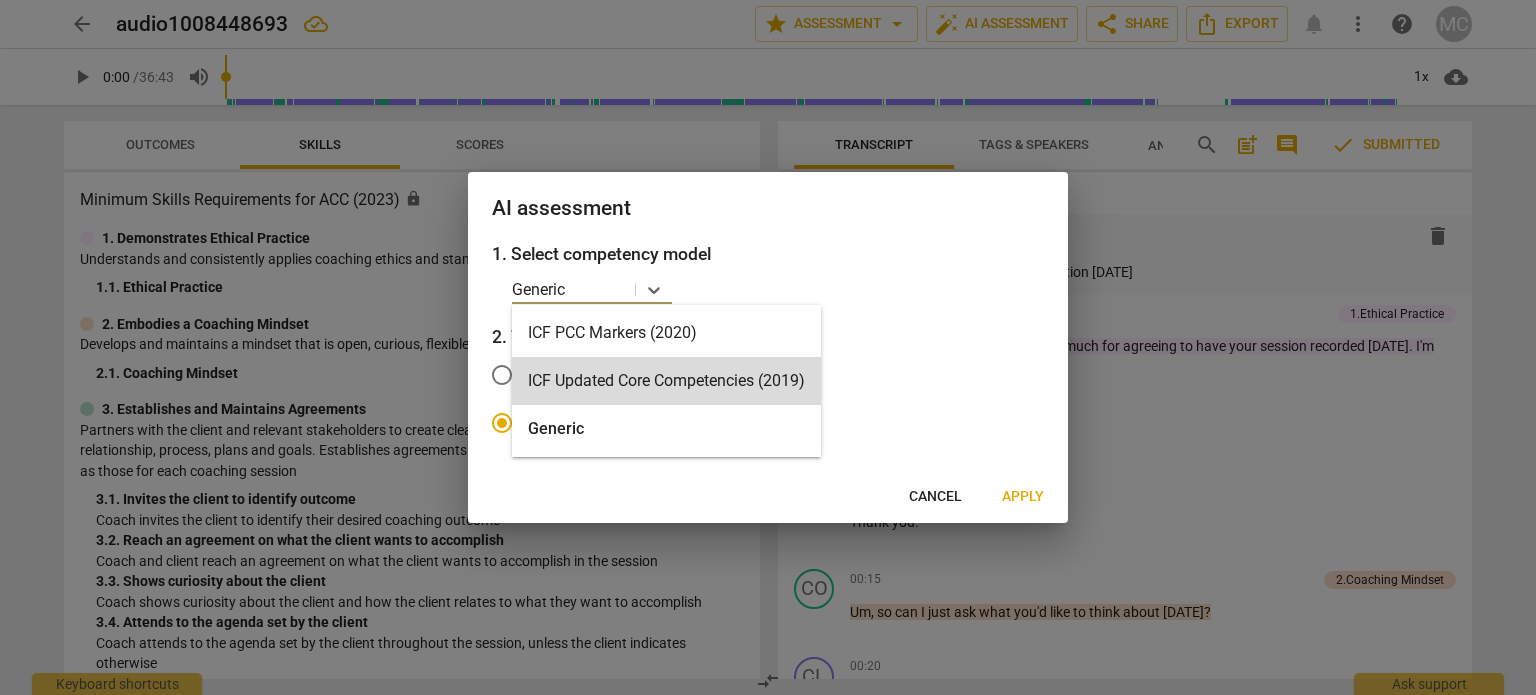 click on "Cancel" at bounding box center [935, 497] 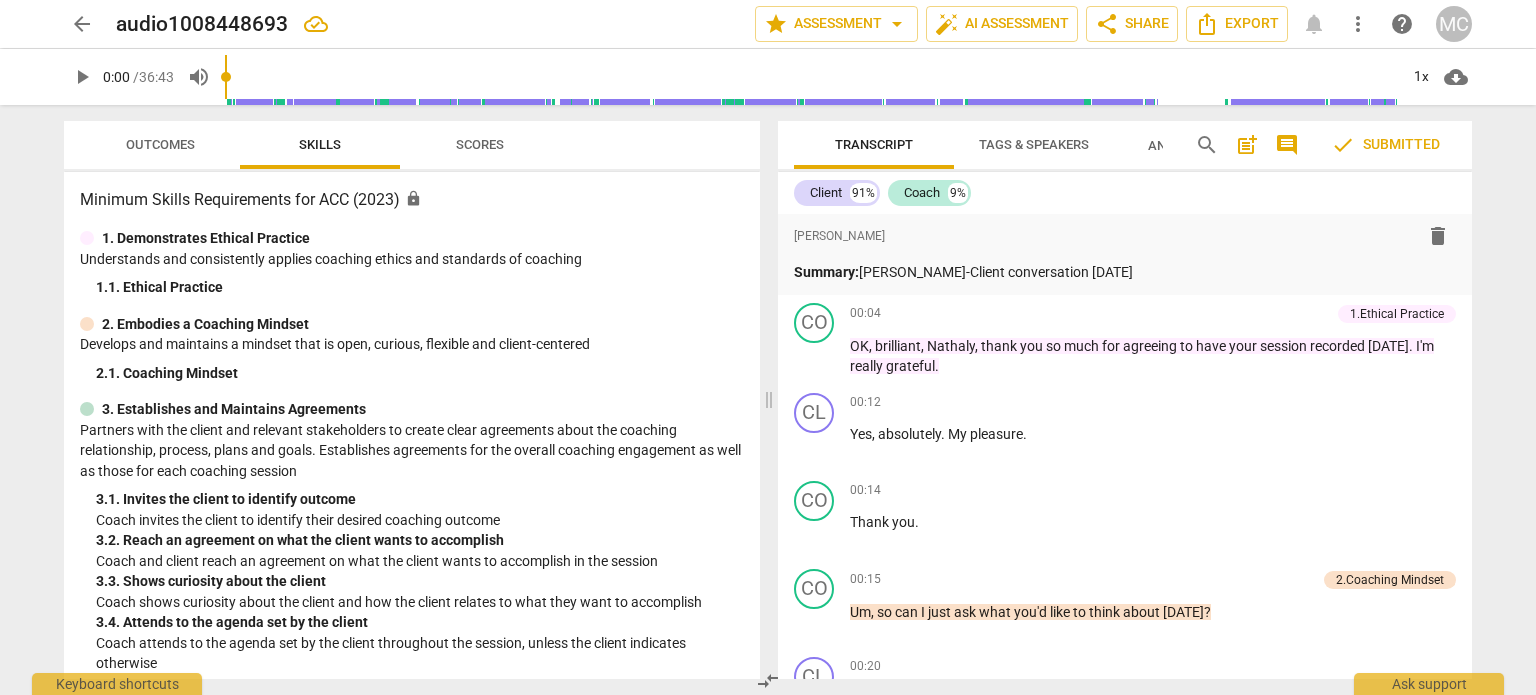 click on "arrow_back" at bounding box center (82, 24) 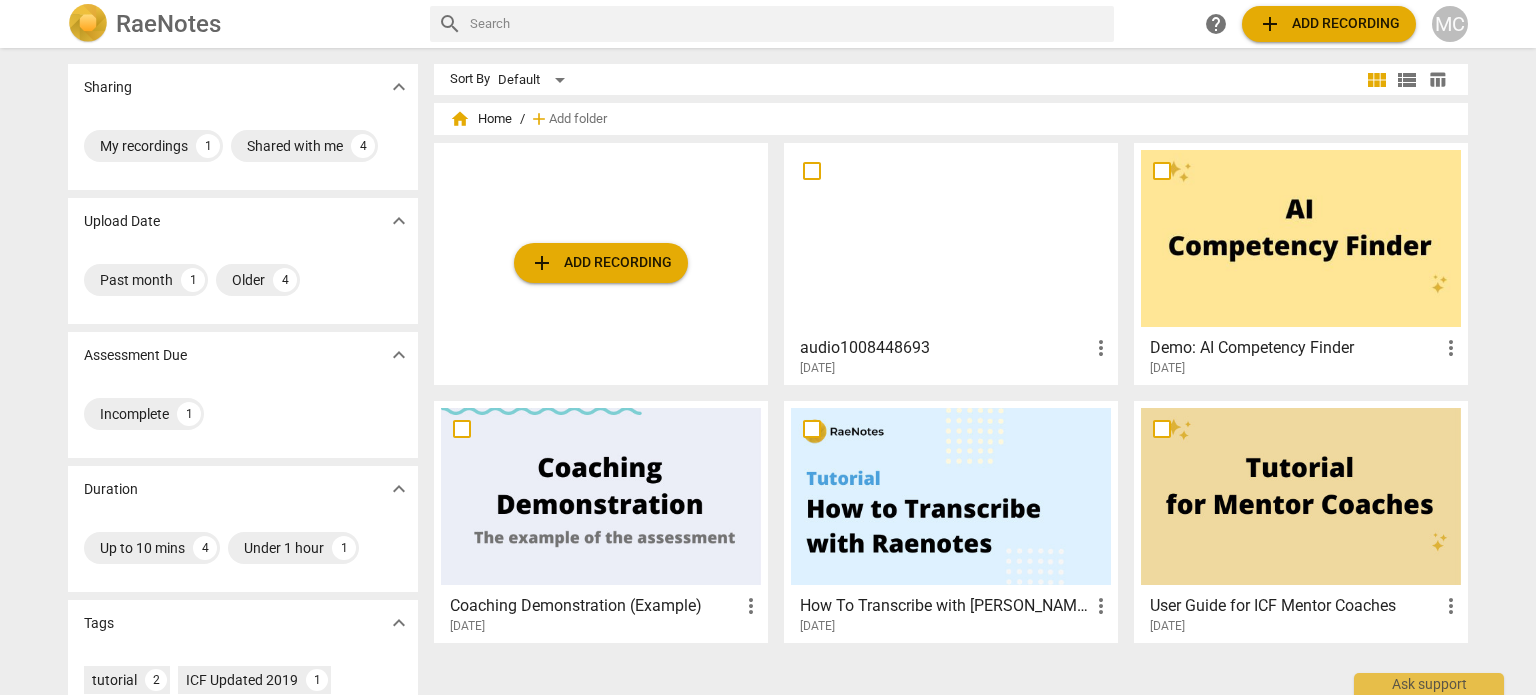 click on "more_vert" at bounding box center [1101, 348] 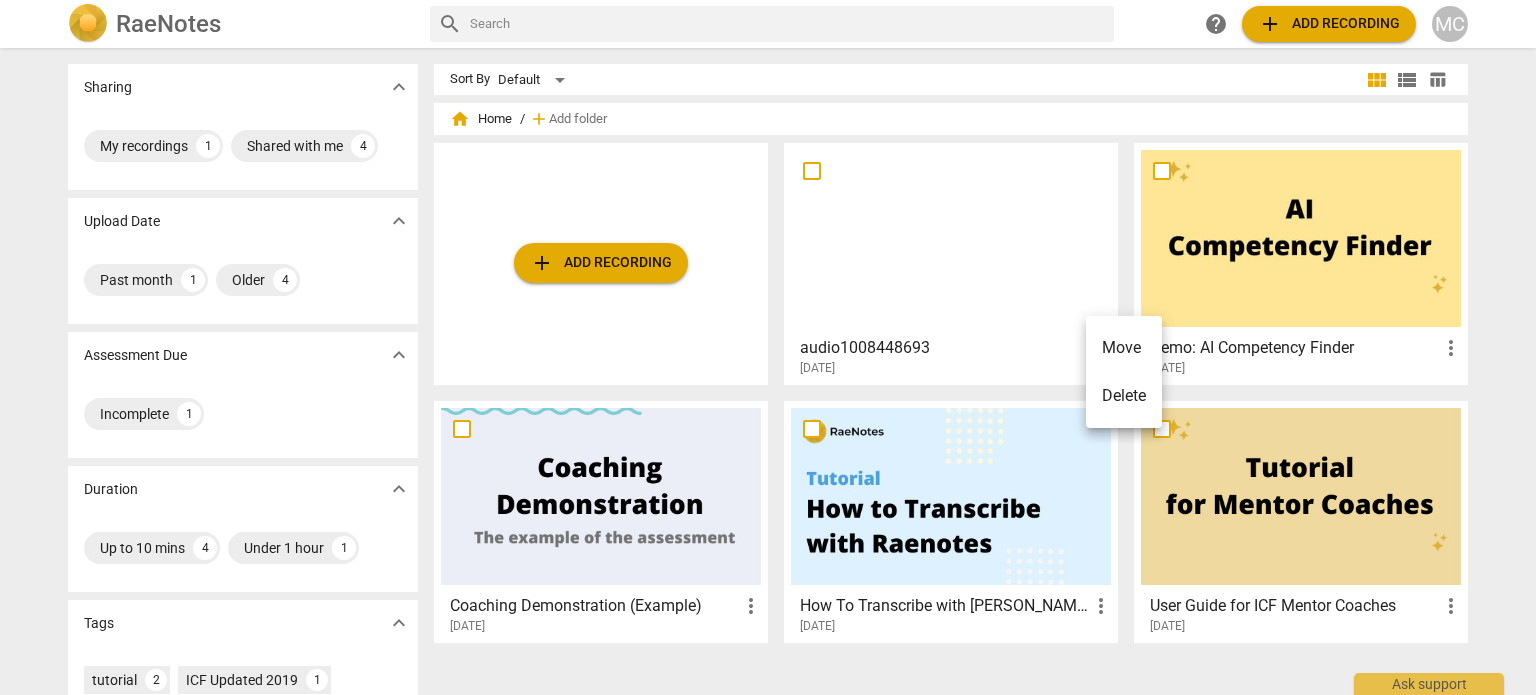 click at bounding box center (768, 347) 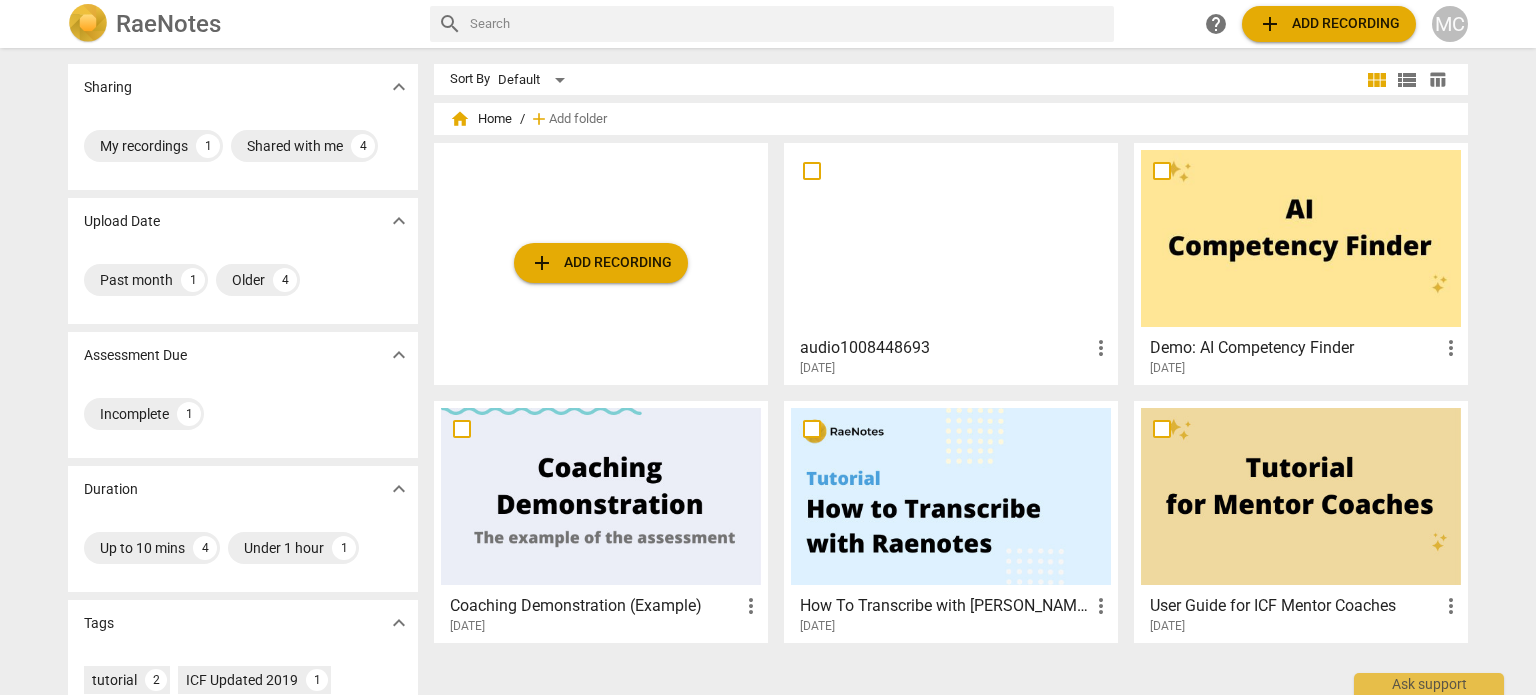 drag, startPoint x: 855, startPoint y: 336, endPoint x: 825, endPoint y: 321, distance: 33.54102 